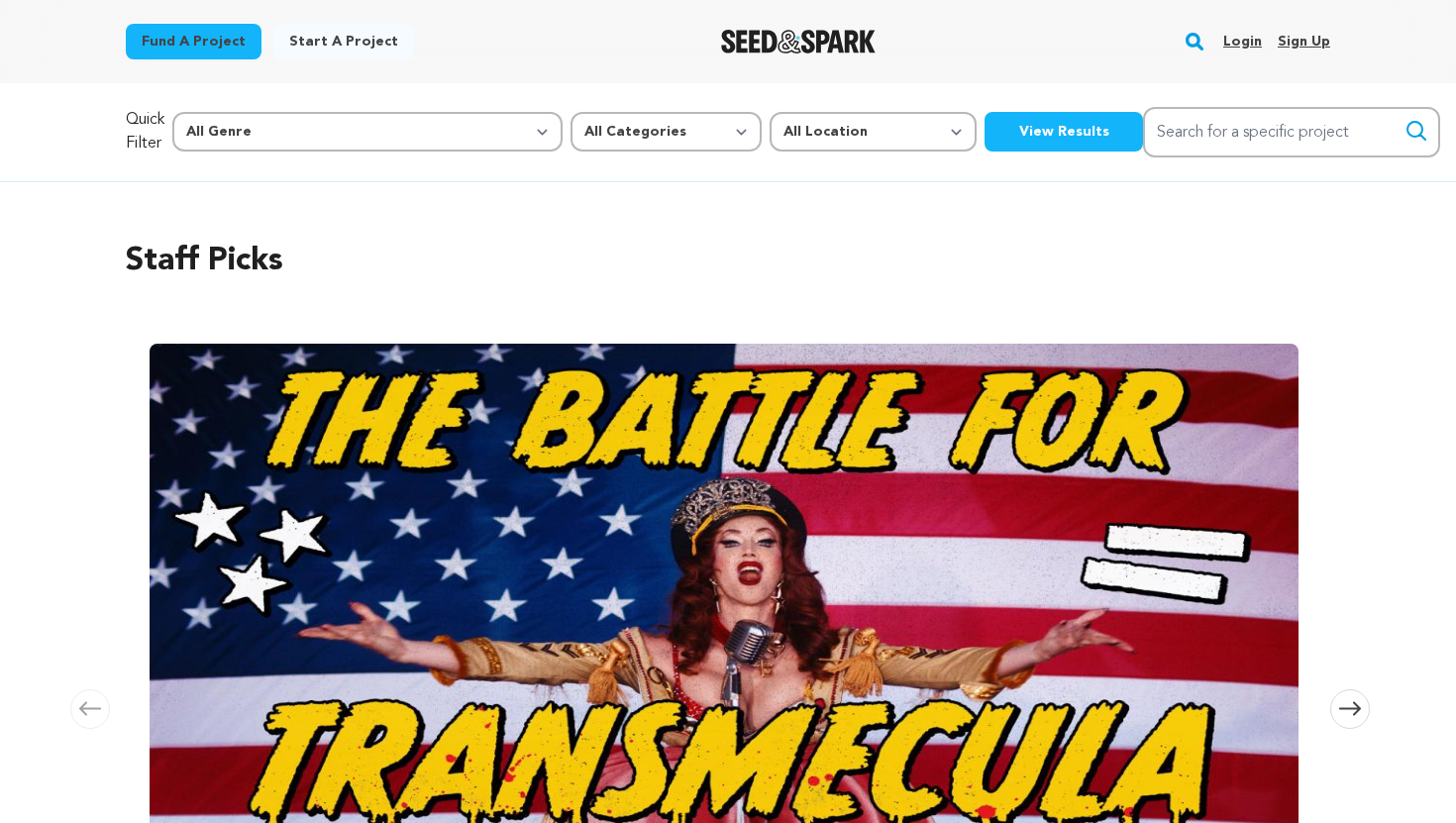 scroll, scrollTop: 0, scrollLeft: 0, axis: both 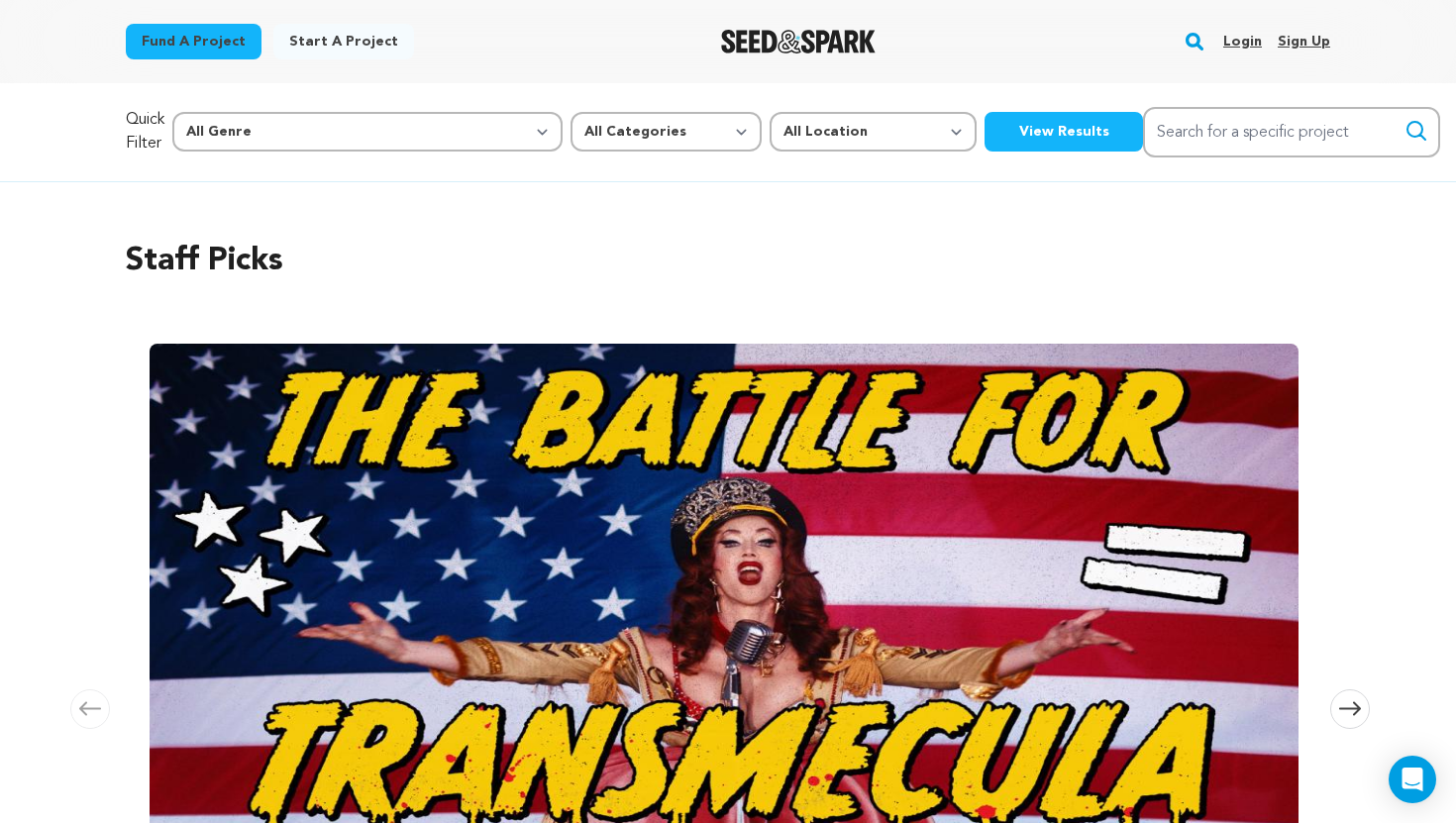 click on "Login" at bounding box center (1242, 42) 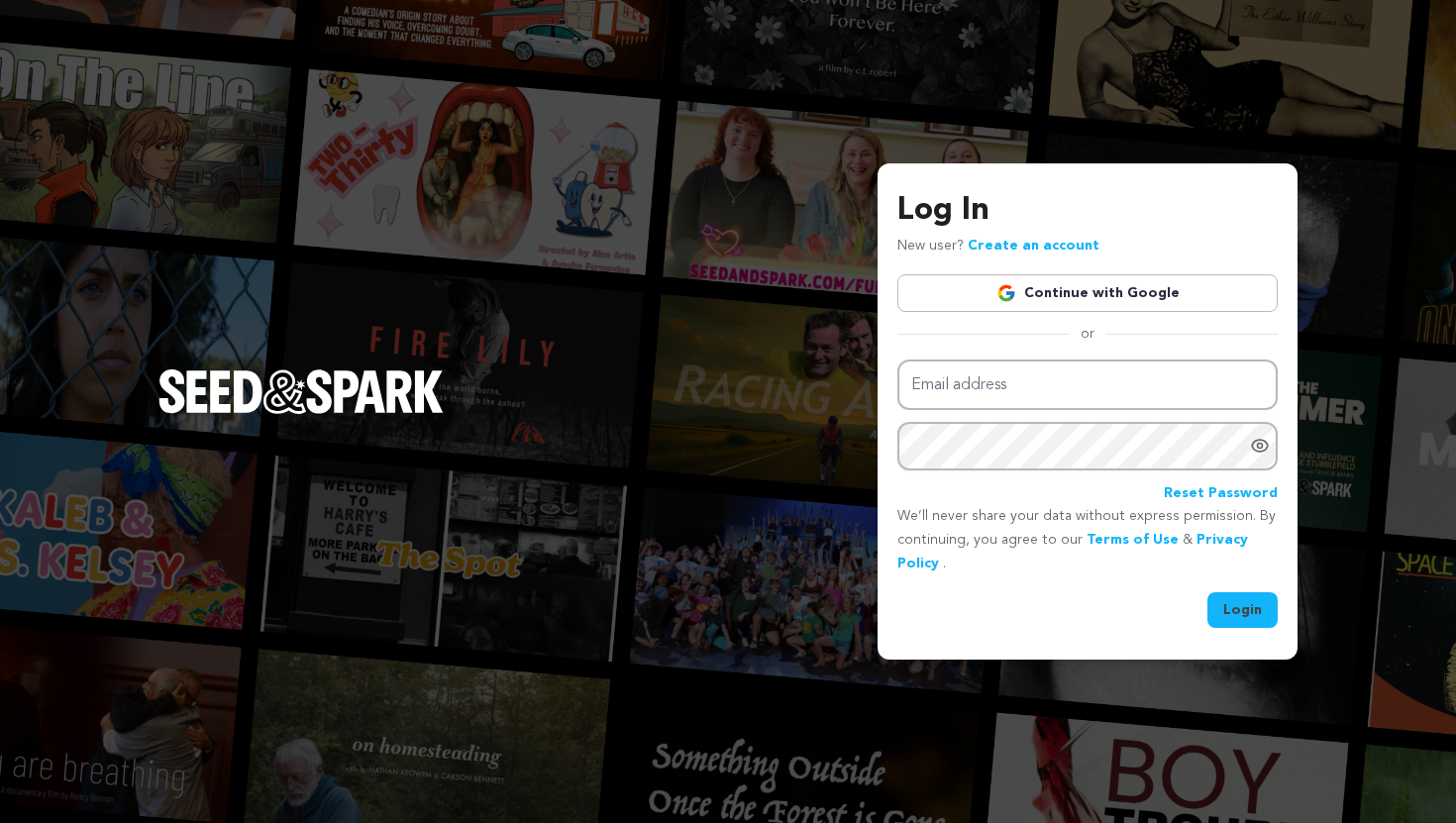 scroll, scrollTop: 0, scrollLeft: 0, axis: both 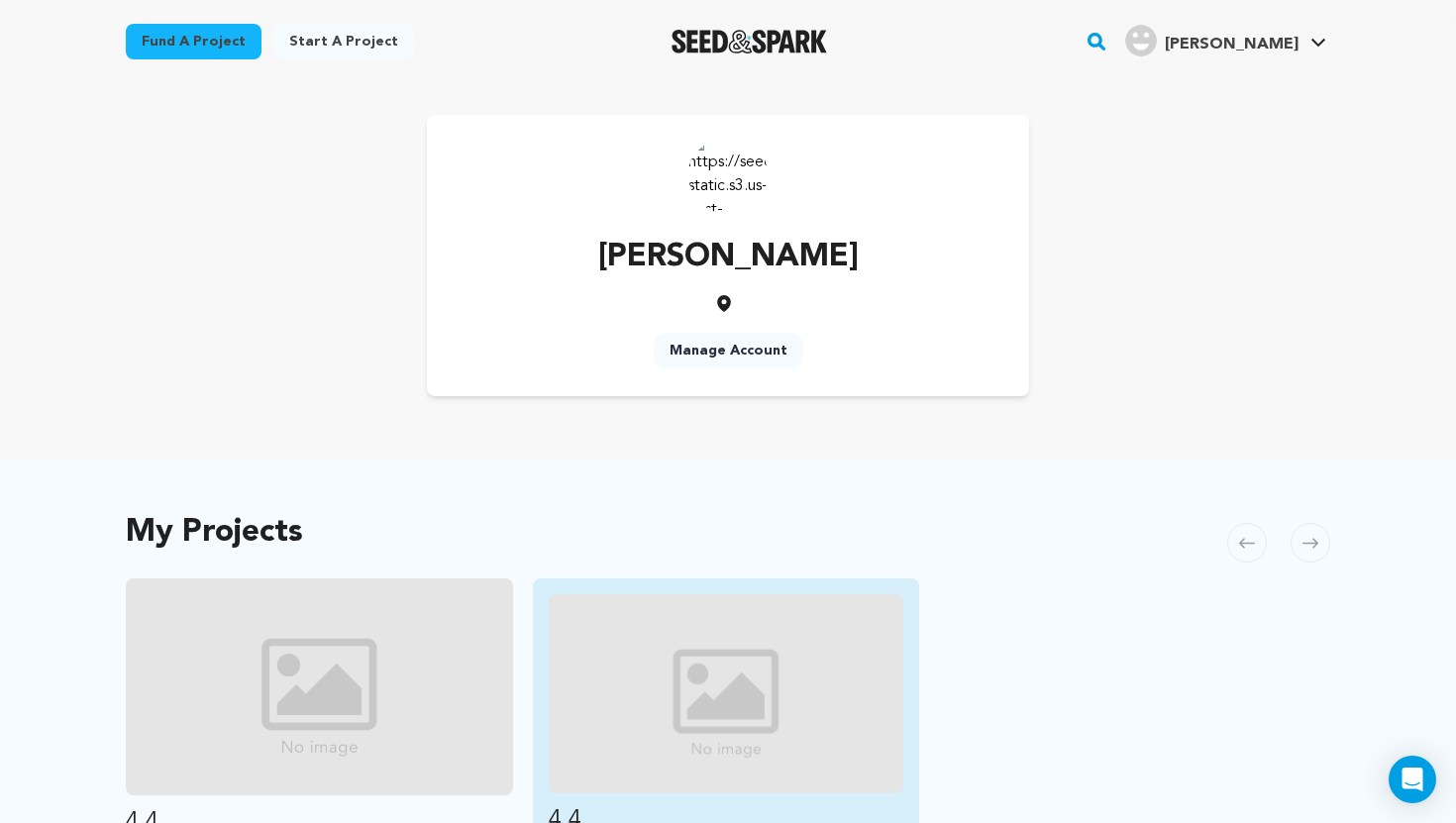 click at bounding box center (726, 693) 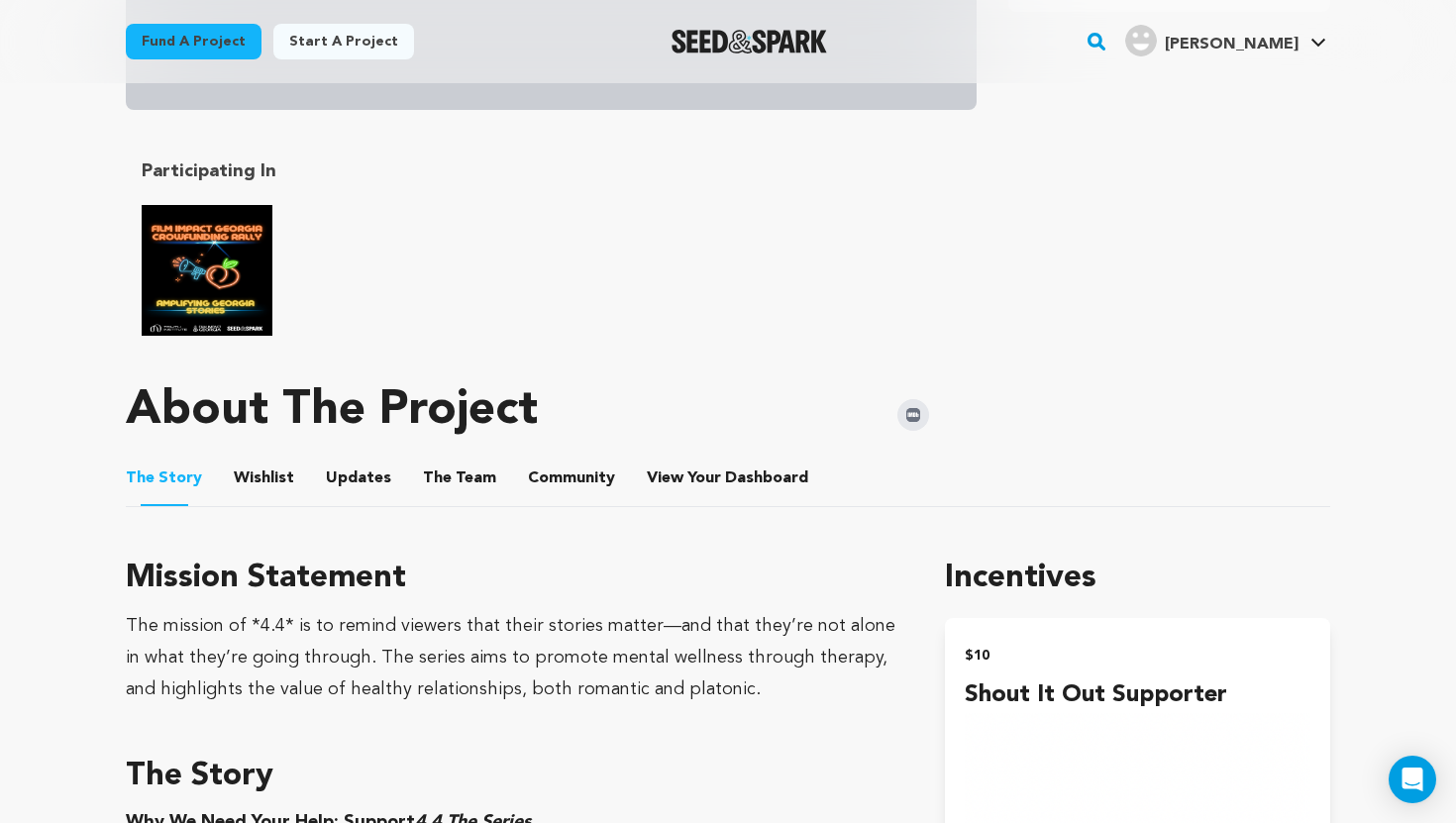 scroll, scrollTop: 753, scrollLeft: 0, axis: vertical 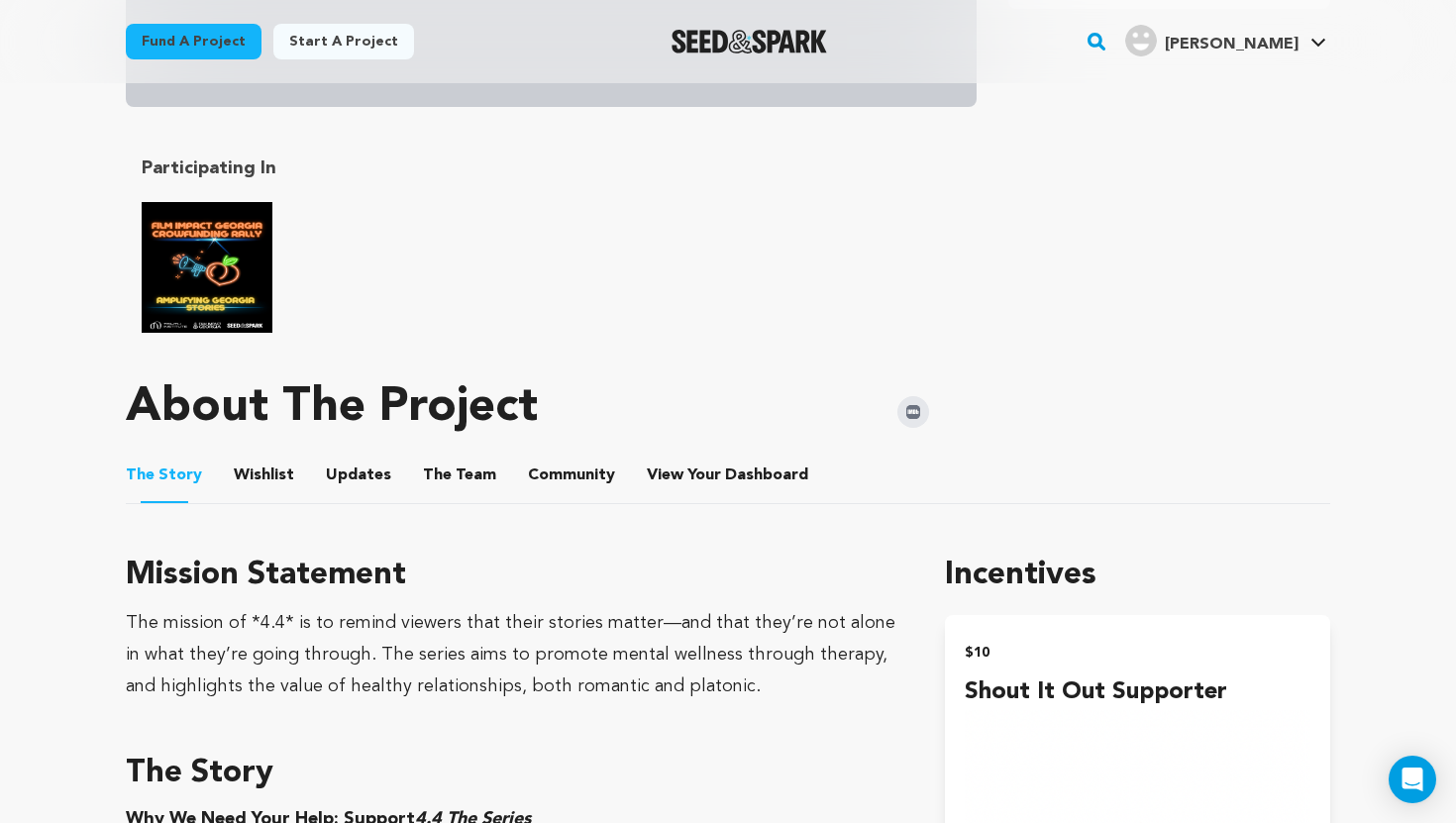 click on "Wishlist" at bounding box center (264, 479) 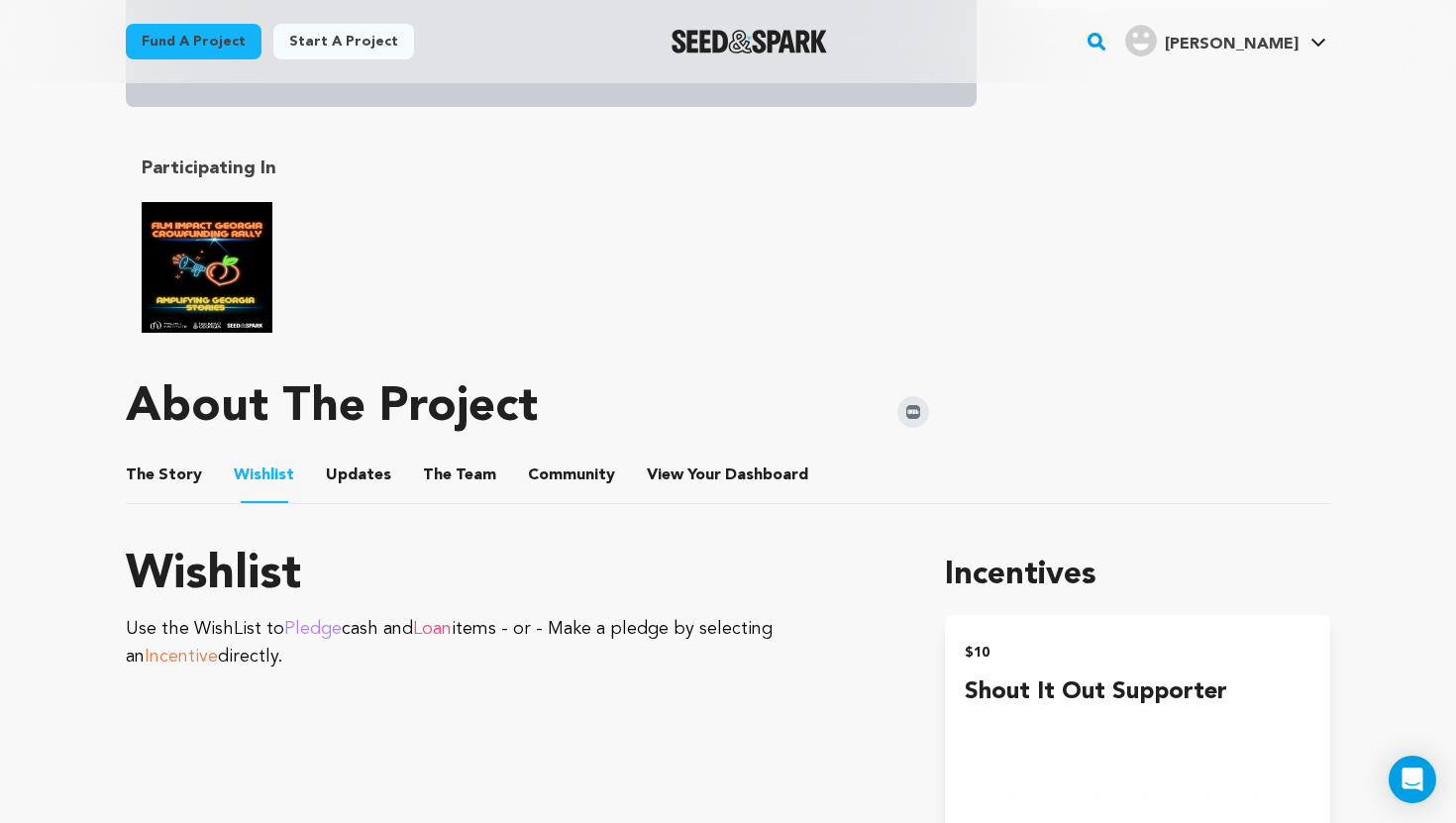 click on "Updates" at bounding box center (359, 479) 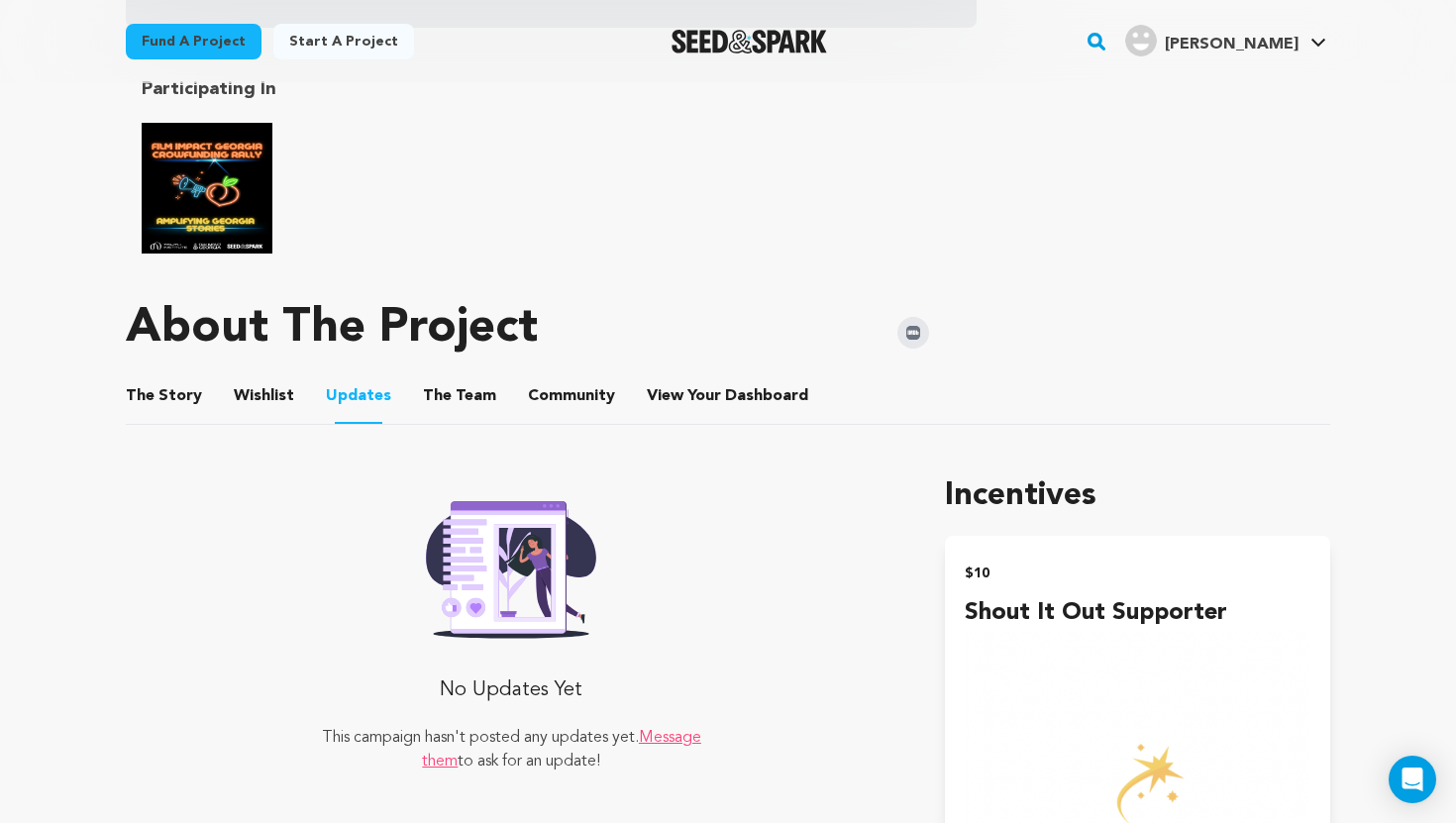scroll, scrollTop: 872, scrollLeft: 0, axis: vertical 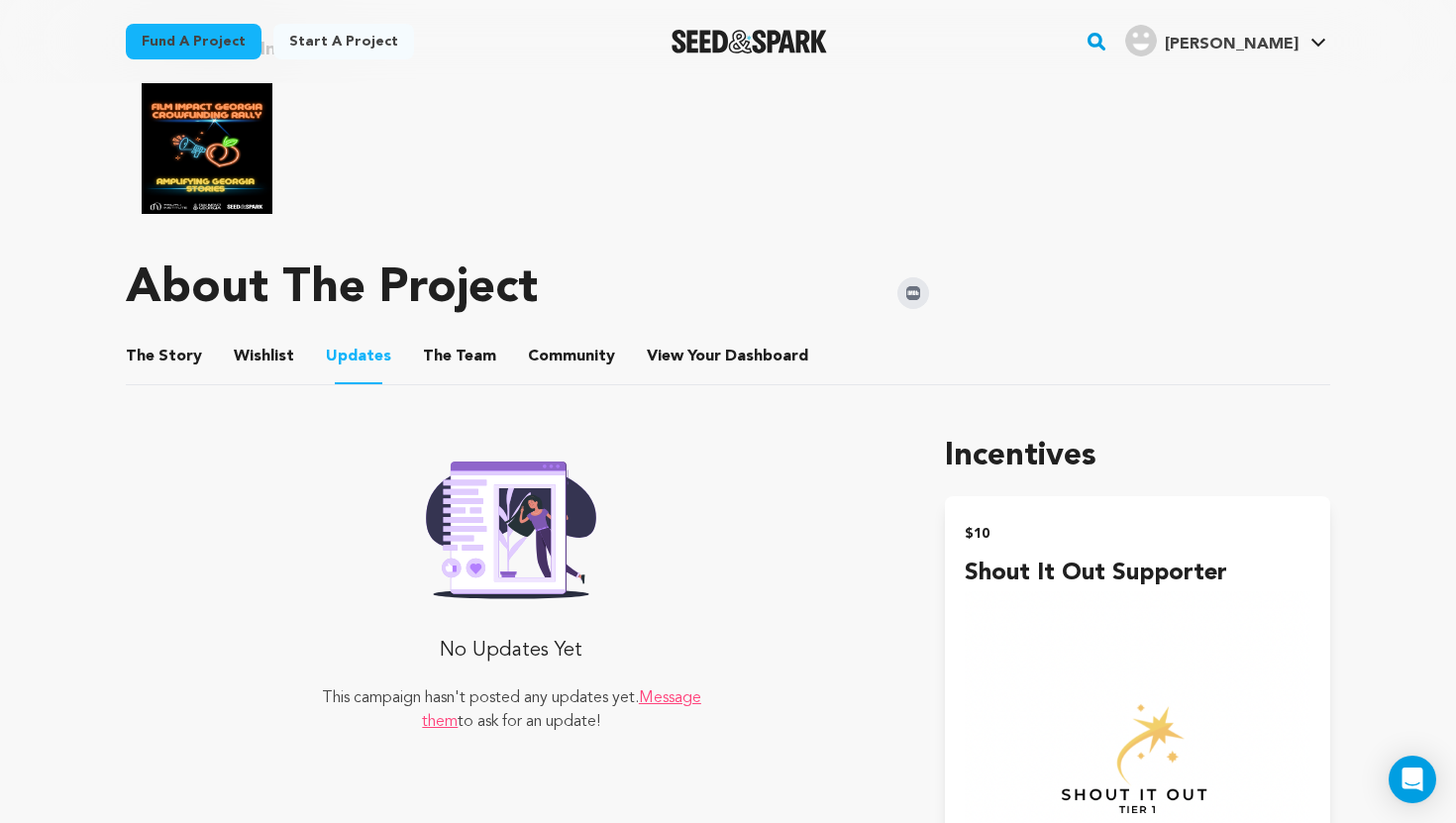 click on "The Team" at bounding box center [460, 360] 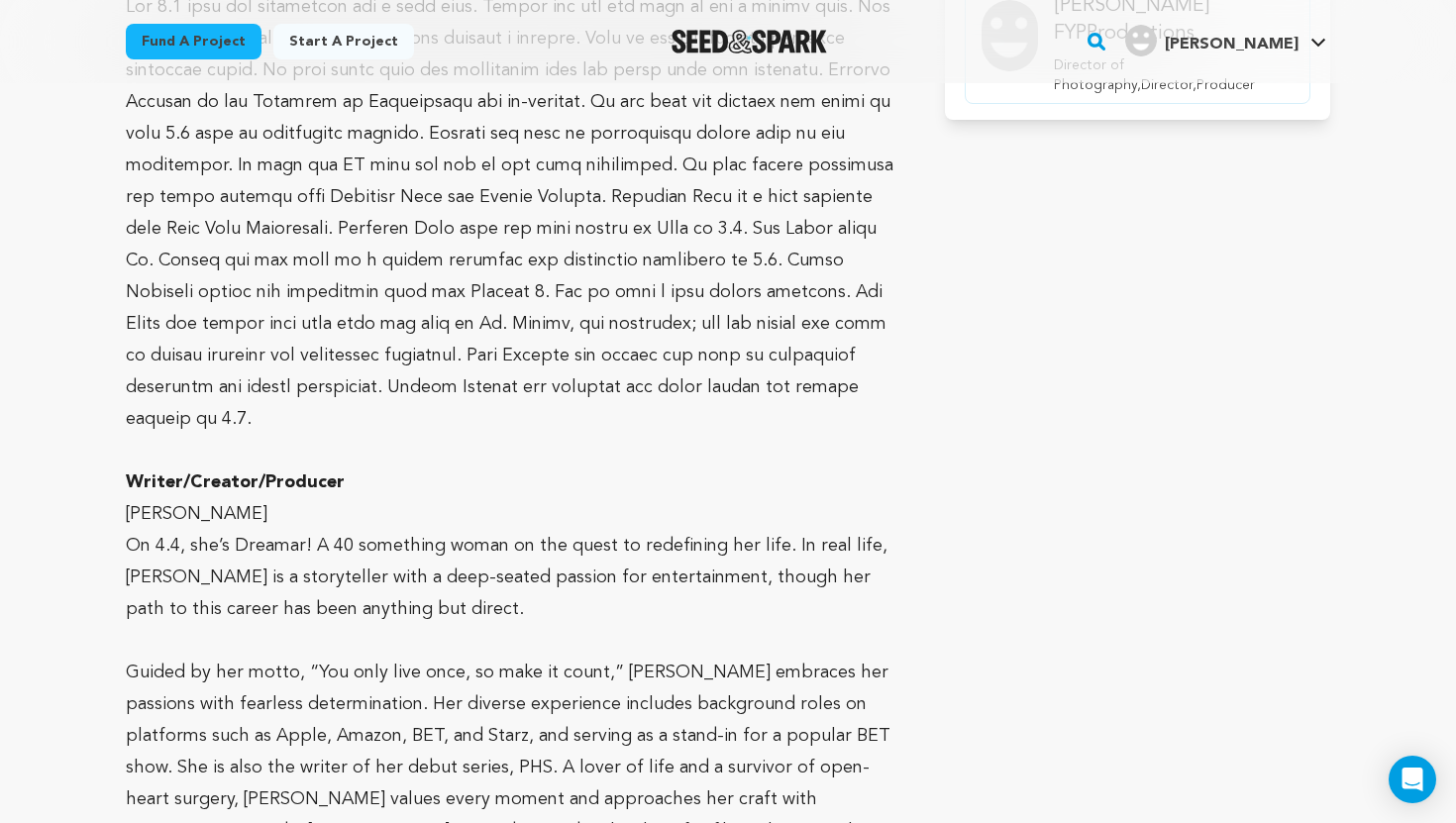 scroll, scrollTop: 1387, scrollLeft: 0, axis: vertical 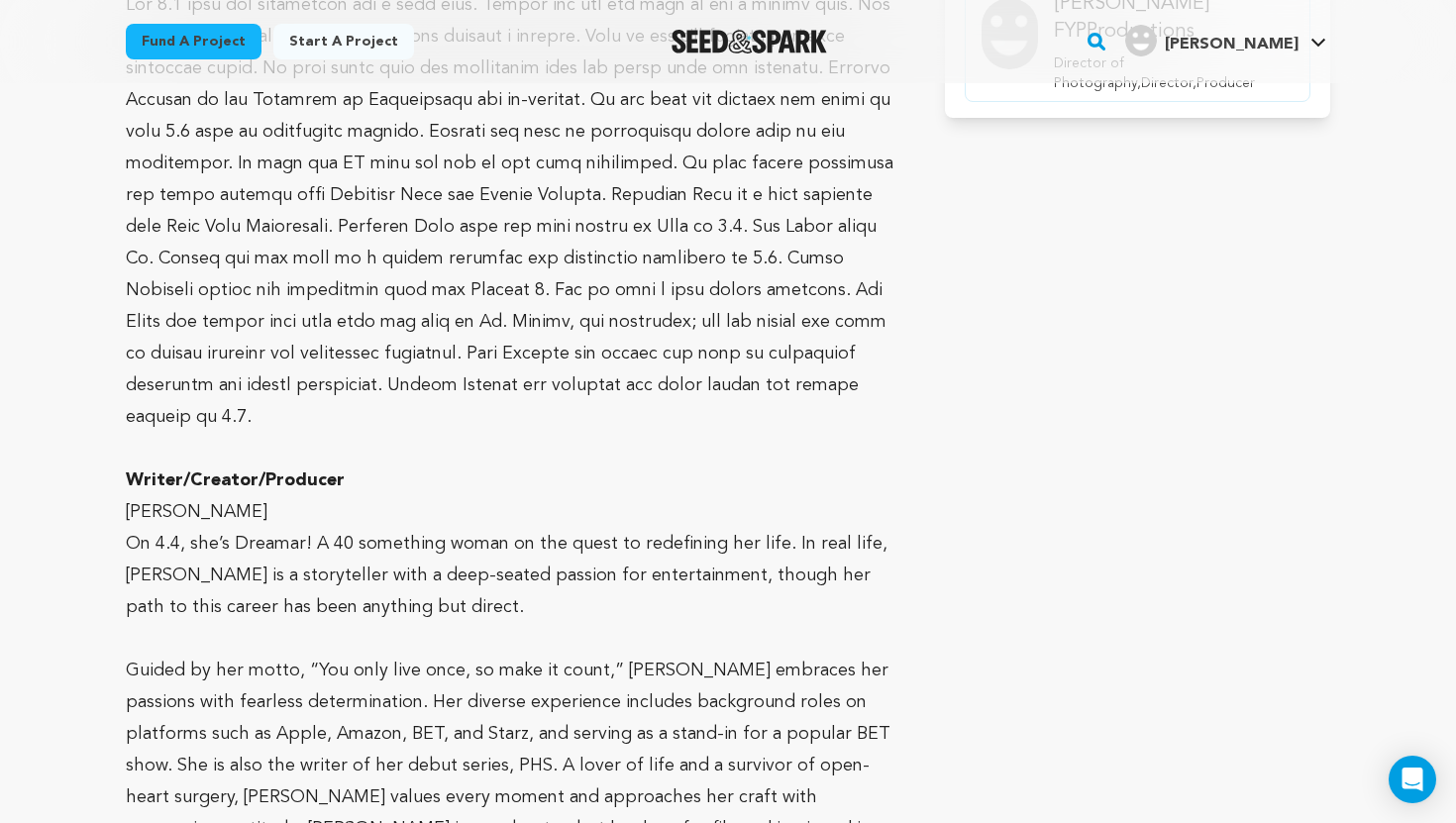 click on "Current Team
Emanuel FYPProductions
Director of Photography,Director,Producer" at bounding box center (1137, 1443) 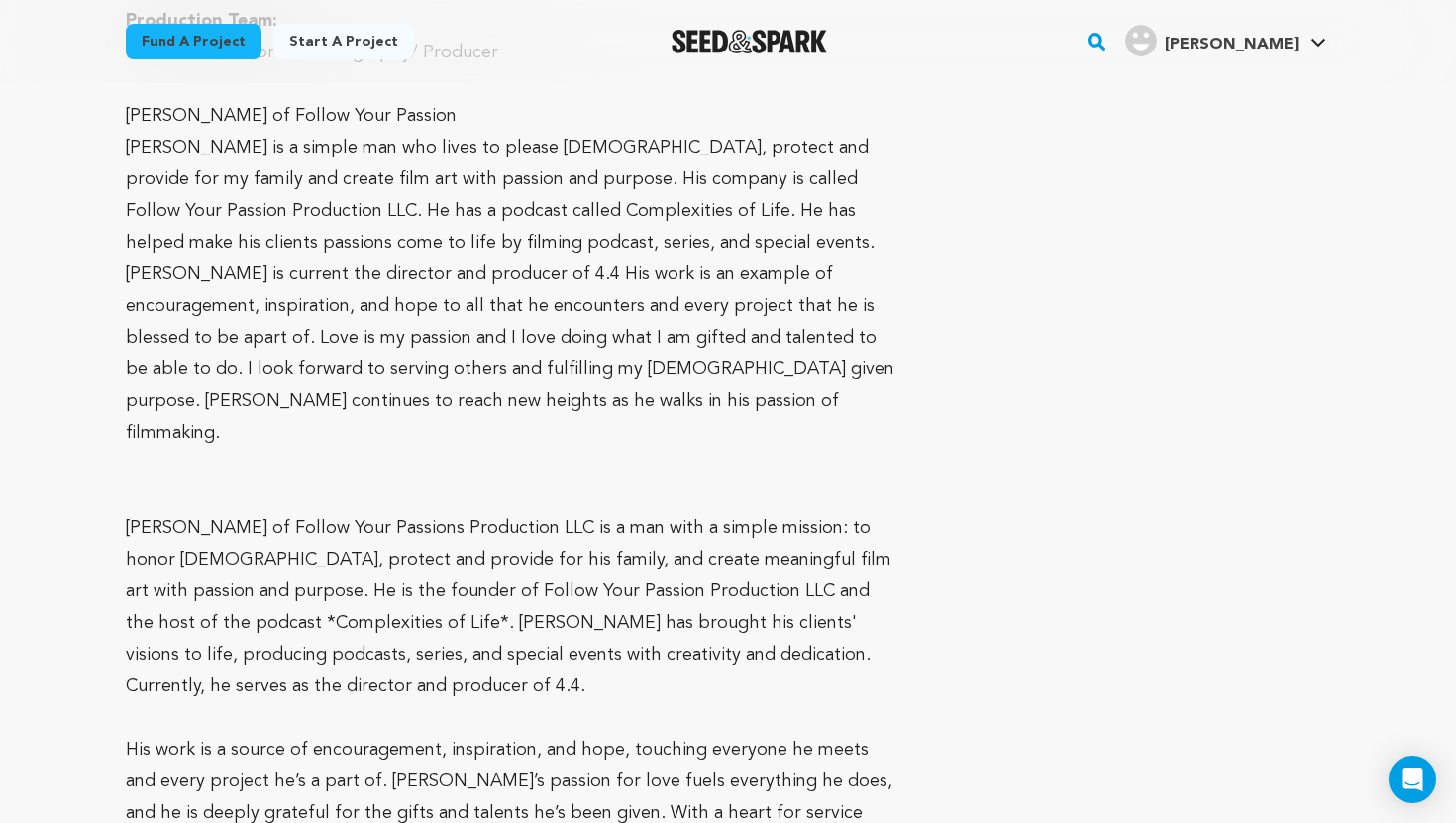 scroll, scrollTop: 2298, scrollLeft: 0, axis: vertical 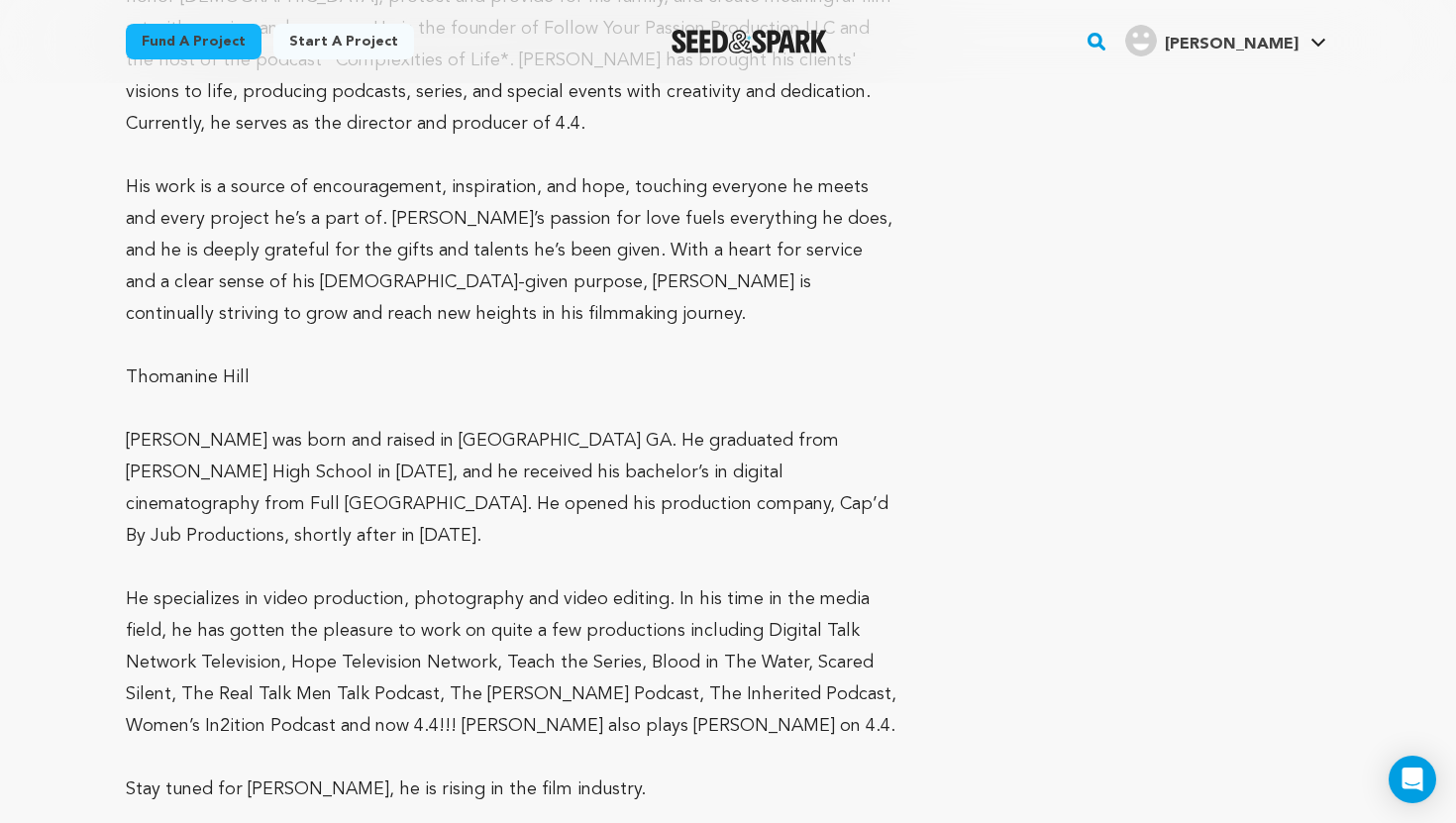 drag, startPoint x: 1455, startPoint y: 423, endPoint x: 1441, endPoint y: 520, distance: 98.0051 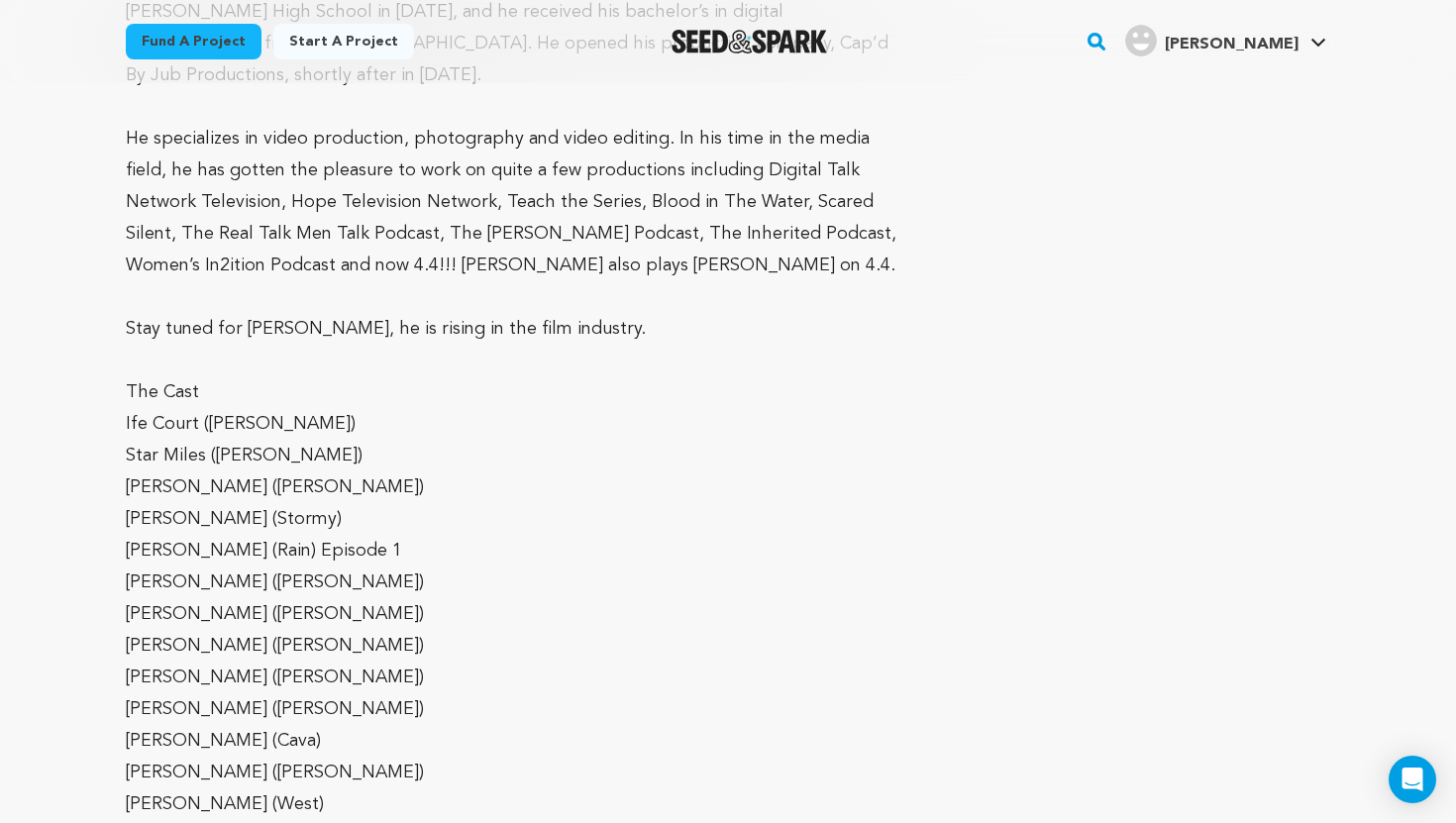 scroll, scrollTop: 3331, scrollLeft: 0, axis: vertical 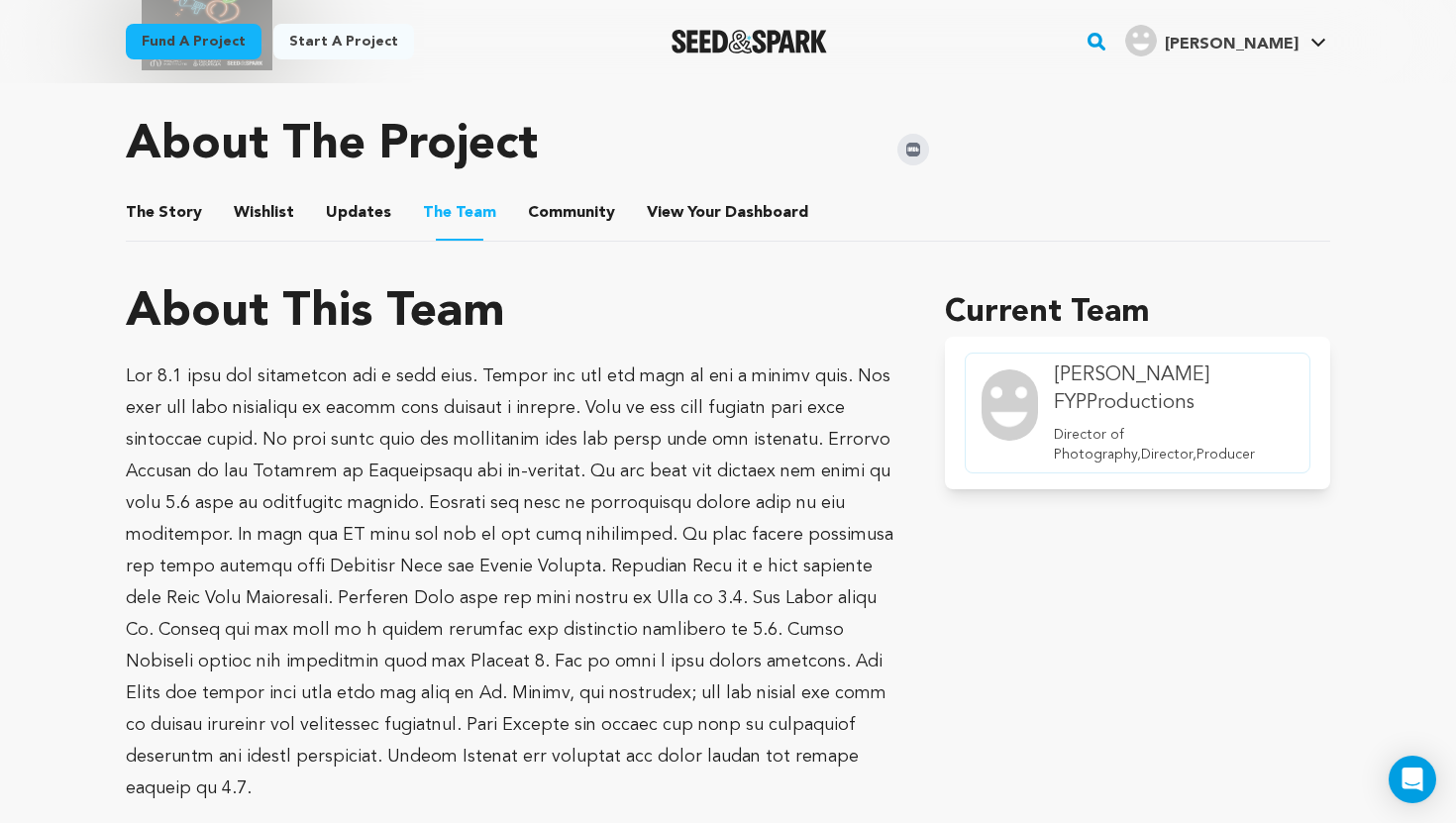 click on "Community" at bounding box center (572, 217) 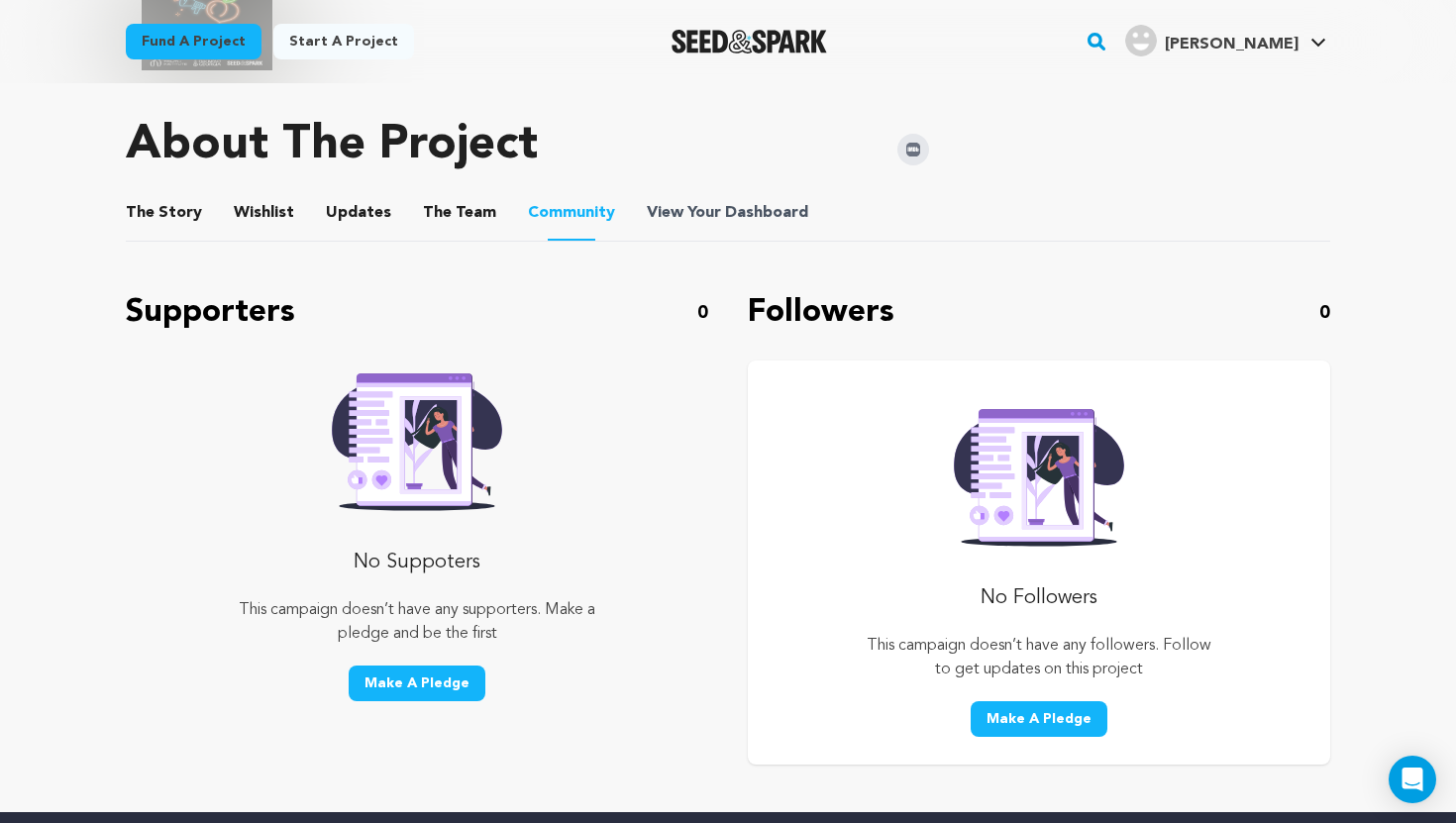 click on "View   Your   Dashboard" at bounding box center [729, 213] 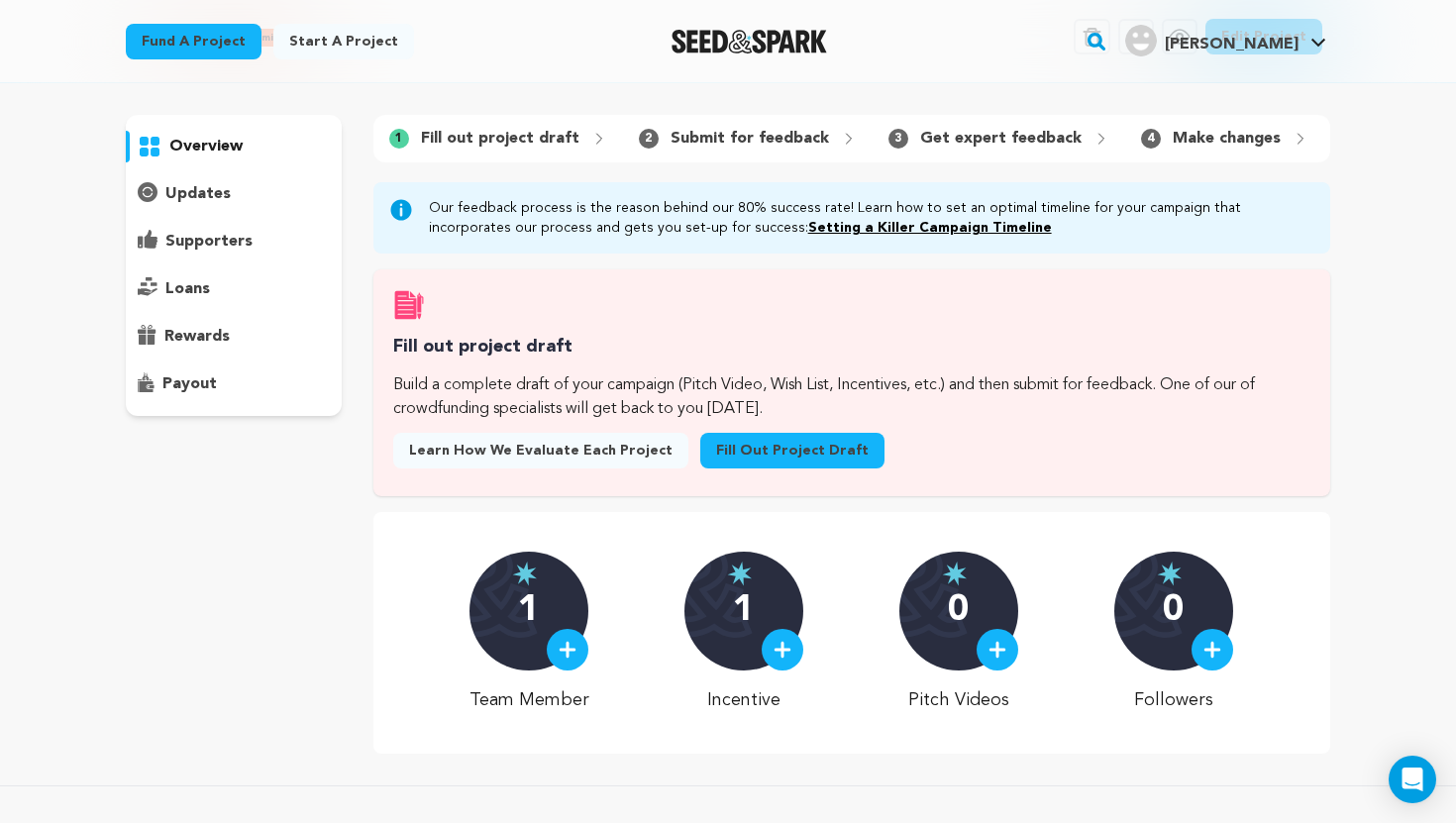 scroll, scrollTop: 0, scrollLeft: 0, axis: both 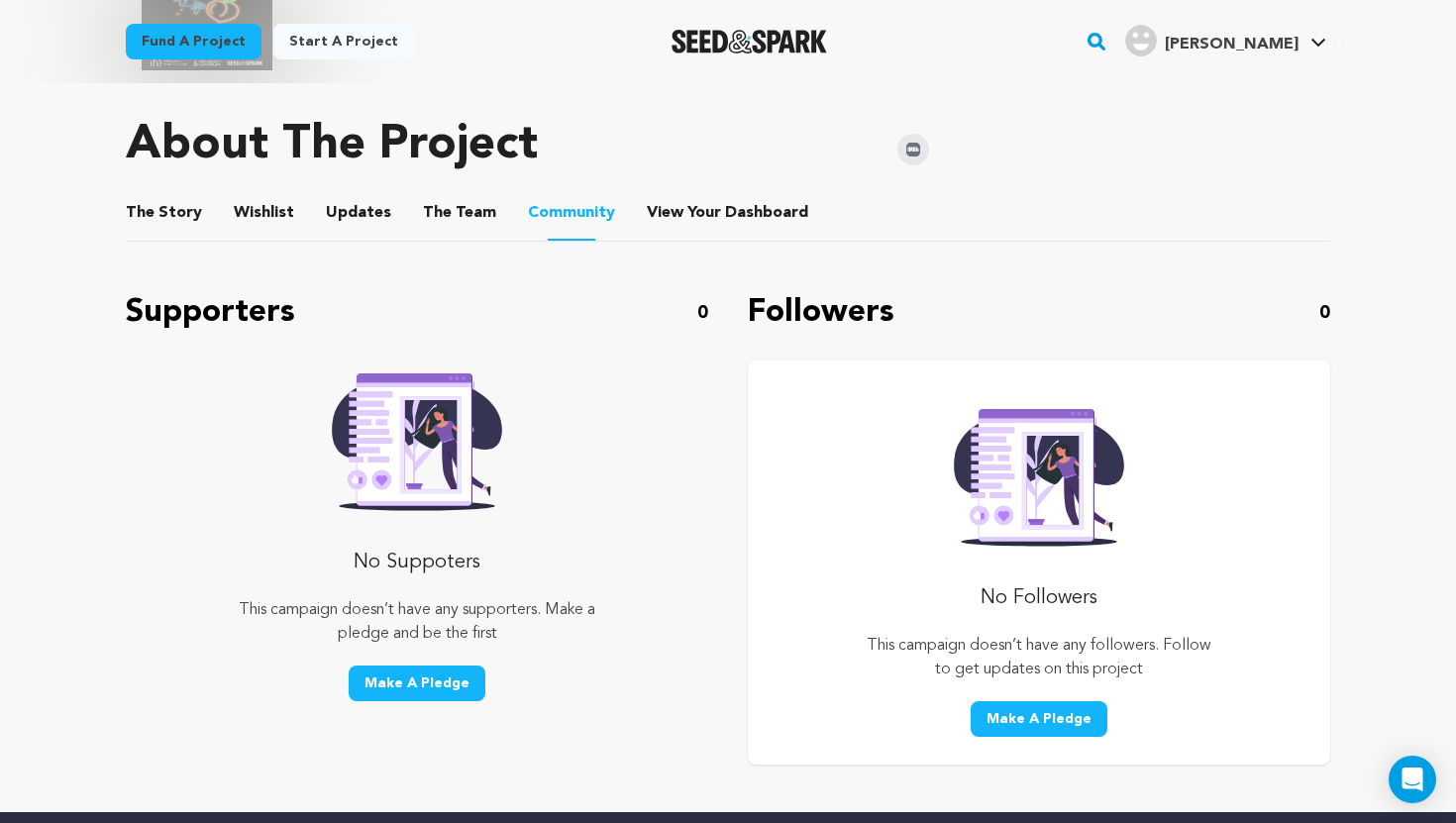 click on "Wishlist" at bounding box center [264, 217] 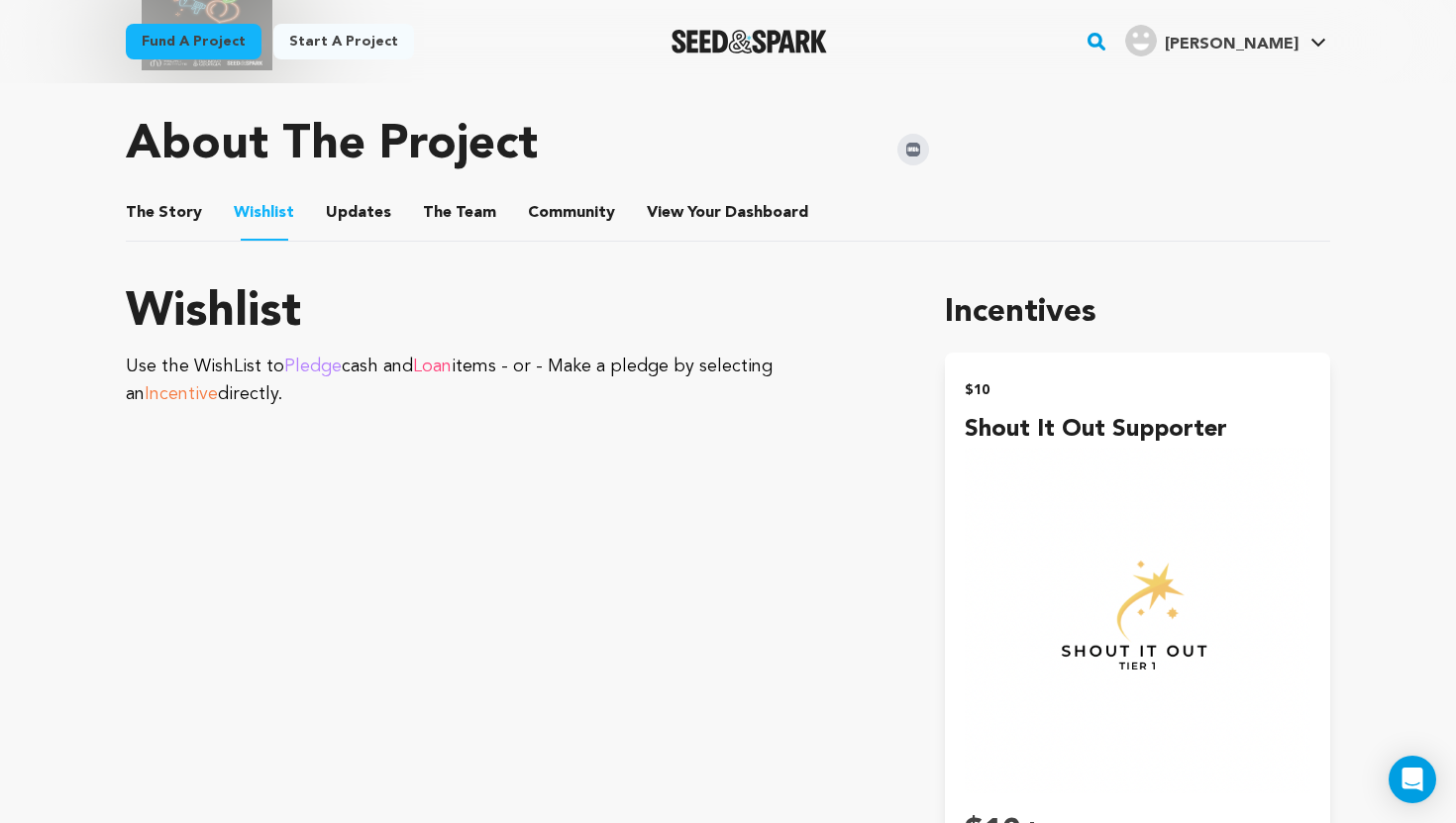 click on "The Story" at bounding box center (164, 217) 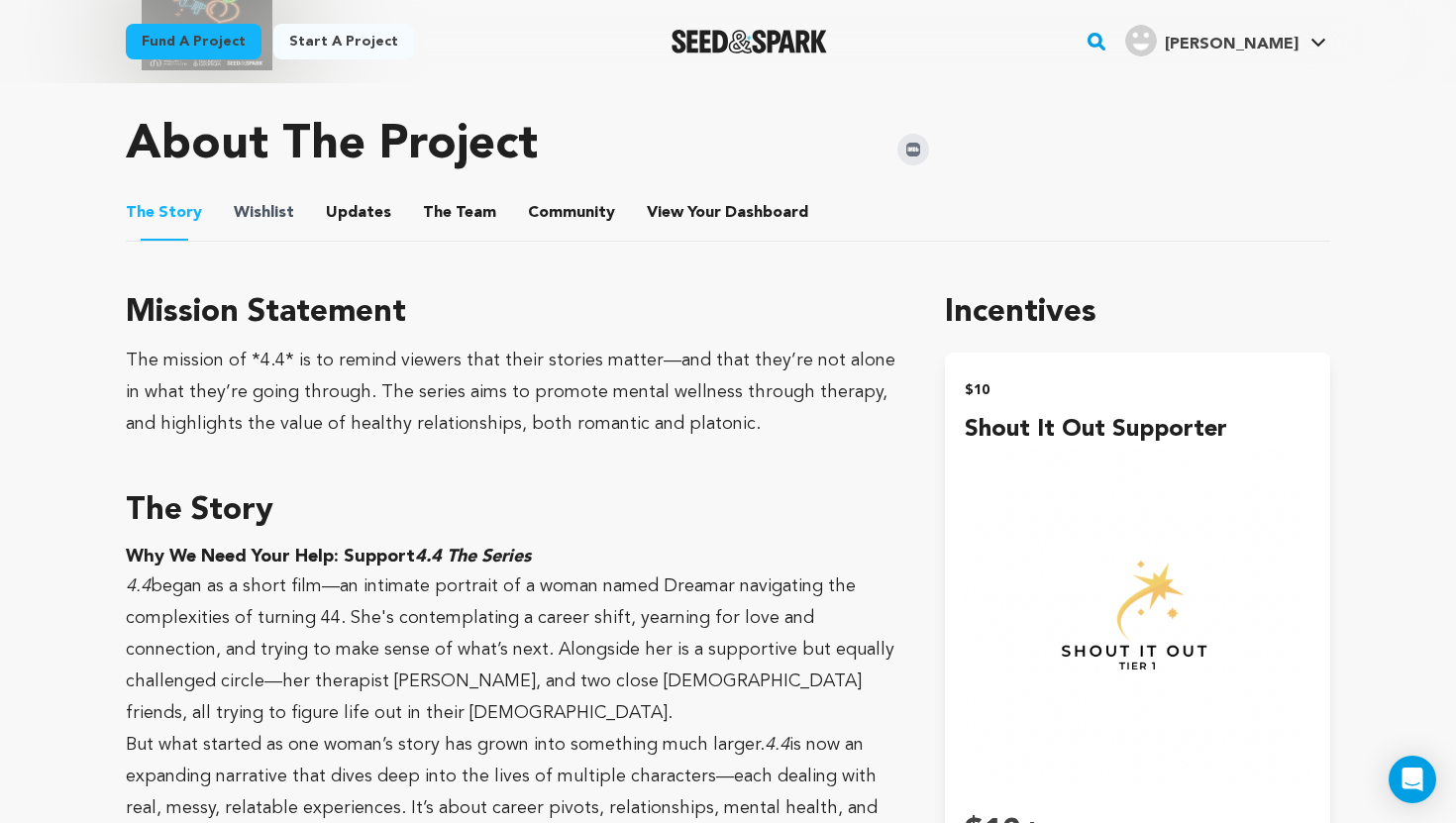 click on "Wishlist" at bounding box center (263, 213) 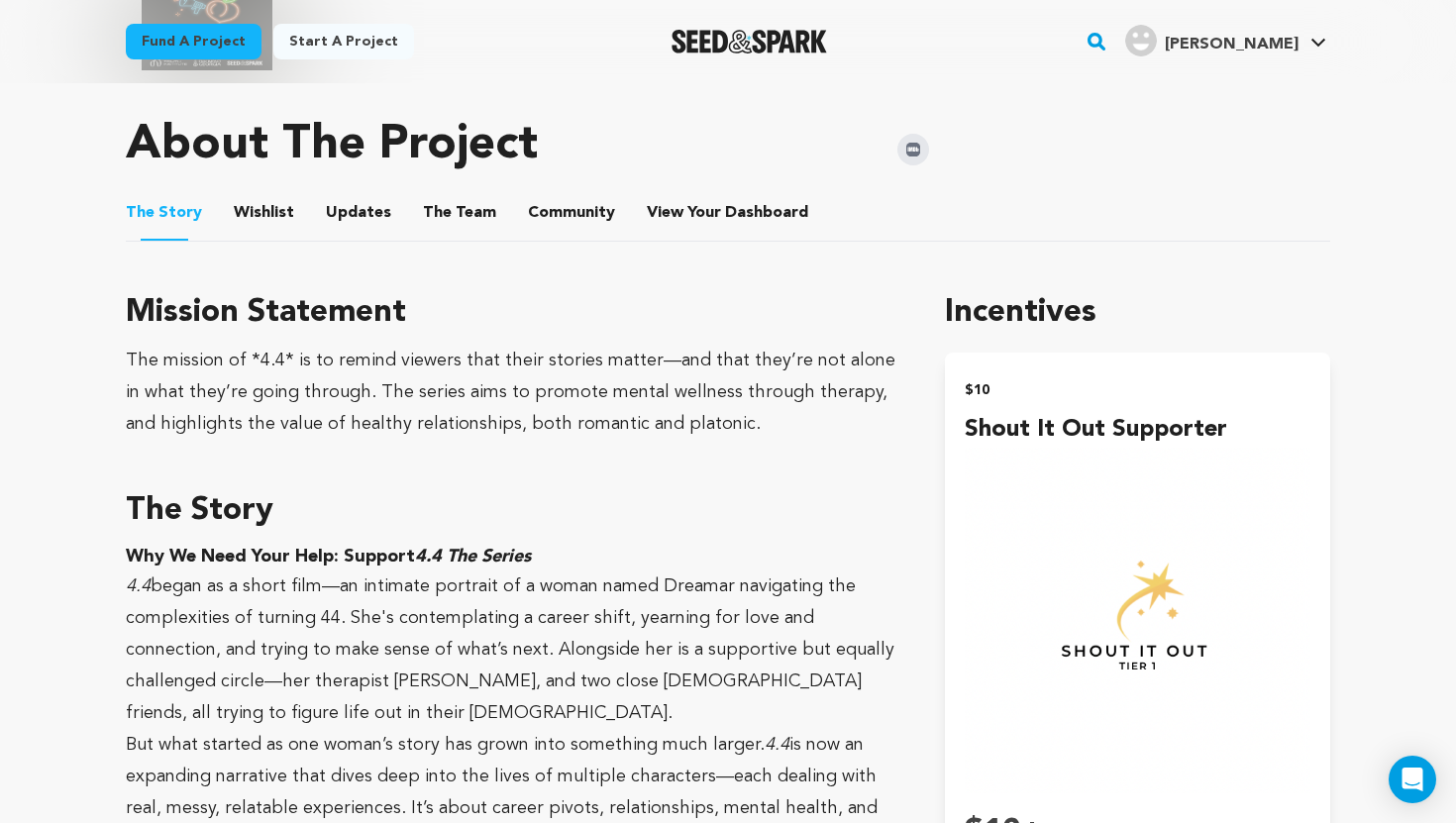 click on "Wishlist" at bounding box center [264, 217] 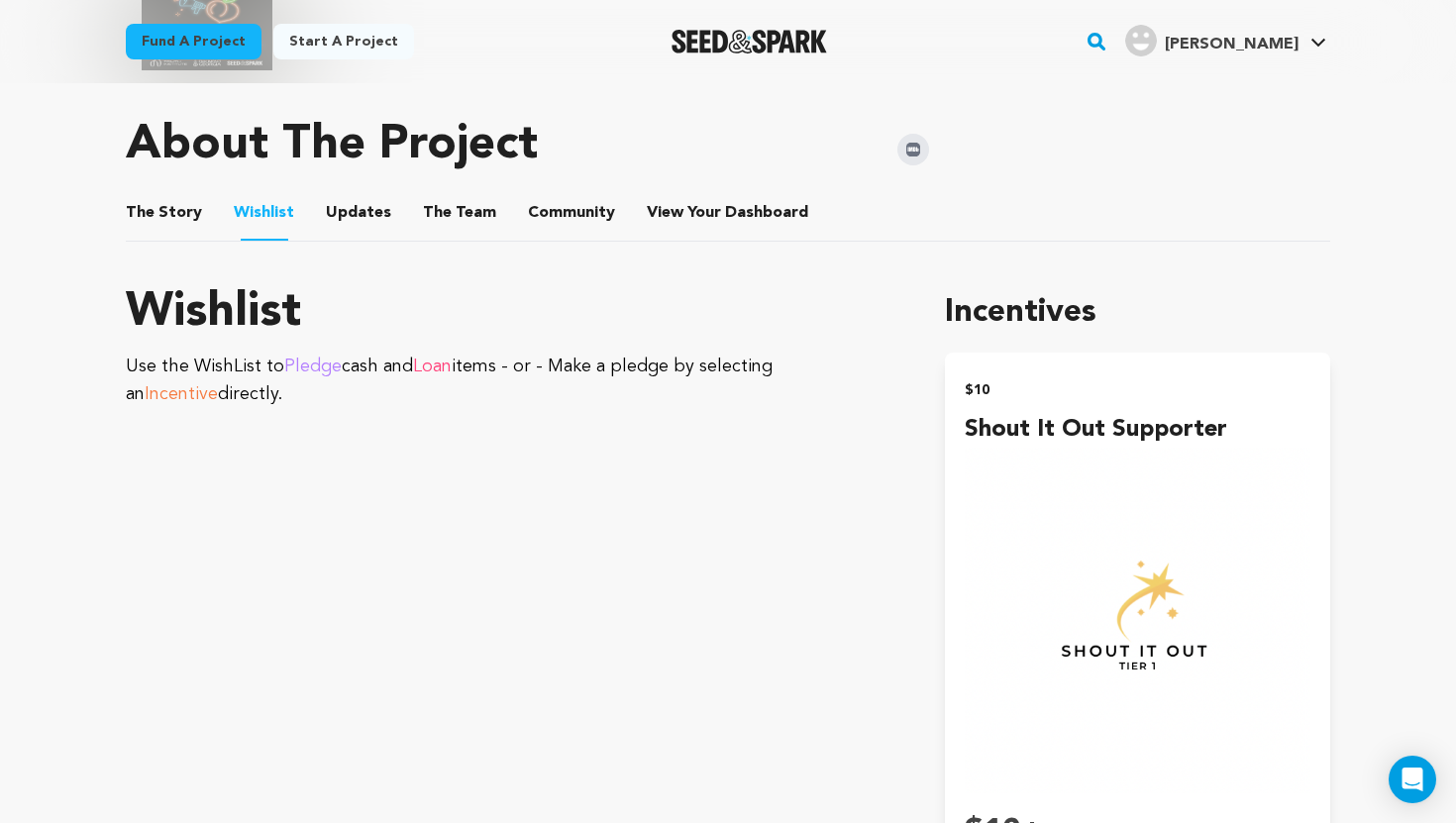 click on "Updates" at bounding box center [359, 217] 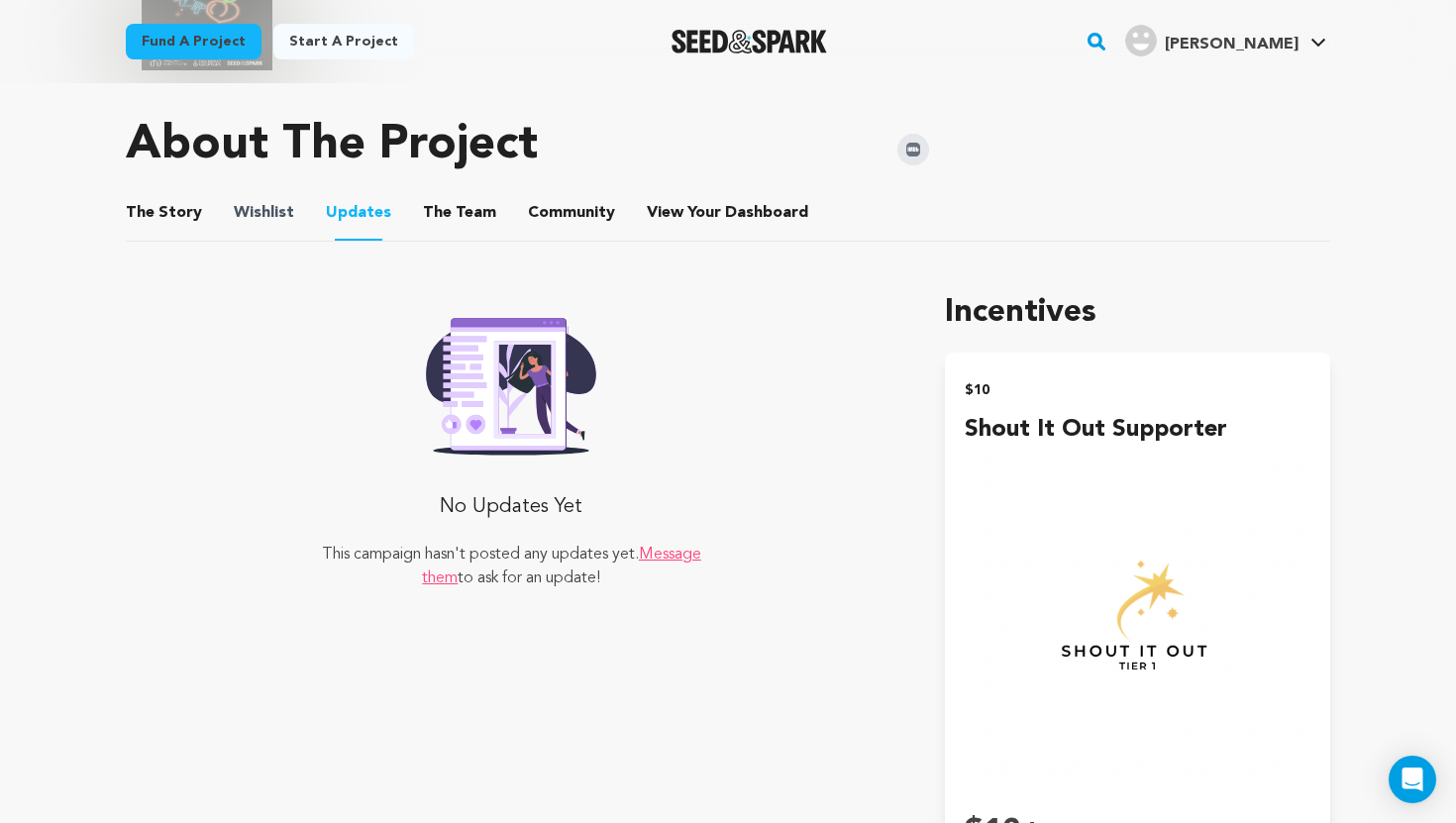click on "Wishlist" at bounding box center [263, 213] 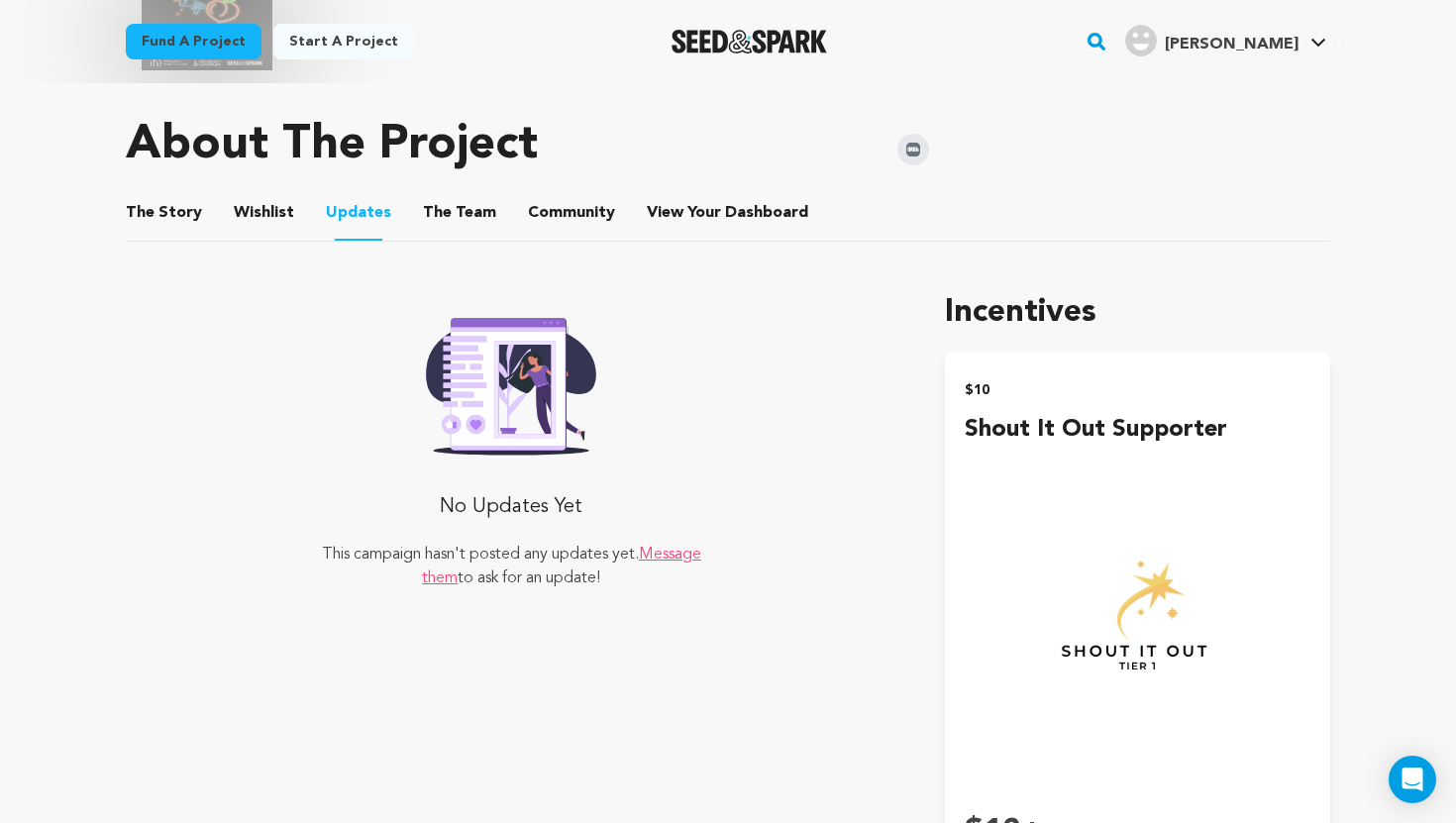 click on "The Team" at bounding box center [460, 217] 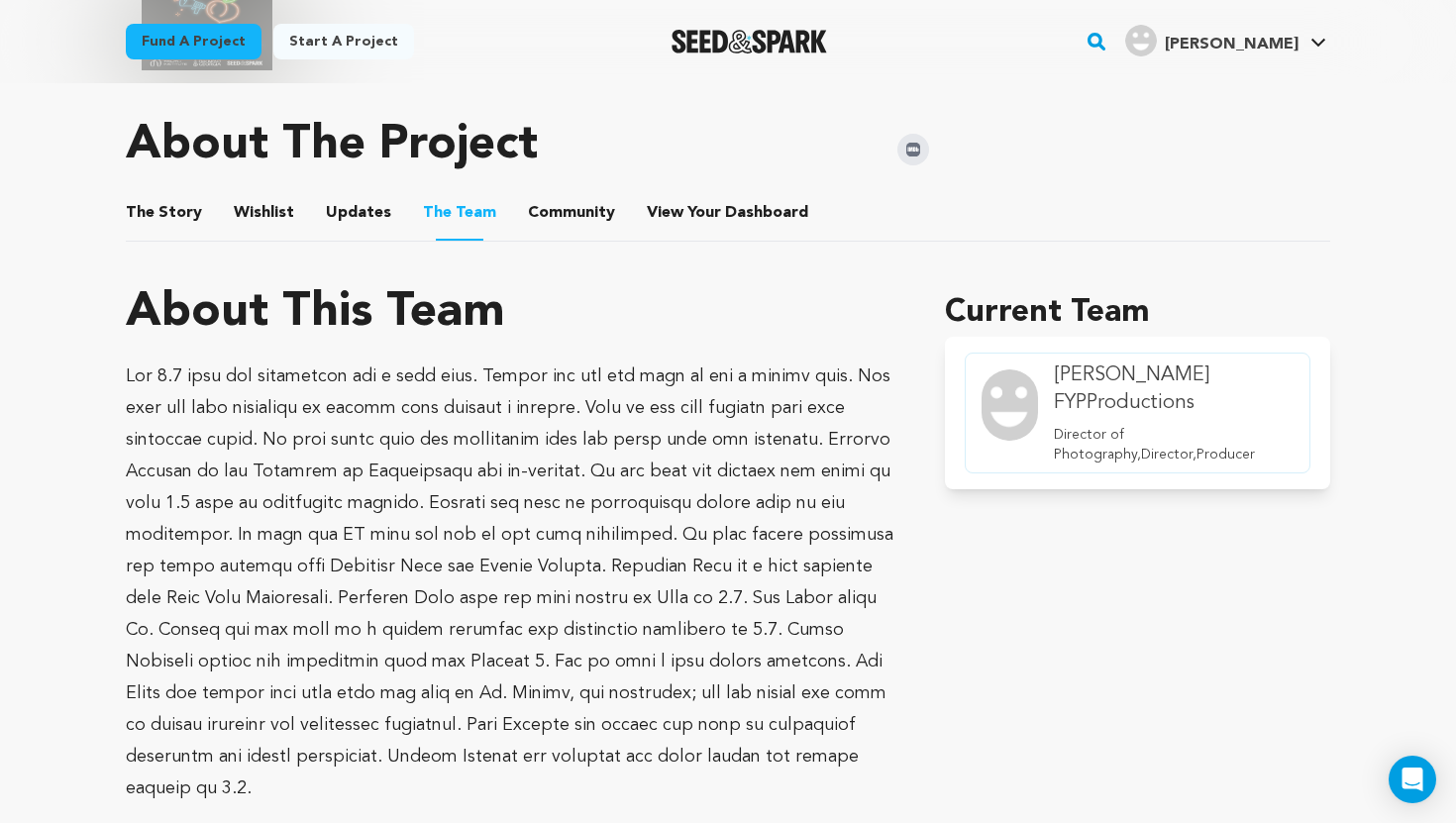 click on "Community" at bounding box center (572, 217) 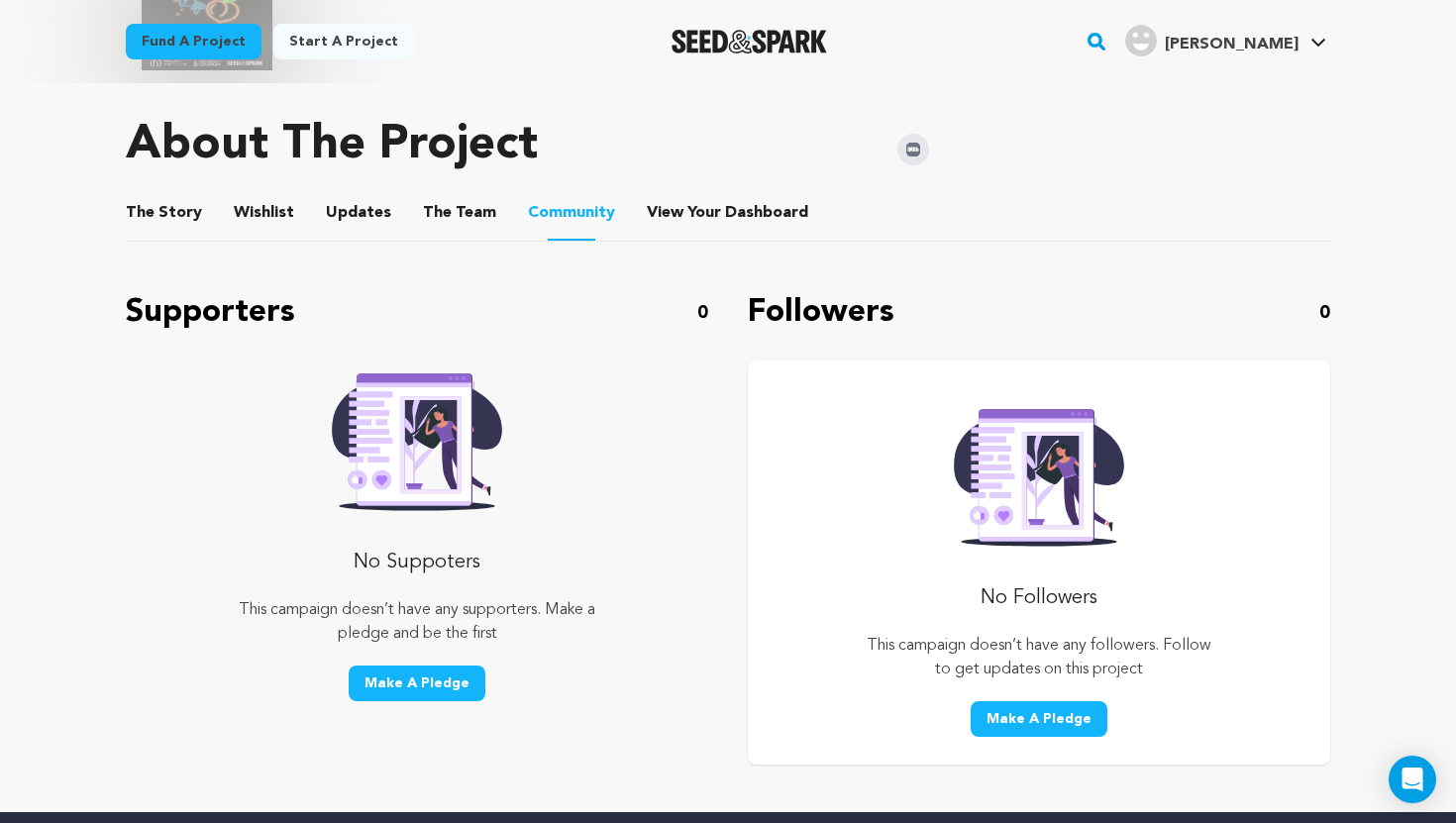 click on "View Your Dashboard" at bounding box center (671, 217) 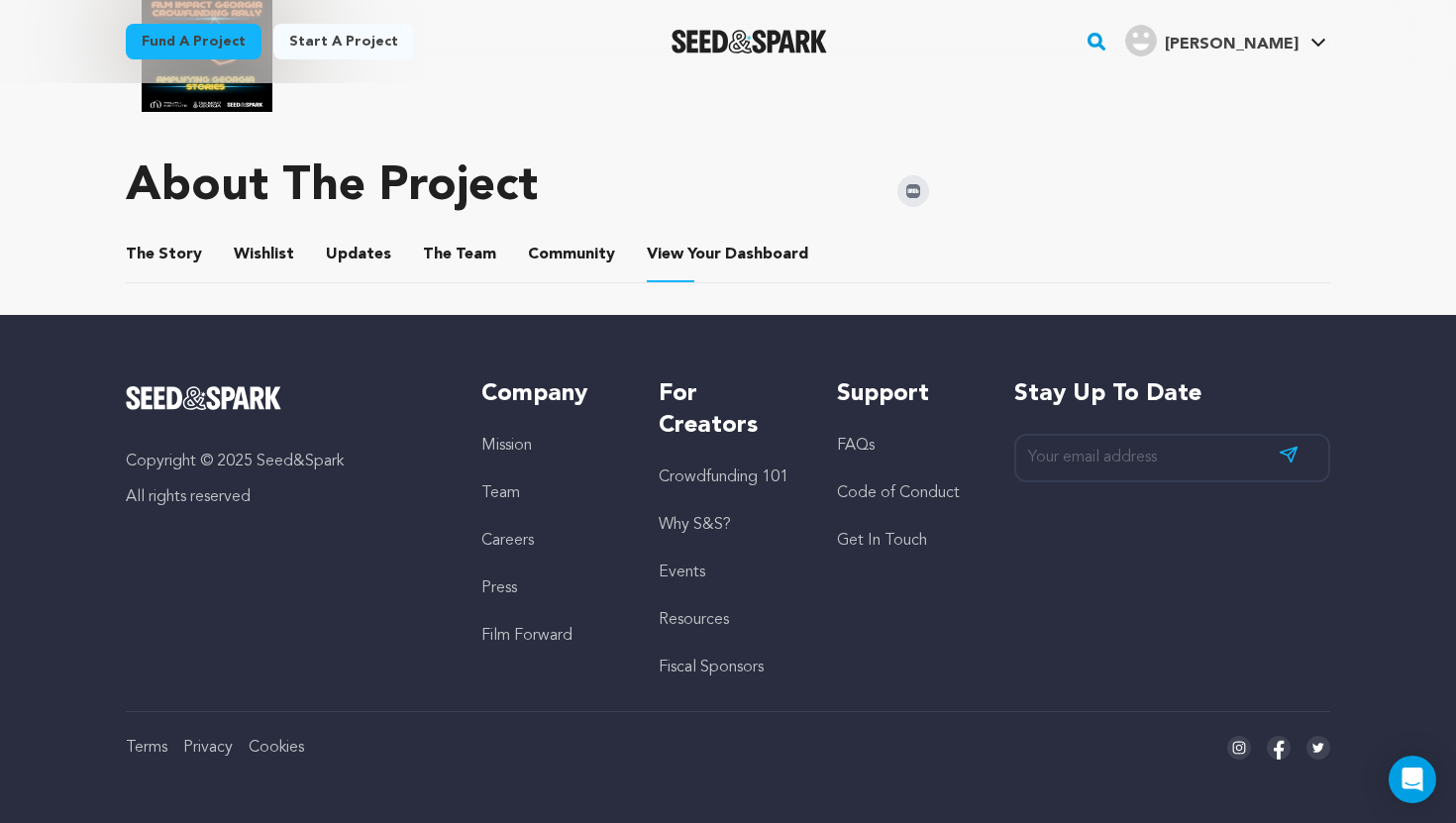 scroll, scrollTop: 974, scrollLeft: 0, axis: vertical 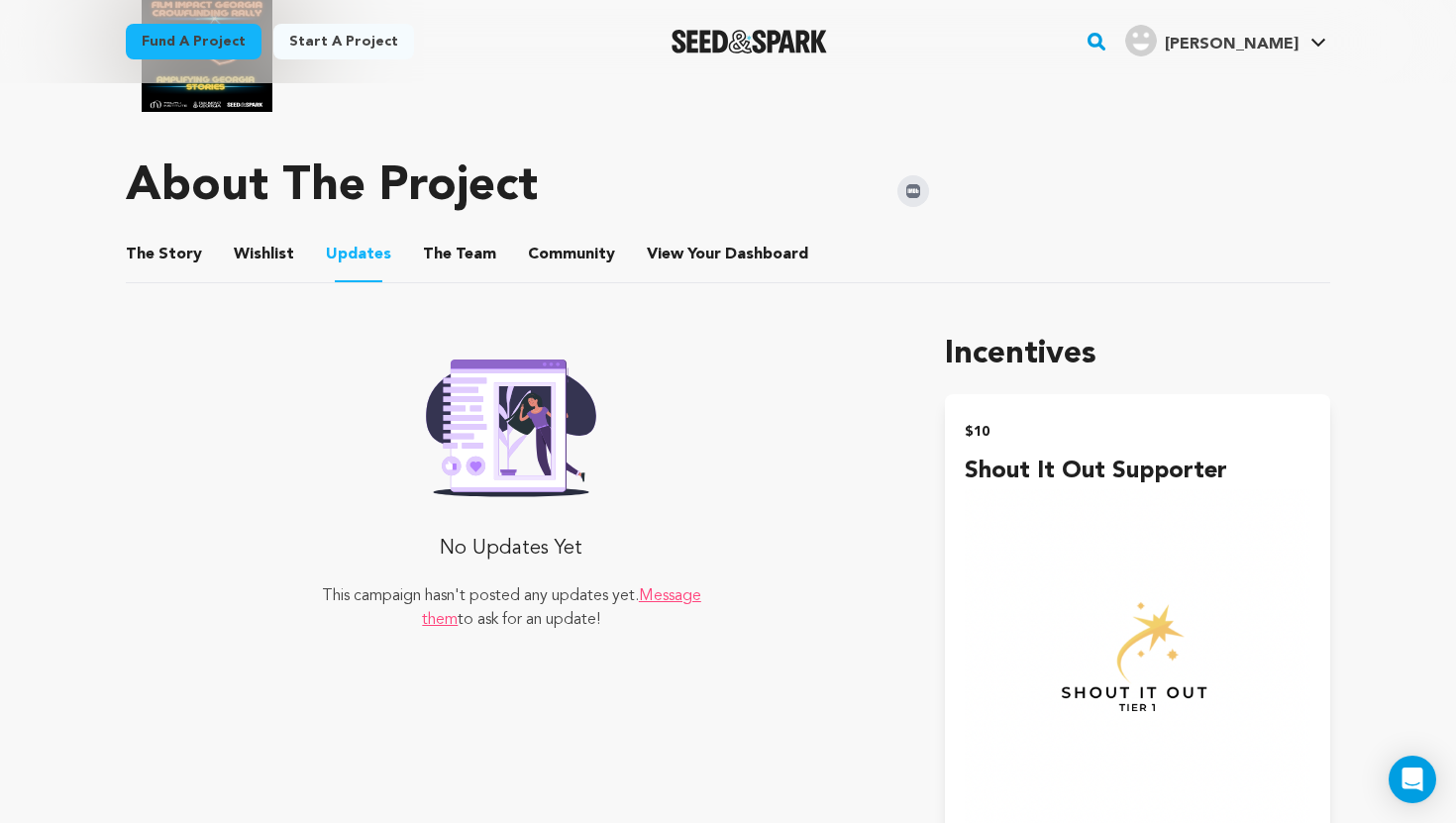 click on "Wishlist" at bounding box center (264, 258) 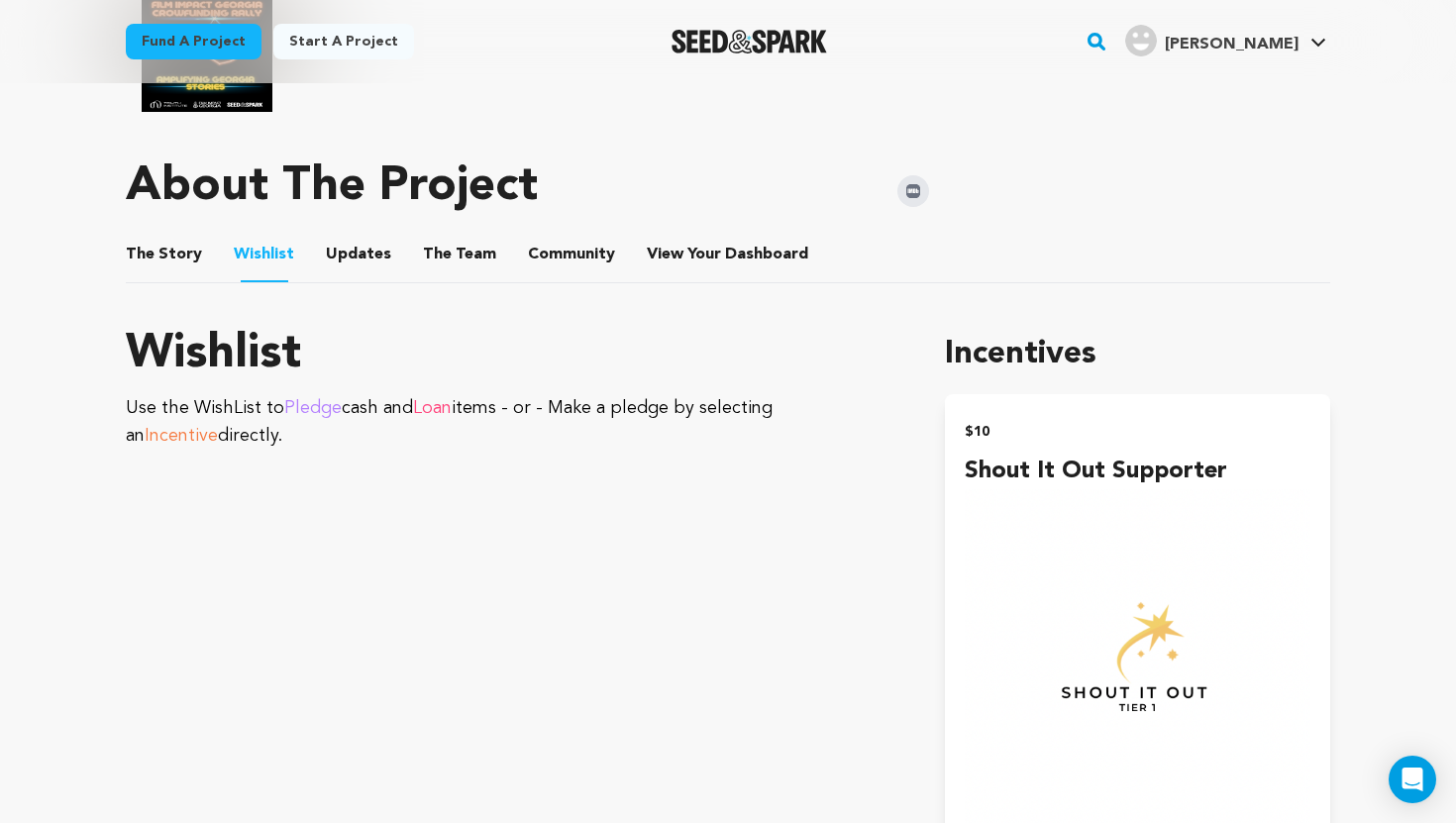 click on "The Story" at bounding box center [164, 258] 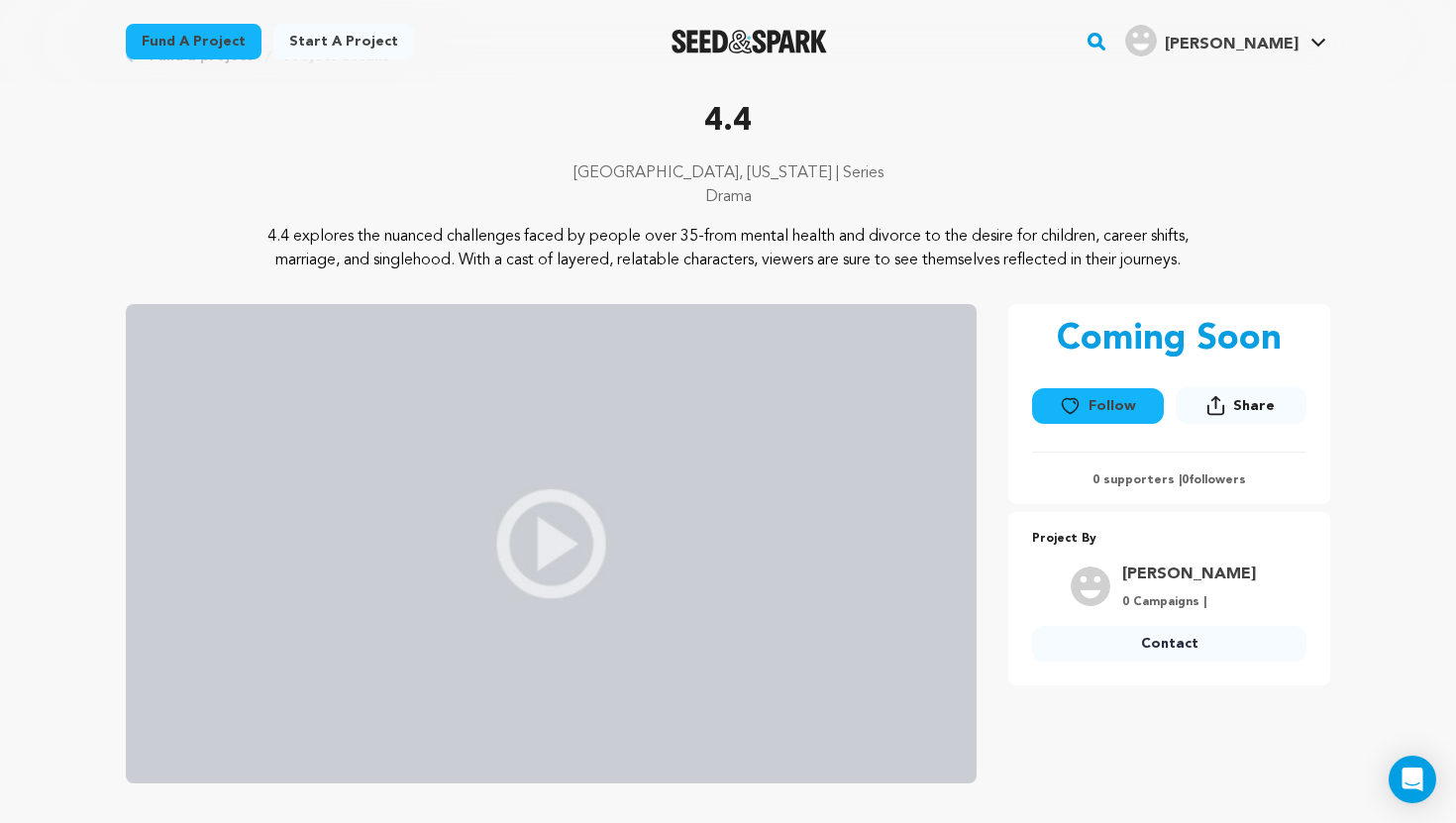 scroll, scrollTop: 0, scrollLeft: 0, axis: both 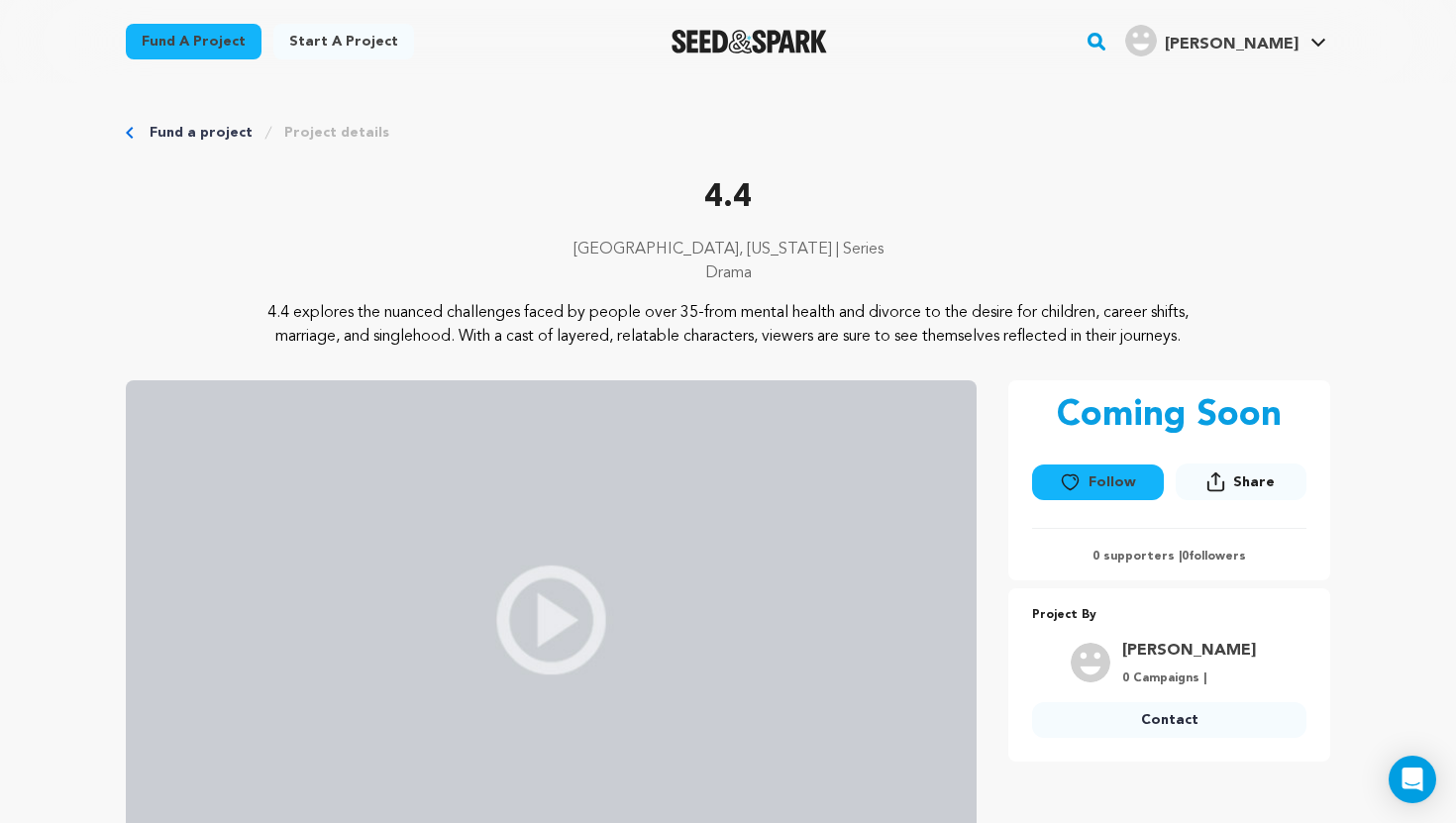 click on "Fund a project
Start a project
Search" at bounding box center (728, 1760) 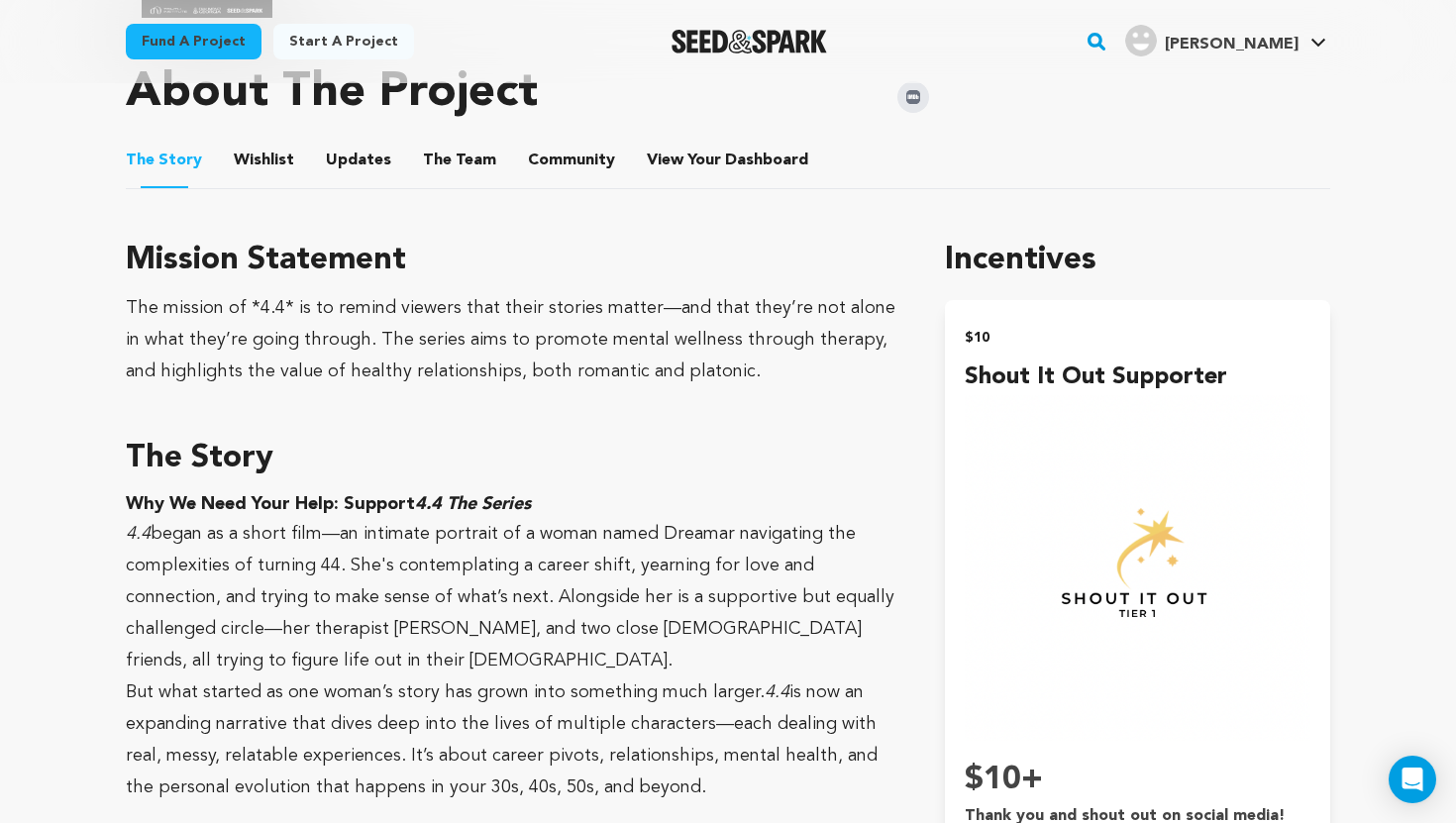 scroll, scrollTop: 1070, scrollLeft: 0, axis: vertical 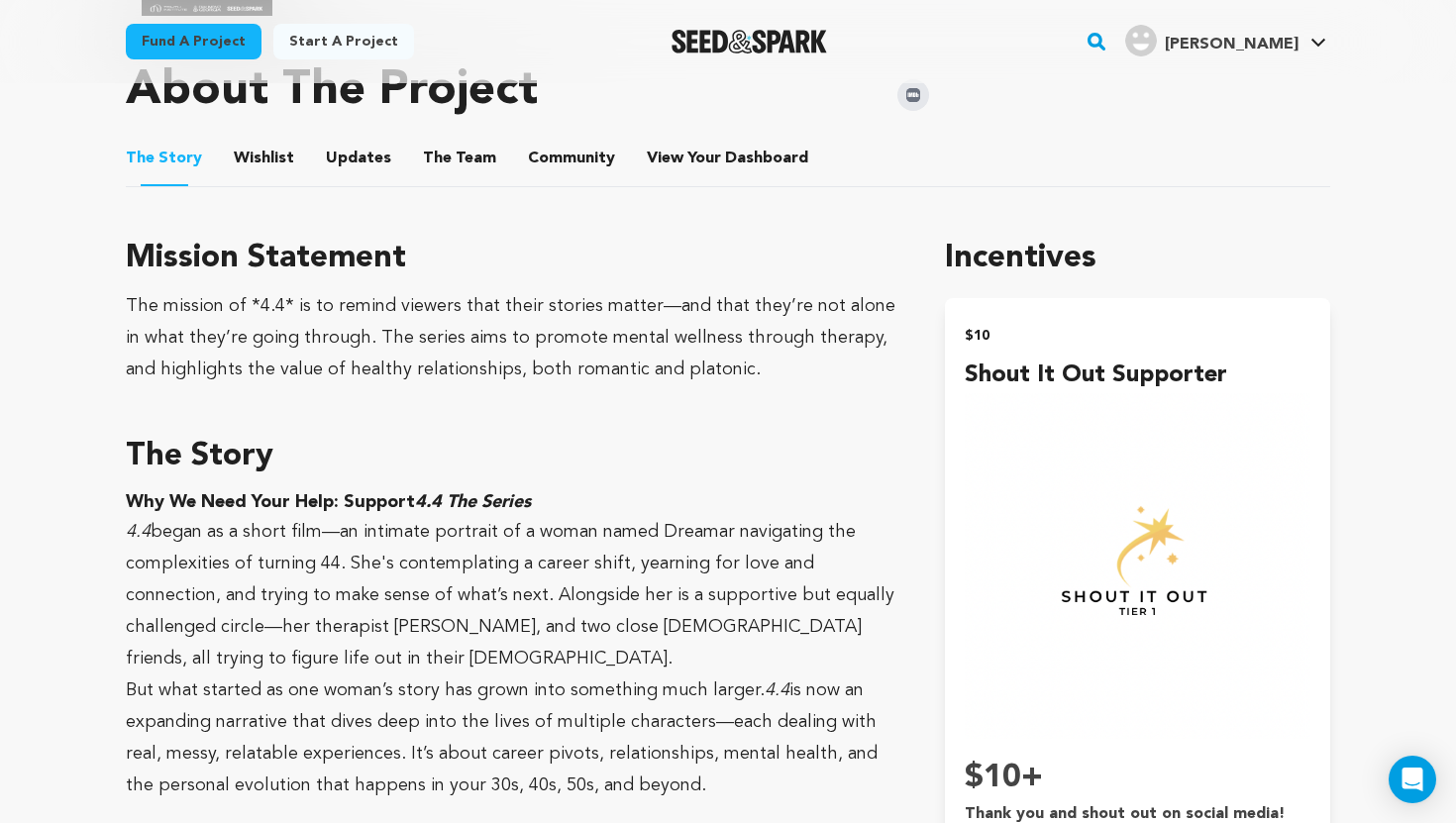 click on "Fund a project
Start a project
Search" at bounding box center [728, 690] 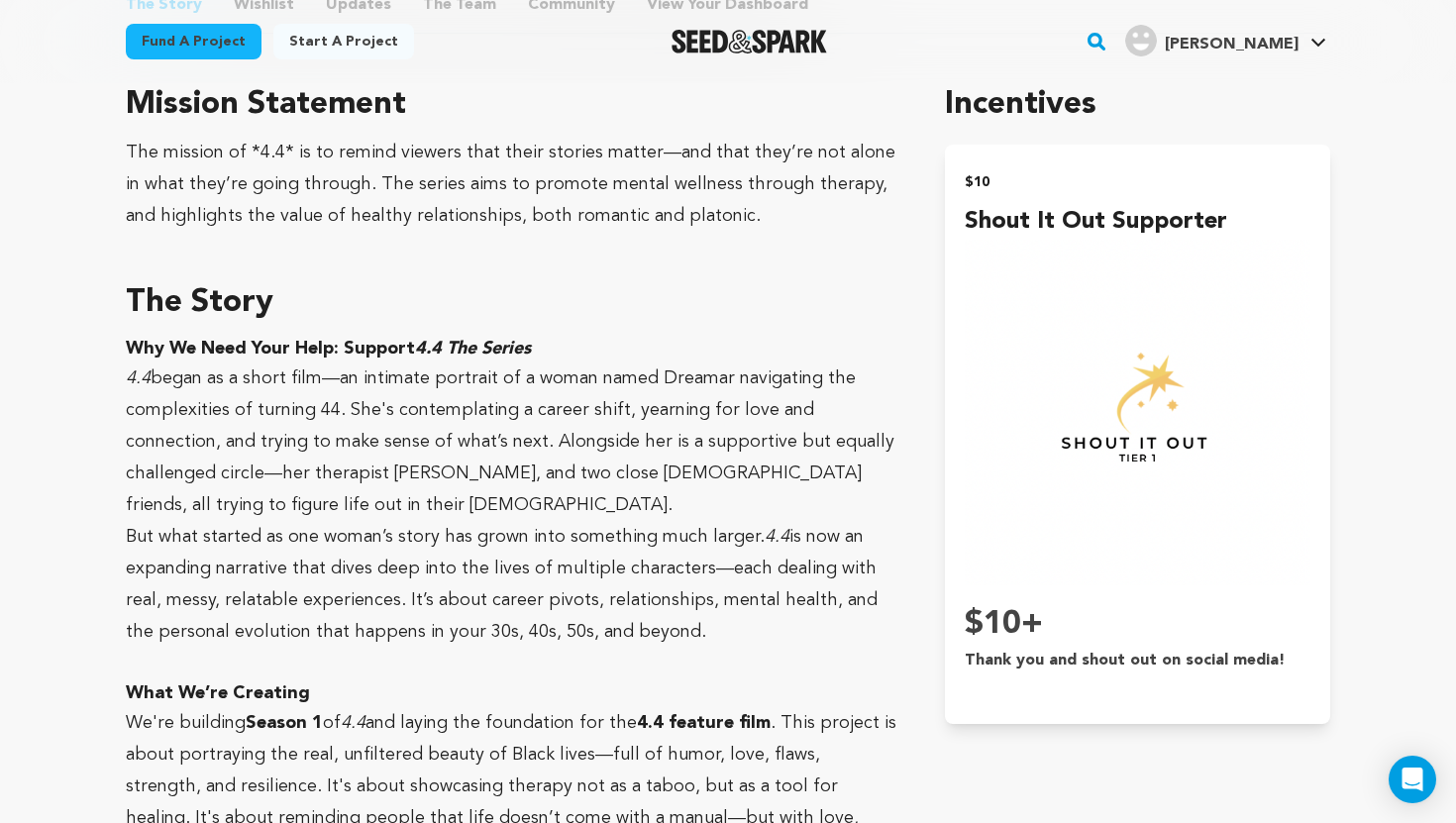 scroll, scrollTop: 1228, scrollLeft: 0, axis: vertical 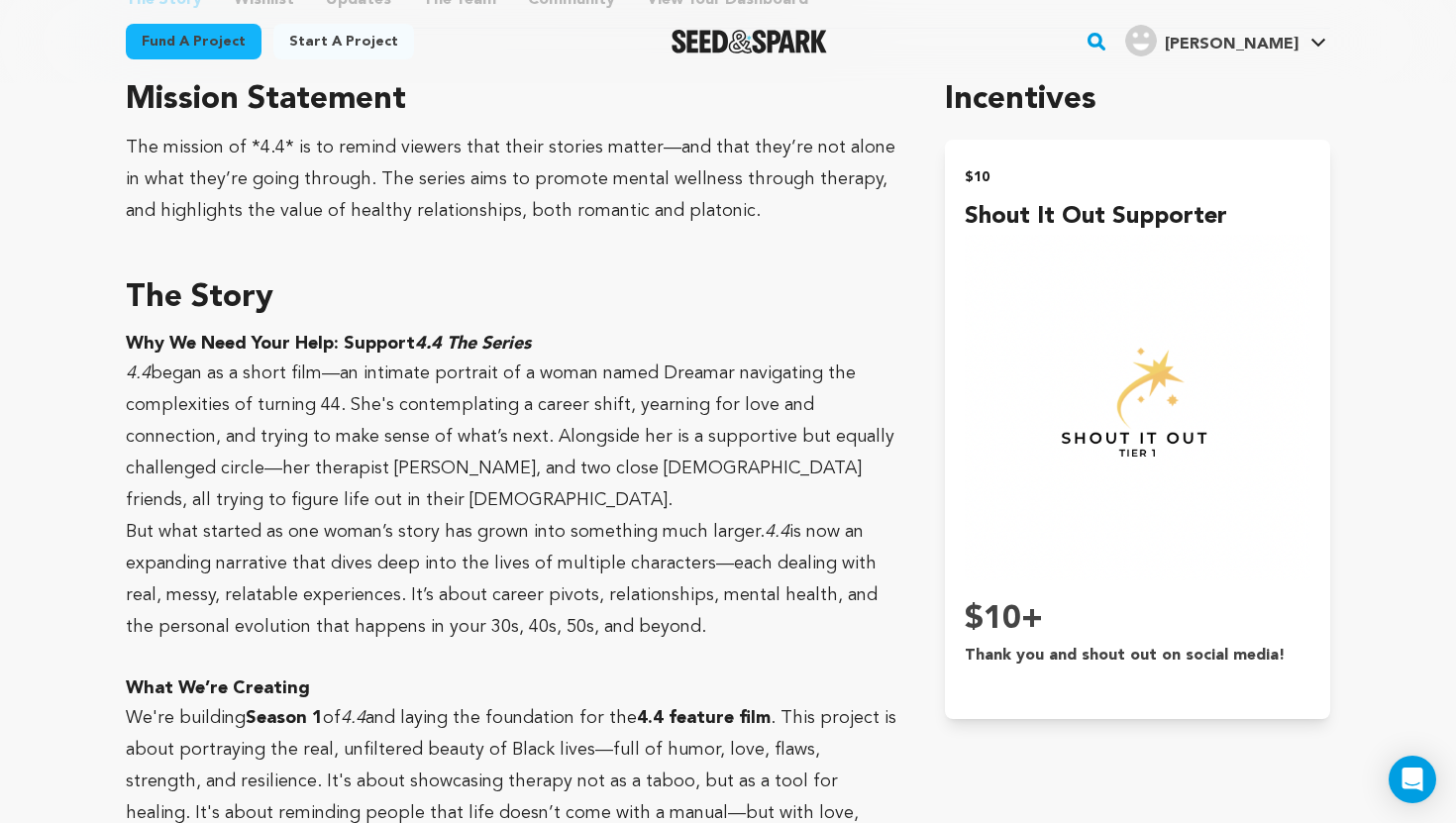 click on "Fund a project
Start a project
Search" at bounding box center (728, 532) 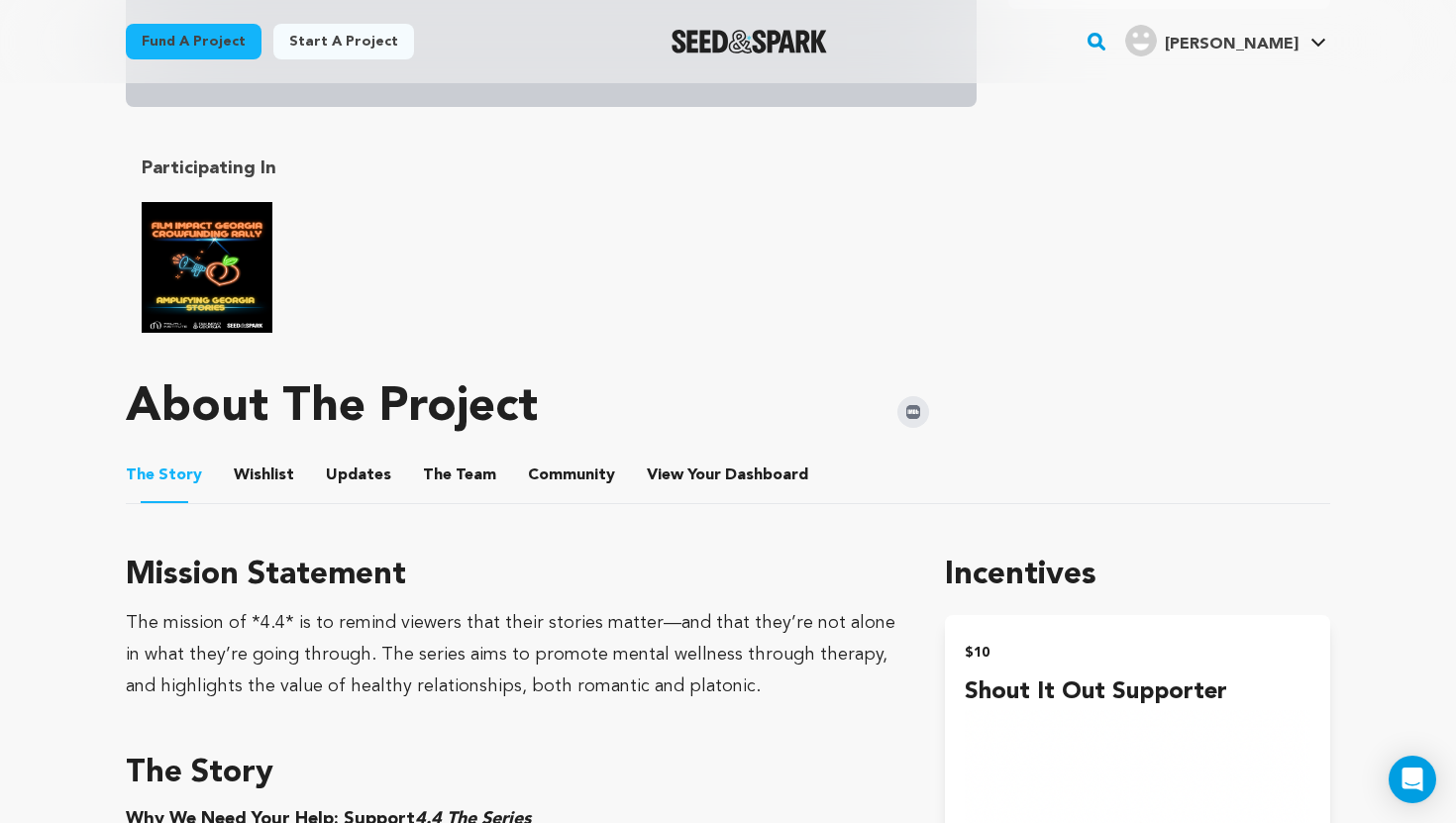 scroll, scrollTop: 713, scrollLeft: 0, axis: vertical 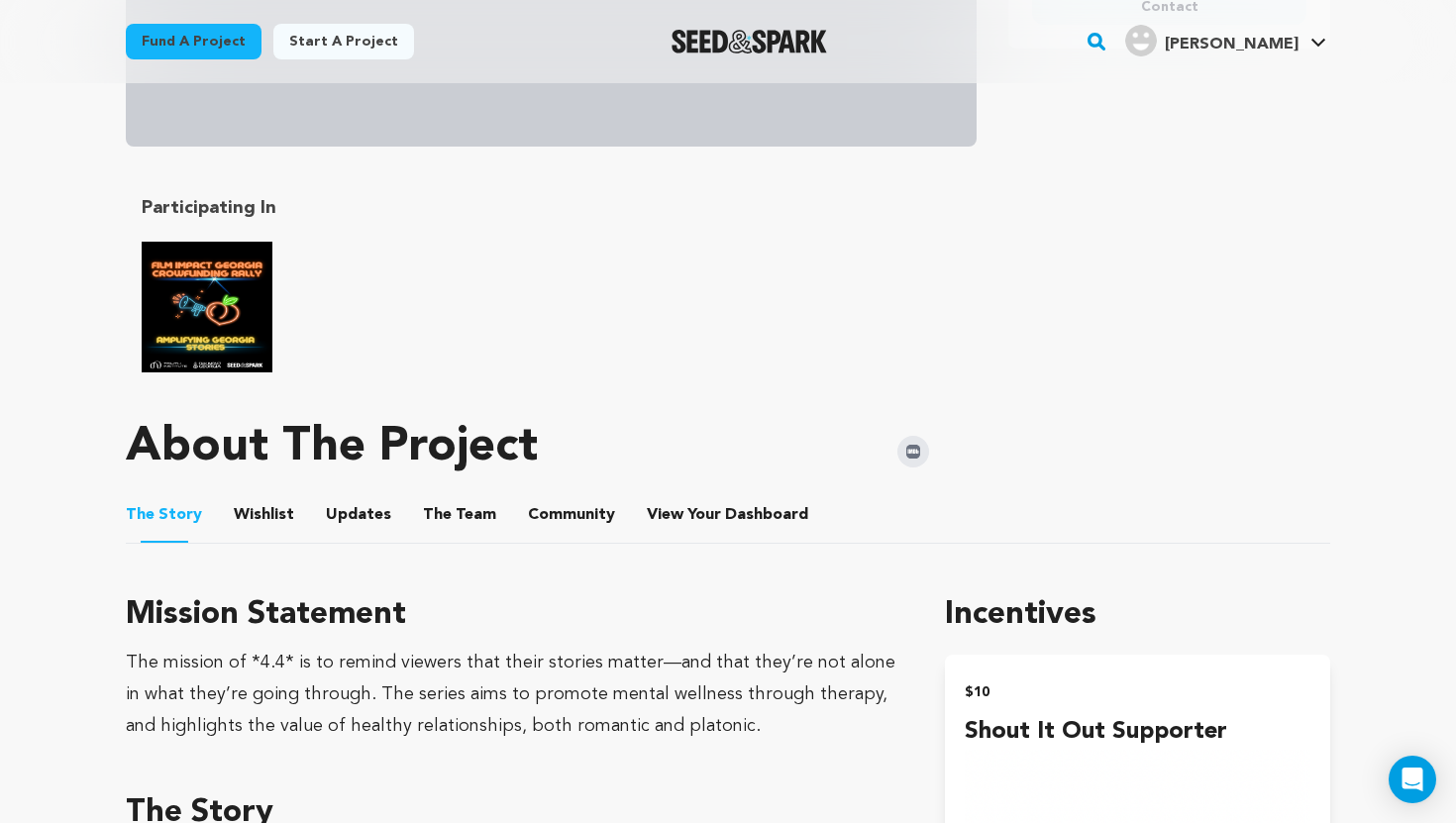 click at bounding box center (913, 452) 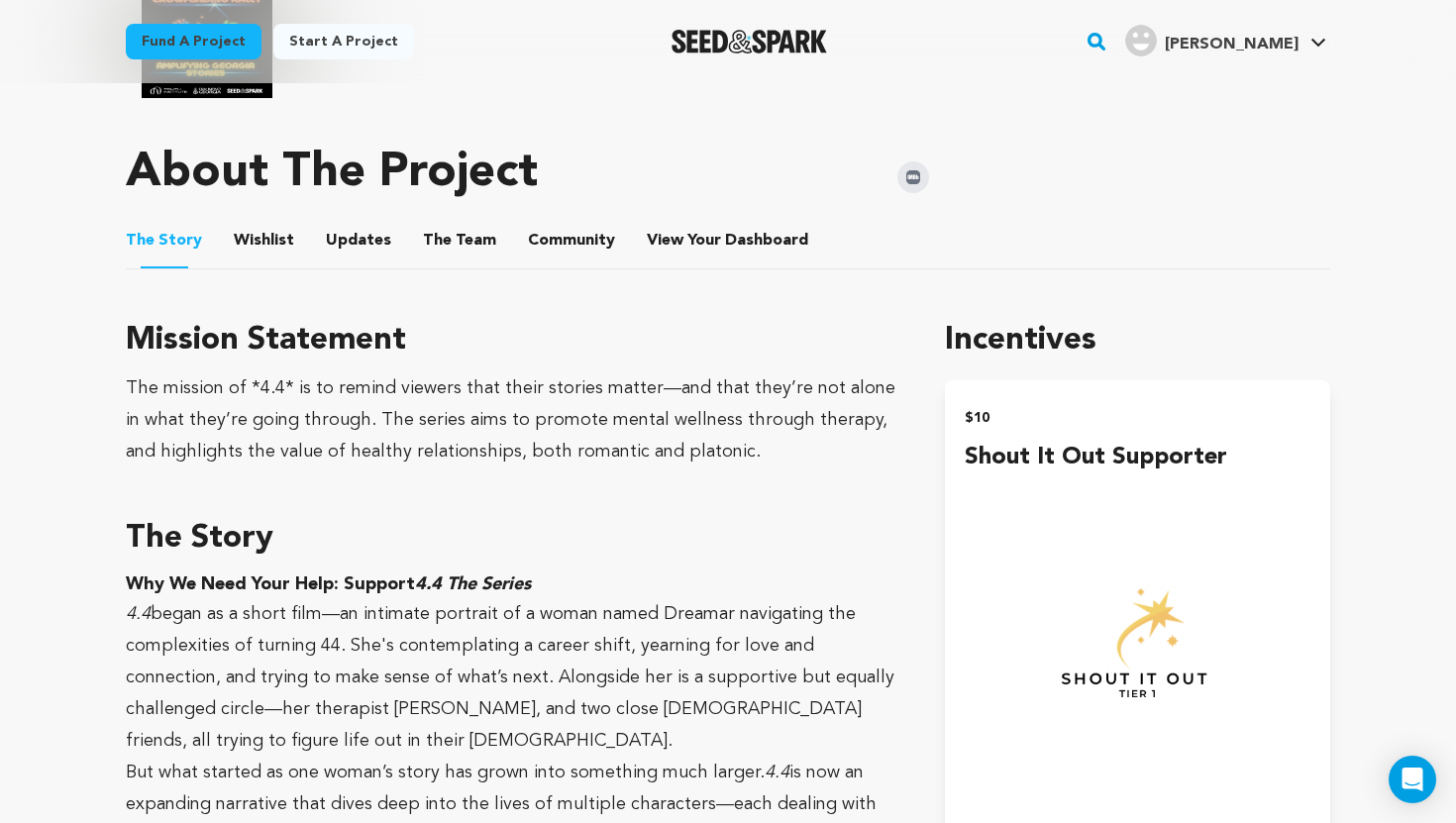 scroll, scrollTop: 990, scrollLeft: 0, axis: vertical 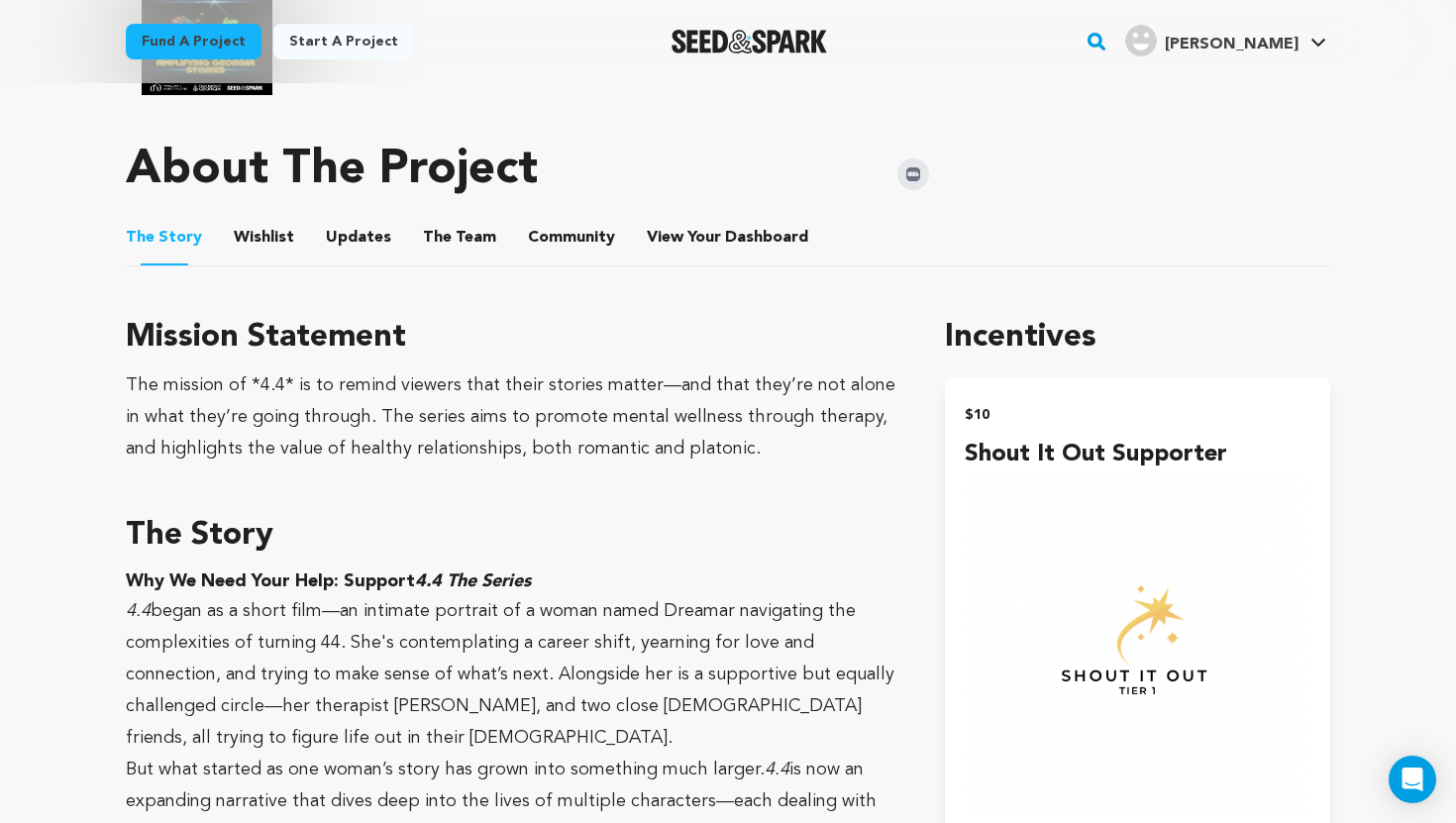 click on "The Team" at bounding box center (460, 242) 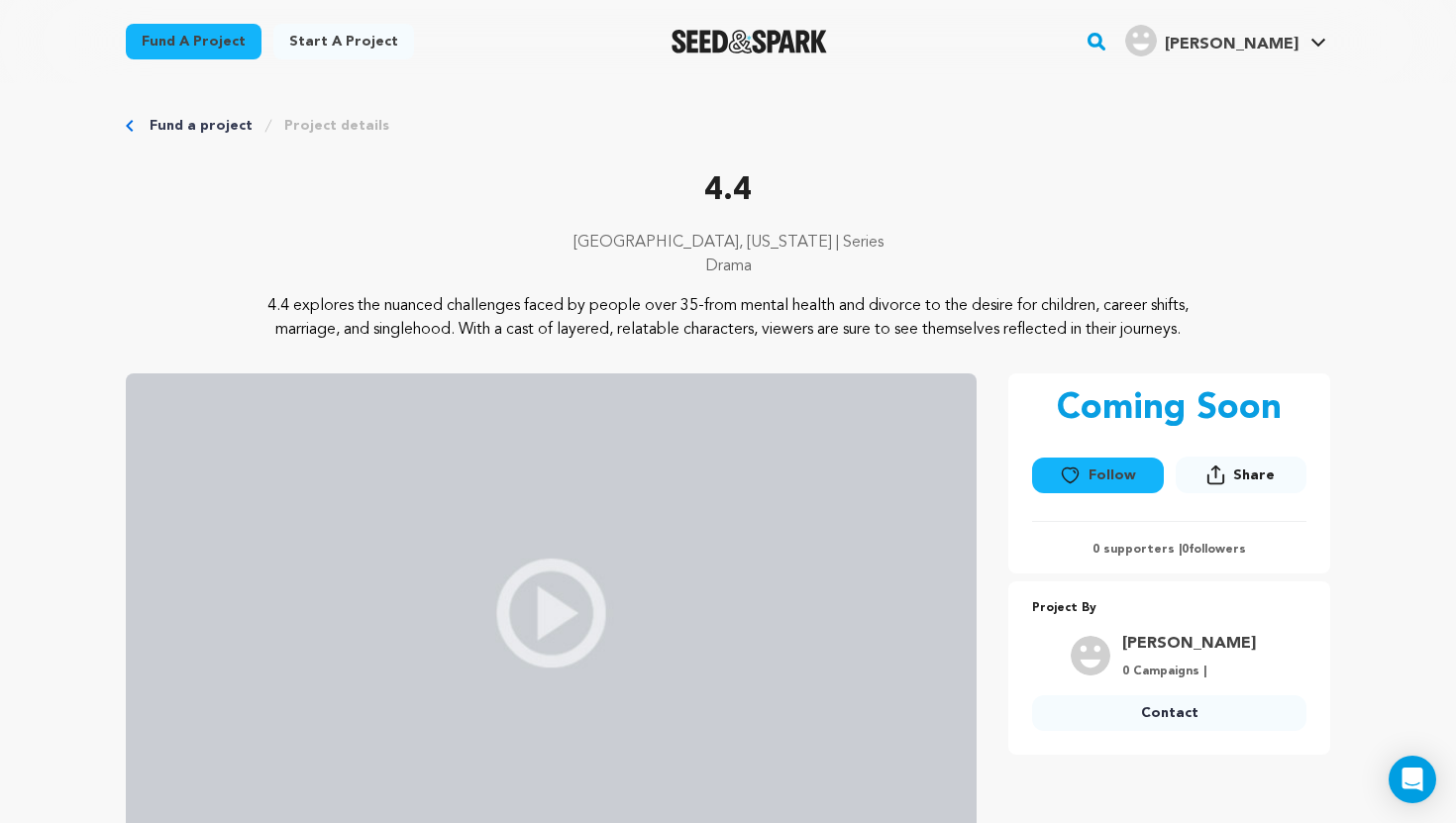 scroll, scrollTop: 0, scrollLeft: 0, axis: both 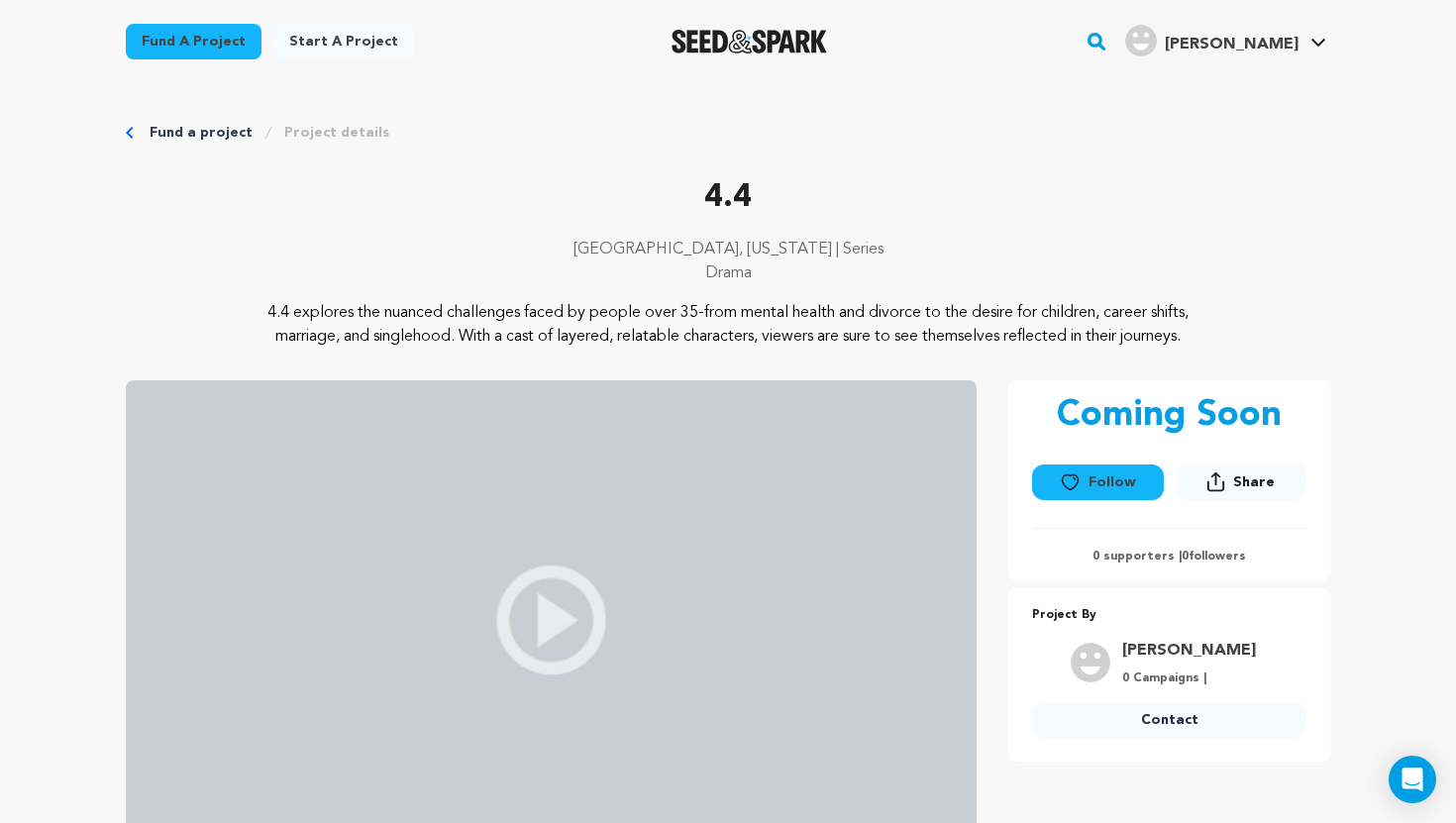 click on "4.4" at bounding box center [728, 198] 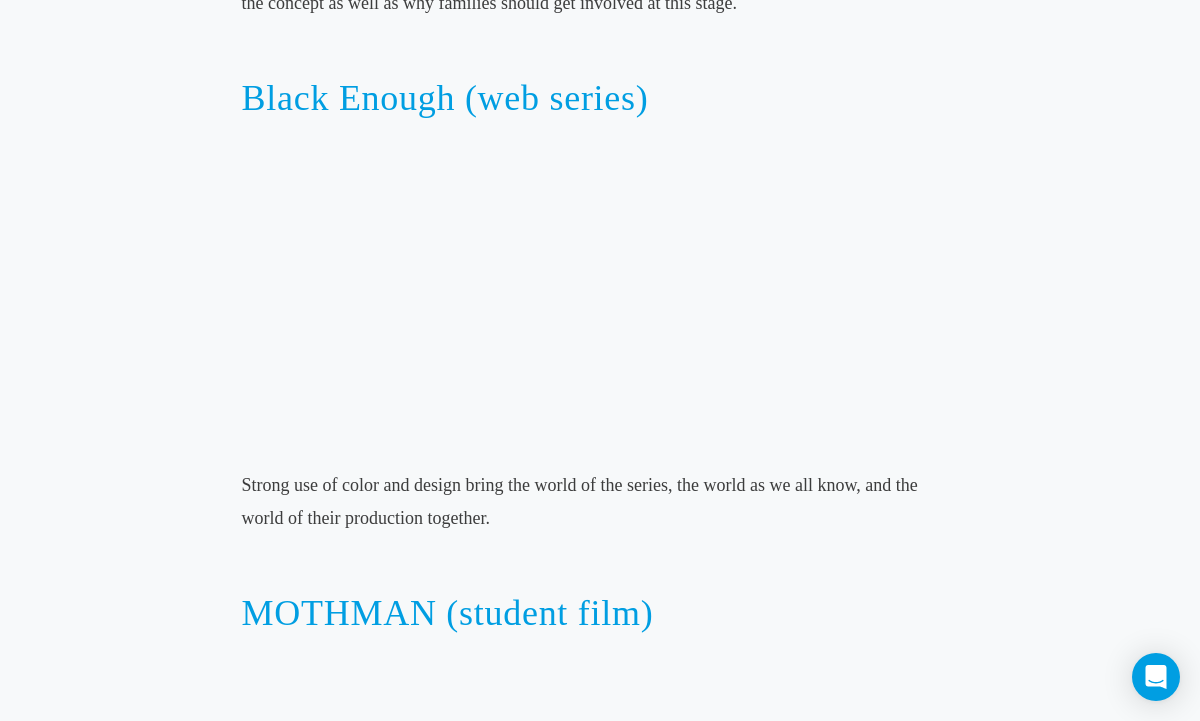 scroll, scrollTop: 6991, scrollLeft: 0, axis: vertical 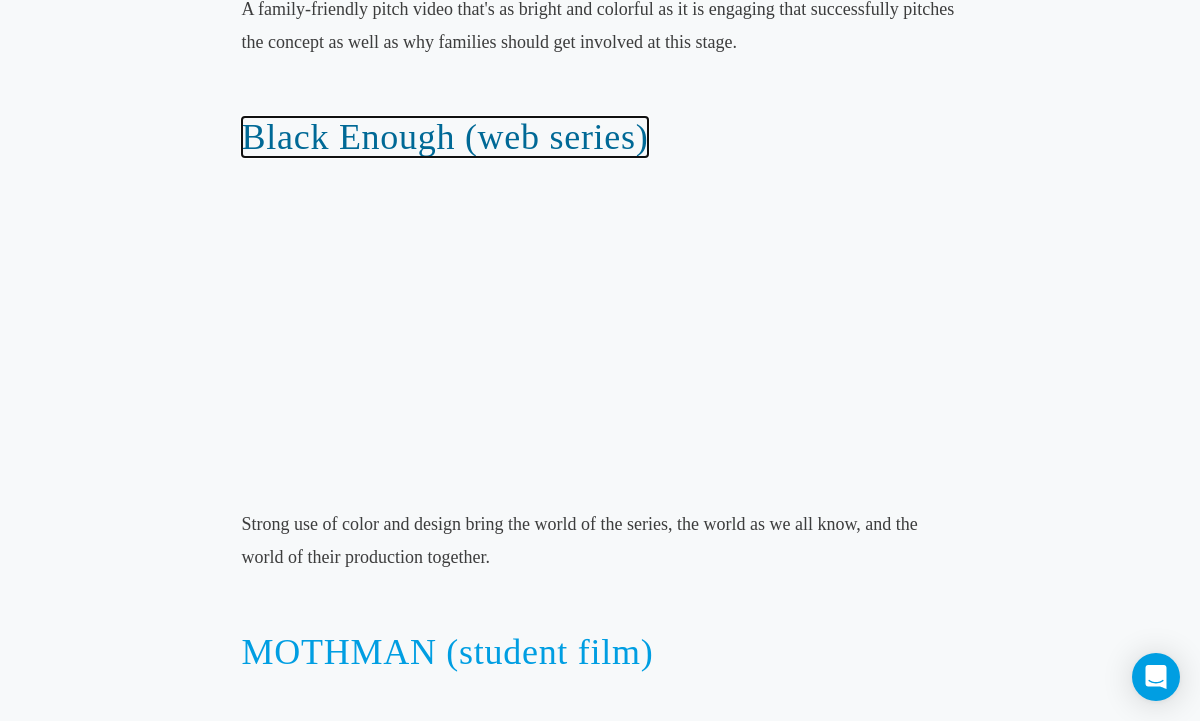 click on "Black Enough (web series)" at bounding box center (445, 137) 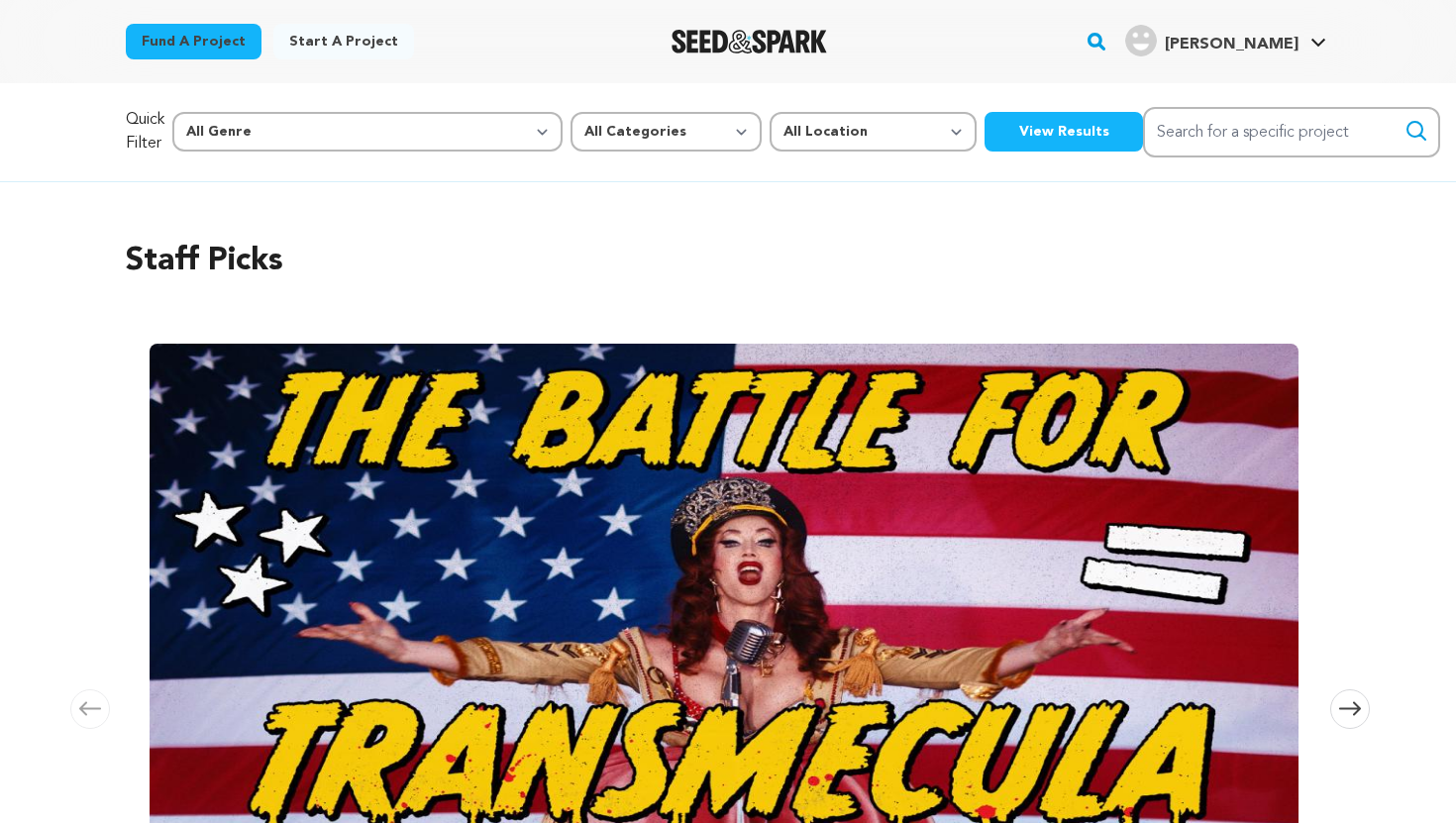 scroll, scrollTop: 0, scrollLeft: 0, axis: both 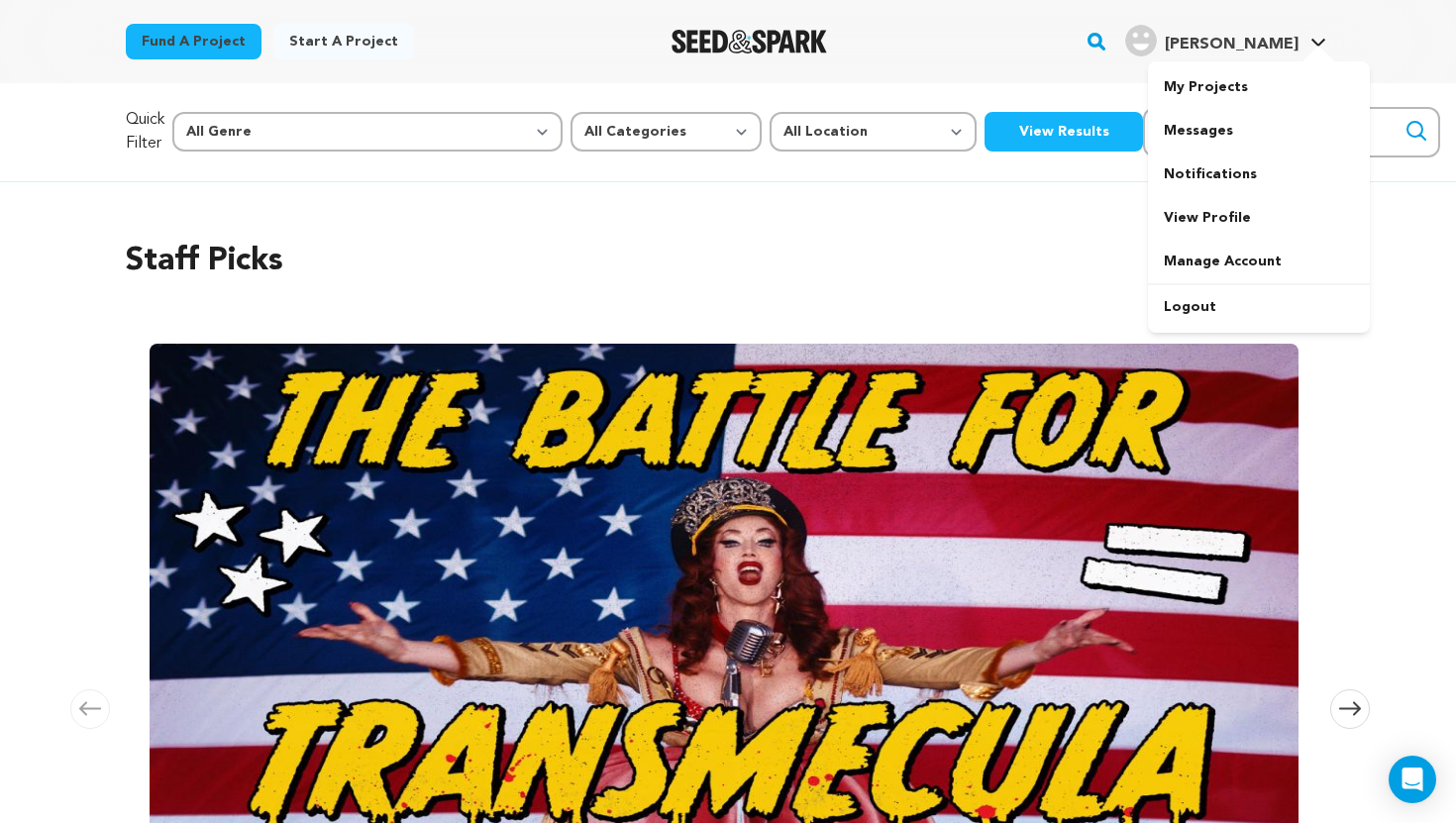 click on "[PERSON_NAME]" at bounding box center (1231, 45) 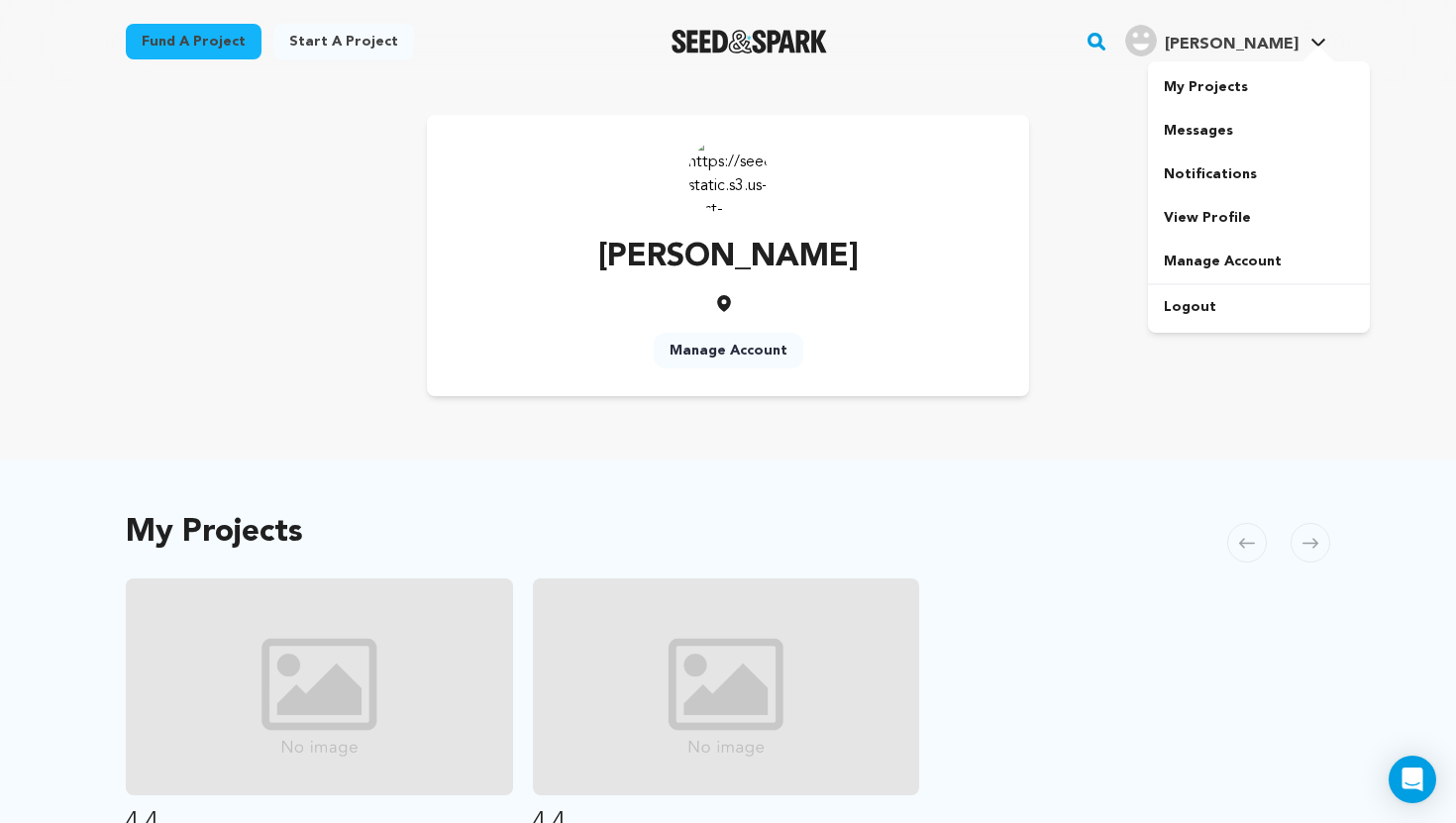 scroll, scrollTop: 0, scrollLeft: 0, axis: both 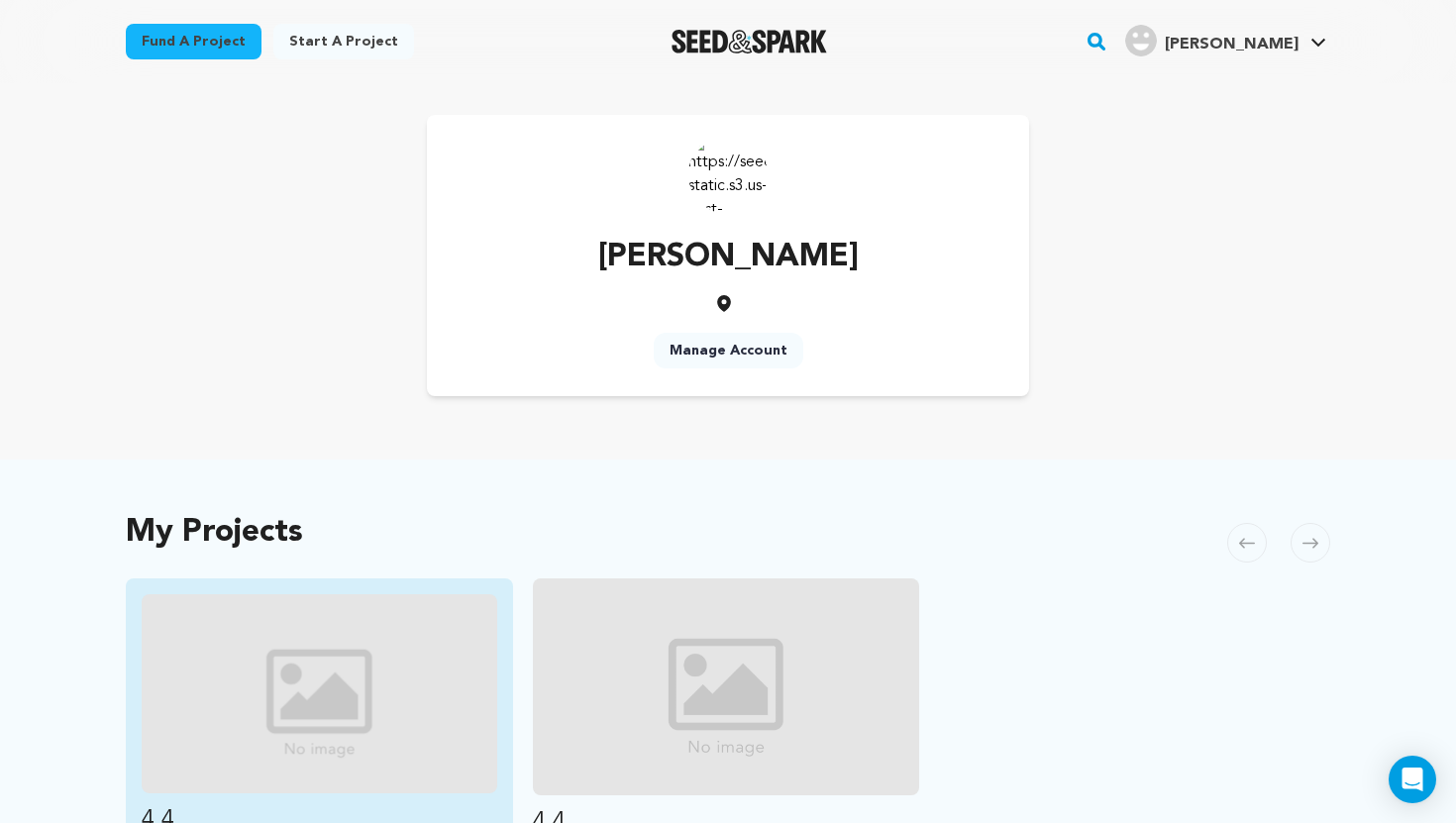 click at bounding box center [319, 693] 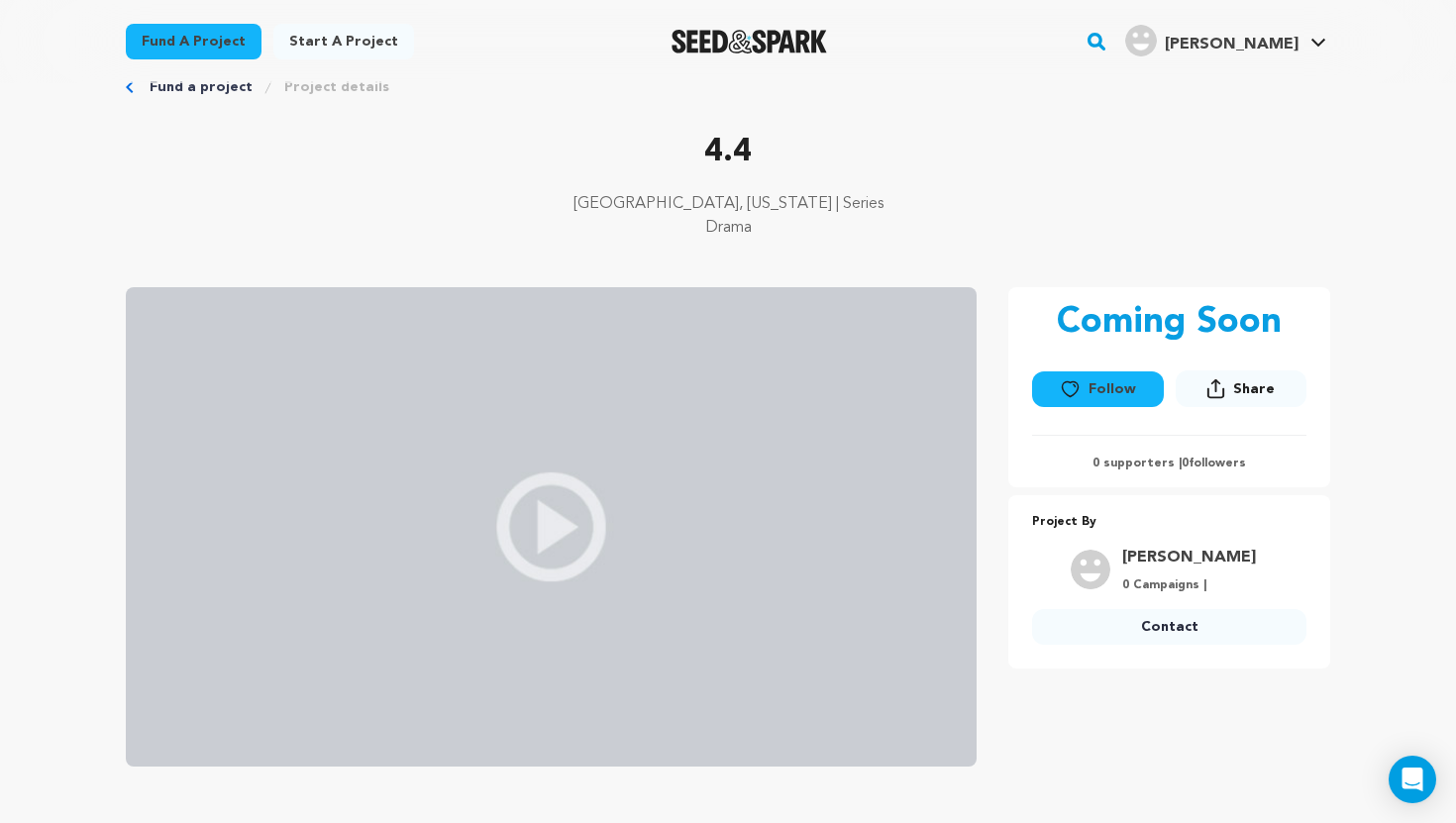 scroll, scrollTop: 0, scrollLeft: 0, axis: both 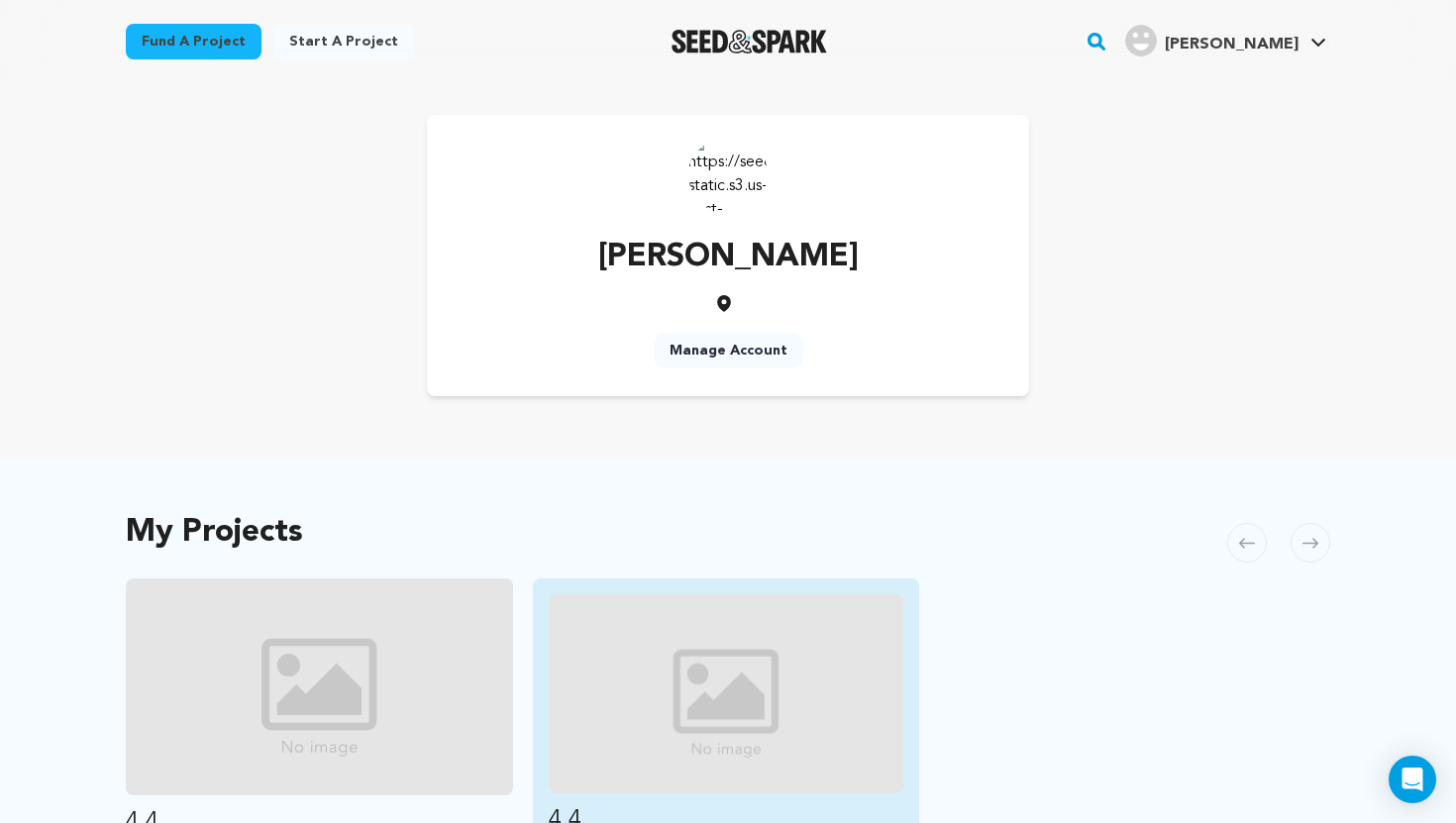 click at bounding box center (726, 693) 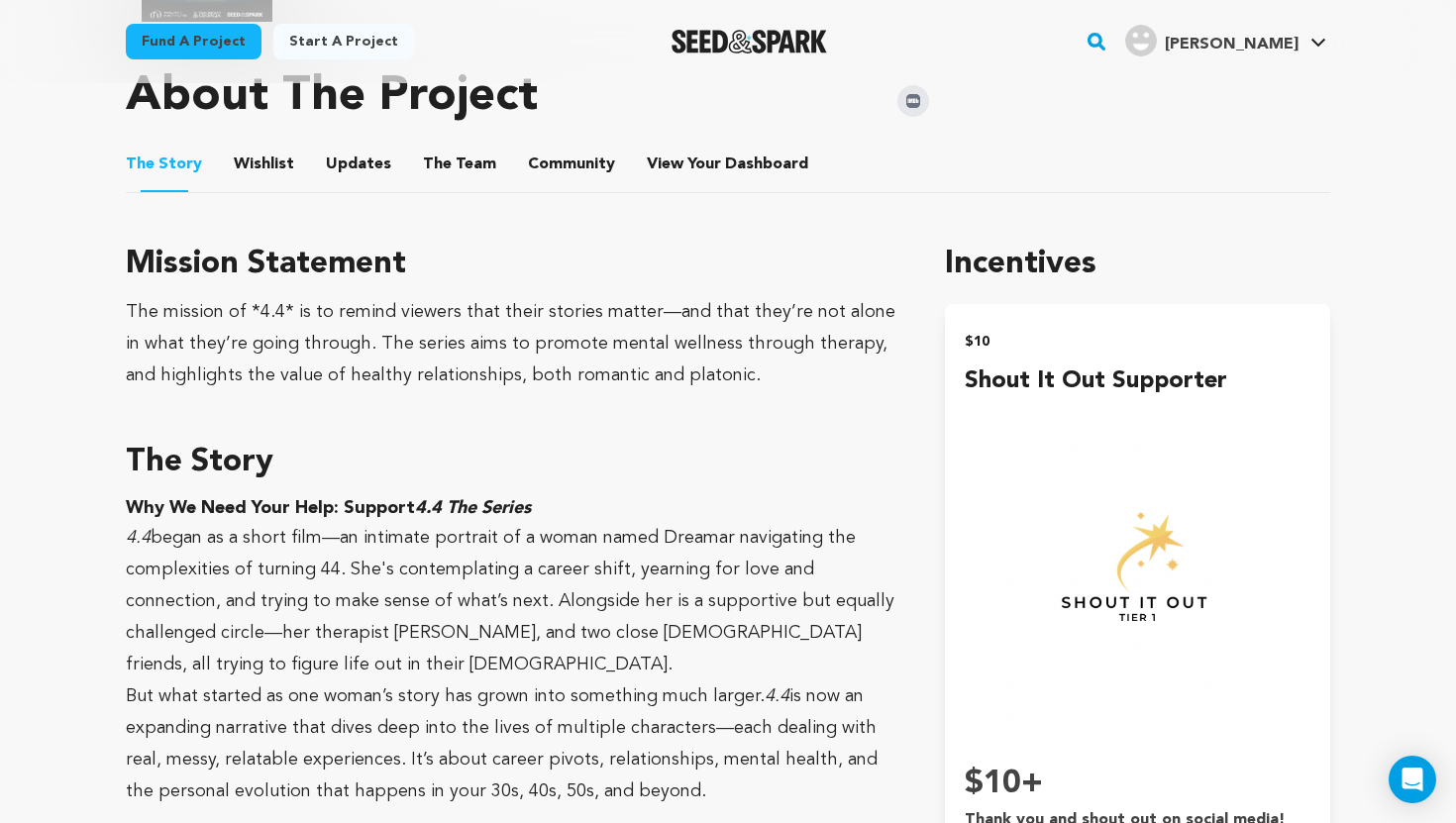 scroll, scrollTop: 1070, scrollLeft: 0, axis: vertical 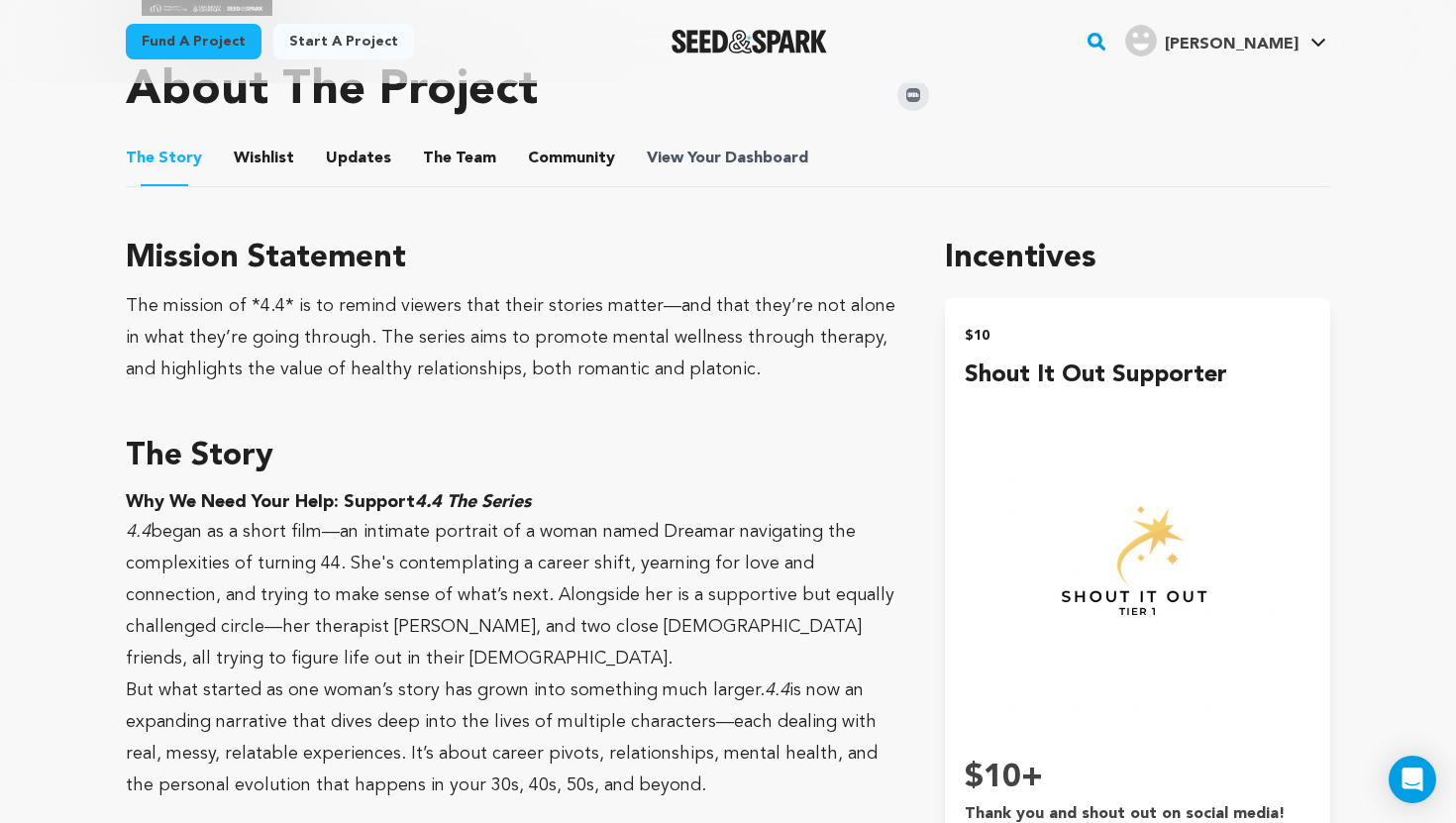 click on "Dashboard" at bounding box center (767, 158) 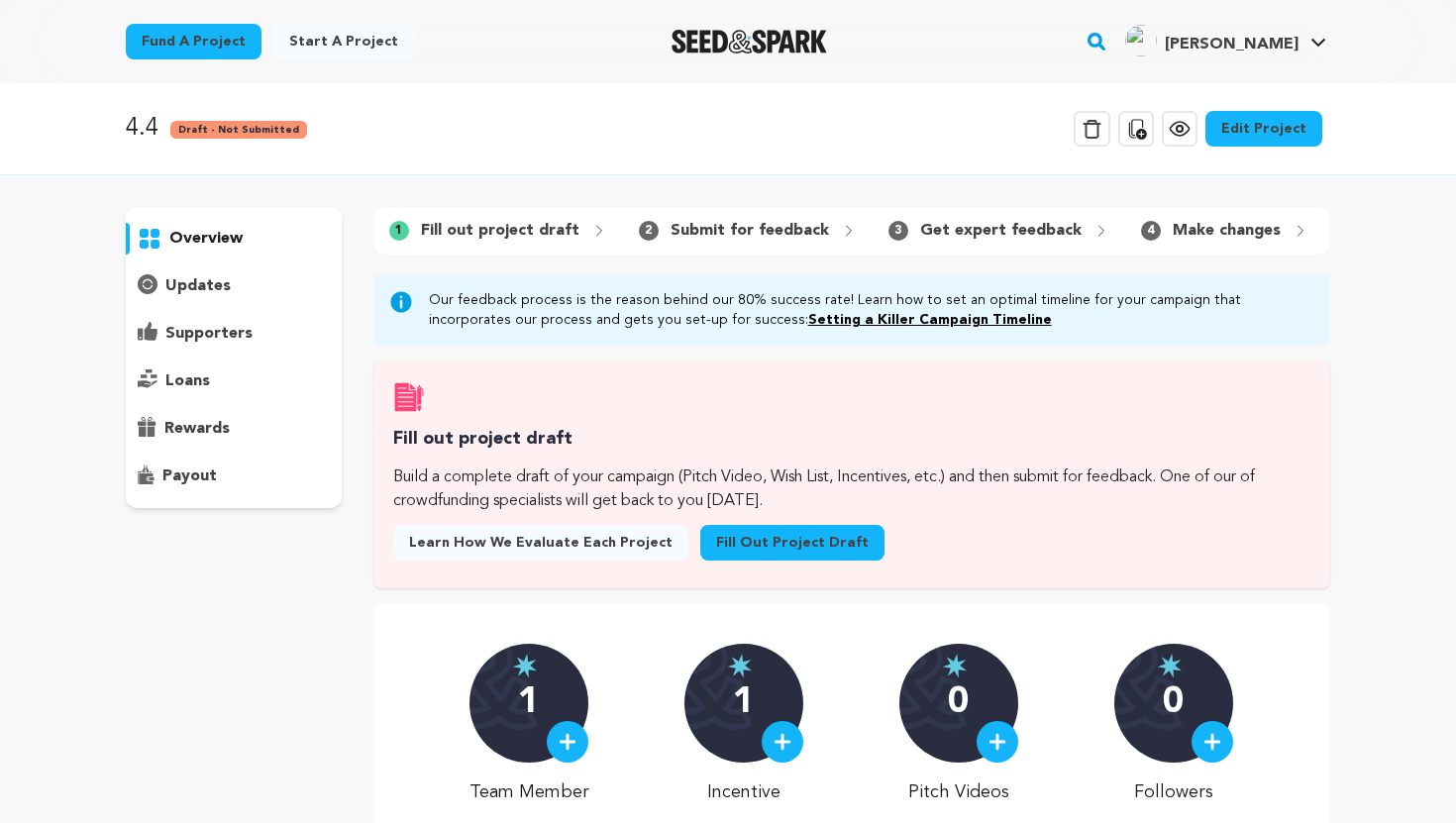 scroll, scrollTop: 0, scrollLeft: 0, axis: both 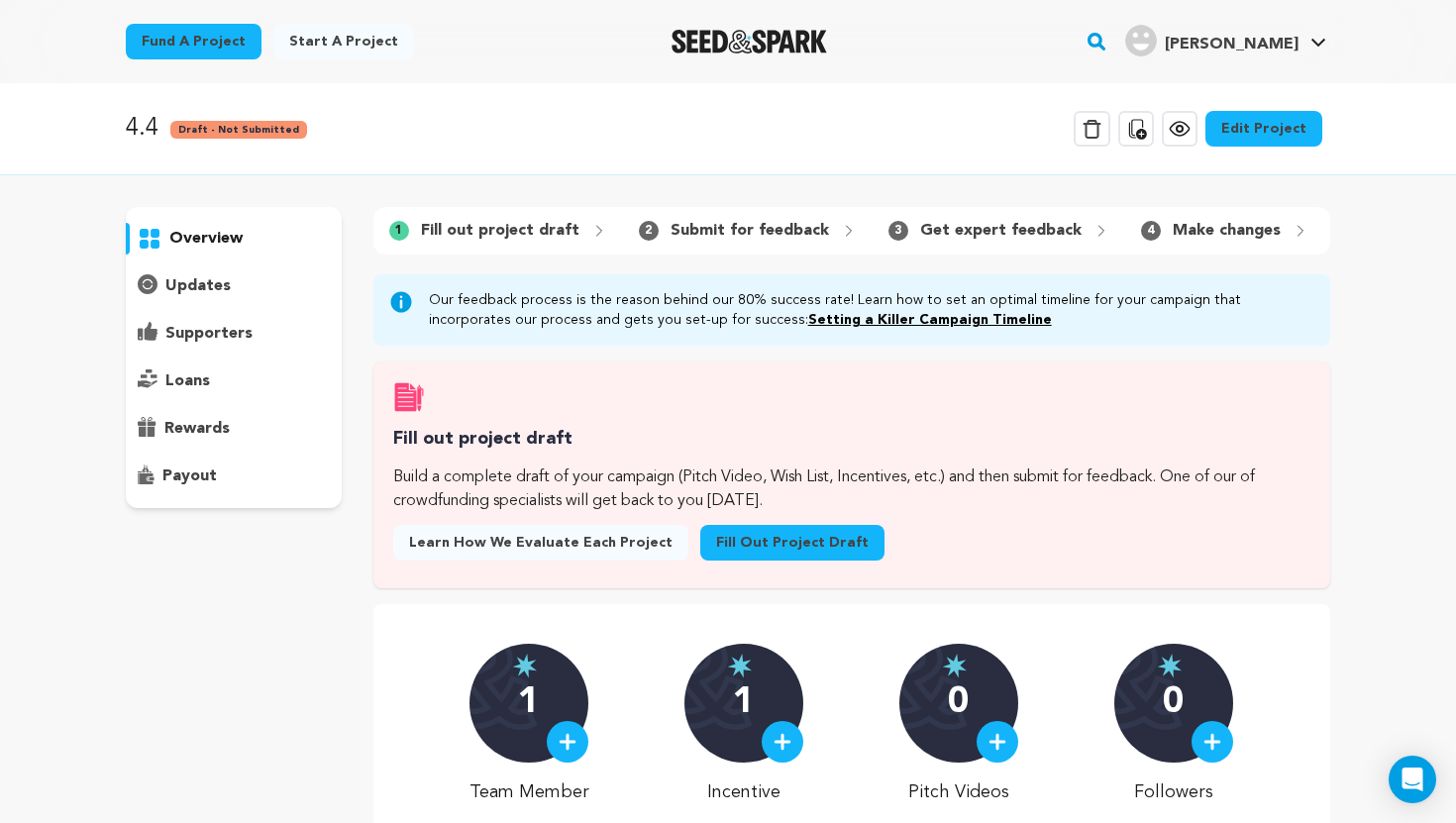 click on "Edit Project" at bounding box center [1264, 129] 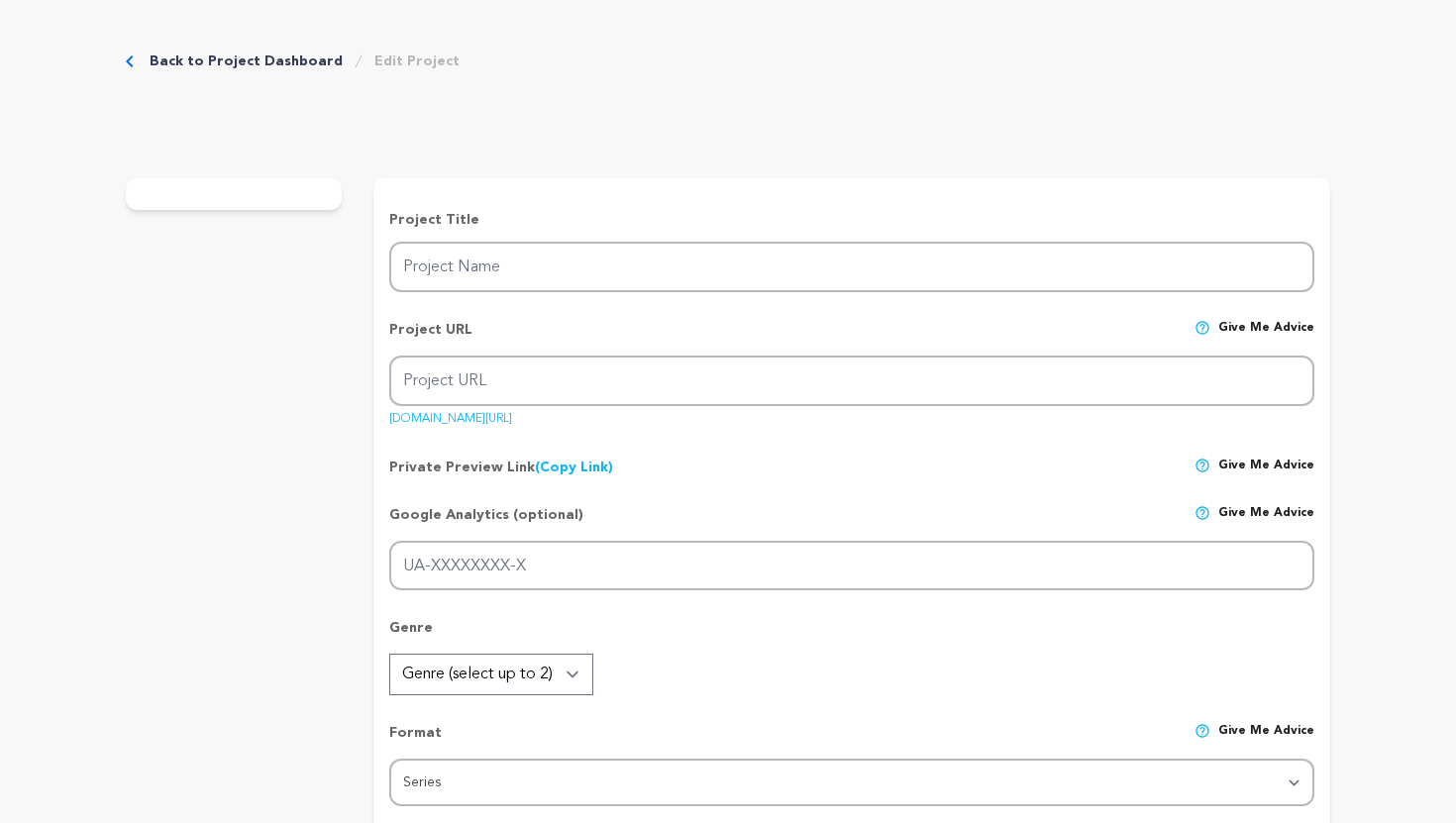 scroll, scrollTop: 0, scrollLeft: 0, axis: both 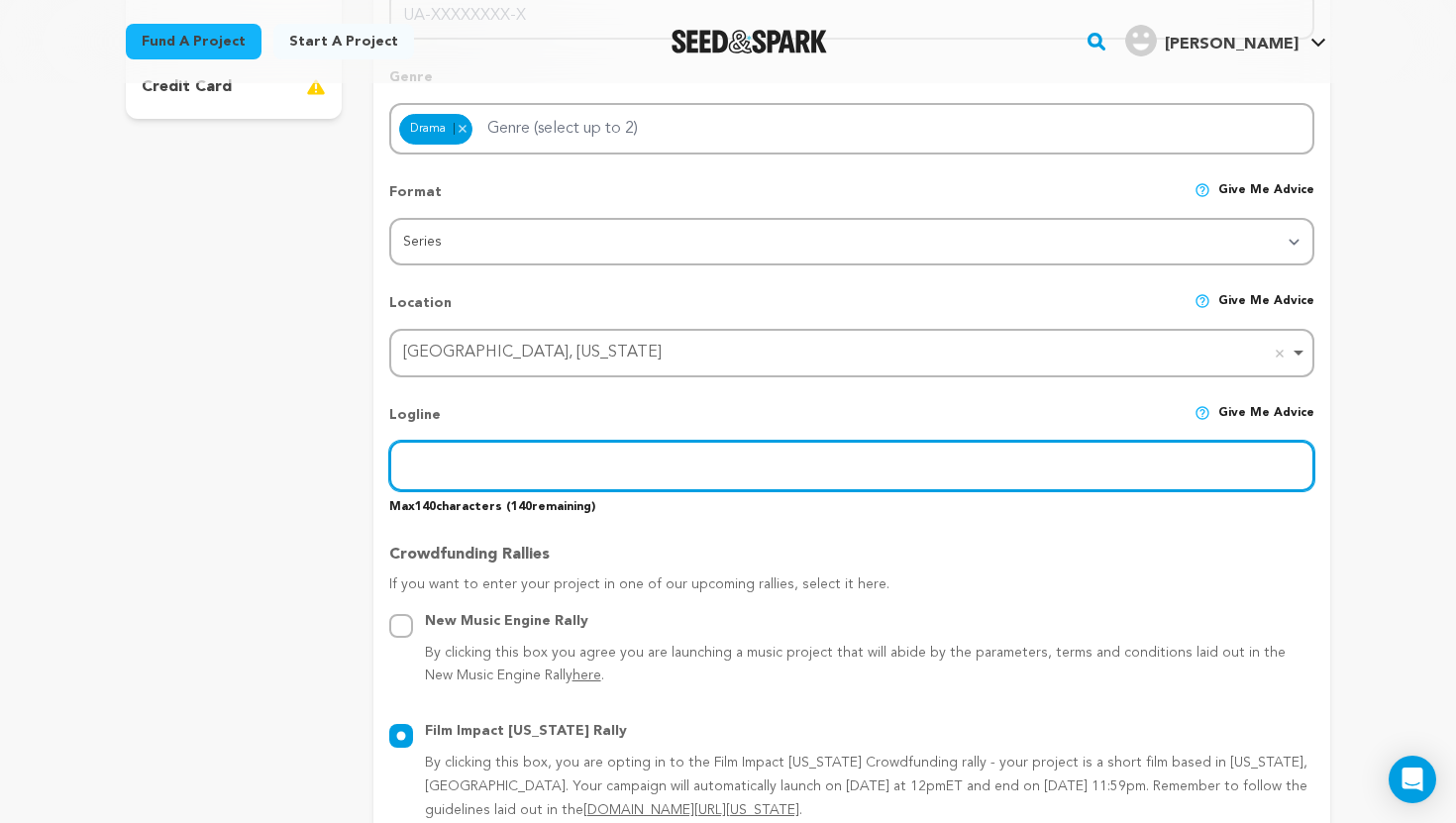 click at bounding box center (852, 465) 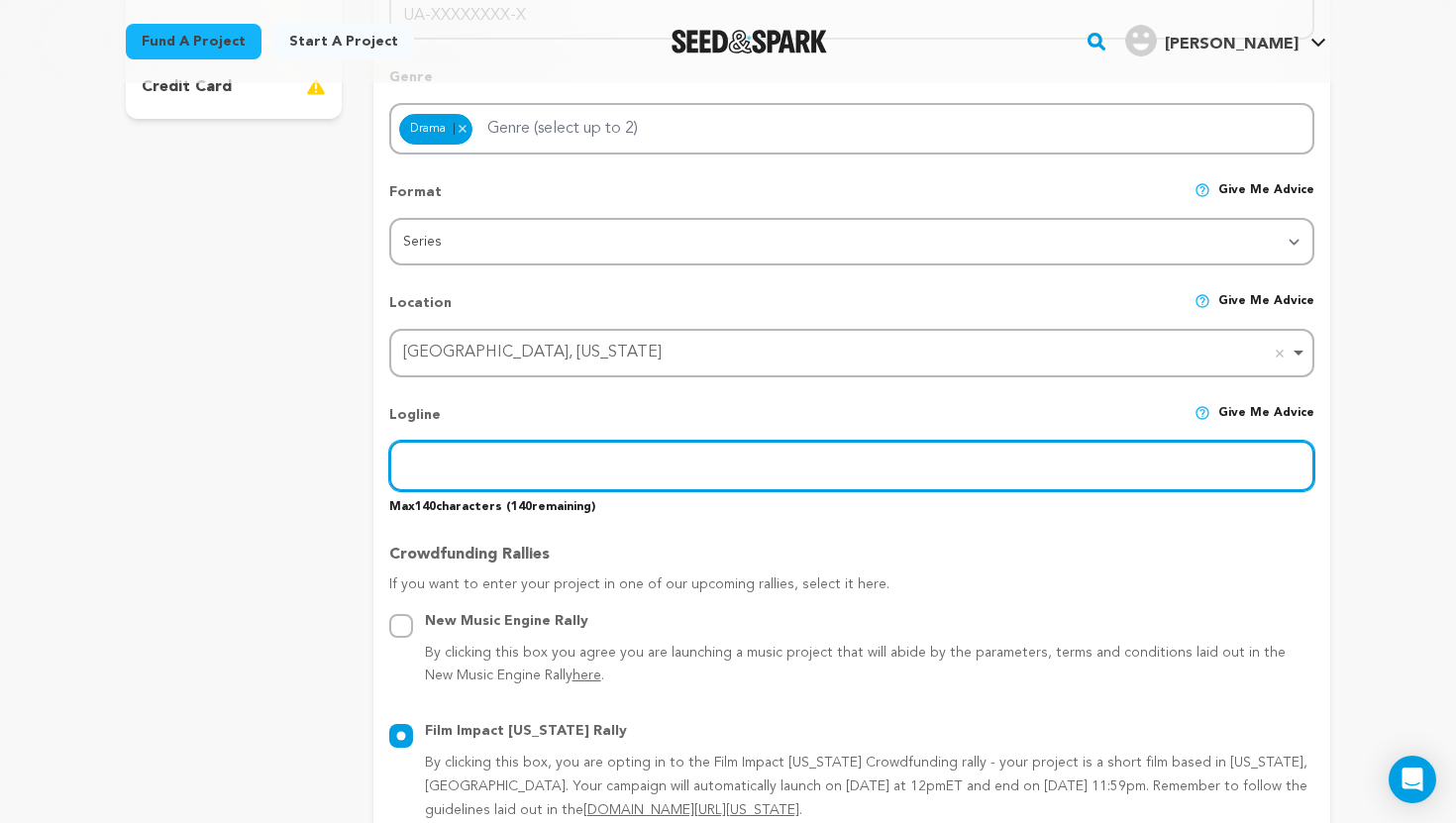 paste on "4.4 is a heartfelt dramedy celebrating love in all its forms—romantic, platonic, and self-love—through the lens of a diverse group of charac" 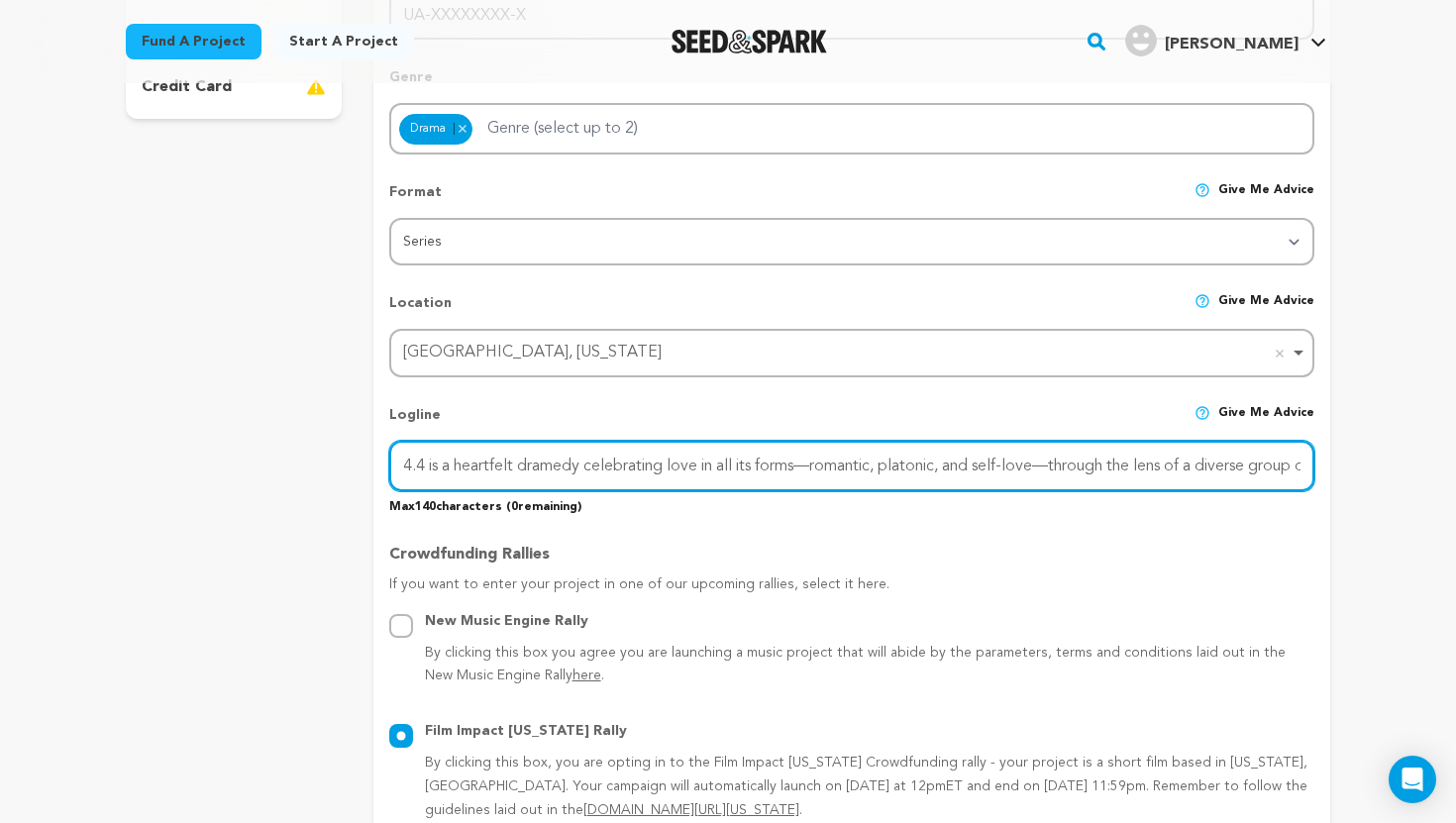 scroll, scrollTop: 0, scrollLeft: 76, axis: horizontal 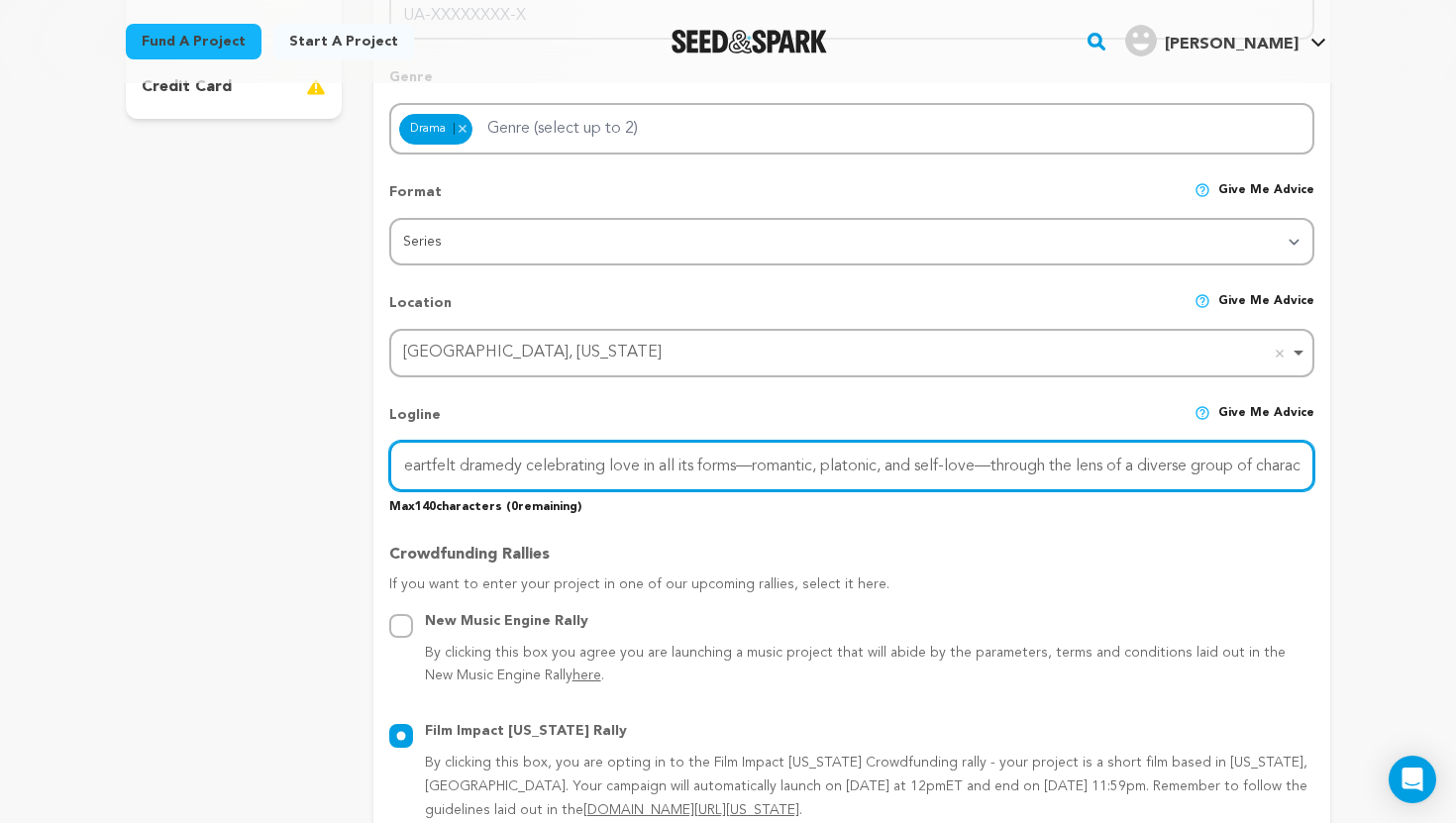 click on "4.4 is a heartfelt dramedy celebrating love in all its forms—romantic, platonic, and self-love—through the lens of a diverse group of charac" at bounding box center (852, 465) 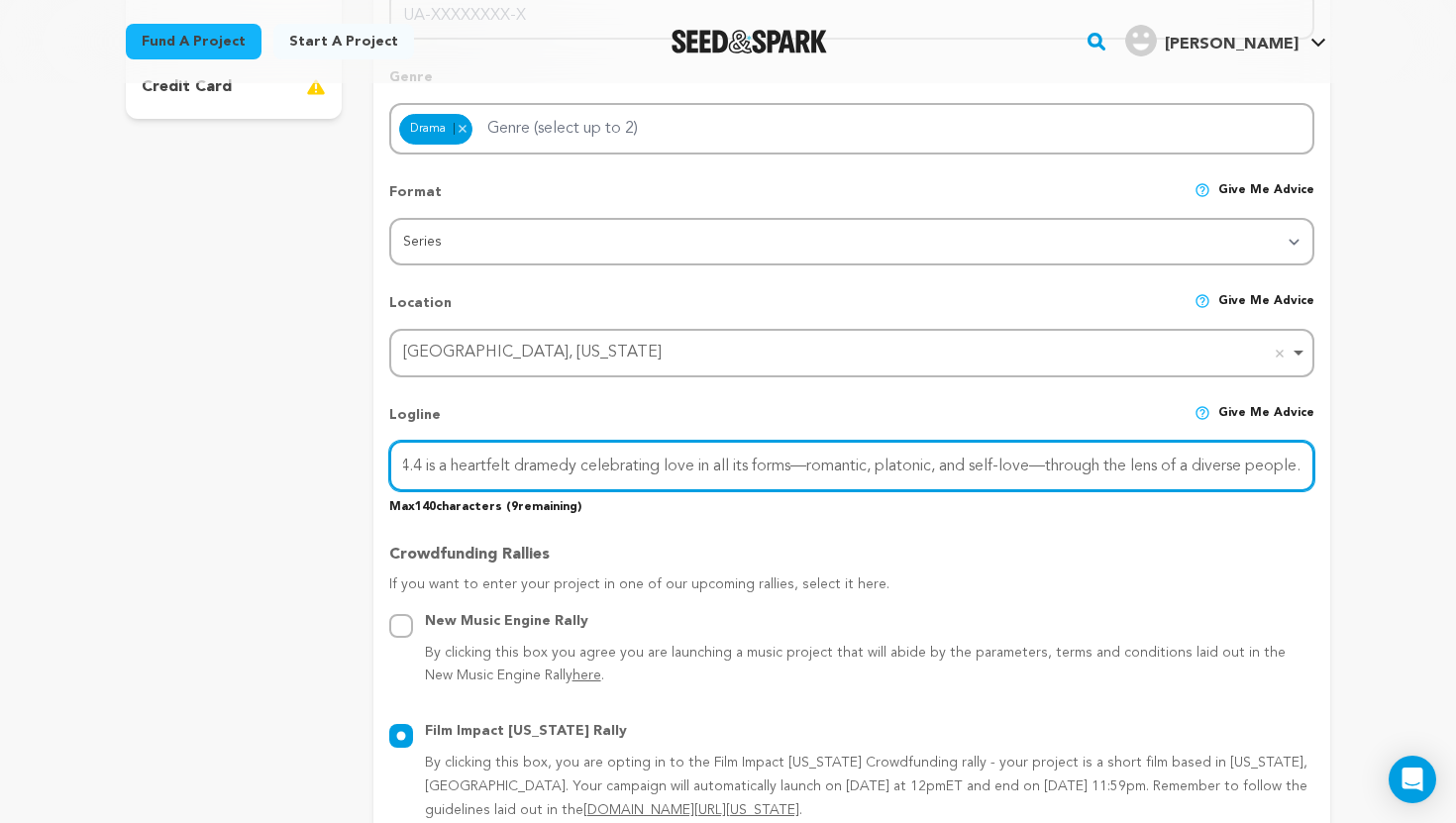 scroll, scrollTop: 0, scrollLeft: 20, axis: horizontal 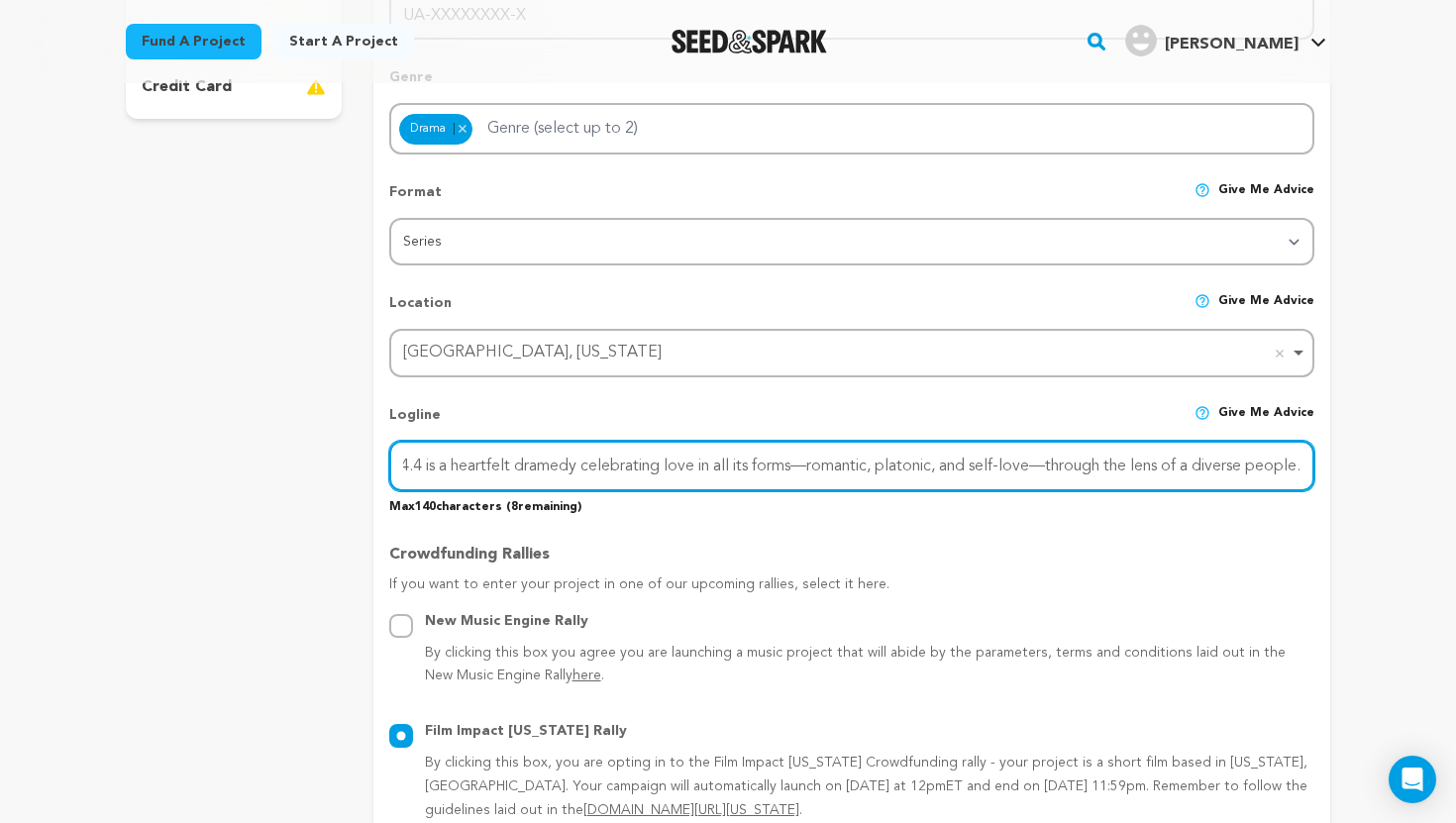 type on "4.4 is a heartfelt dramedy celebrating love in all its forms—romantic, platonic, and self-love—through the lens of a diverse people." 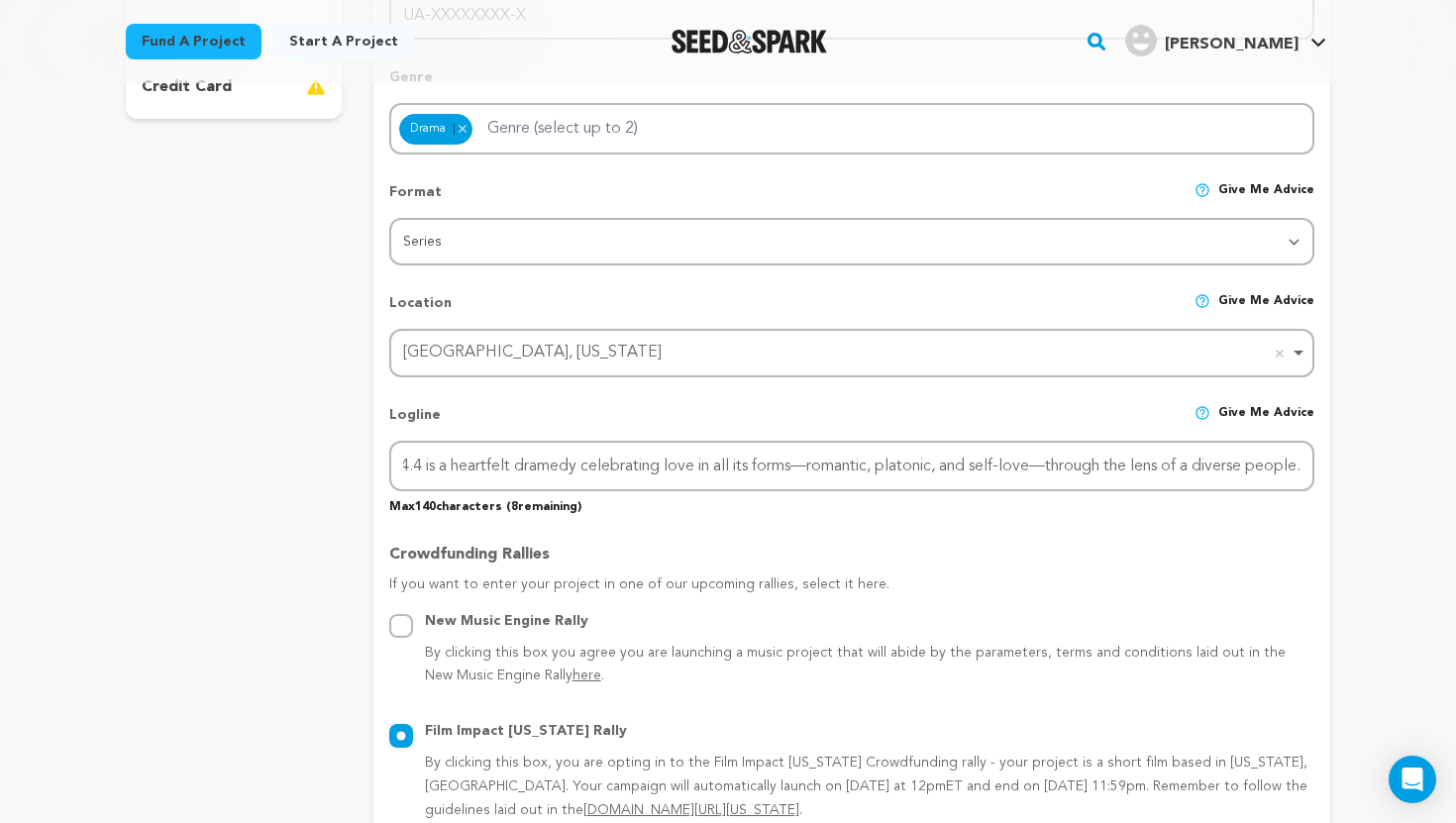 scroll, scrollTop: 0, scrollLeft: 0, axis: both 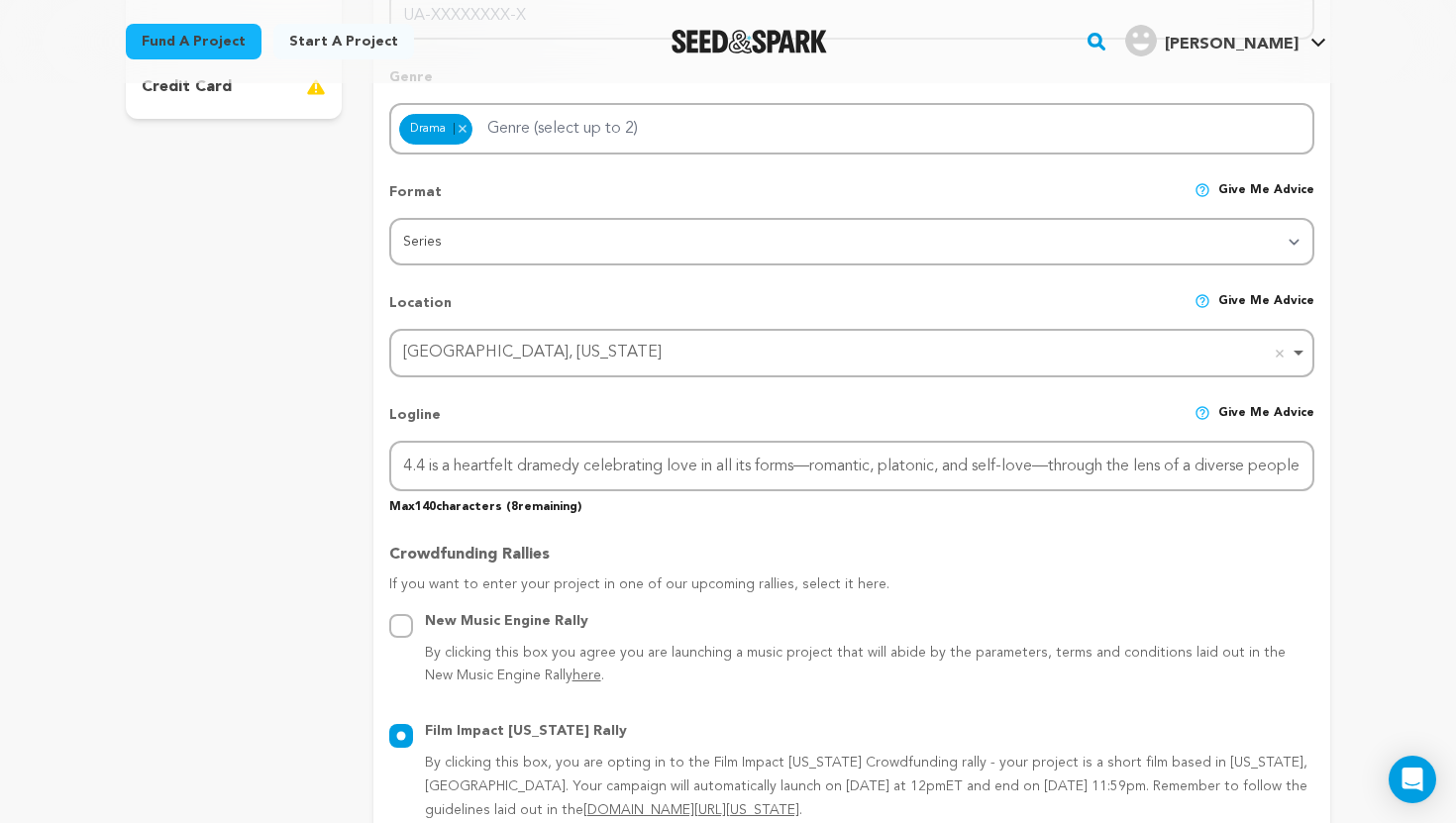 click on "Crowdfunding Rallies" at bounding box center [852, 559] 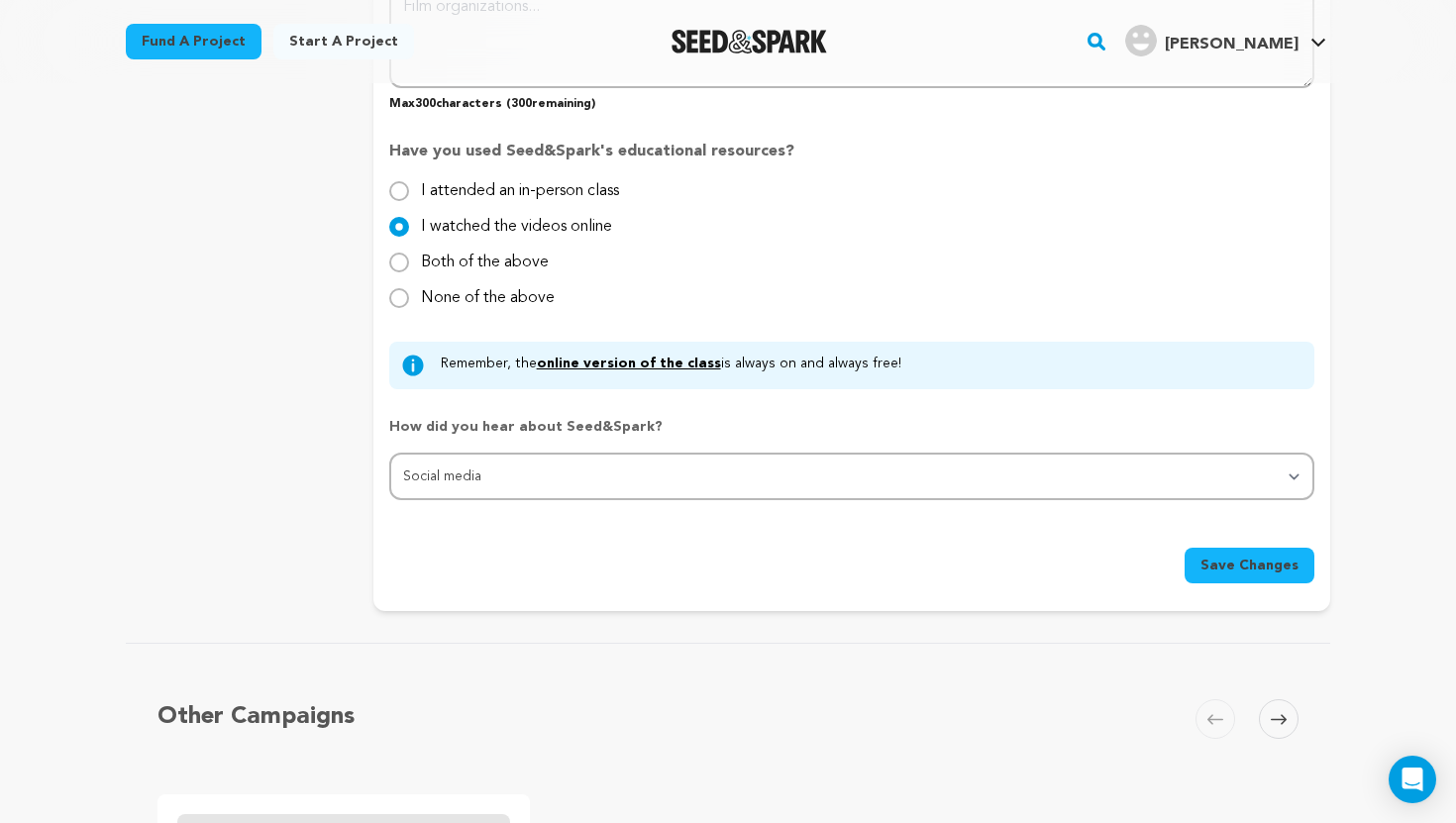 scroll, scrollTop: 2139, scrollLeft: 0, axis: vertical 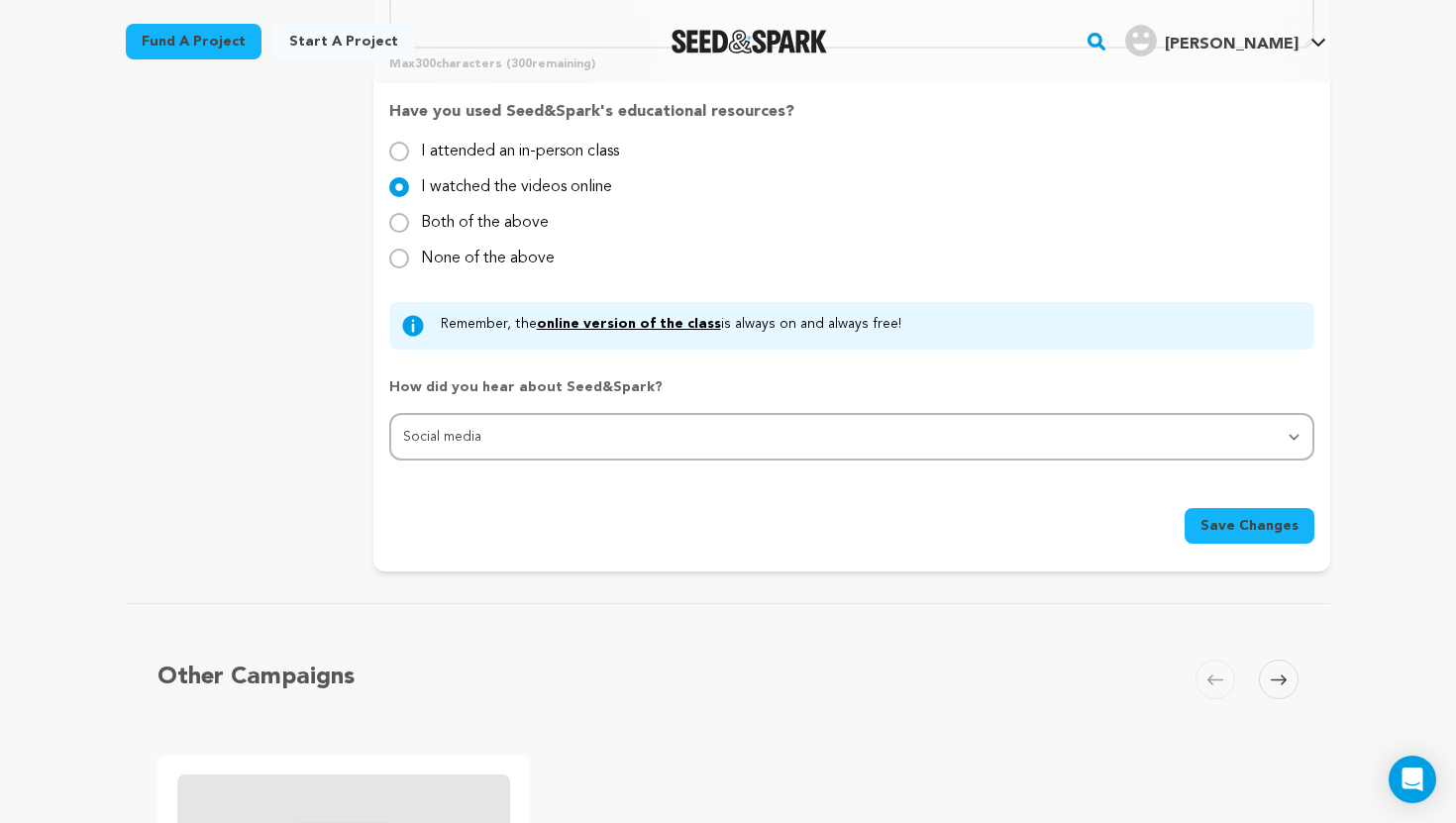 click on "Save Changes" at bounding box center (1249, 526) 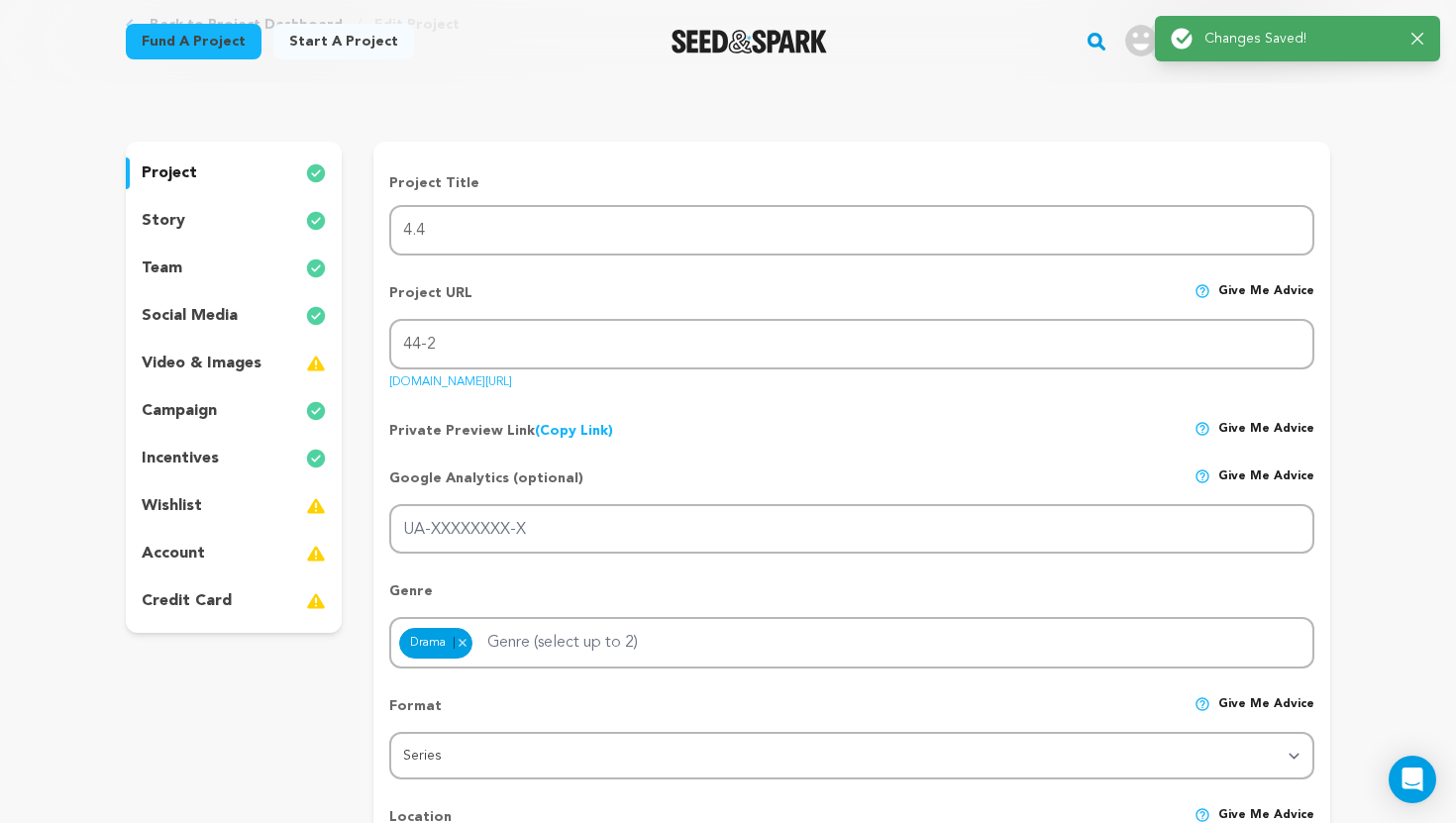 scroll, scrollTop: 0, scrollLeft: 0, axis: both 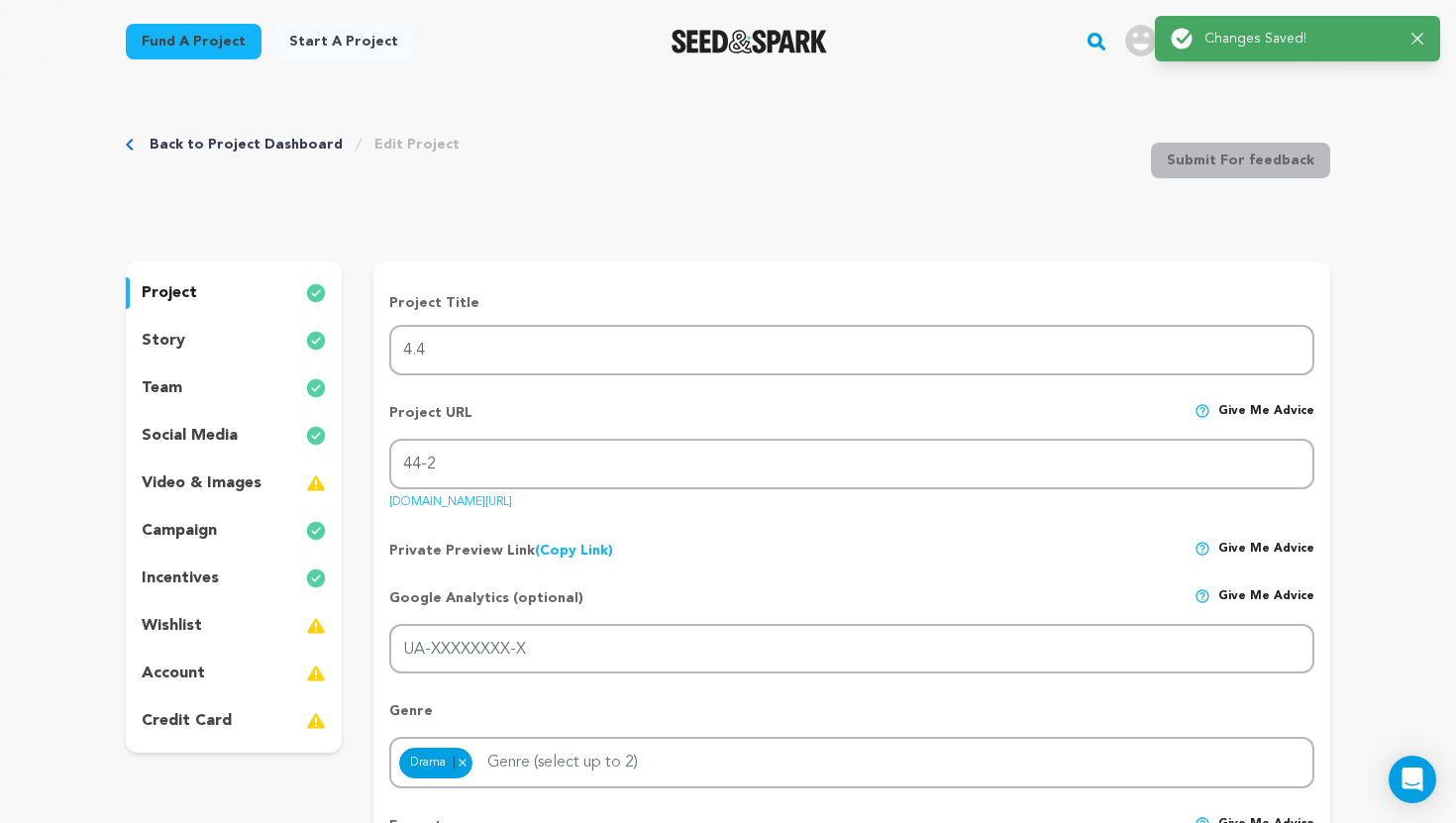 click on "team" at bounding box center [234, 388] 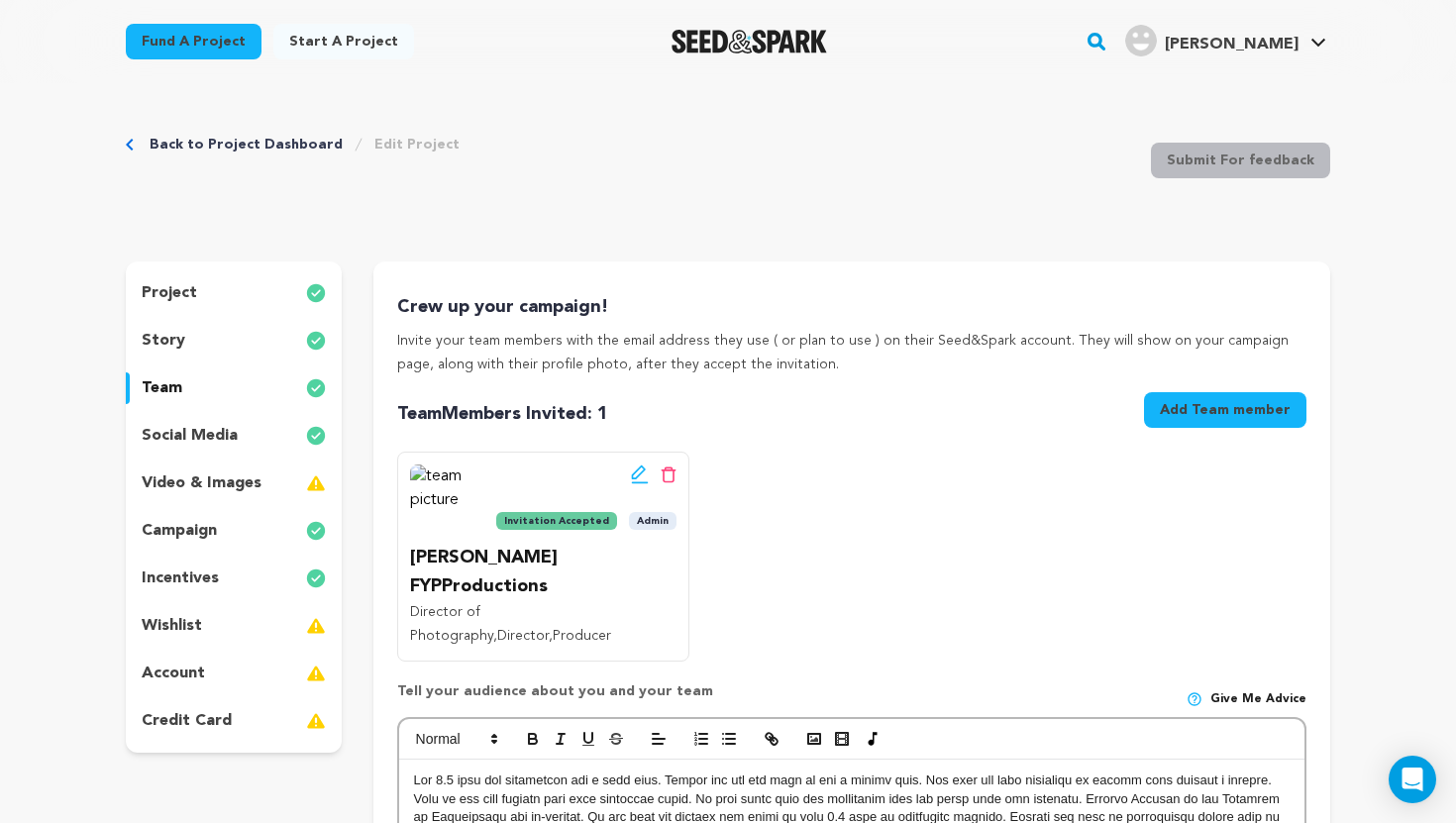 click on "Back to Project Dashboard
Edit Project
Submit For feedback
Submit For feedback
project" at bounding box center [728, 1767] 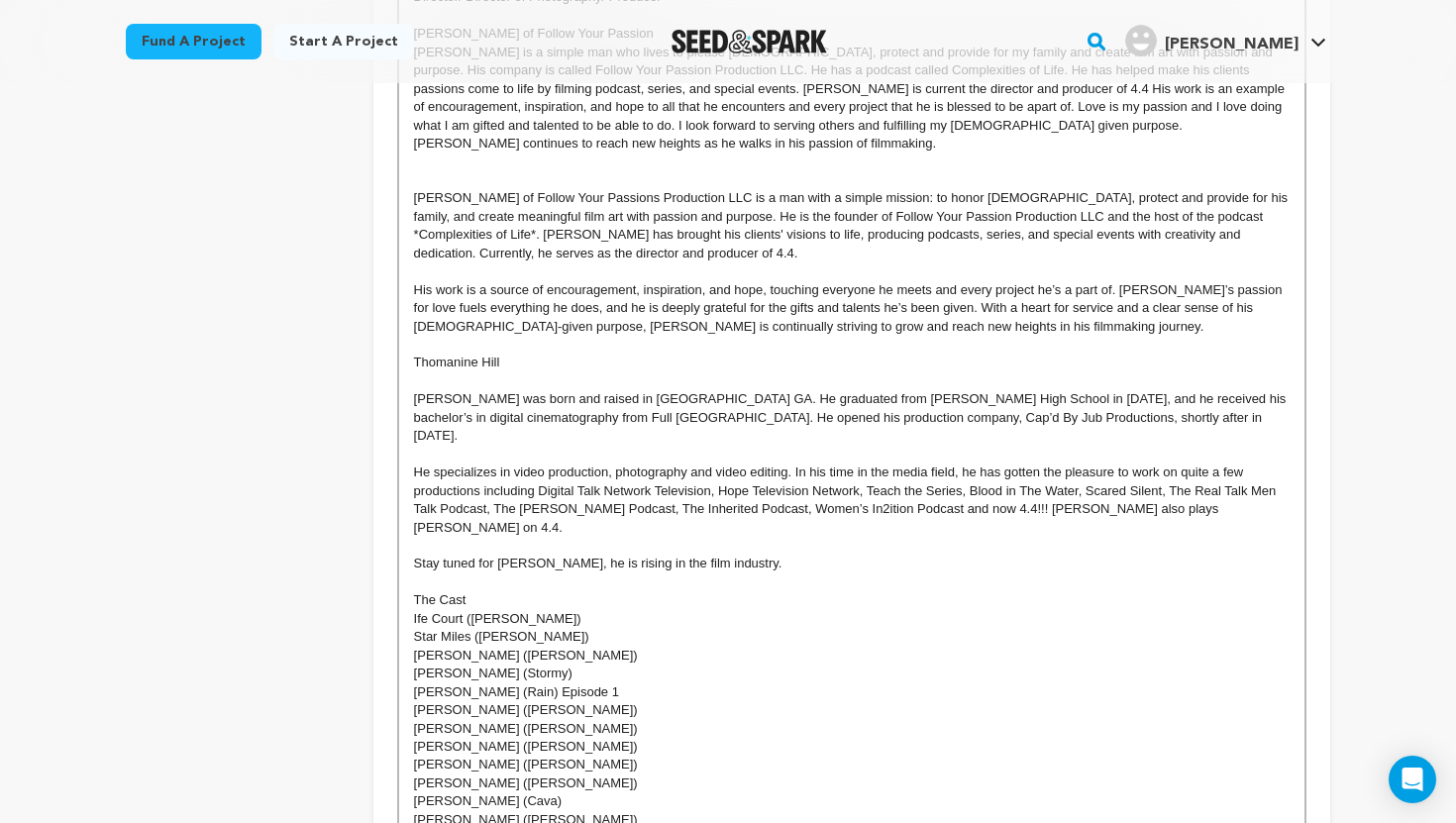 scroll, scrollTop: 1188, scrollLeft: 0, axis: vertical 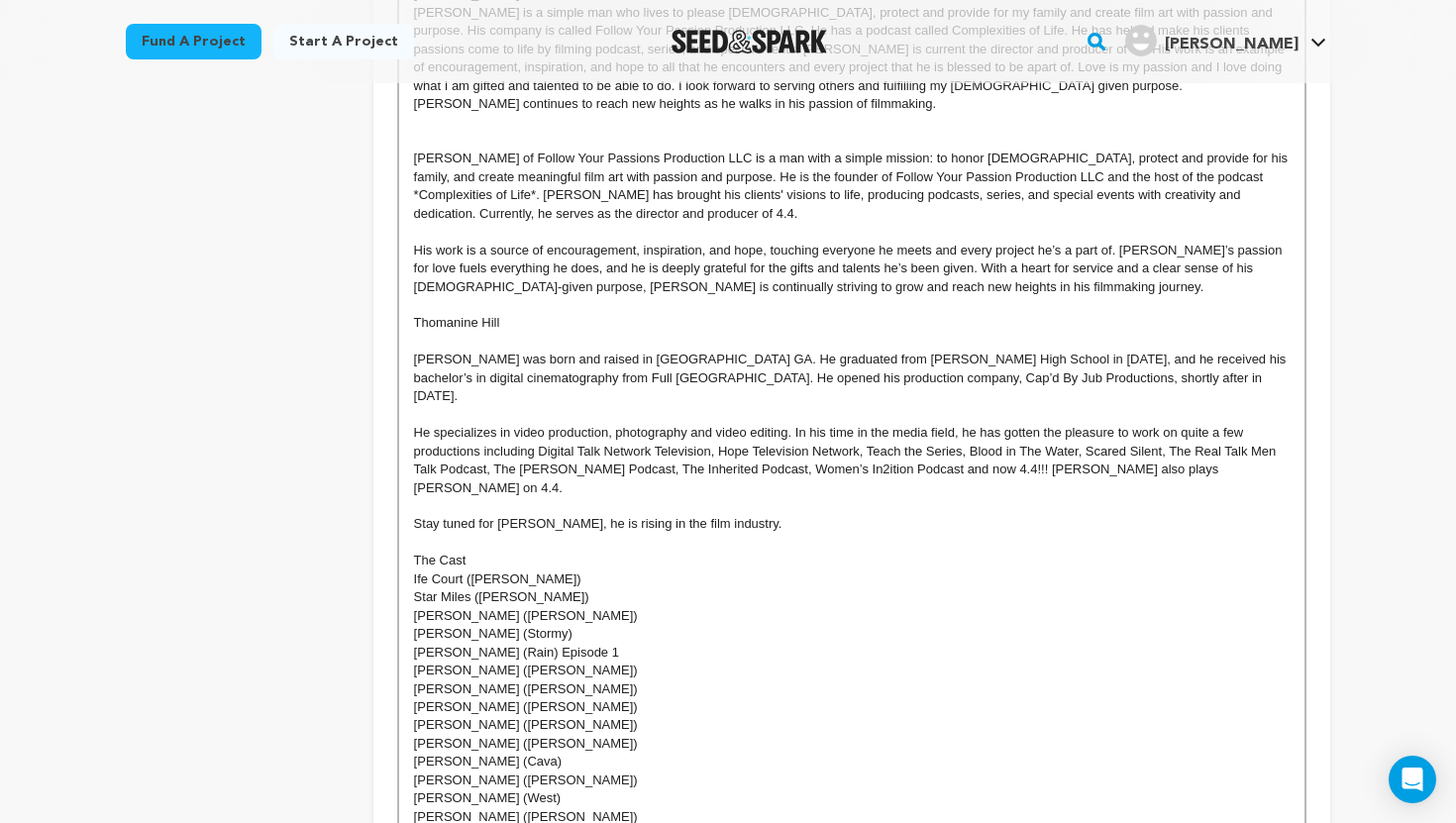 click on "Erin Johnell Dickey (Dreamar) - Erin is the writer of the 4.4 series." at bounding box center [852, 835] 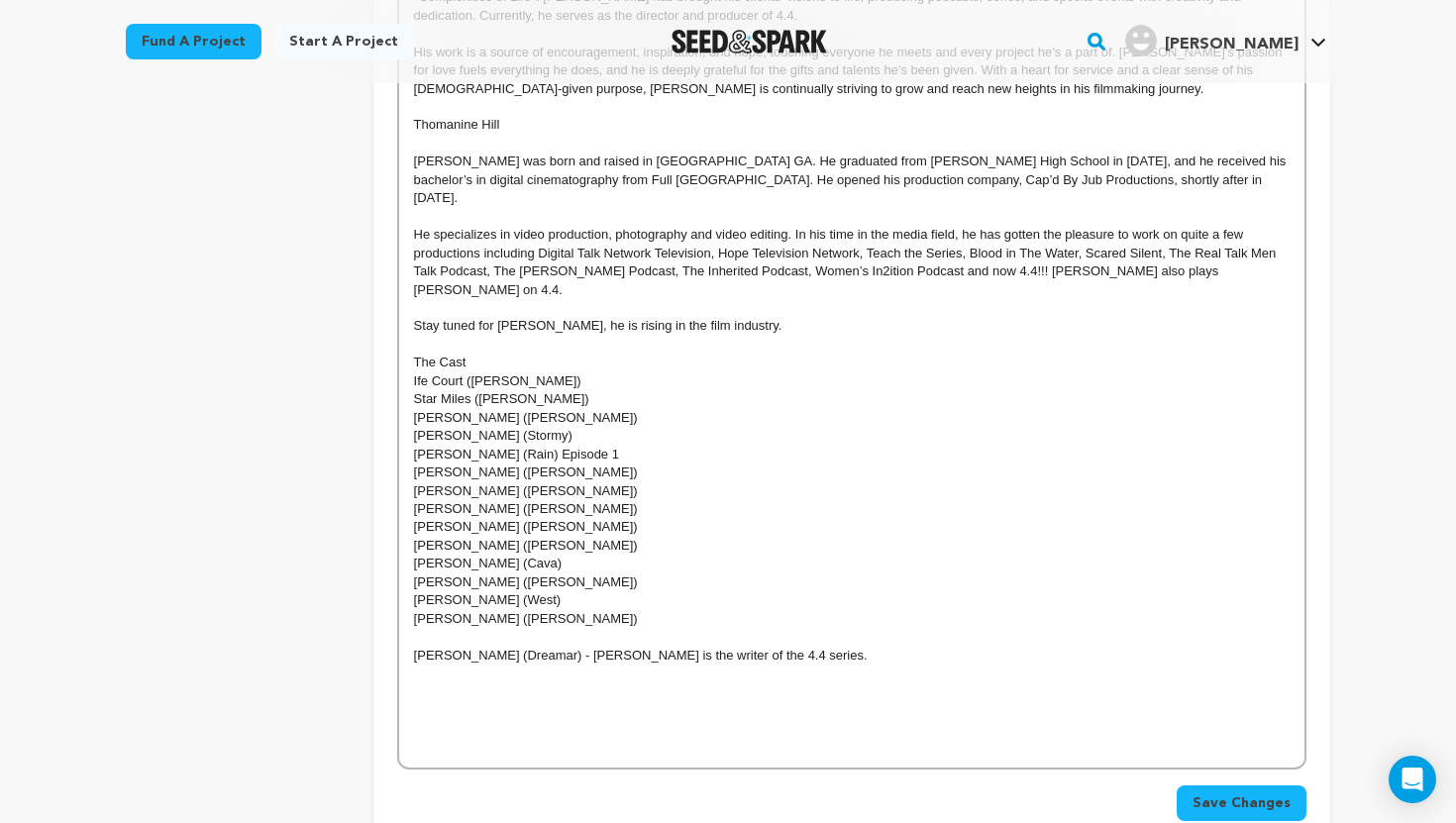 scroll, scrollTop: 1426, scrollLeft: 0, axis: vertical 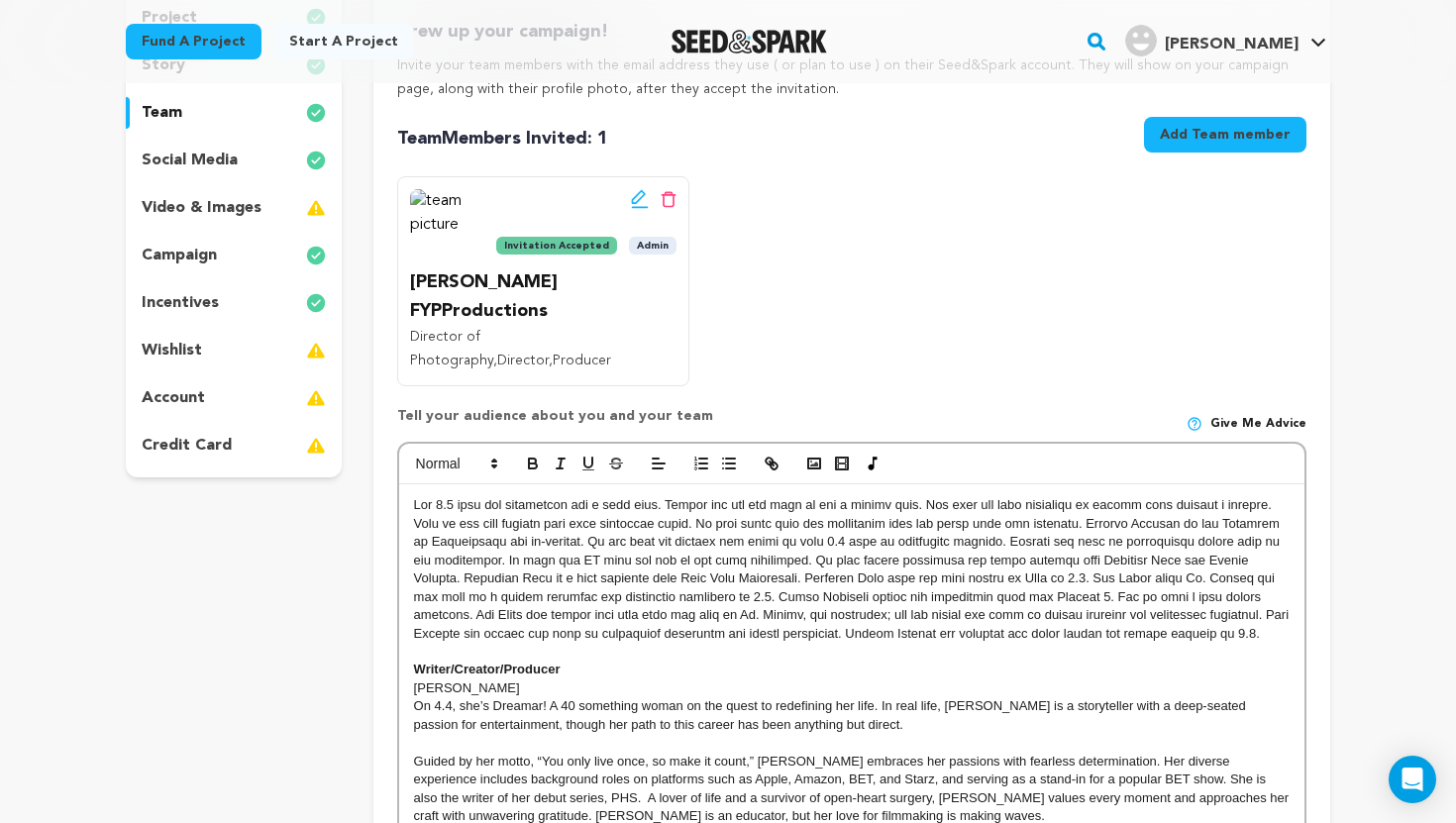 click on "Back to Project Dashboard
Edit Project
Submit For feedback
Submit For feedback
project" at bounding box center [728, 1500] 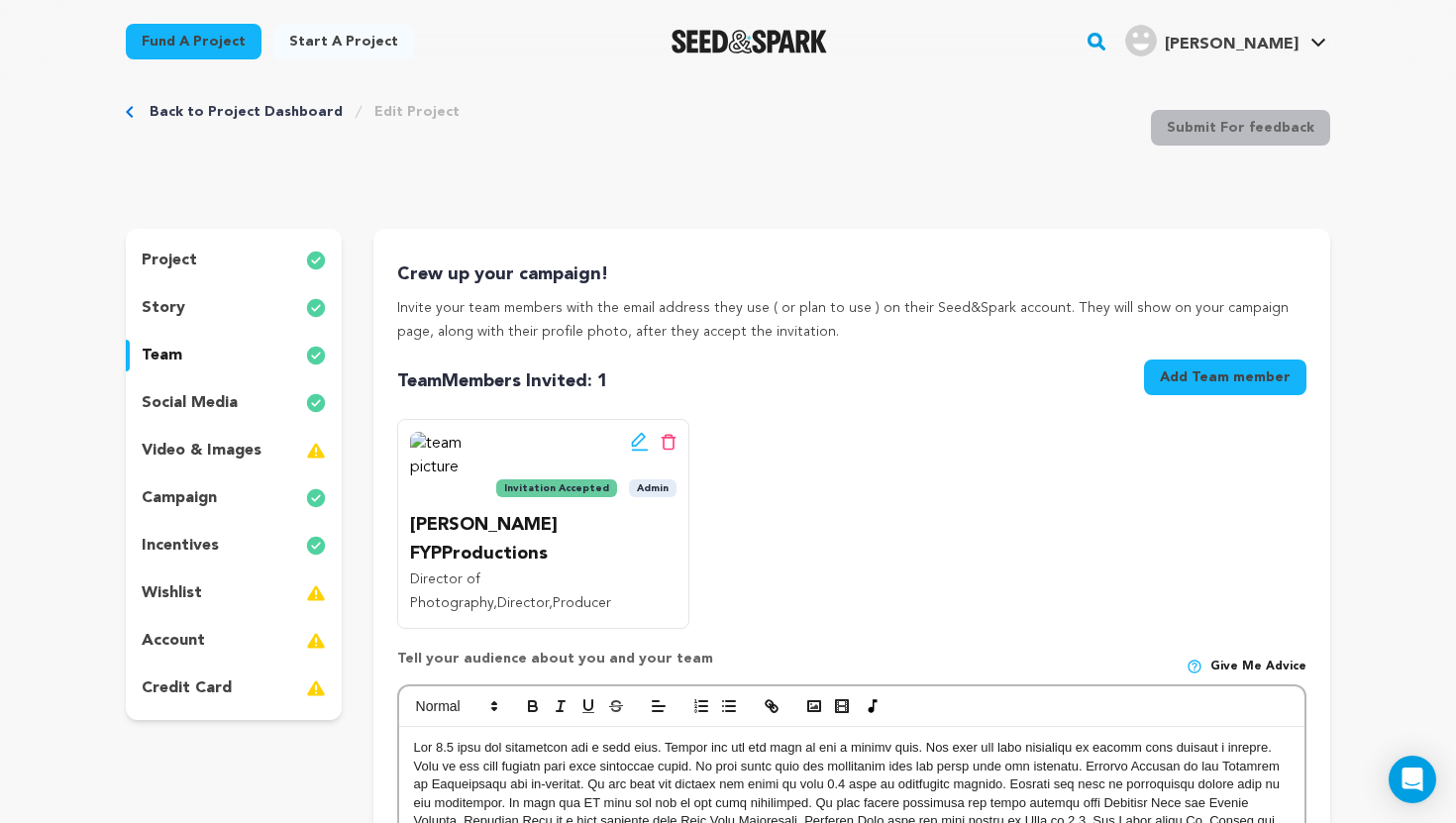 scroll, scrollTop: 0, scrollLeft: 0, axis: both 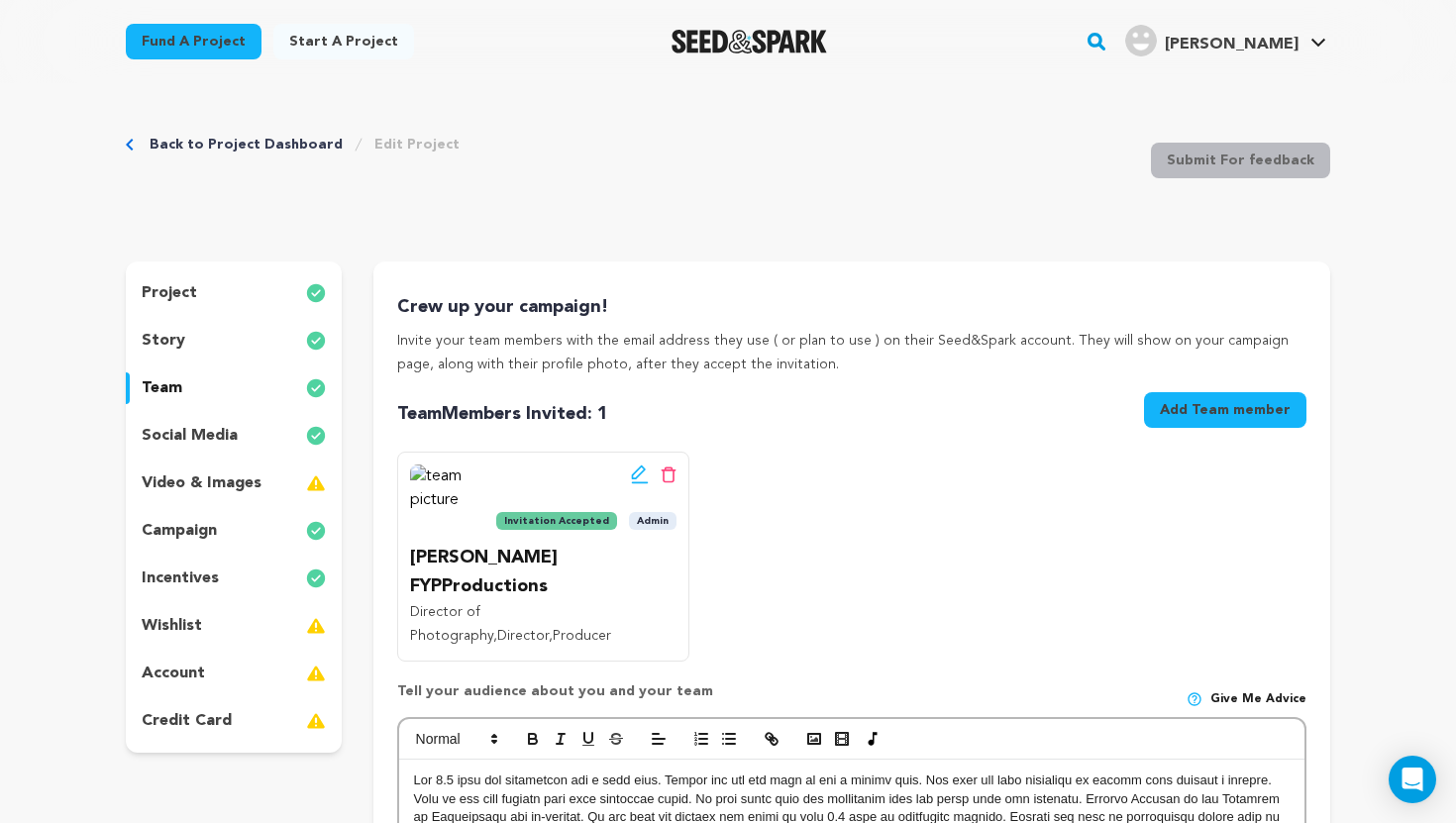 click on "Back to Project Dashboard
Edit Project" at bounding box center [292, 145] 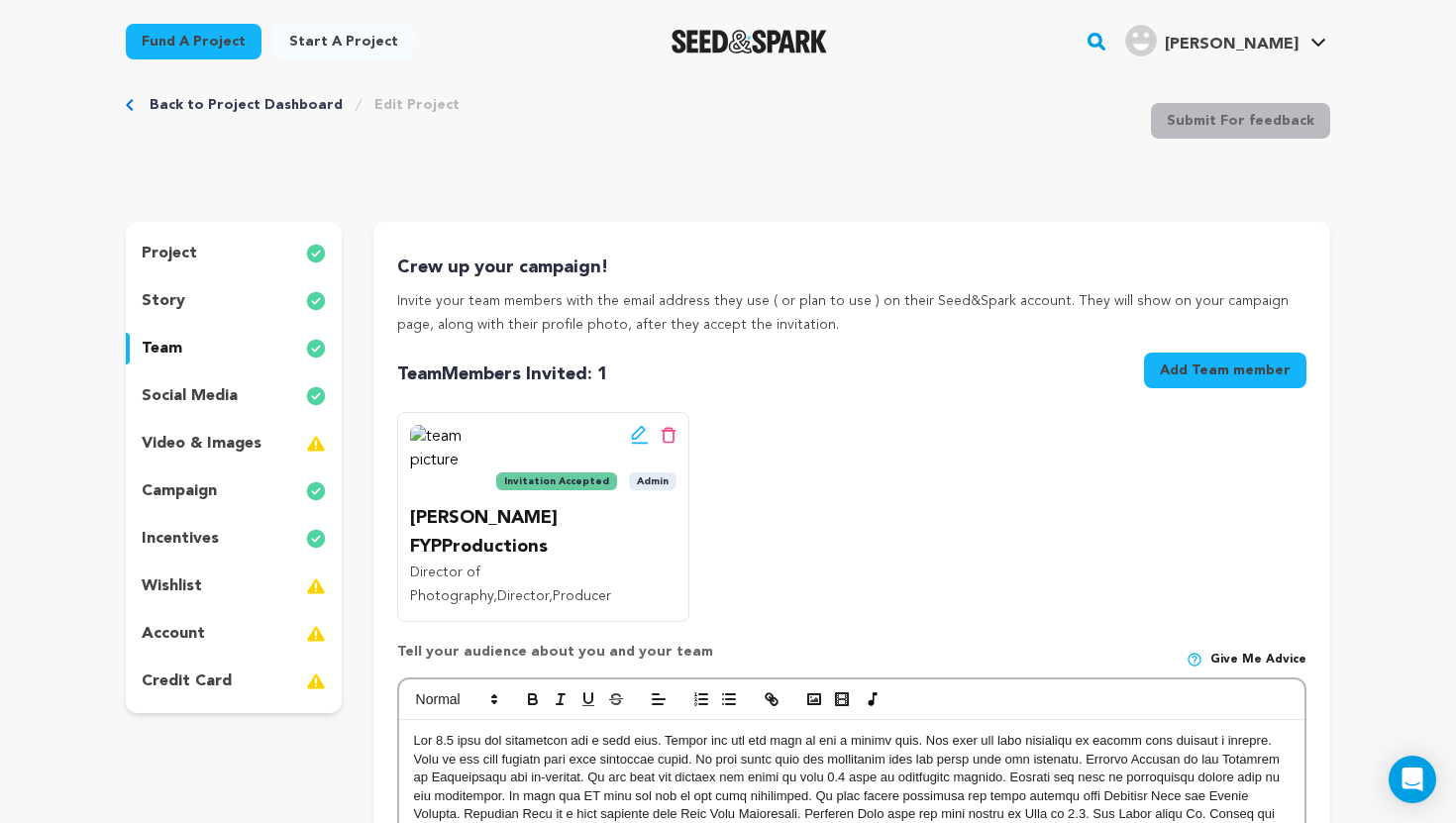 click on "Back to Project Dashboard
Edit Project
Submit For feedback
Submit For feedback
project" at bounding box center (728, 1736) 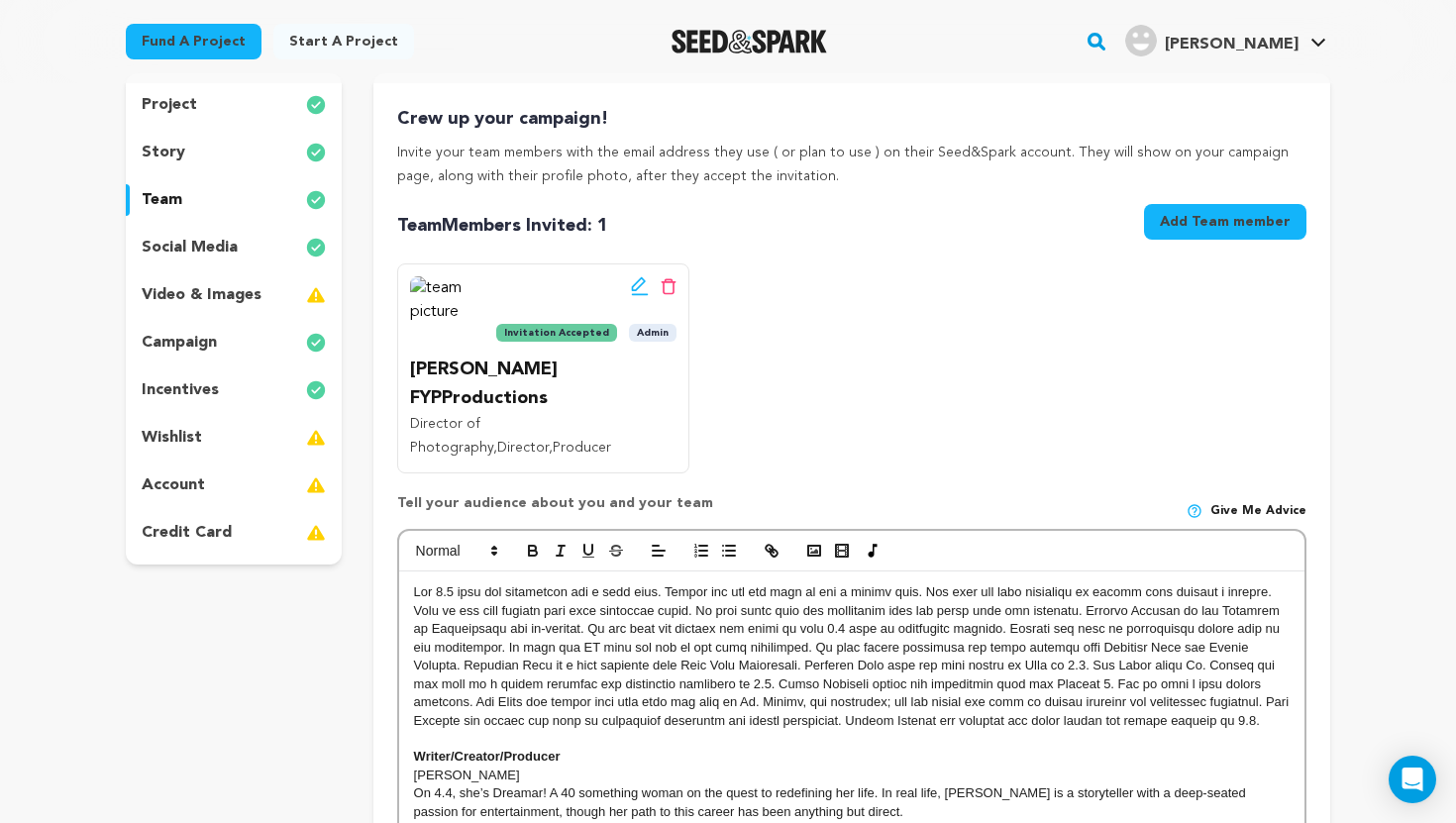 scroll, scrollTop: 119, scrollLeft: 0, axis: vertical 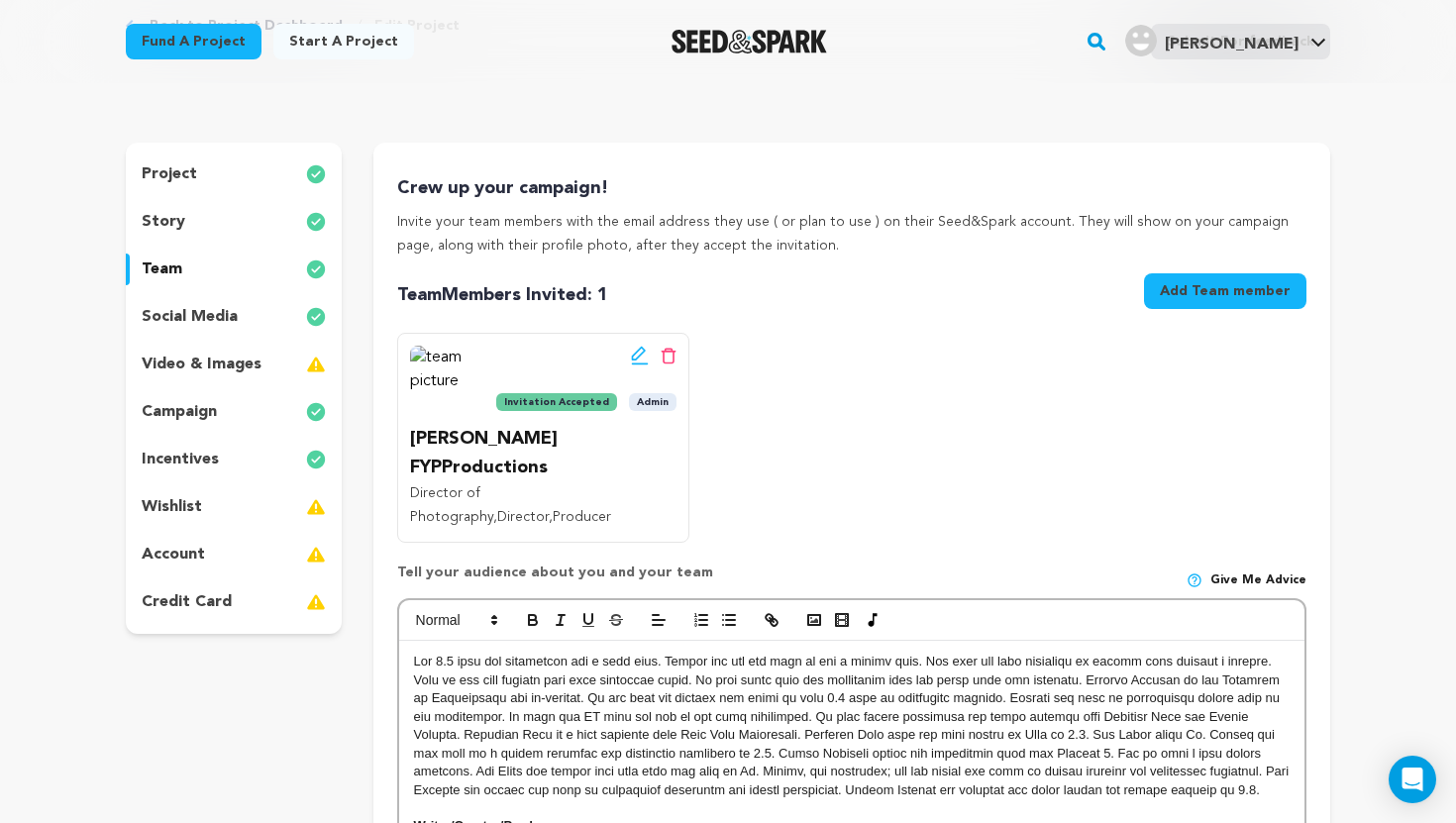 click on "campaign" at bounding box center [234, 412] 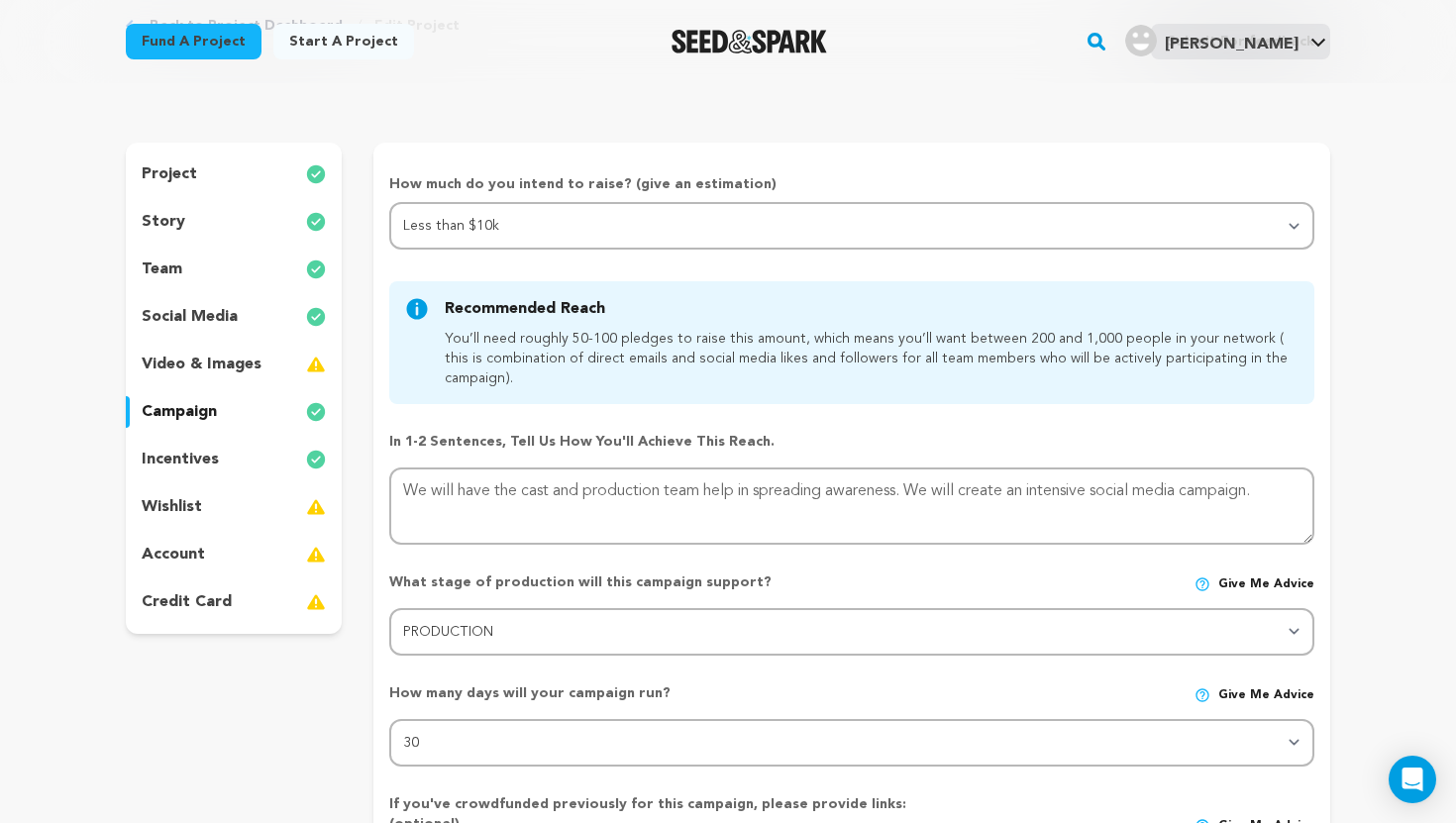 click on "Back to Project Dashboard
Edit Project
Submit For feedback
Submit For feedback
project" at bounding box center (728, 1182) 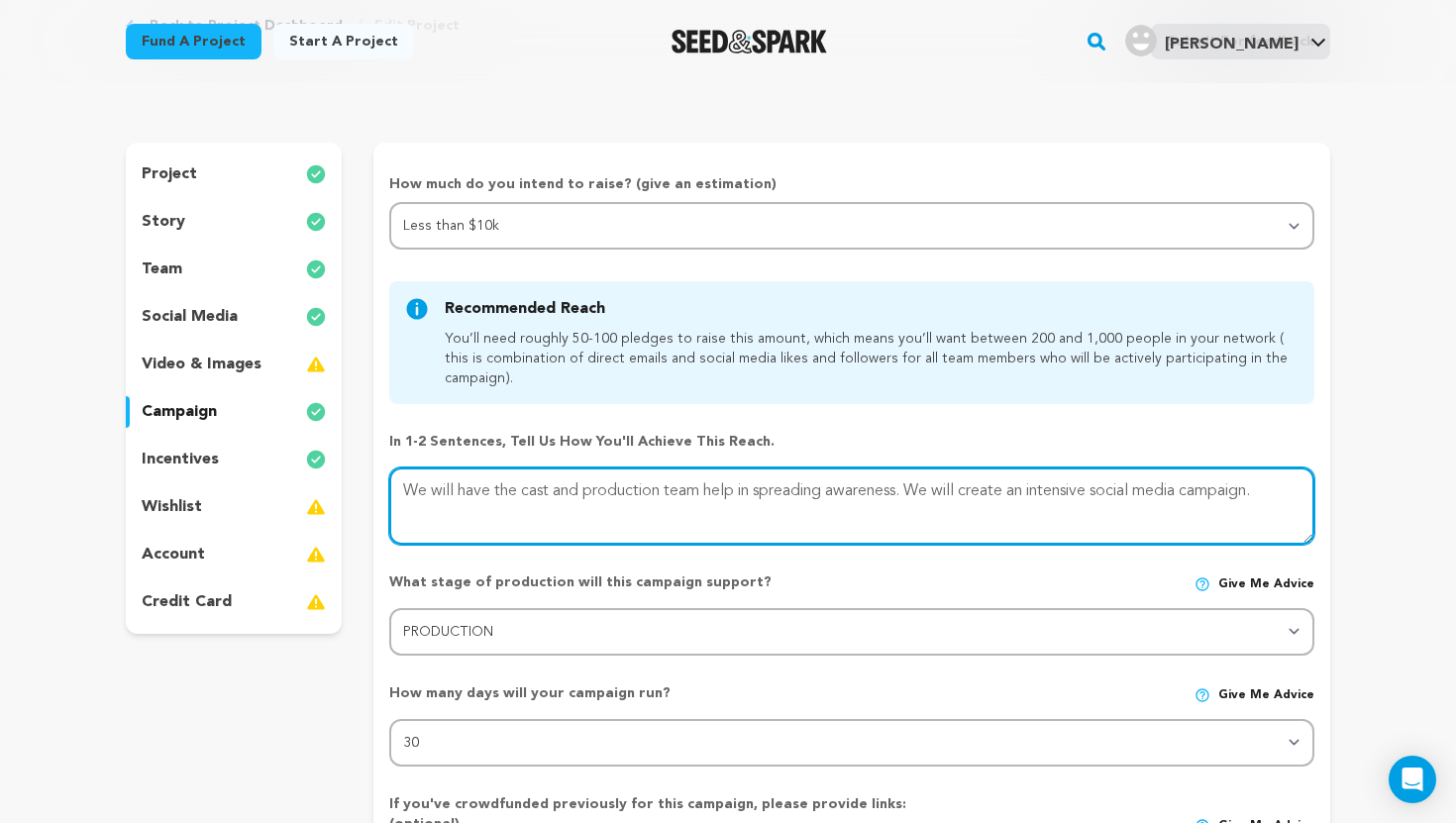 click at bounding box center (852, 506) 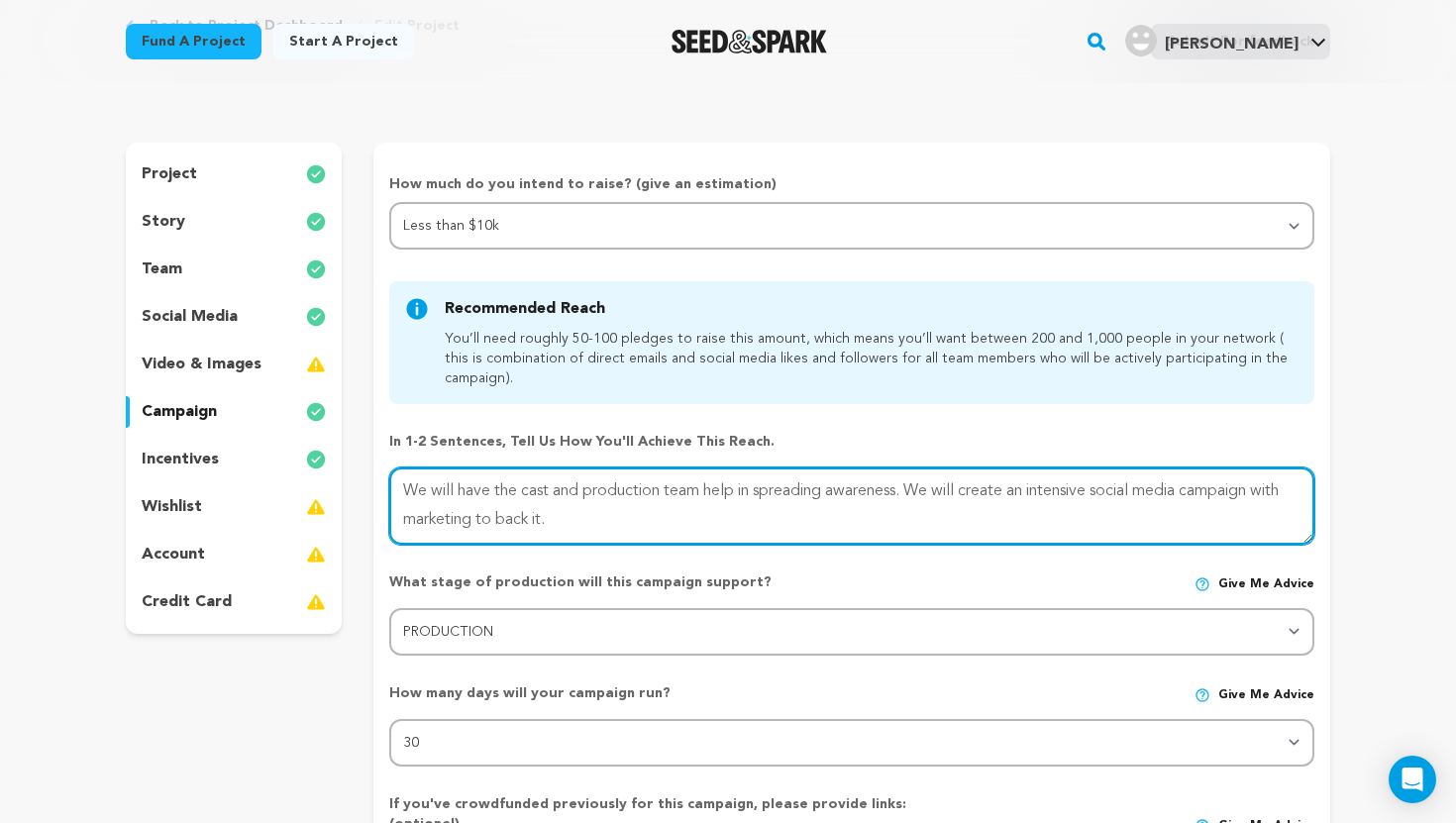 type on "We will have the cast and production team help in spreading awareness. We will create an intensive social media campaign with marketing to back it." 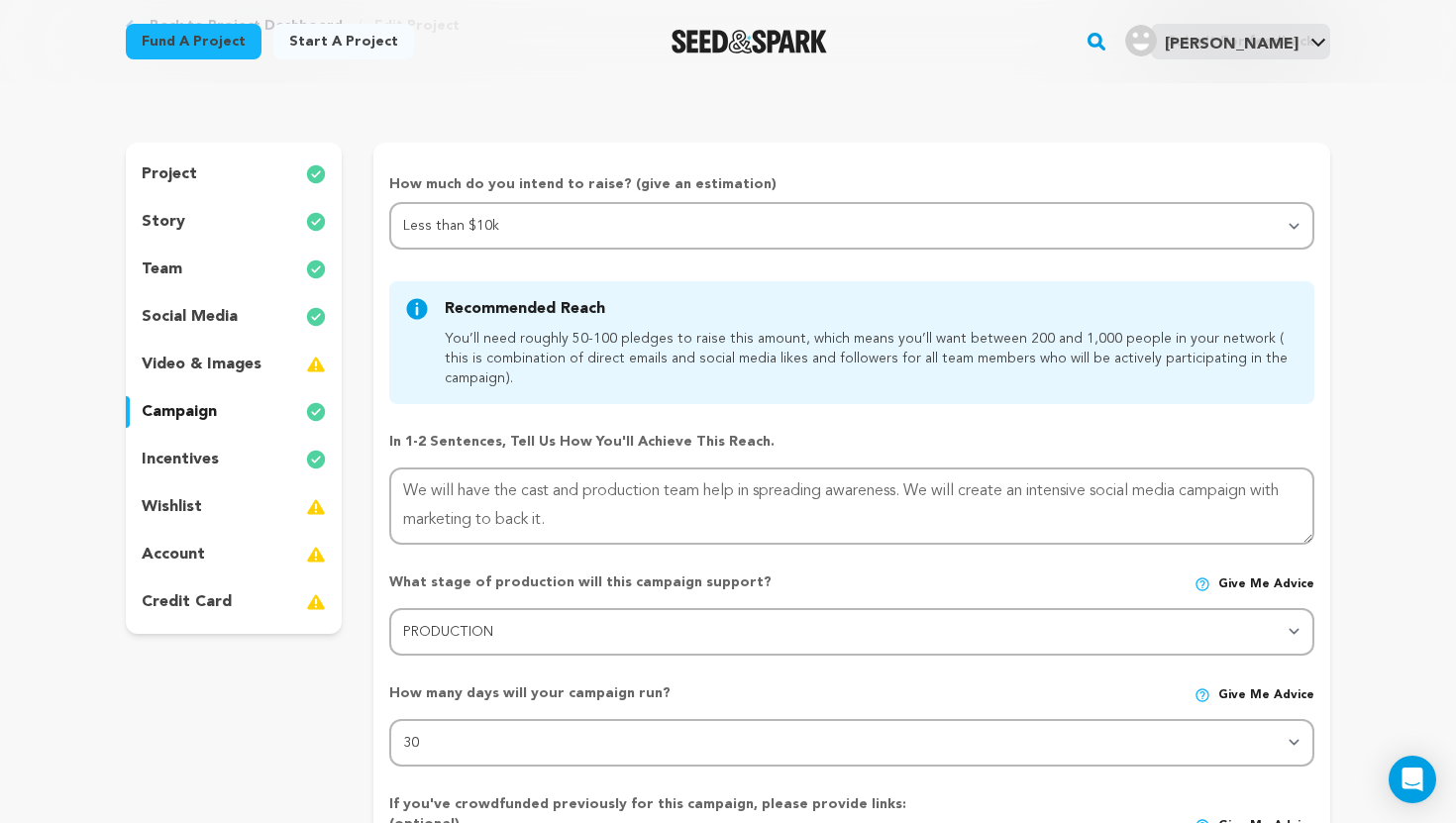click on "Back to Project Dashboard
Edit Project
Submit For feedback
Submit For feedback
project" at bounding box center [728, 1182] 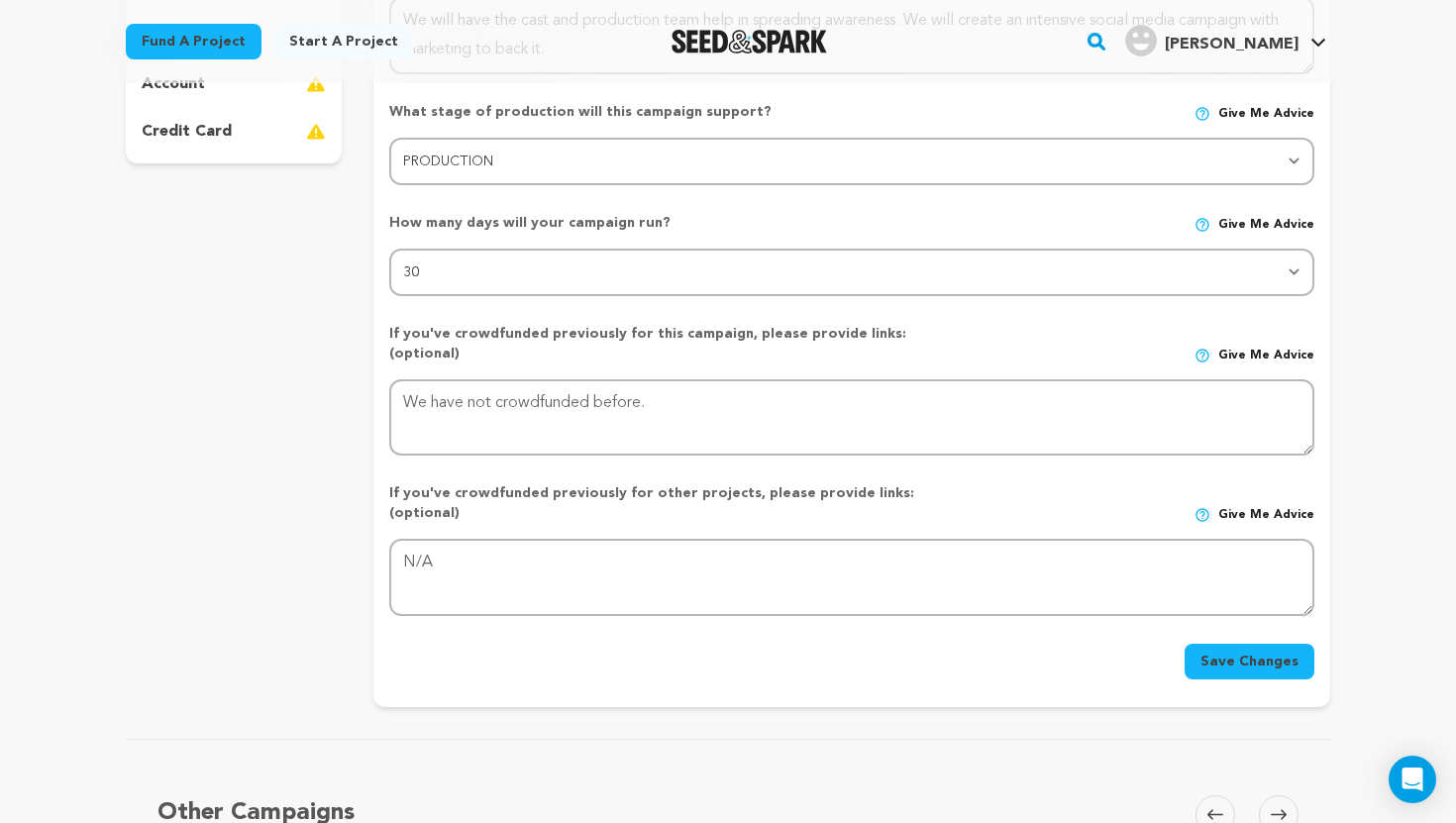 scroll, scrollTop: 594, scrollLeft: 0, axis: vertical 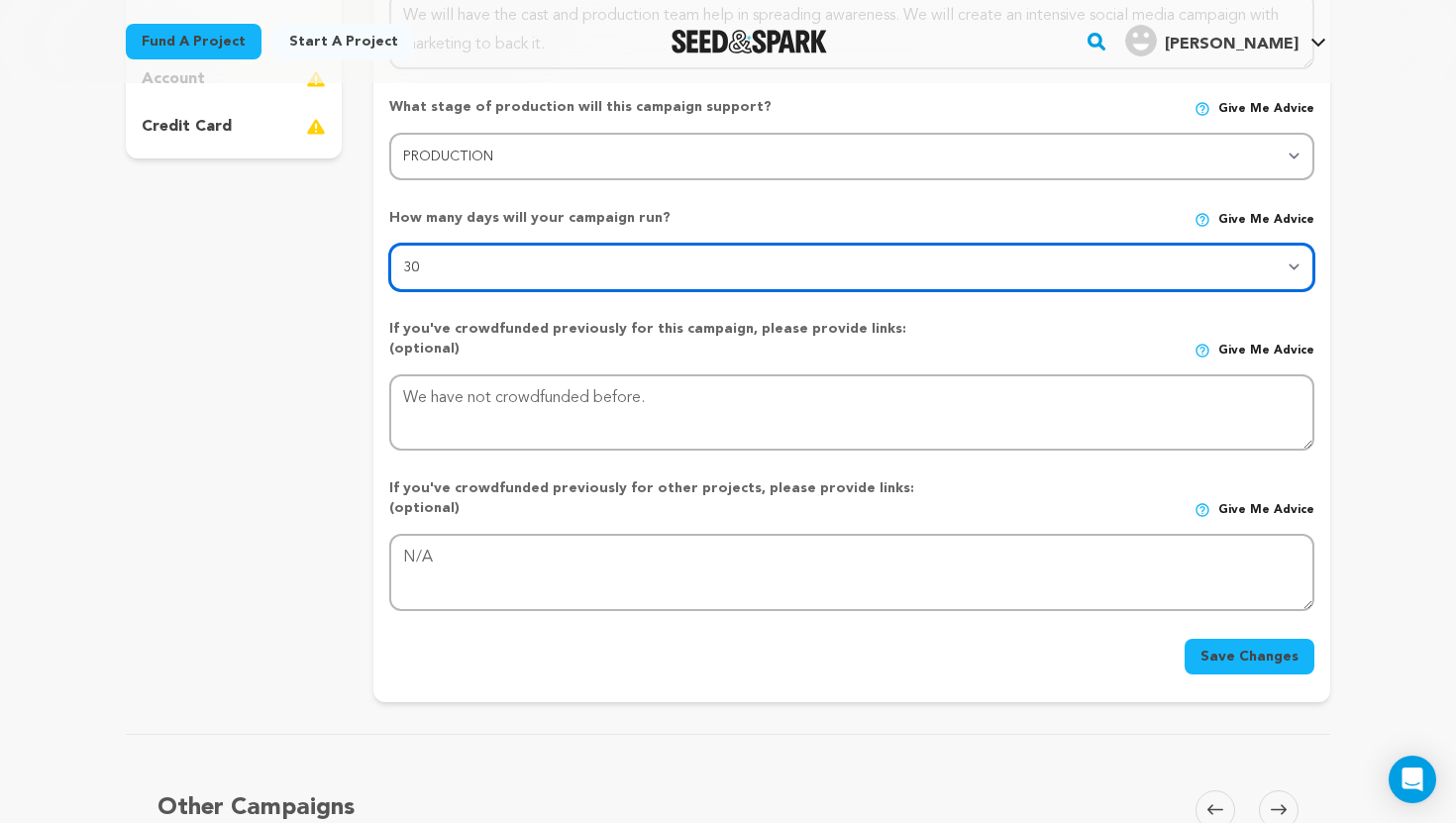 click on "30
45
60" at bounding box center [852, 267] 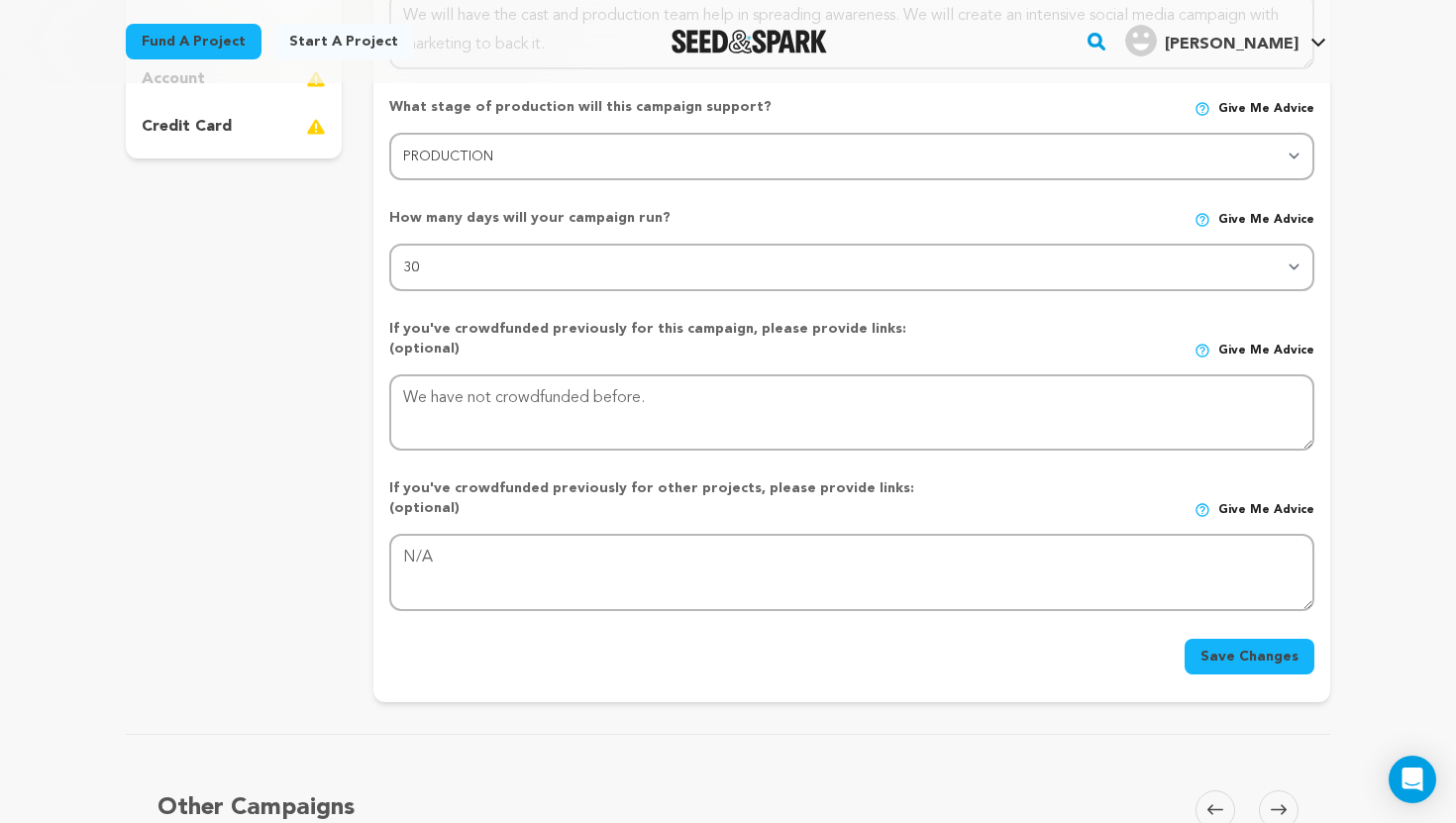 click on "Back to Project Dashboard
Edit Project
Submit For feedback
Submit For feedback
project" at bounding box center [728, 706] 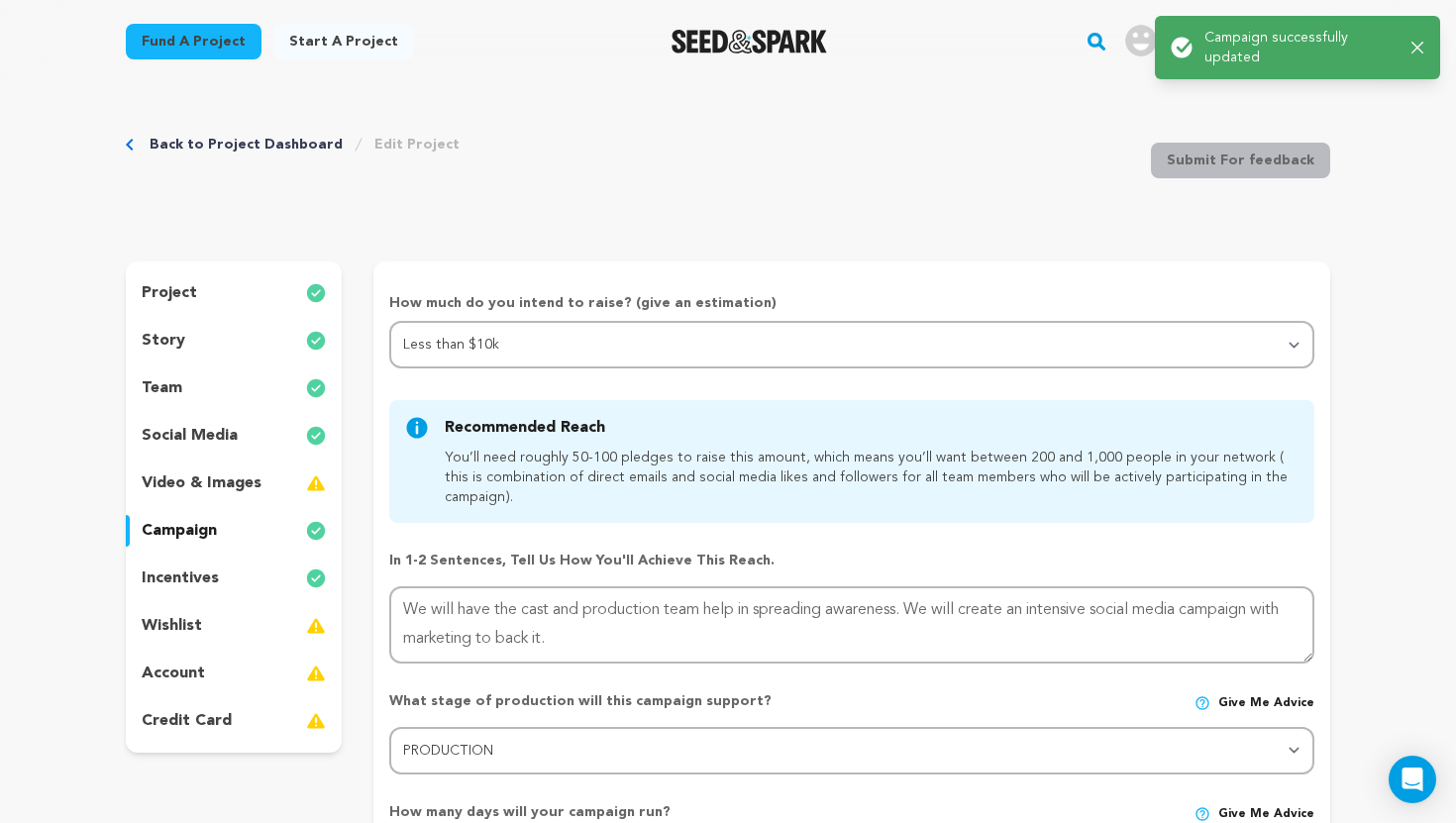 scroll, scrollTop: 0, scrollLeft: 0, axis: both 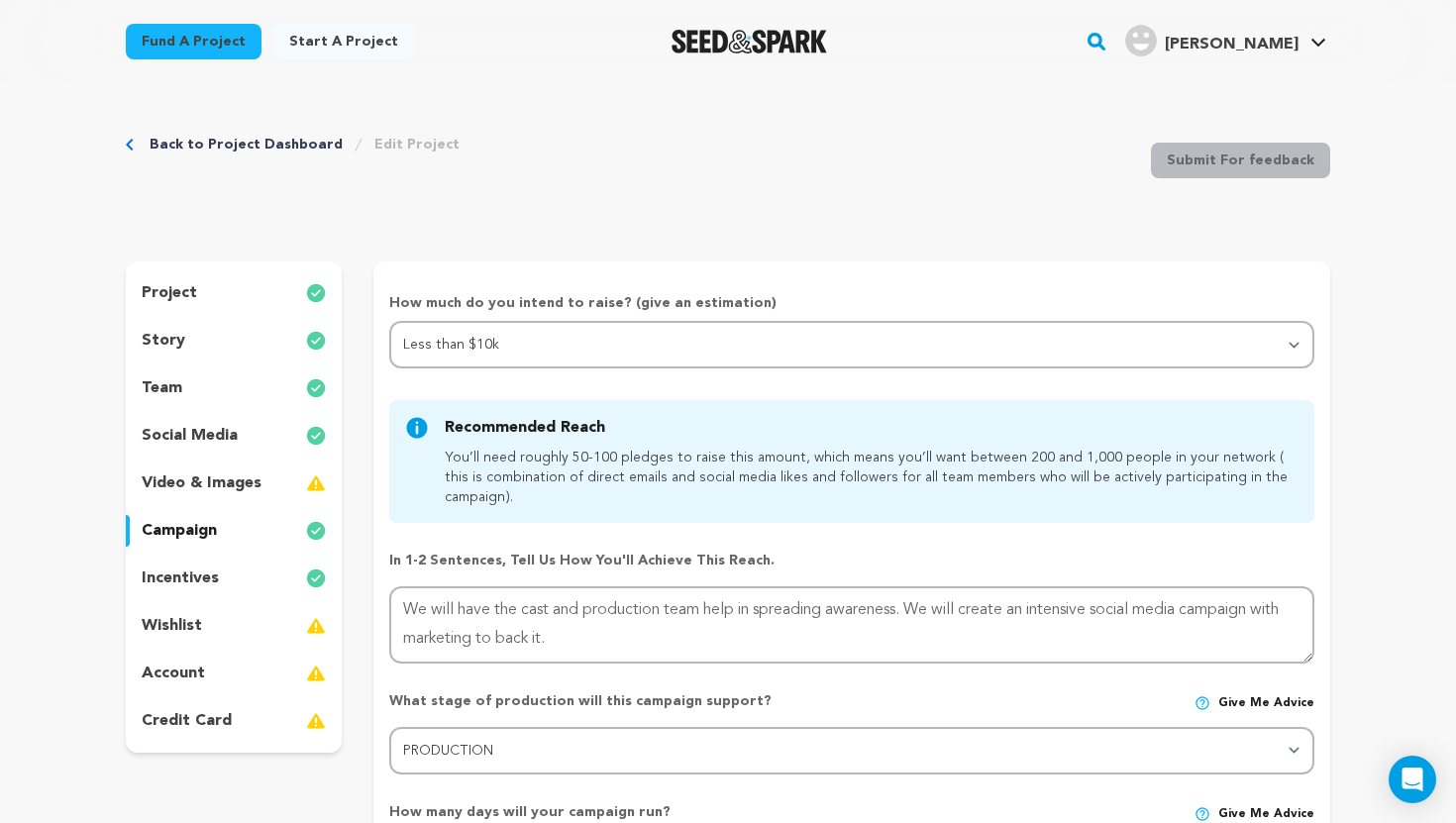 click on "Back to Project Dashboard
Edit Project
Submit For feedback
Submit For feedback
project" at bounding box center [728, 1300] 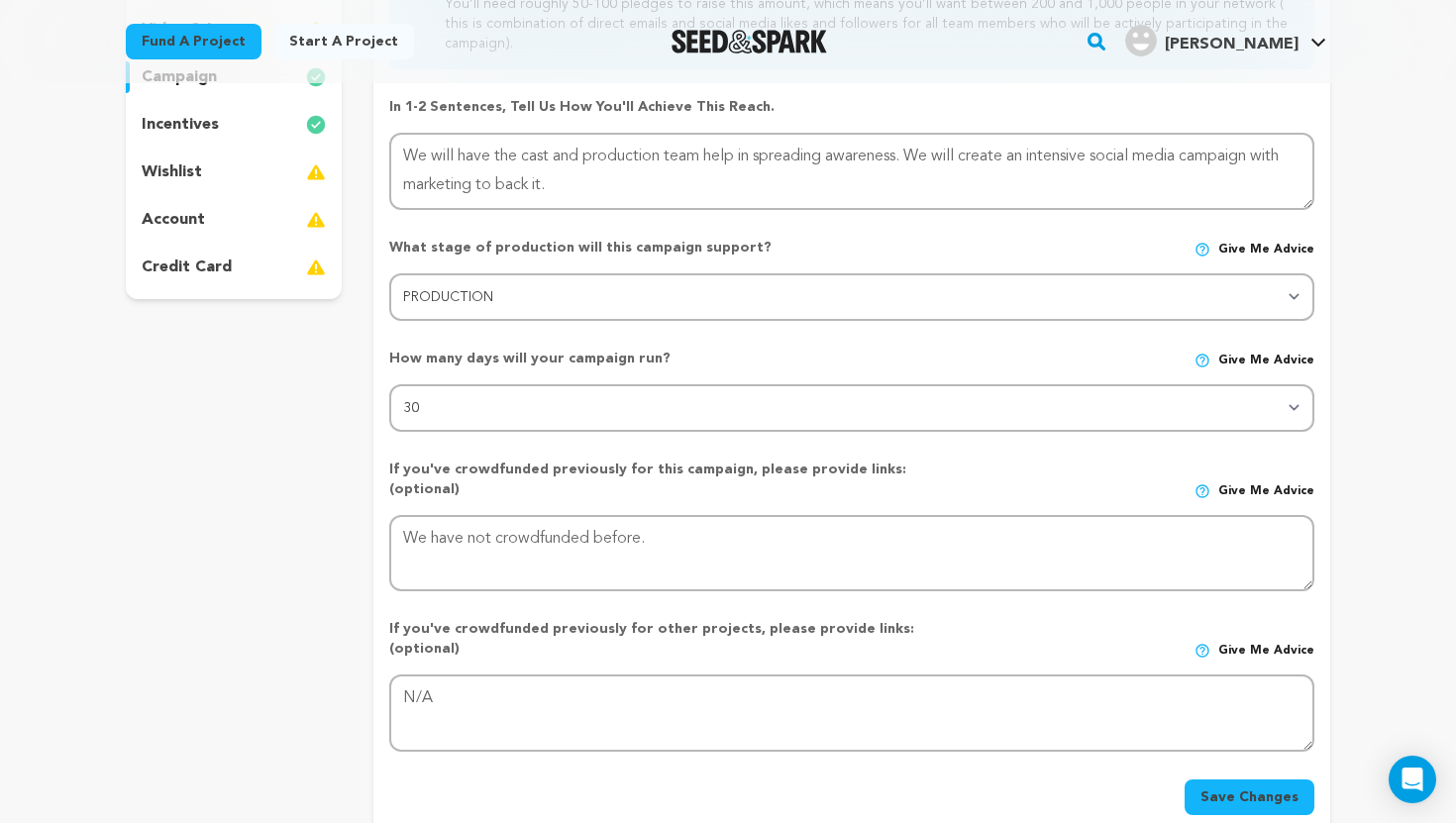 scroll, scrollTop: 475, scrollLeft: 0, axis: vertical 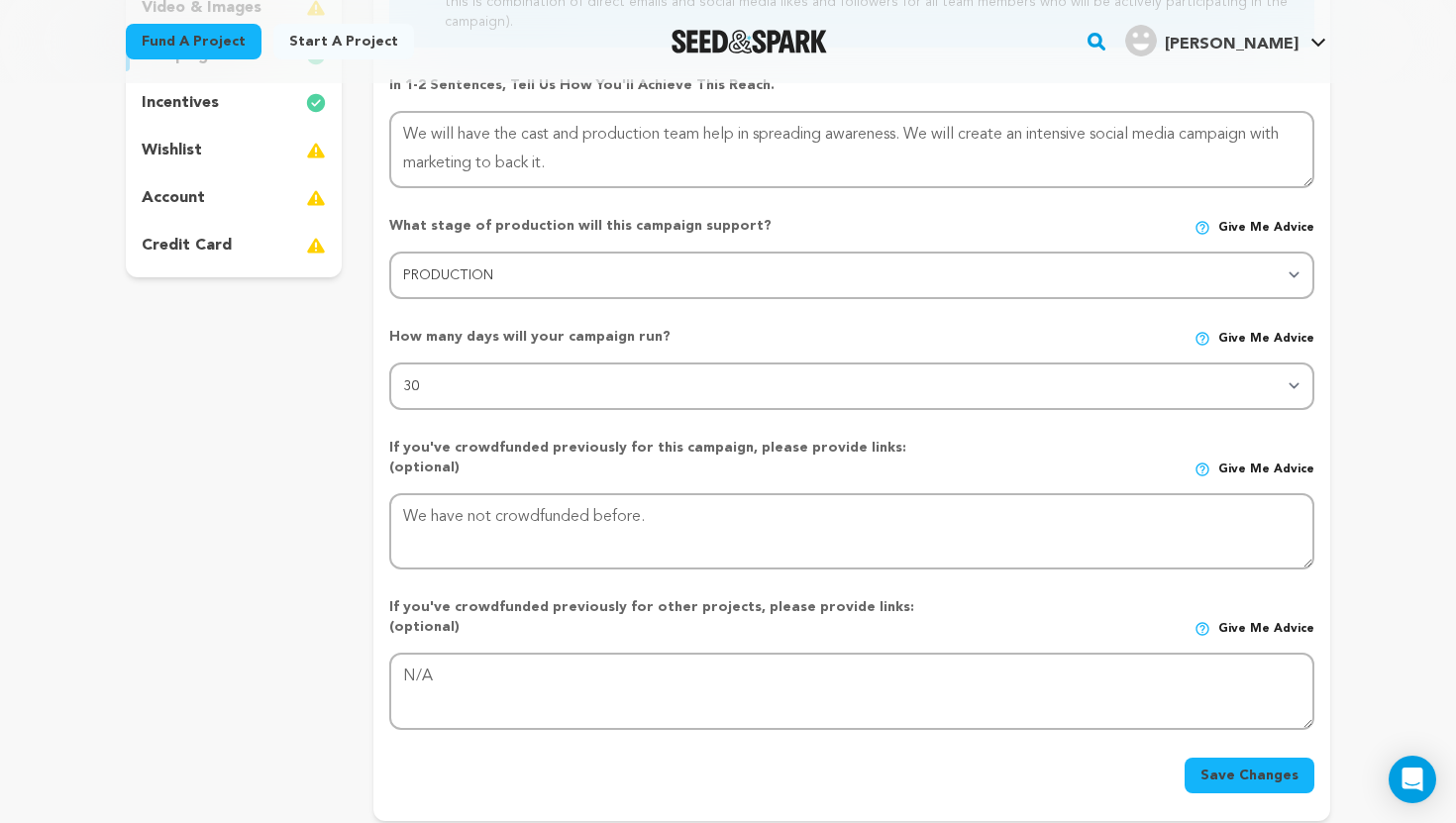 click on "Save Changes" at bounding box center (1249, 775) 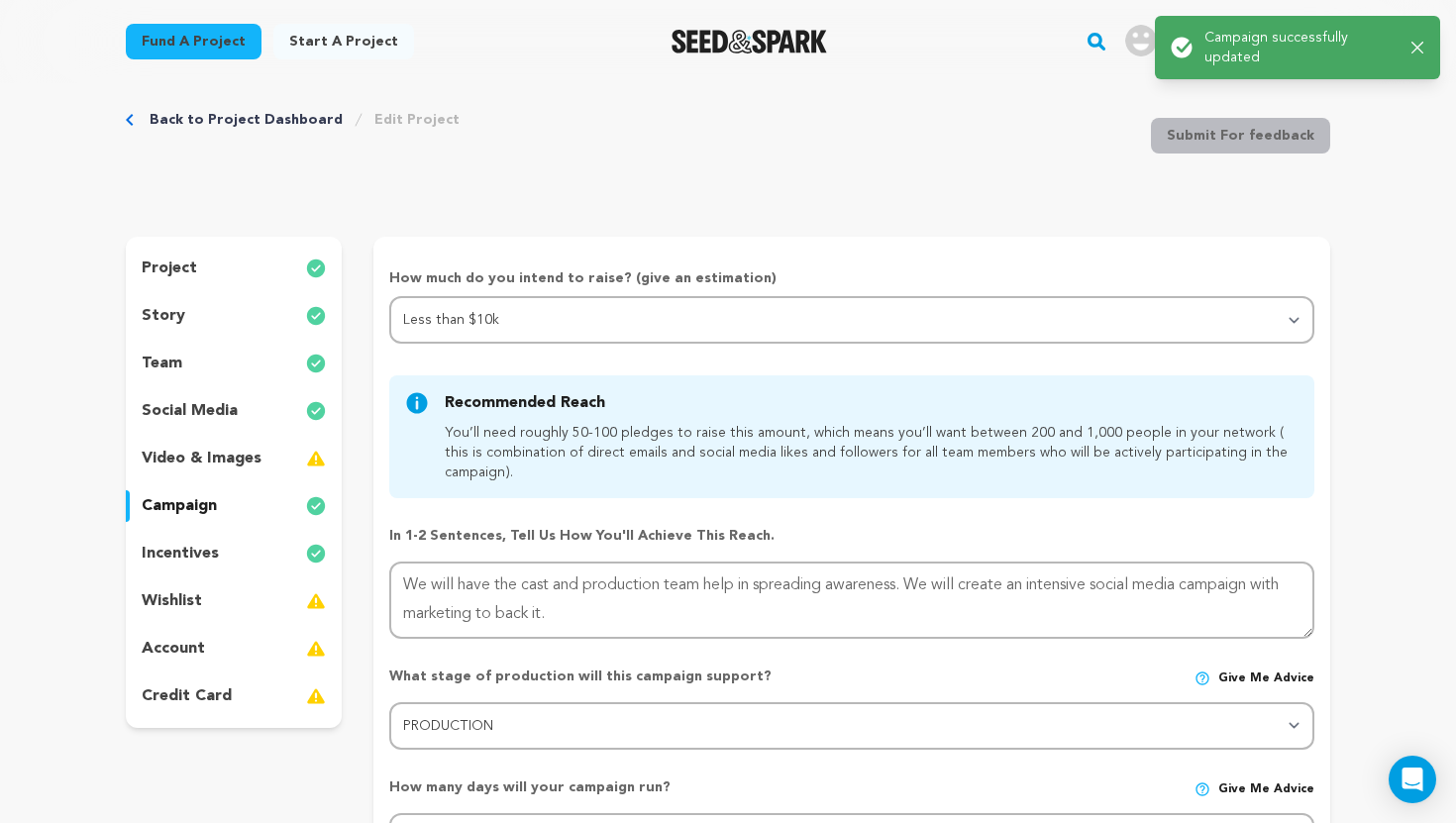 scroll, scrollTop: 0, scrollLeft: 0, axis: both 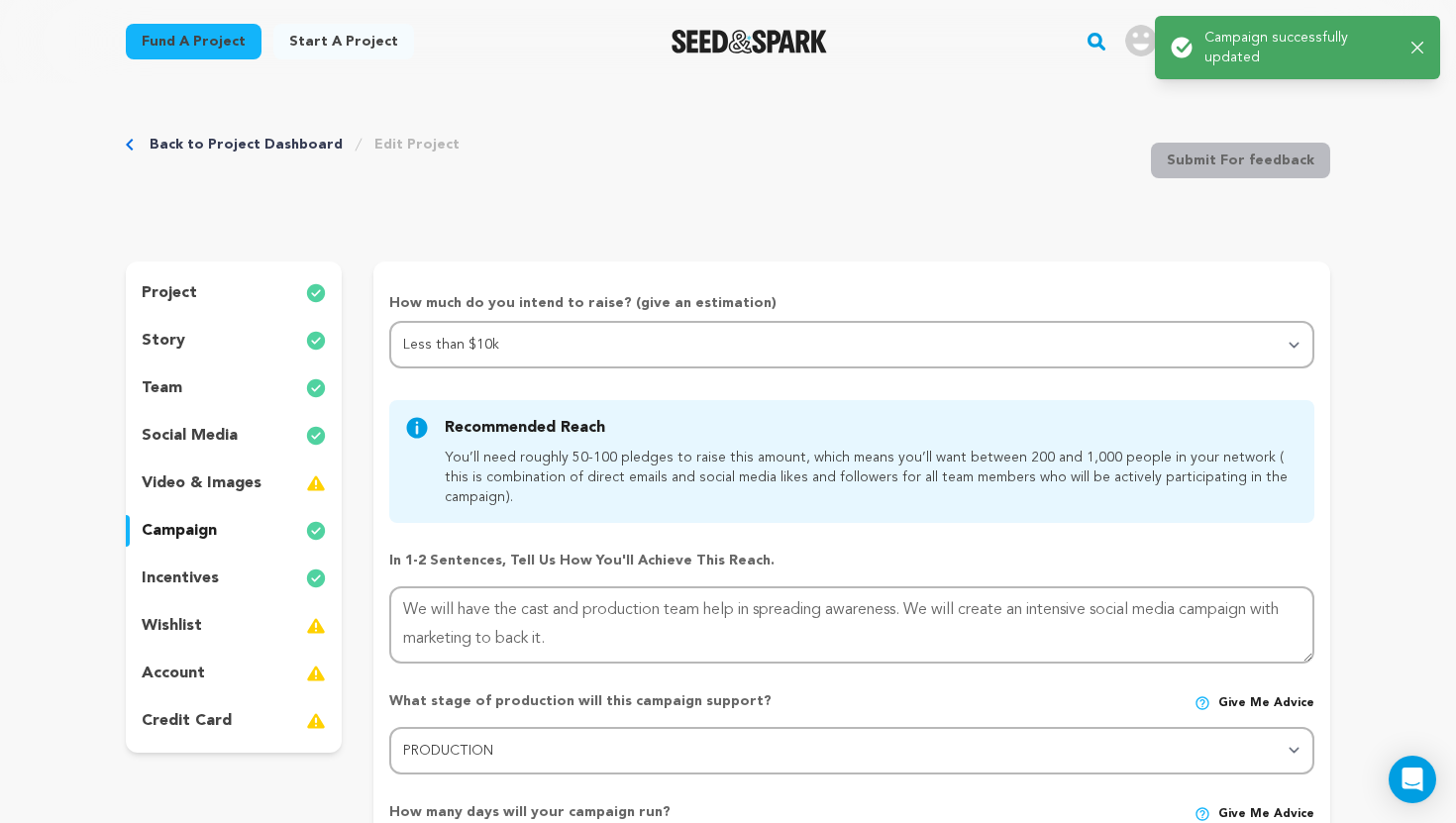 click on "Success:
Info:
Warning:
Error:
Campaign successfully updated
Close notification" at bounding box center (1298, 48) 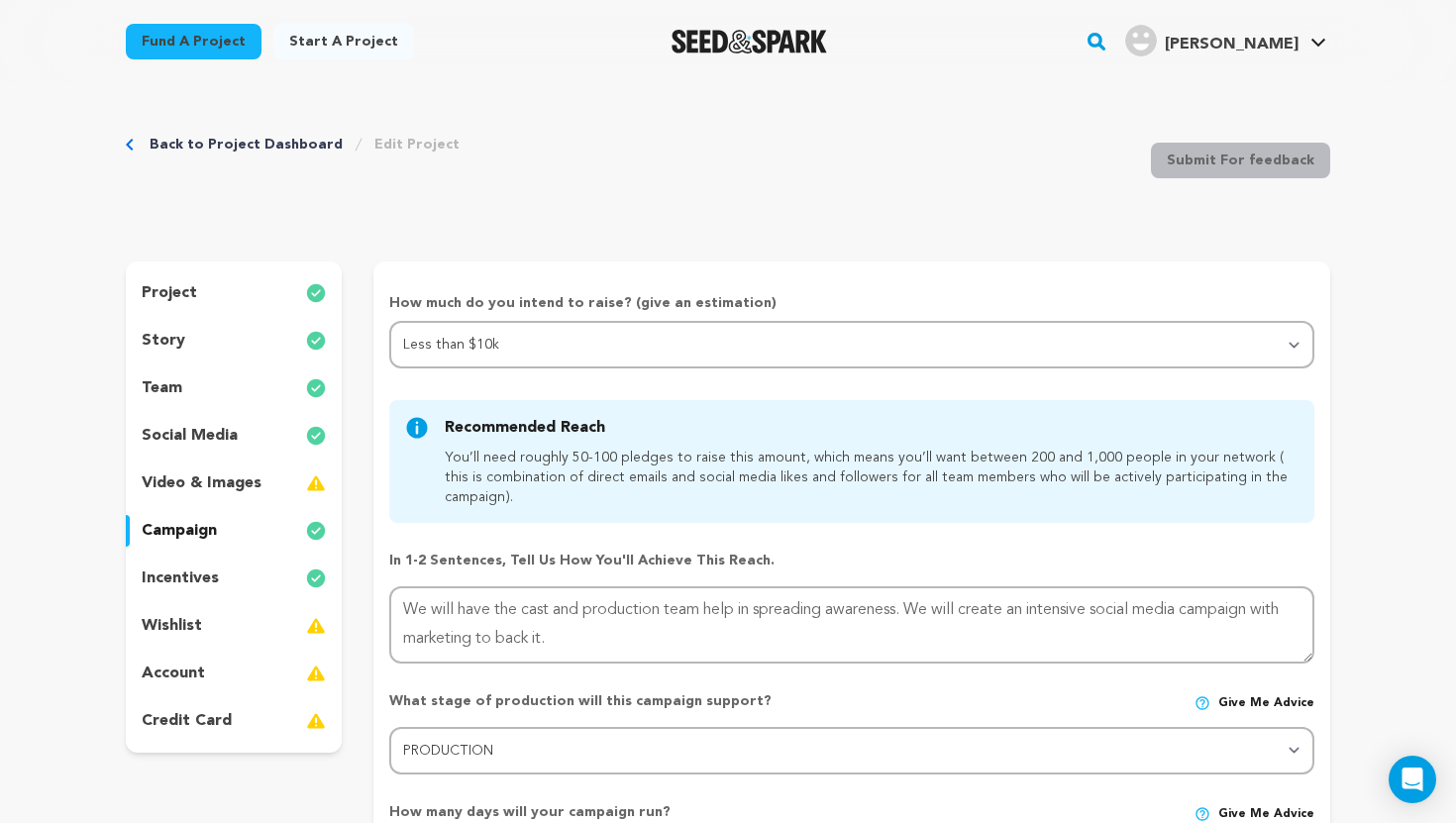 click on "Back to Project Dashboard
Edit Project
Submit For feedback
Submit For feedback
project" at bounding box center [728, 1300] 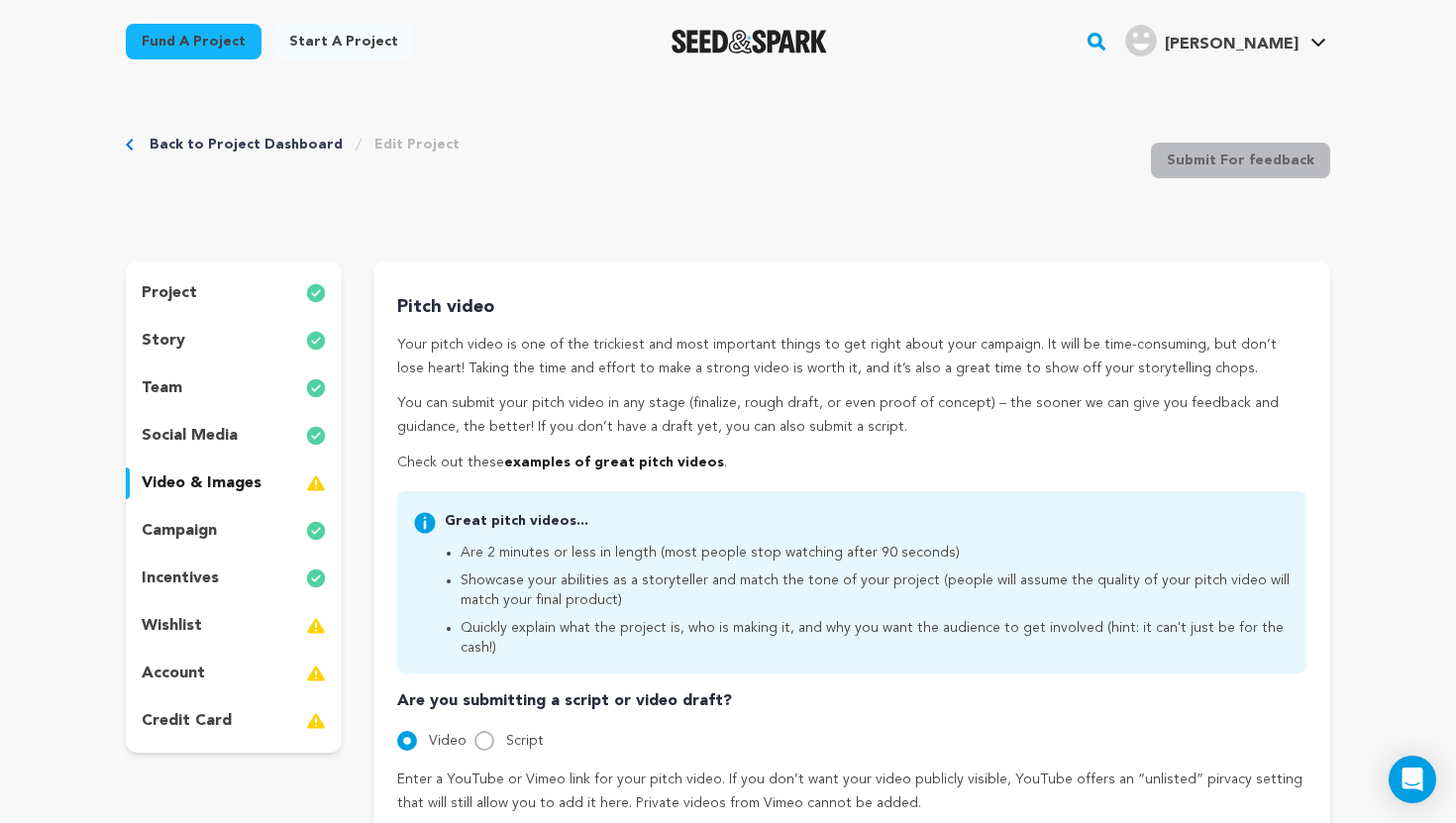 click on "Great pitch videos...
Are 2 minutes or less in length (most people stop watching after 90 seconds)
Showcase your abilities as a storyteller and match the tone of your project (people will assume
the quality of your pitch video will match your final product)
Quickly explain what the project is, who is making it, and why you want the audience to get
involved (hint: it can't just be for the cash!)" at bounding box center (852, 582) 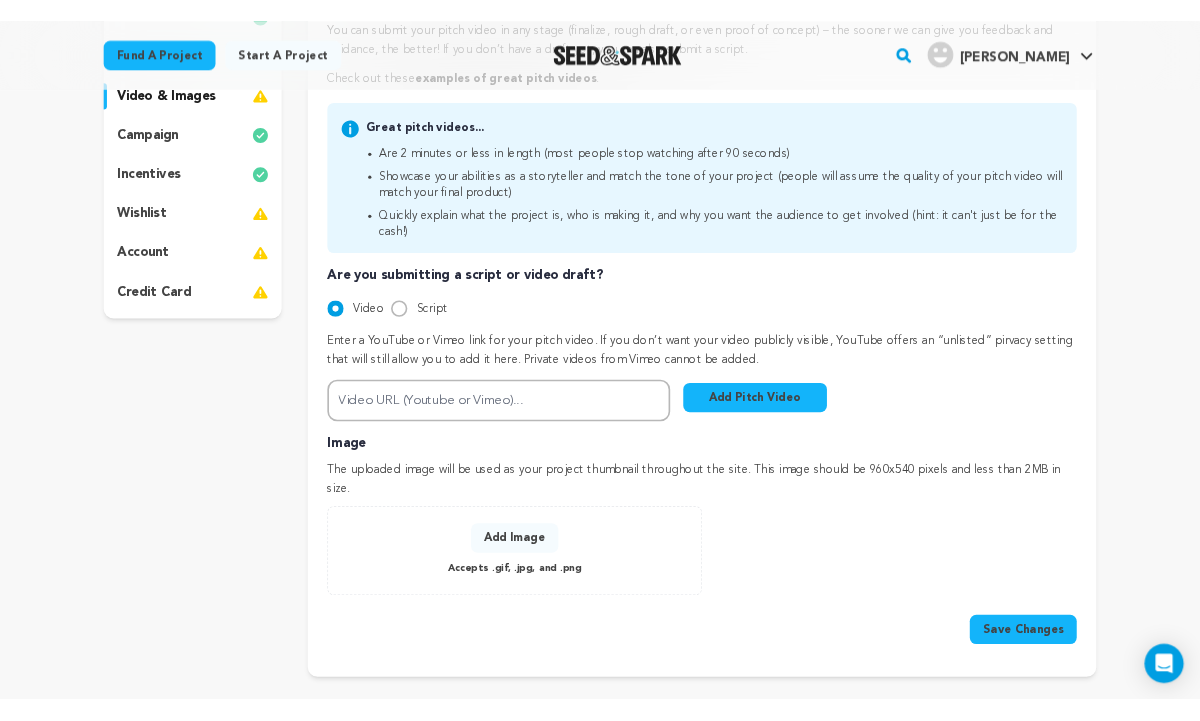 scroll, scrollTop: 400, scrollLeft: 0, axis: vertical 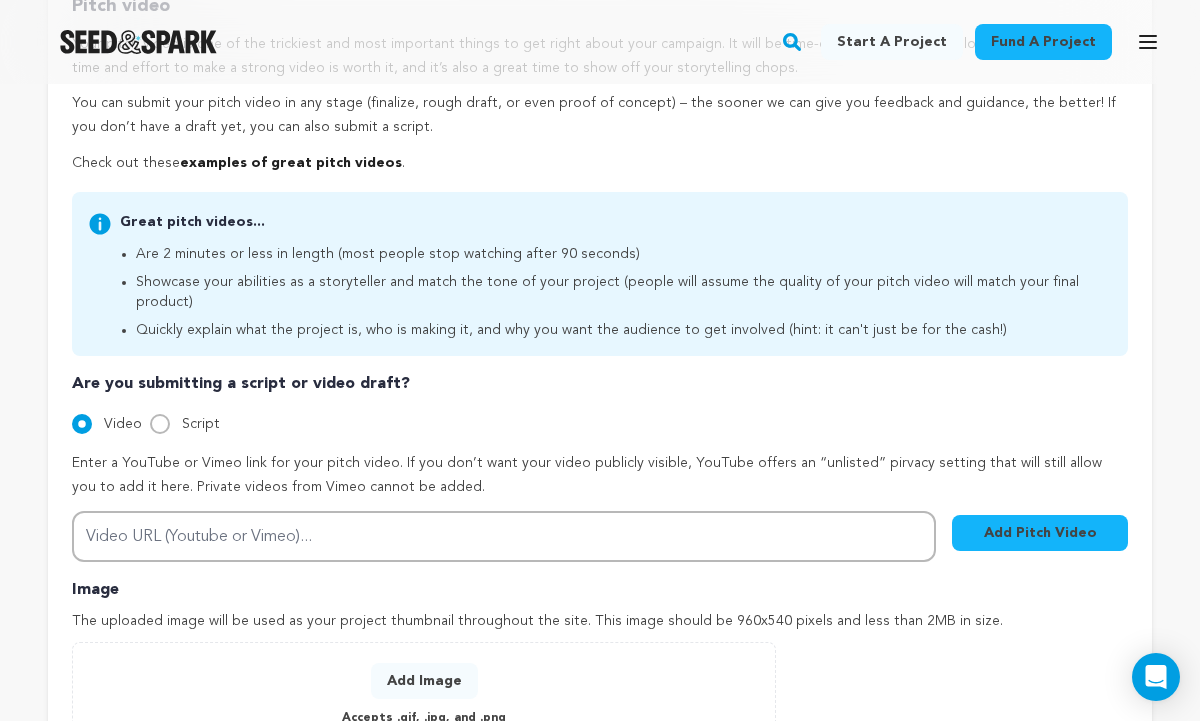 click on "Great pitch videos...
Are 2 minutes or less in length (most people stop watching after 90 seconds)
Showcase your abilities as a storyteller and match the tone of your project (people will assume
the quality of your pitch video will match your final product)
Quickly explain what the project is, who is making it, and why you want the audience to get
involved (hint: it can't just be for the cash!)" at bounding box center (600, 274) 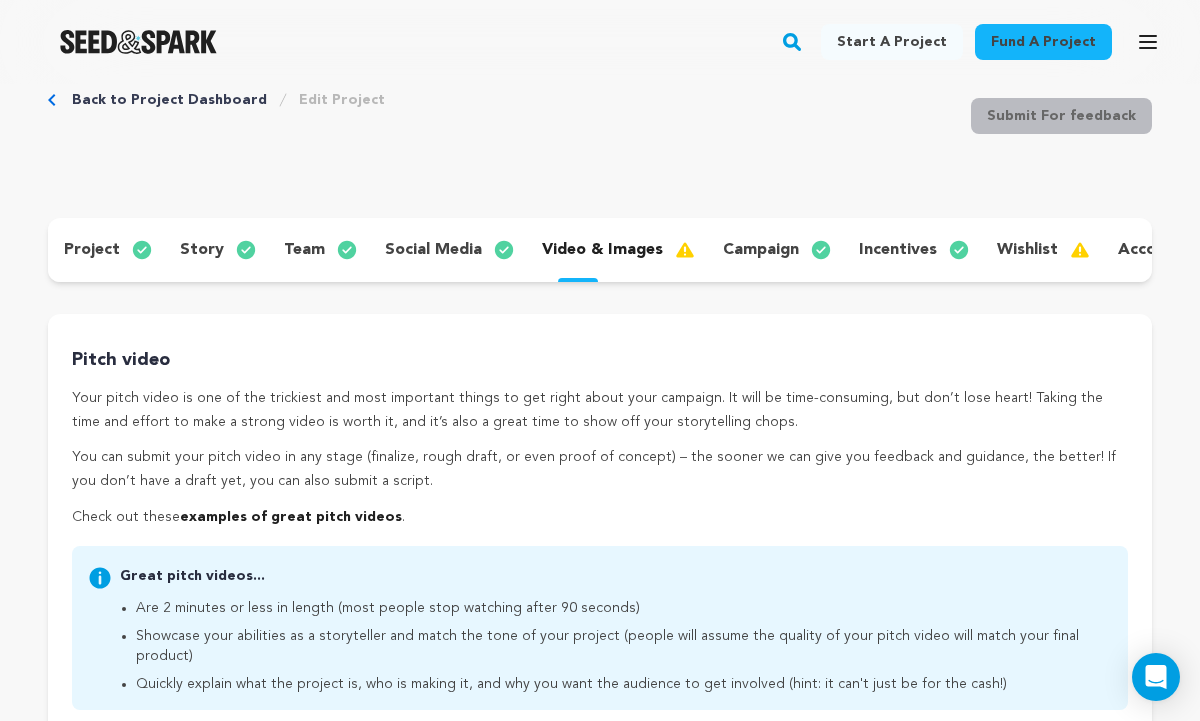scroll, scrollTop: 0, scrollLeft: 0, axis: both 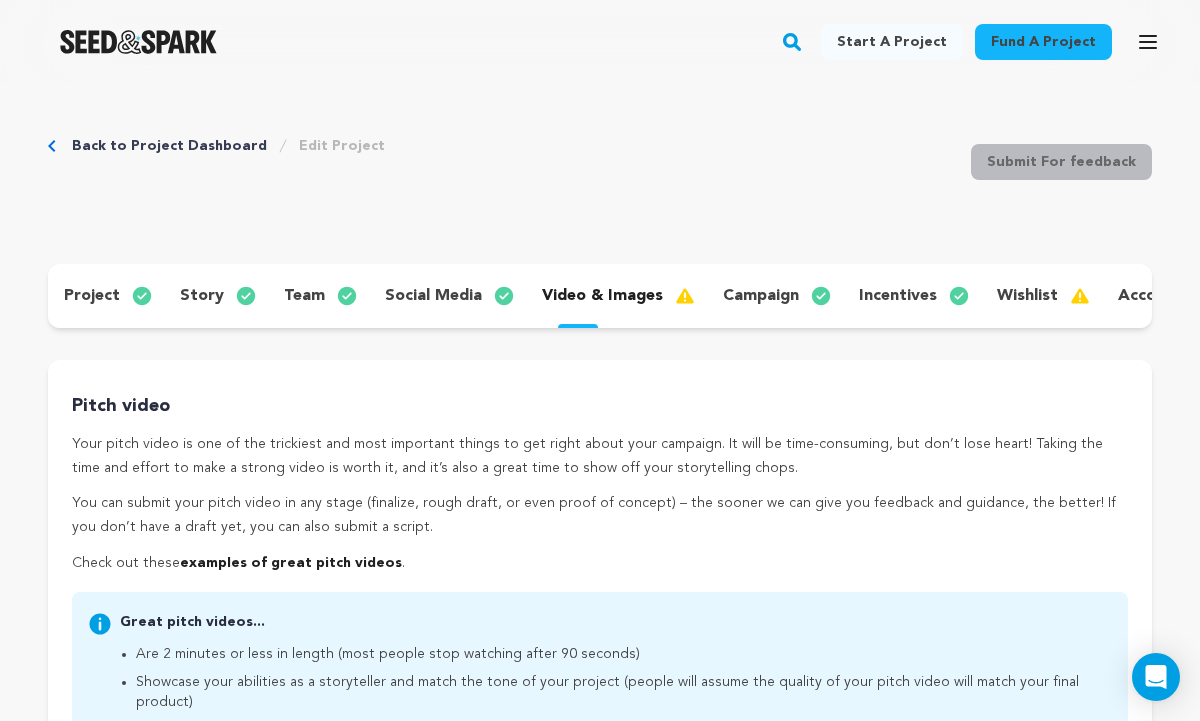 click on "project
story
team
social media
video & images
campaign
incentives
wishlist account" at bounding box center [600, 296] 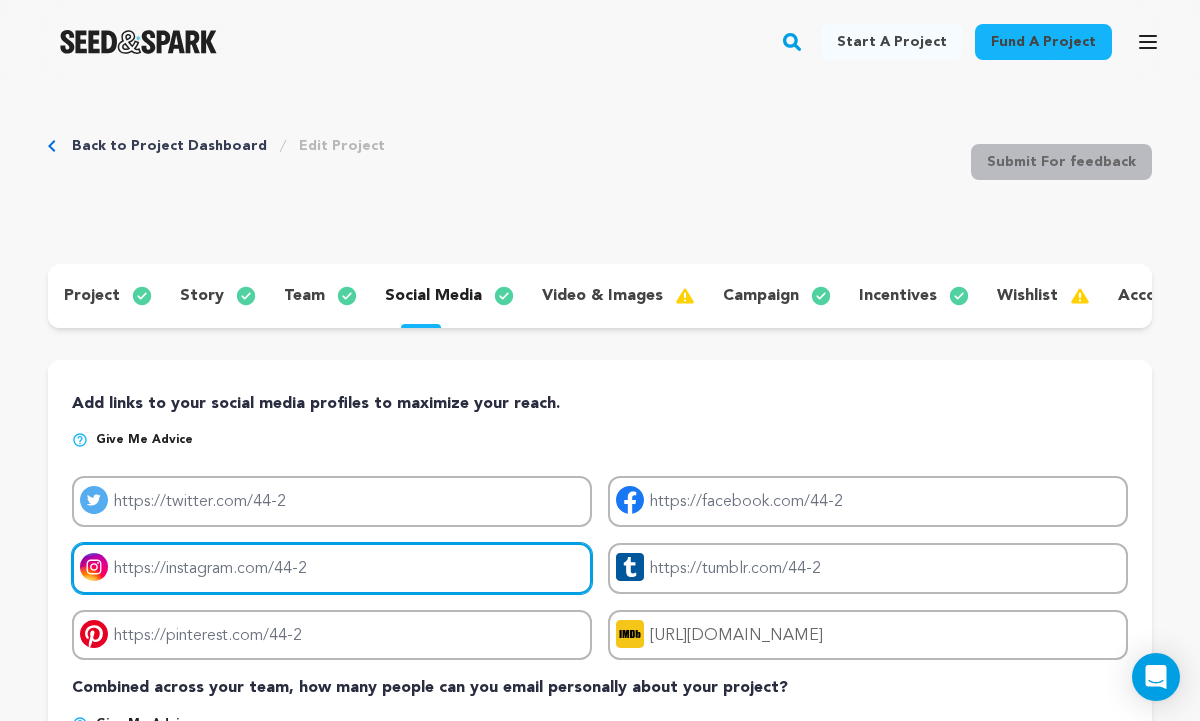 click on "Project instagram link" at bounding box center [332, 568] 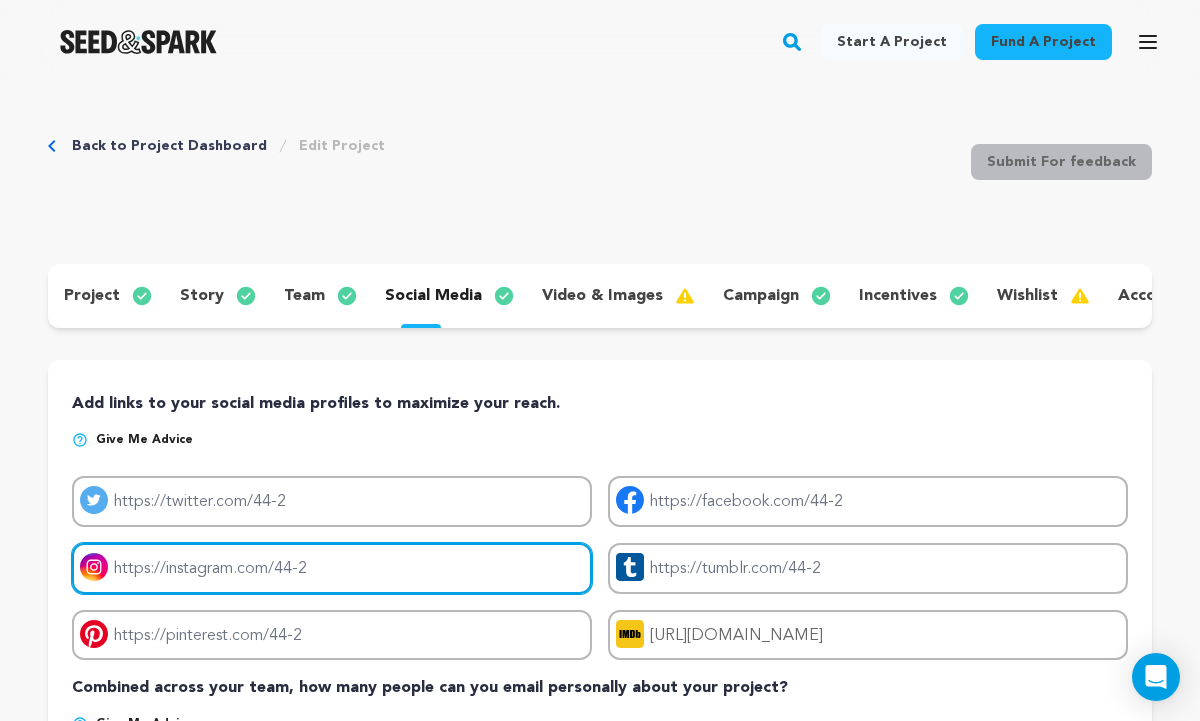 paste on "https://www.instagram.com/4.4series?igsh=MWltazNwdnExbnhwcg%3D%3D&utm_source=qr" 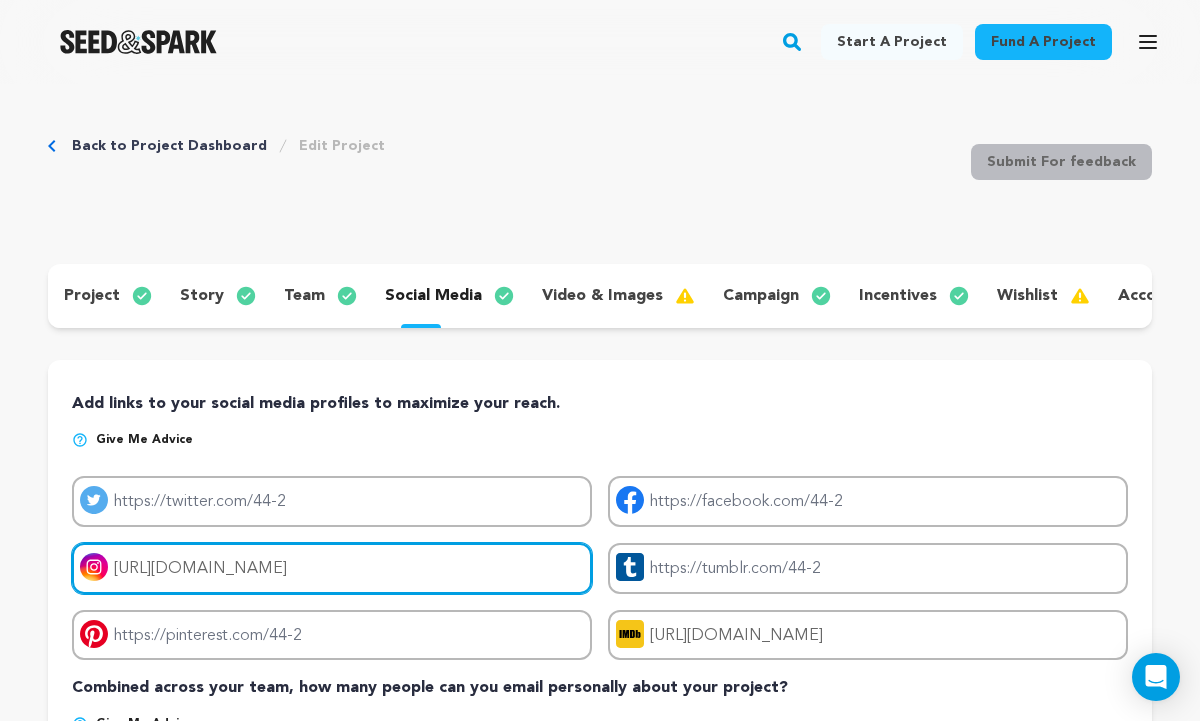 scroll, scrollTop: 0, scrollLeft: 206, axis: horizontal 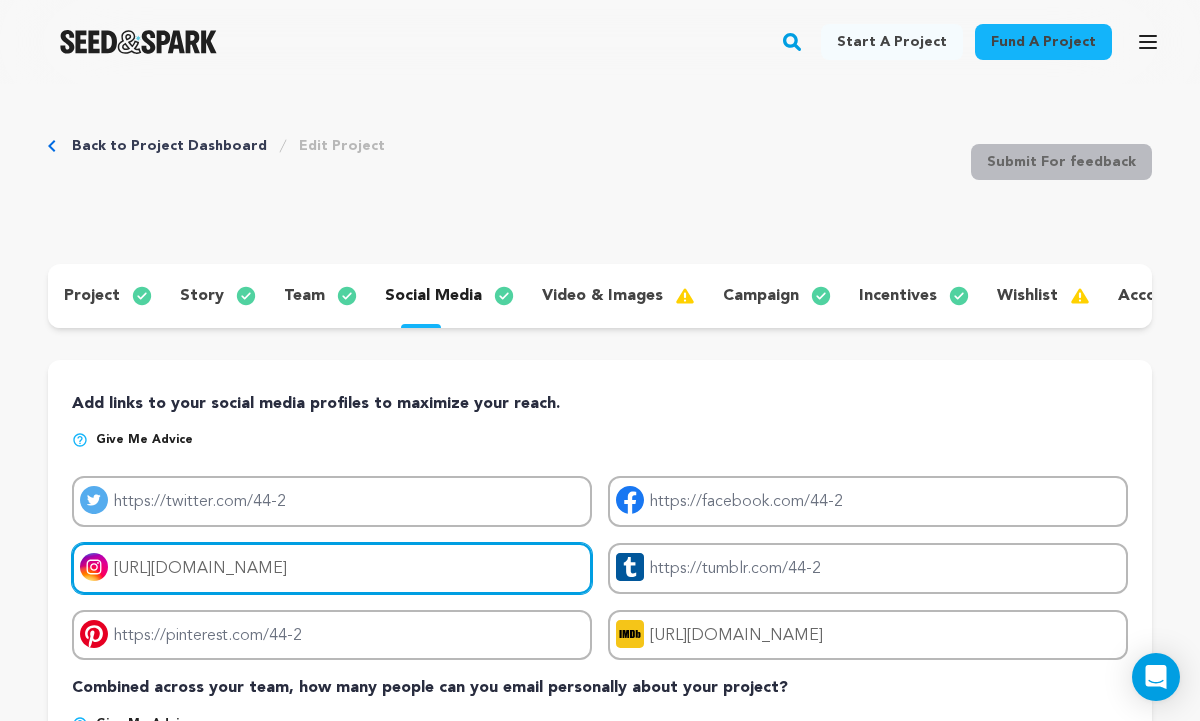 type on "https://www.instagram.com/4.4series?igsh=MWltazNwdnExbnhwcg%3D%3D&utm_source=qr" 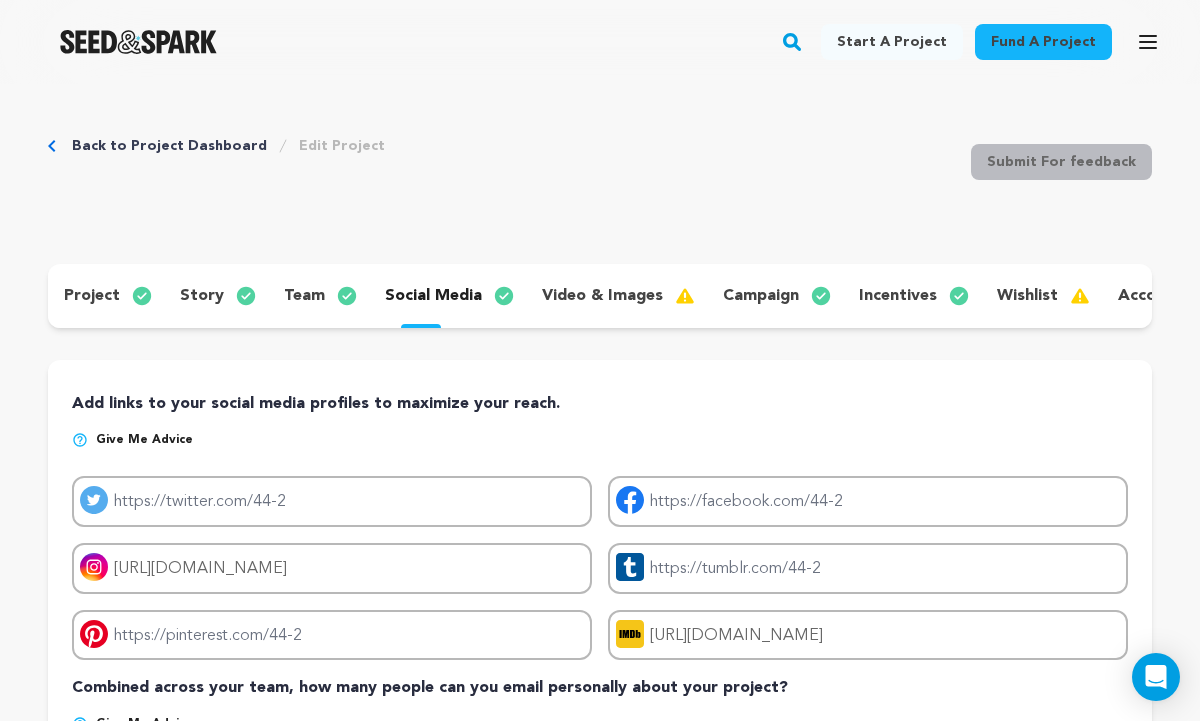 scroll, scrollTop: 0, scrollLeft: 0, axis: both 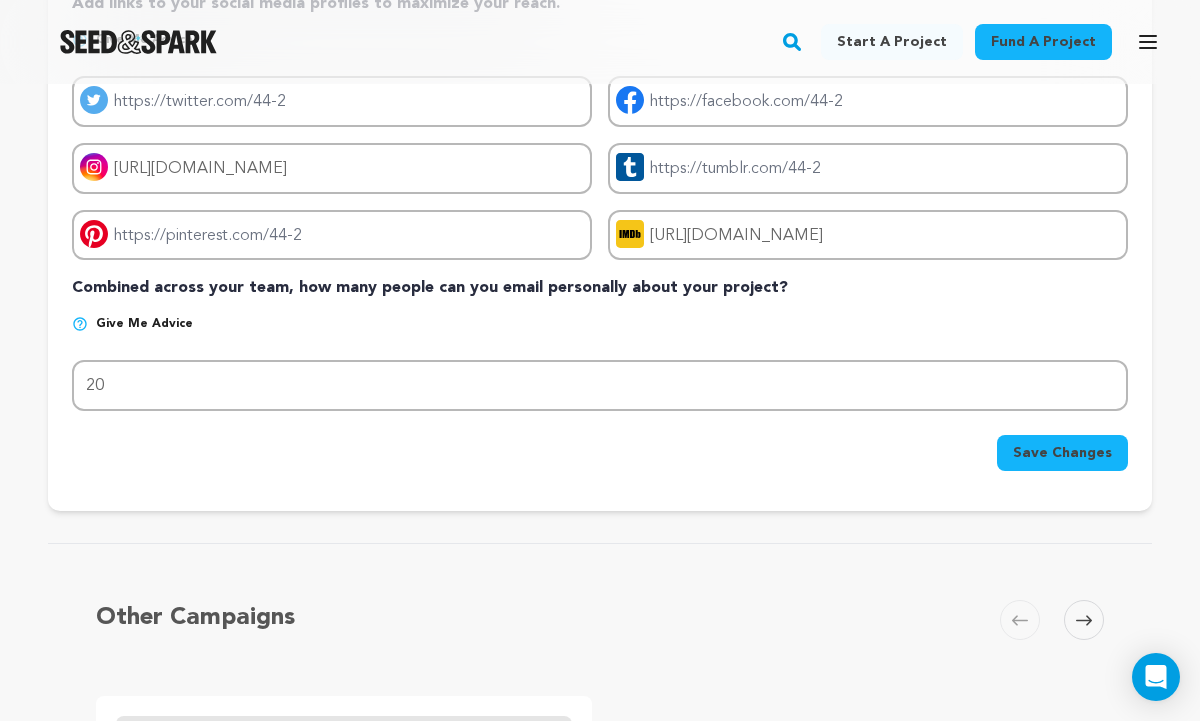 click on "Save Changes" at bounding box center (1062, 453) 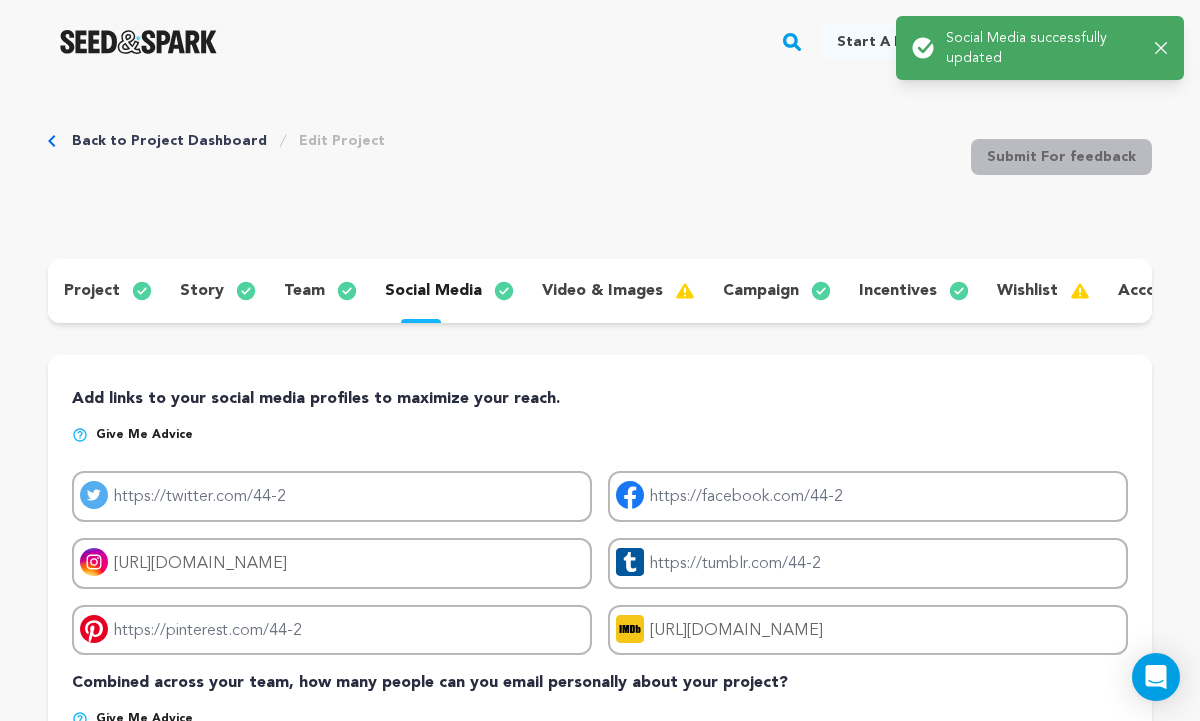 scroll, scrollTop: 0, scrollLeft: 0, axis: both 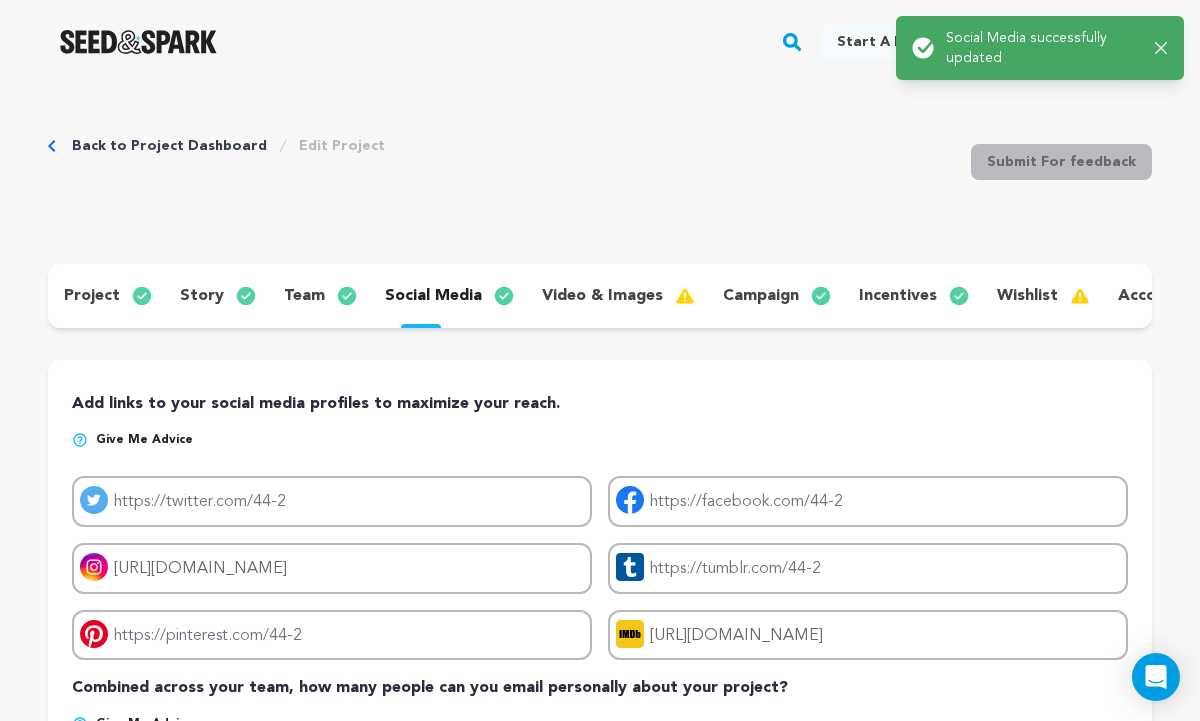 click on "Back to Project Dashboard
Edit Project
Submit For feedback
Submit For feedback
project
story" at bounding box center [600, 857] 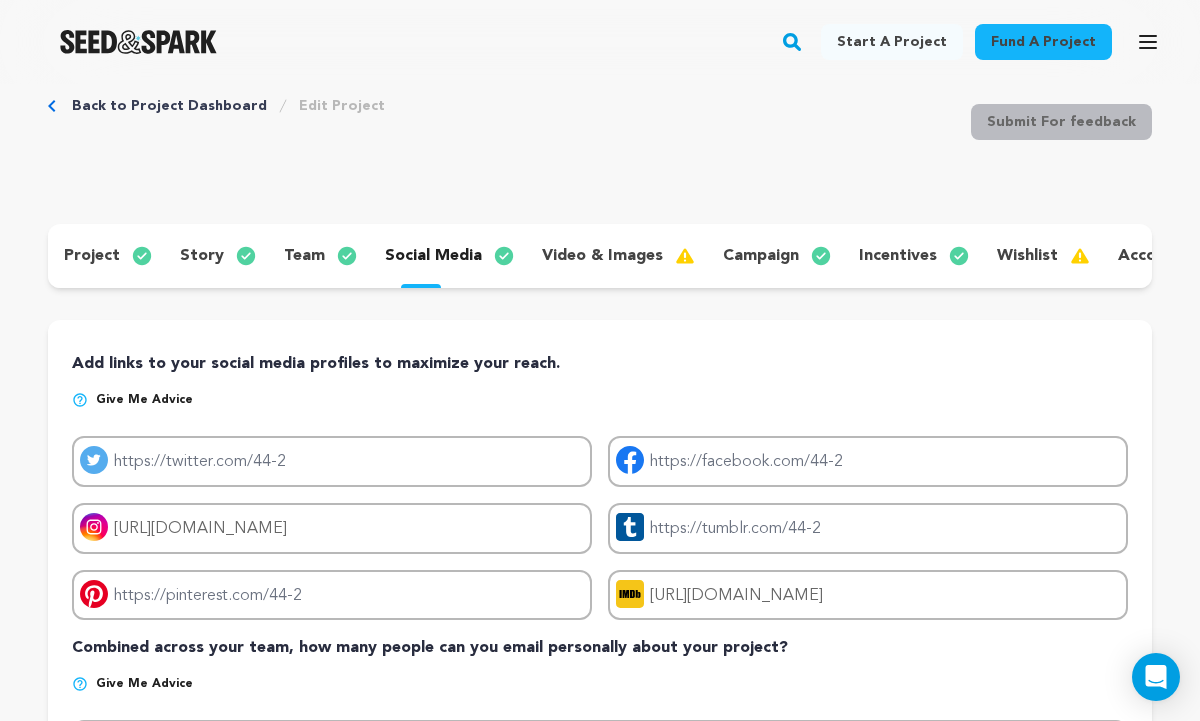 scroll, scrollTop: 80, scrollLeft: 0, axis: vertical 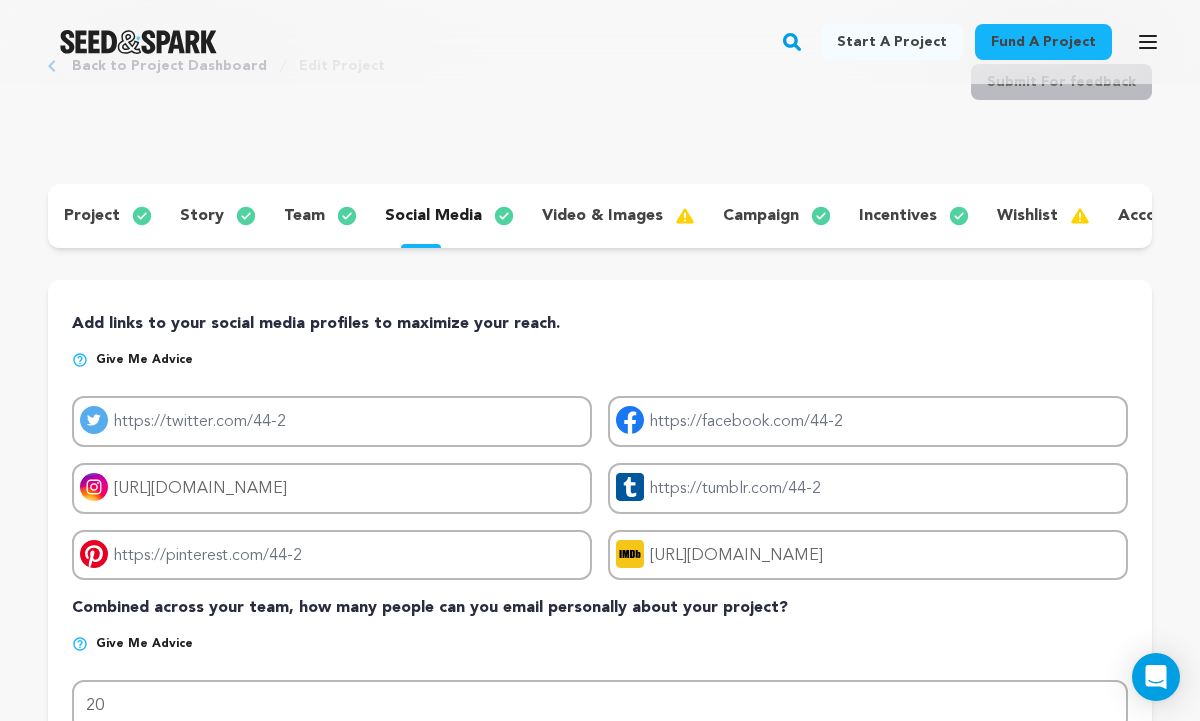 click on "account" at bounding box center [1150, 216] 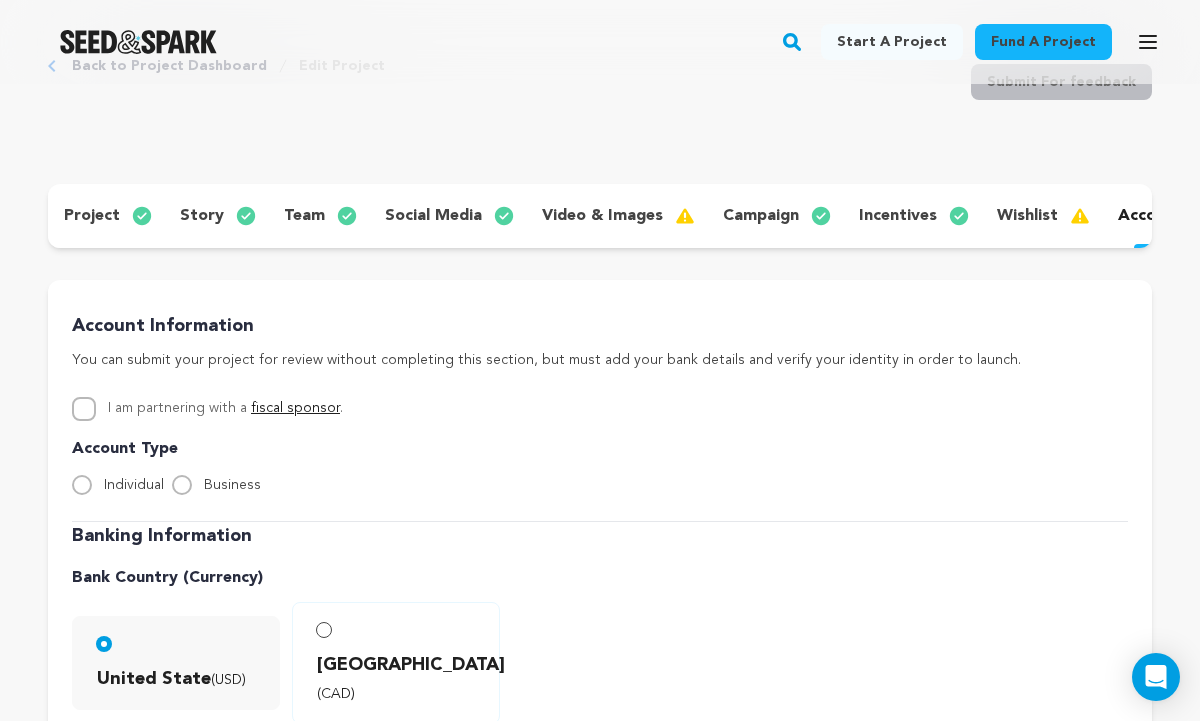 type 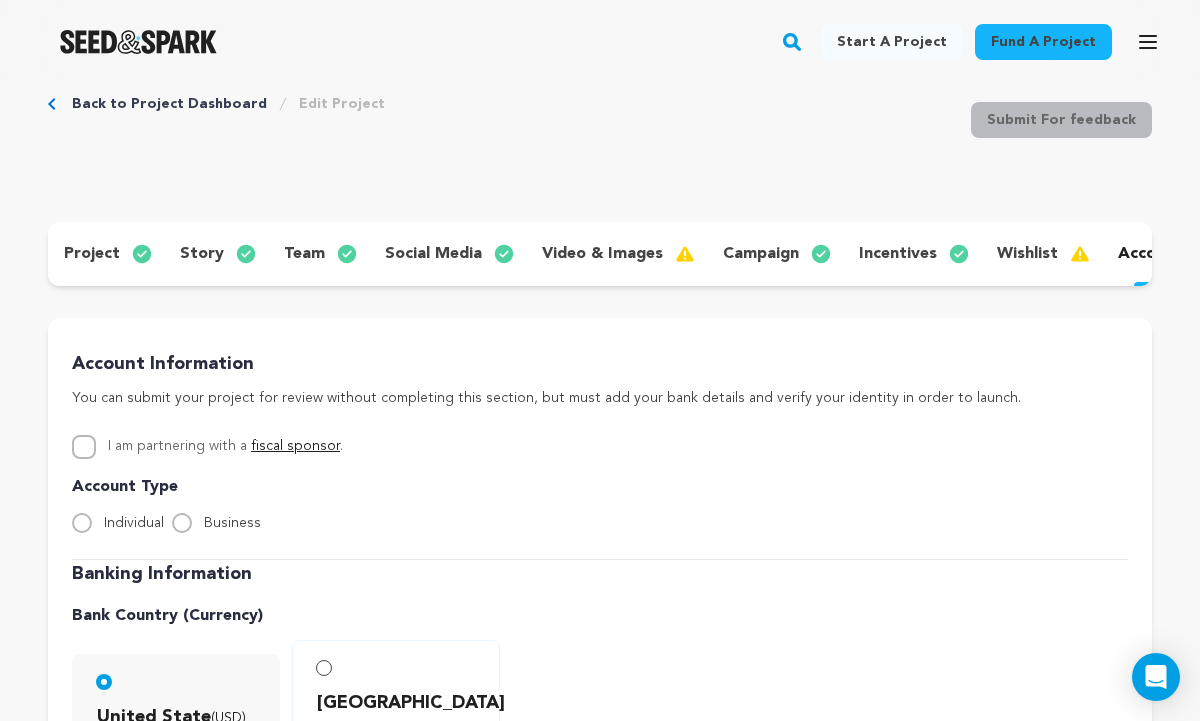 scroll, scrollTop: 40, scrollLeft: 0, axis: vertical 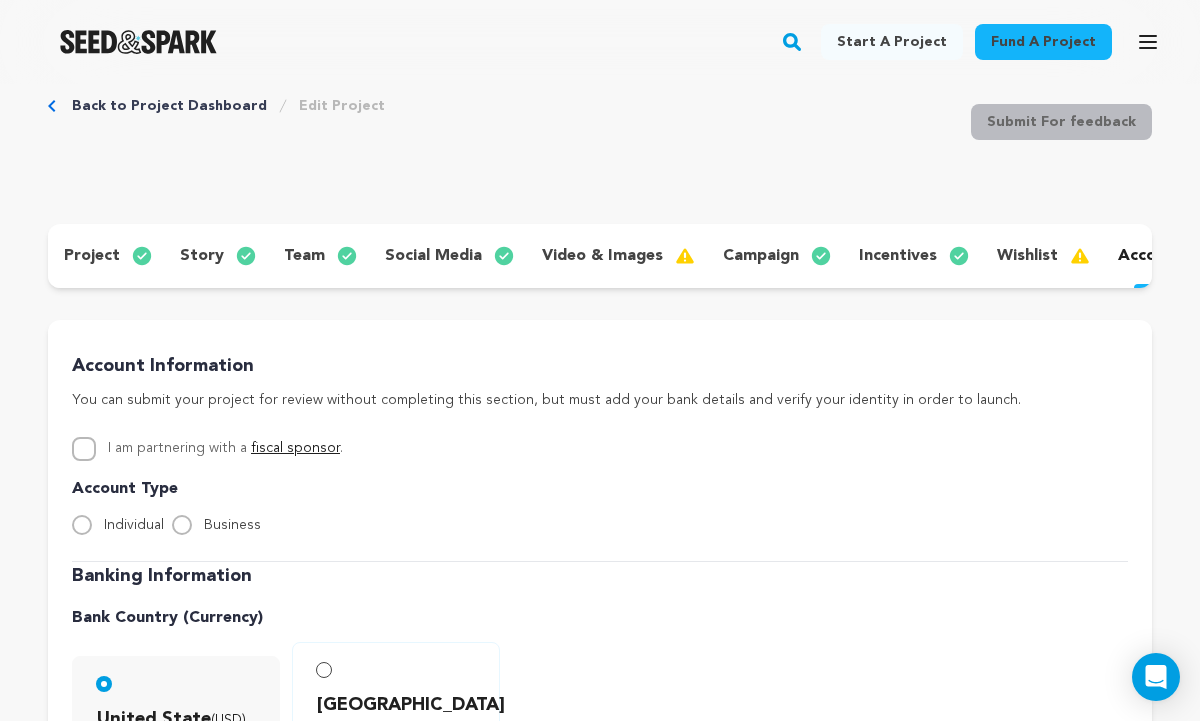 click on "fiscal sponsor" at bounding box center [295, 448] 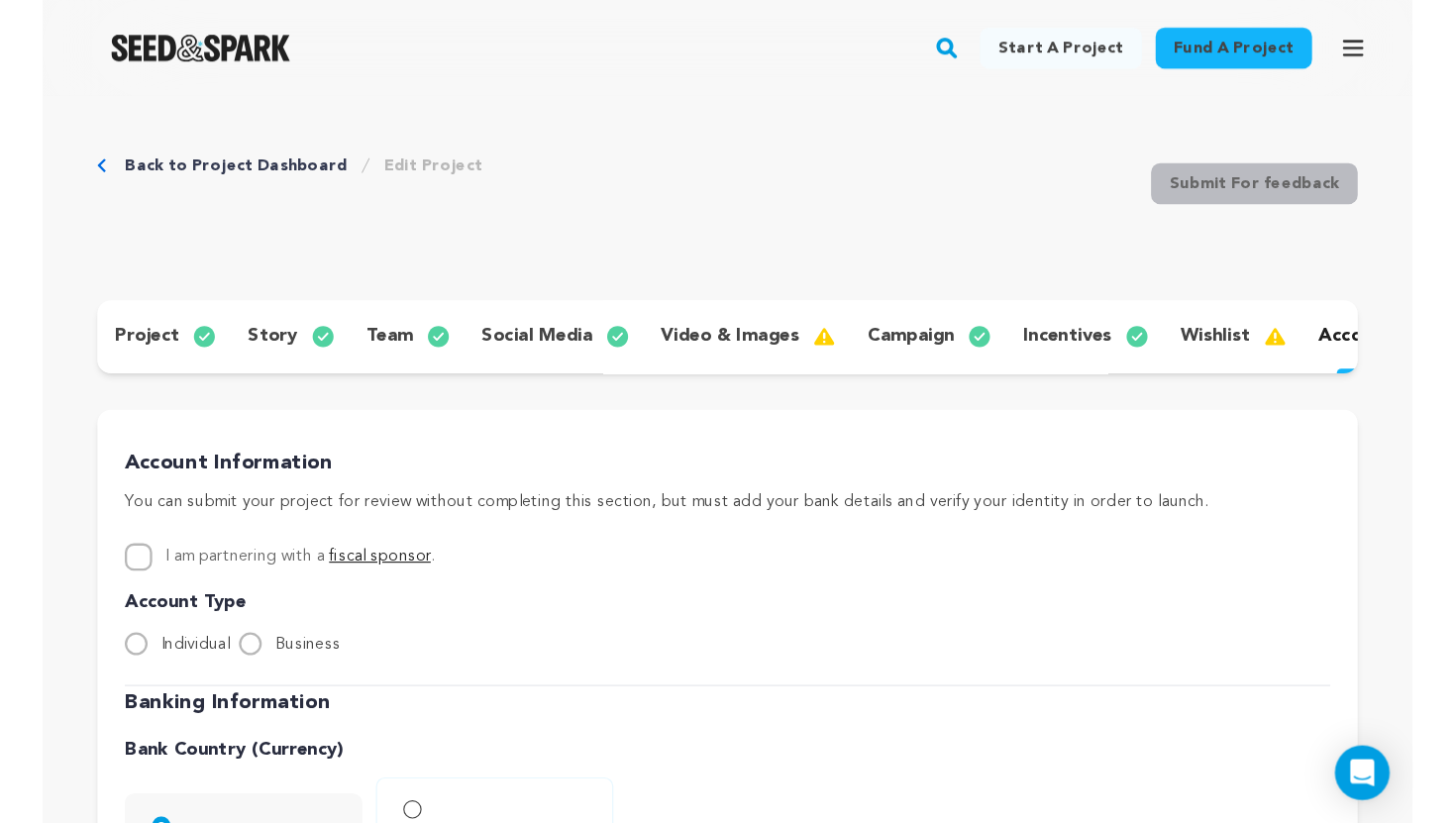 scroll, scrollTop: 0, scrollLeft: 0, axis: both 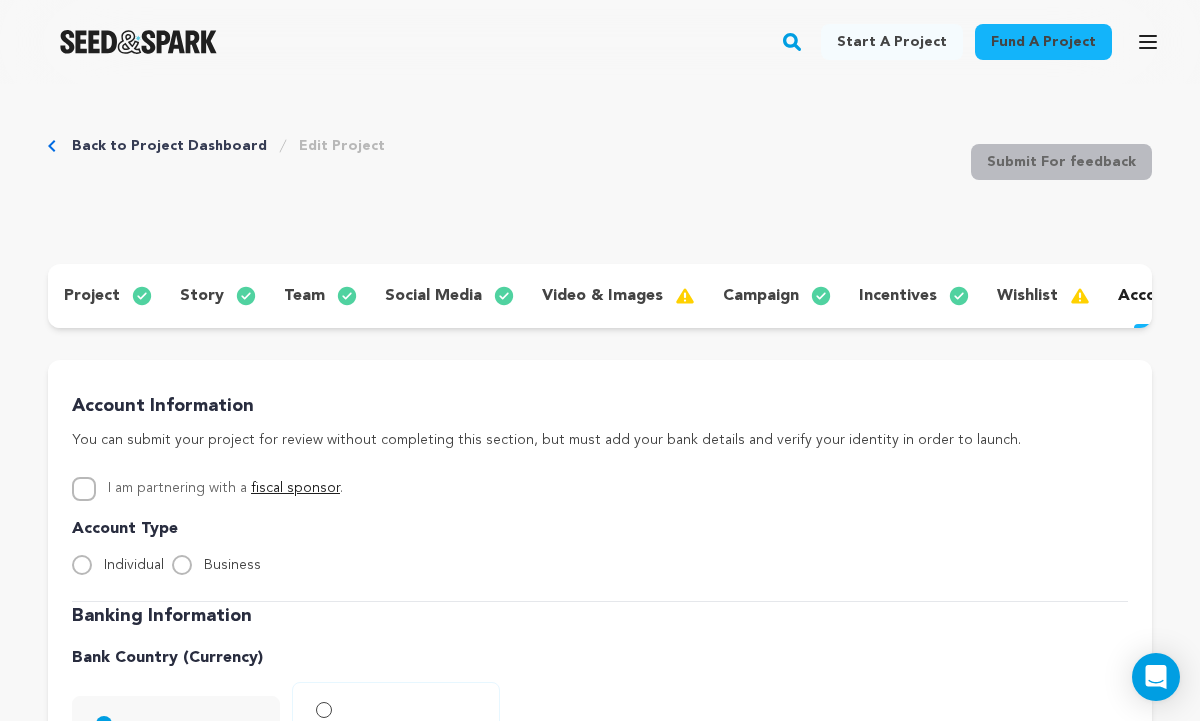 click on "wishlist" at bounding box center (1027, 296) 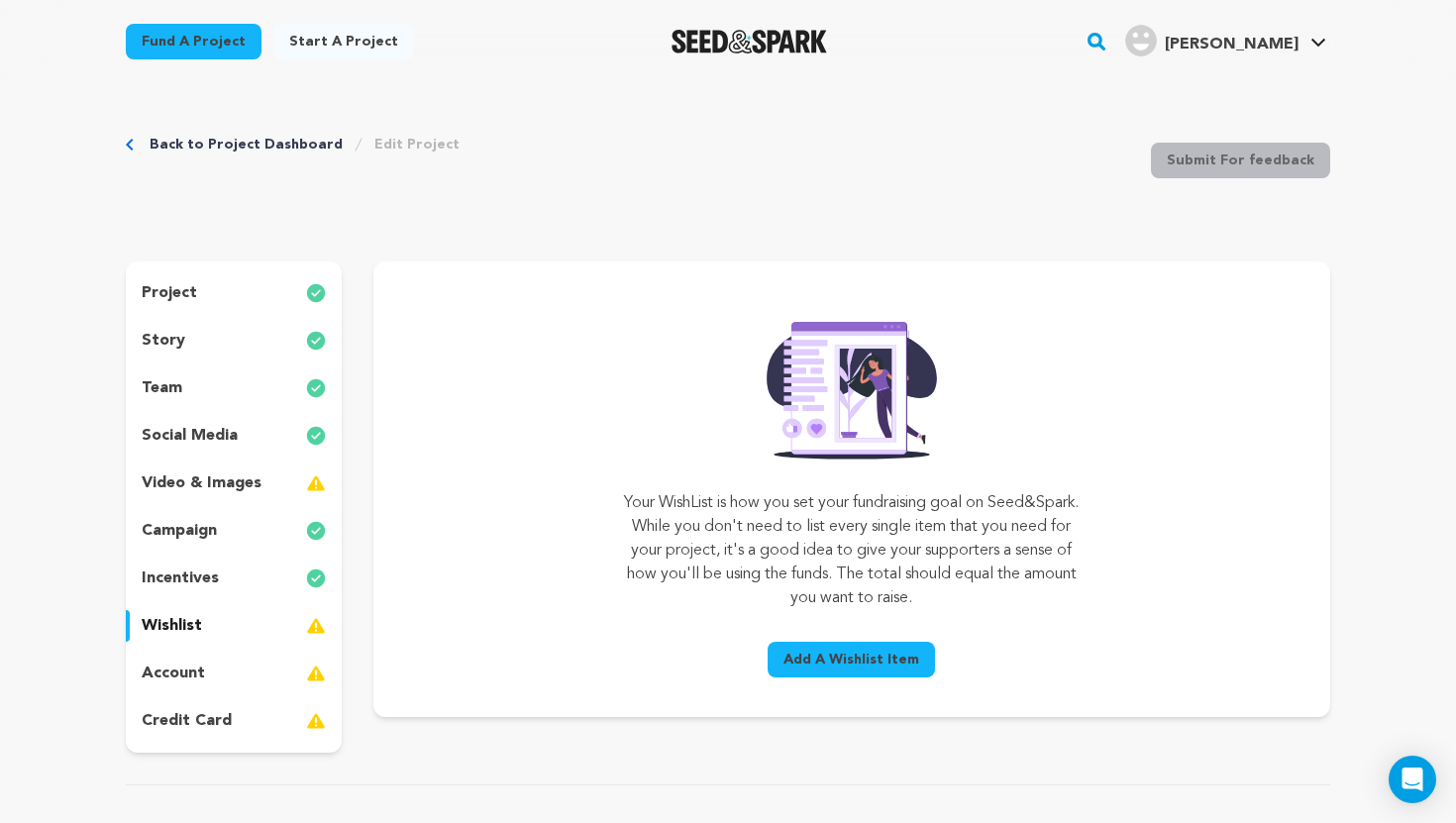 click on "Back to Project Dashboard
Edit Project
Submit For feedback
Submit For feedback" at bounding box center [728, 164] 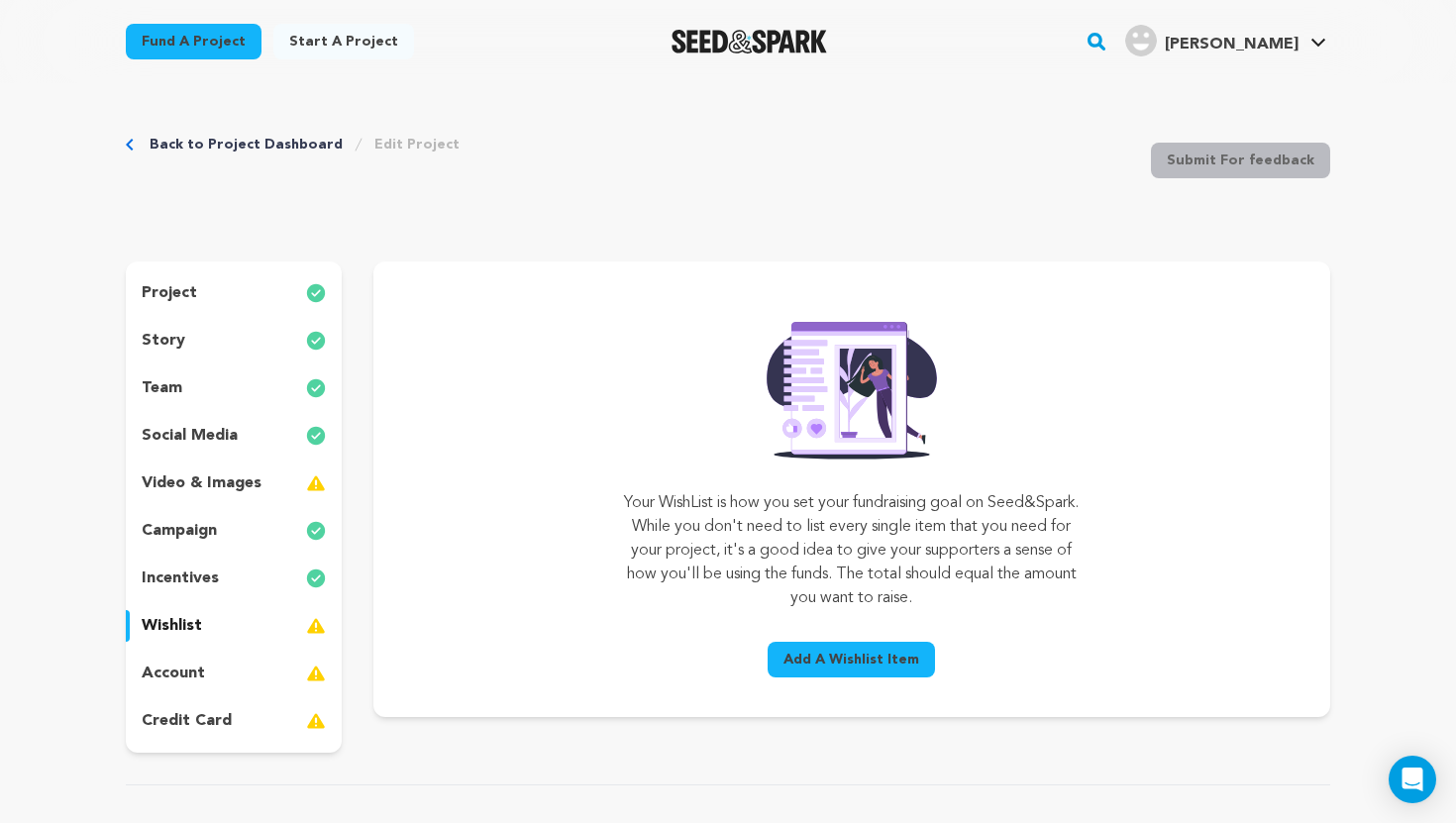 click on "Back to Project Dashboard" at bounding box center [246, 145] 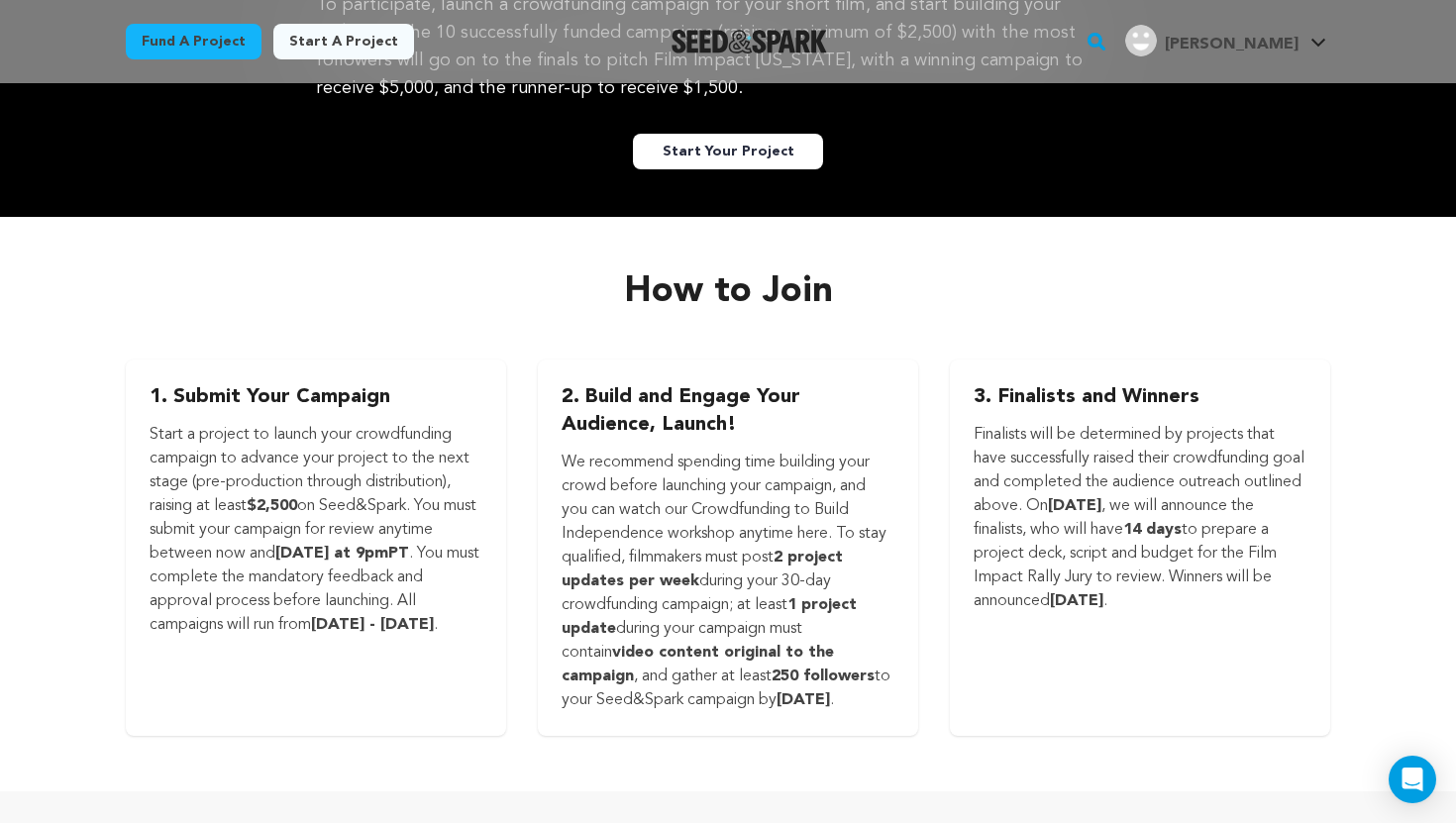 scroll, scrollTop: 2456, scrollLeft: 0, axis: vertical 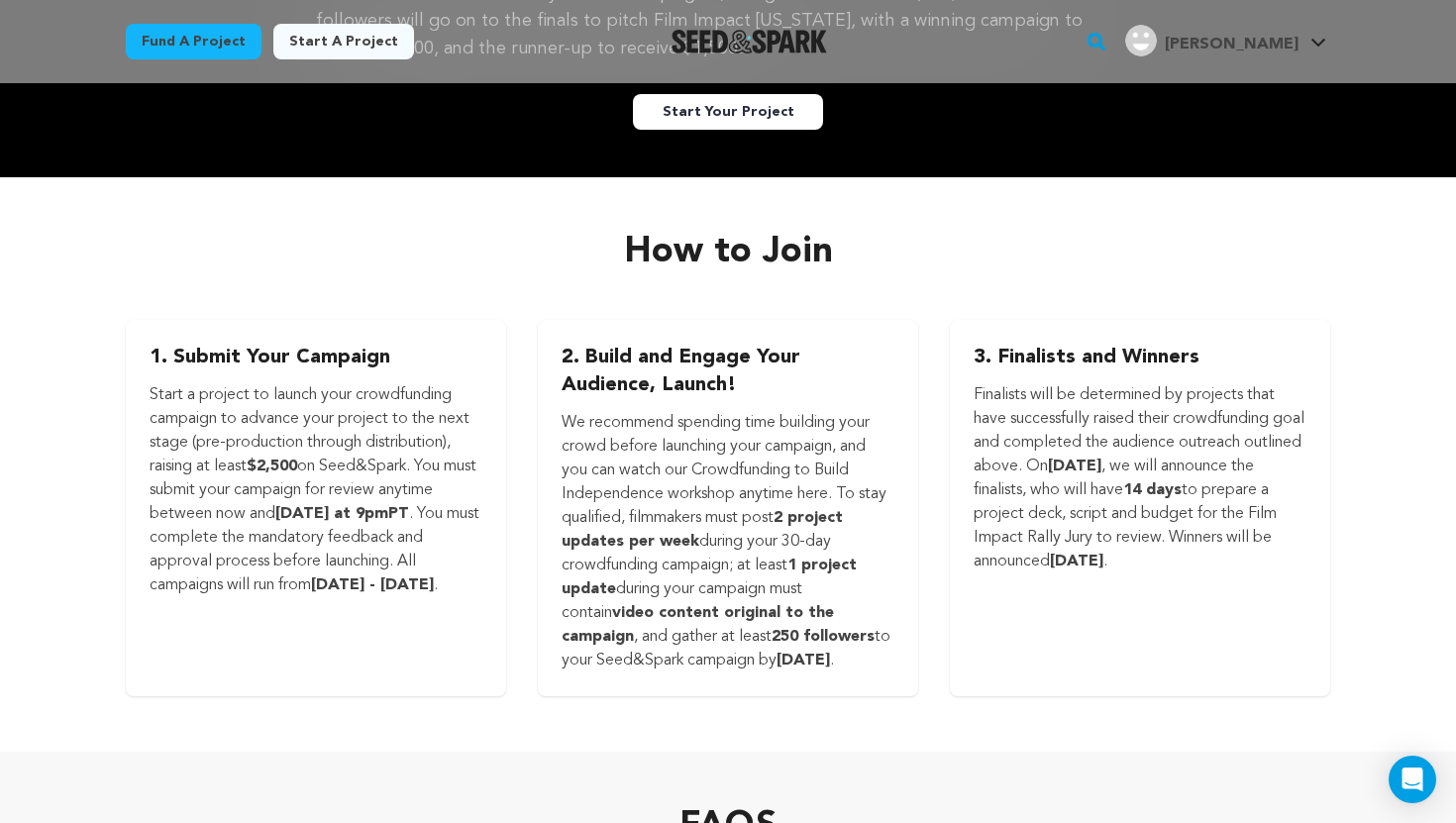 click on "How to Join
1. Submit Your Campaign
Start a project to launch your crowdfunding campaign to advance your project to the next stage (pre-production through distribution), raising at least  $2,500  on Seed&Spark. You must submit your campaign for review anytime between now and  [DATE] at 9pmPT . You must complete the mandatory feedback and approval process before launching.  All campaigns will run from  [DATE] - [DATE] .
2. Build and Engage Your Audience, Launch!
We recommend spending time building your crowd before launching your campaign, and you can watch our Crowdfunding to Build Independence workshop anytime here. To stay qualified, filmmakers must post" at bounding box center [728, 464] 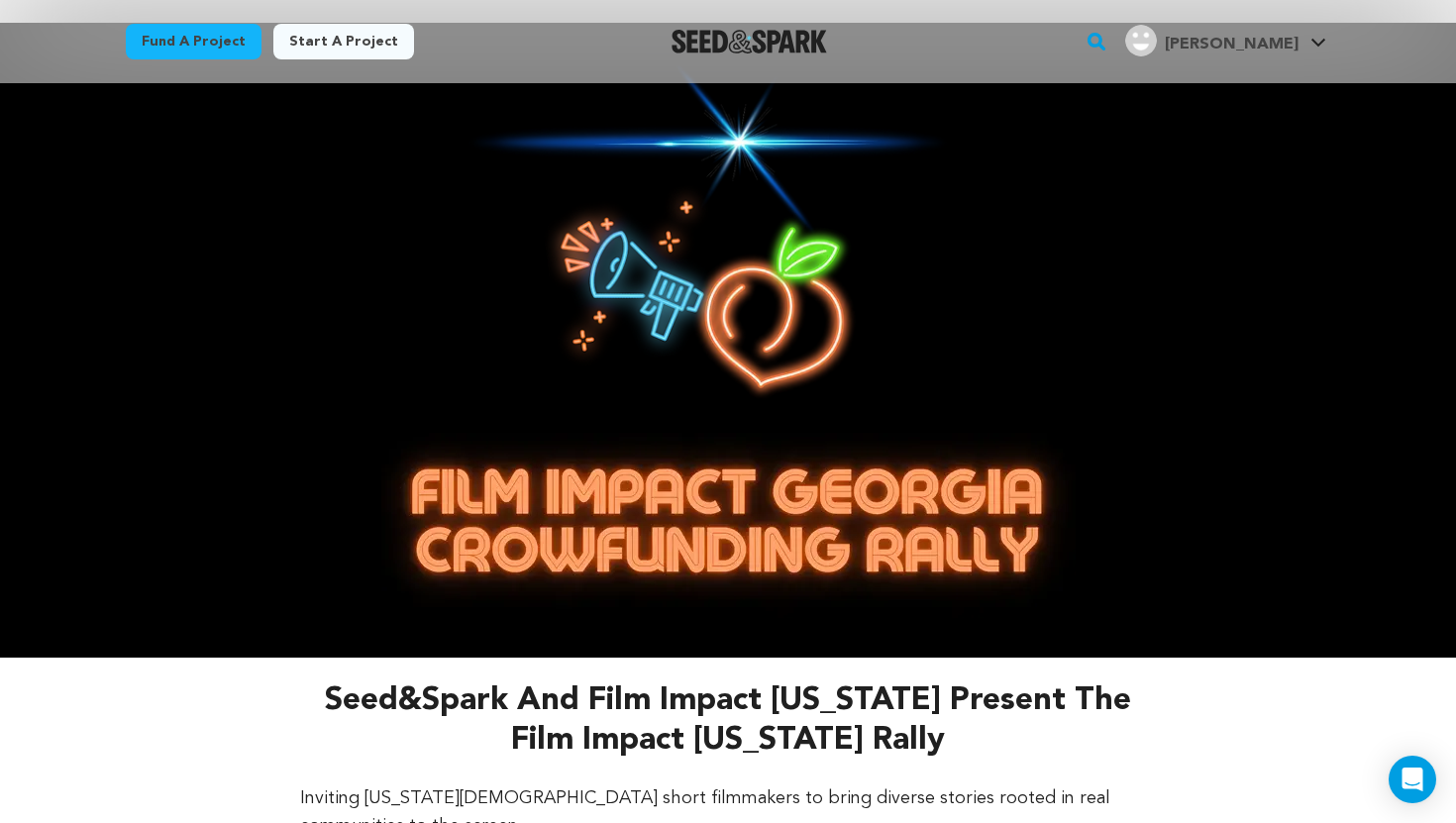 scroll, scrollTop: 0, scrollLeft: 0, axis: both 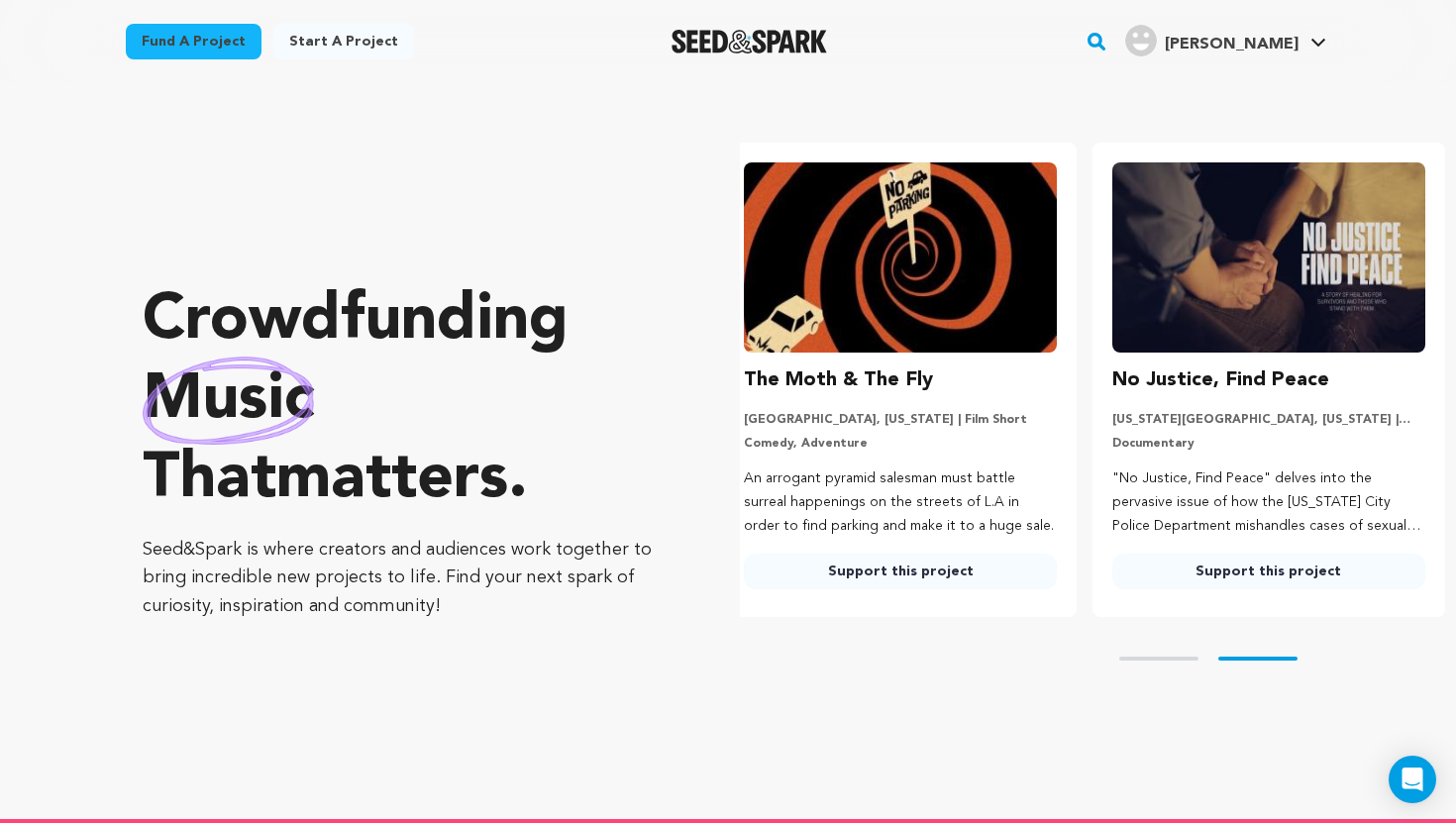 click at bounding box center (1269, 257) 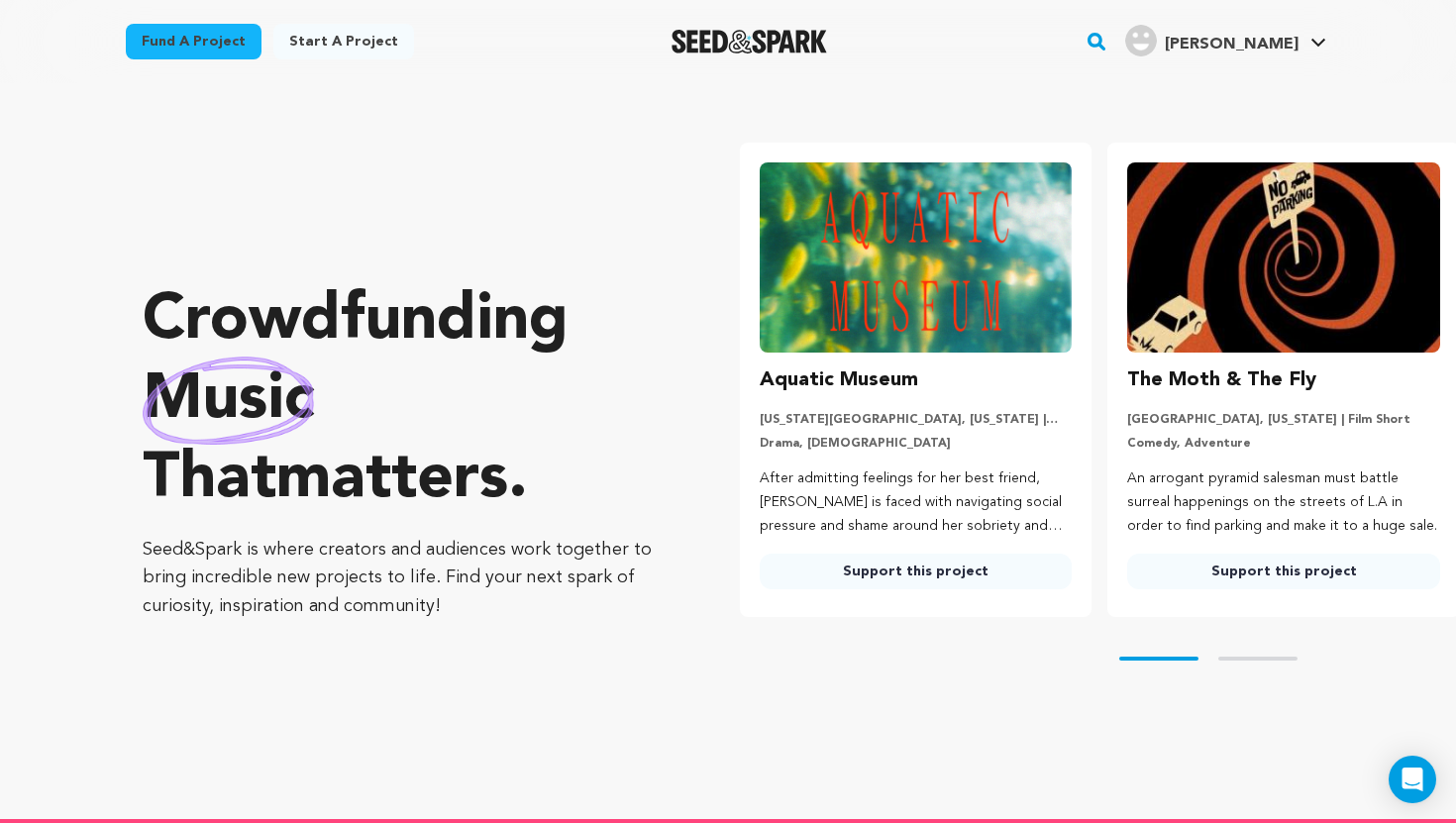 scroll, scrollTop: 0, scrollLeft: 0, axis: both 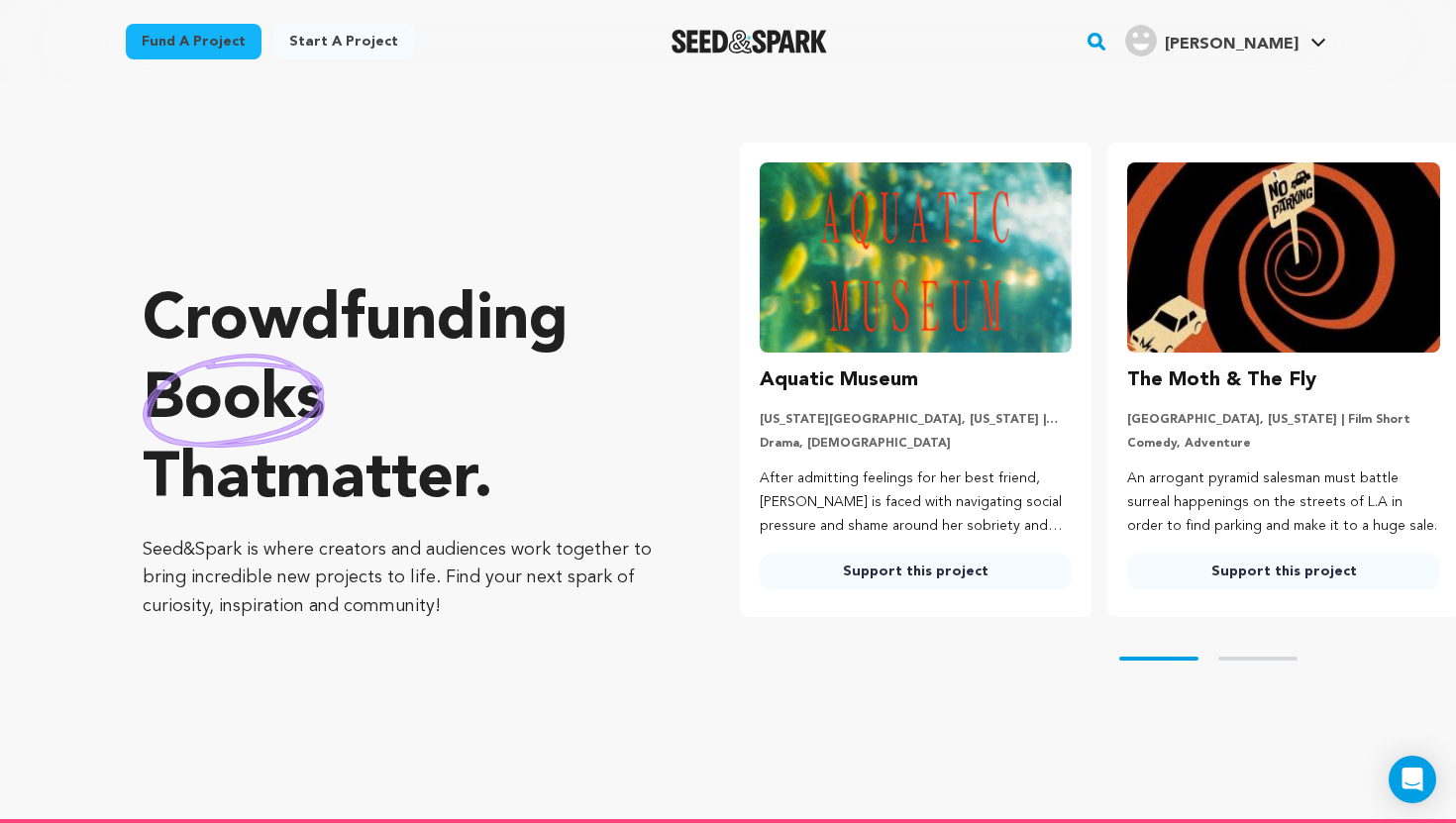 click at bounding box center (916, 257) 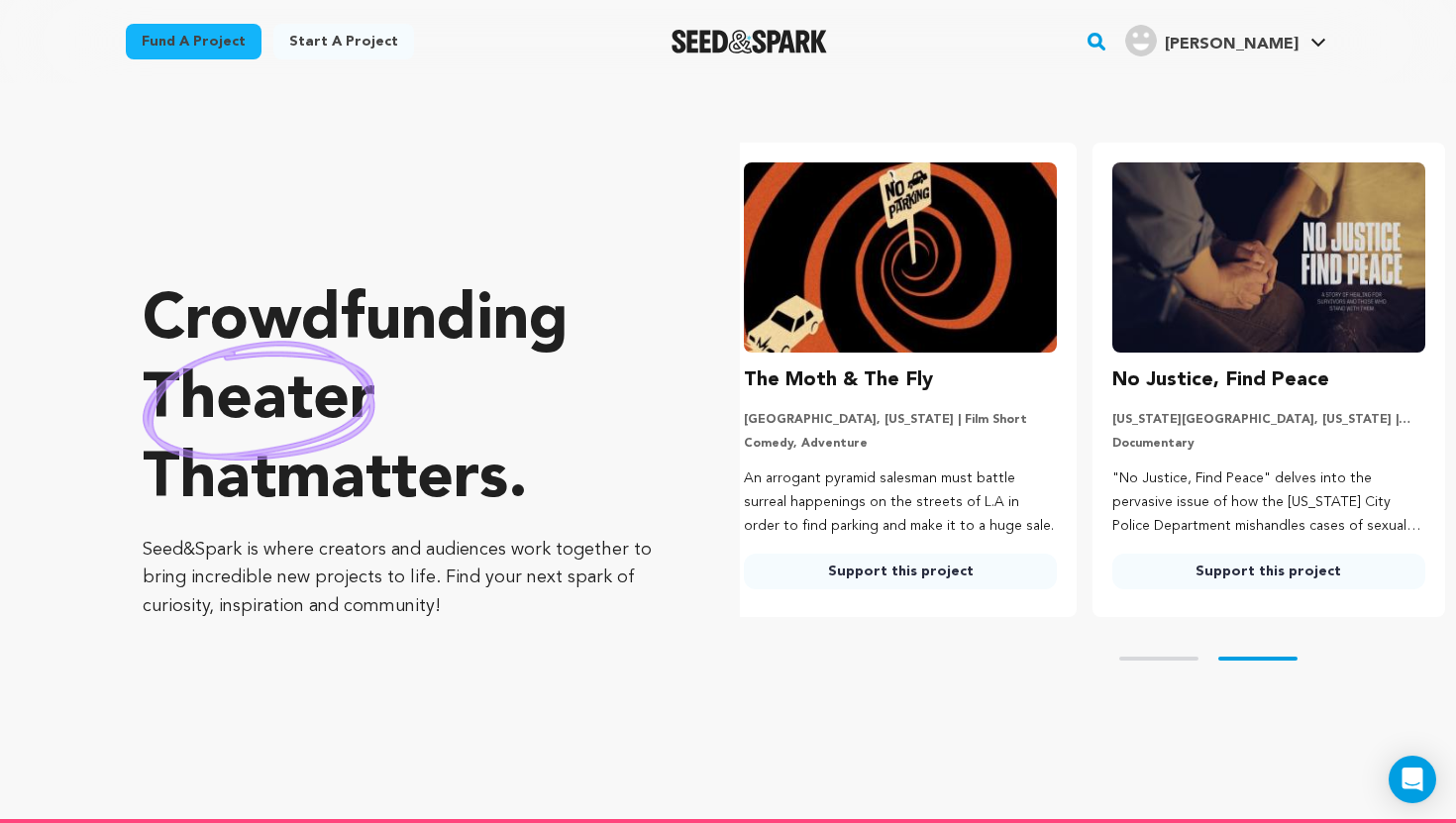 scroll, scrollTop: 0, scrollLeft: 383, axis: horizontal 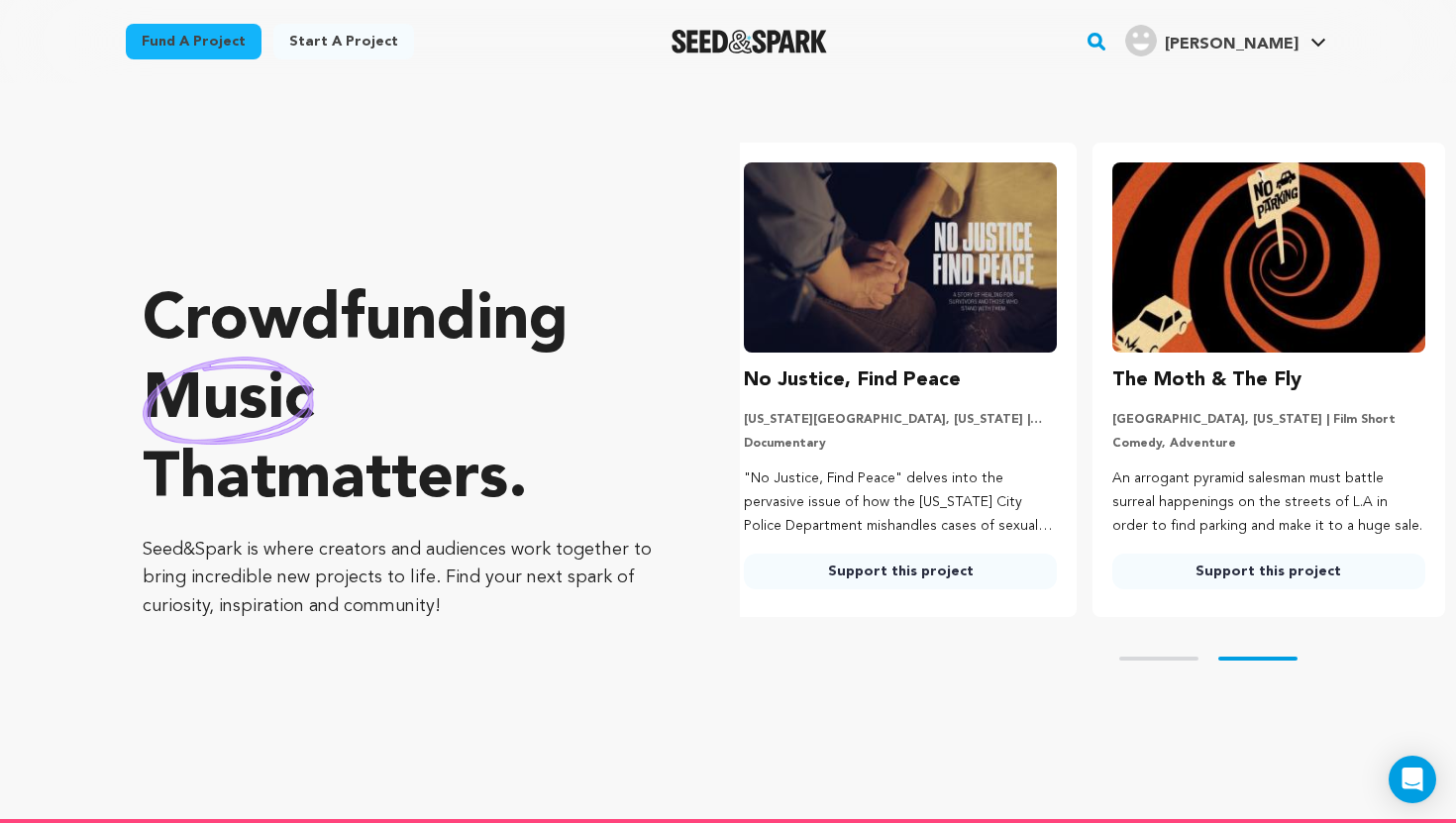 click on "Support this project" at bounding box center [1269, 571] 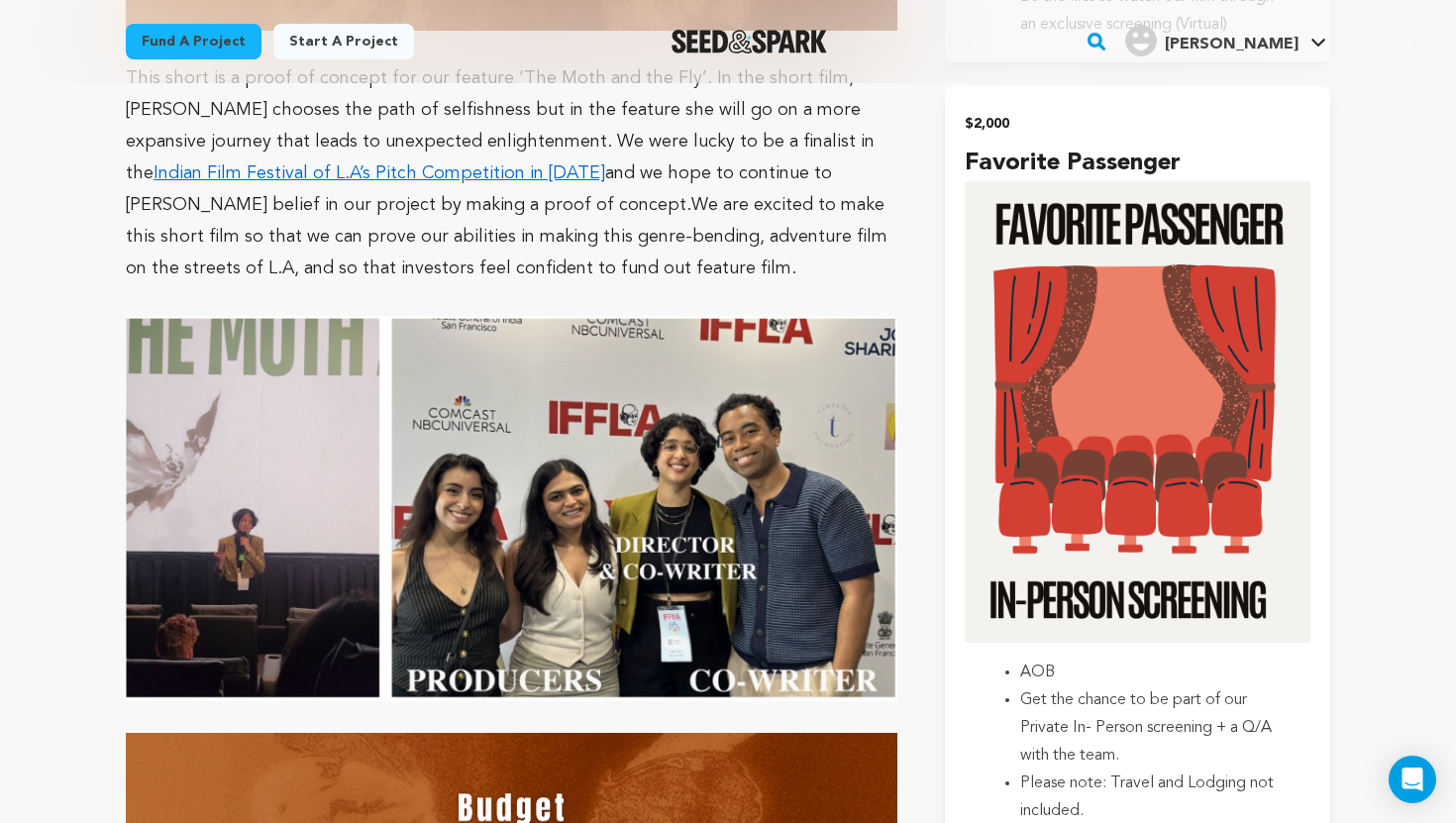 scroll, scrollTop: 6276, scrollLeft: 0, axis: vertical 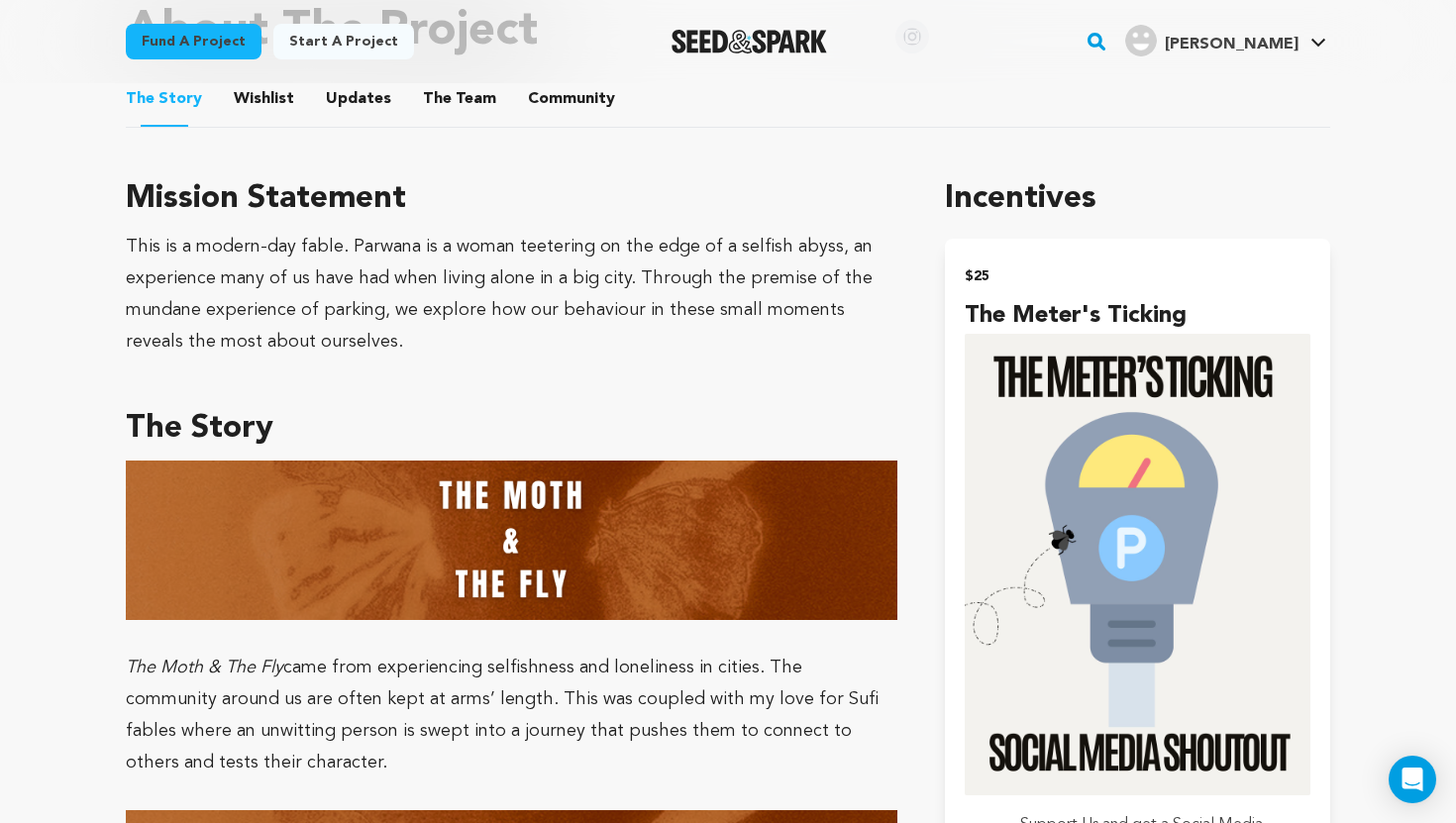click on "The Team" at bounding box center (460, 103) 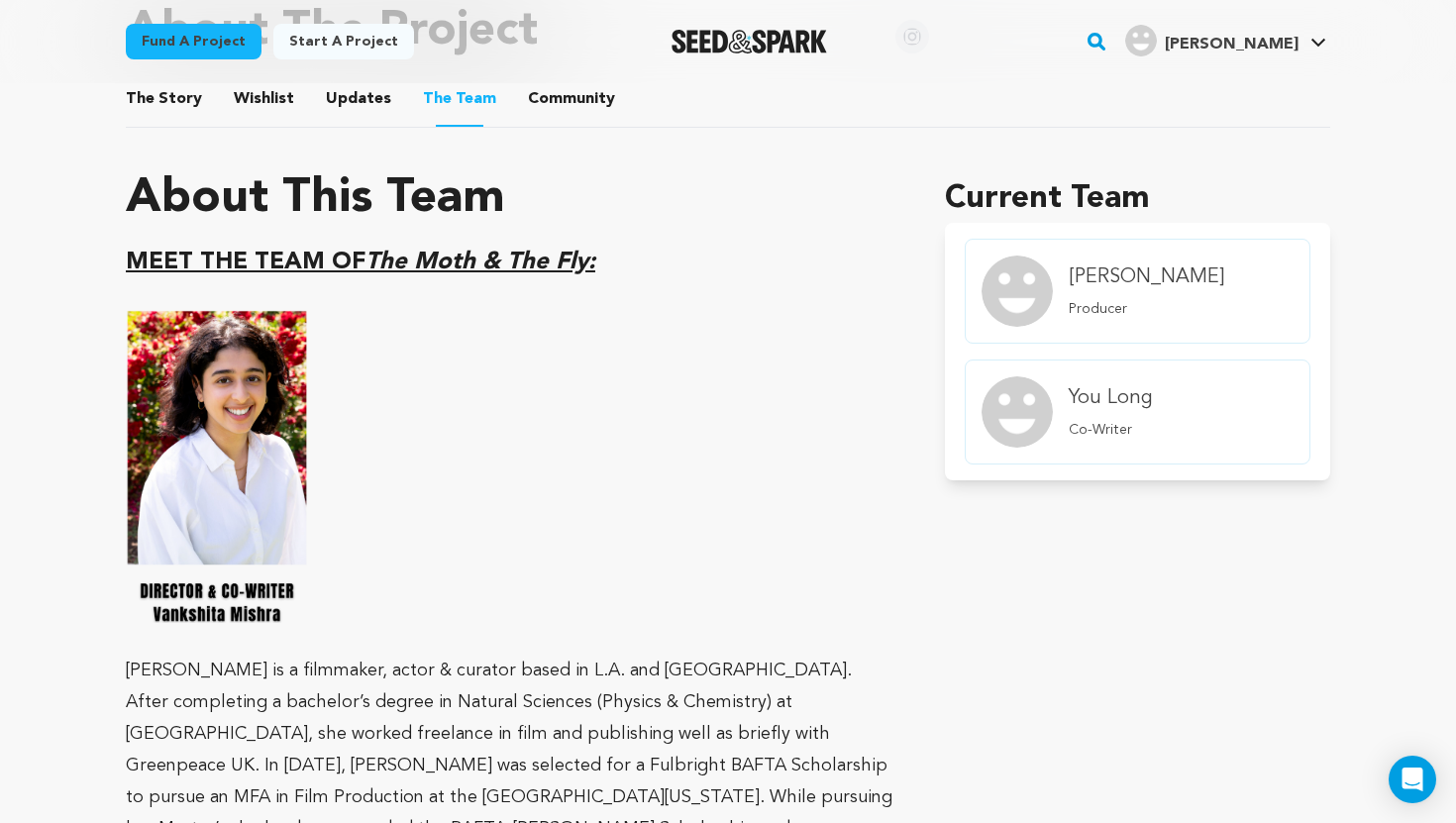 click on "Fund a project
Start a project
Search" at bounding box center [728, 1471] 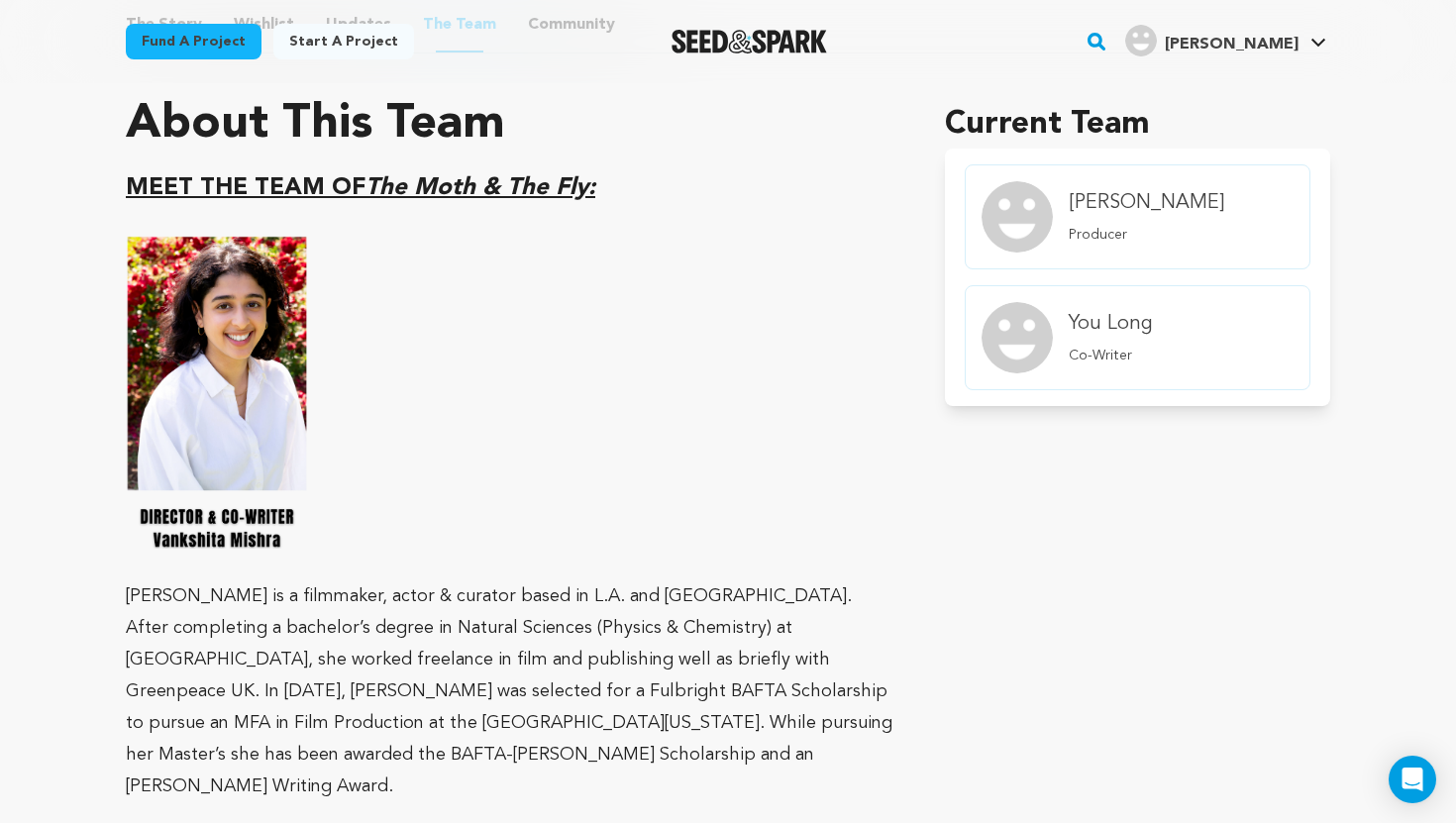 scroll, scrollTop: 1180, scrollLeft: 0, axis: vertical 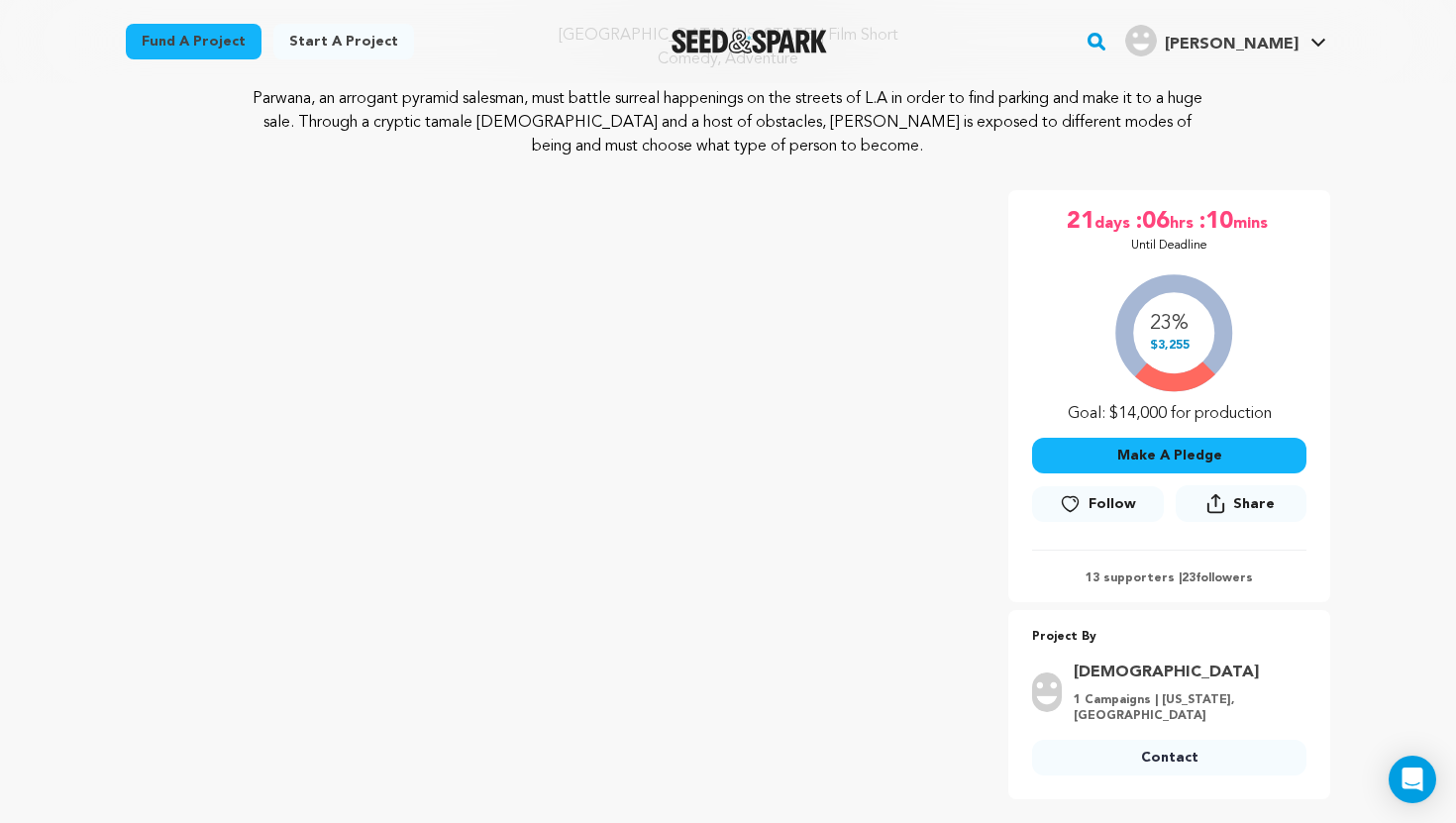 click on "Fund a project
Start a project
Search" at bounding box center [728, 2357] 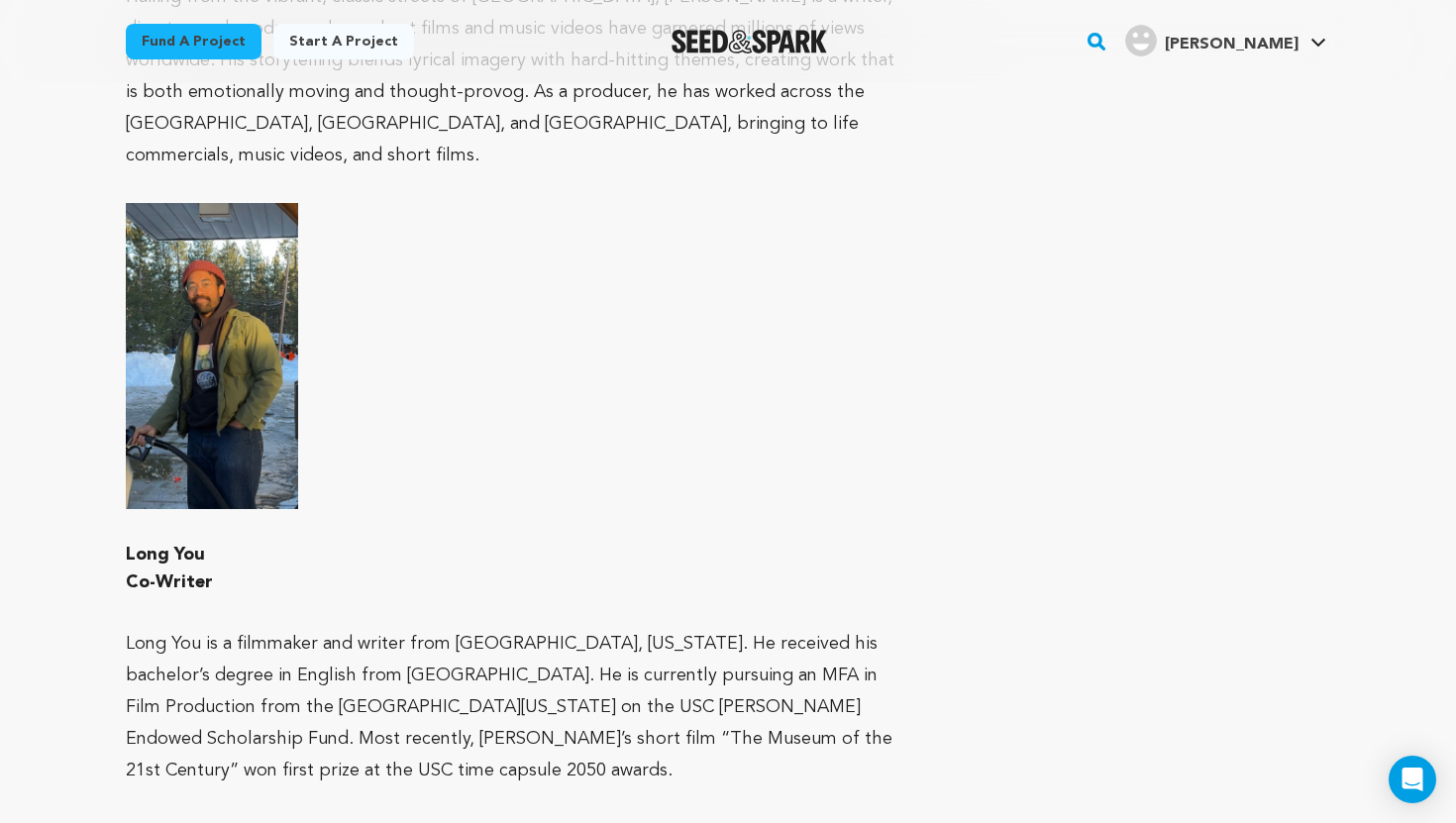 scroll, scrollTop: 3779, scrollLeft: 0, axis: vertical 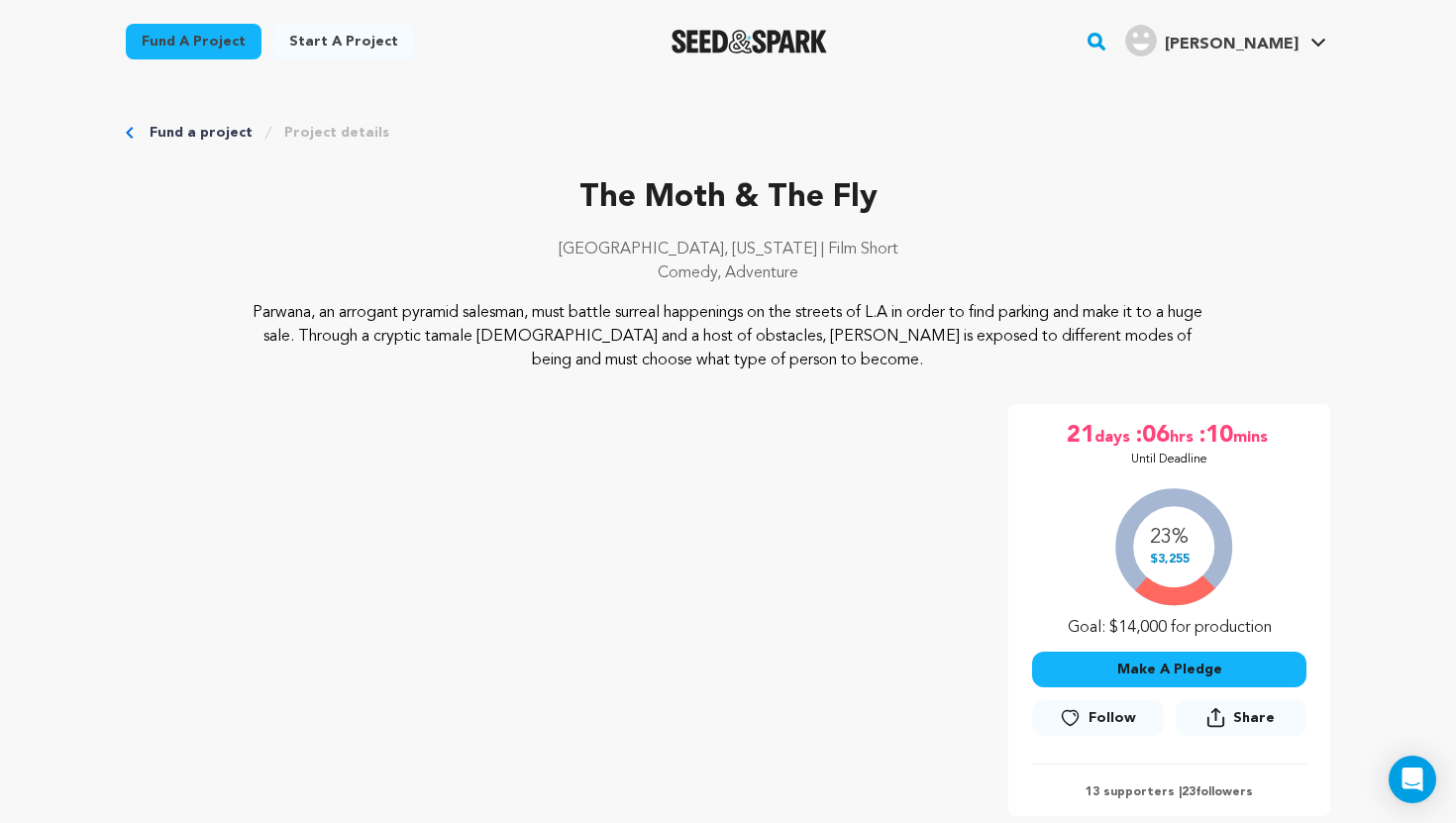 click on "Fund a project" at bounding box center [201, 133] 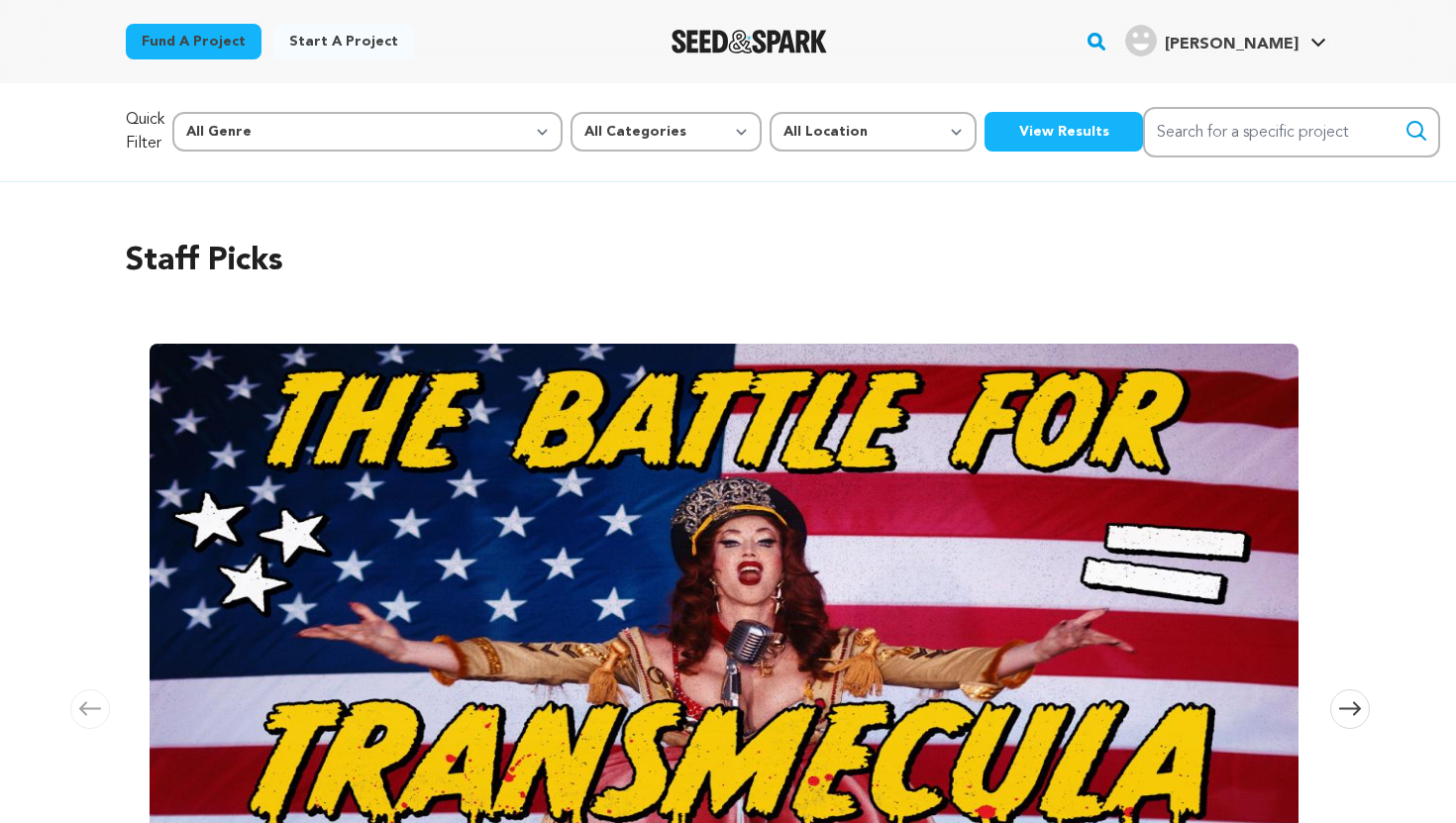 scroll, scrollTop: 0, scrollLeft: 0, axis: both 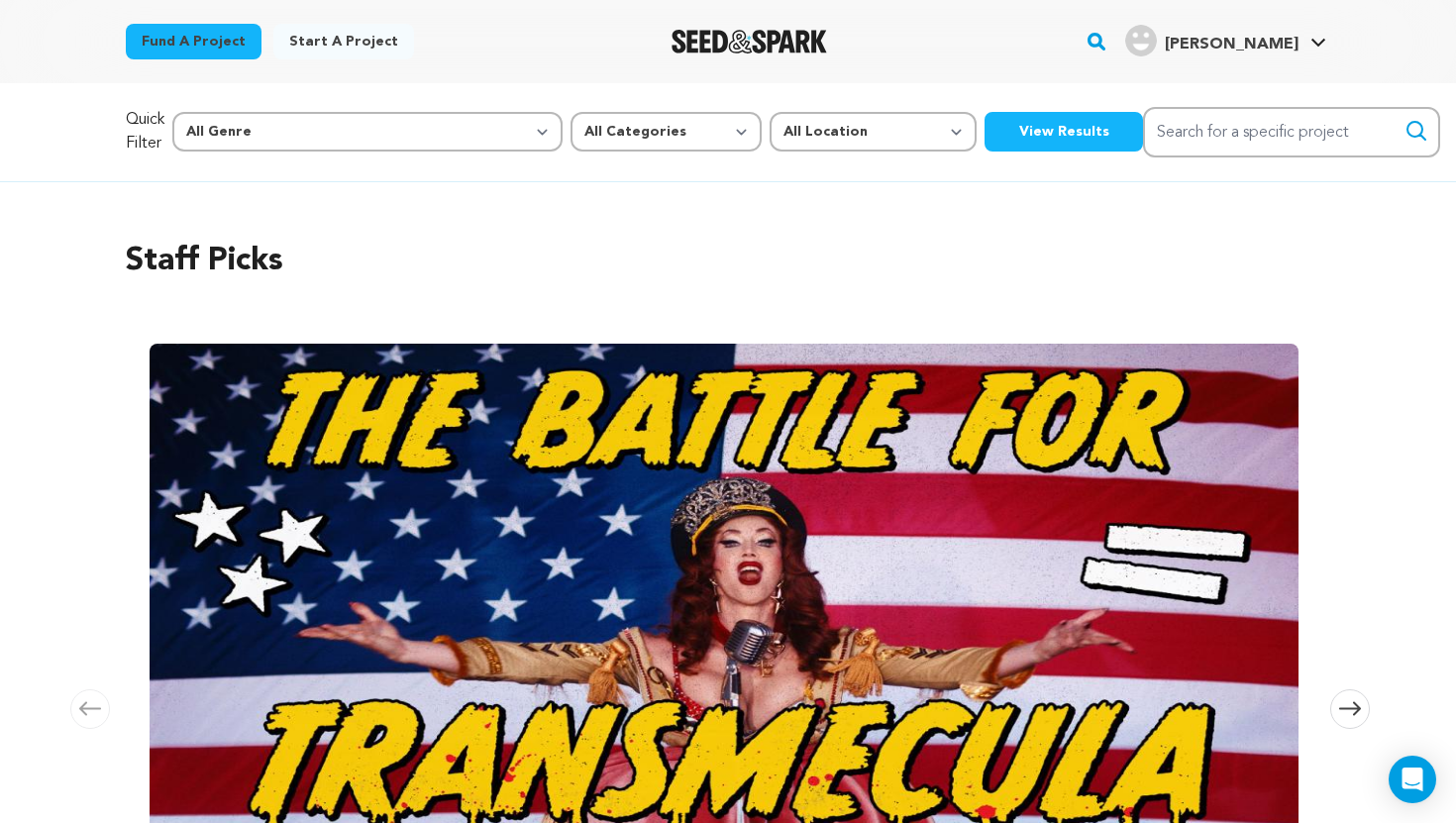 click on "Staff Picks
Carousel
Skip to previous slide page
Carousel
The Battle for Transmecula
Studio Boman
In Temecula’s wine country, Trans icon Love Bailey battles a corrupt council, hateful evangelicals, and right-wing podcaster to save her queer sanctuary, Savage Ranch. This powerful docu-narrative hybrid is a bold fight for visibility, safety, and freedom." at bounding box center (728, 646) 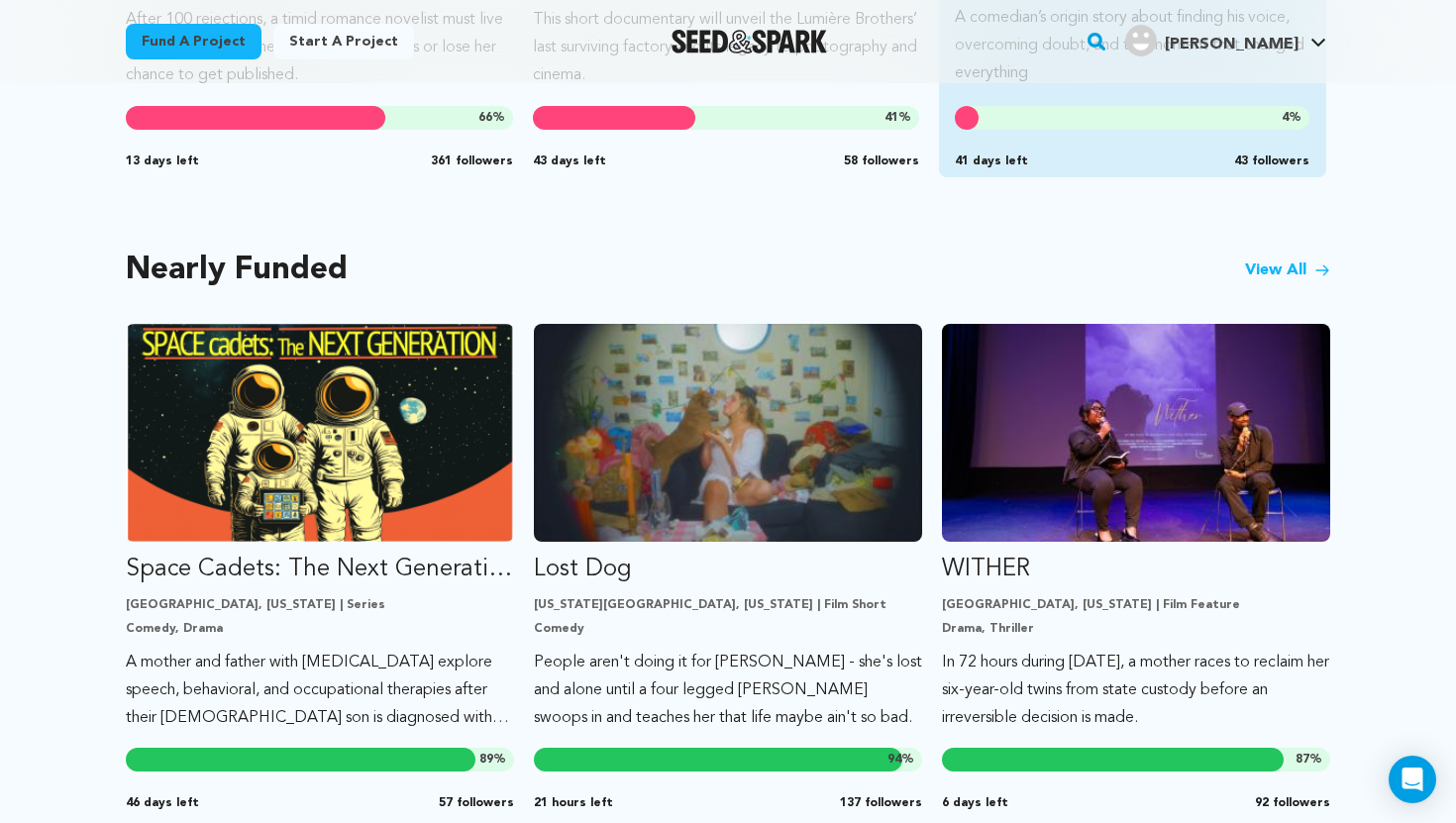 scroll, scrollTop: 1585, scrollLeft: 0, axis: vertical 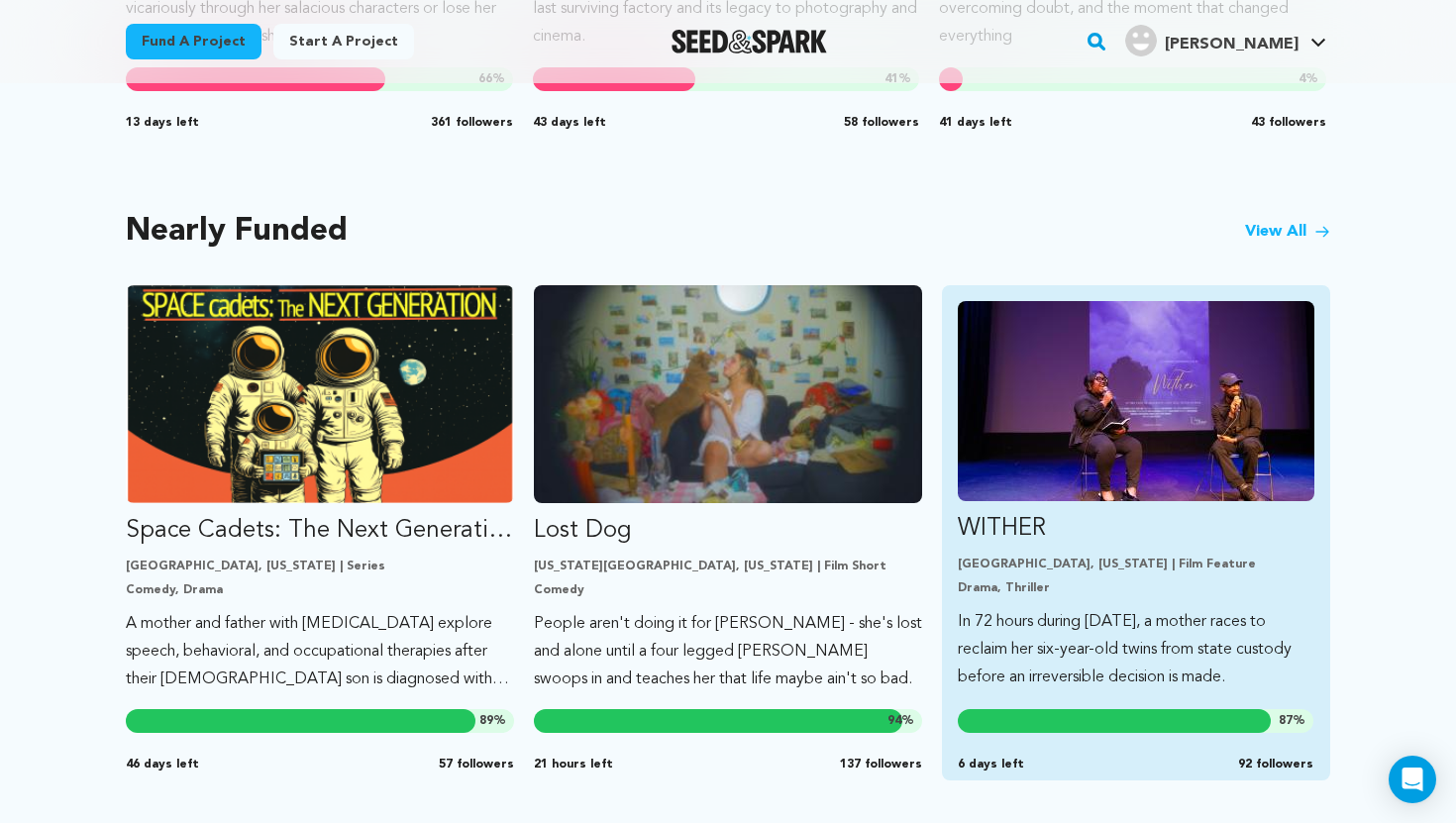click at bounding box center (1136, 401) 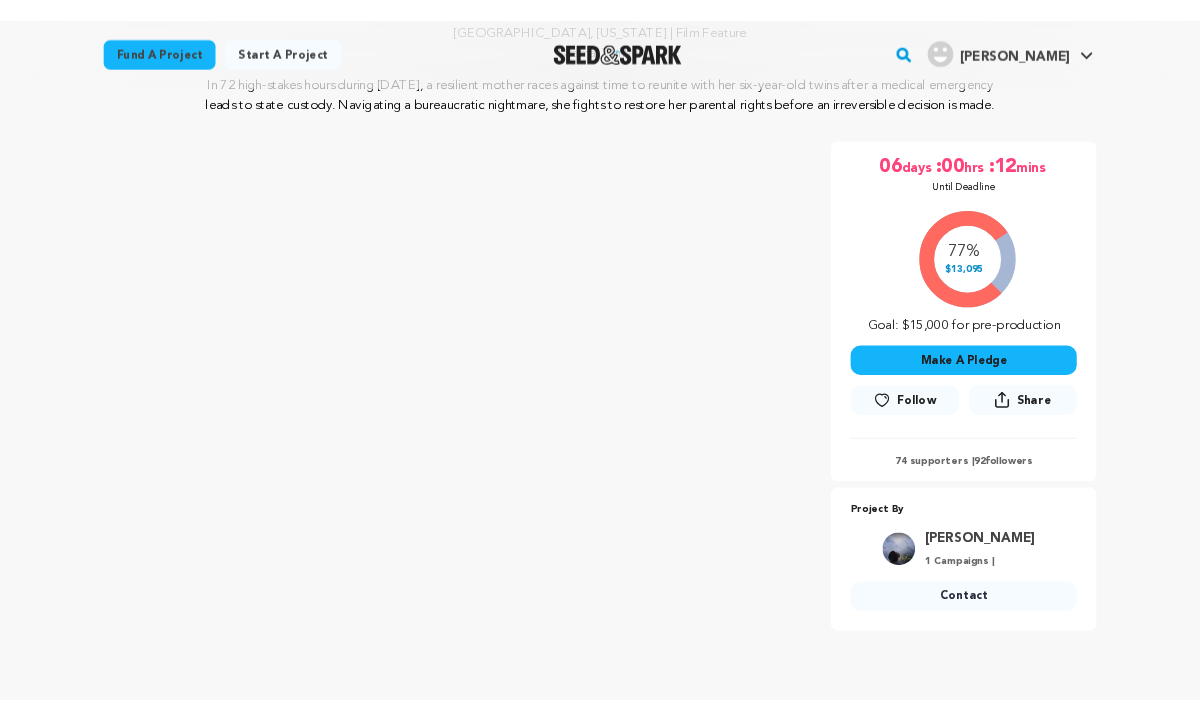 scroll, scrollTop: 240, scrollLeft: 0, axis: vertical 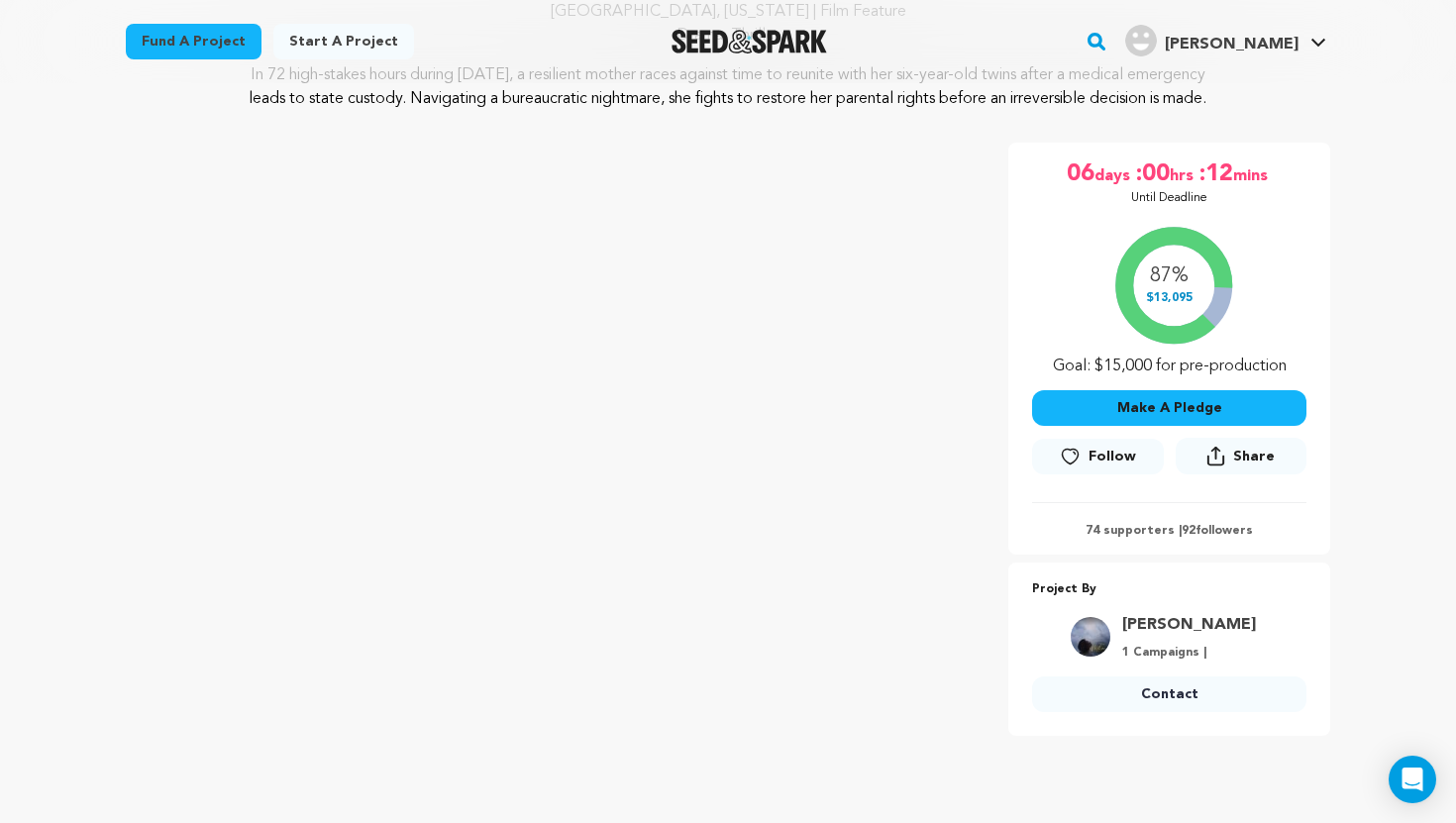 click on "Fund a project
Start a project
Search" at bounding box center (728, 7456) 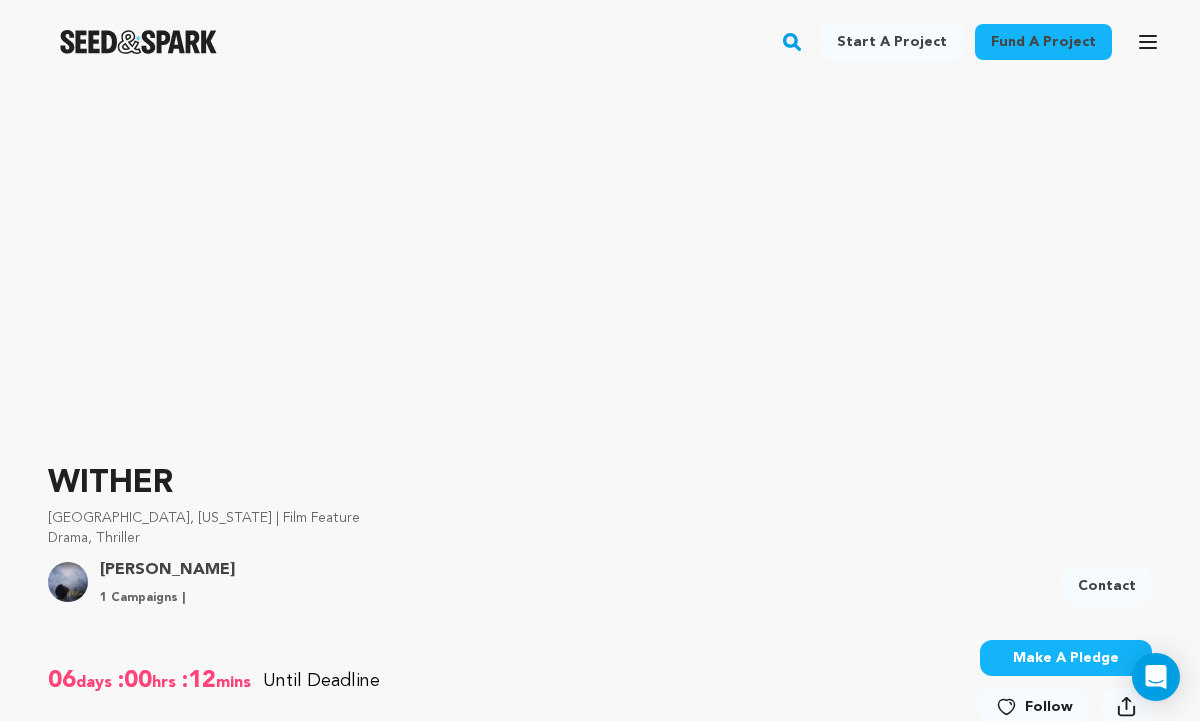 click on "Fund a project
Project details
WITHER
[GEOGRAPHIC_DATA], [US_STATE] |                                 Film Feature
Drama,
Thriller" at bounding box center [600, 8297] 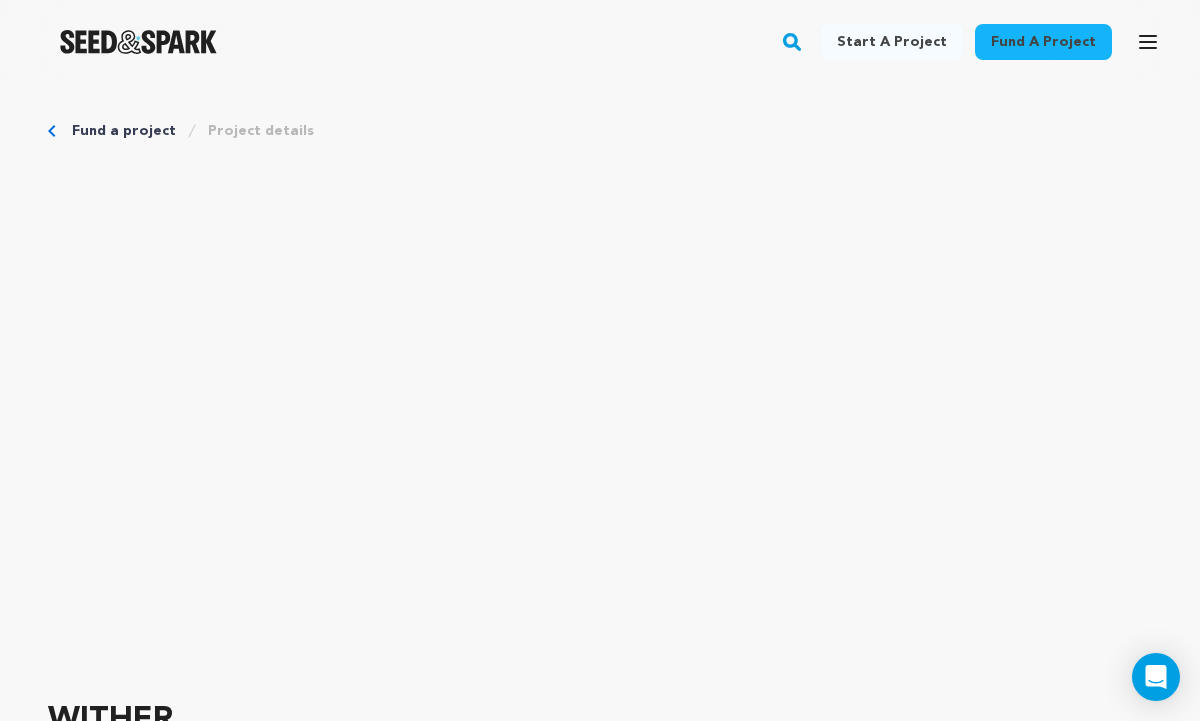 scroll, scrollTop: 0, scrollLeft: 0, axis: both 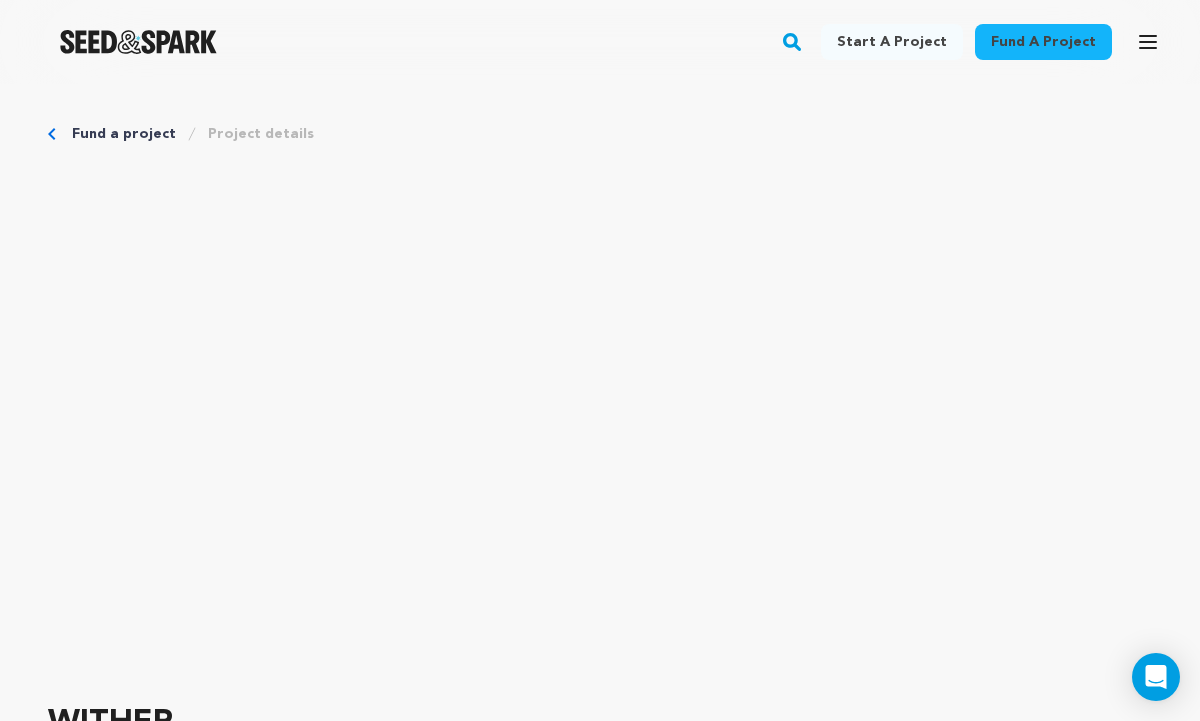 click on "Project details" at bounding box center (261, 134) 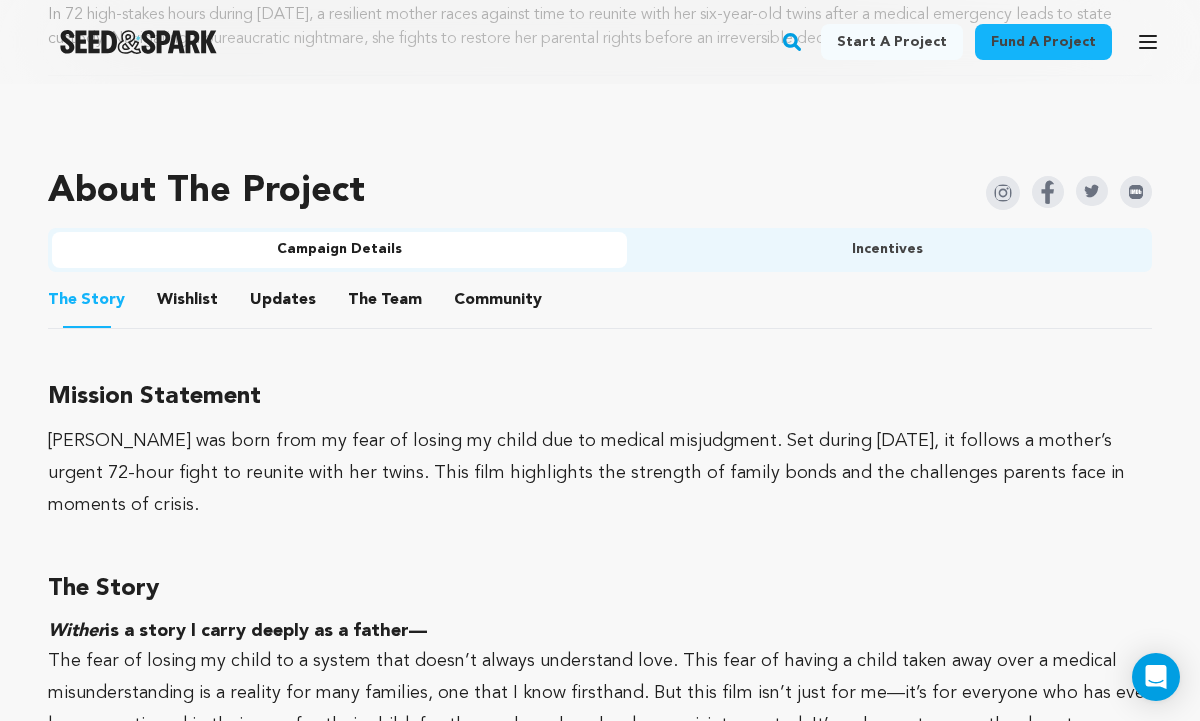 scroll, scrollTop: 1160, scrollLeft: 0, axis: vertical 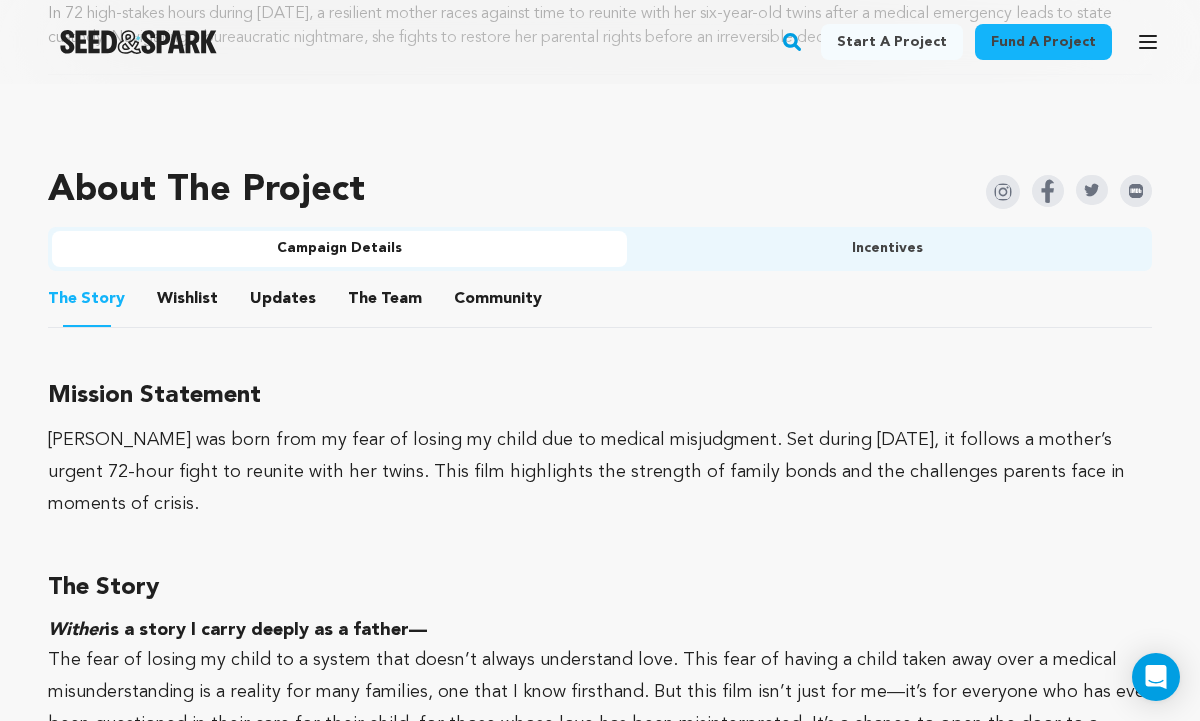 click on "Wishlist" at bounding box center [188, 303] 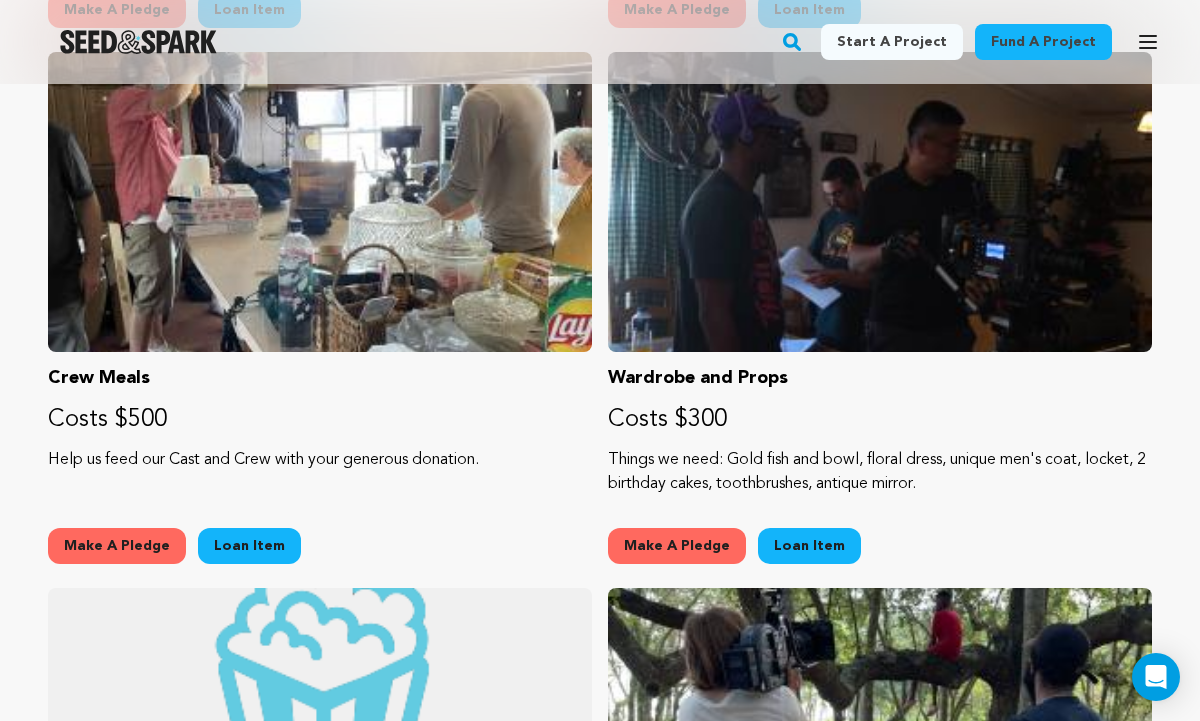 scroll, scrollTop: 2120, scrollLeft: 0, axis: vertical 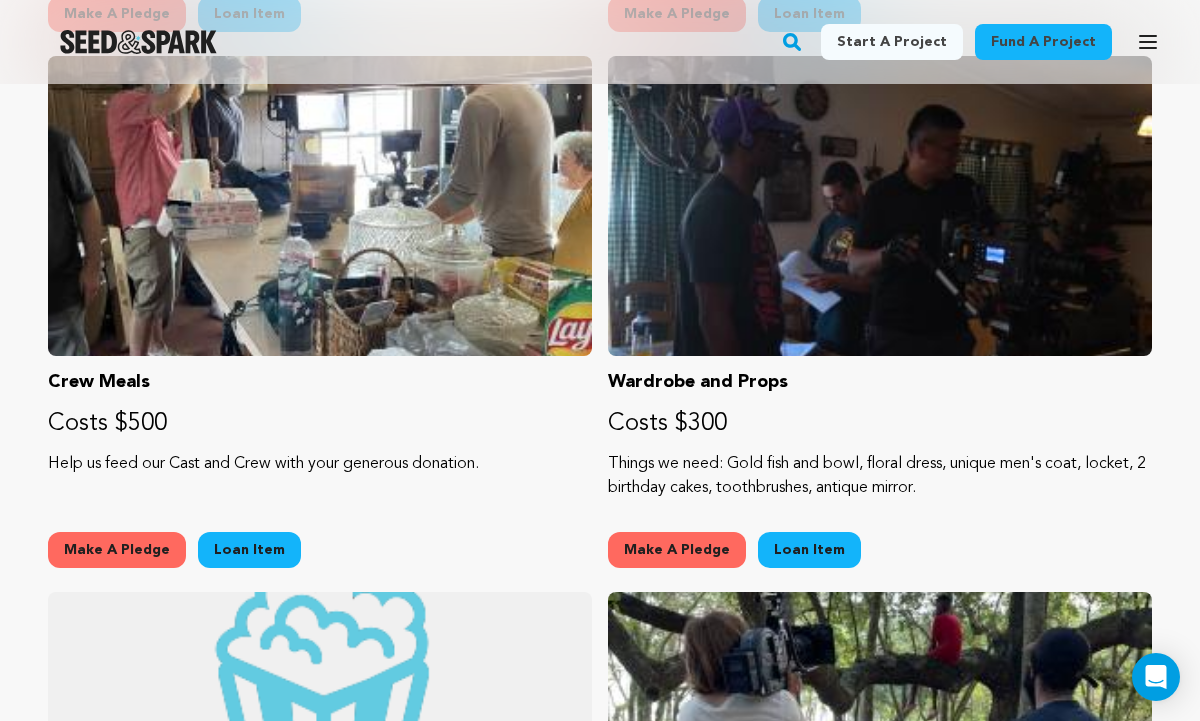 click on "Fund a project
Project details
WITHER
Los Angeles, California |                                 Film Feature
Drama,
Thriller" at bounding box center (600, -170) 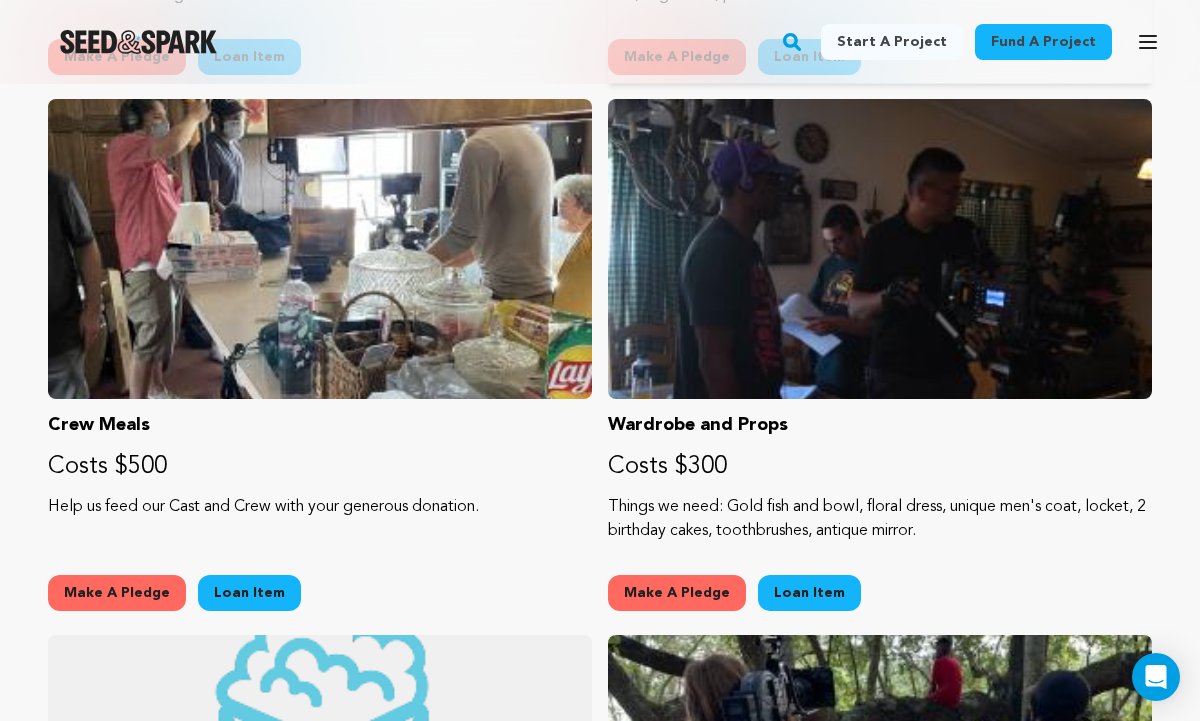 scroll, scrollTop: 2080, scrollLeft: 0, axis: vertical 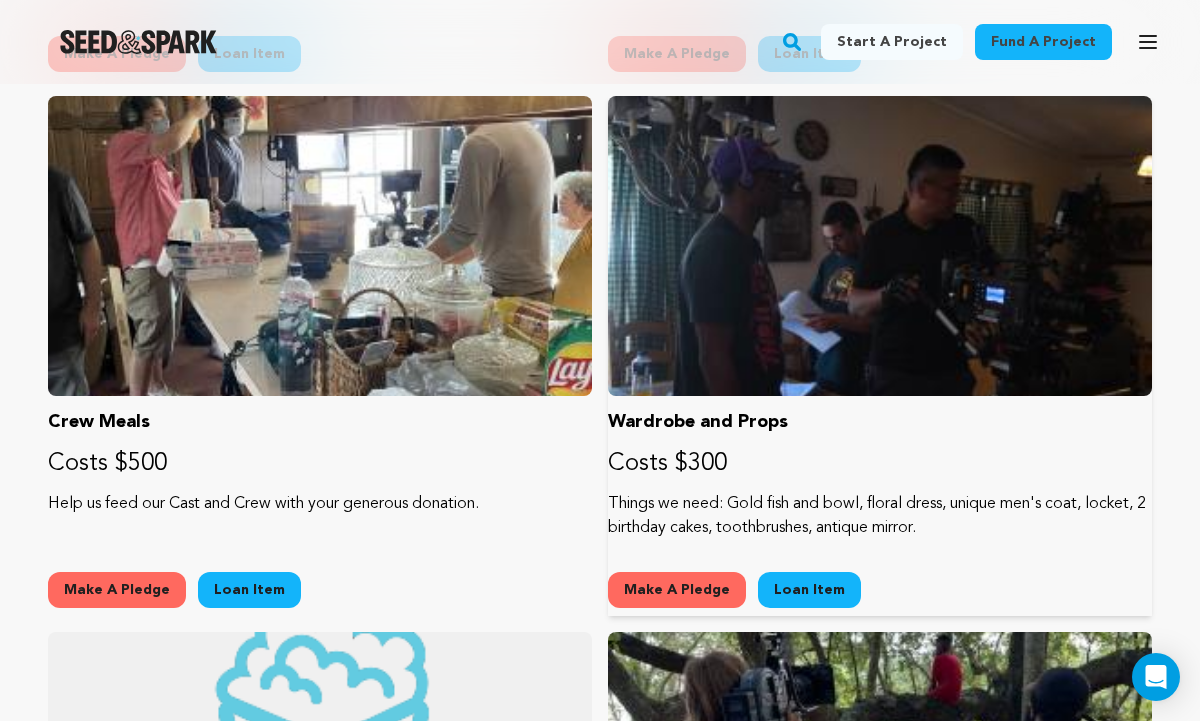 click at bounding box center (880, 246) 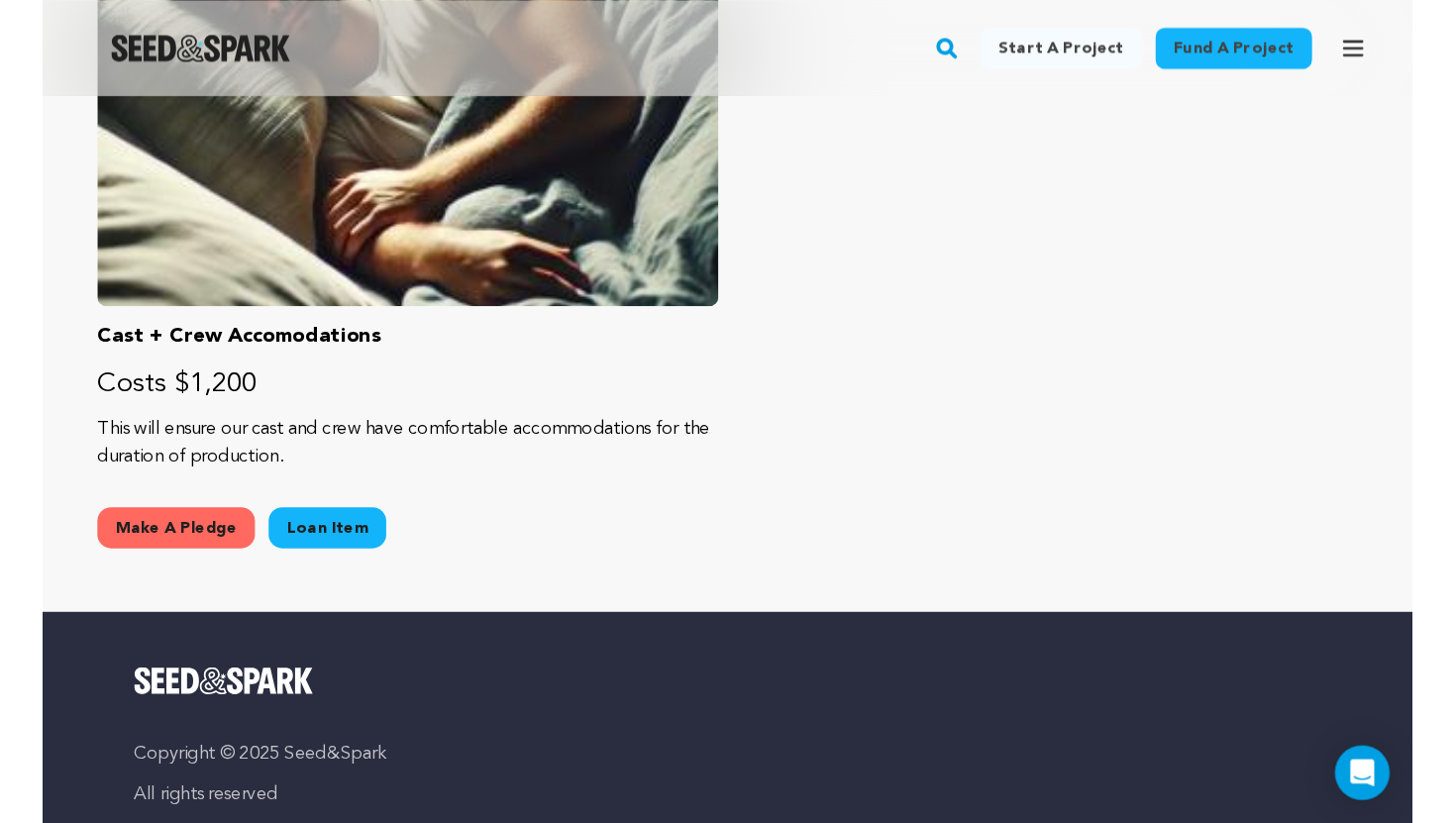 scroll, scrollTop: 3209, scrollLeft: 0, axis: vertical 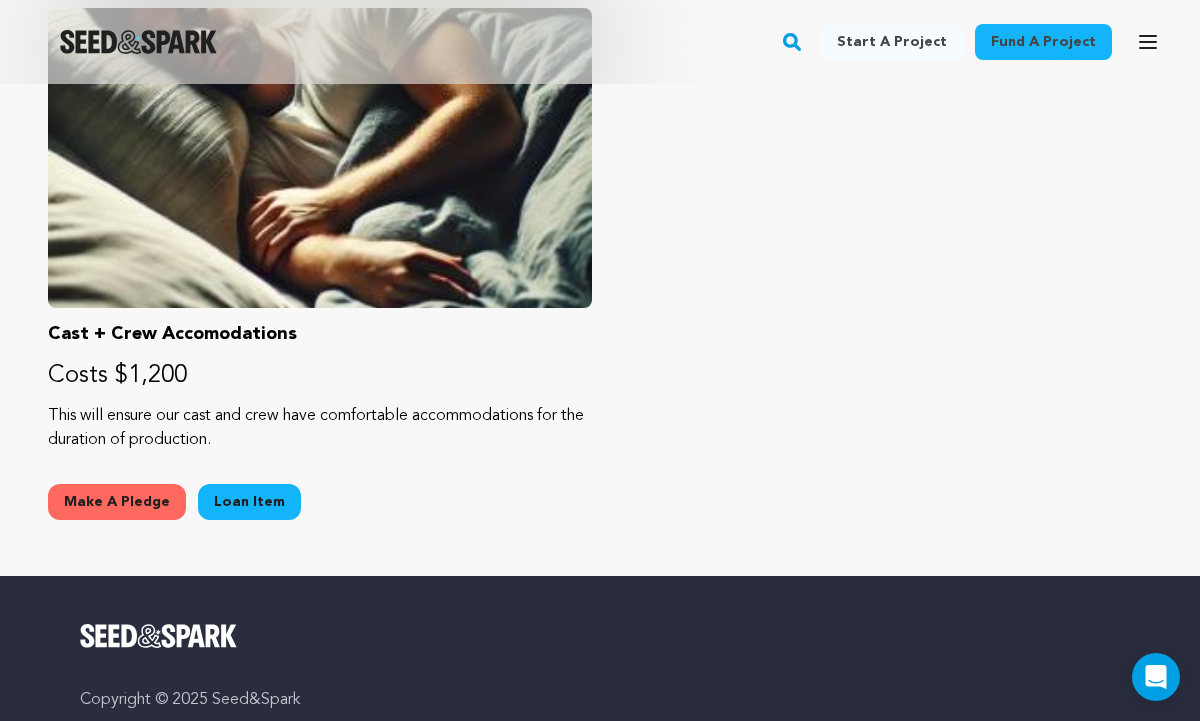 click on "Publicist
Costs $3,000
In order to reach as many people as possible we need a publicist to stay with us from now through our festival run.
Make A Pledge
Loan Item
Lighting Package
Costs $5,000
2x ARRI SkyPanels $2.4K, Aputure 300D $400, Litepanels $800, C-stands $80, flags $300, power $100
Make A Pledge
Loan Item
Crew Meals
Costs $500
Help us feed our Cast and Crew with your generous donation.
Make A Pledge" at bounding box center (600, -536) 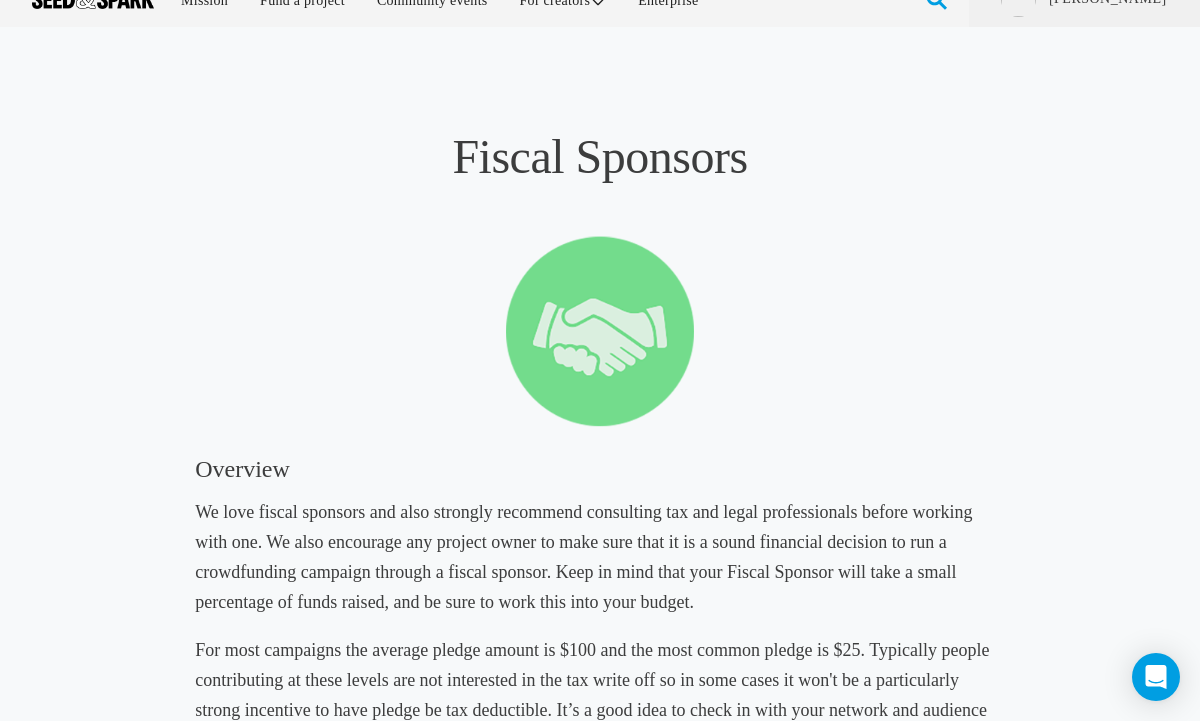 scroll, scrollTop: 0, scrollLeft: 0, axis: both 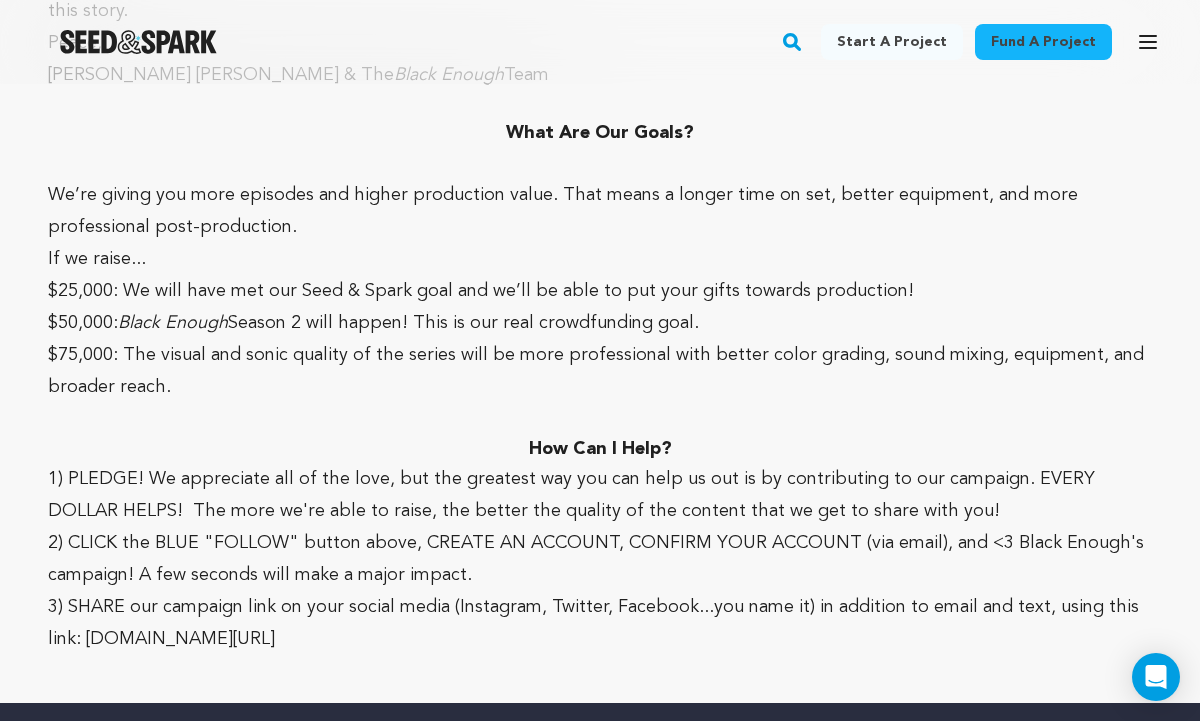 click on "1) PLEDGE! We appreciate all of the love, but the greatest way you can help us out is by contributing to our campaign. EVERY DOLLAR HELPS!  The more we're able to raise, the better the quality of the content that we get to share with you!" at bounding box center (600, 495) 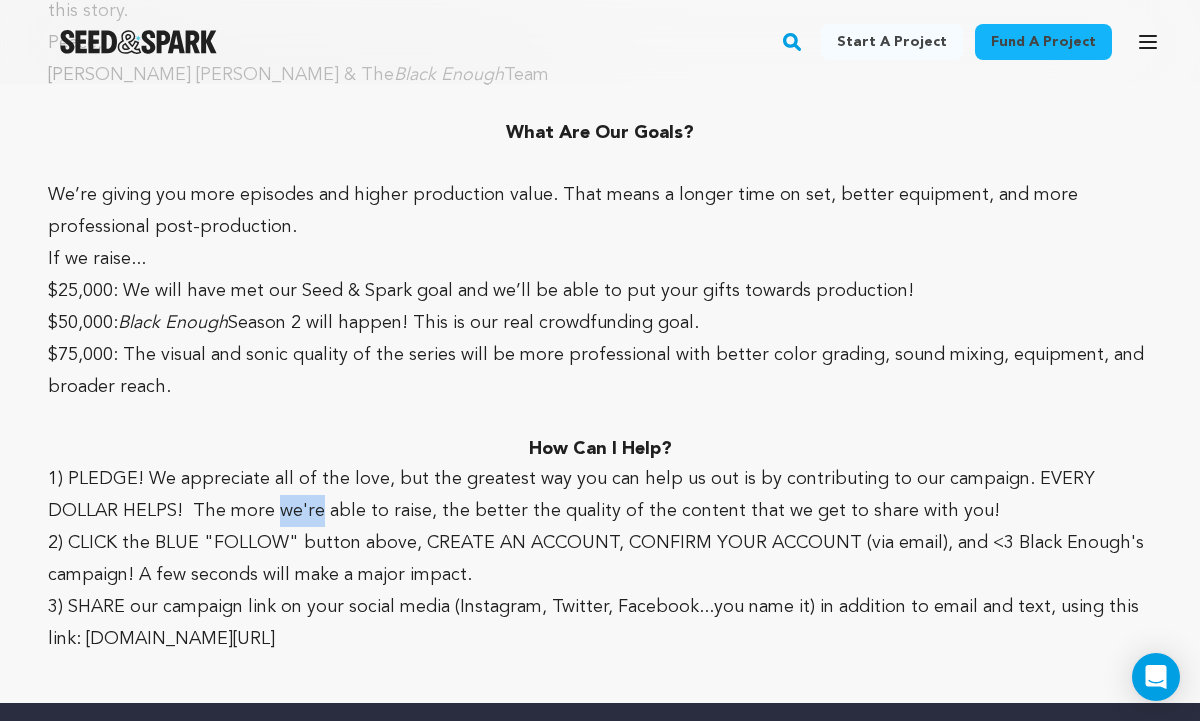 click on "1) PLEDGE! We appreciate all of the love, but the greatest way you can help us out is by contributing to our campaign. EVERY DOLLAR HELPS!  The more we're able to raise, the better the quality of the content that we get to share with you!" at bounding box center (600, 495) 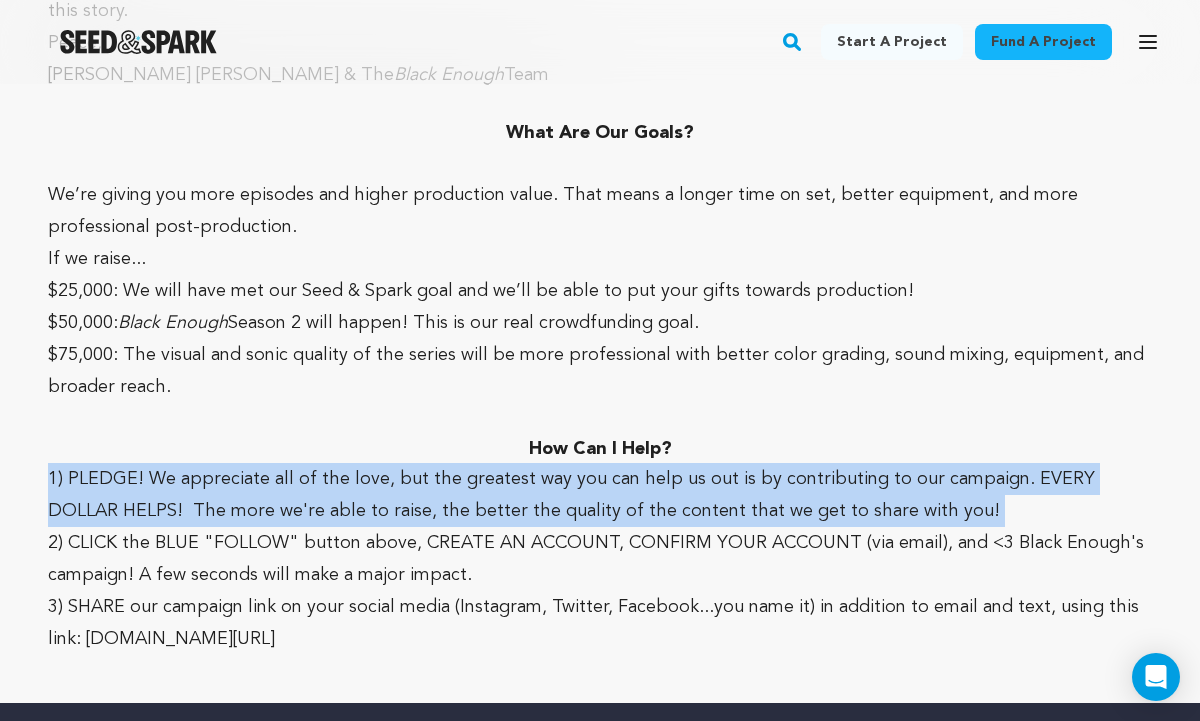 click on "1) PLEDGE! We appreciate all of the love, but the greatest way you can help us out is by contributing to our campaign. EVERY DOLLAR HELPS!  The more we're able to raise, the better the quality of the content that we get to share with you!" at bounding box center [600, 495] 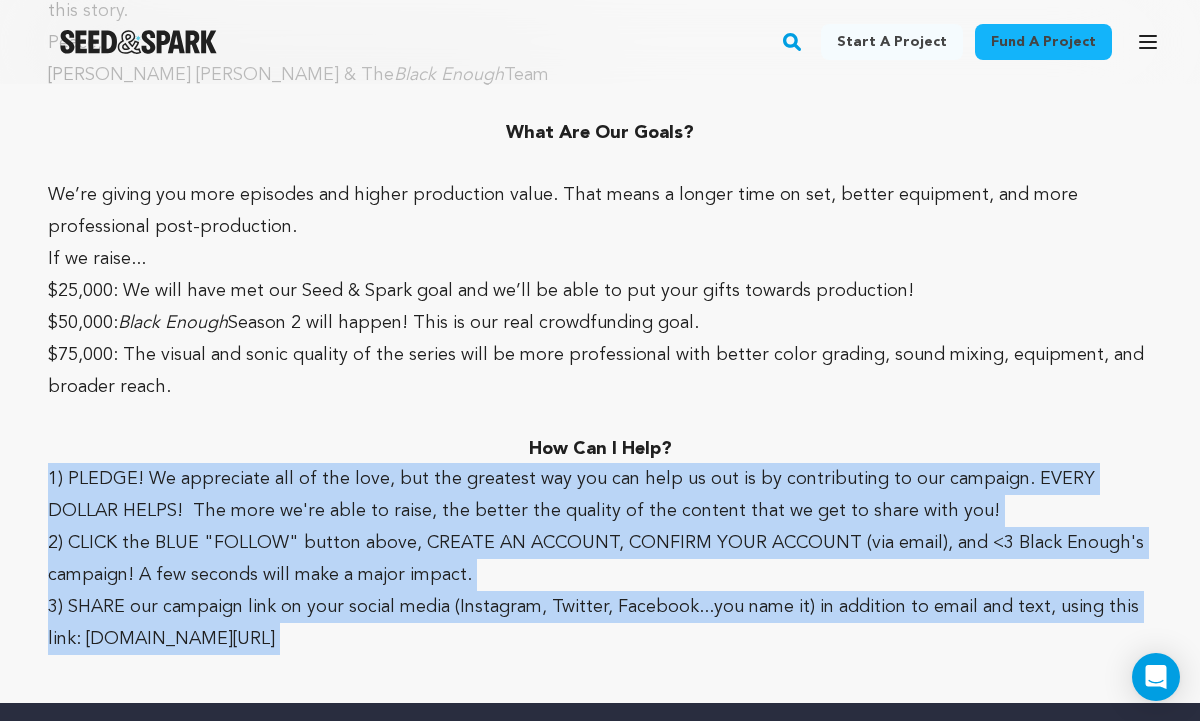 click on "3) SHARE our campaign link on your social media (Instagram, Twitter, Facebook...you name it) in addition to email and text, using this link: www.seedandspark.com/fund/blackenoughs2" at bounding box center [600, 623] 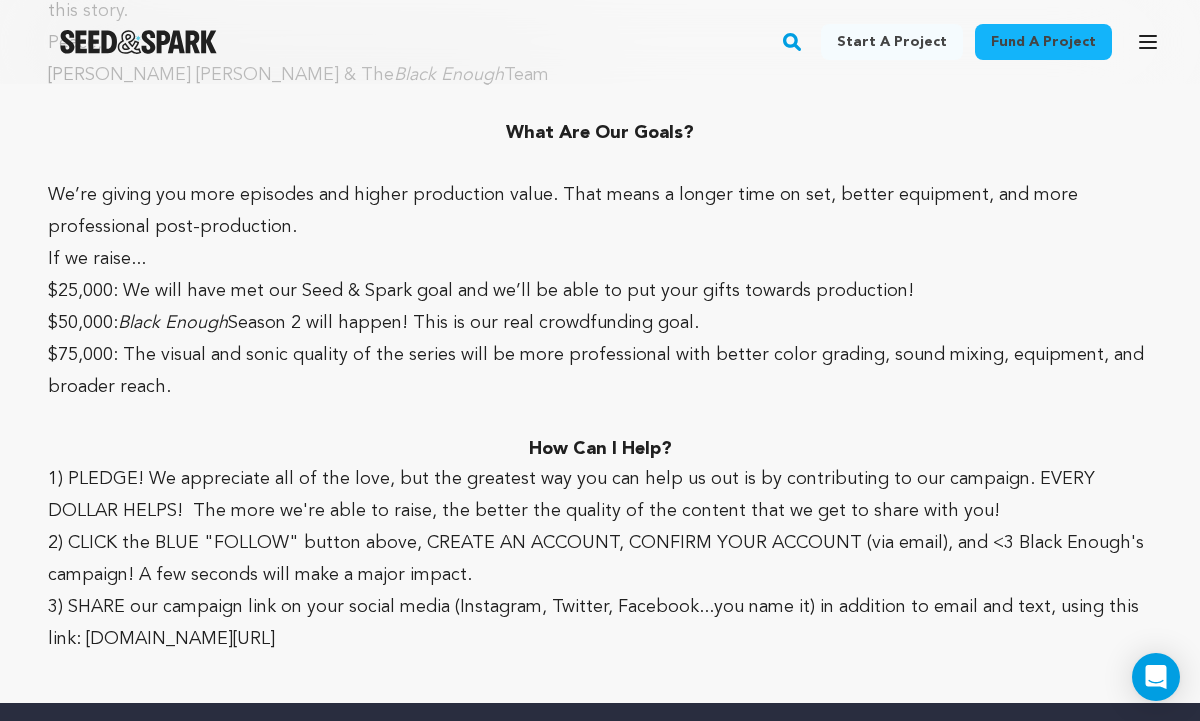 click on "How Can I Help?" at bounding box center [600, 449] 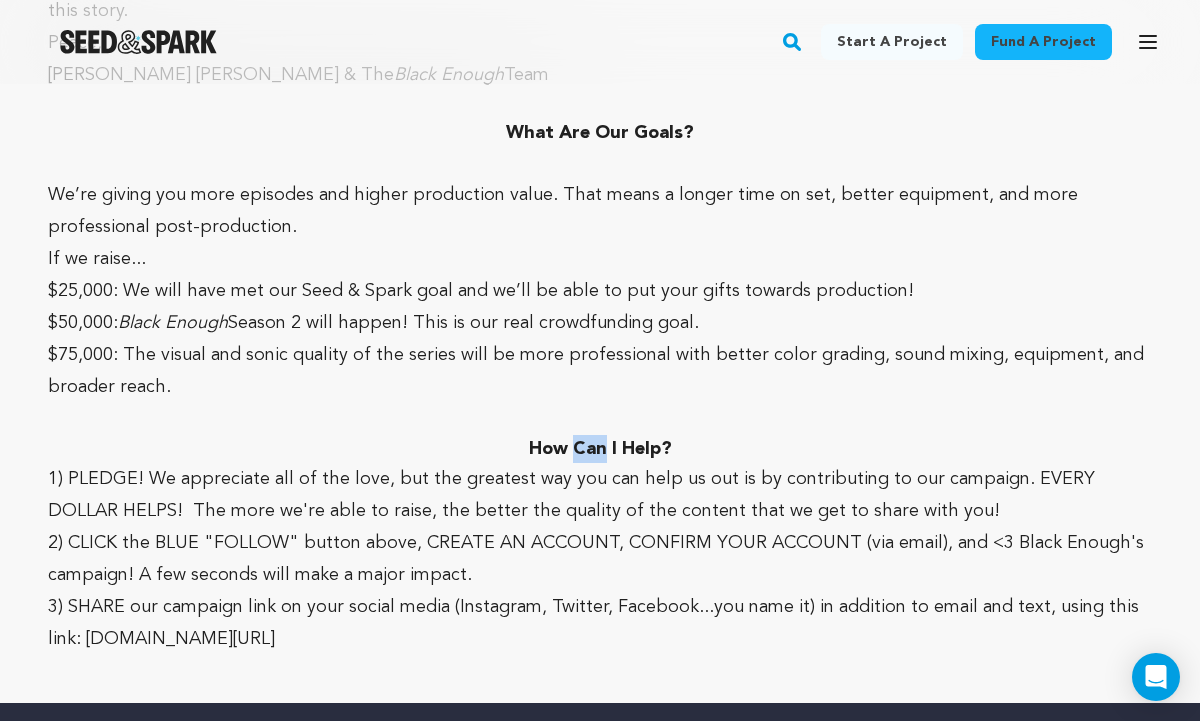 click on "How Can I Help?" at bounding box center (600, 449) 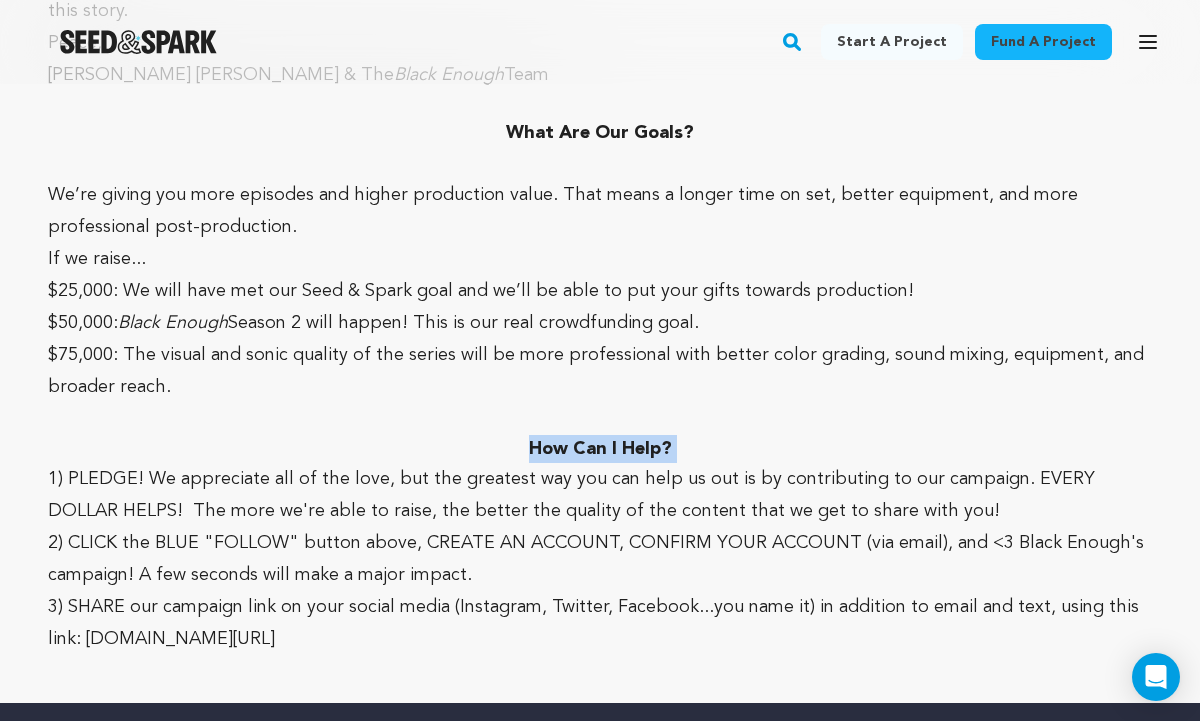 click on "How Can I Help?" at bounding box center (600, 449) 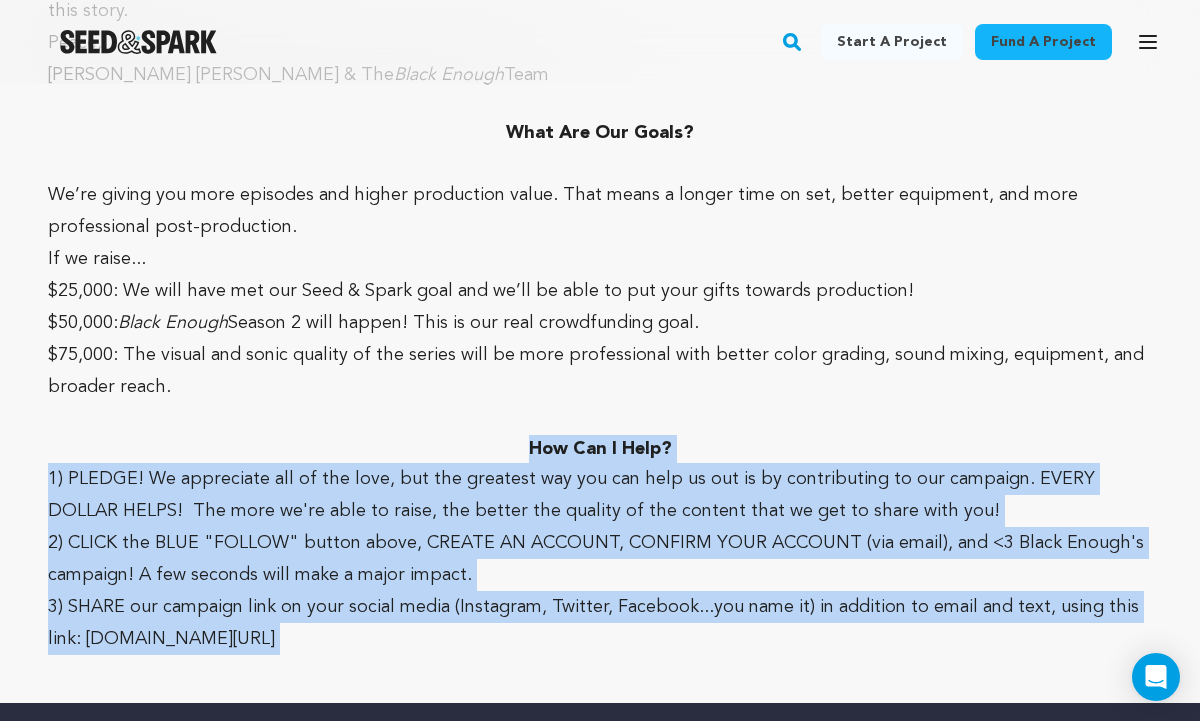 click on "3) SHARE our campaign link on your social media (Instagram, Twitter, Facebook...you name it) in addition to email and text, using this link: www.seedandspark.com/fund/blackenoughs2" at bounding box center (600, 623) 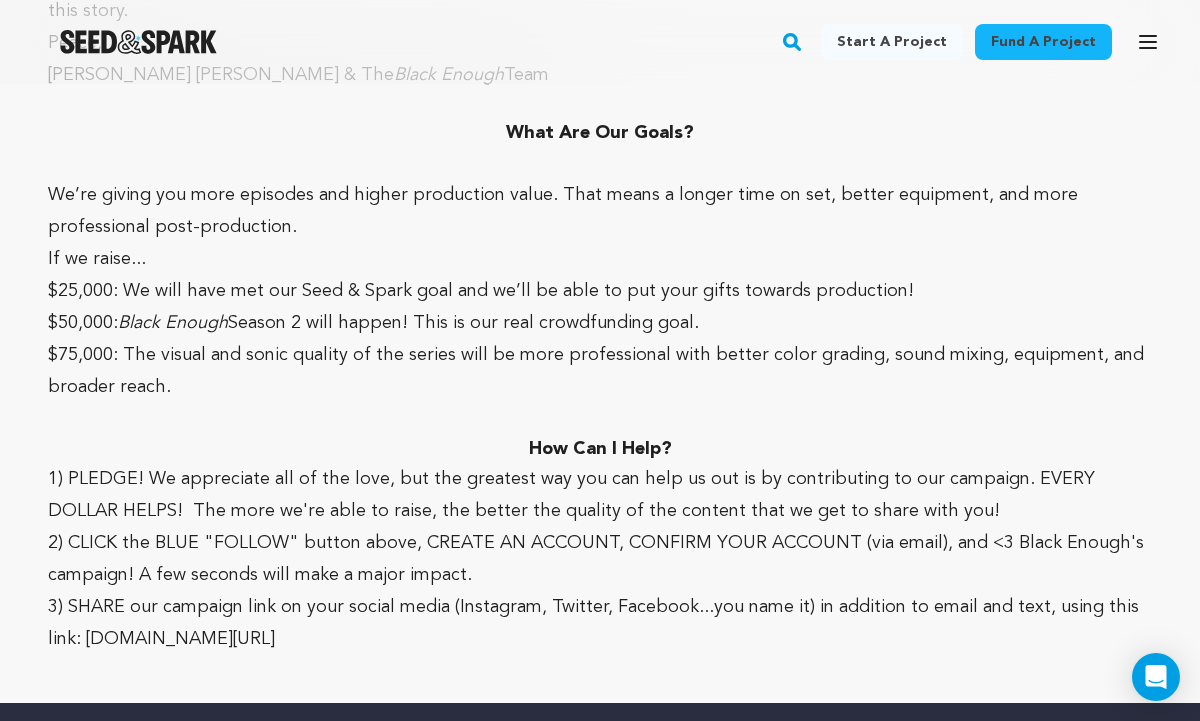 click at bounding box center (600, 419) 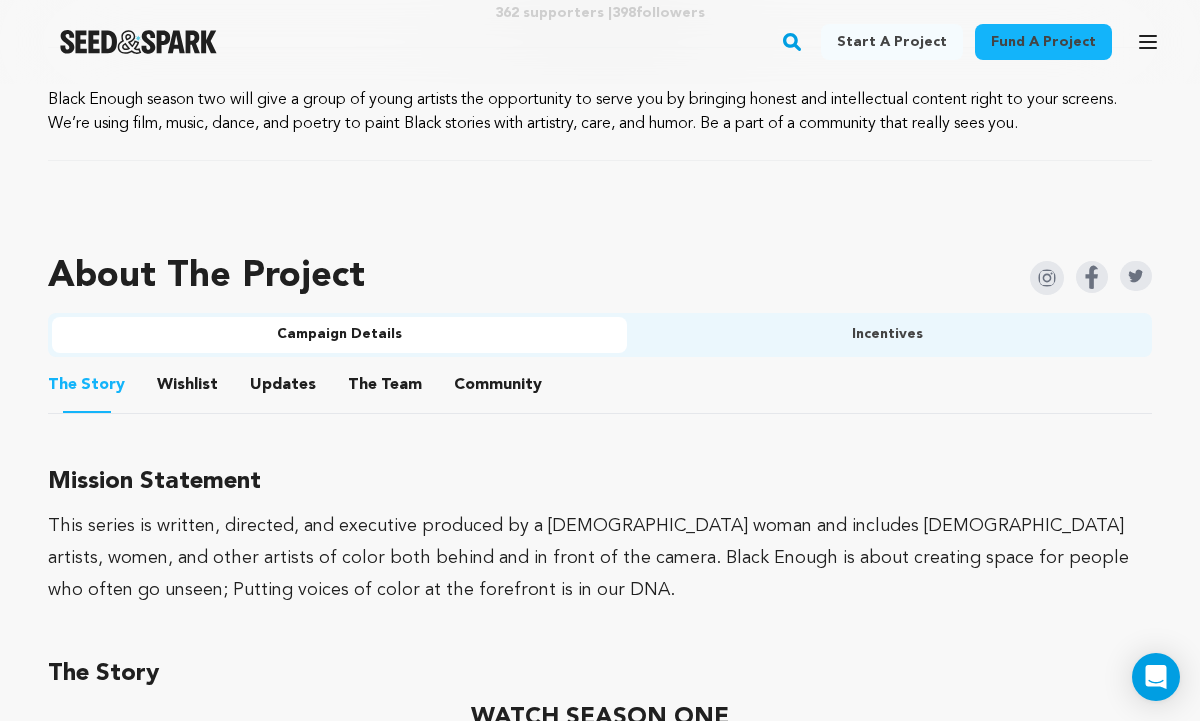 scroll, scrollTop: 1040, scrollLeft: 0, axis: vertical 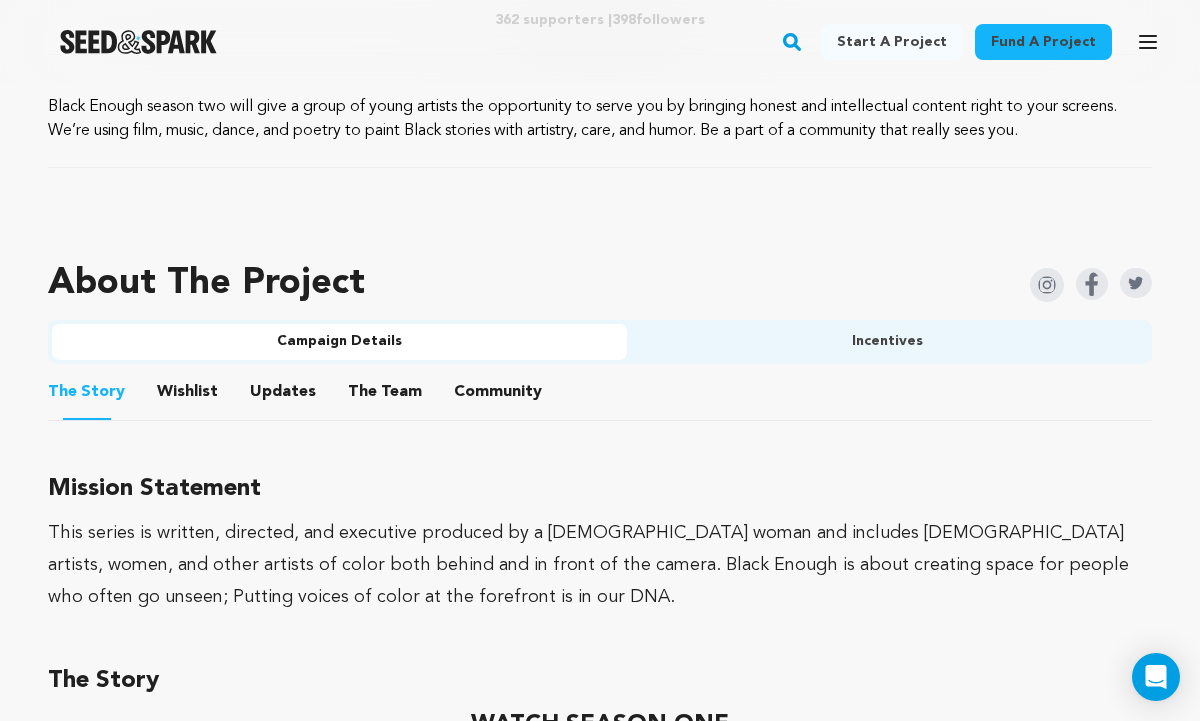 click on "The Team" at bounding box center [385, 396] 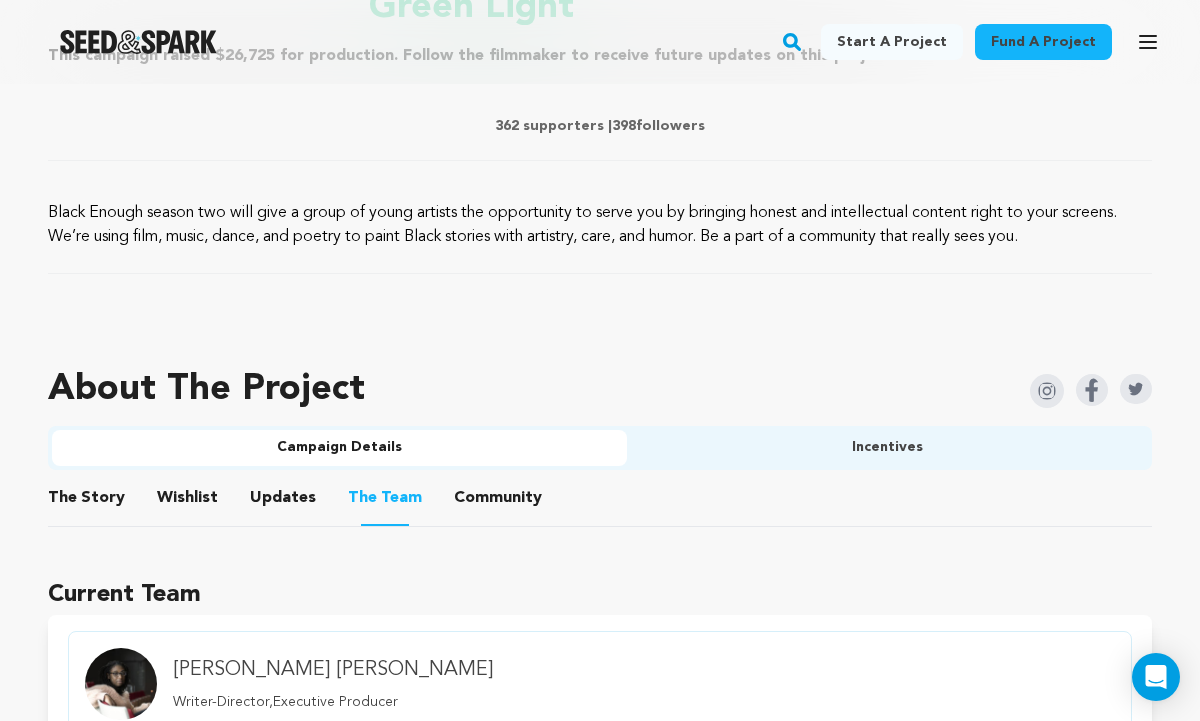 scroll, scrollTop: 920, scrollLeft: 0, axis: vertical 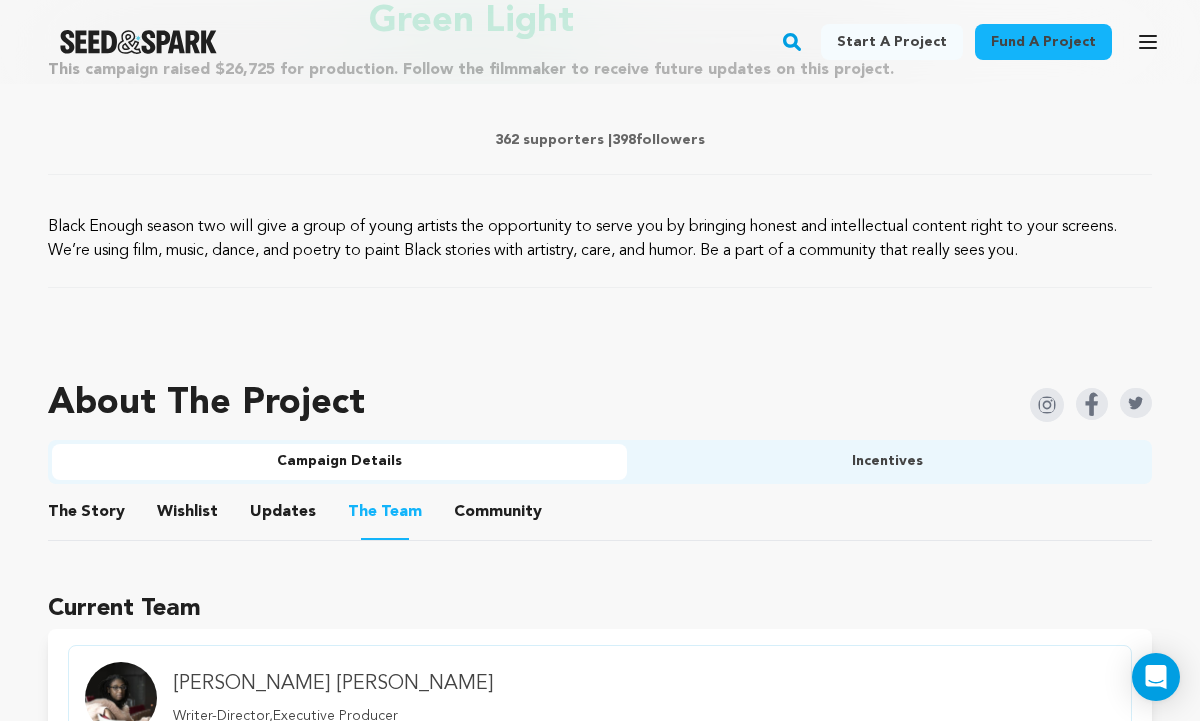 click on "Updates" at bounding box center [283, 516] 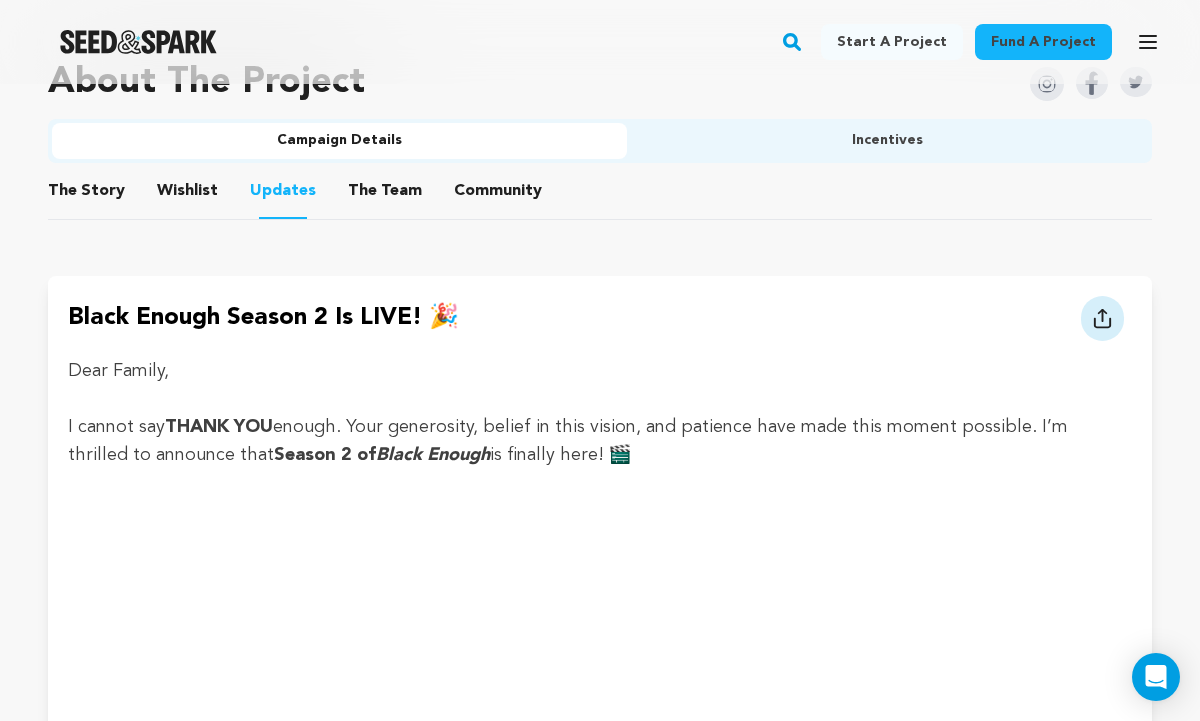scroll, scrollTop: 1280, scrollLeft: 0, axis: vertical 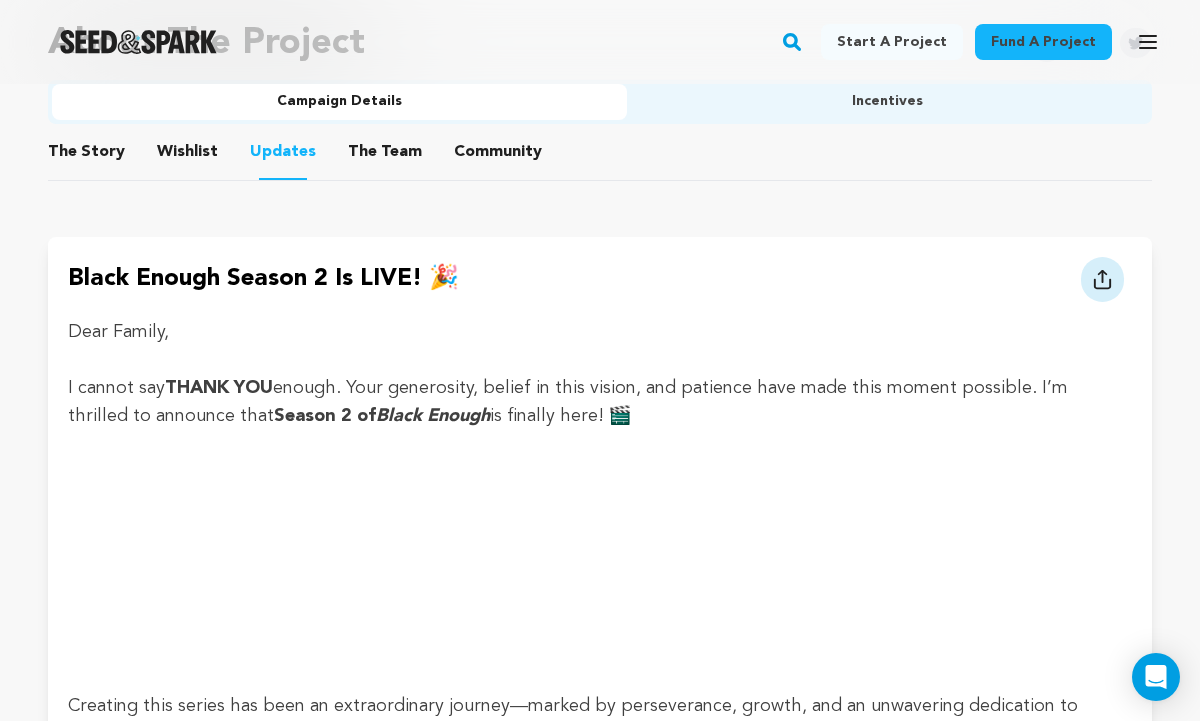 click on "Wishlist" at bounding box center [188, 156] 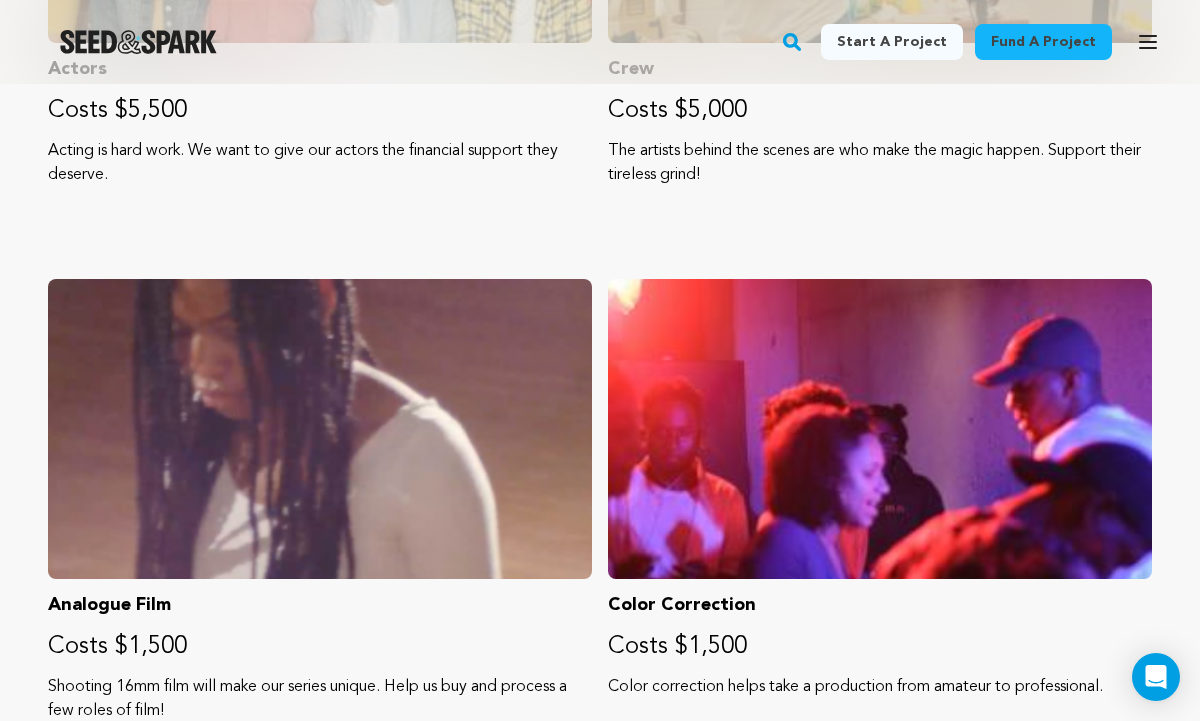 scroll, scrollTop: 1840, scrollLeft: 0, axis: vertical 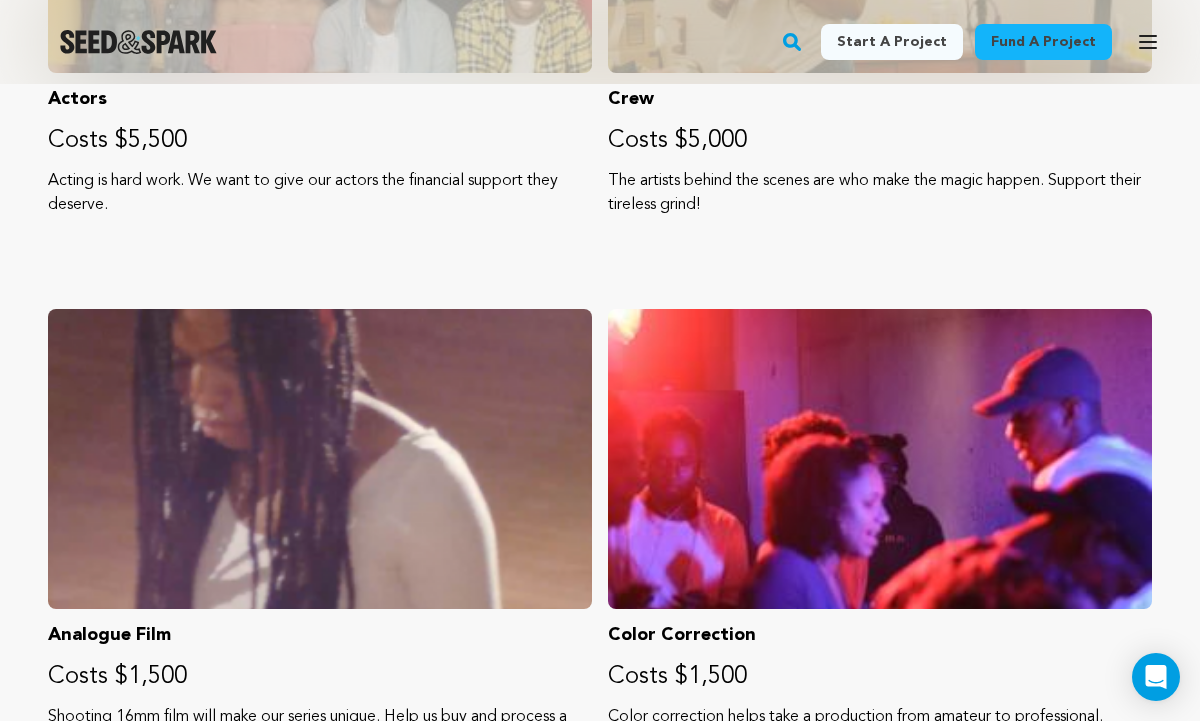 click on "Fund a project
Project details
Black Enough Season Two!
Charlottesville, Virginia |                                 Series
Comedy,
Drama" at bounding box center (600, 96) 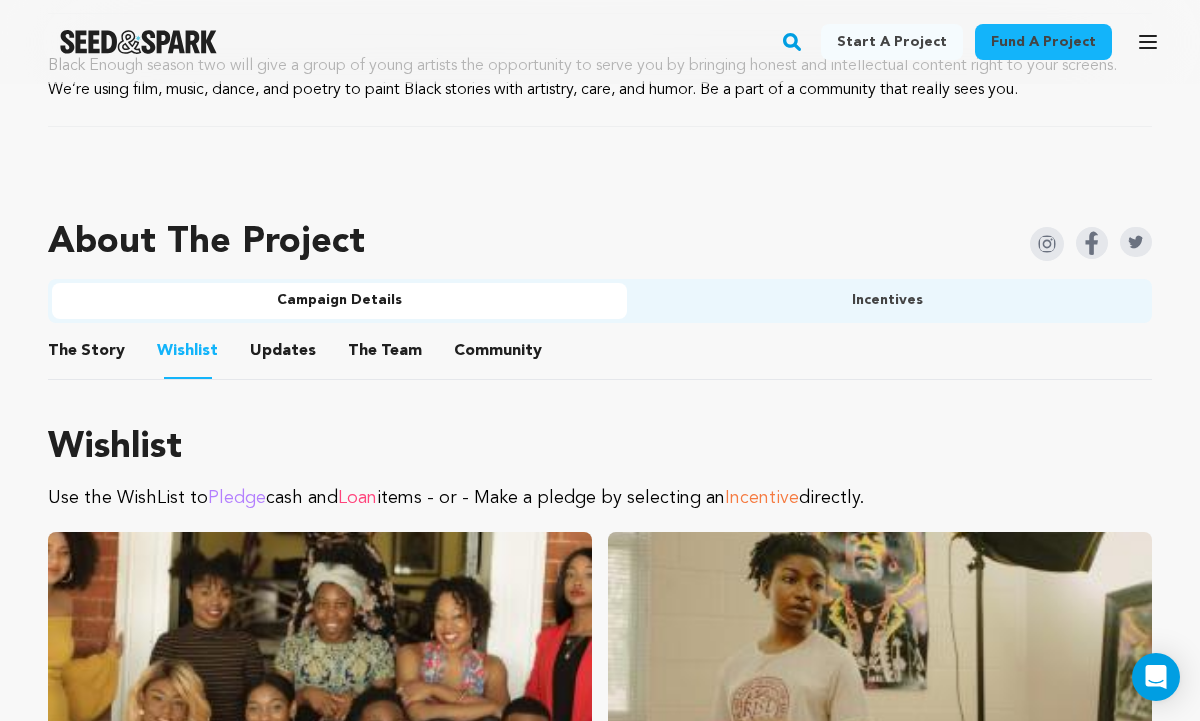 scroll, scrollTop: 1160, scrollLeft: 0, axis: vertical 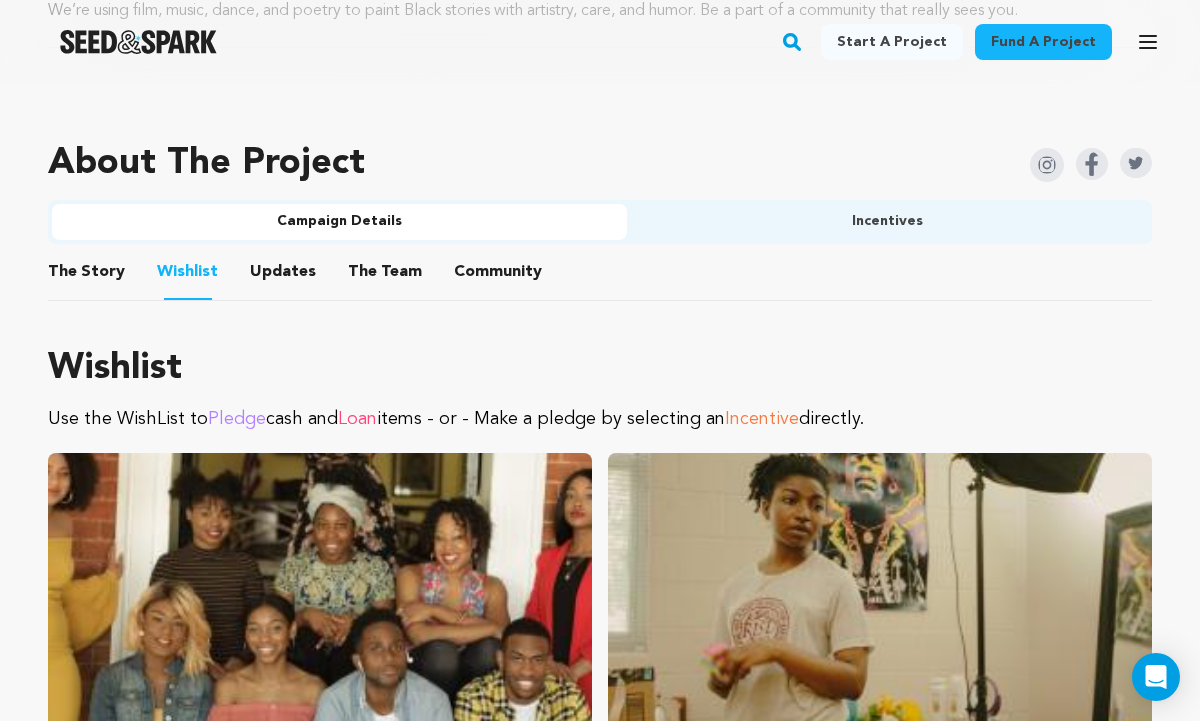 click on "Fund a project
Project details
Black Enough Season Two!
Charlottesville, Virginia |                                 Series
Comedy,
Drama" at bounding box center (600, 776) 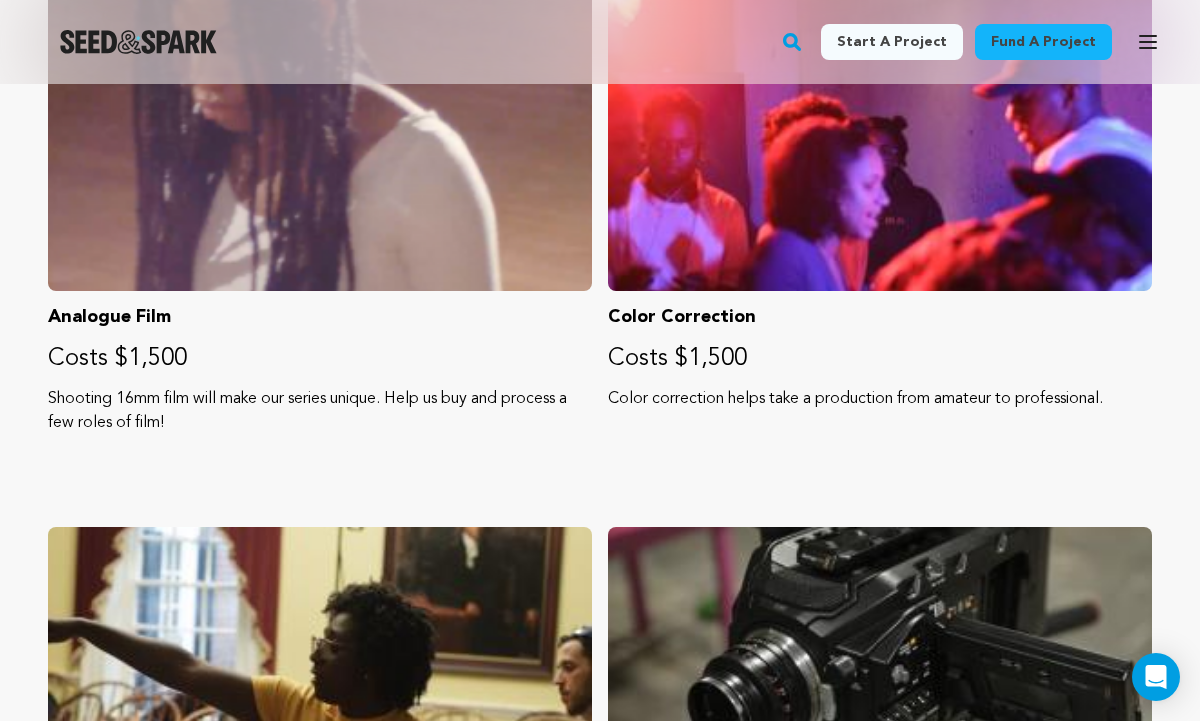 scroll, scrollTop: 2120, scrollLeft: 0, axis: vertical 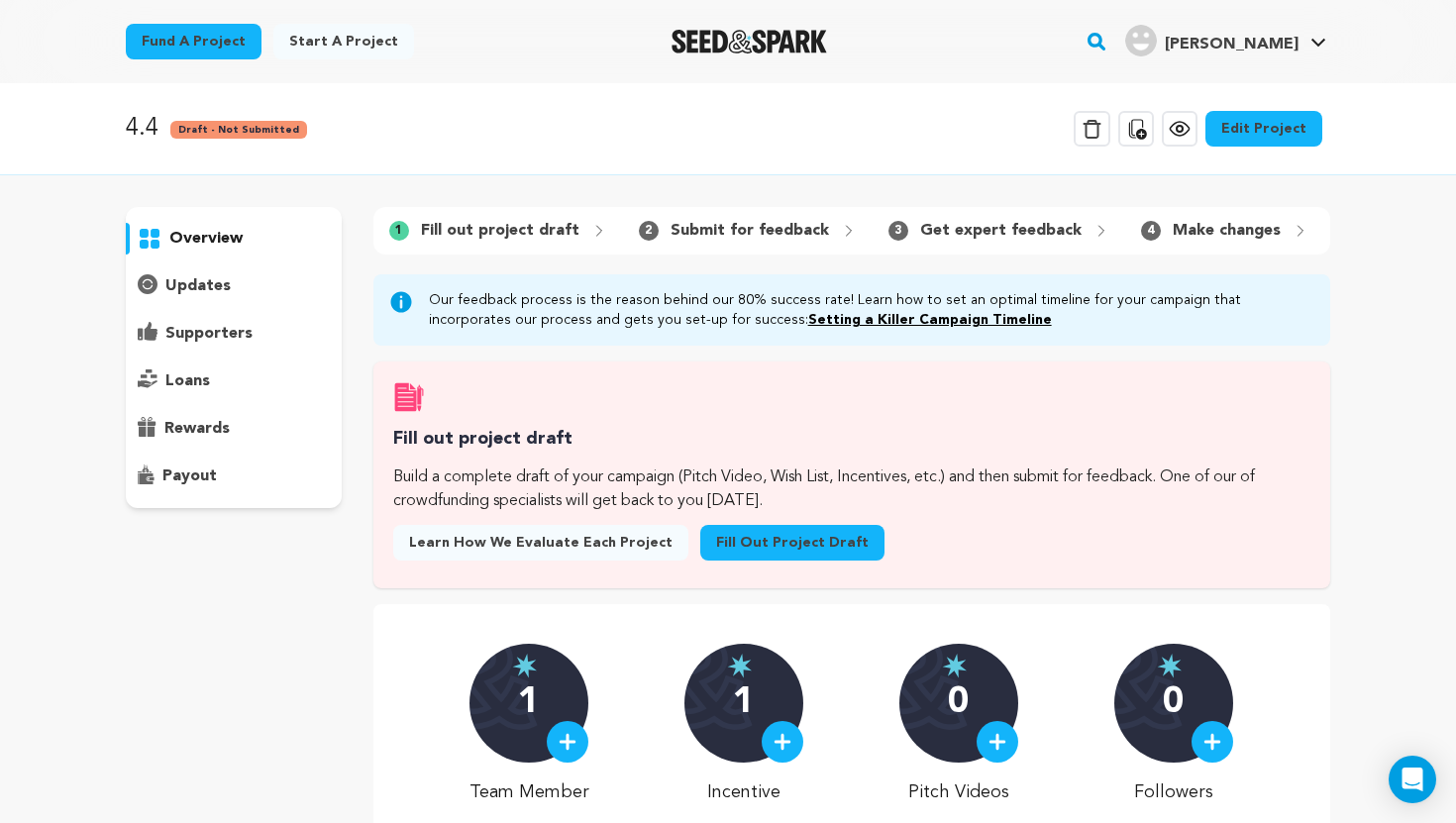 click on "Edit Project" at bounding box center [1264, 129] 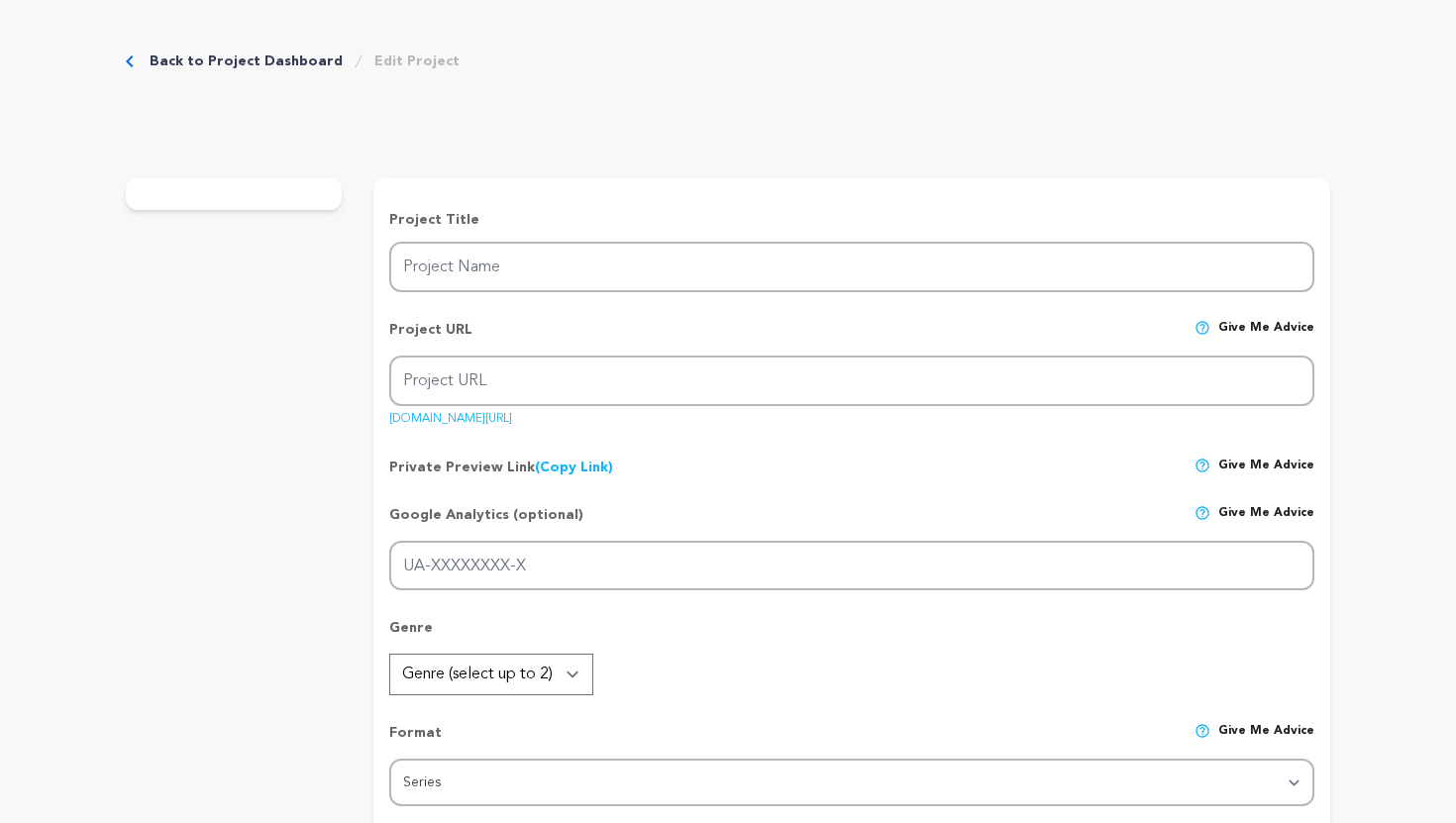 scroll, scrollTop: 0, scrollLeft: 0, axis: both 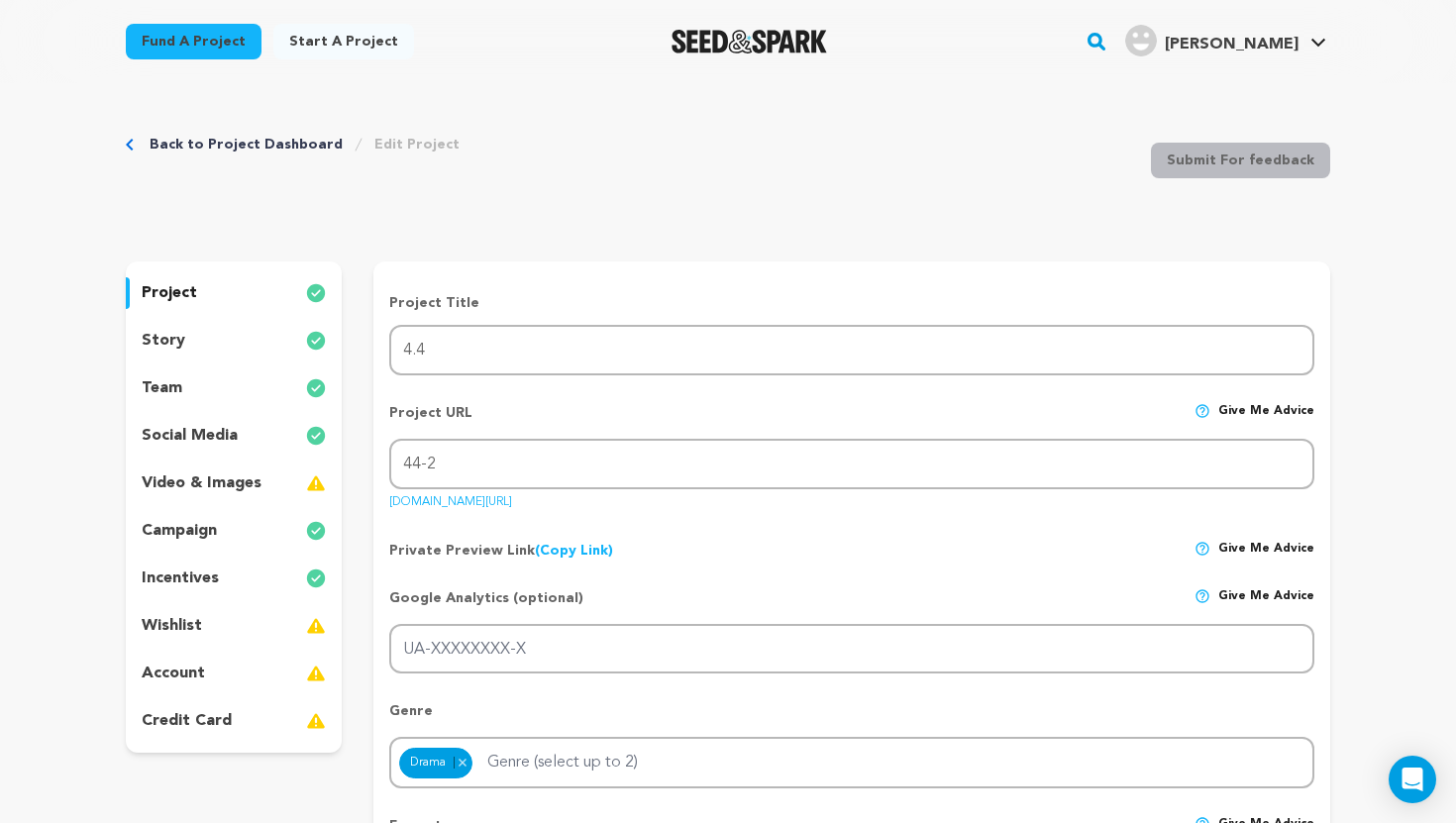 click on "Back to Project Dashboard
Edit Project
Submit For feedback
Submit For feedback
project" at bounding box center [728, 2007] 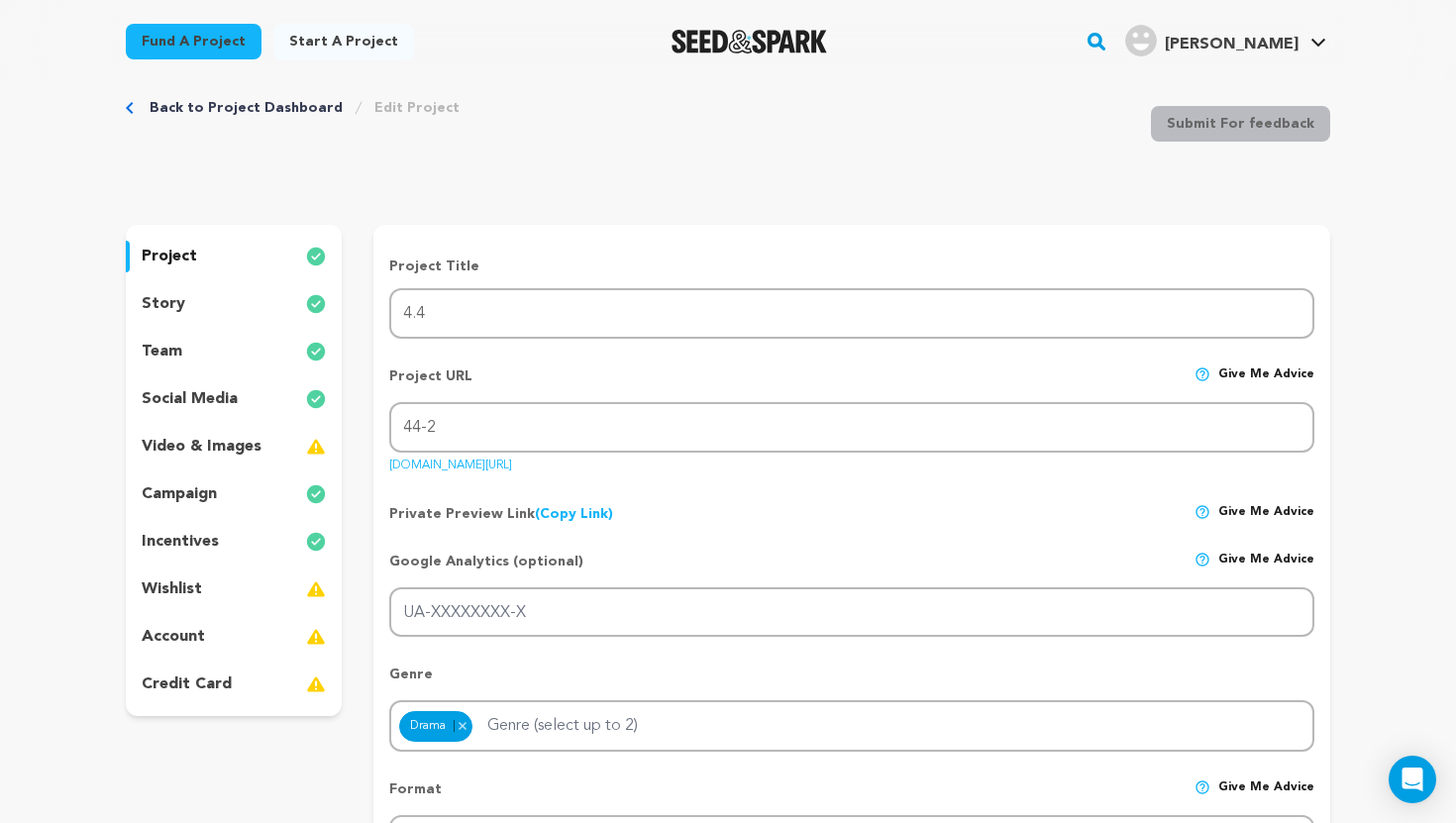 scroll, scrollTop: 40, scrollLeft: 0, axis: vertical 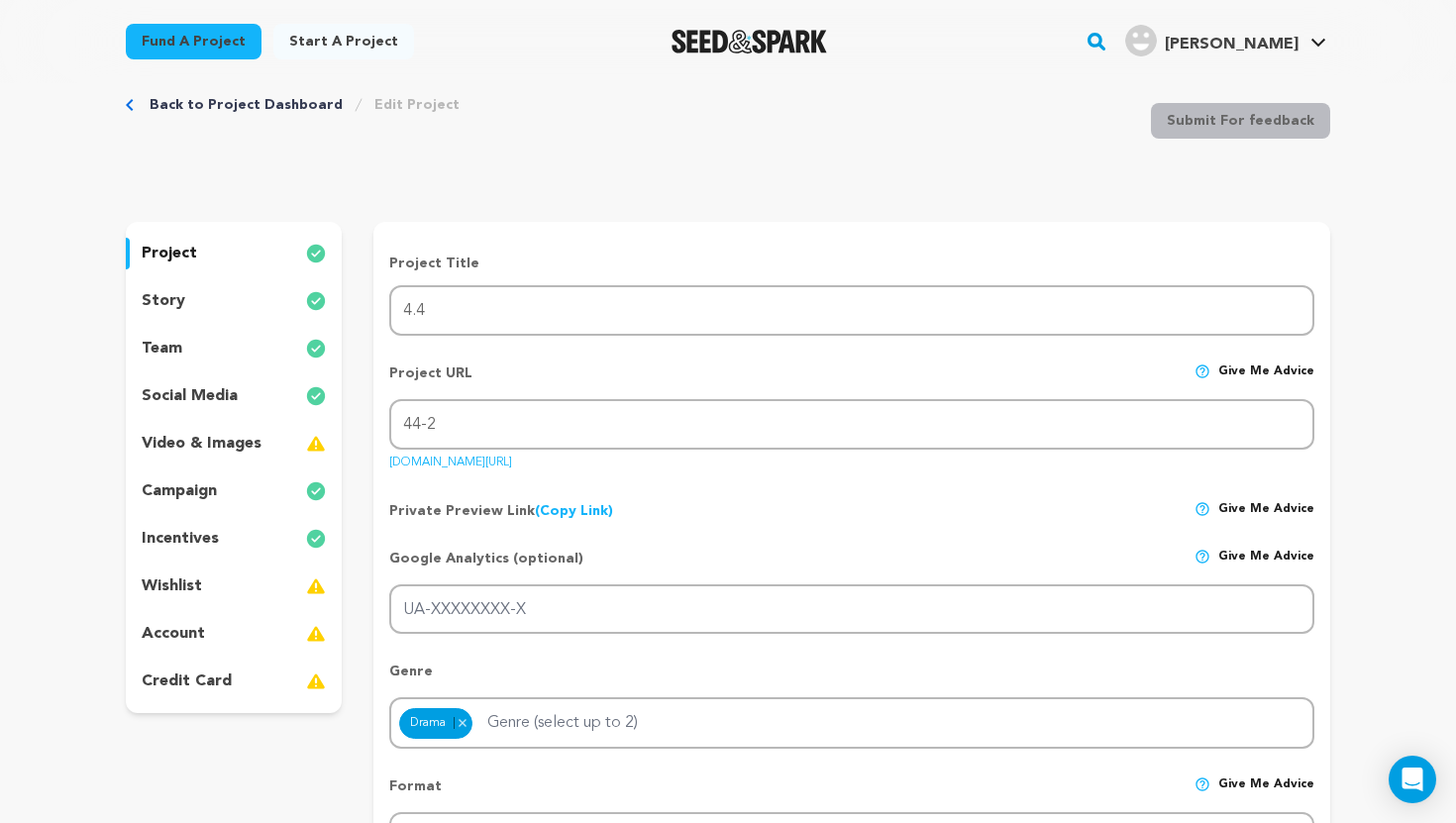 click on "wishlist" at bounding box center [234, 586] 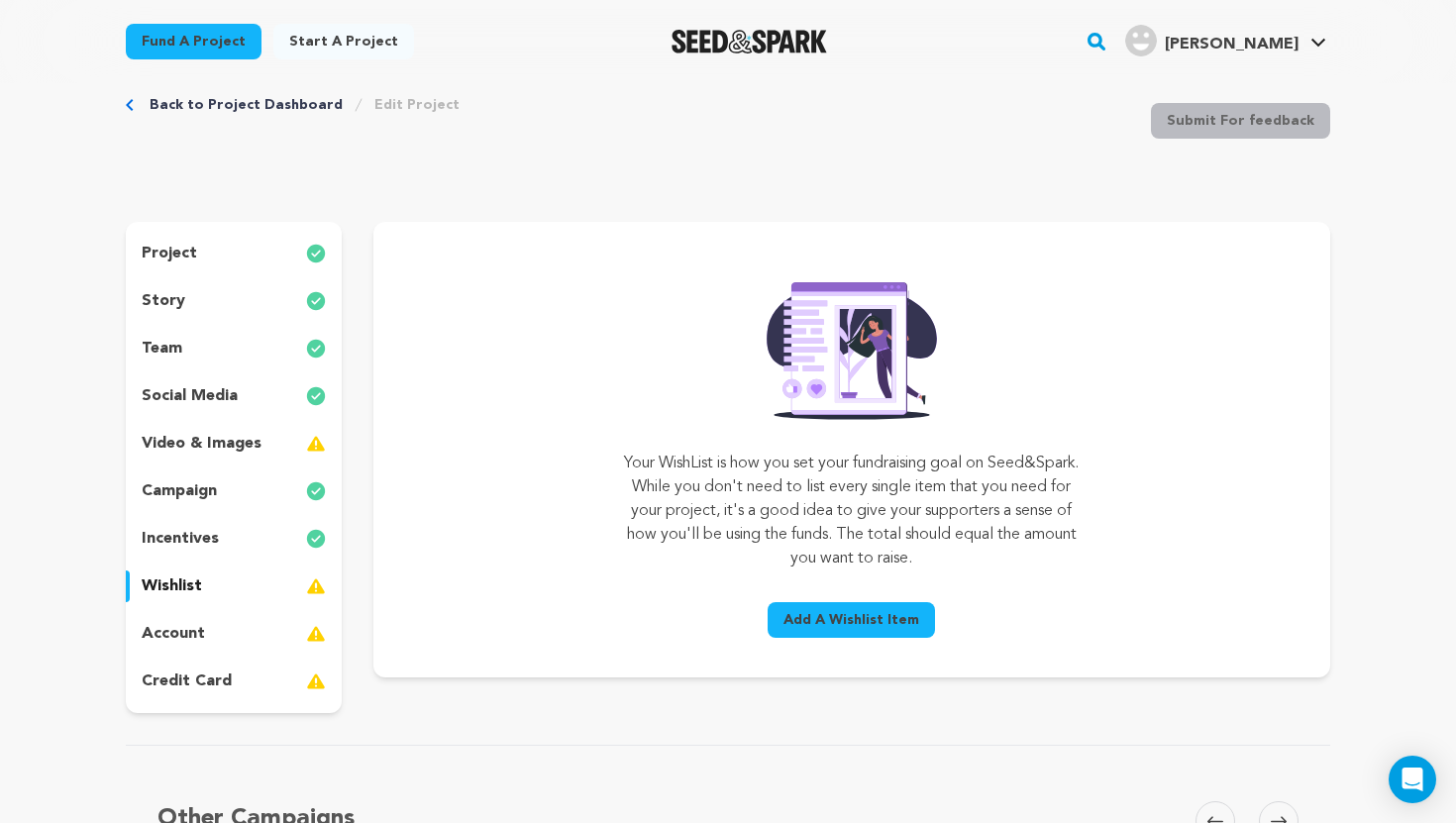 click on "Add A Wishlist Item" at bounding box center [851, 620] 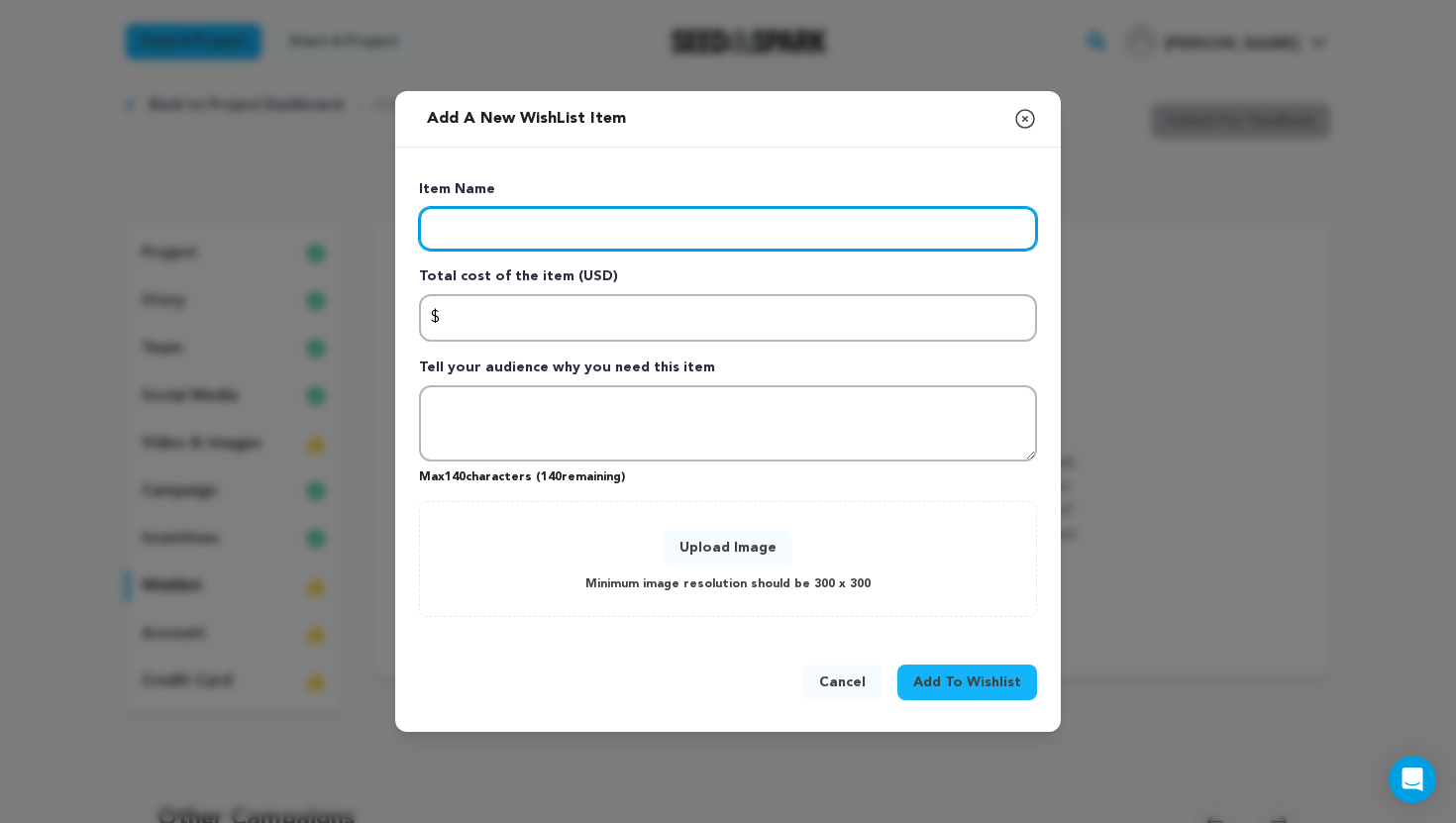 click at bounding box center (728, 229) 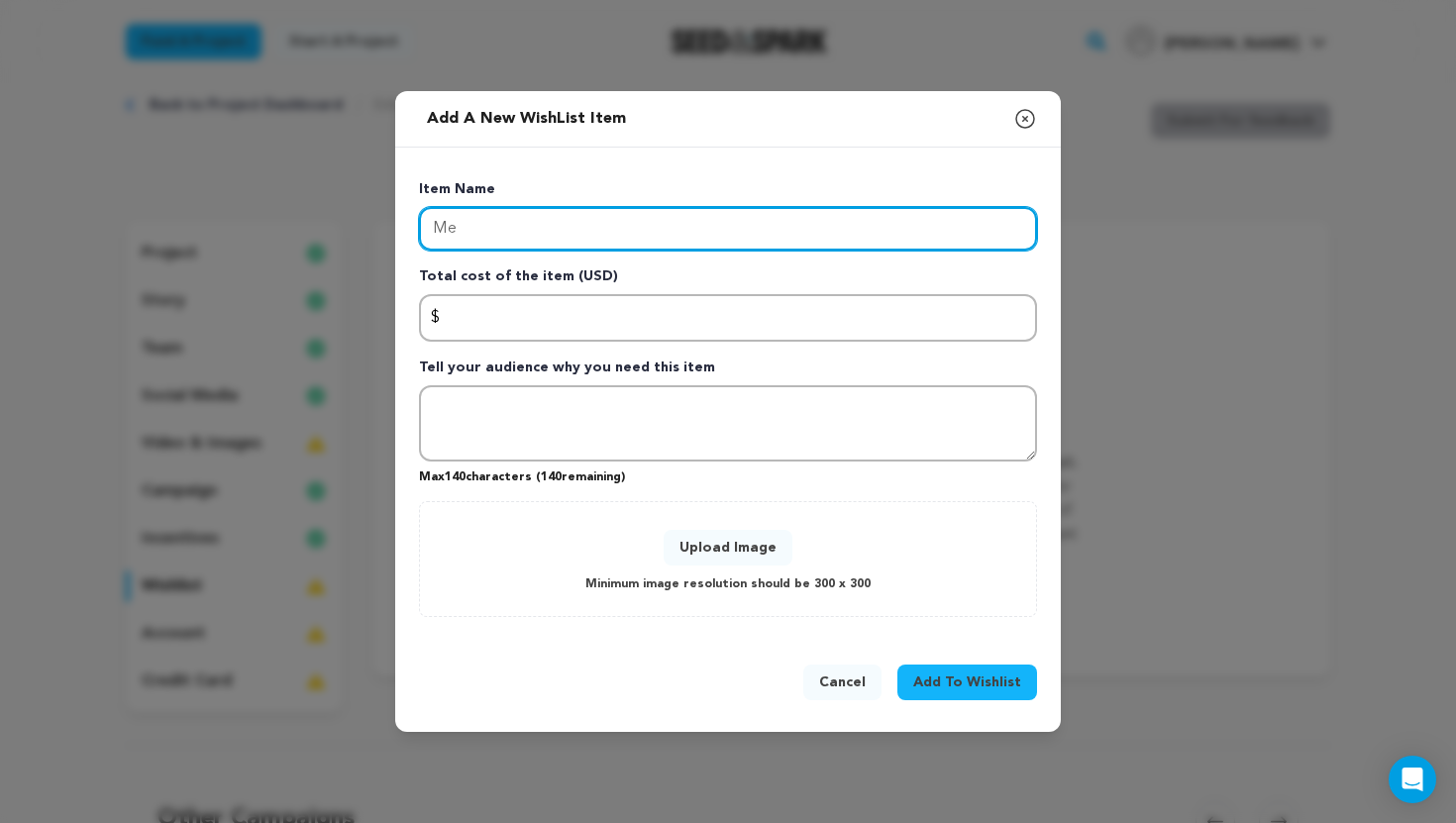 type on "M" 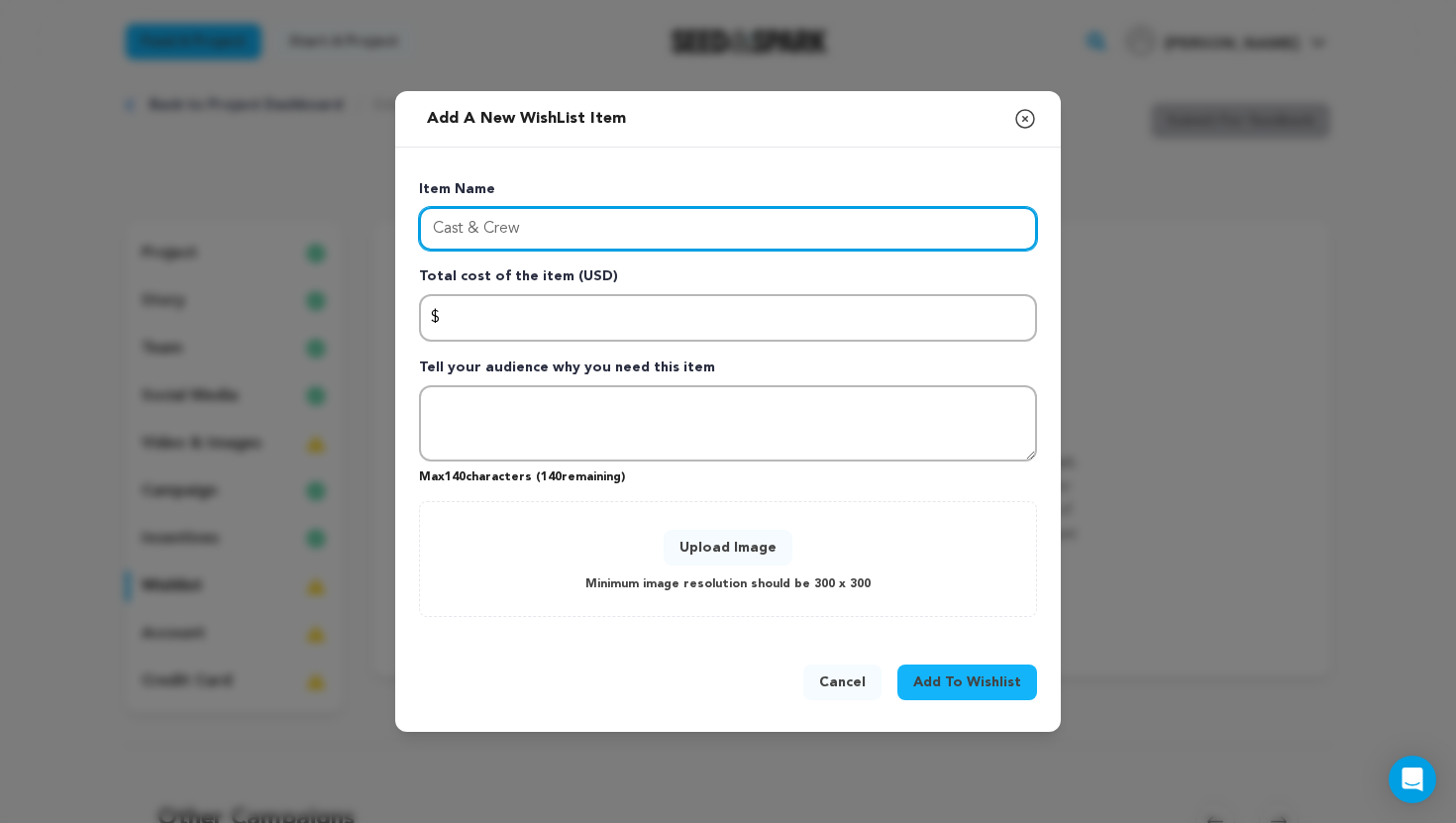 type on "Cast & Crew" 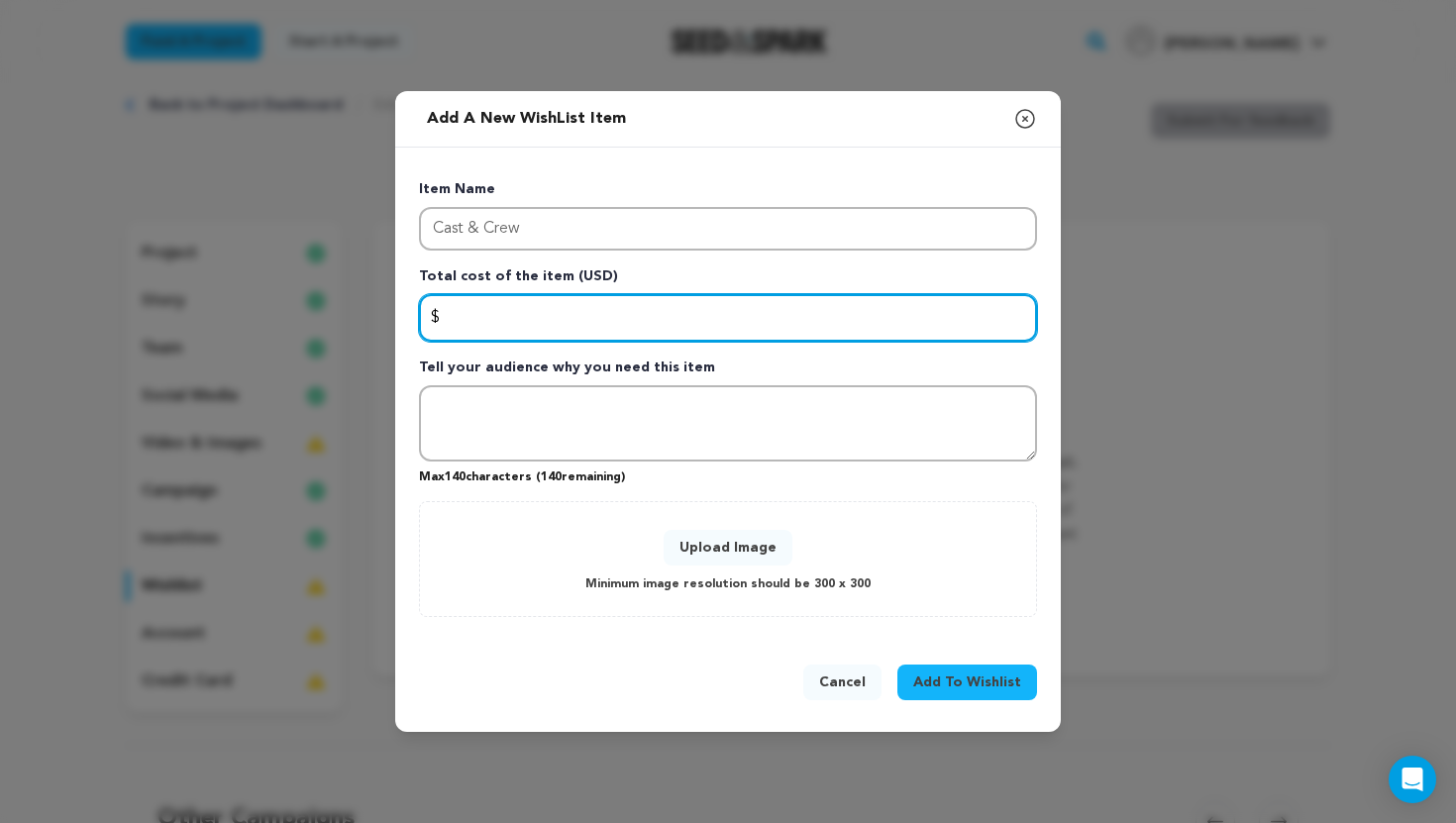 click at bounding box center (728, 318) 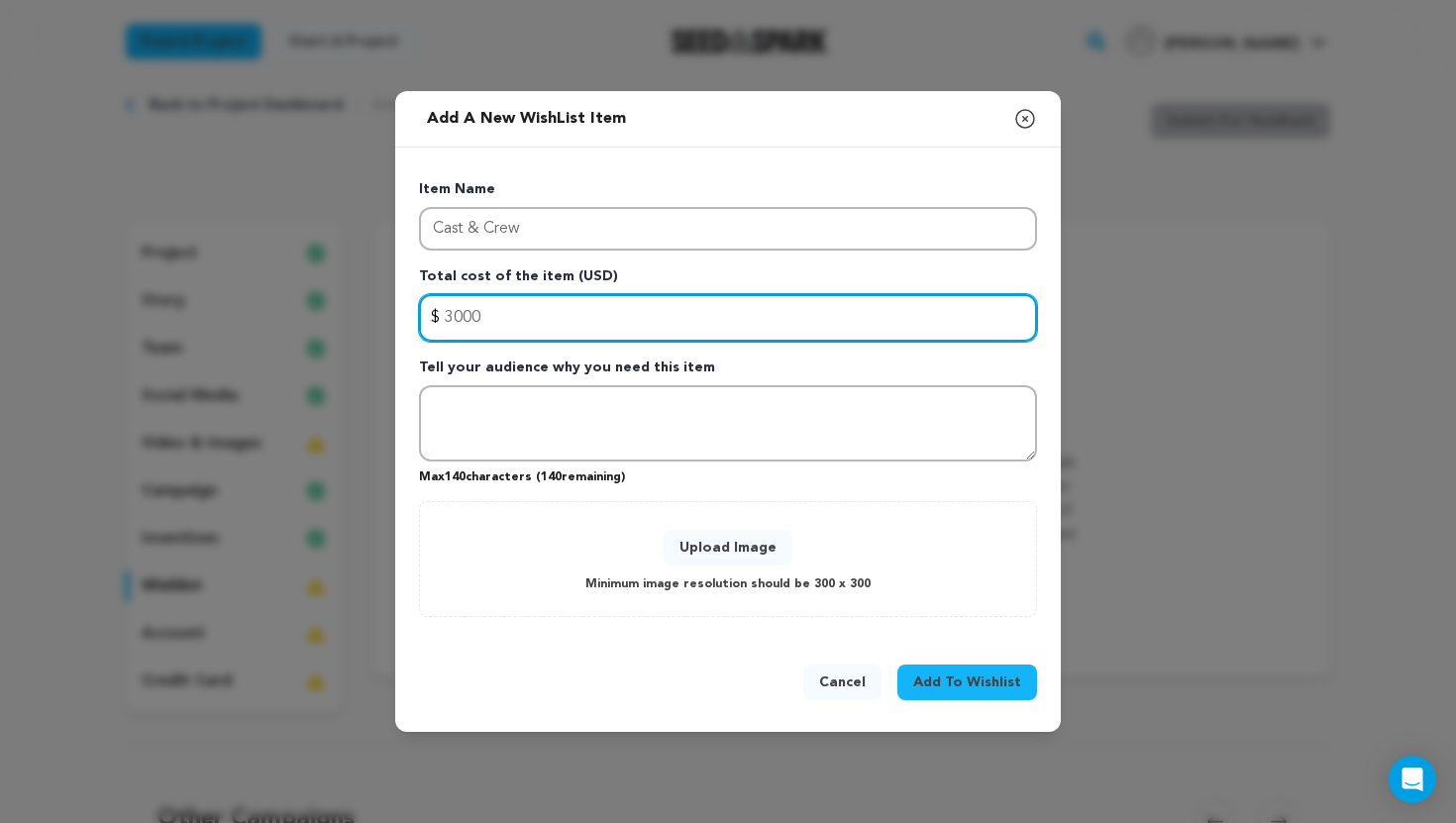 type on "3000" 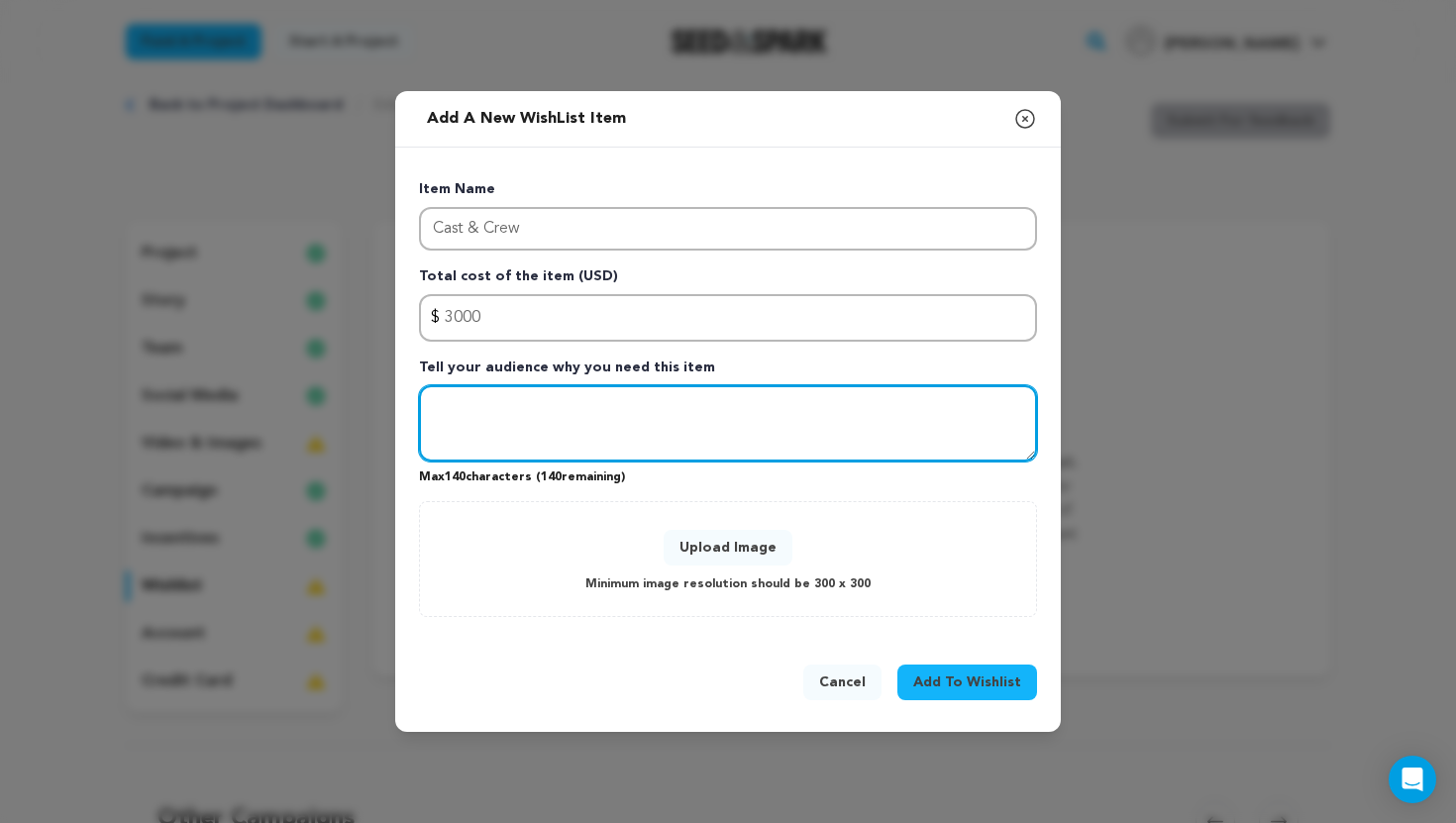 click at bounding box center (728, 424) 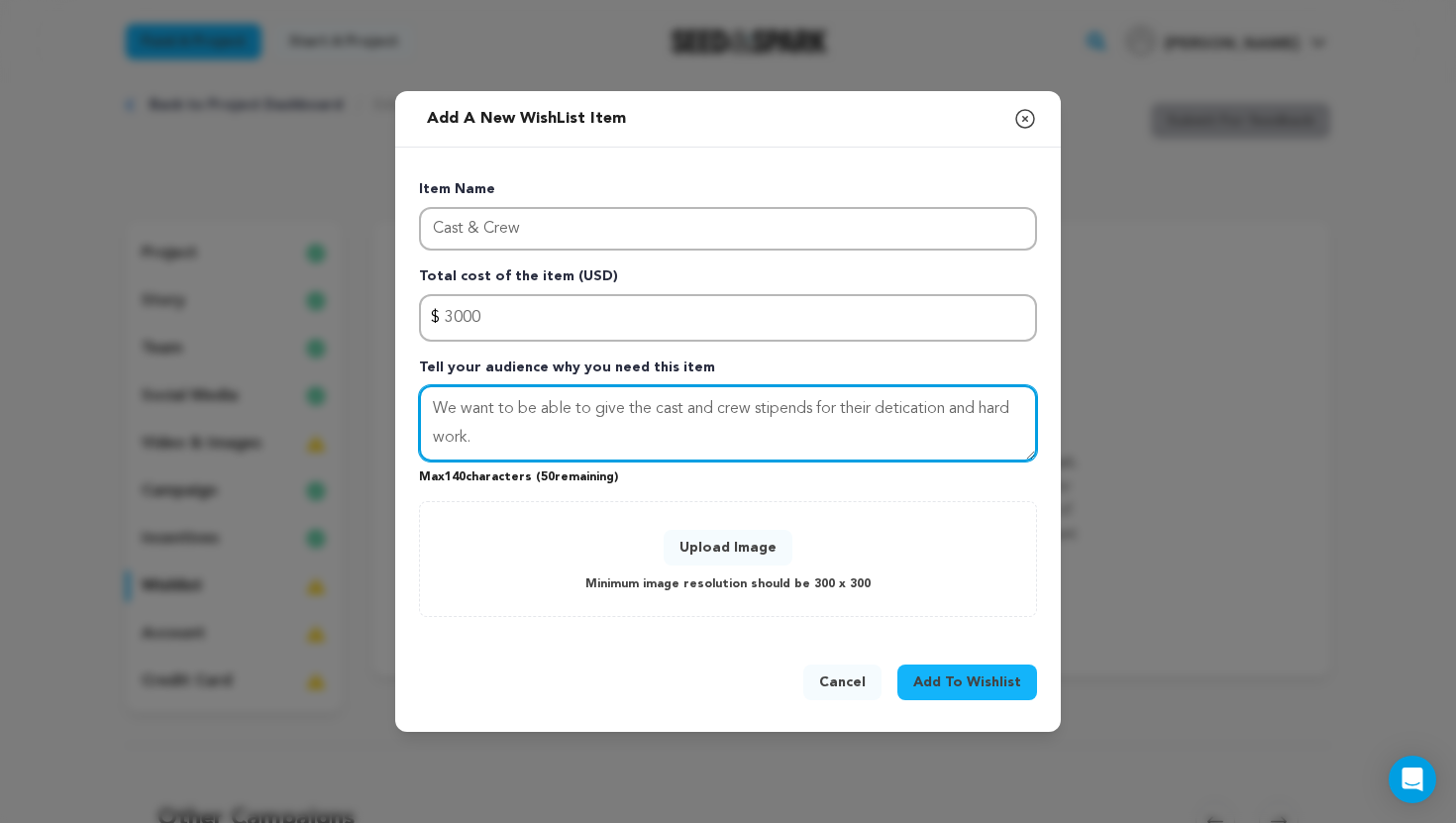click on "We want to be able to give the cast and crew stipends for their detication and hard work." at bounding box center [728, 424] 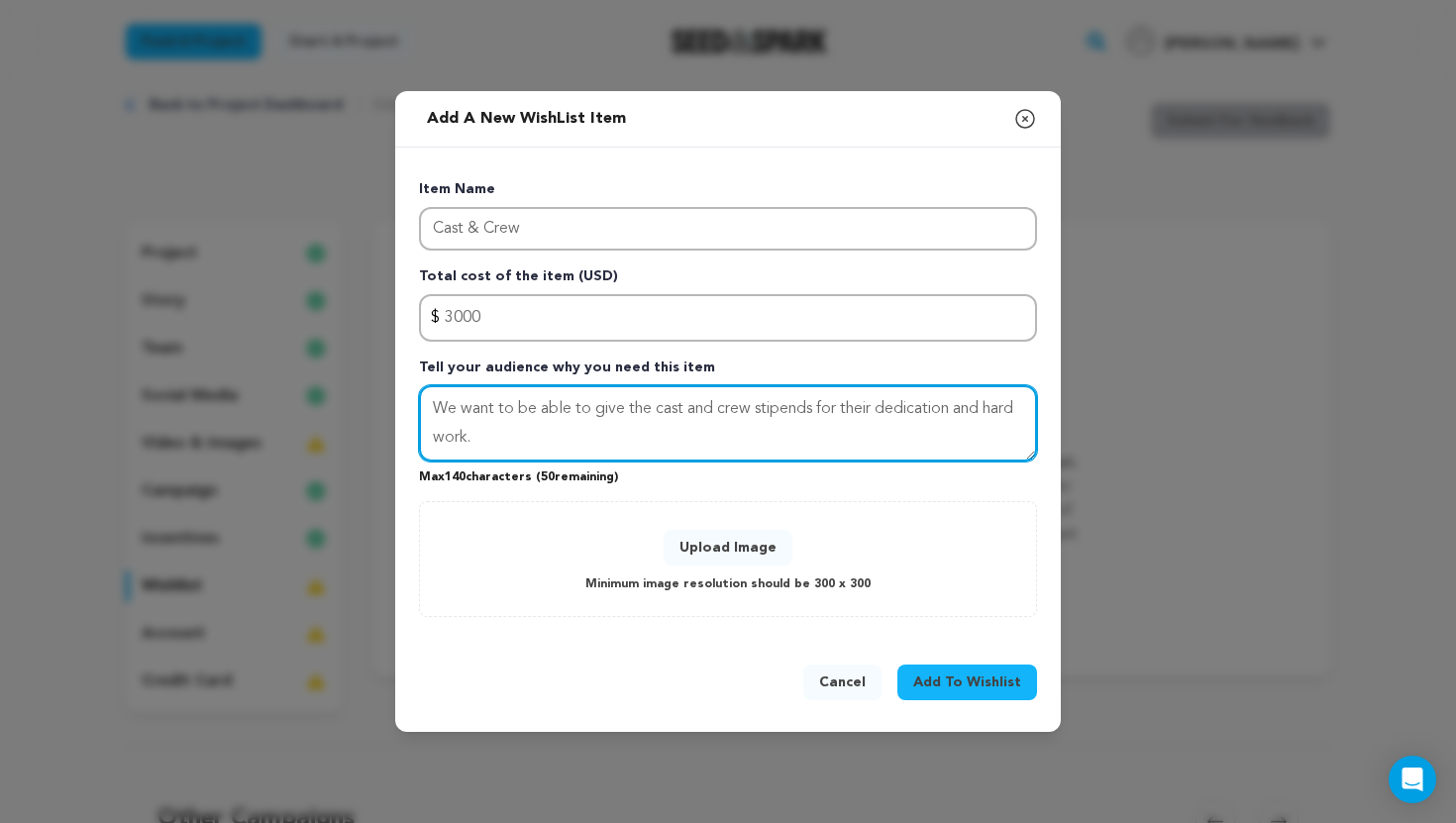 click on "We want to be able to give the cast and crew stipends for their dedication and hard work." at bounding box center [728, 424] 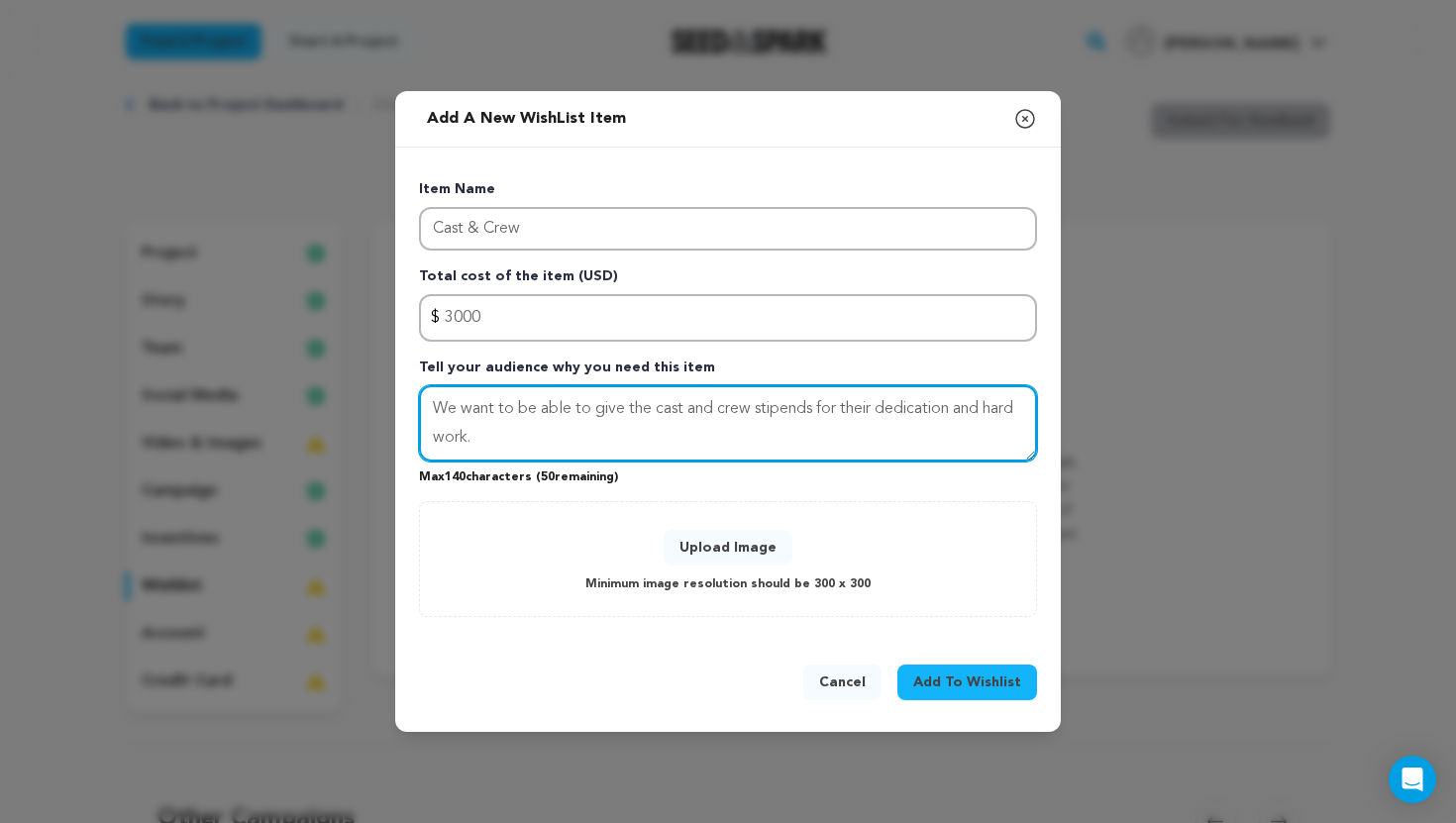 type on "We want to be able to give the cast and crew stipends for their dedication and hard work." 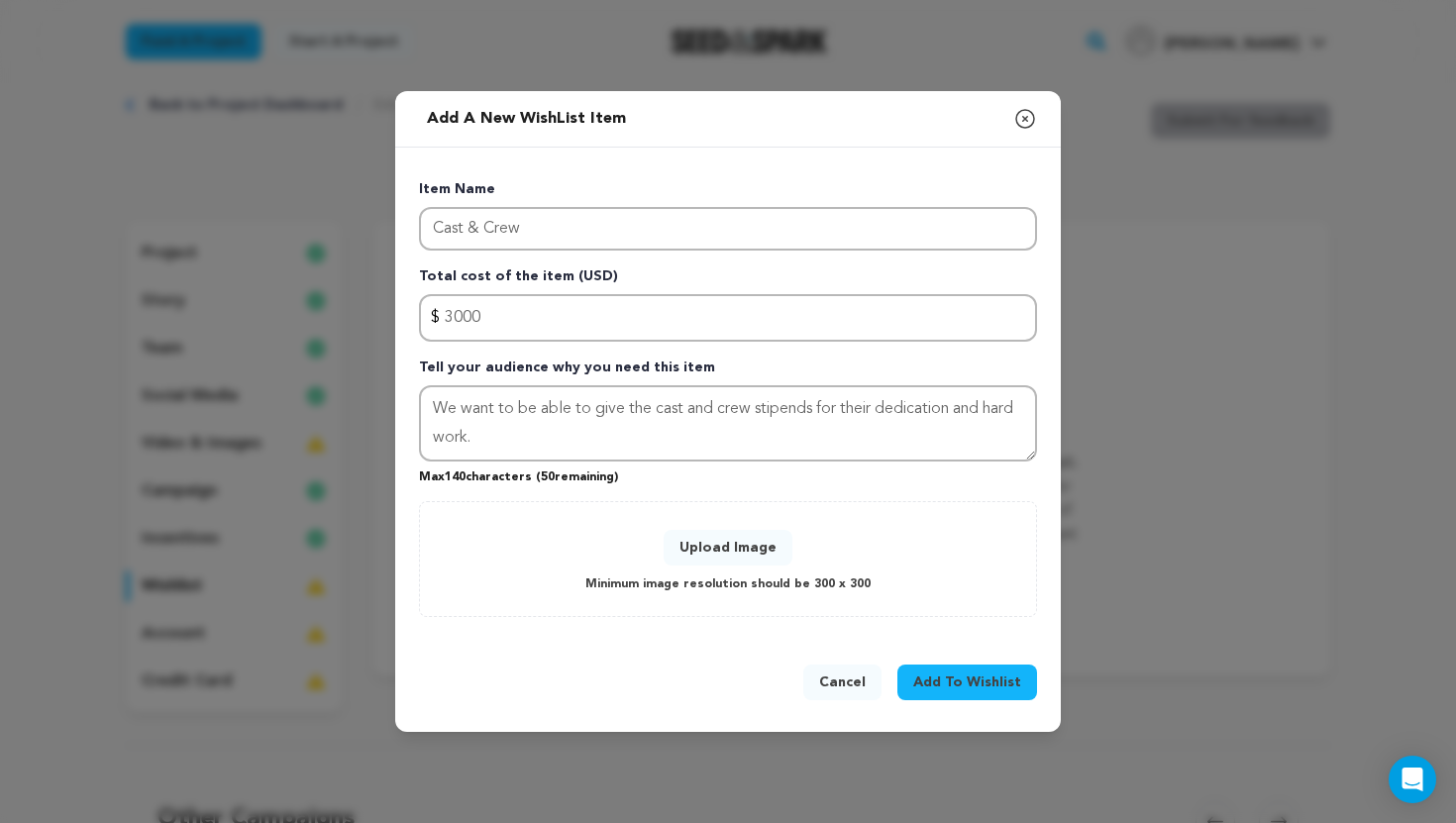 click on "Upload Image" at bounding box center [728, 548] 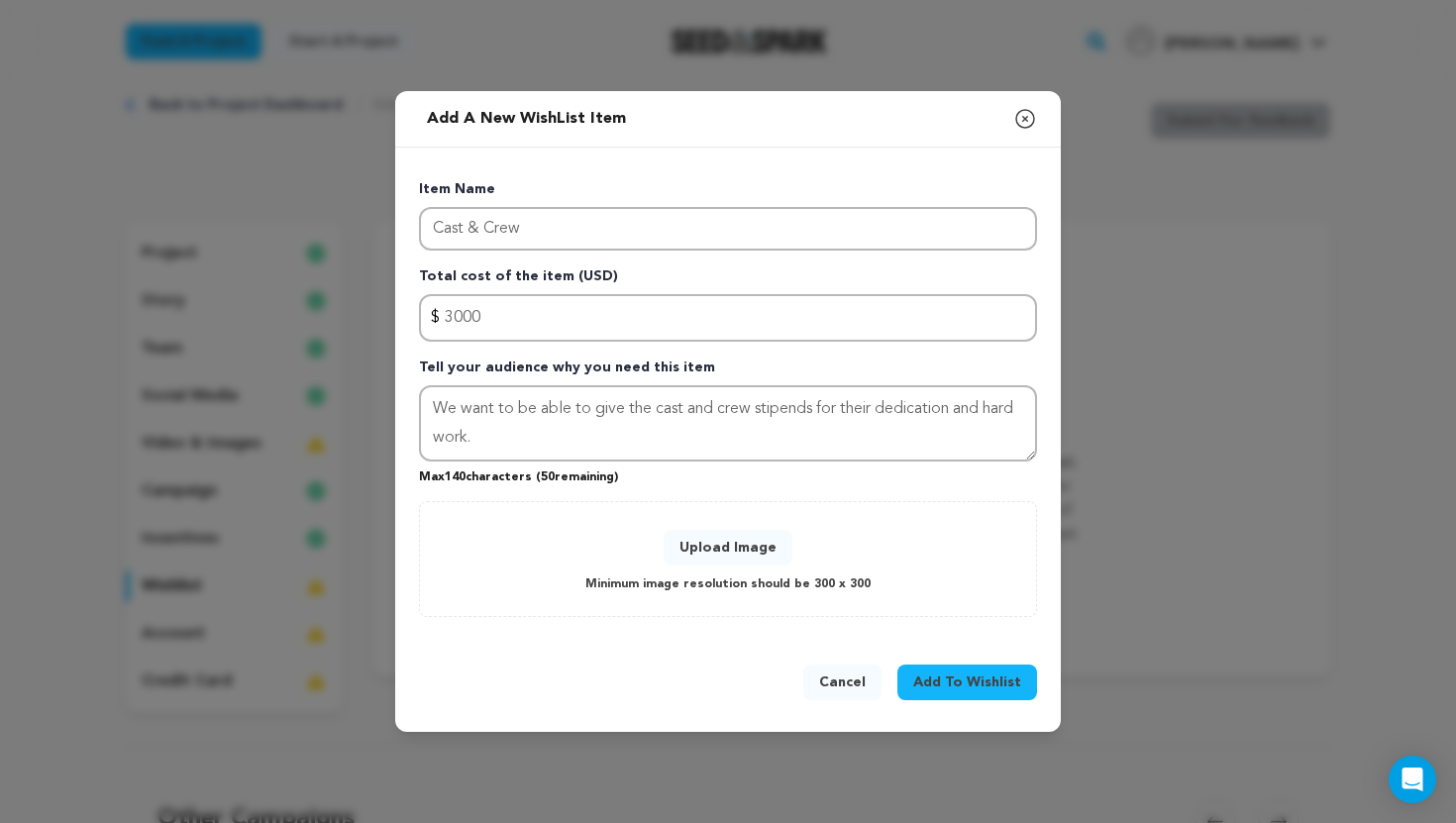 click on "Upload Image" at bounding box center [728, 548] 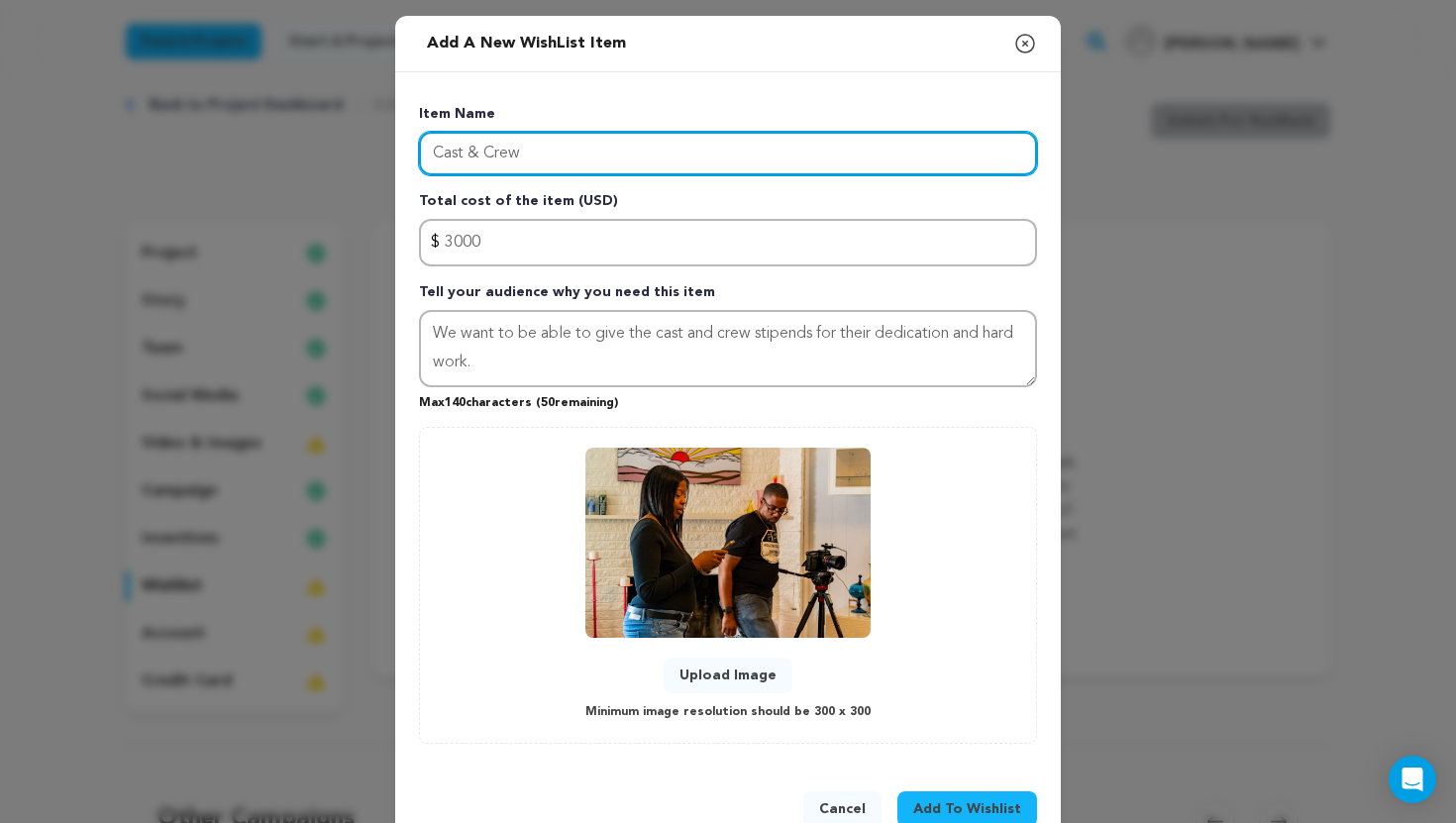 click on "Cast & Crew" at bounding box center [728, 154] 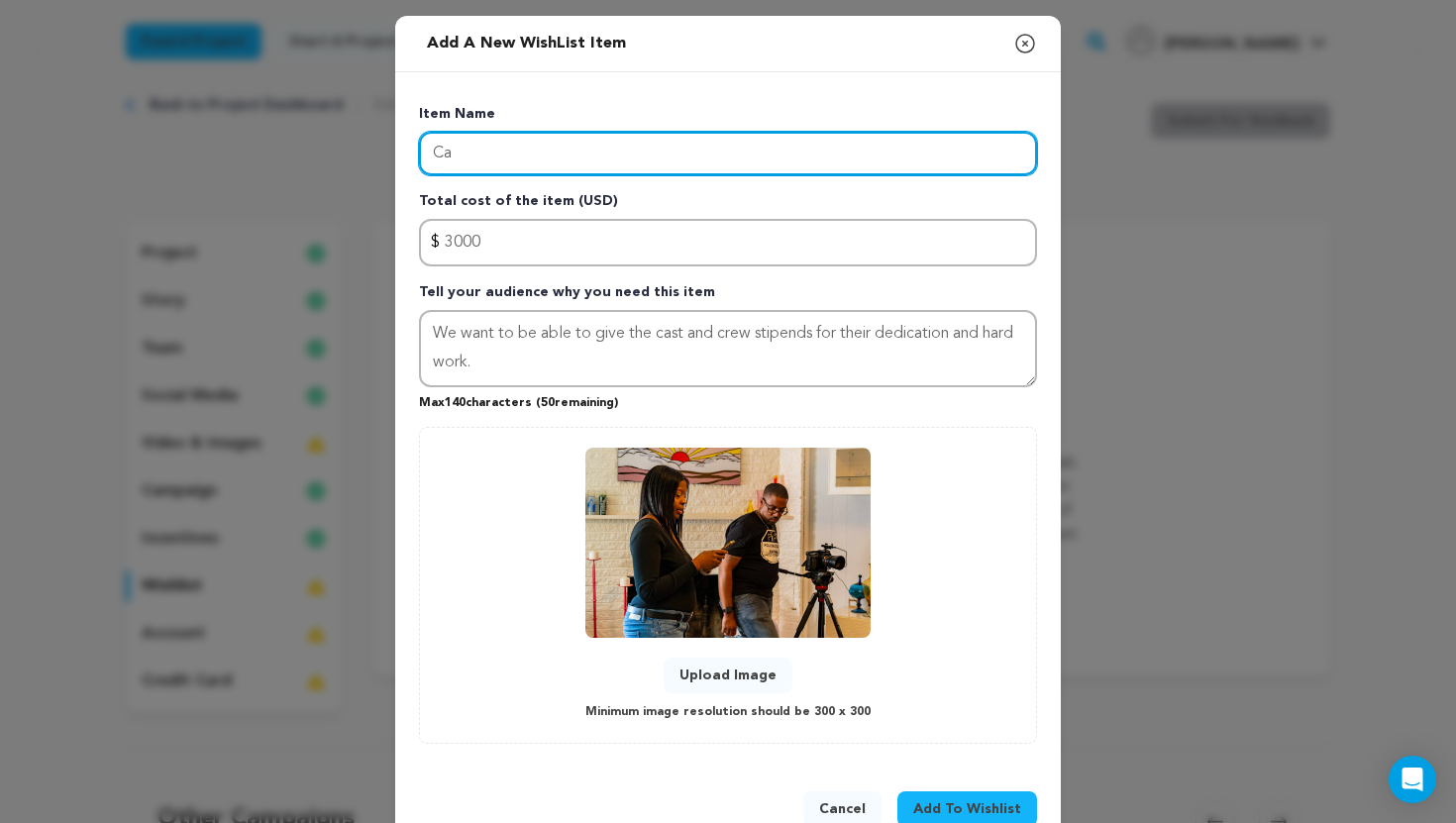 type on "C" 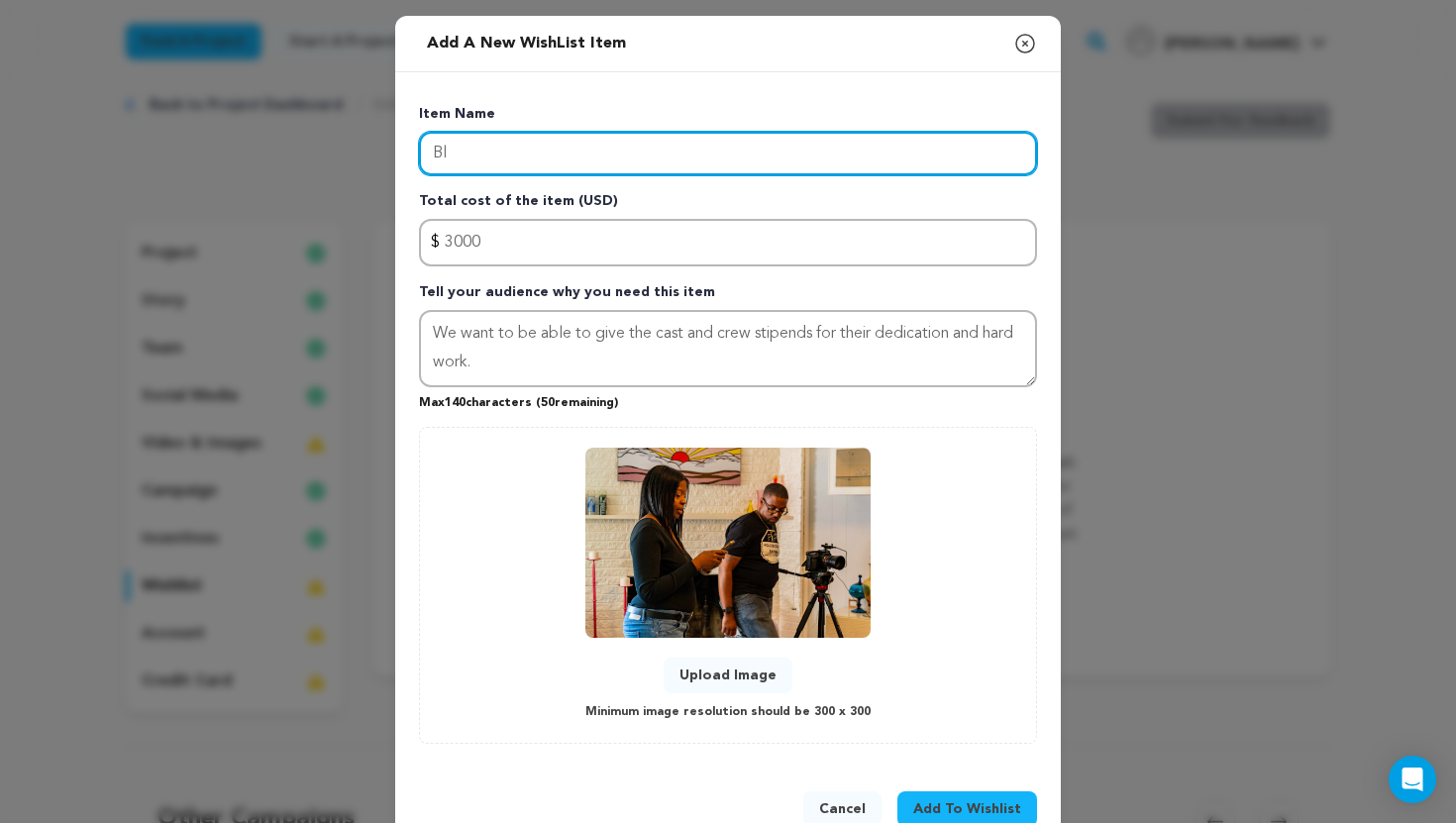 type on "B" 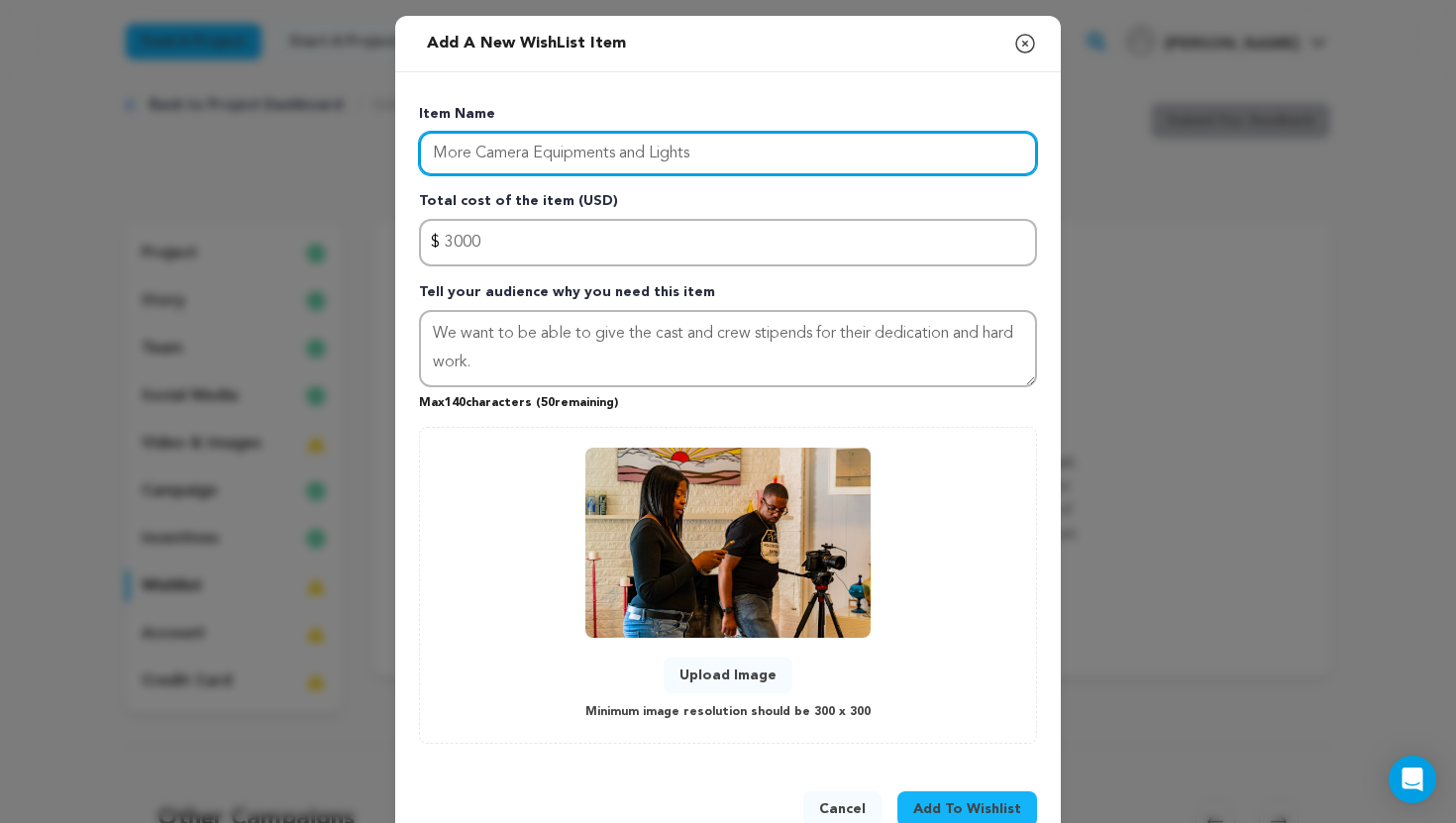 type on "More Camera Equipments and Lights" 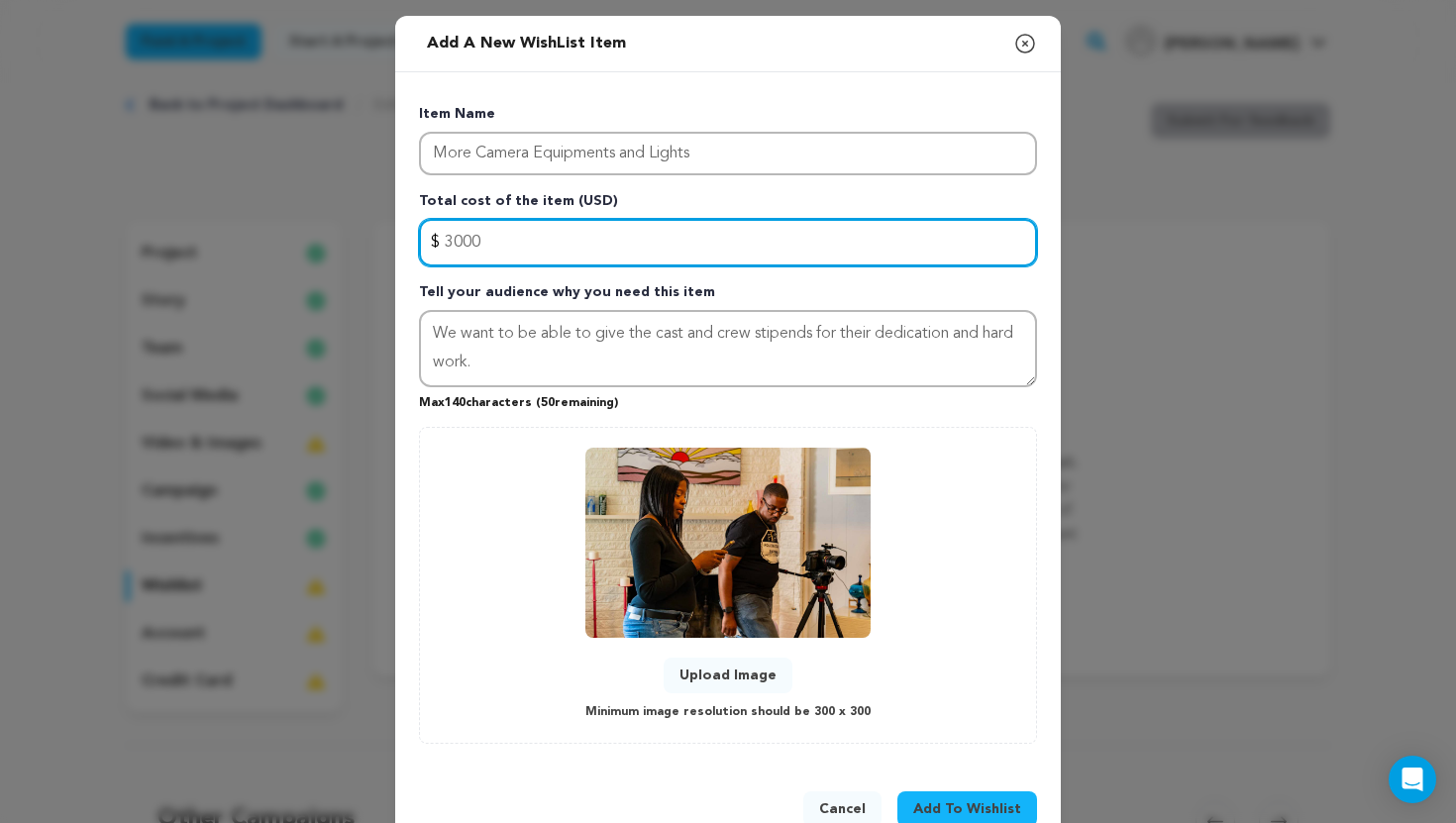 click on "3000" at bounding box center (728, 243) 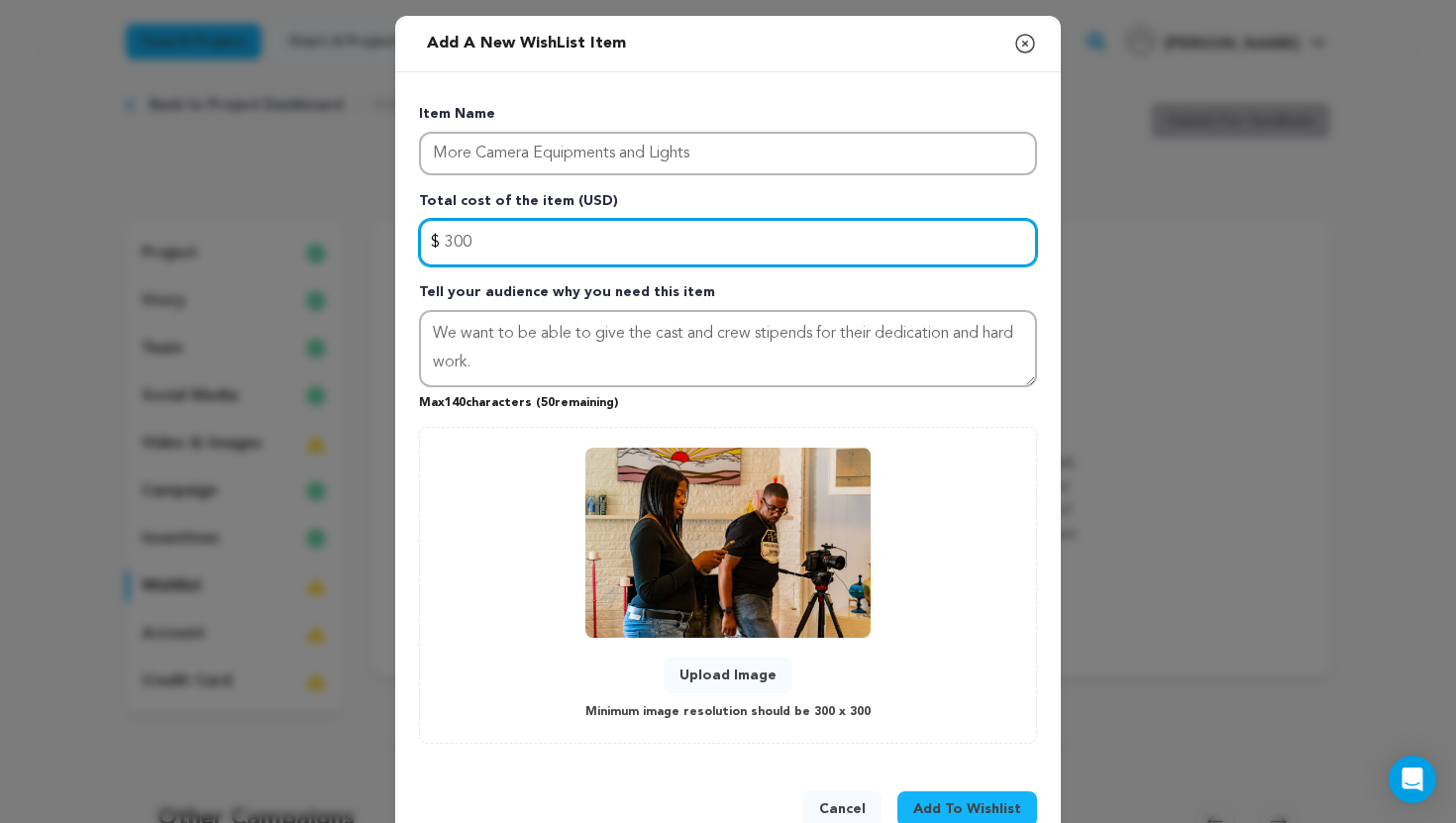 type on "3000" 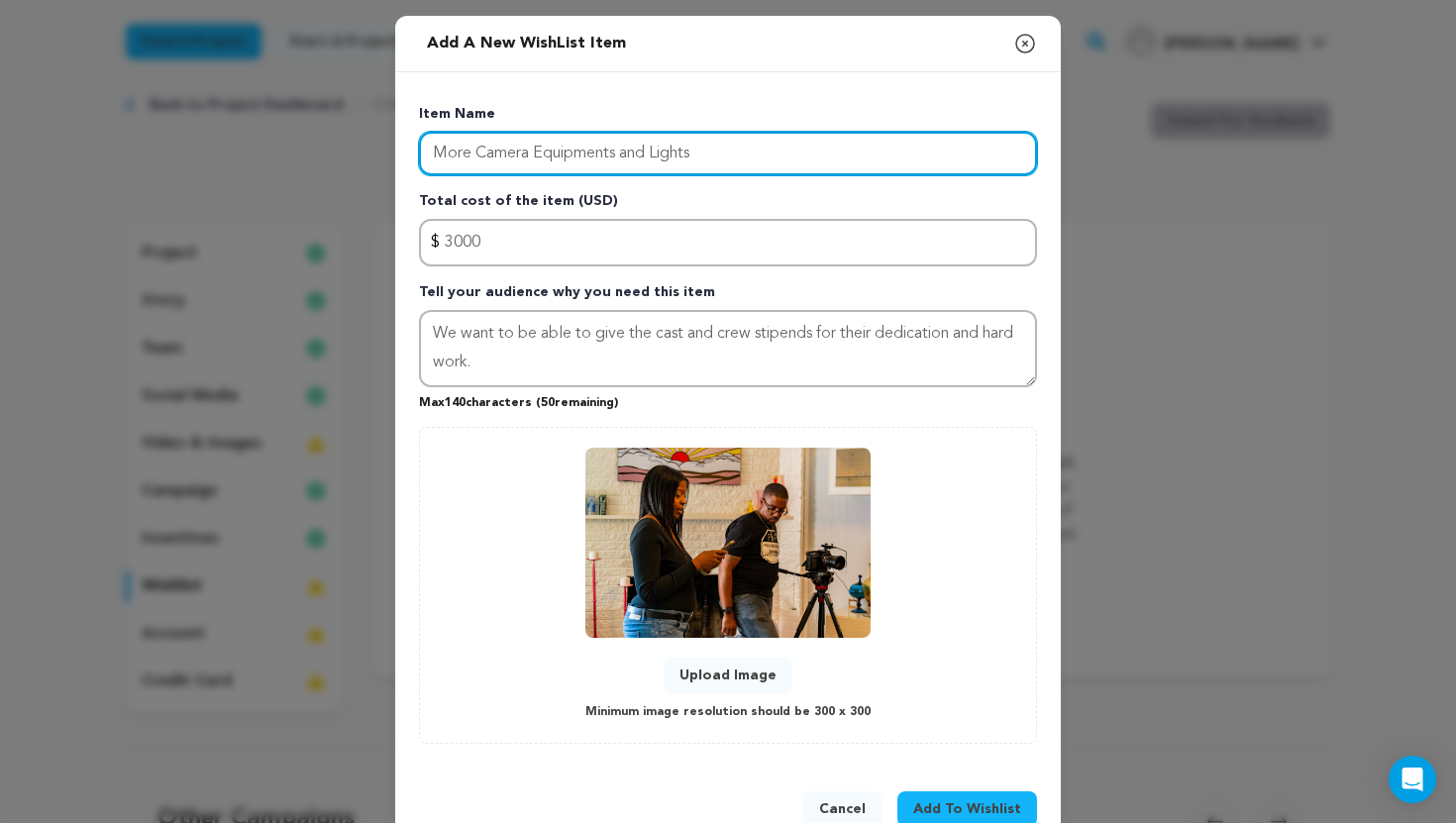 click on "More Camera Equipments and Lights" at bounding box center (728, 154) 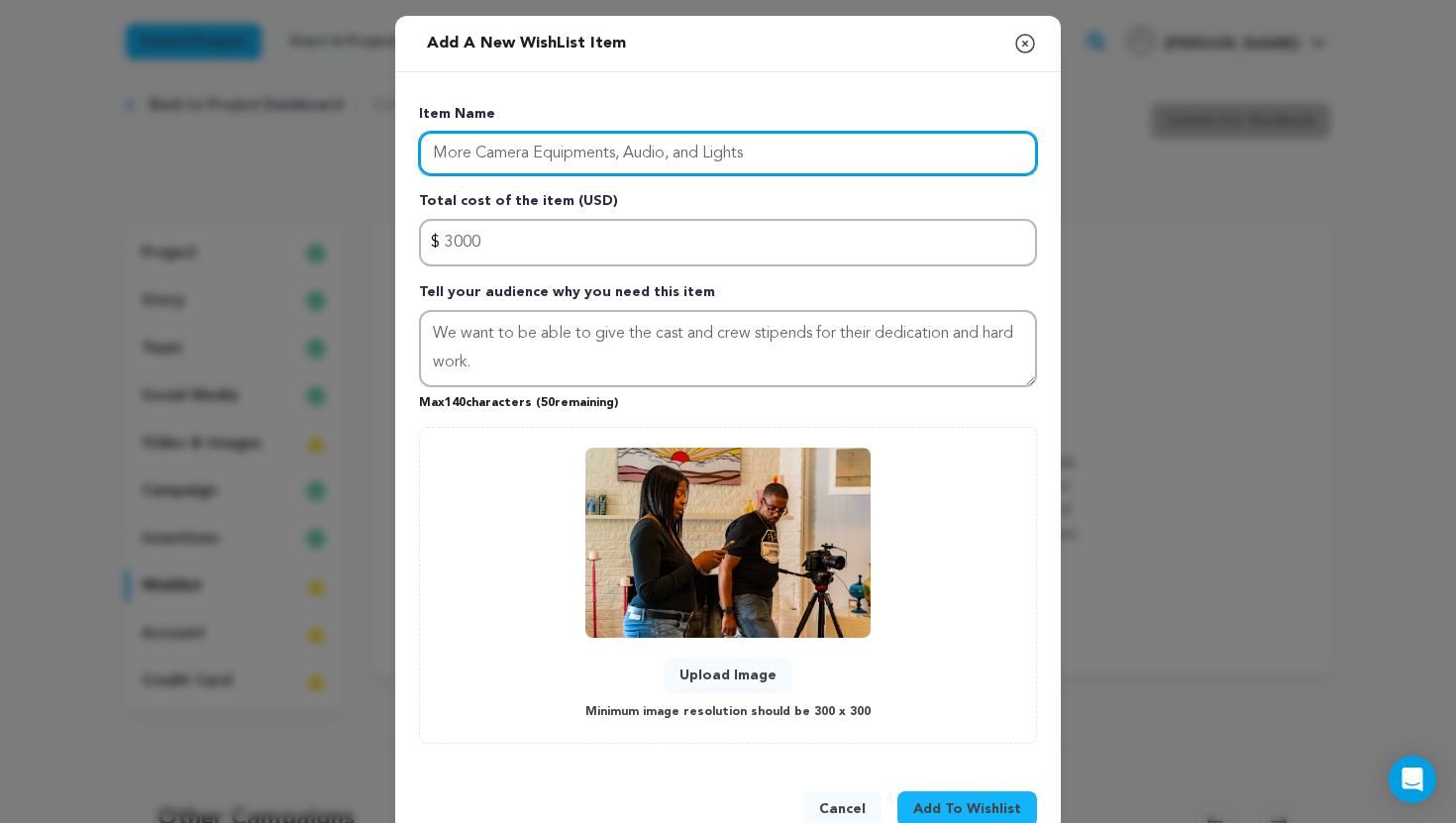 type on "More Camera Equipments, Audio, and Lights" 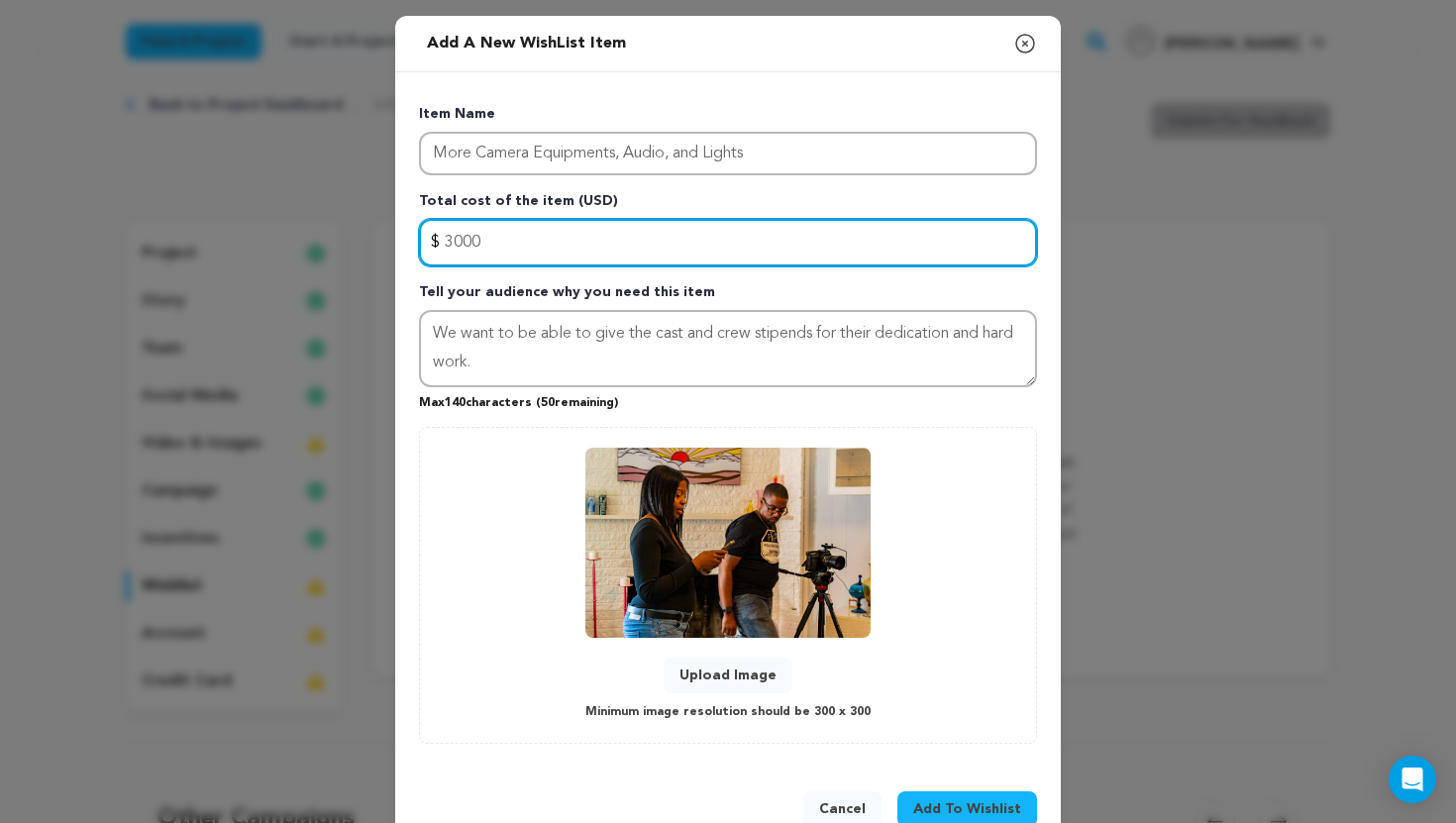 click on "3000" at bounding box center [728, 243] 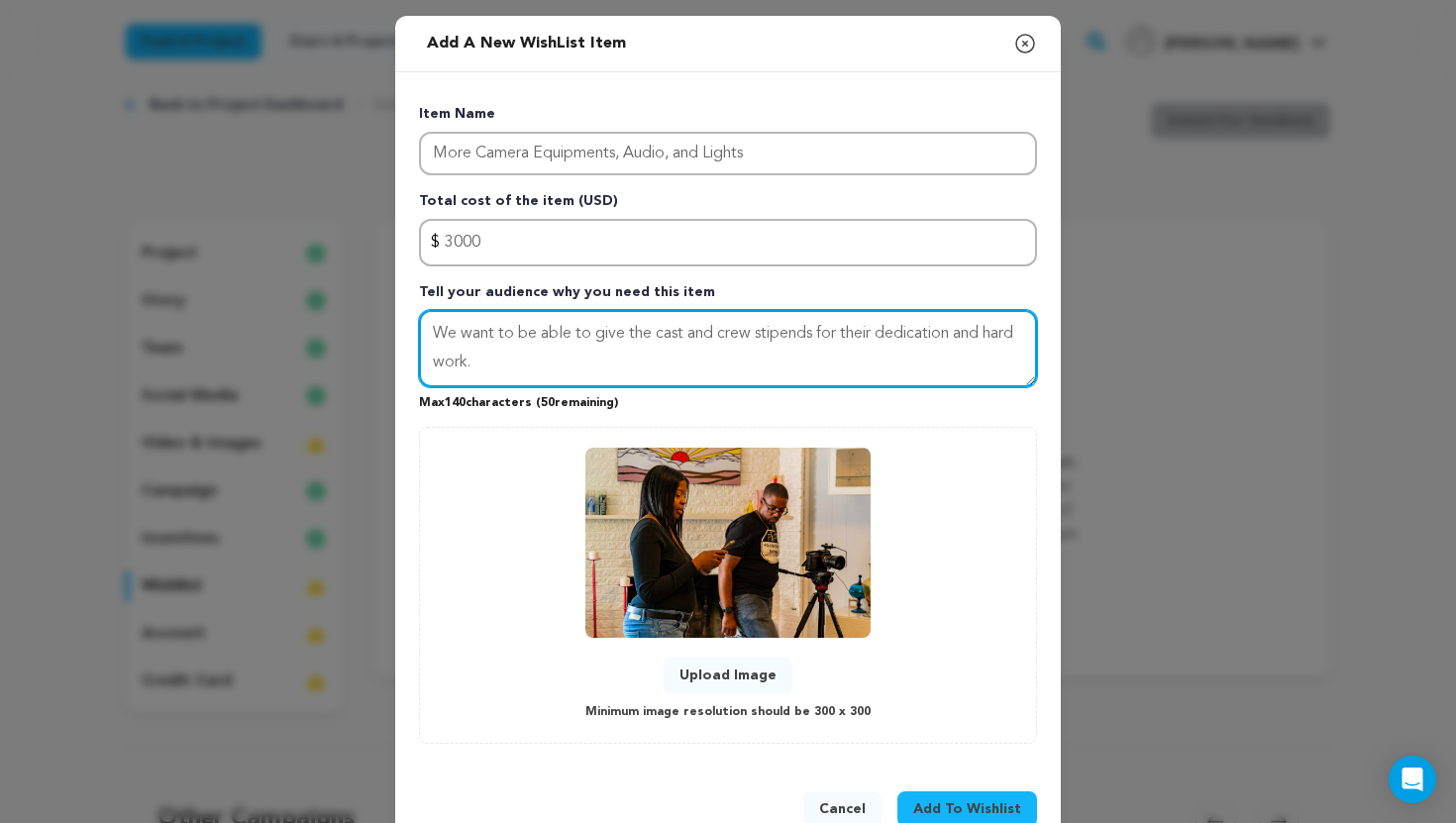 click on "We want to be able to give the cast and crew stipends for their dedication and hard work." at bounding box center (728, 349) 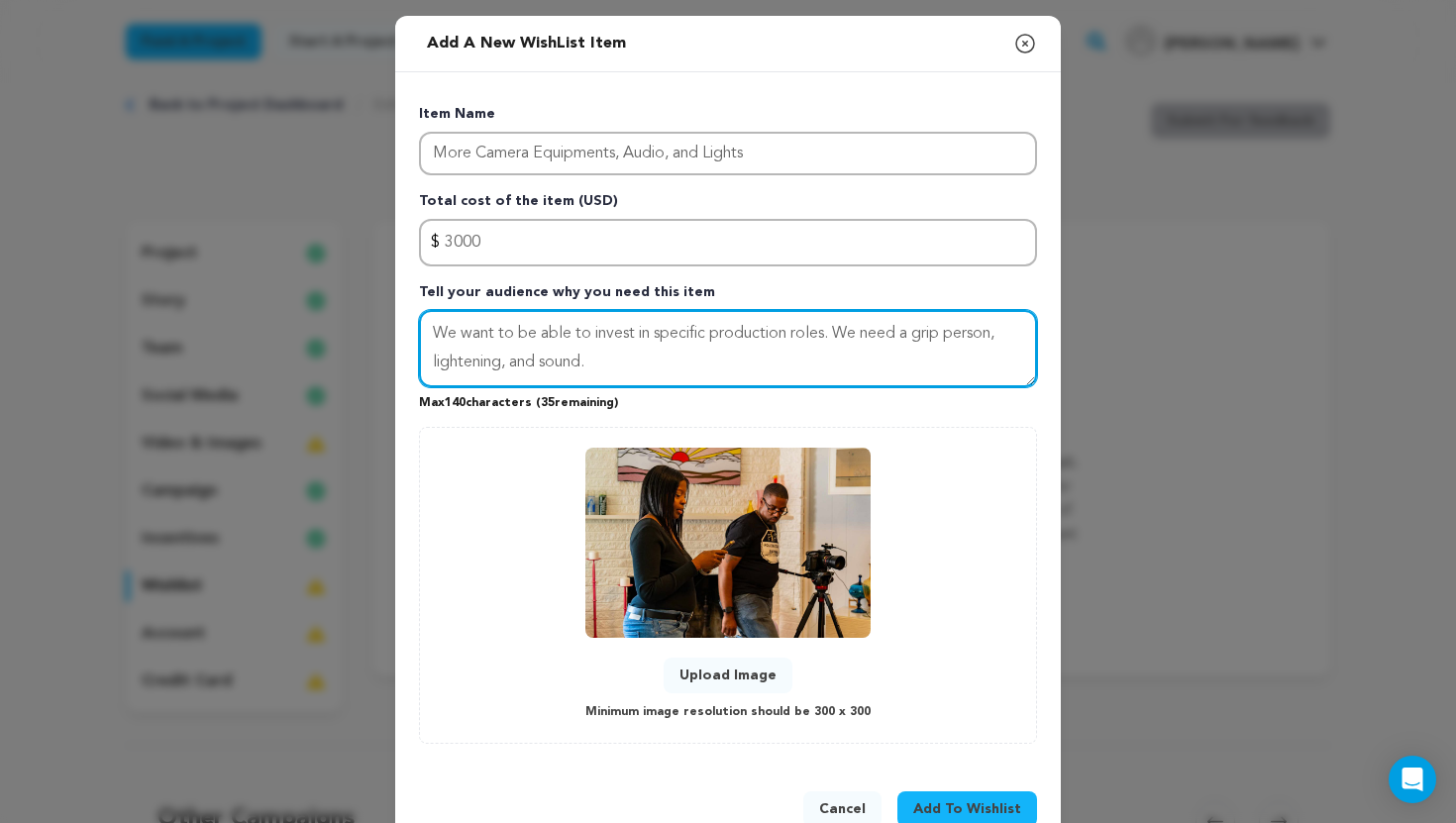type on "We want to be able to invest in specific production roles. We need a grip person, lightening, and sound." 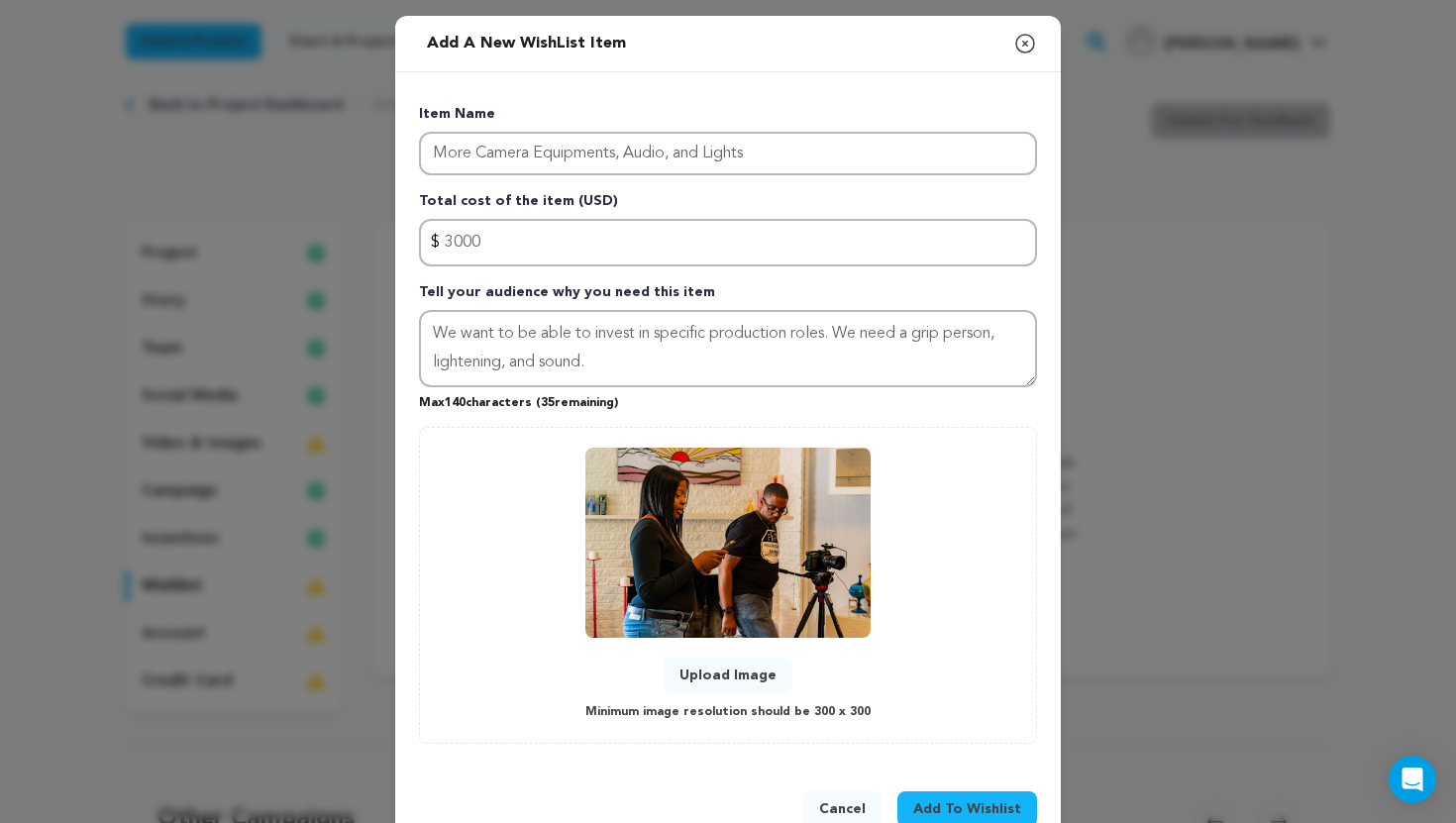 click on "Add To Wishlist" at bounding box center [967, 809] 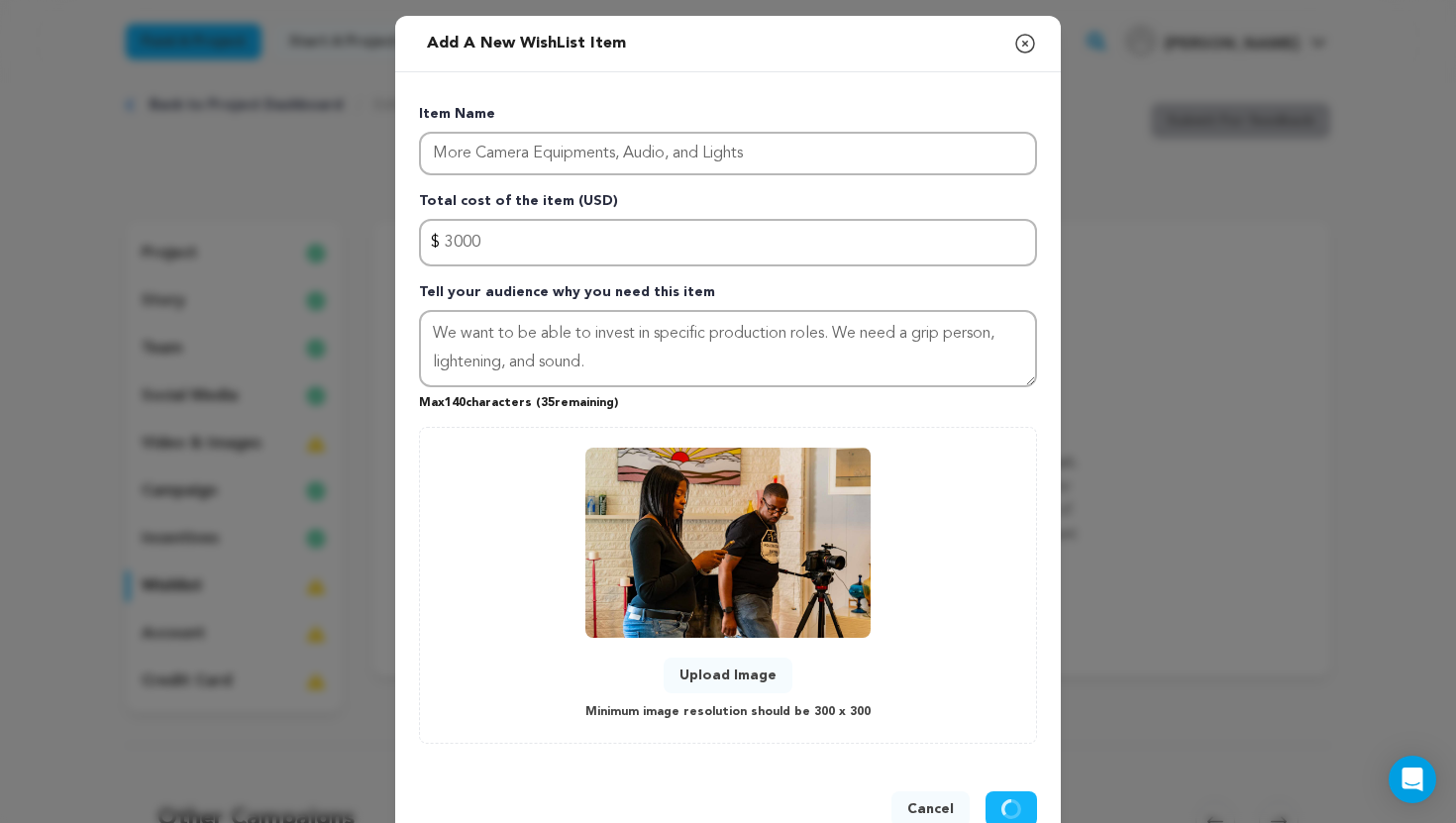 type 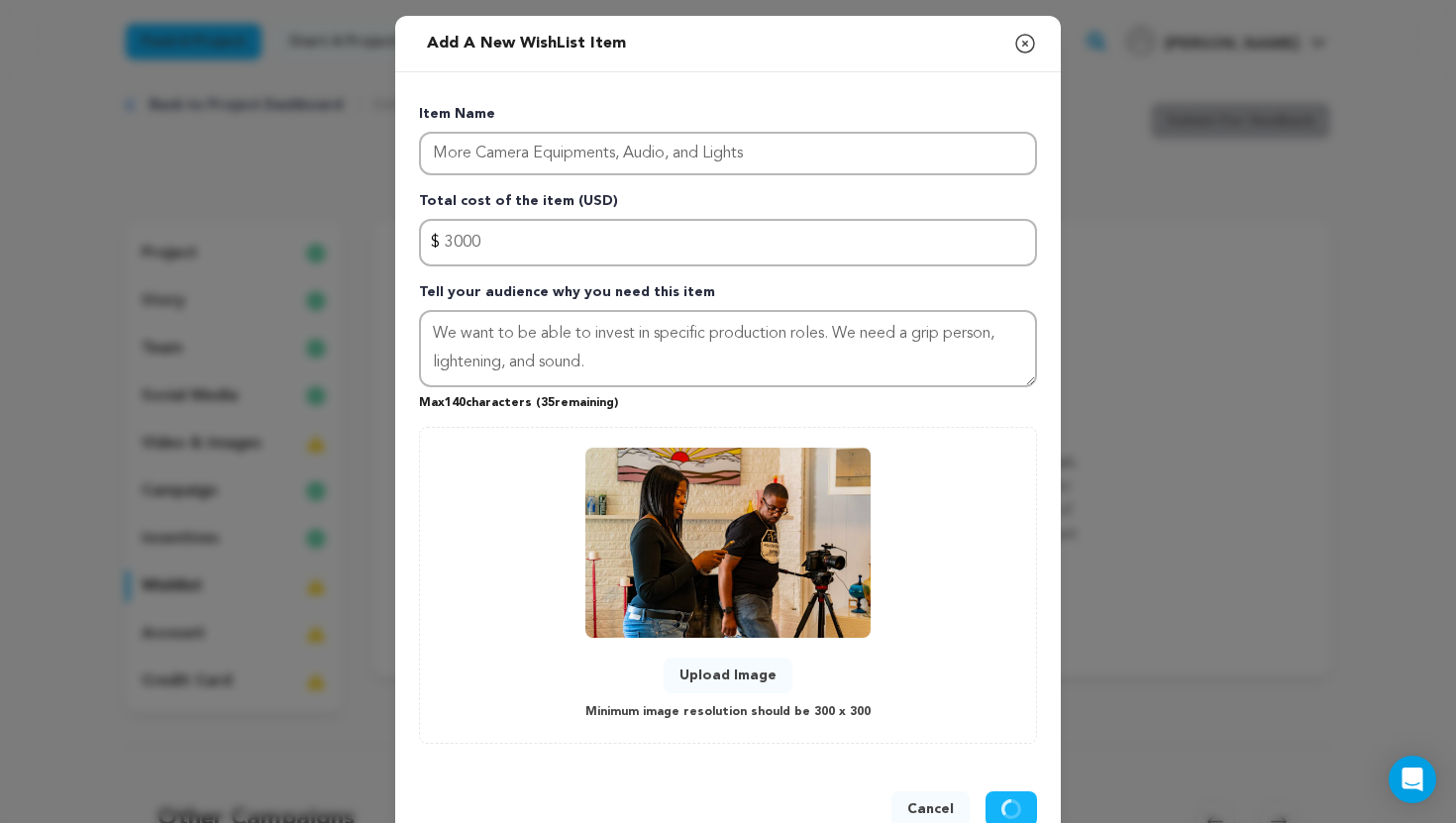 type 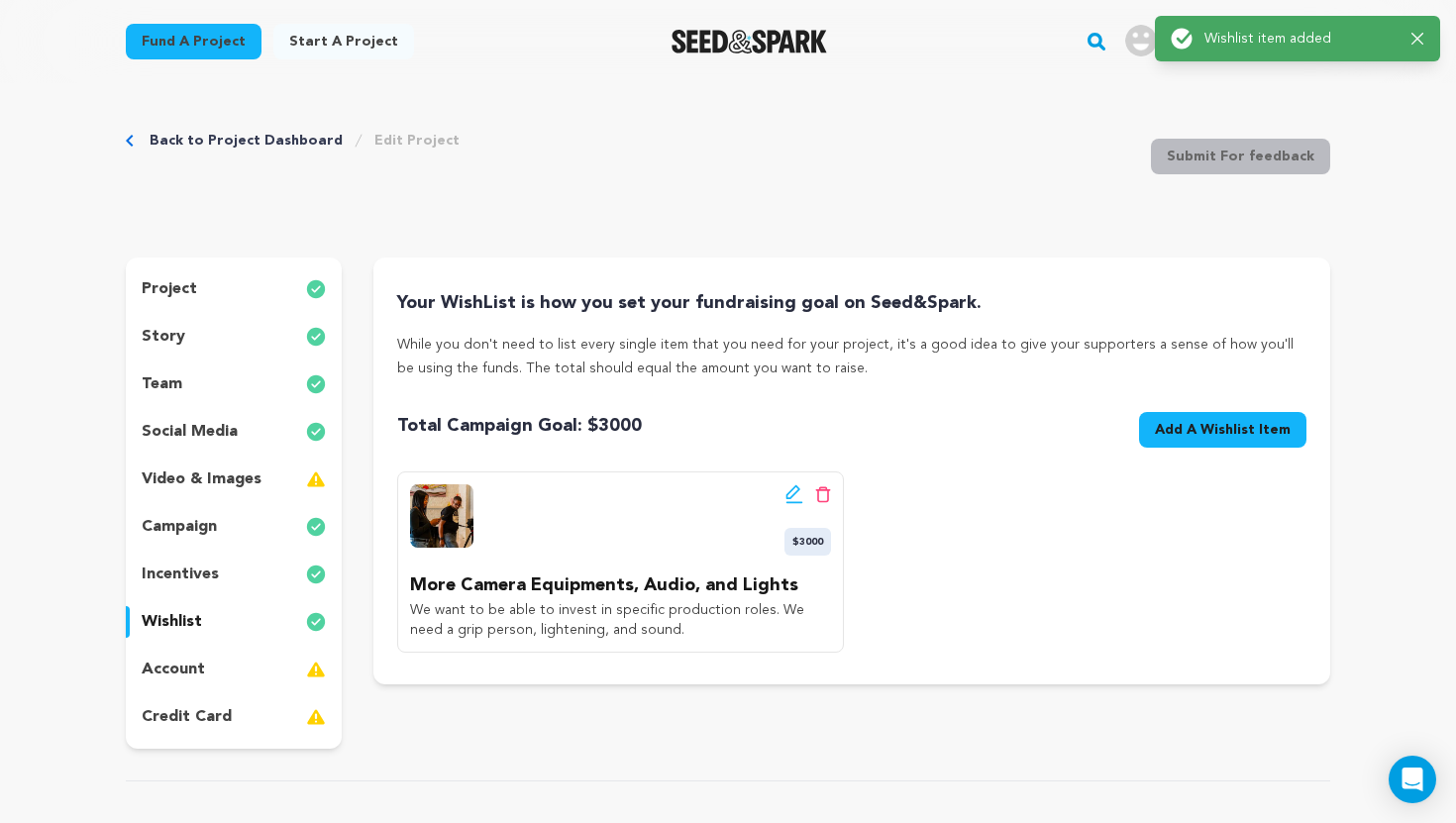 scroll, scrollTop: 0, scrollLeft: 0, axis: both 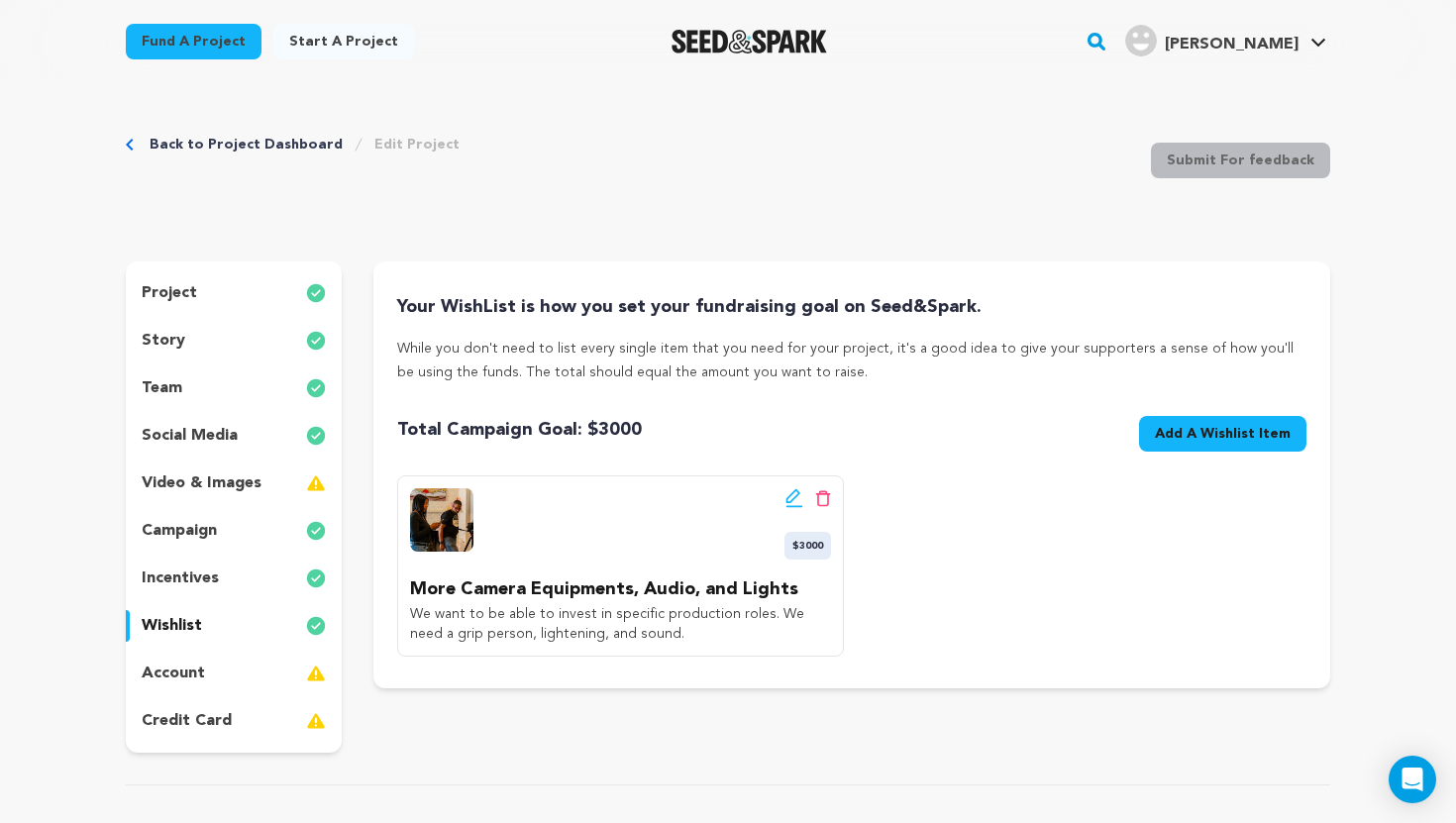 click on "Add A Wishlist Item" at bounding box center [1222, 434] 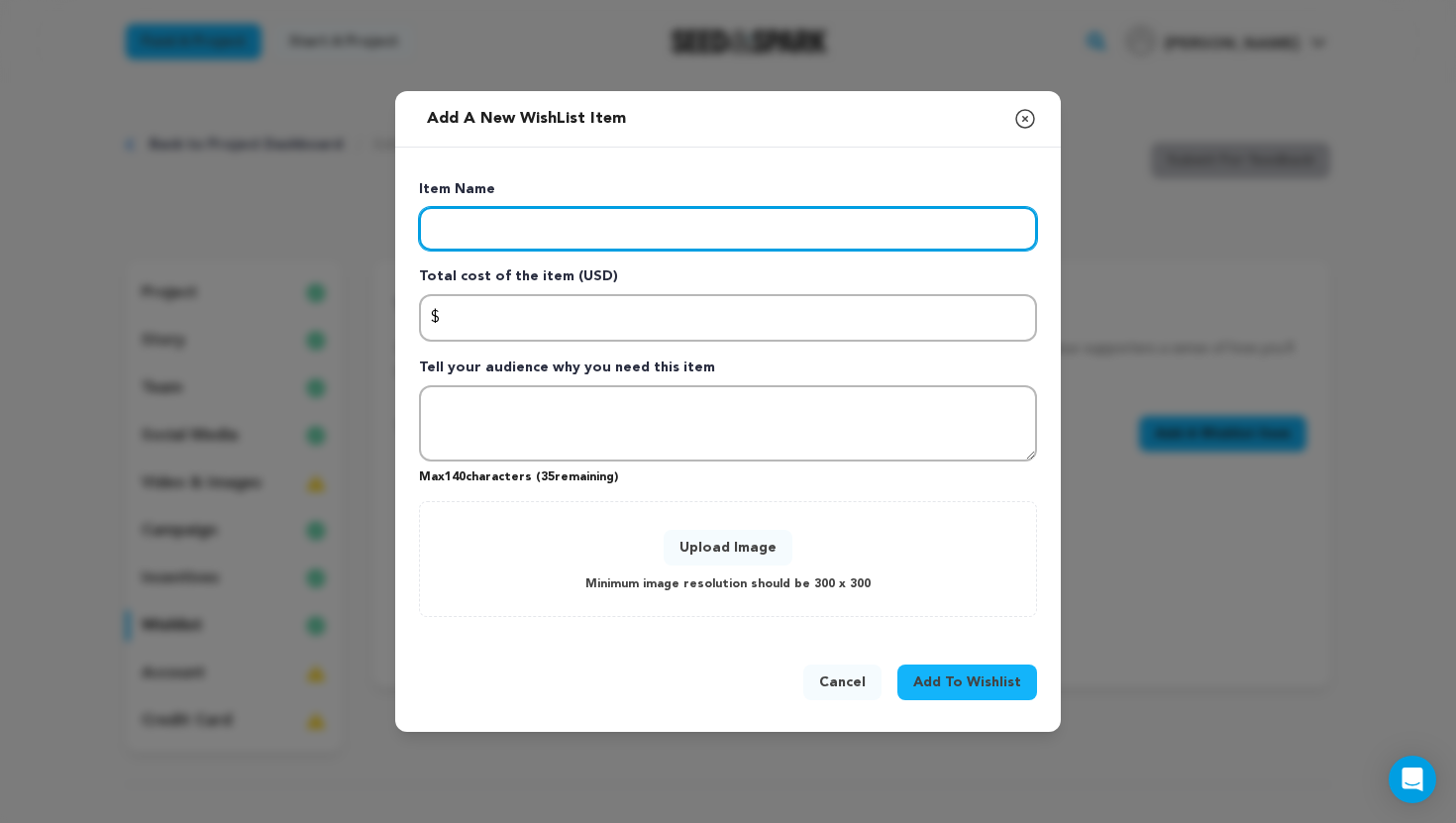 click at bounding box center [728, 229] 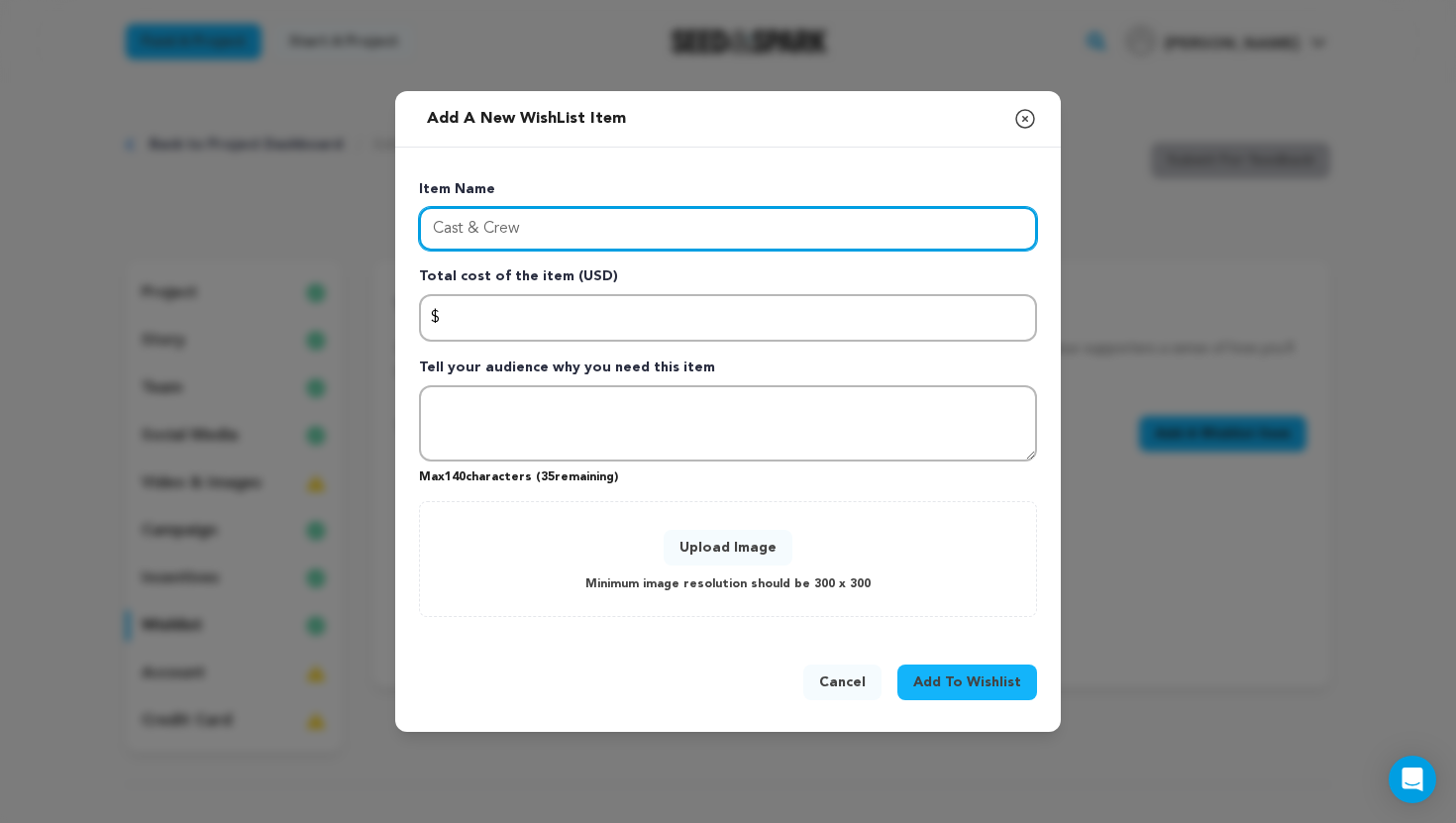 type on "Cast & Crew" 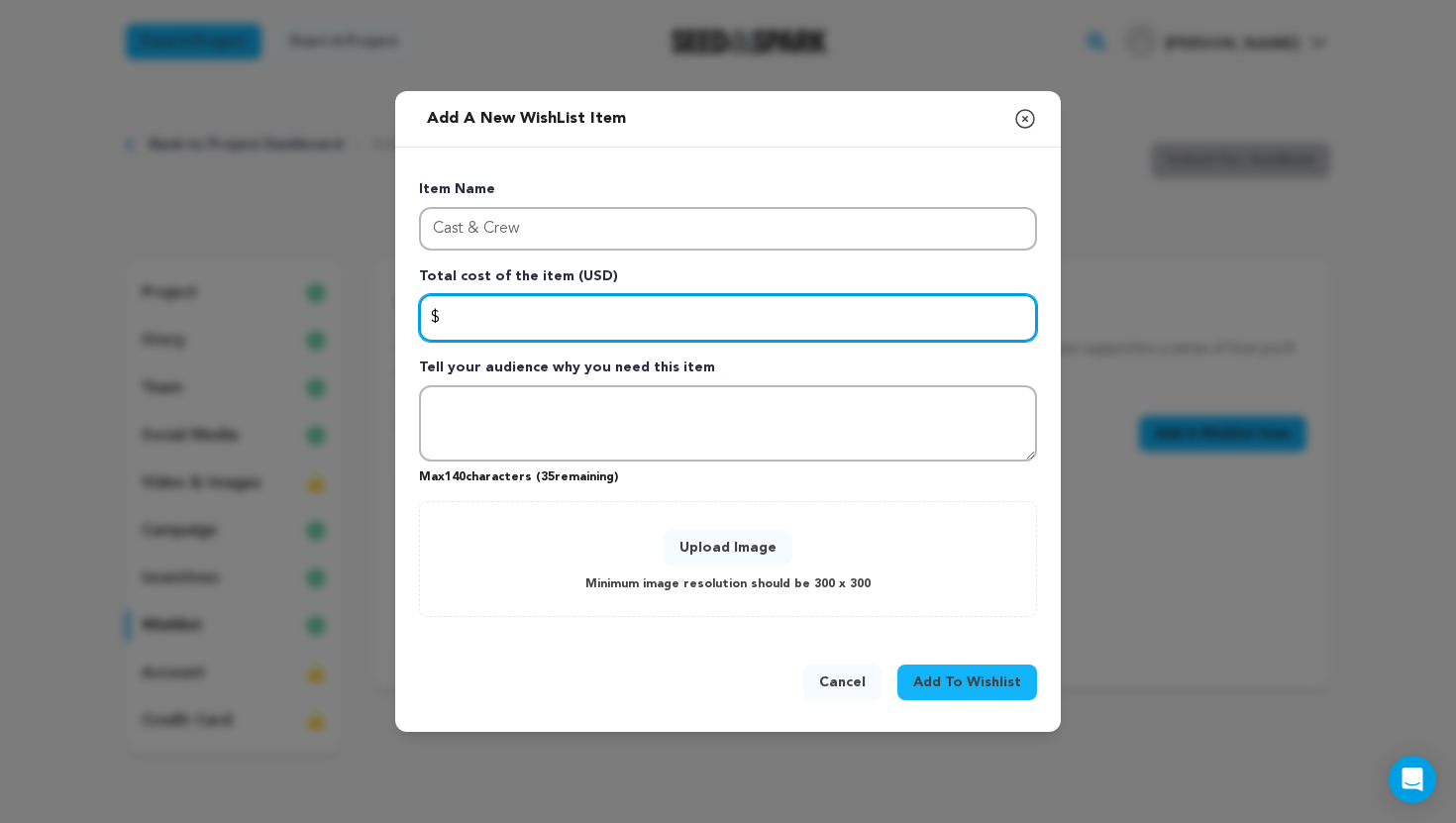 click at bounding box center [728, 318] 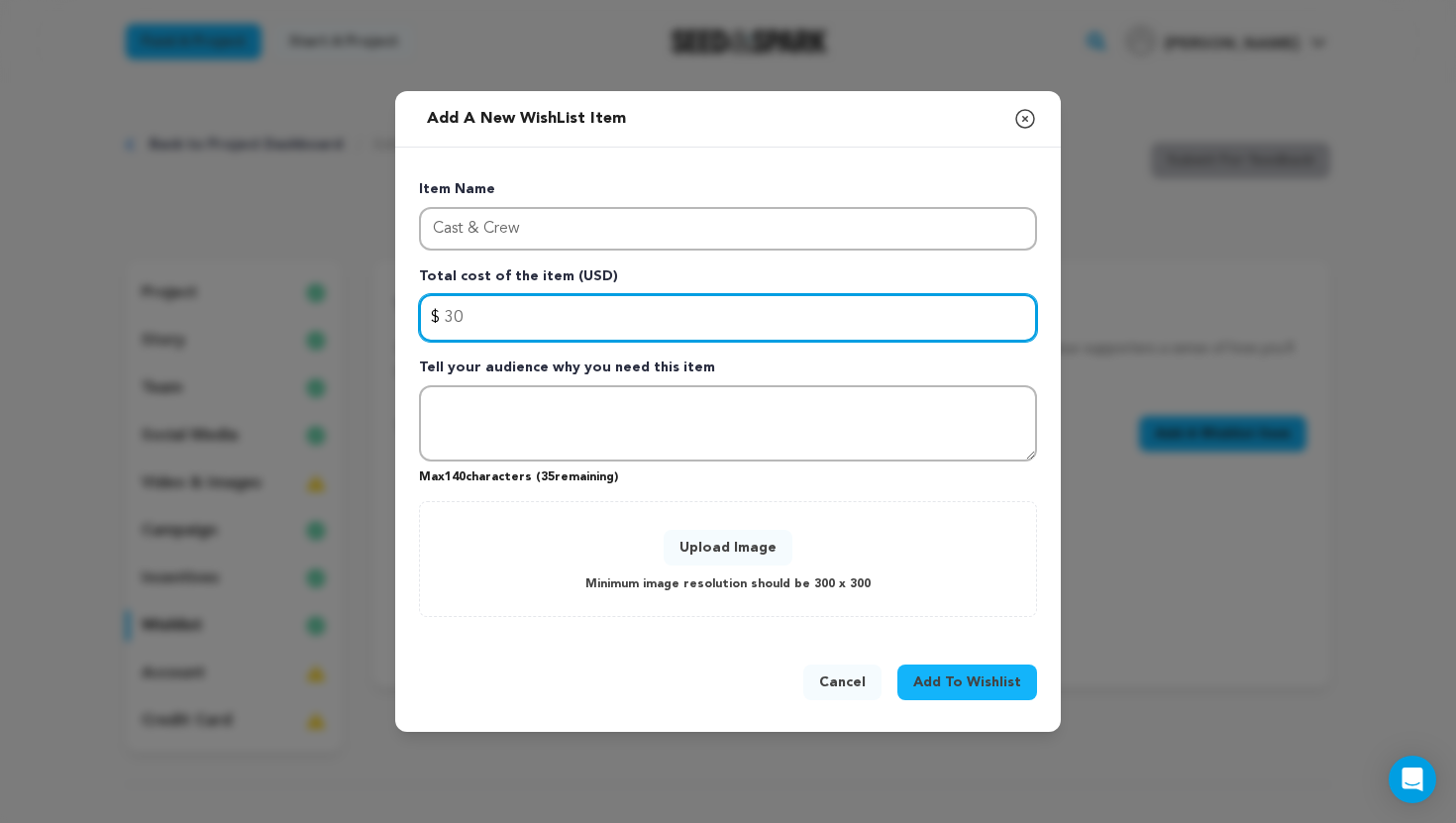 type on "3" 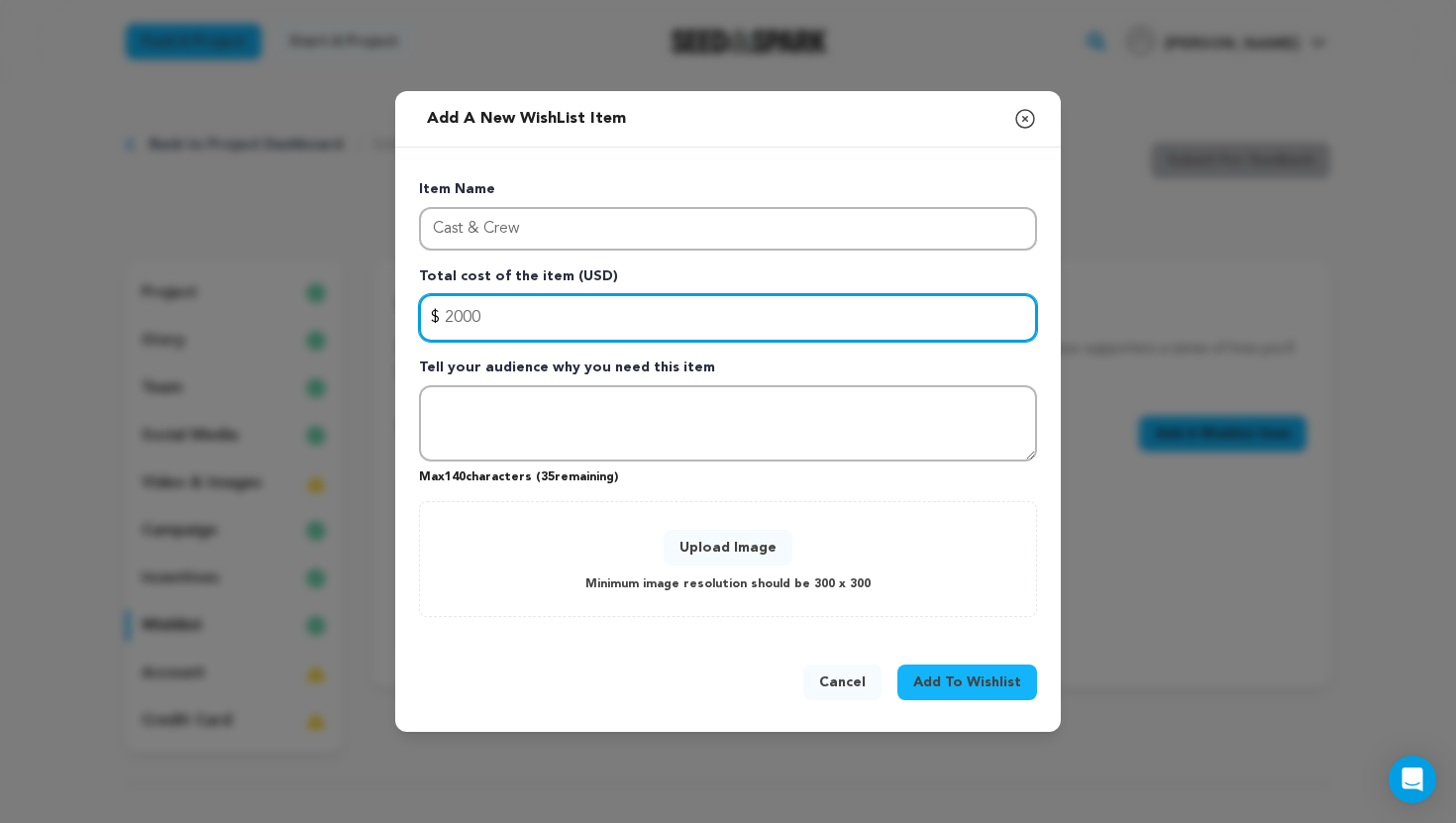 type on "2000" 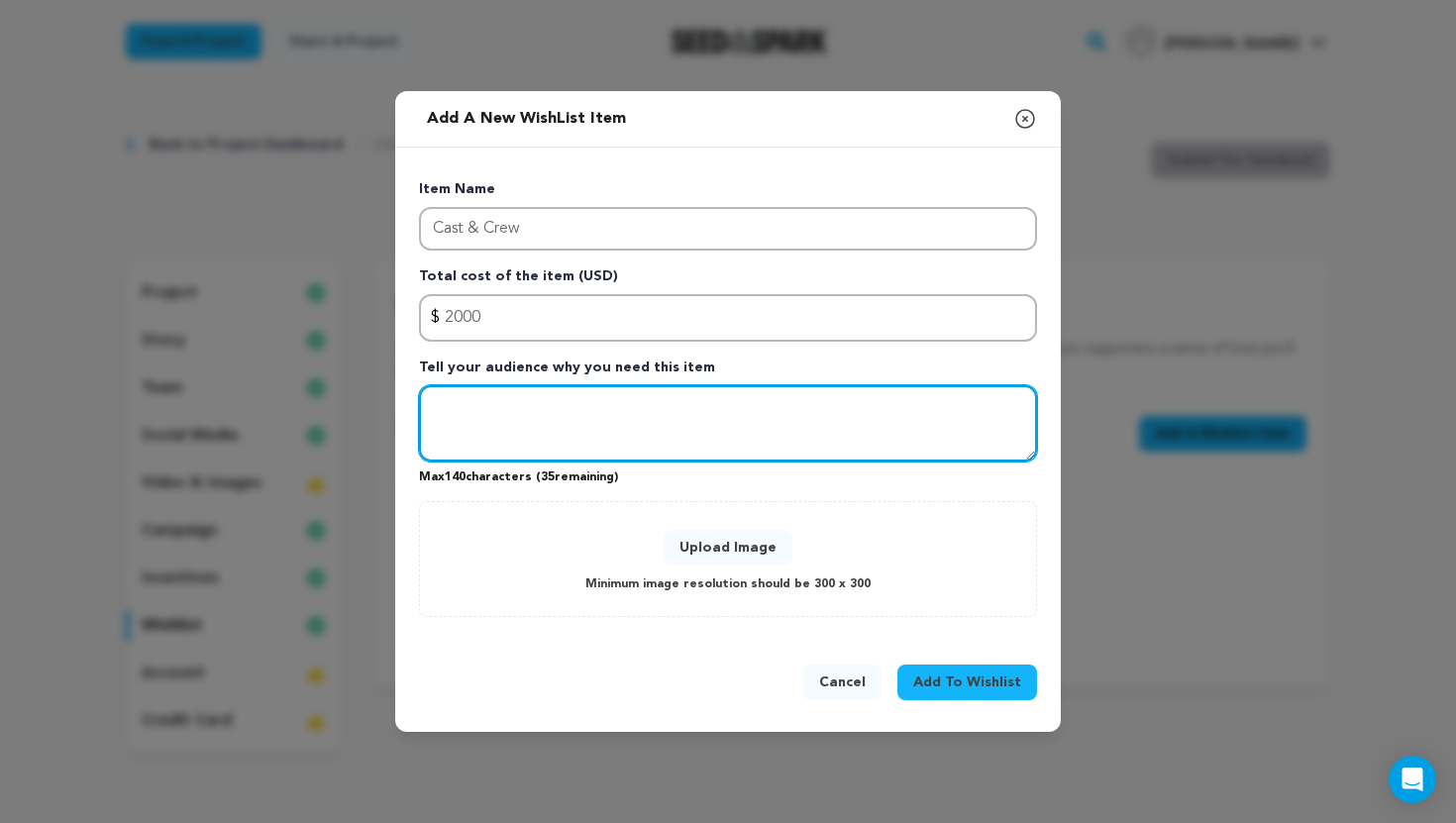 click at bounding box center (728, 424) 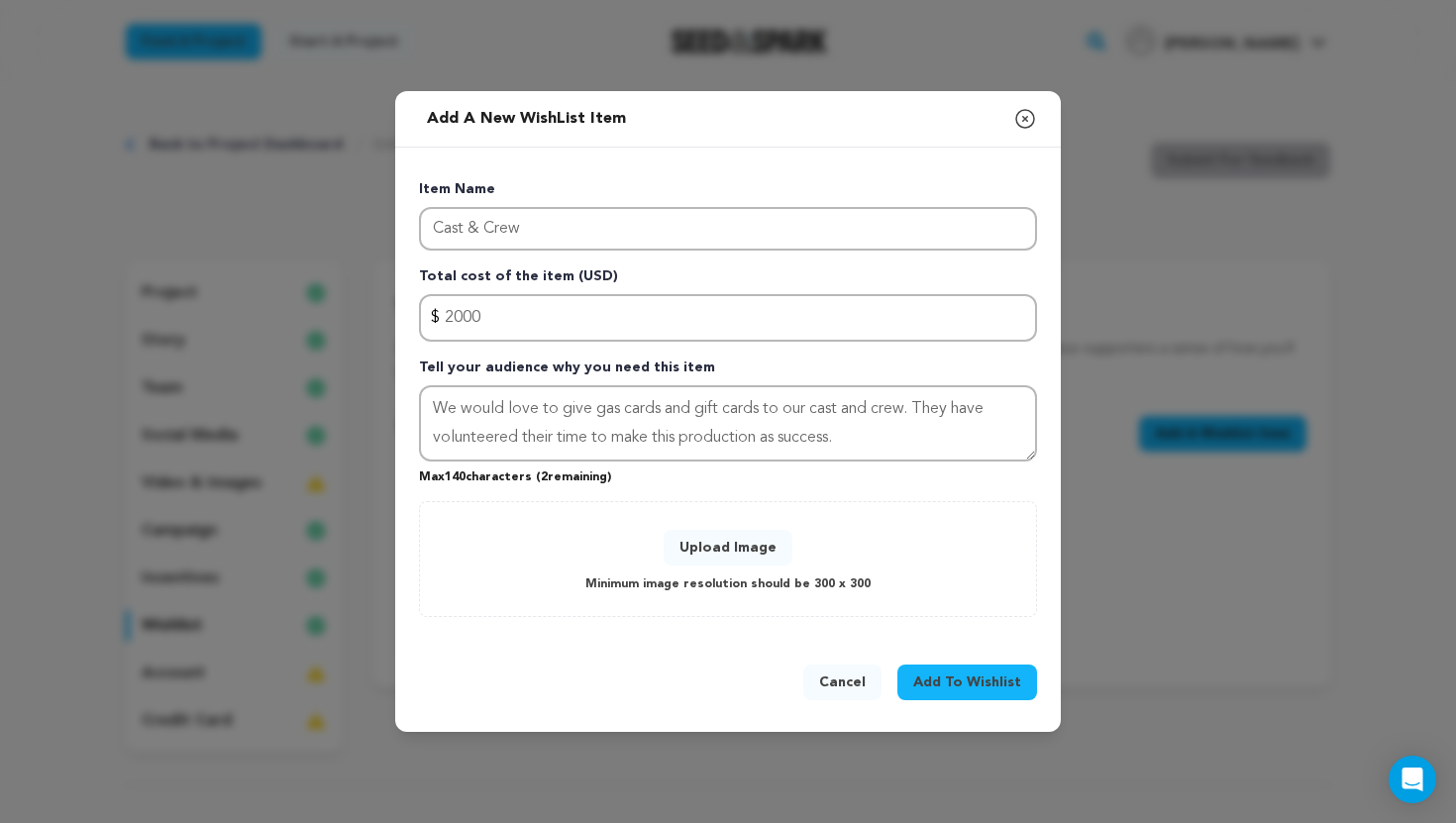 click on "Upload Image" at bounding box center [728, 548] 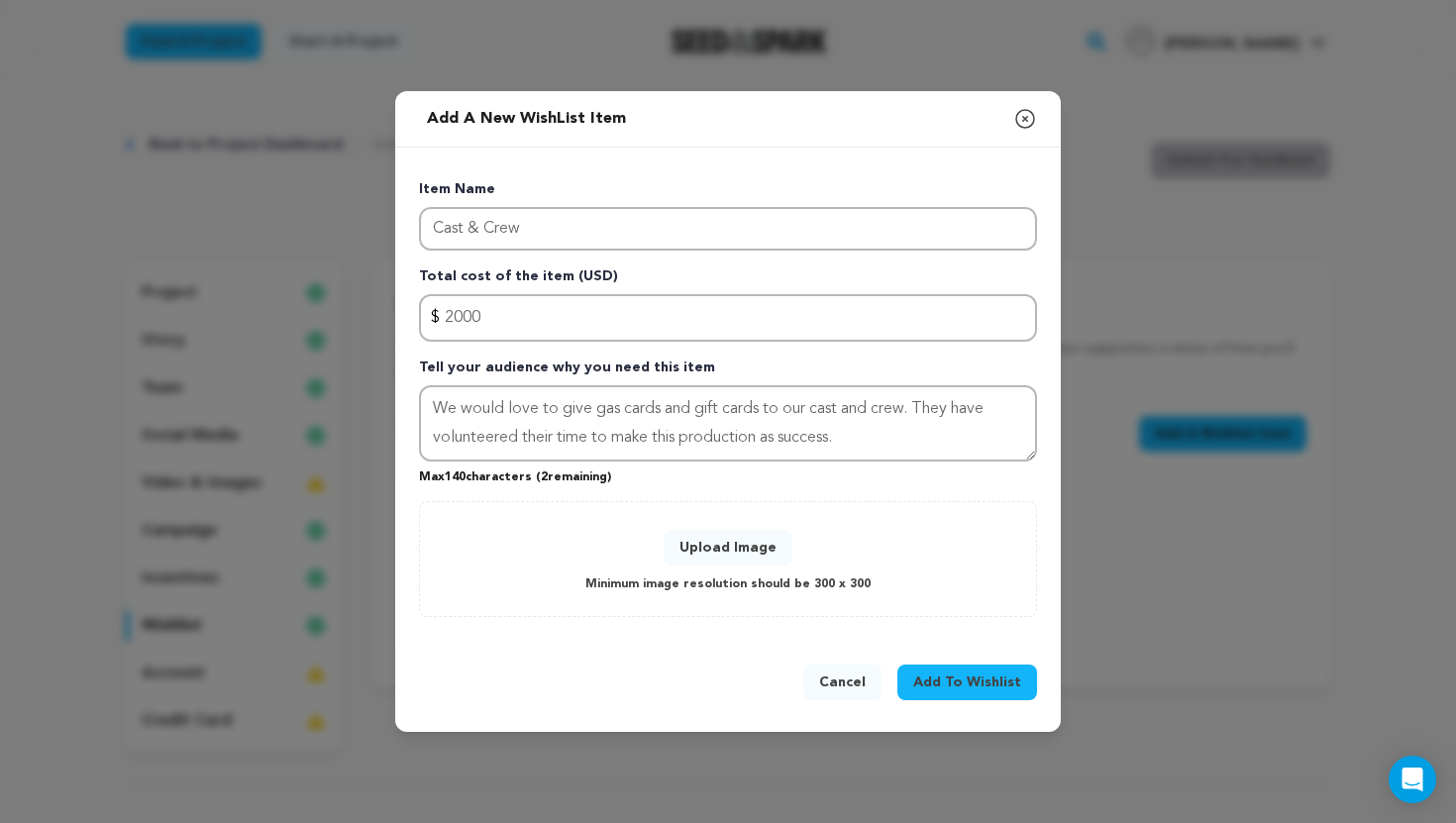 click on "Upload Image" at bounding box center [728, 548] 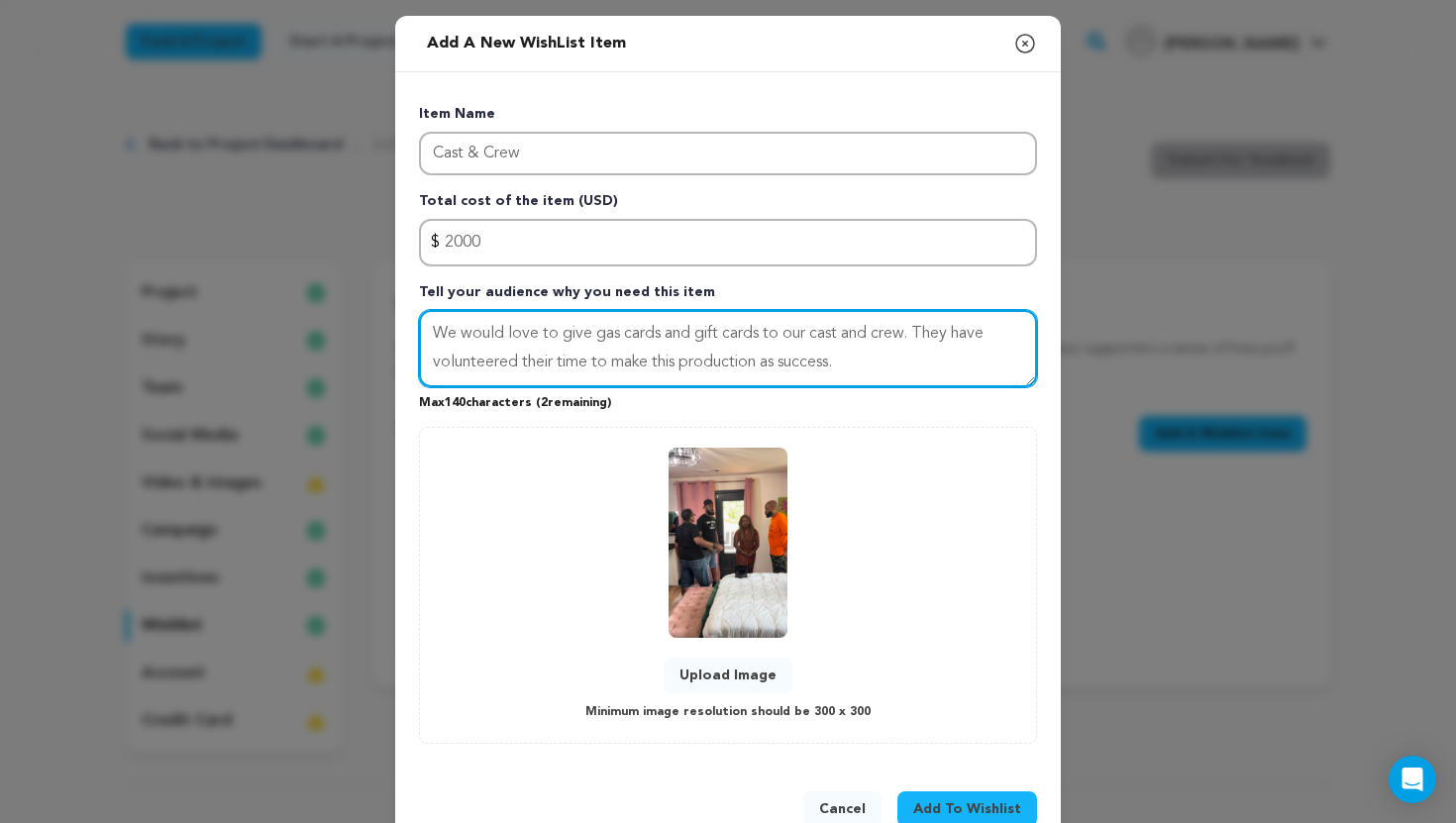 click on "We would love to give gas cards and gift cards to our cast and crew. They have volunteered their time to make this production as success." at bounding box center (728, 349) 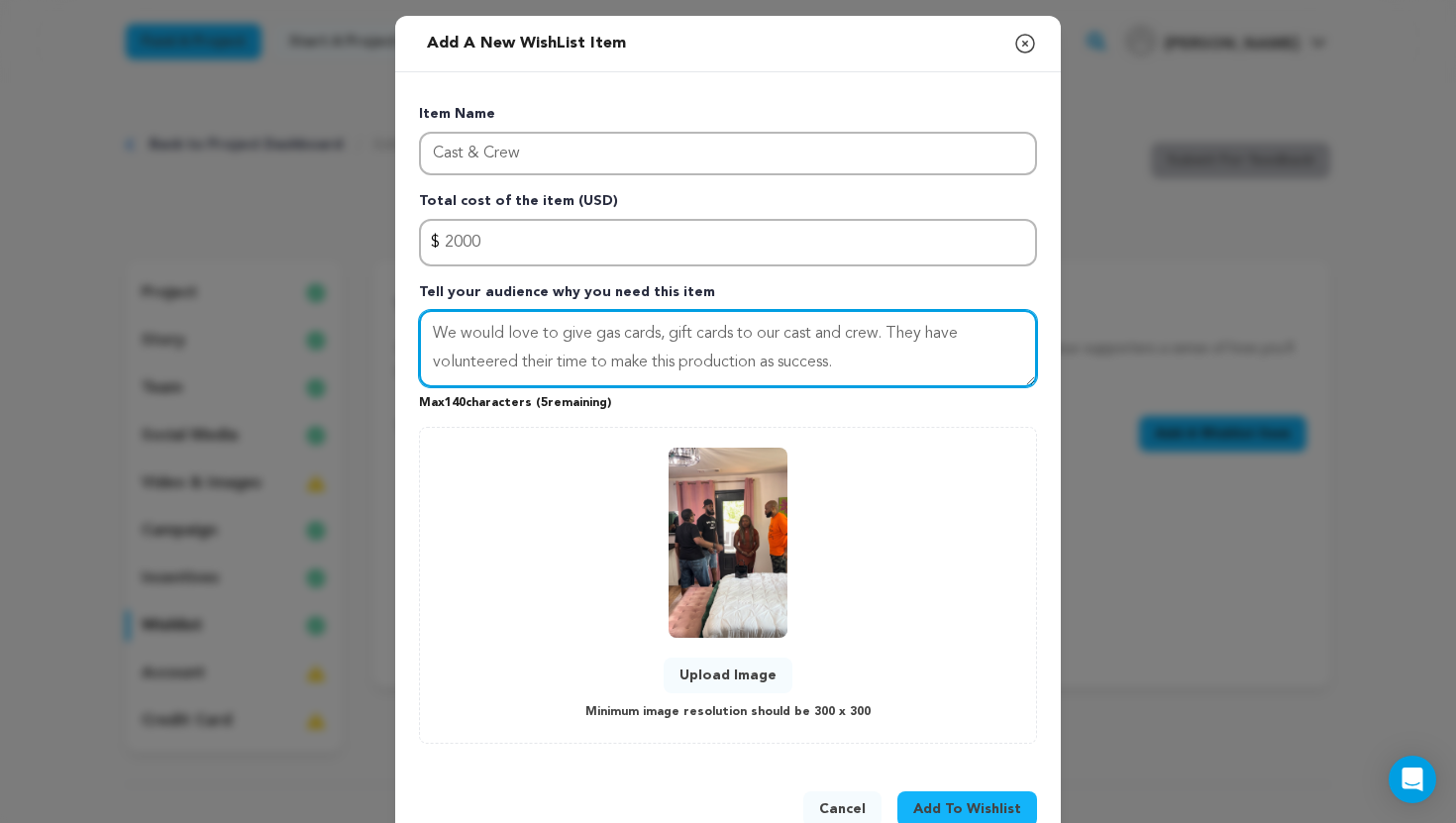 click on "We would love to give gas cards, gift cards to our cast and crew. They have volunteered their time to make this production as success." at bounding box center (728, 349) 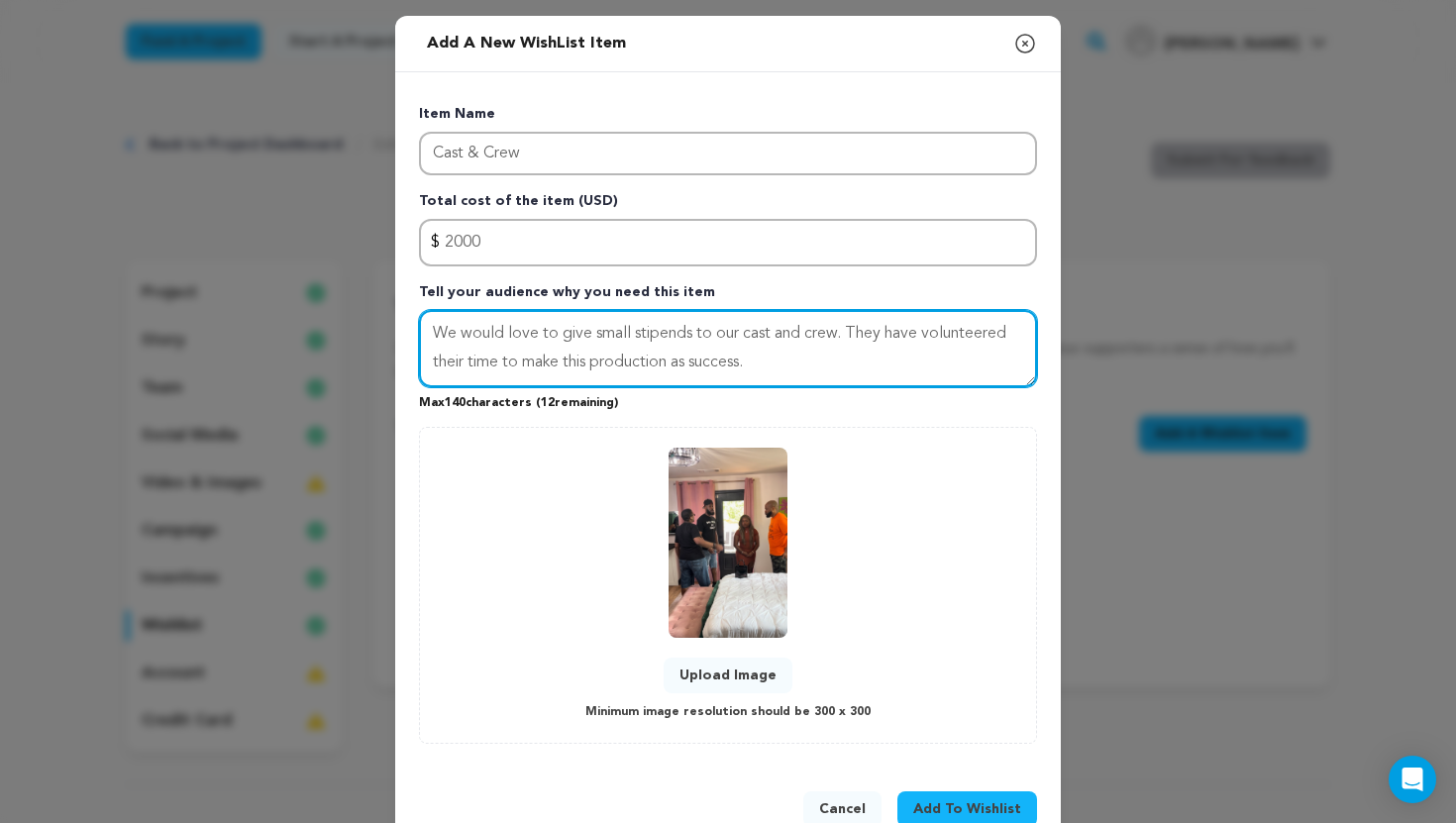 click on "We would love to give small stipends to our cast and crew. They have volunteered their time to make this production as success." at bounding box center (728, 349) 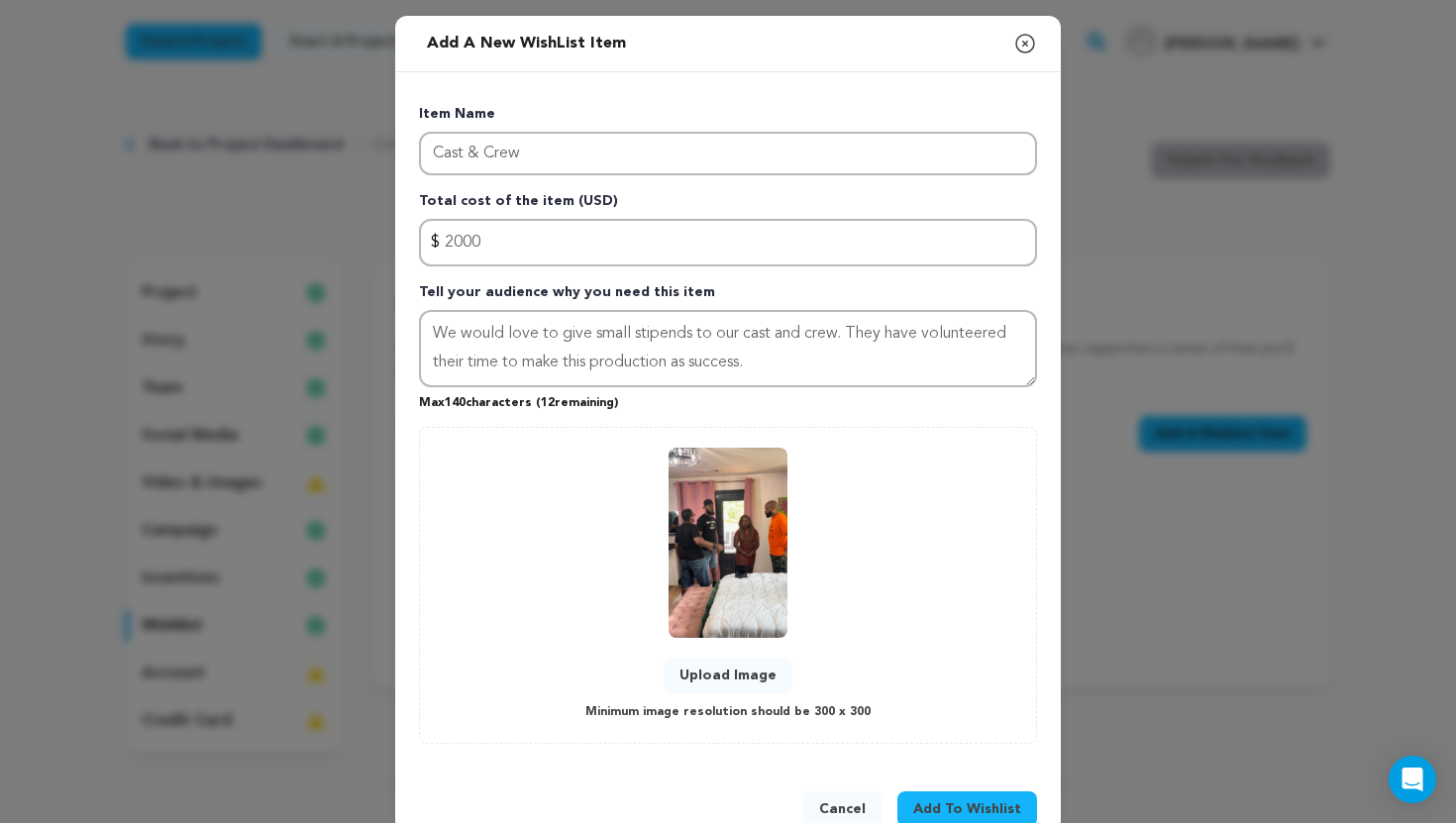click on "Add To Wishlist" at bounding box center [967, 809] 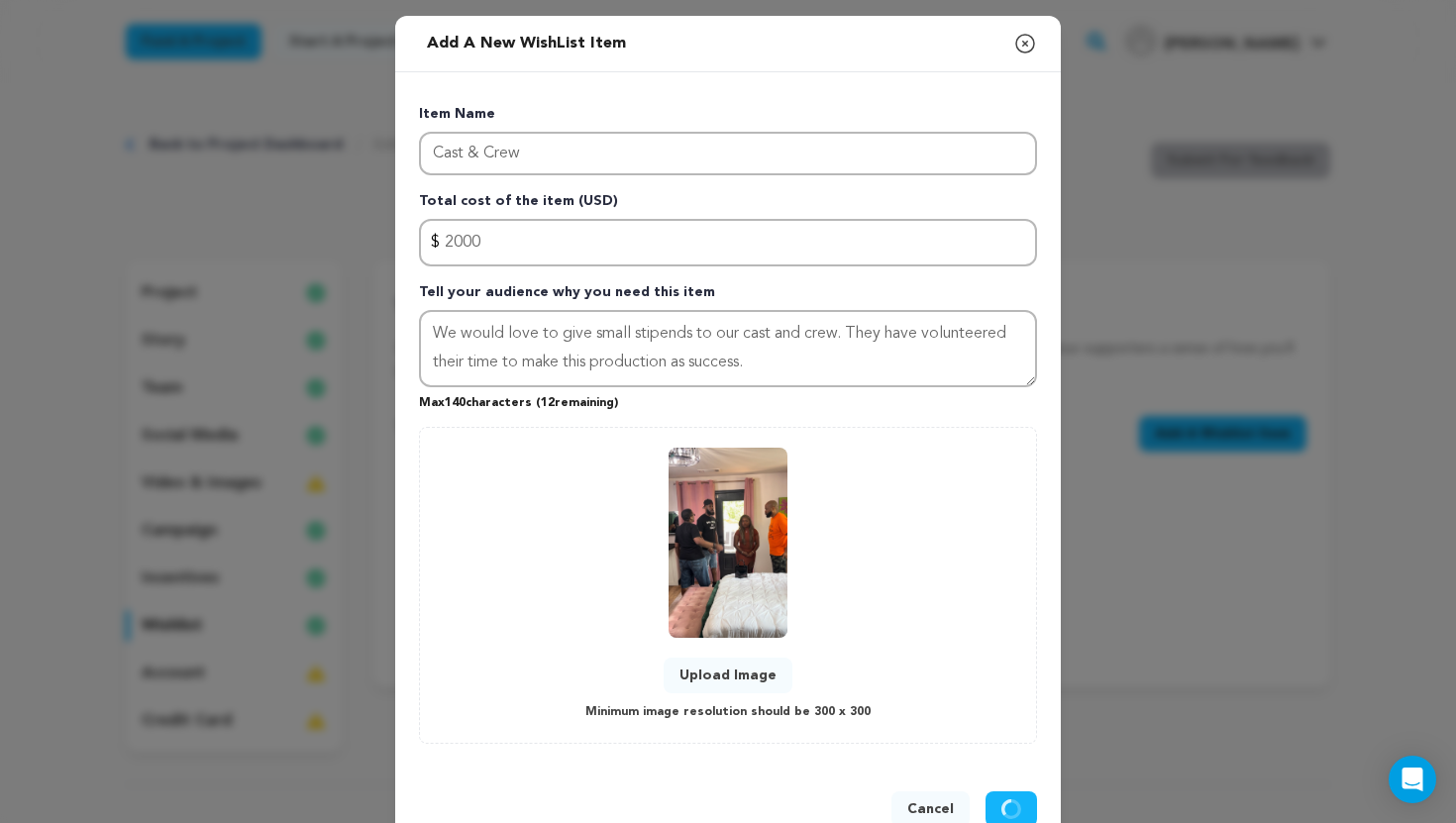 type 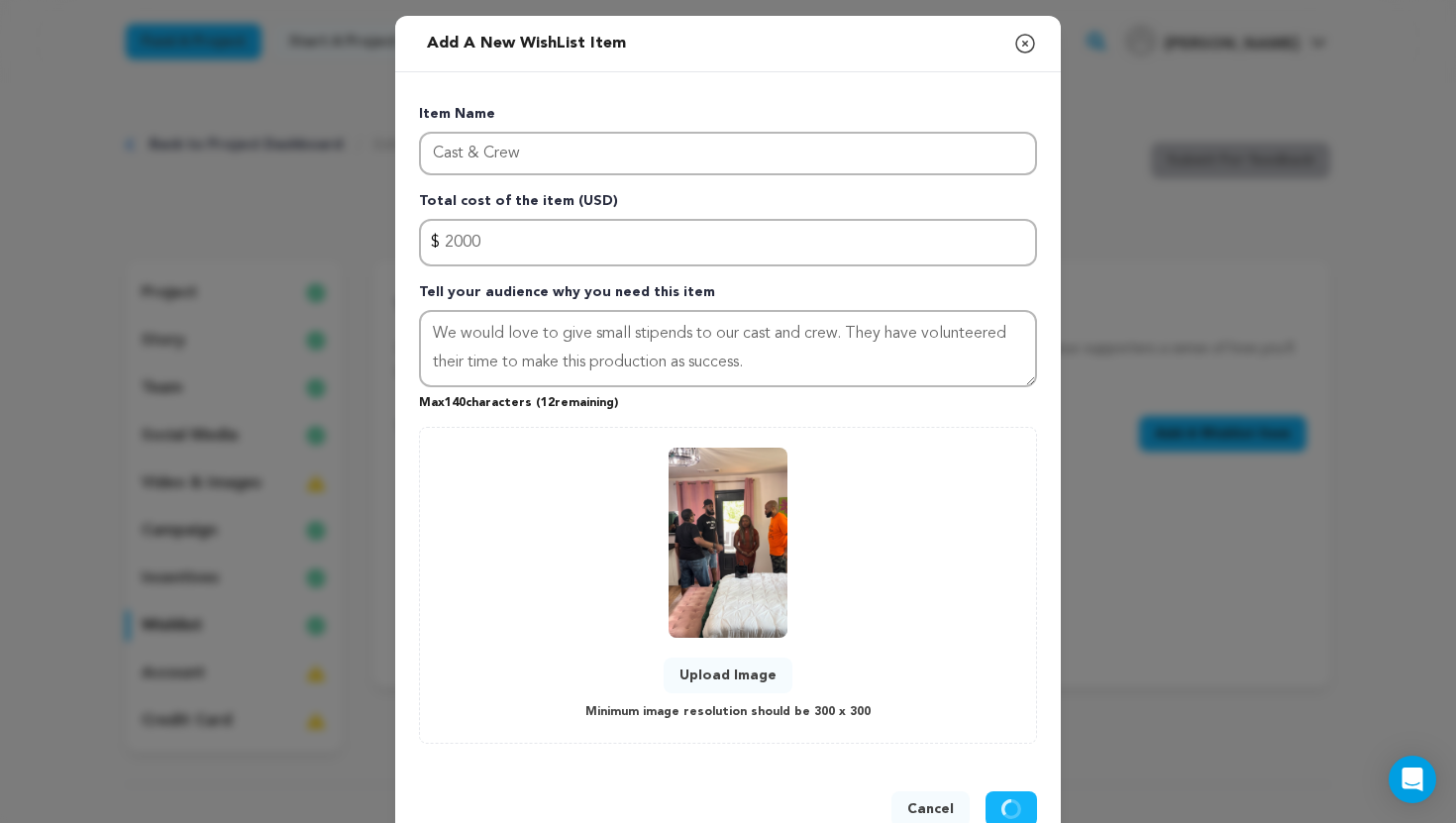 type 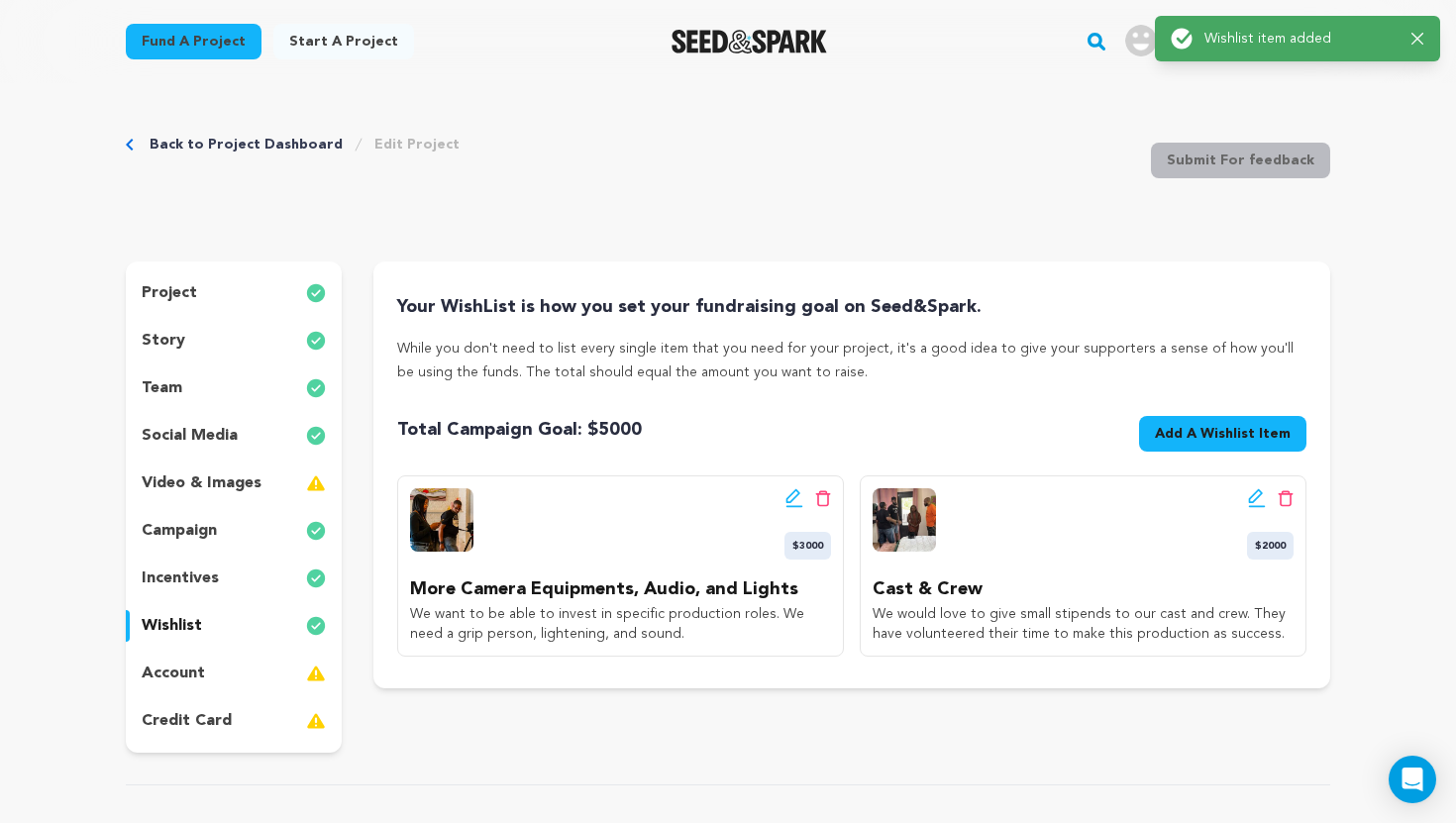 click on "Back to Project Dashboard
Edit Project
Submit For feedback
Submit For feedback
project" at bounding box center [728, 1028] 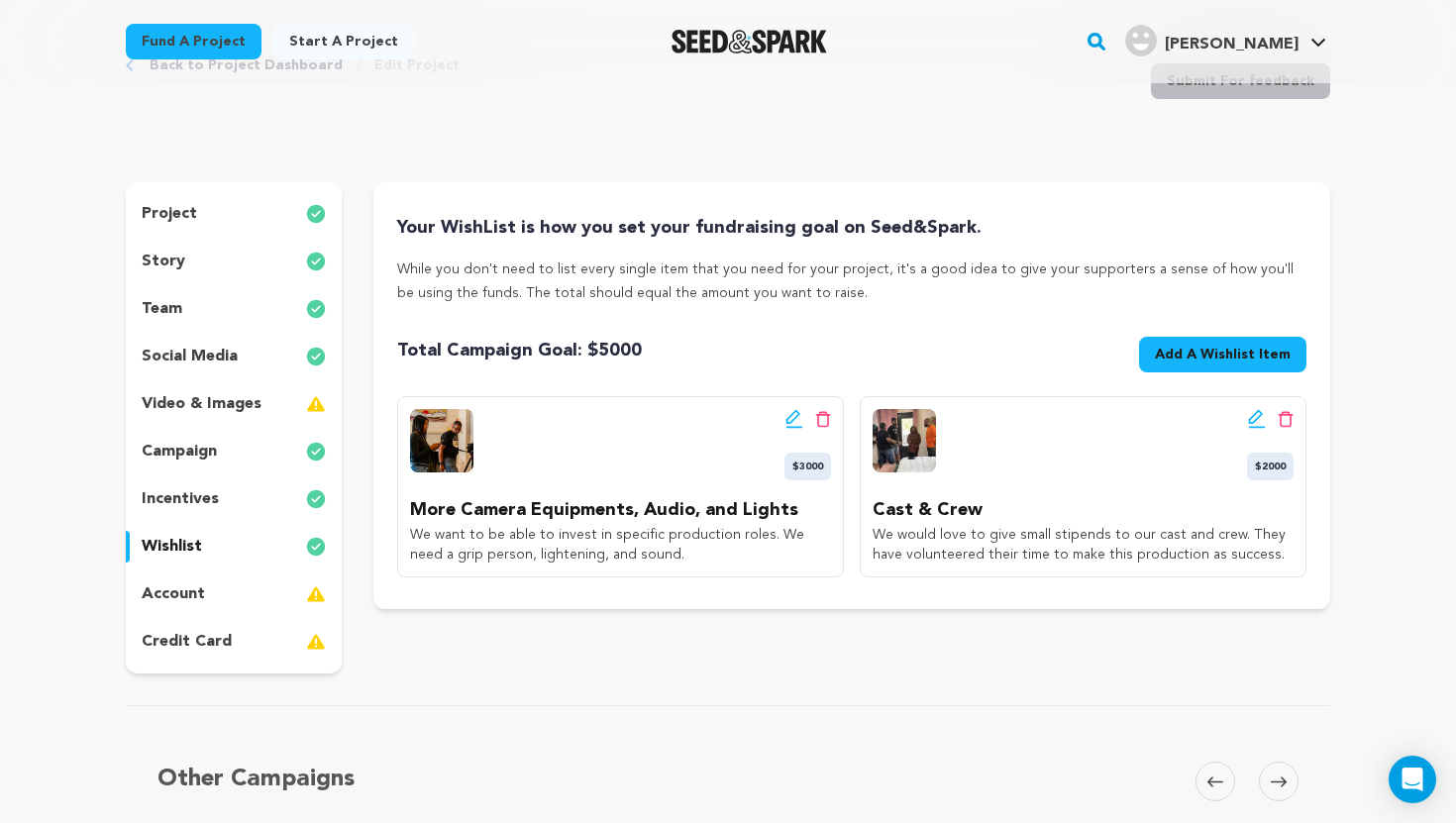 scroll, scrollTop: 119, scrollLeft: 0, axis: vertical 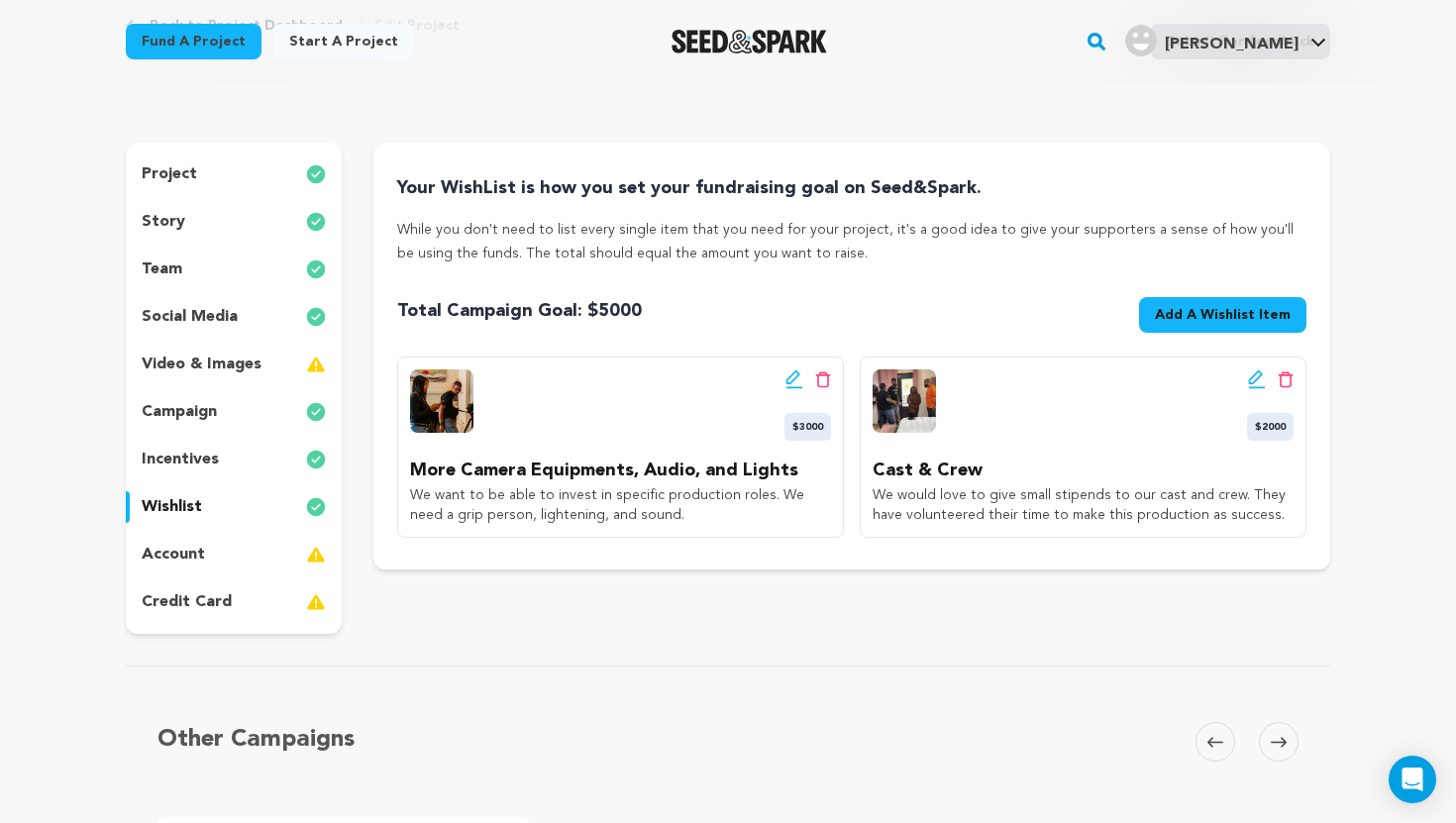 click on "Add A Wishlist Item" at bounding box center (1222, 315) 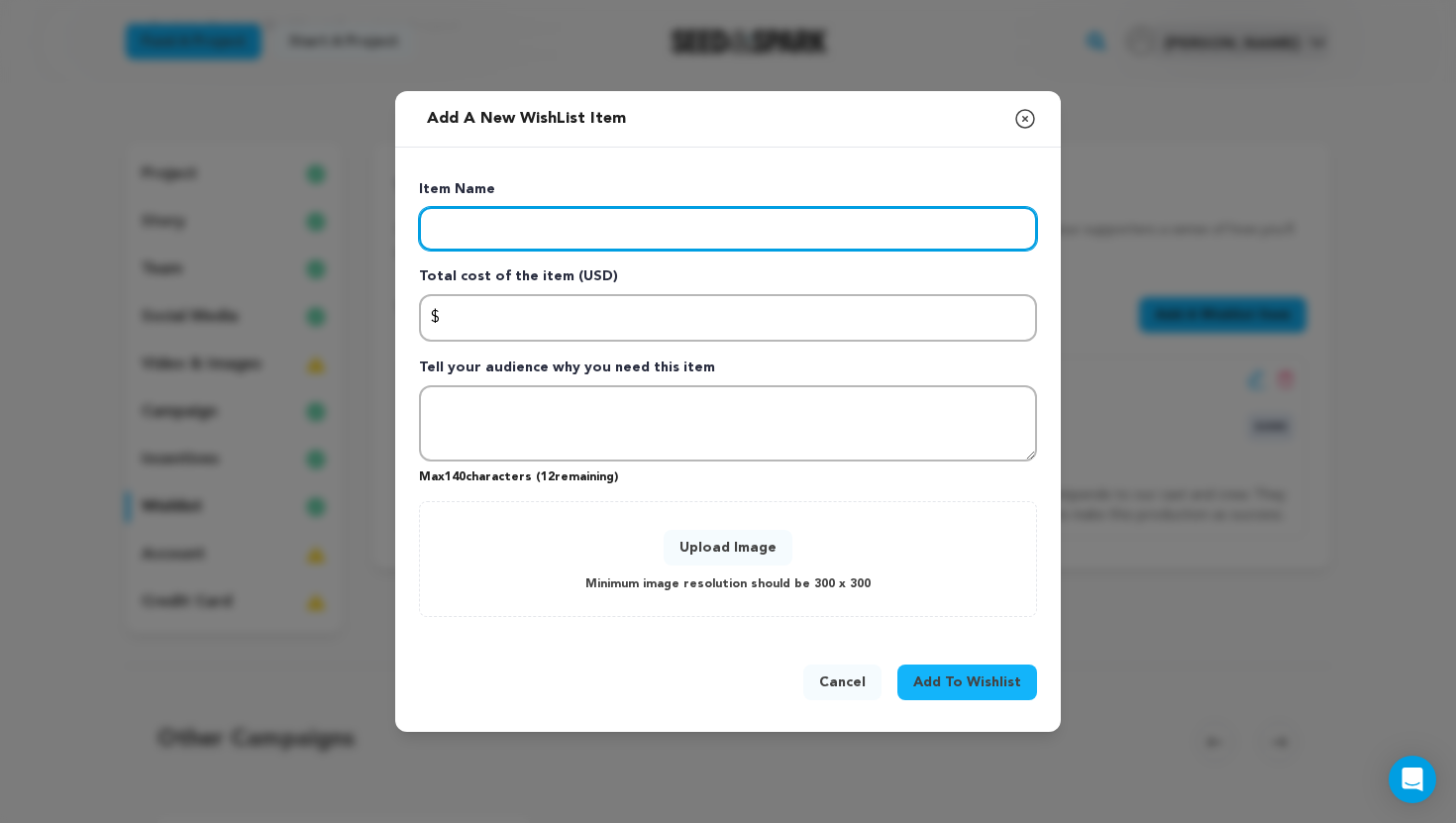click at bounding box center (728, 229) 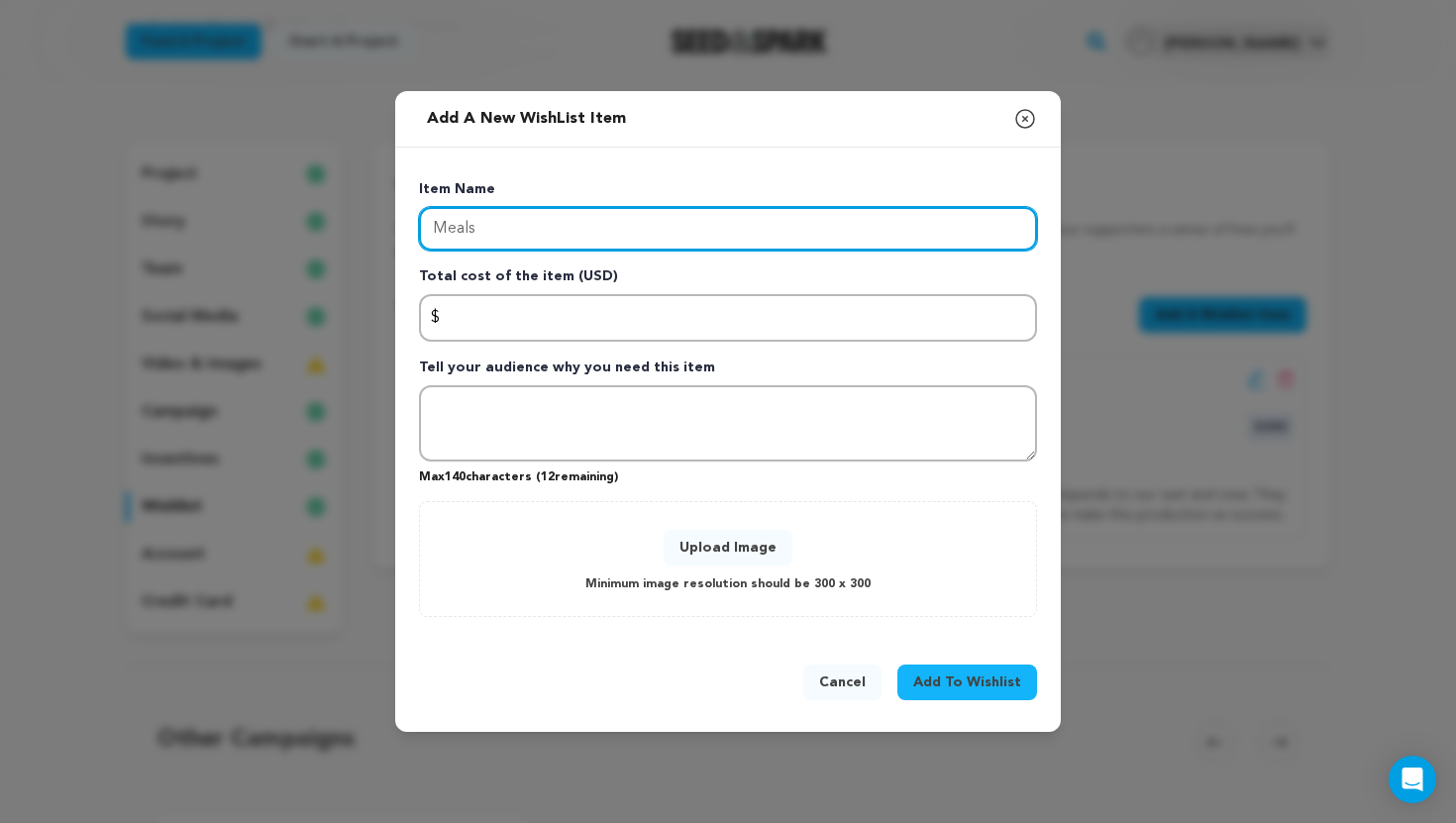 type on "Meals" 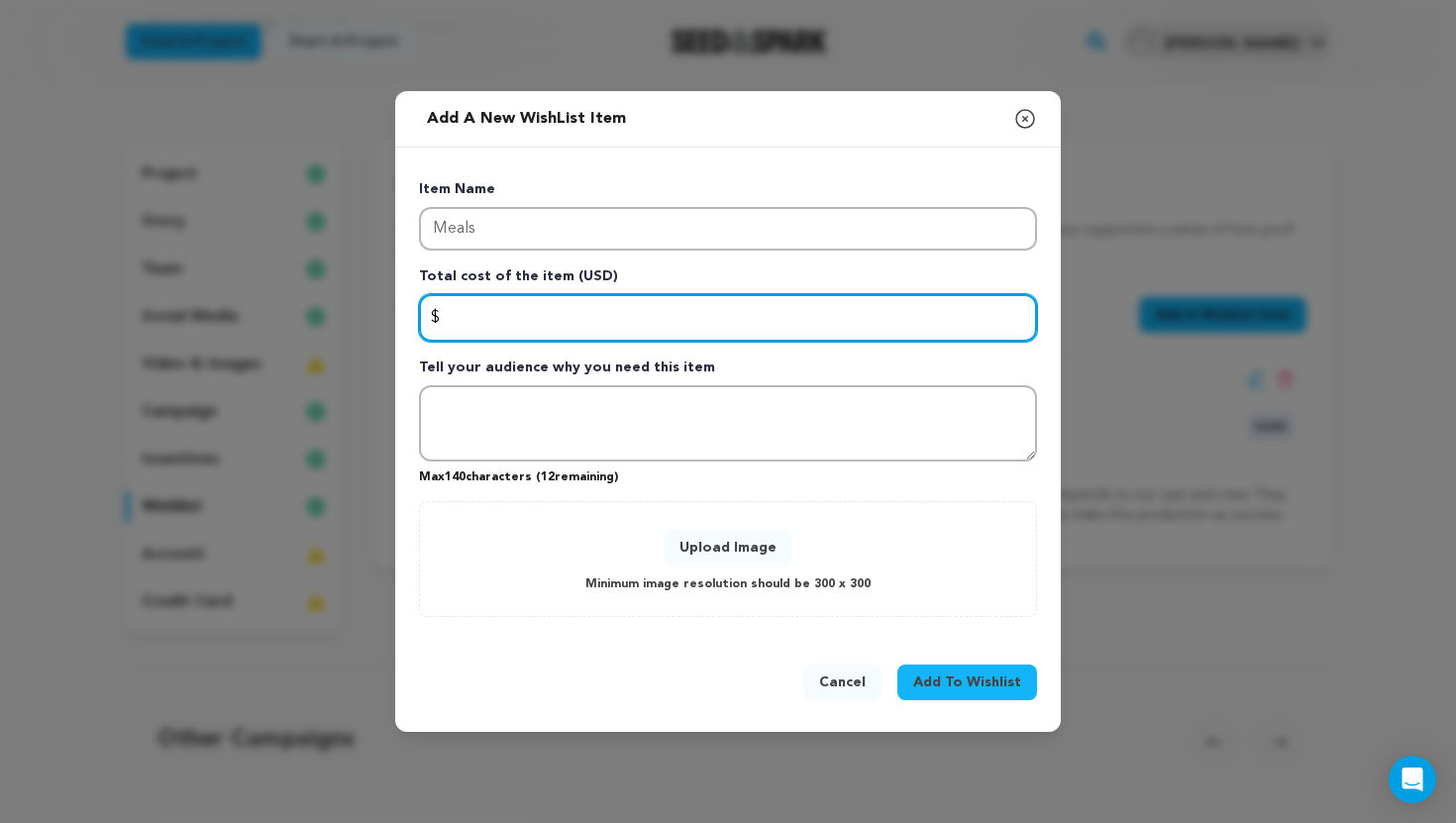 click at bounding box center [728, 318] 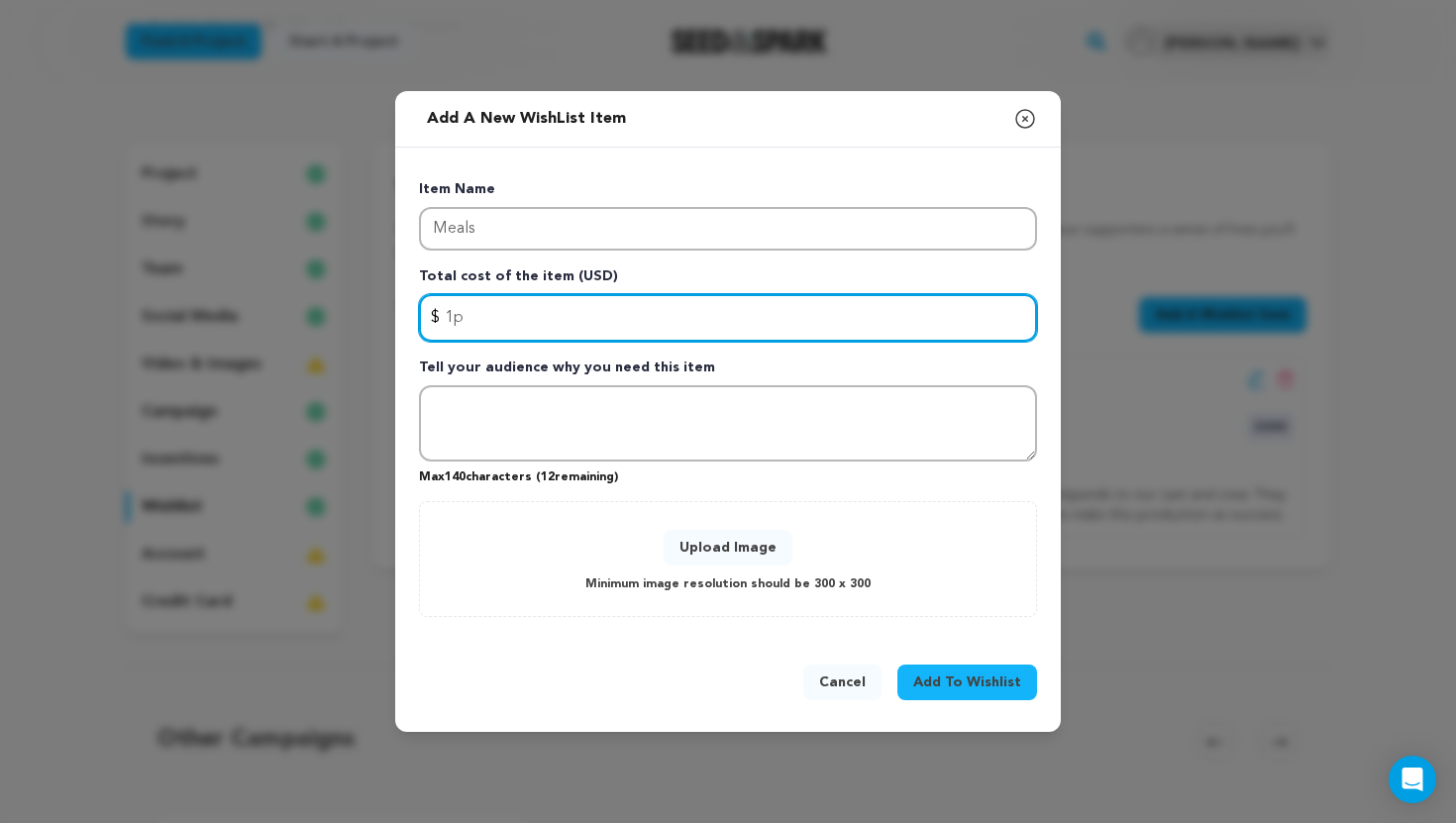 type on "1" 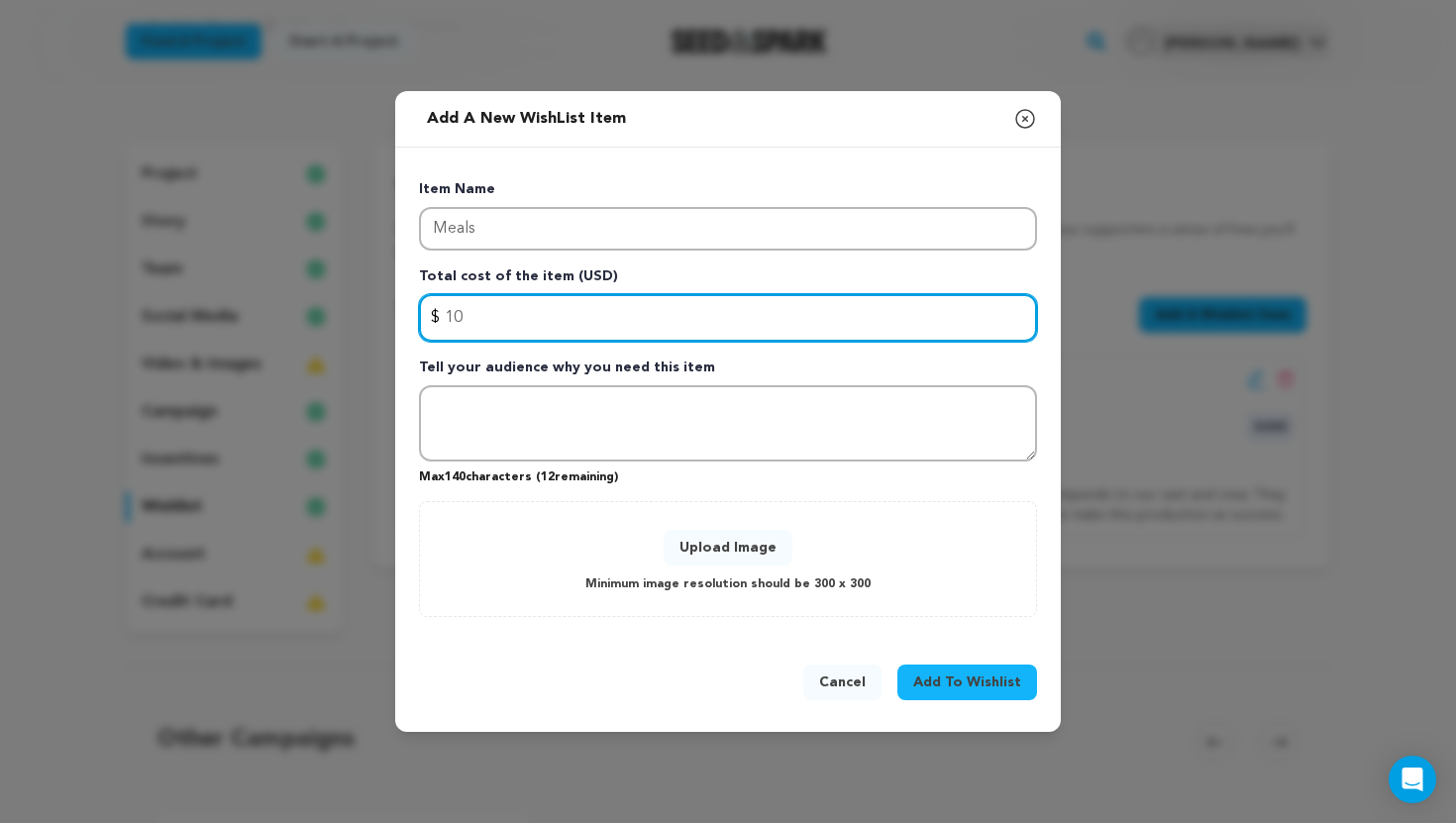 type on "1" 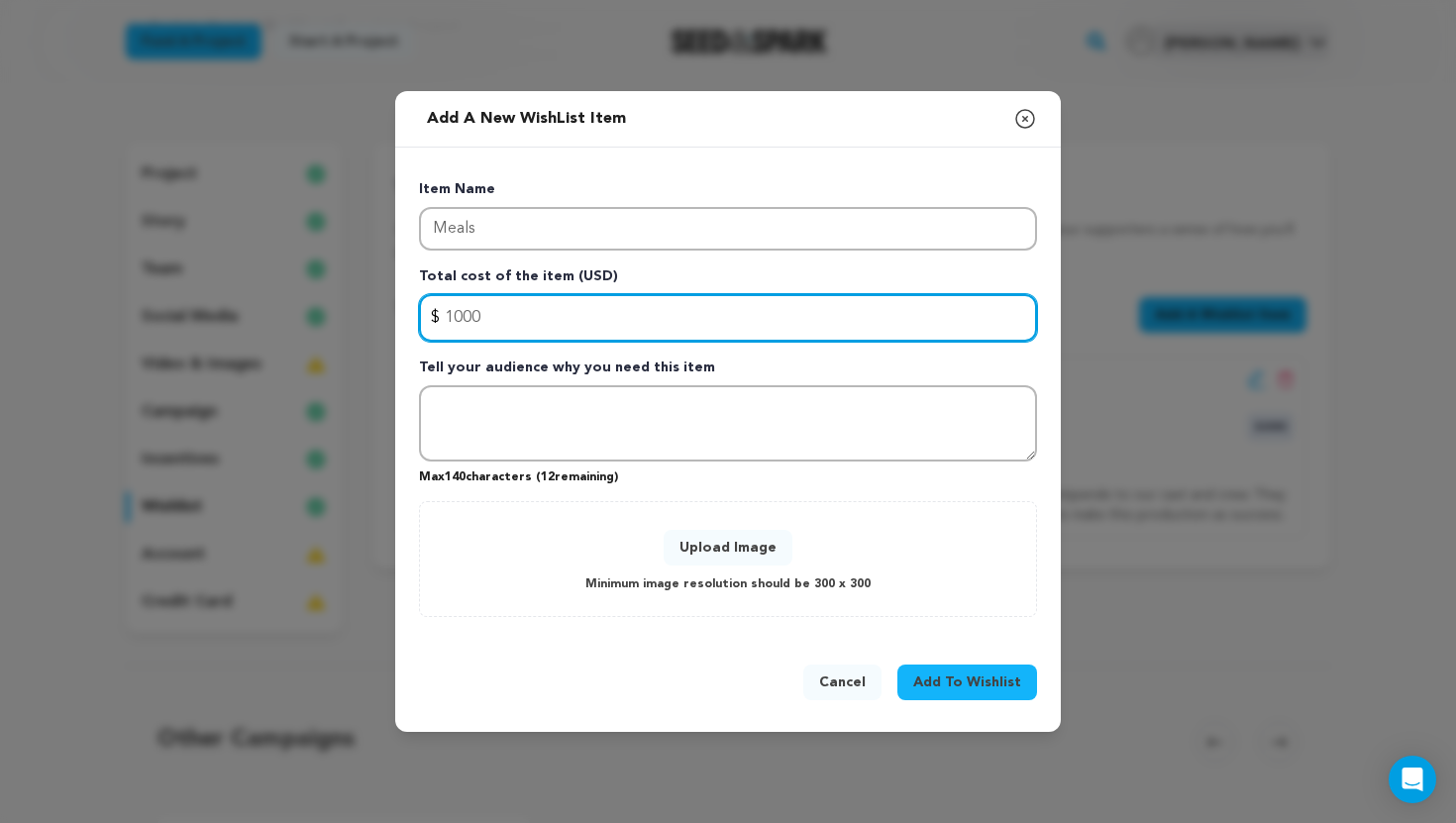 type on "1000" 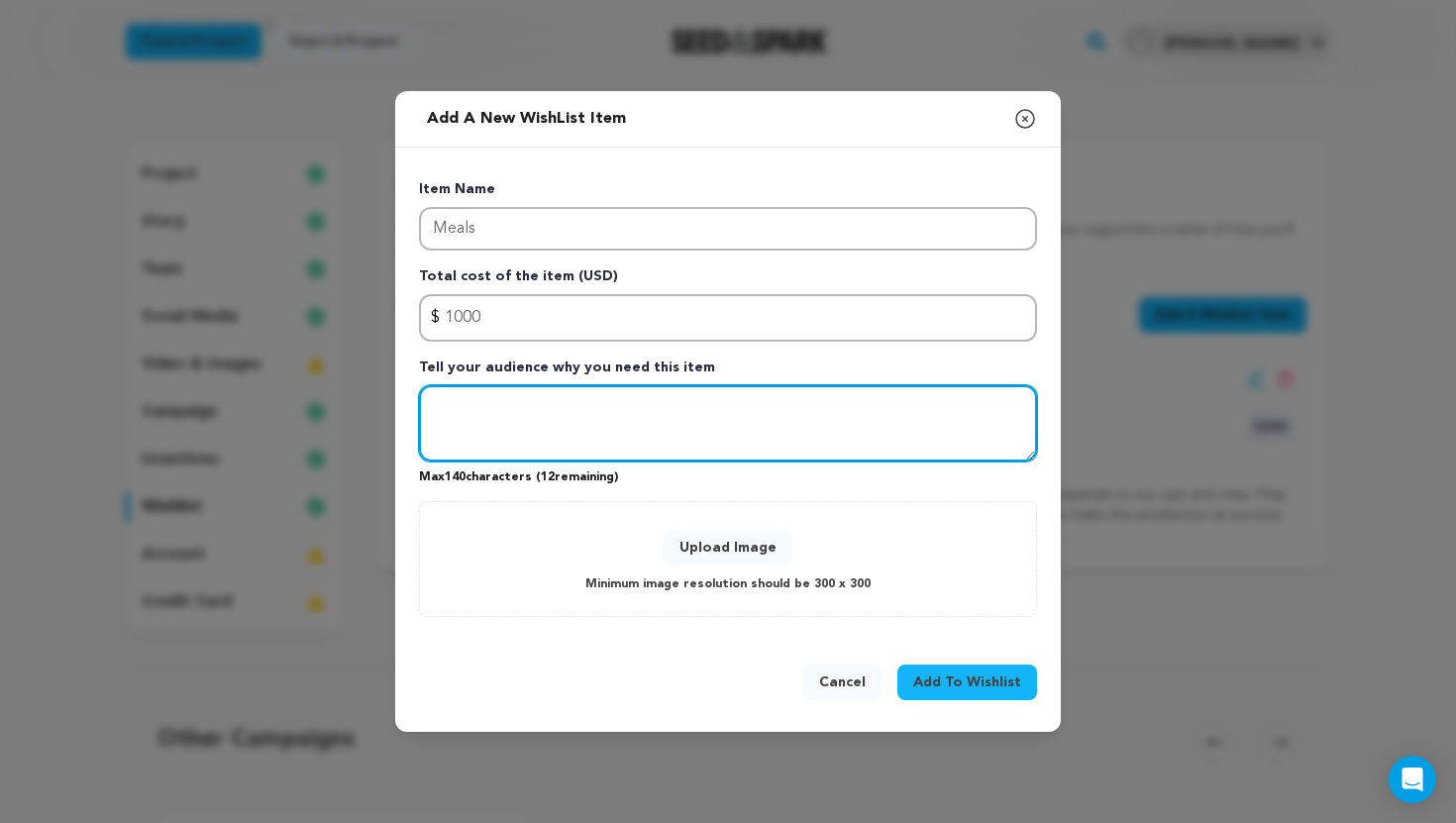 click at bounding box center [728, 424] 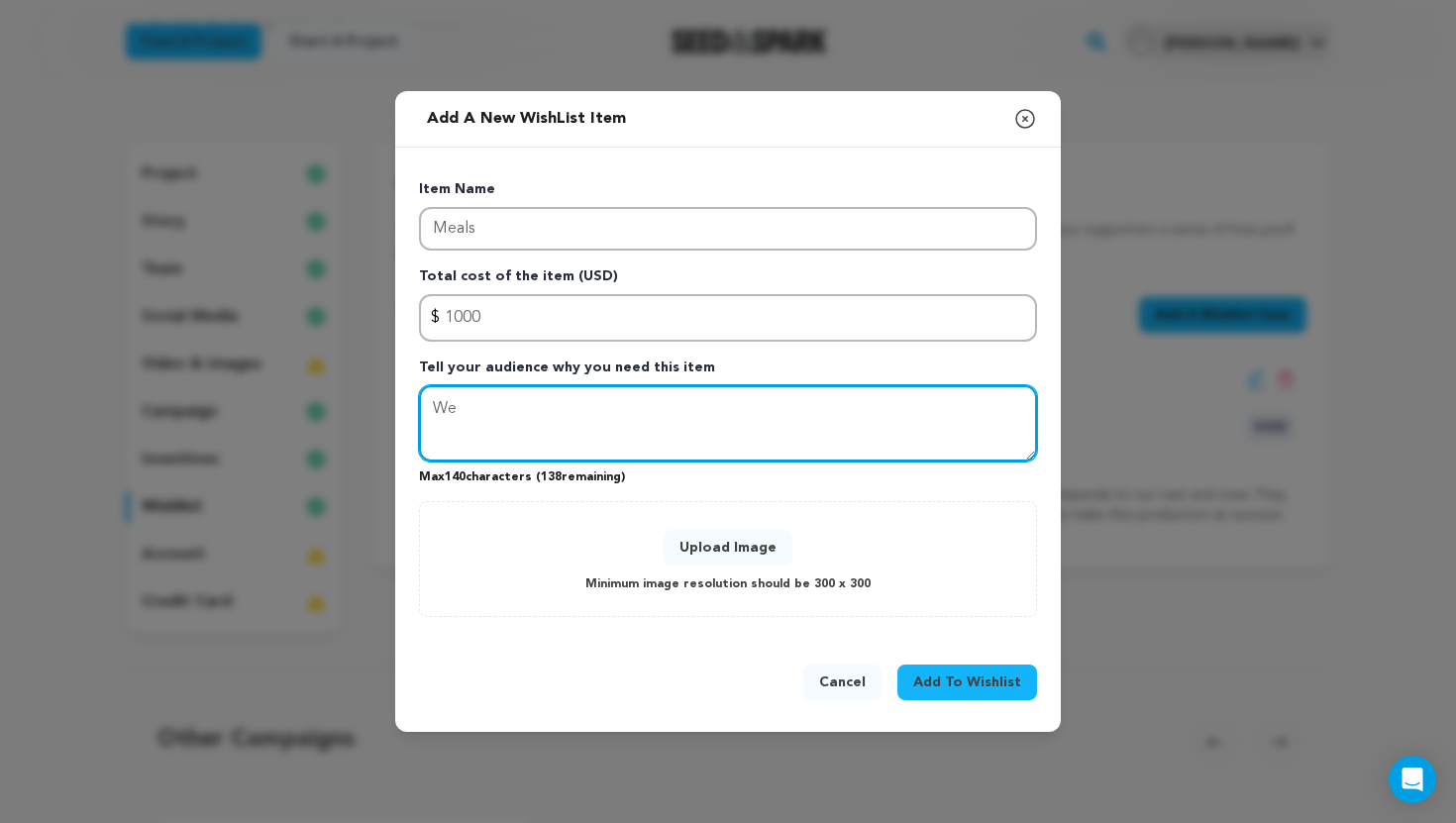 type on "W" 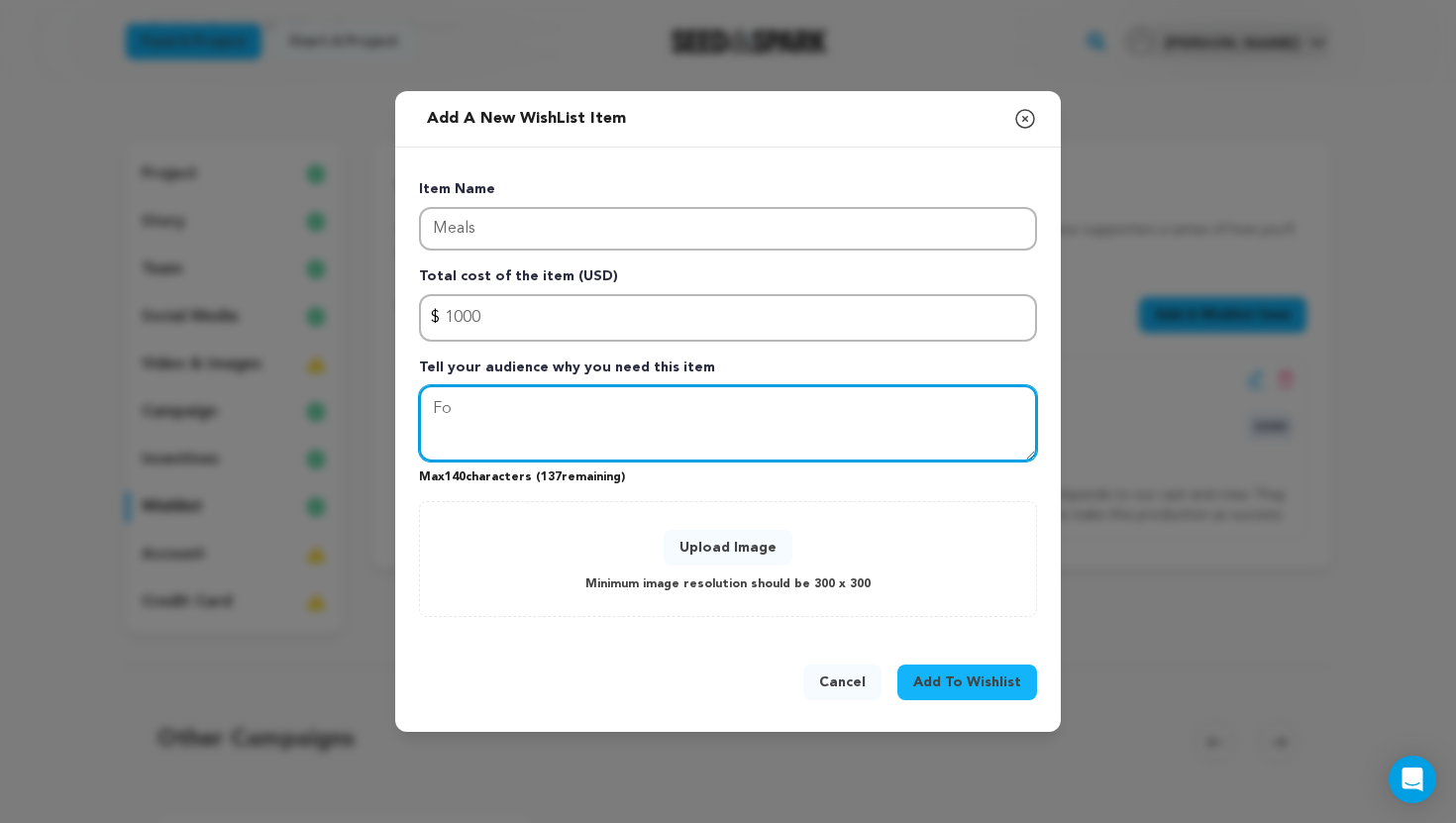 type on "F" 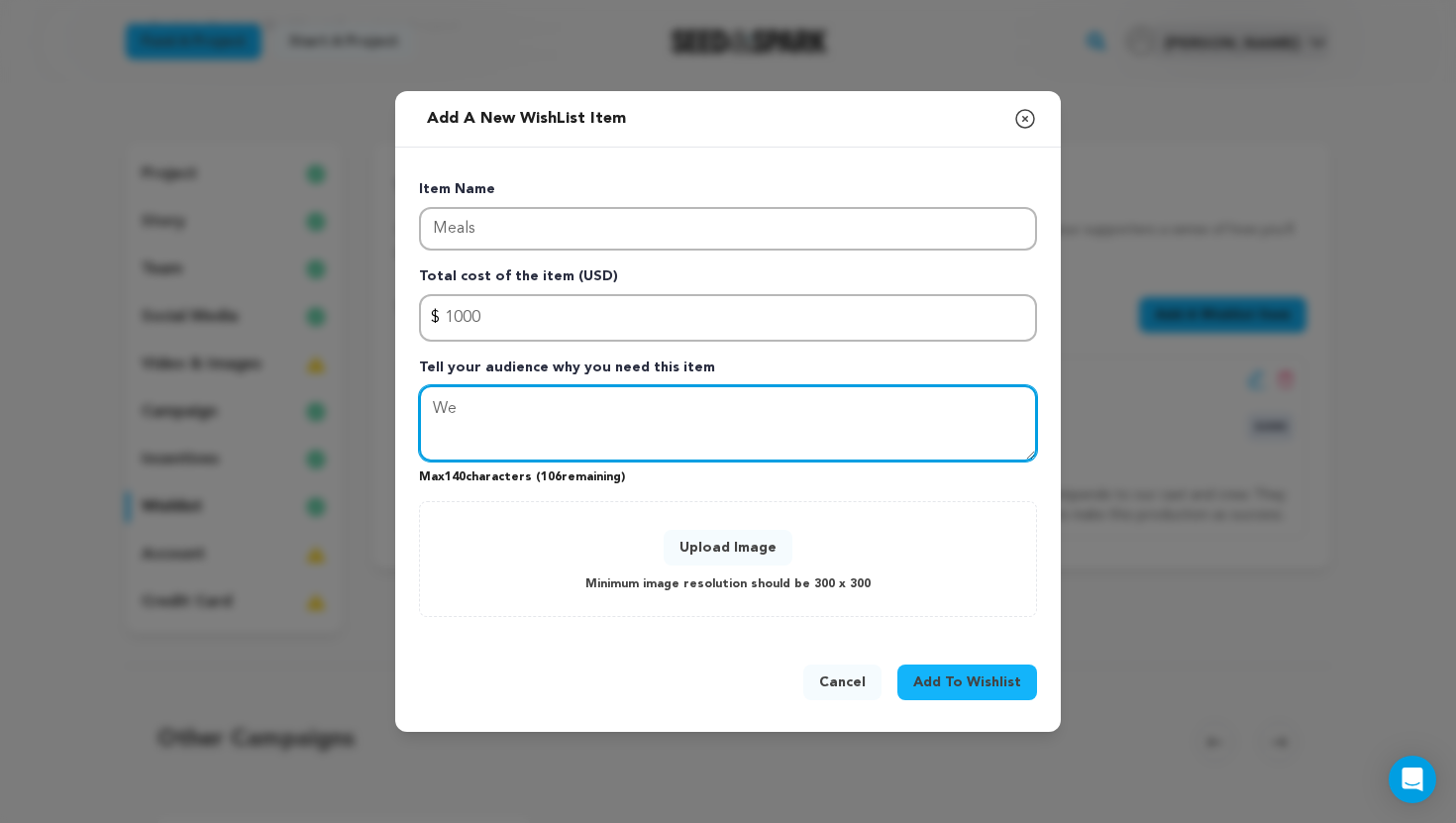 type on "W" 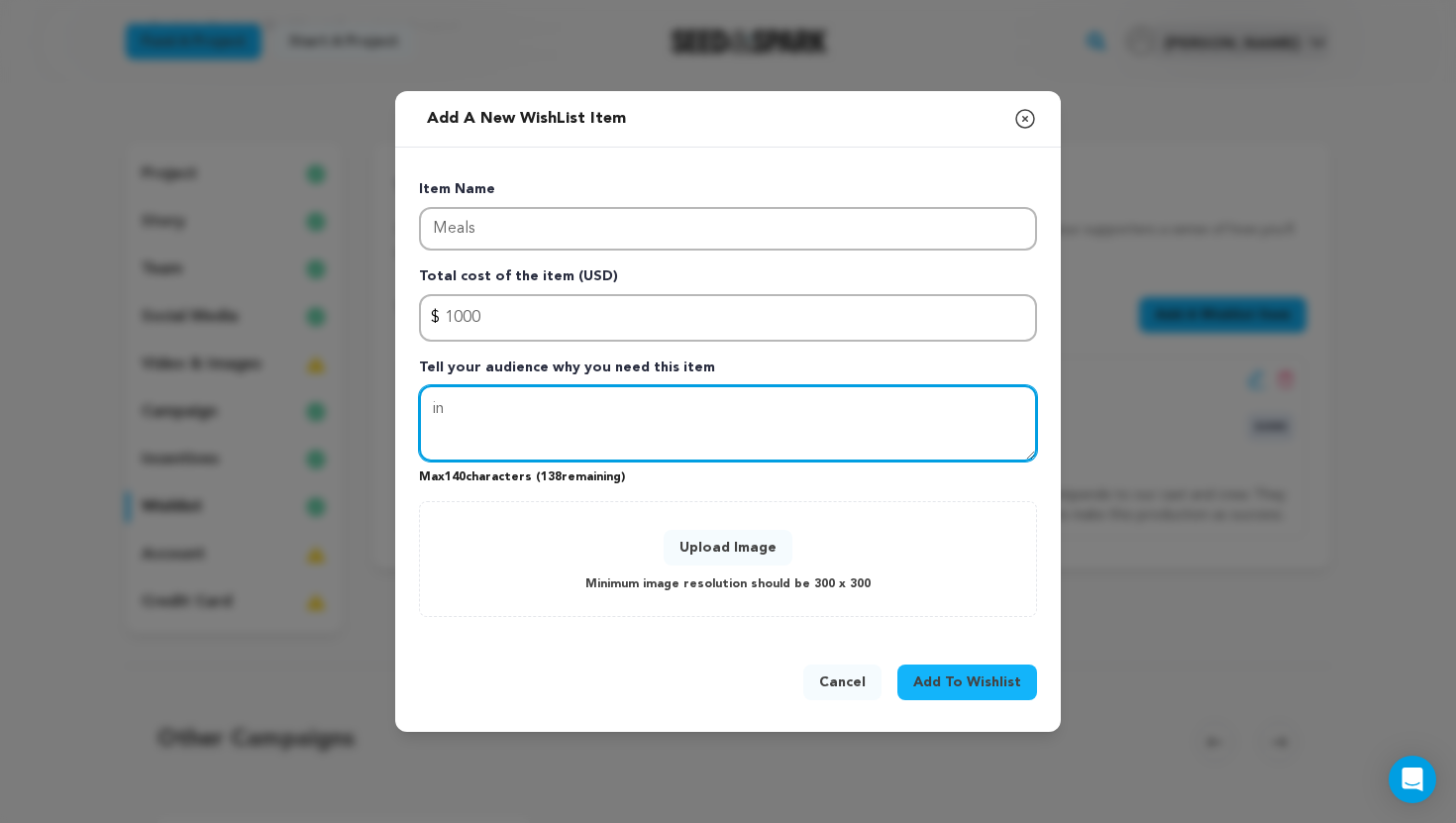 type on "i" 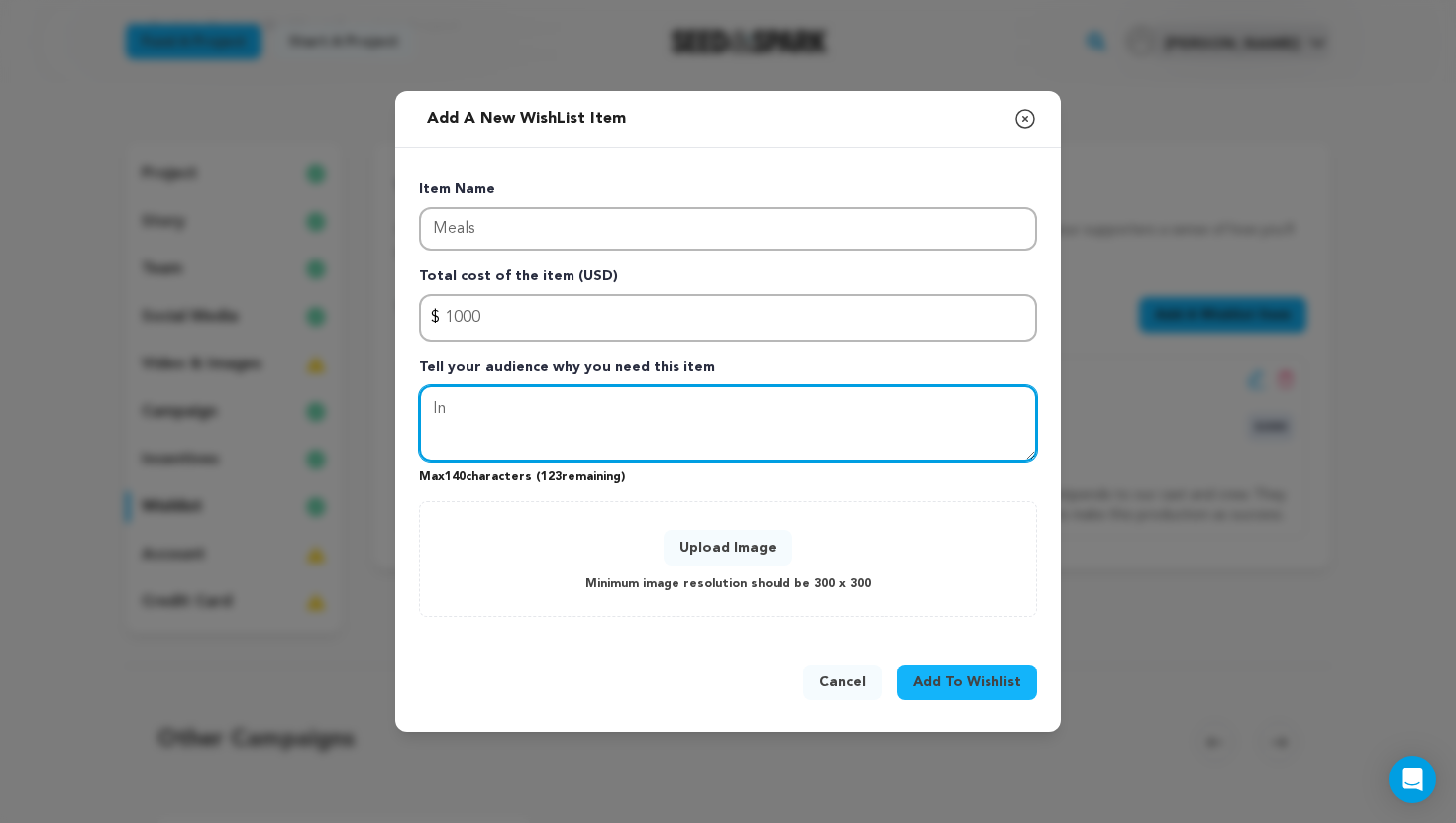 type on "I" 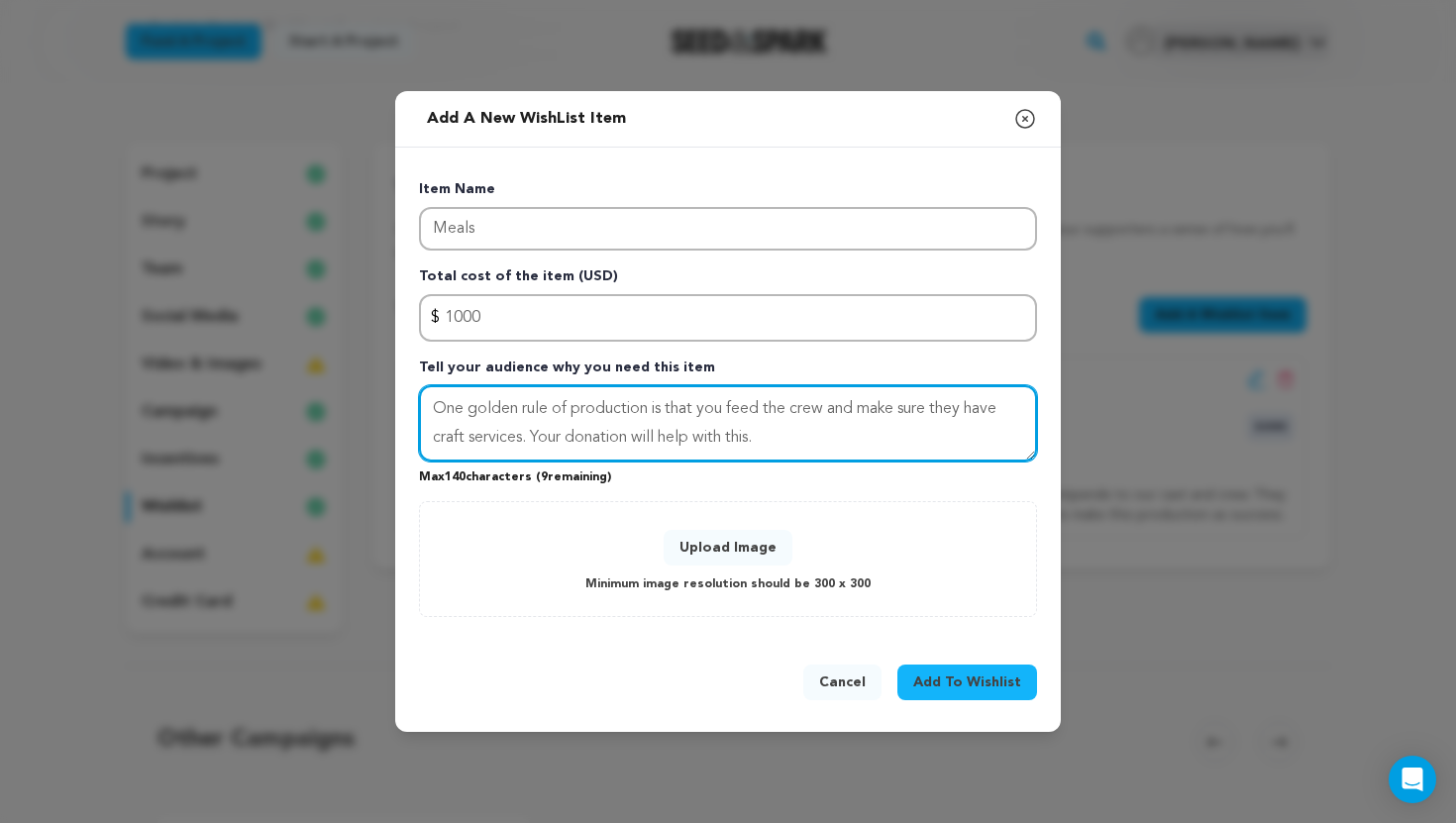 click on "One golden rule of production is that you feed the crew and make sure they have craft services. Your donation will help with this." at bounding box center [728, 424] 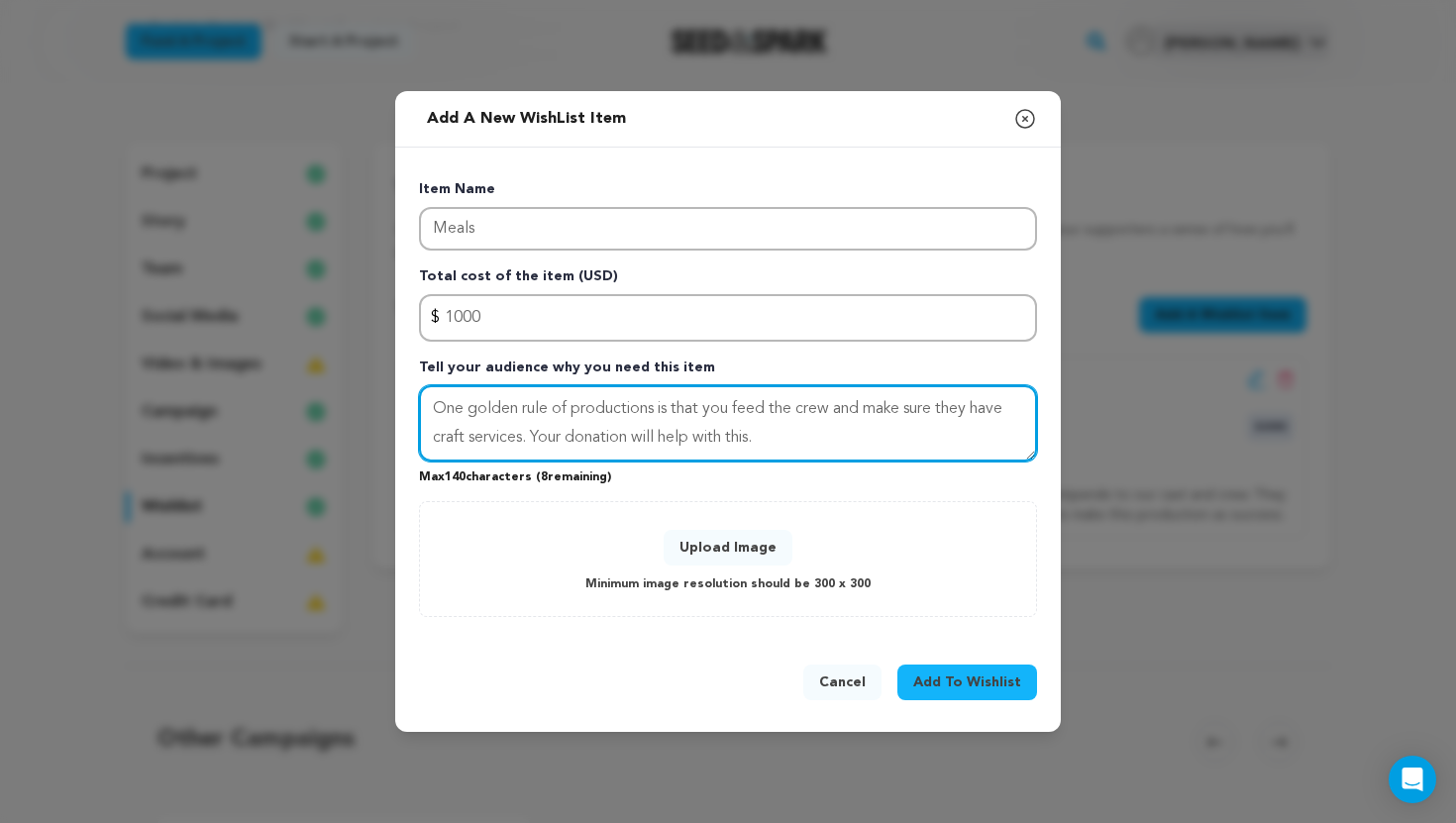 click on "One golden rule of productions is that you feed the crew and make sure they have craft services. Your donation will help with this." at bounding box center [728, 424] 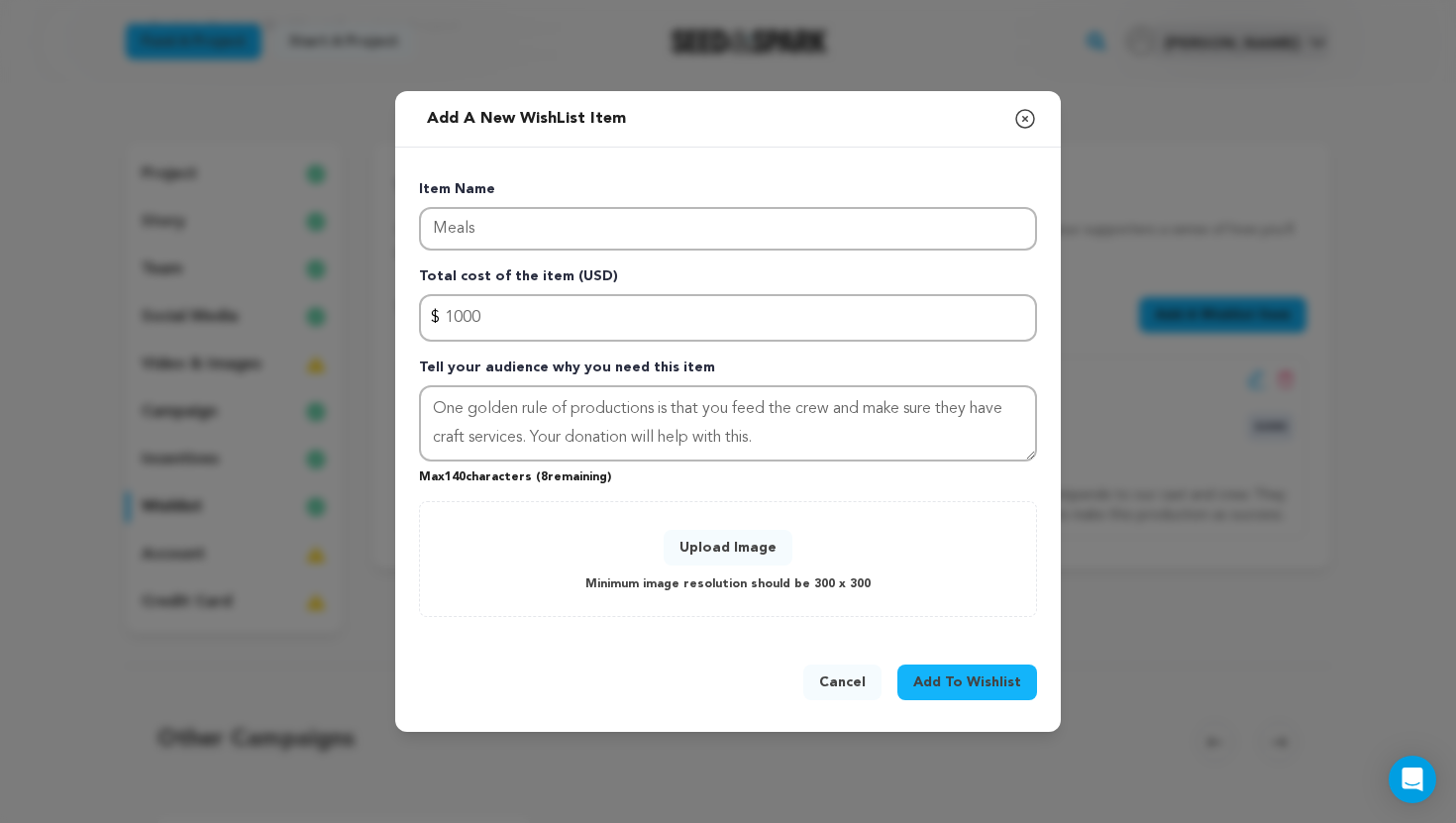 click on "Add To Wishlist" at bounding box center (967, 682) 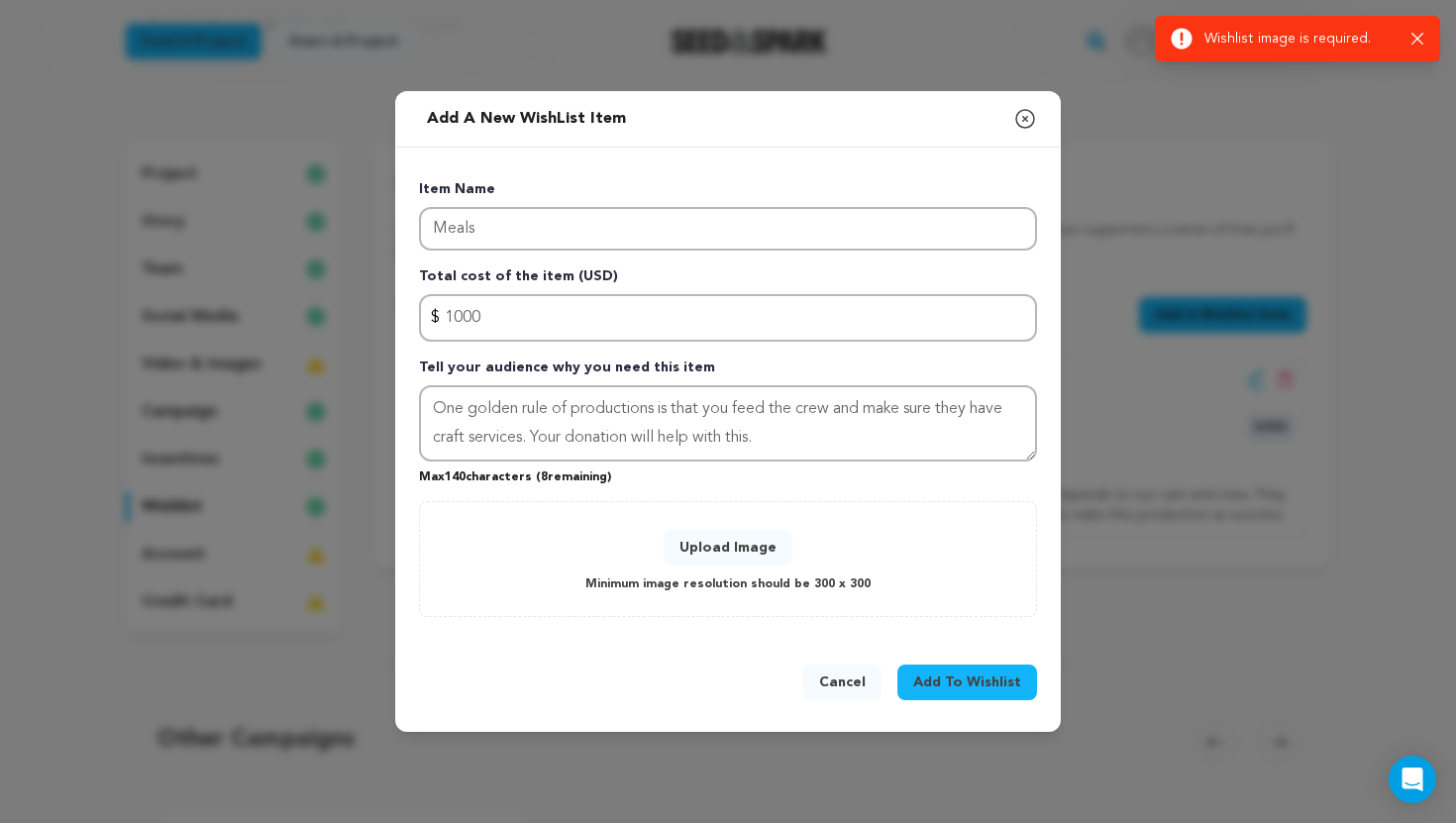 click on "Upload Image" at bounding box center (728, 548) 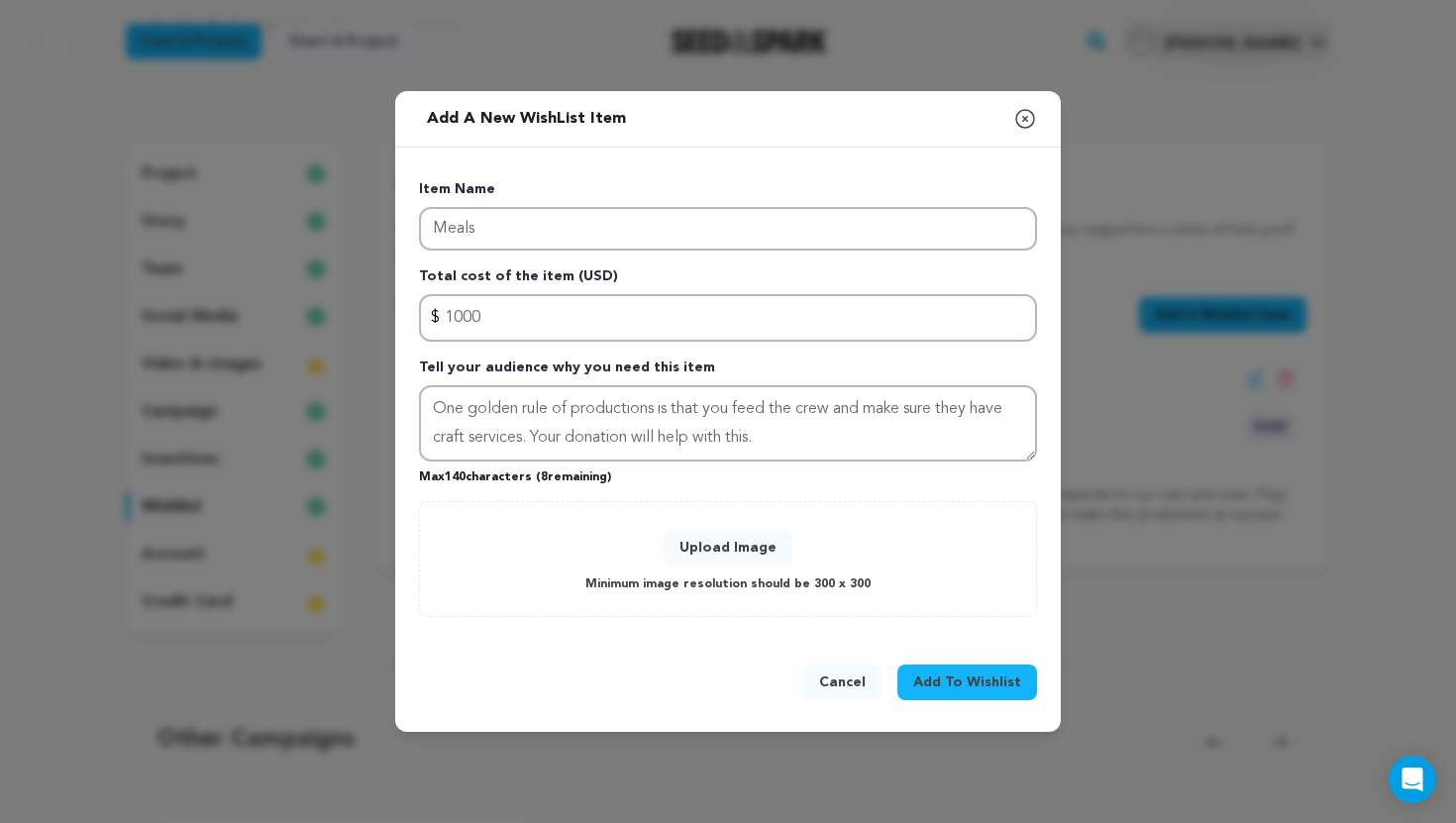 click on "Upload Image" at bounding box center (728, 548) 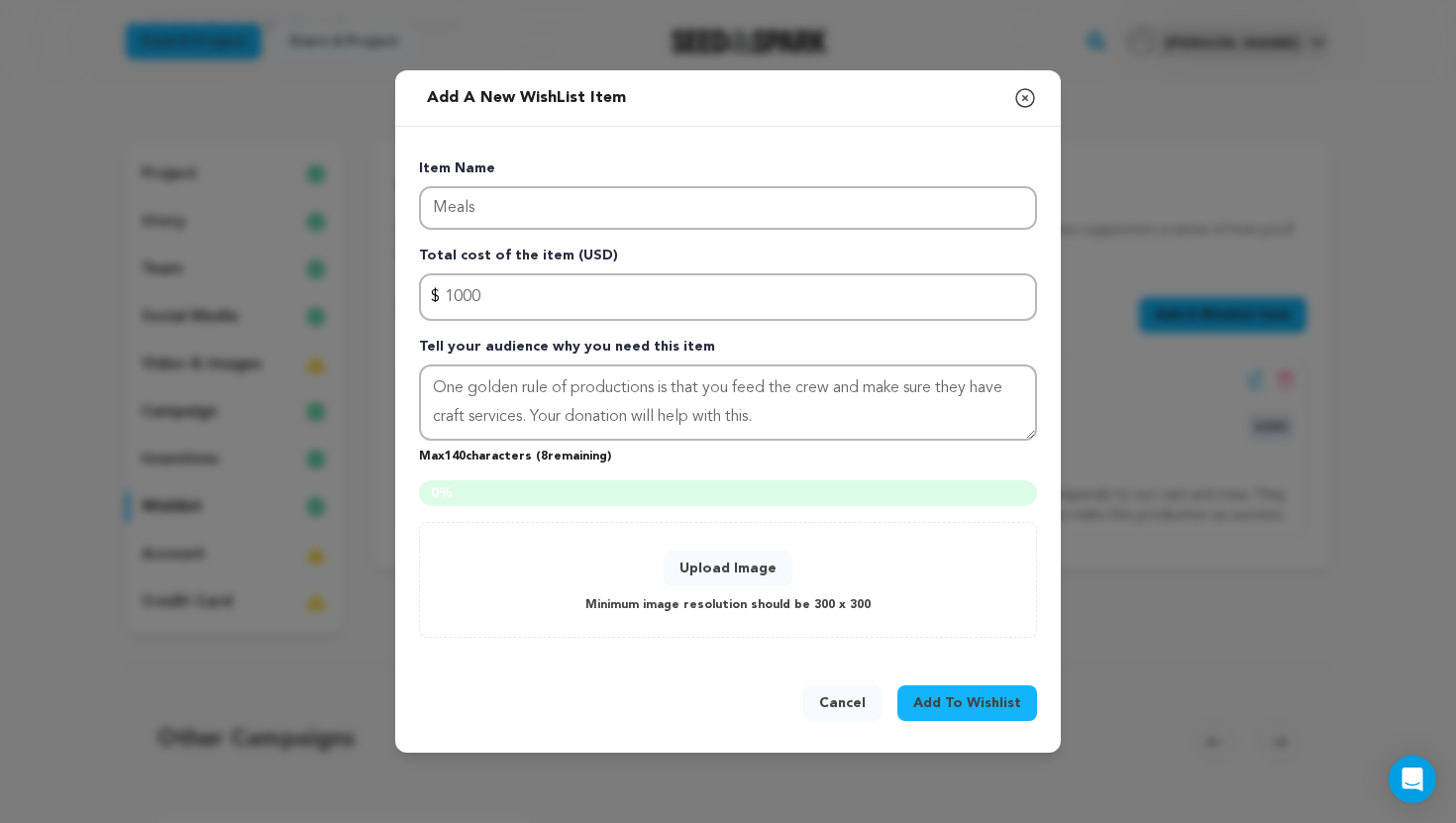 click on "Upload Image" at bounding box center [728, 568] 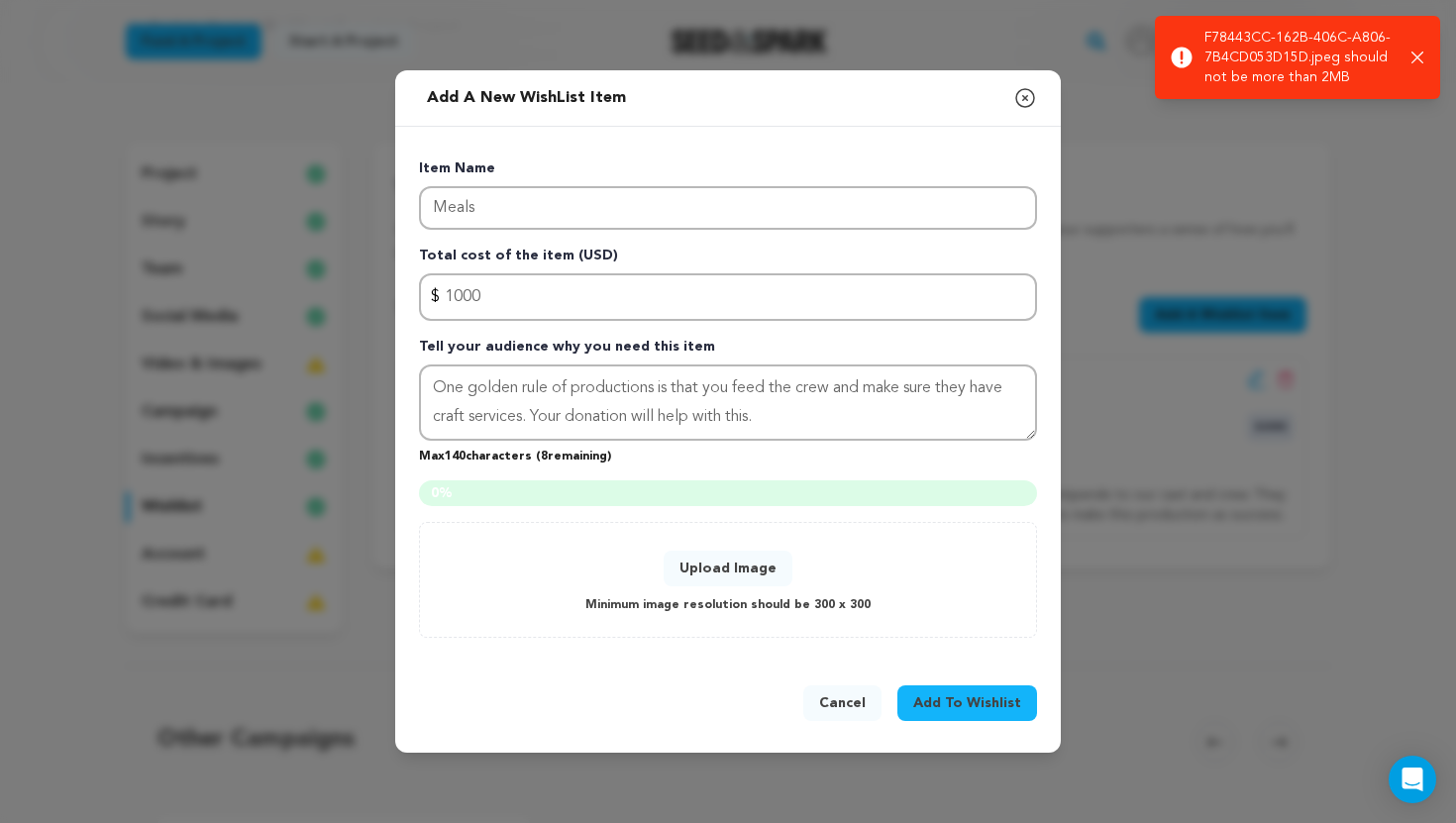 click on "0 %" at bounding box center [728, 493] 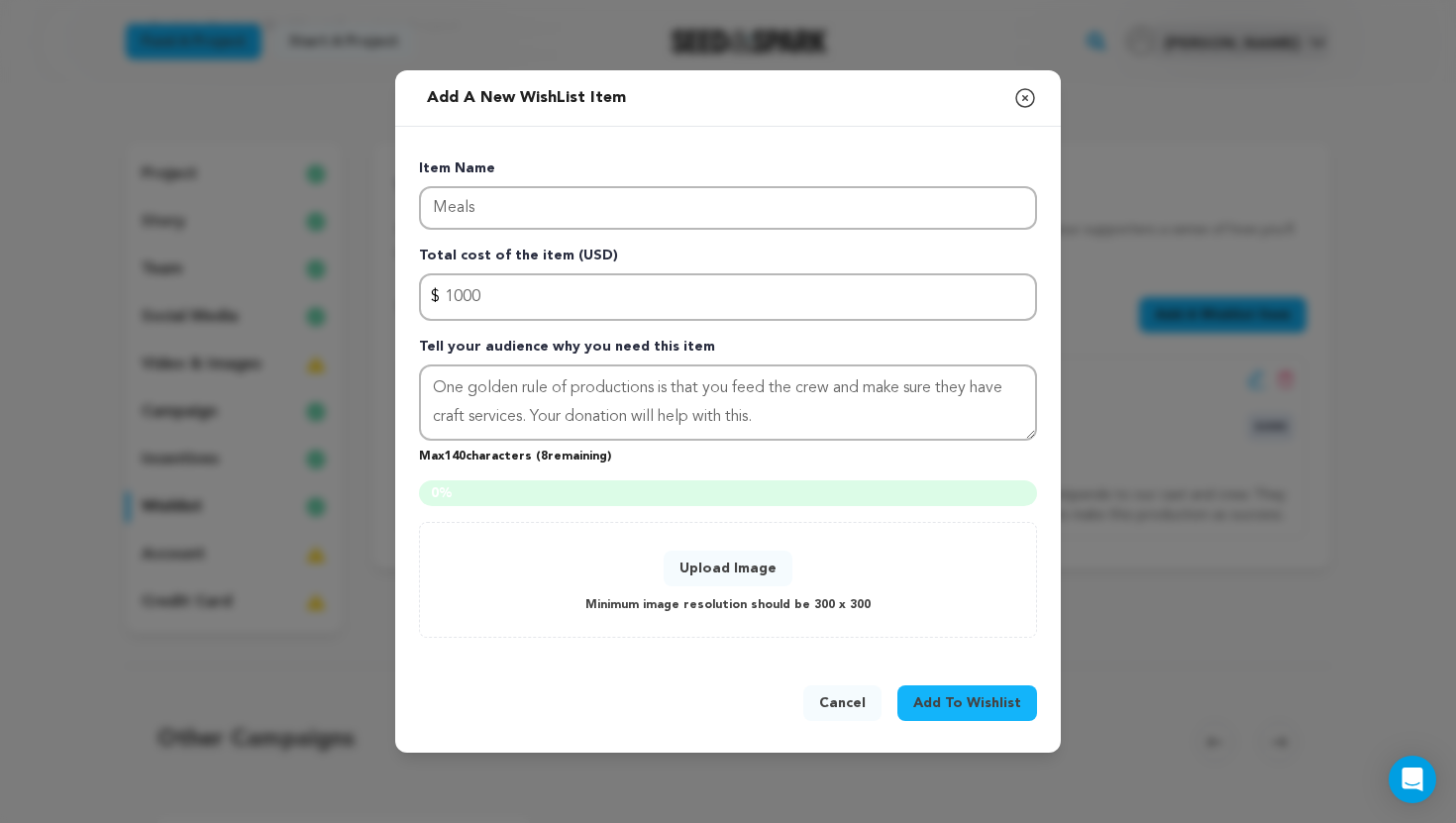 click on "Upload Image" at bounding box center [728, 568] 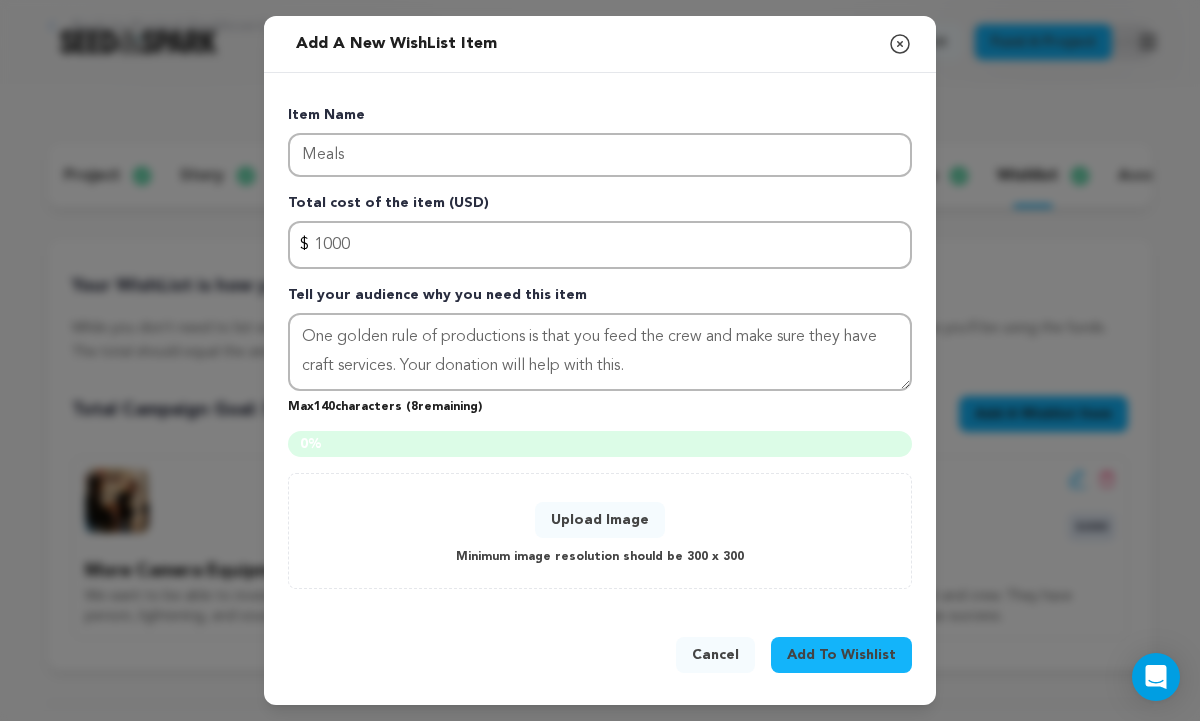 click on "Upload Image" at bounding box center [600, 520] 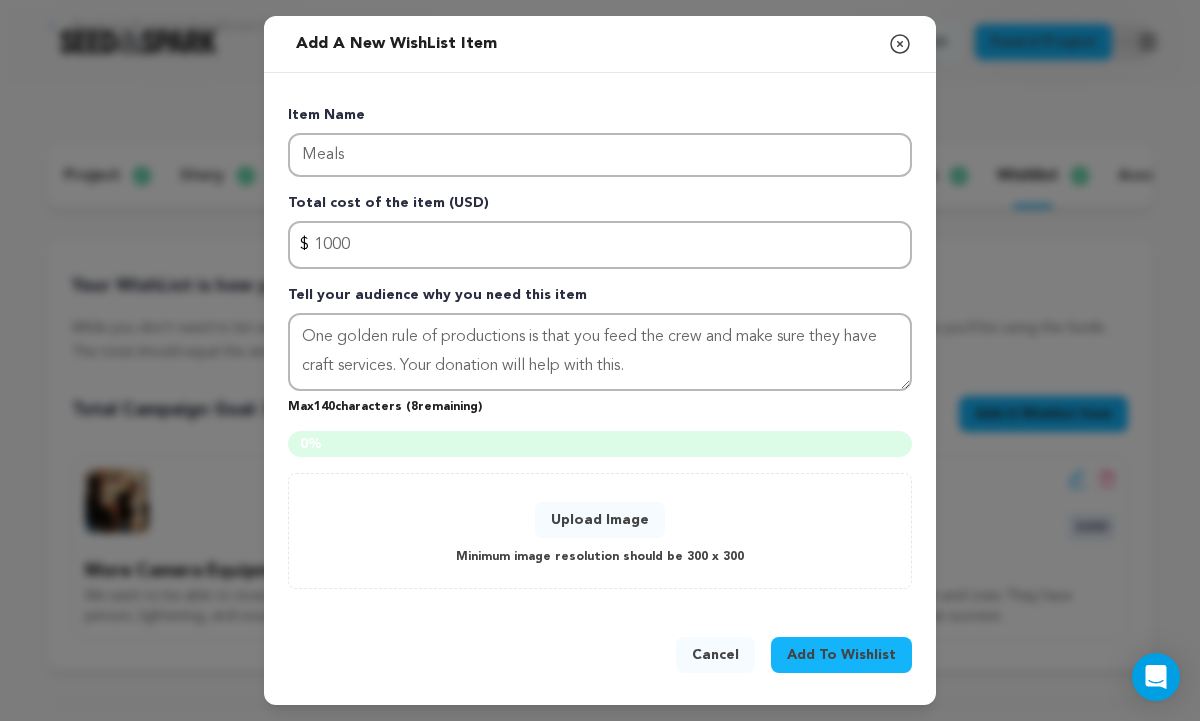 click on "Upload Image" at bounding box center [600, 520] 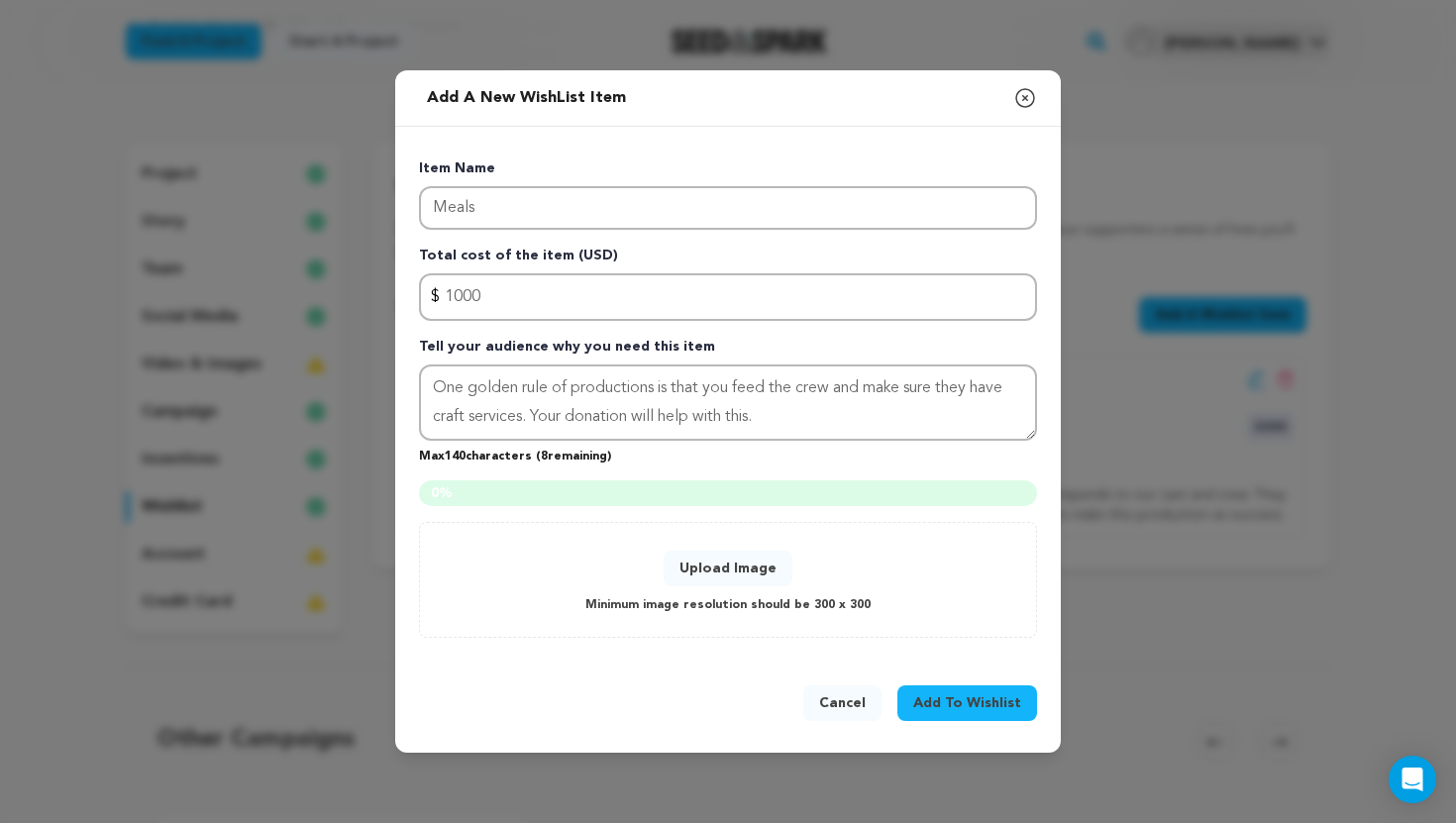 click on "Upload Image" at bounding box center [728, 568] 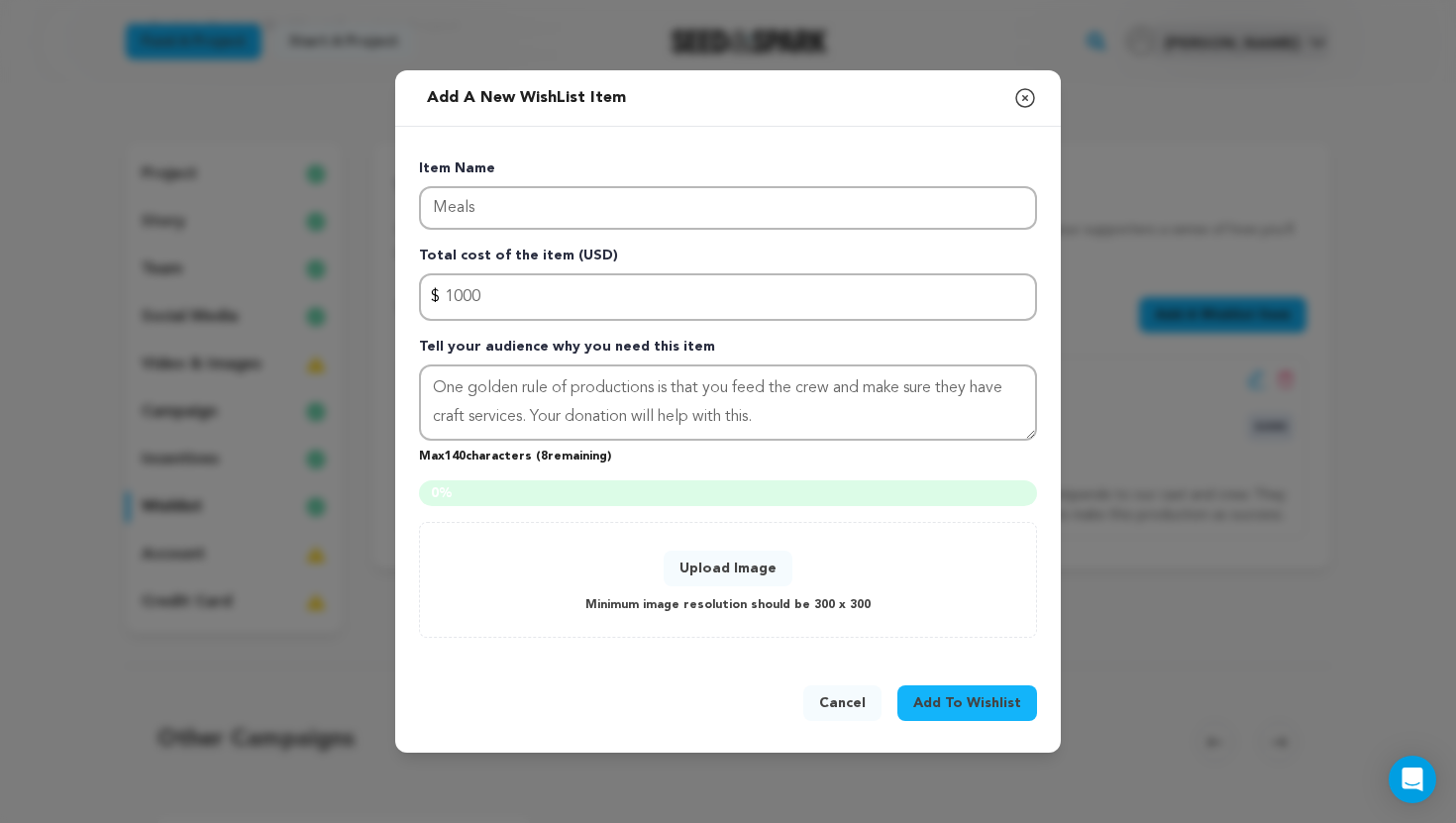 click on "Upload Image" at bounding box center [728, 568] 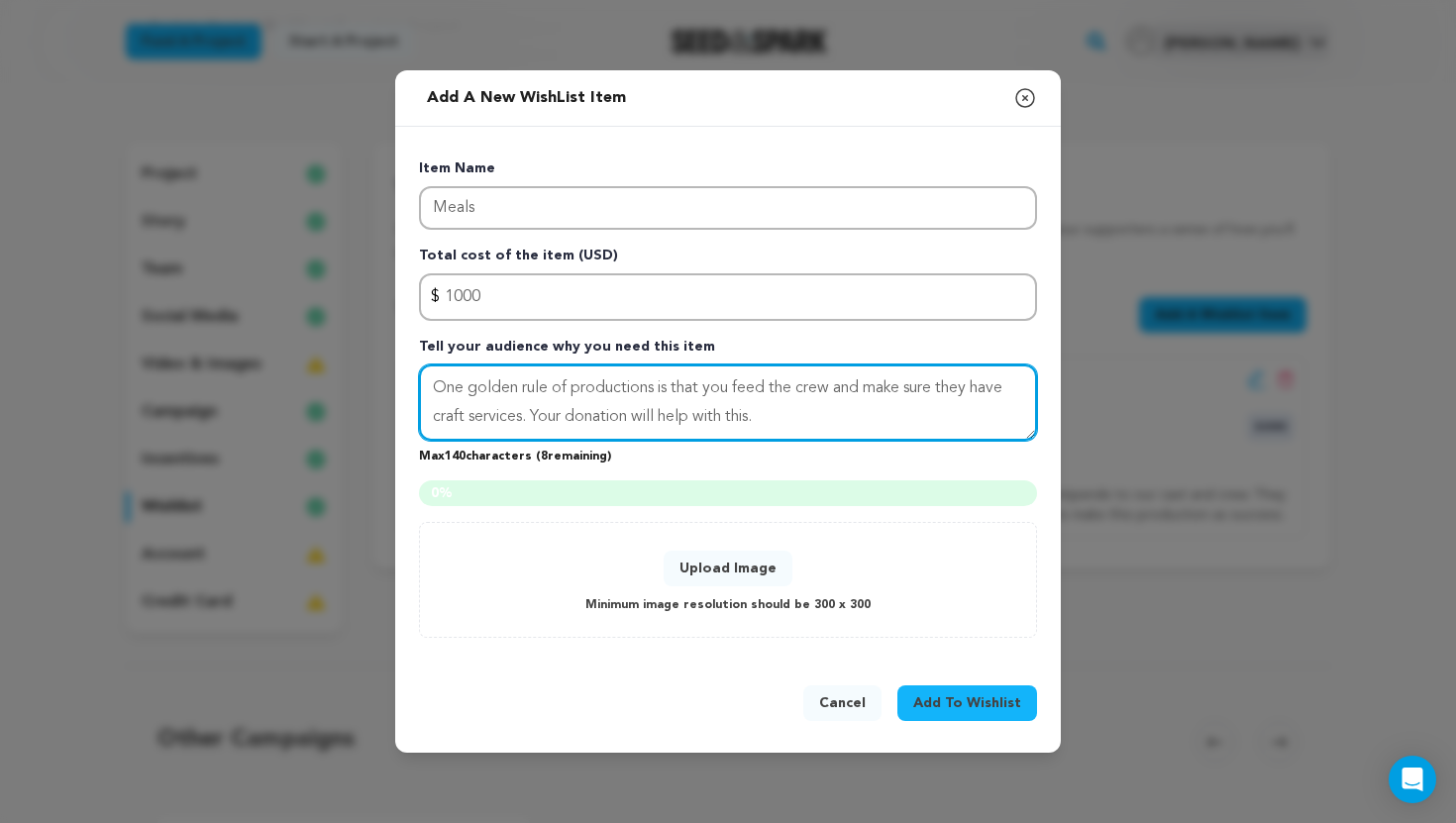 click on "One golden rule of productions is that you feed the crew and make sure they have craft services. Your donation will help with this." at bounding box center [728, 403] 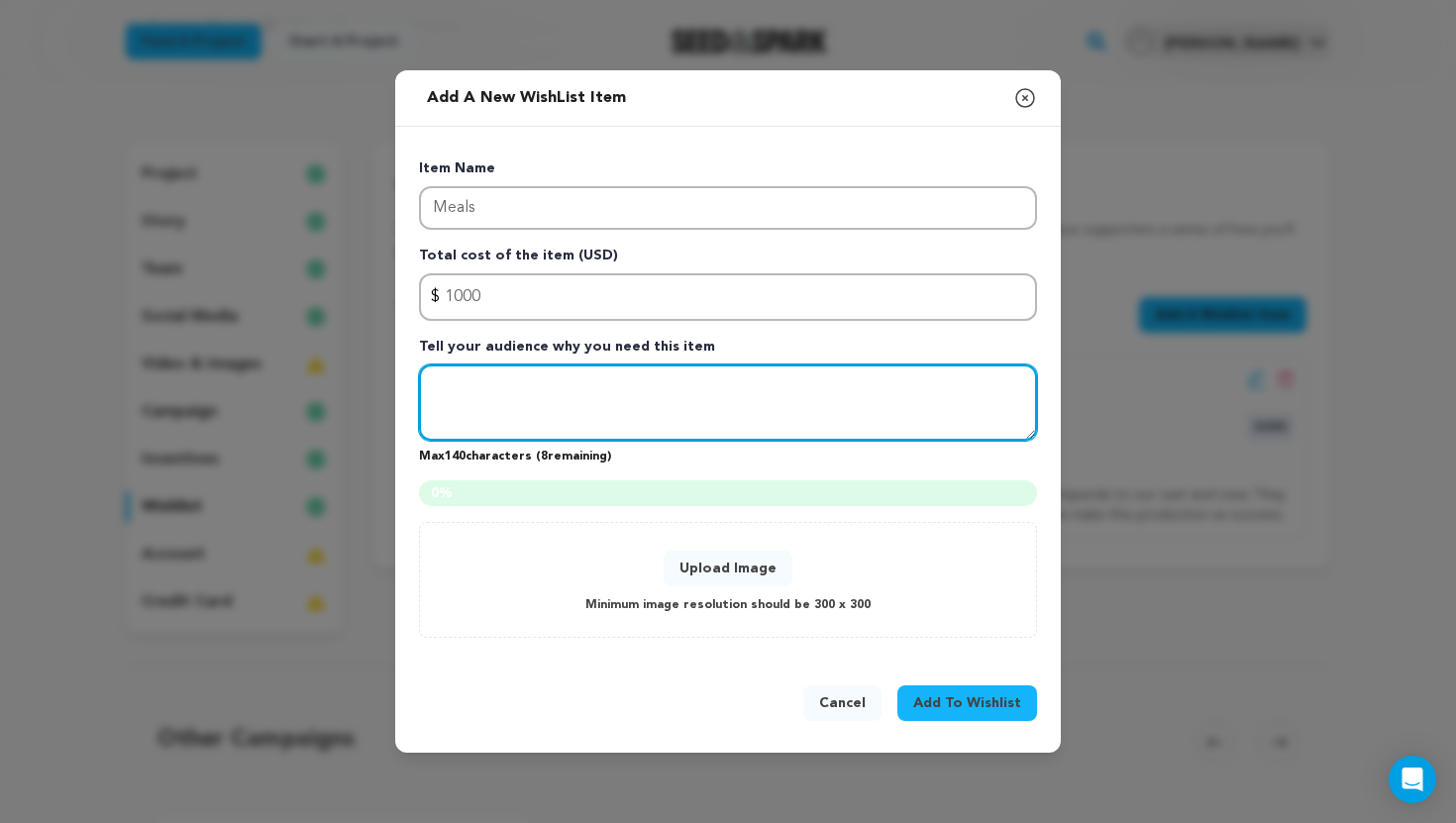 type 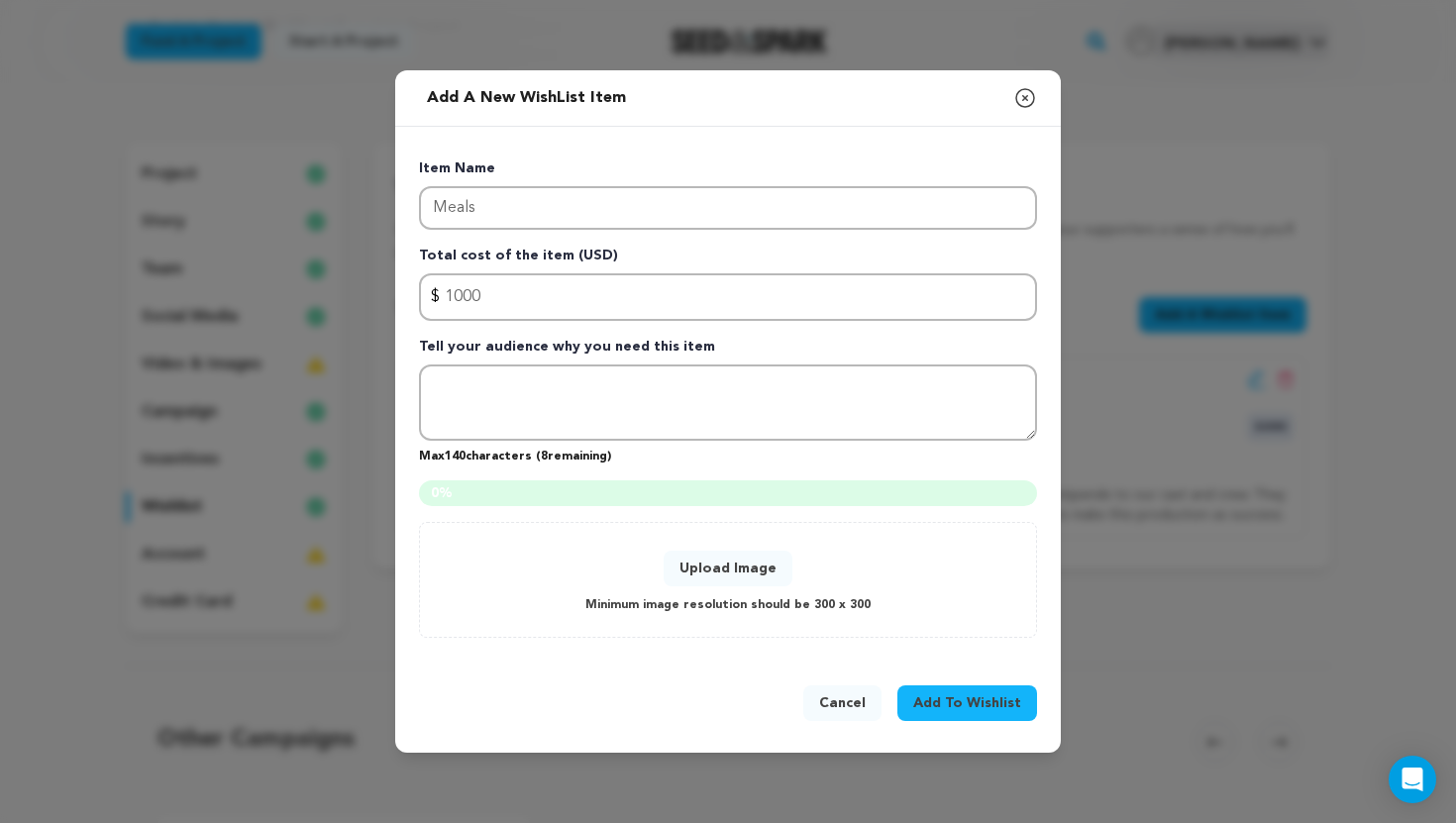 click 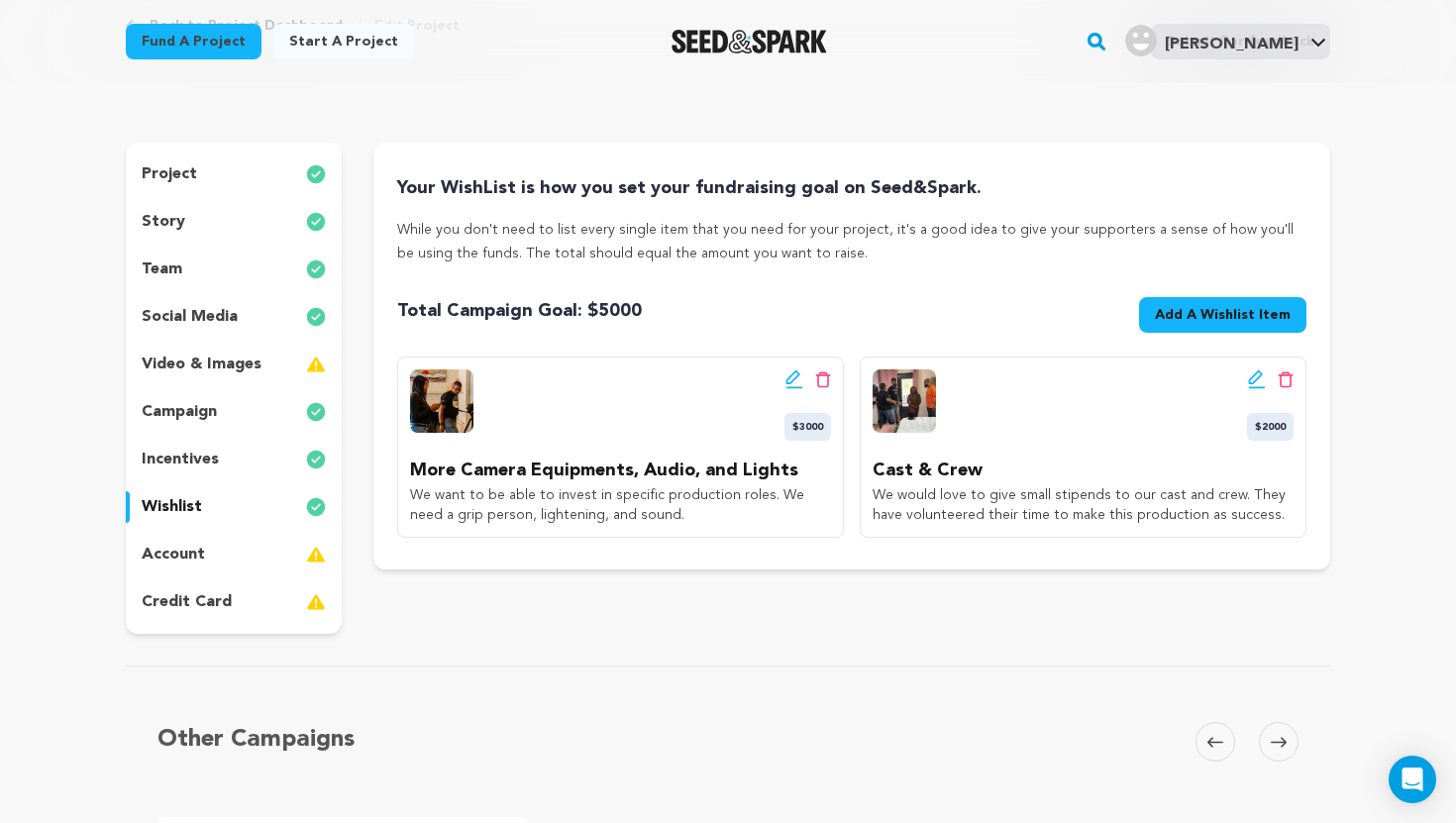 click on "Your WishList is how you set your fundraising goal on Seed&Spark.
While you don't need to list every single item that you need for your project, it's a good idea to give
your supporters a sense of how you'll be using the funds. The total should equal the amount you want to
raise.
Total Campaign Goal: $ 5000
Goal: $
Add A Wishlist Item
New Wishlist Item" at bounding box center [852, 356] 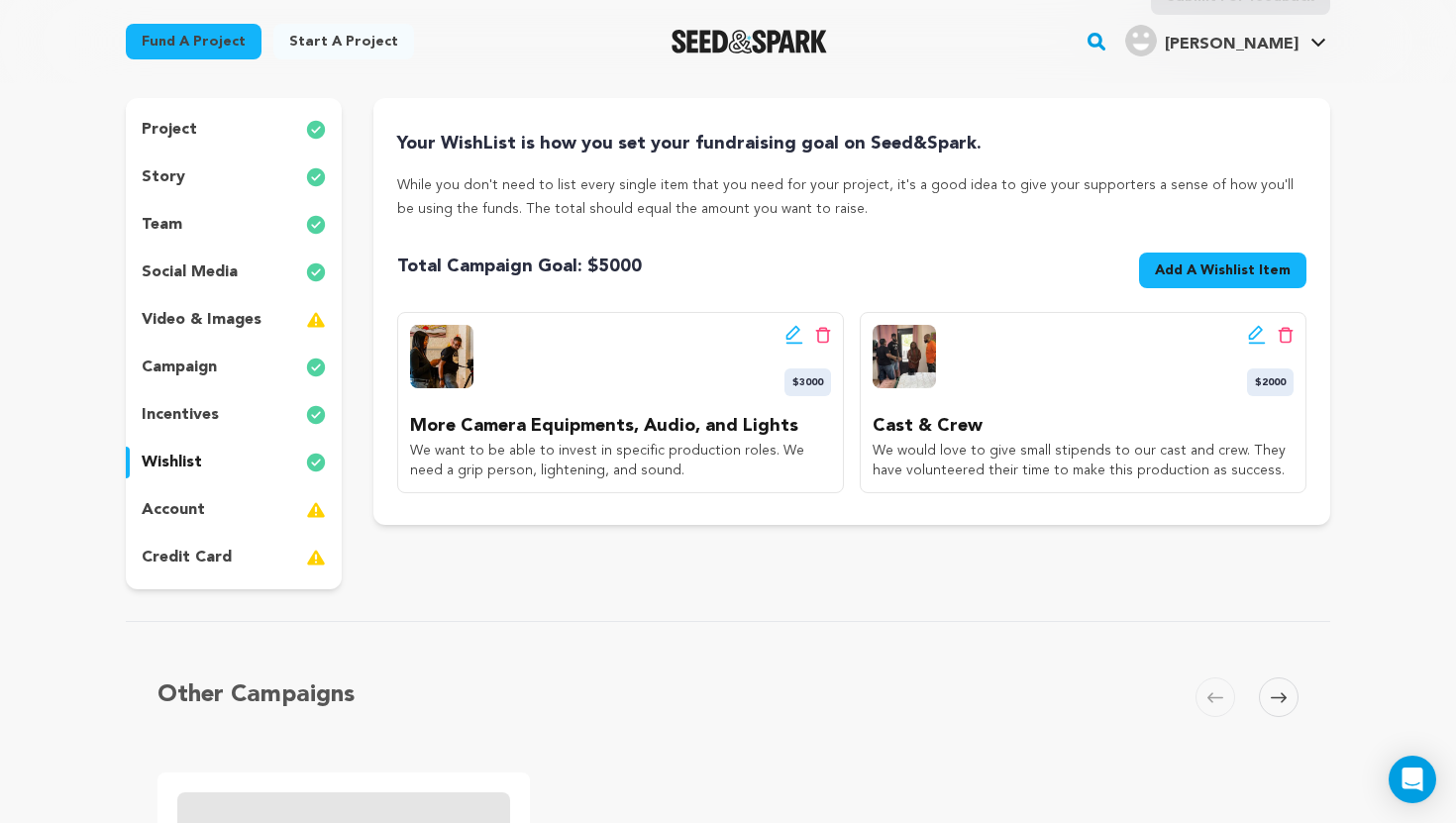 scroll, scrollTop: 158, scrollLeft: 0, axis: vertical 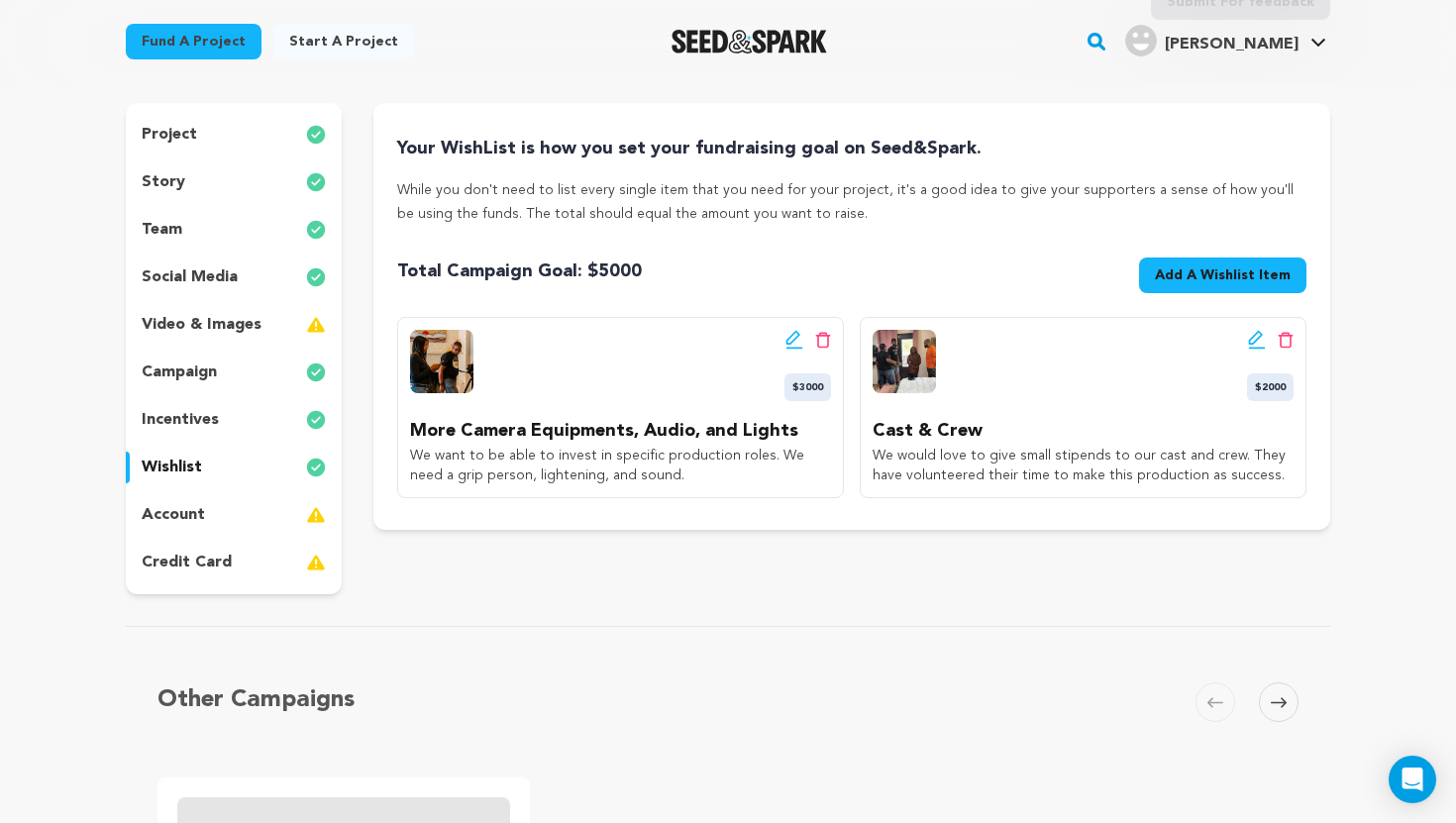 click 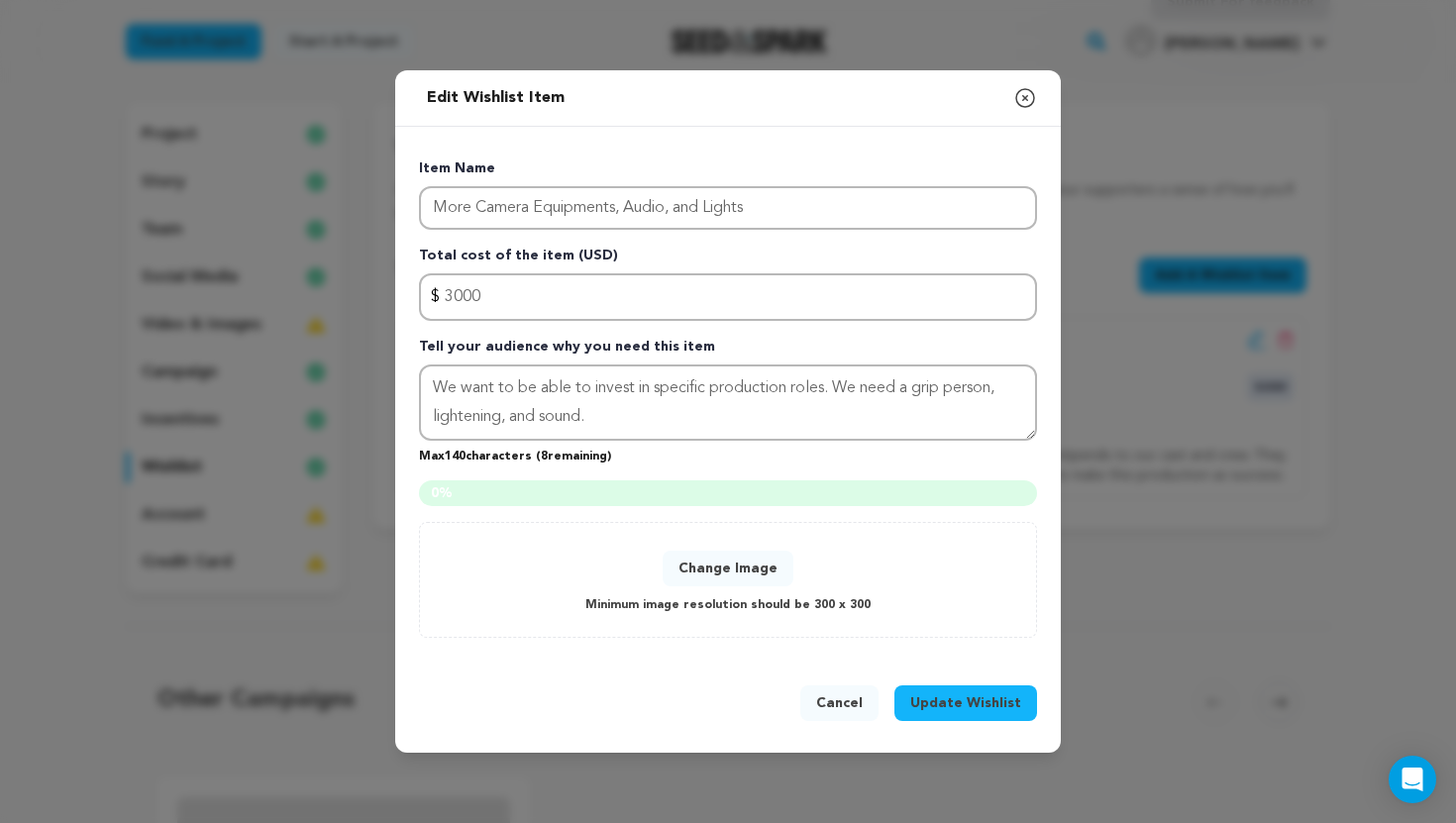 click 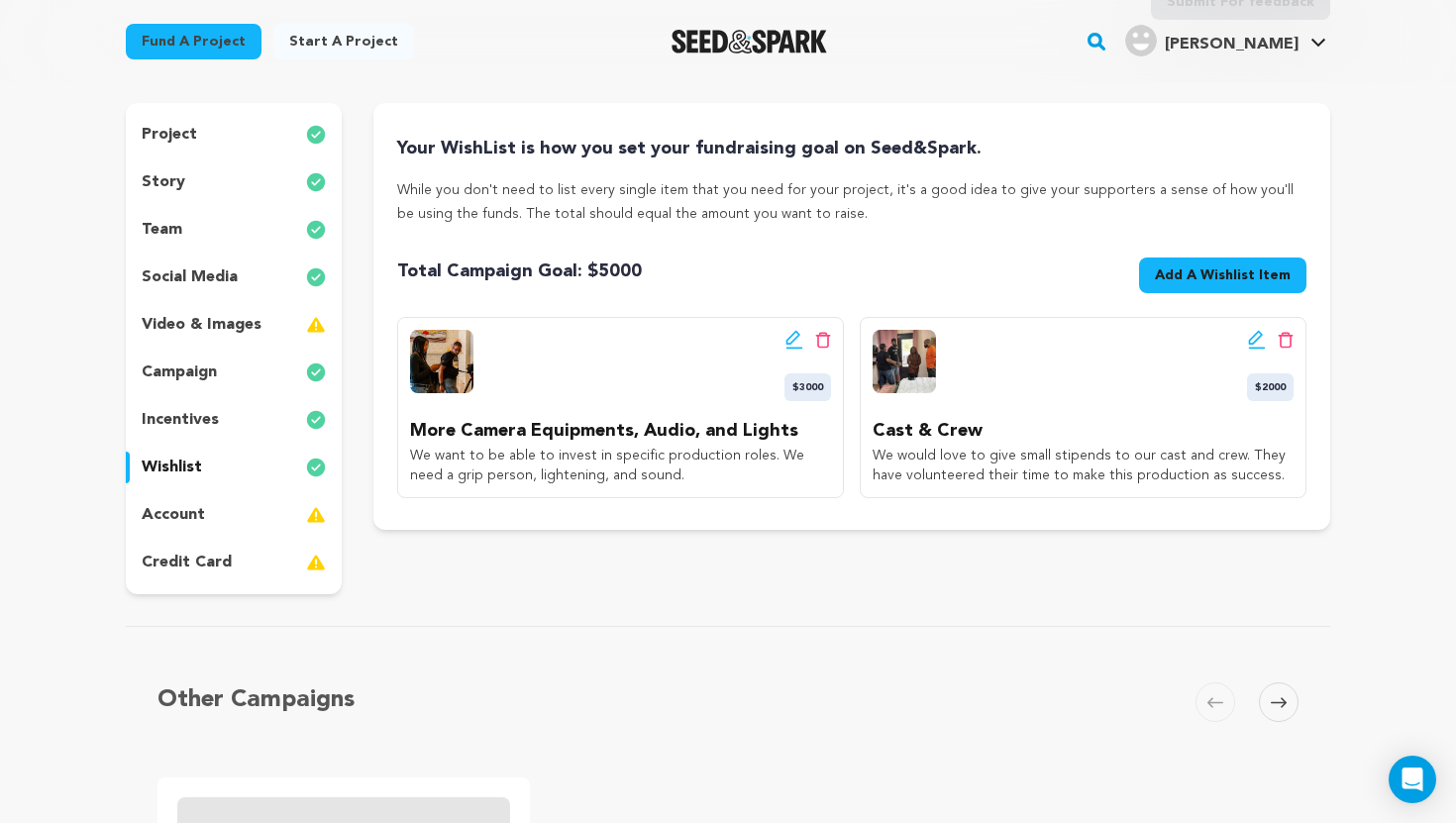 click on "Back to Project Dashboard
Edit Project
Submit For feedback
Submit For feedback
project" at bounding box center (728, 870) 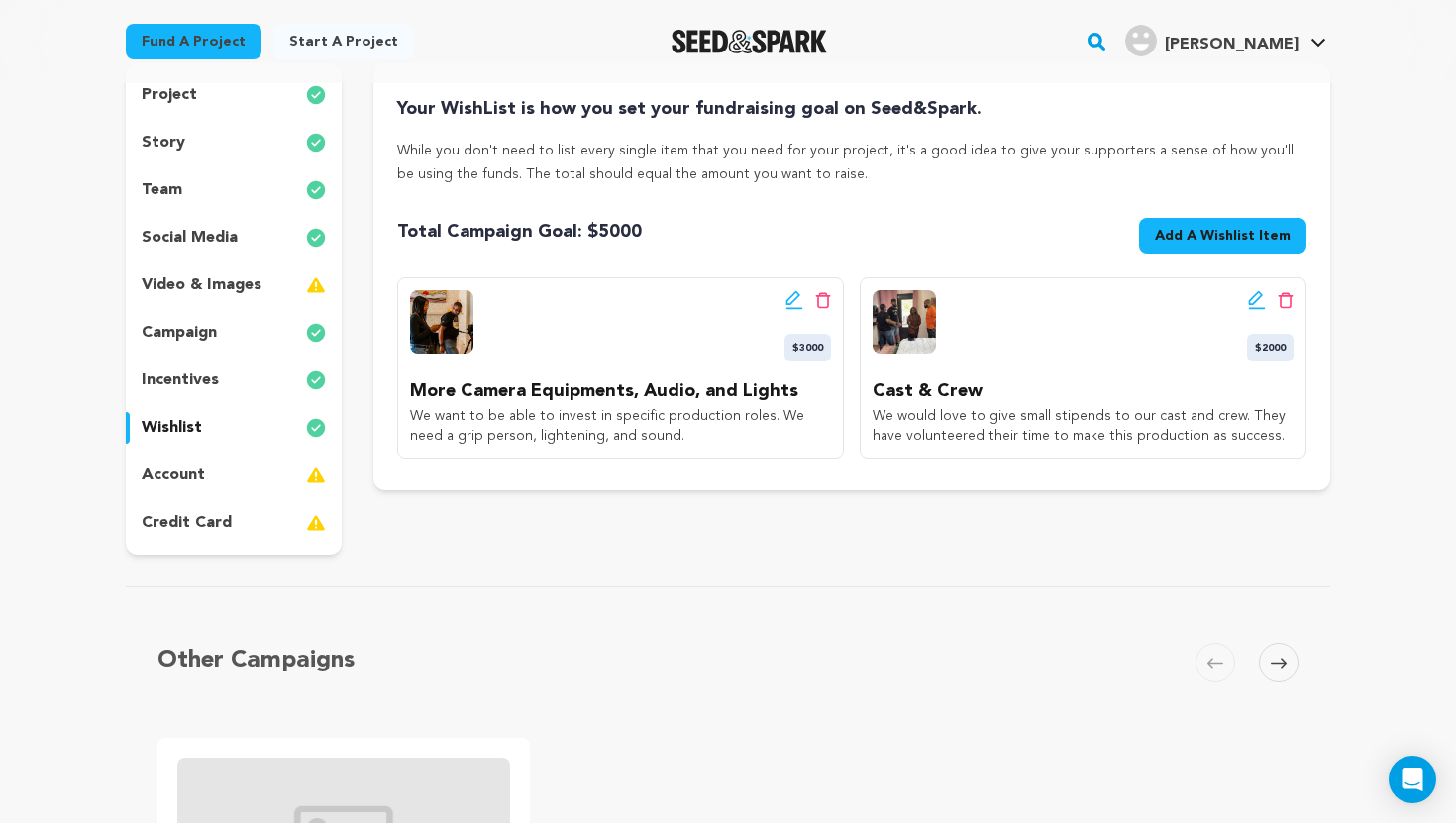 click on "campaign" at bounding box center [234, 333] 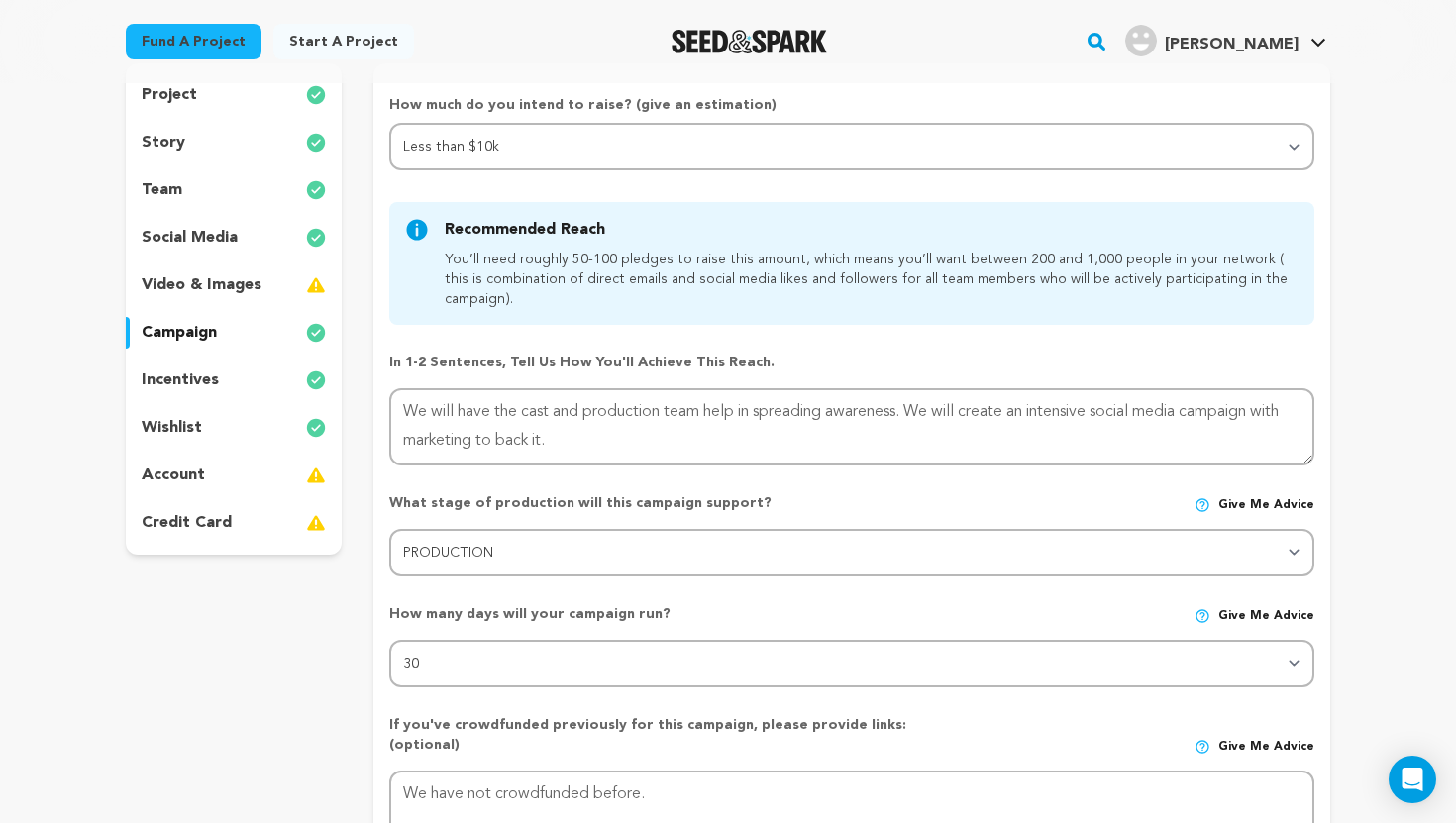 click on "Back to Project Dashboard
Edit Project
Submit For feedback
Submit For feedback
project
story" at bounding box center (728, 848) 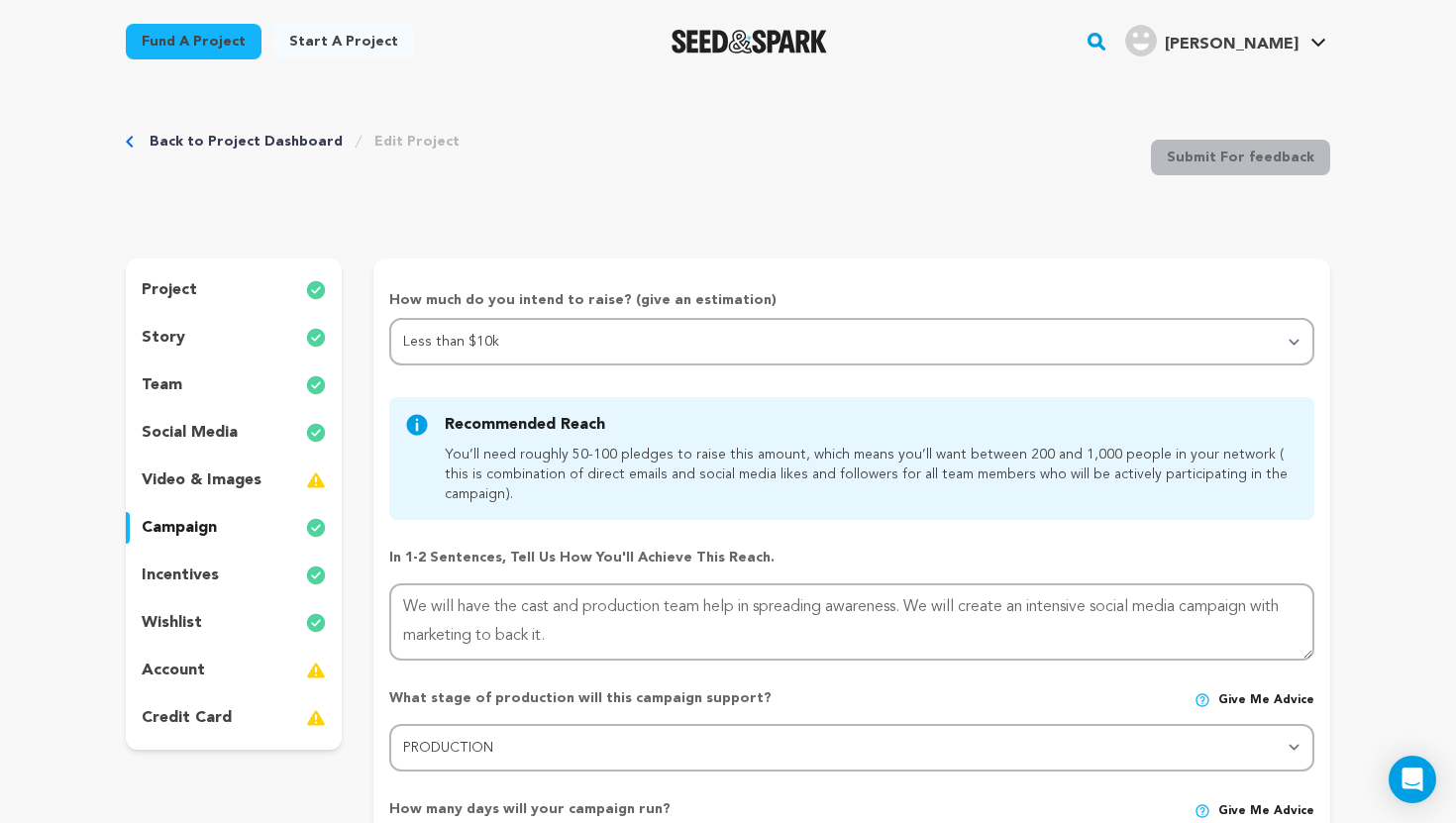 scroll, scrollTop: 0, scrollLeft: 0, axis: both 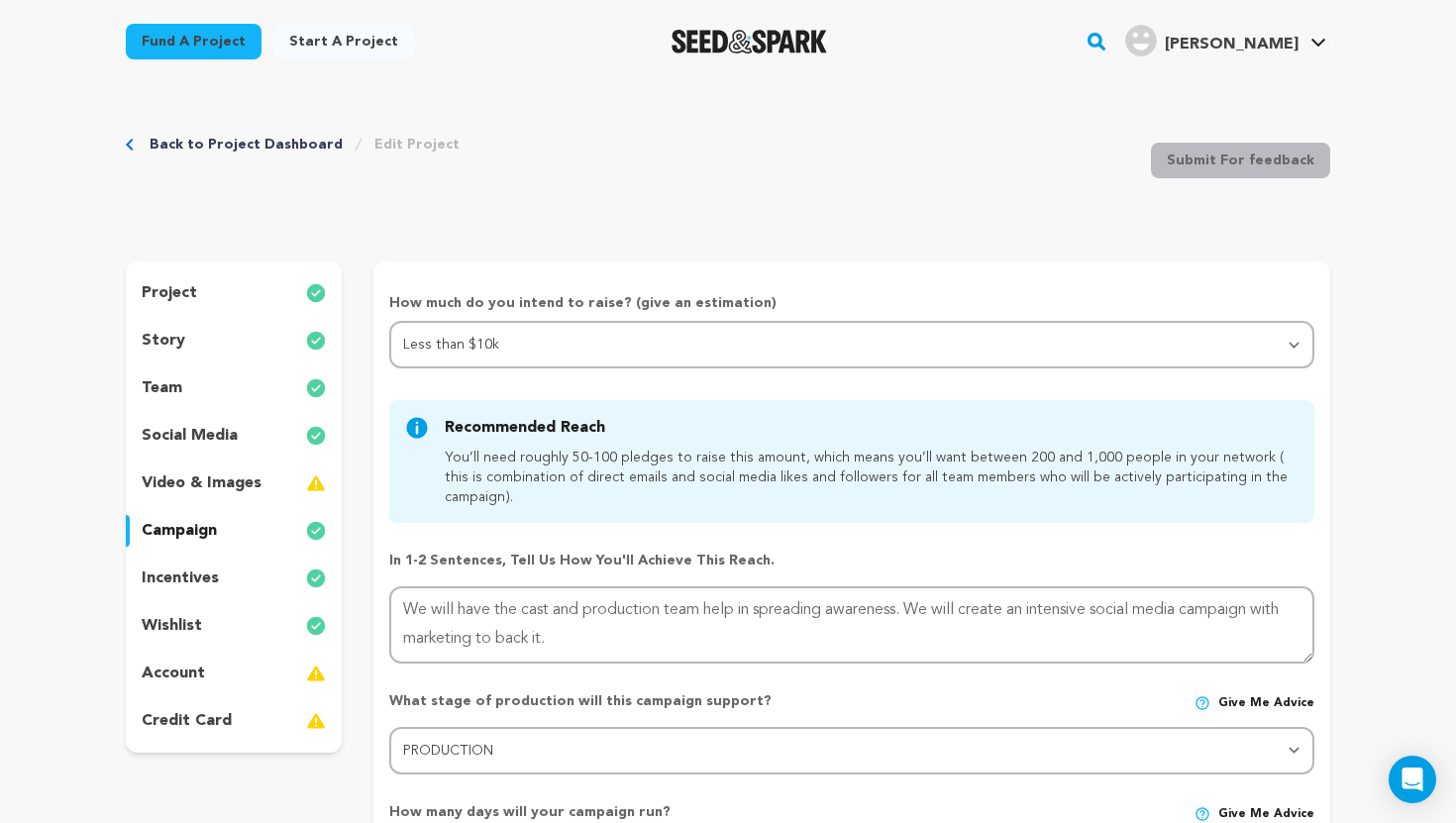 click on "project" at bounding box center [234, 293] 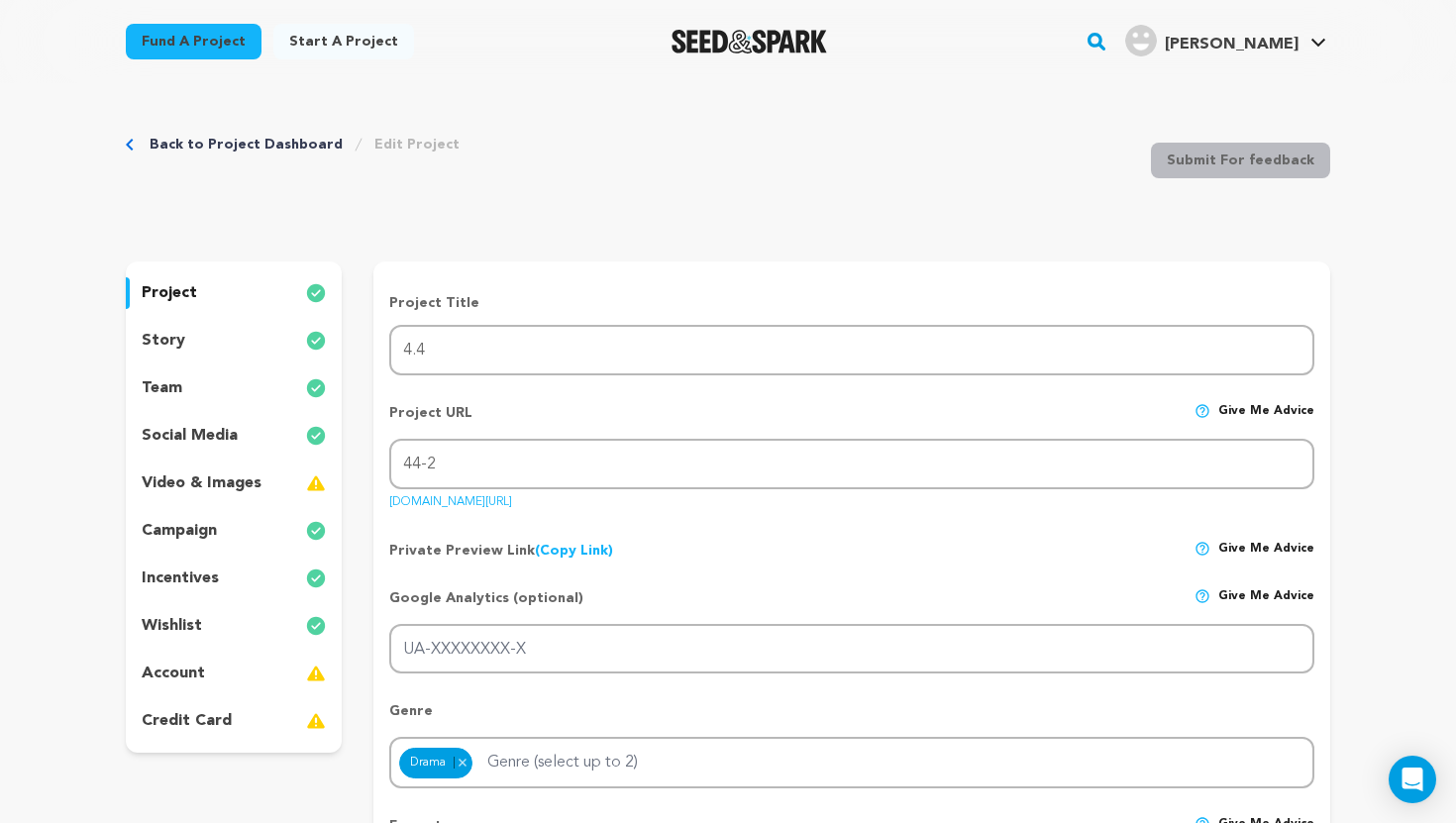 click on "story" at bounding box center (234, 341) 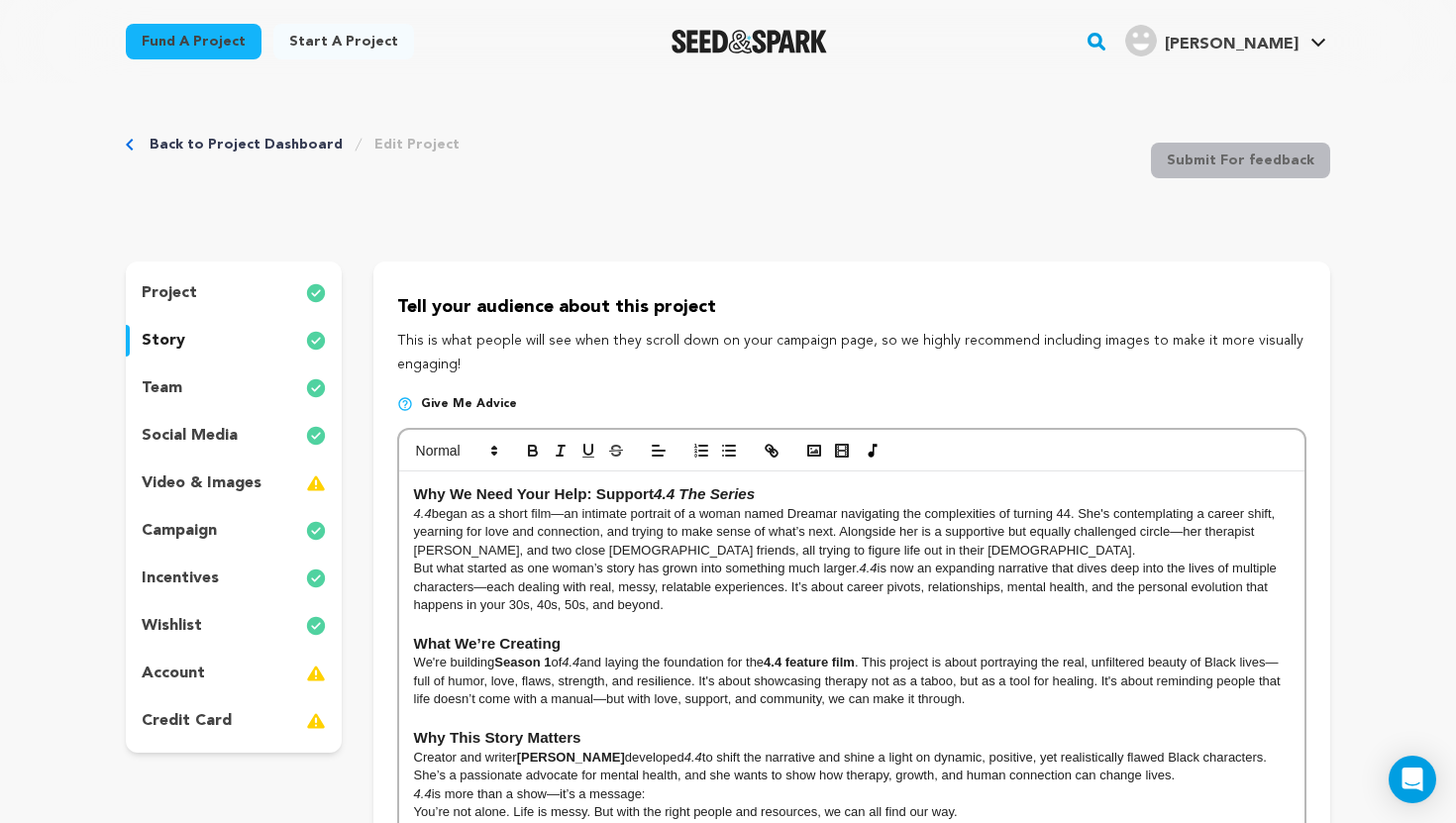 click on "team" at bounding box center [234, 388] 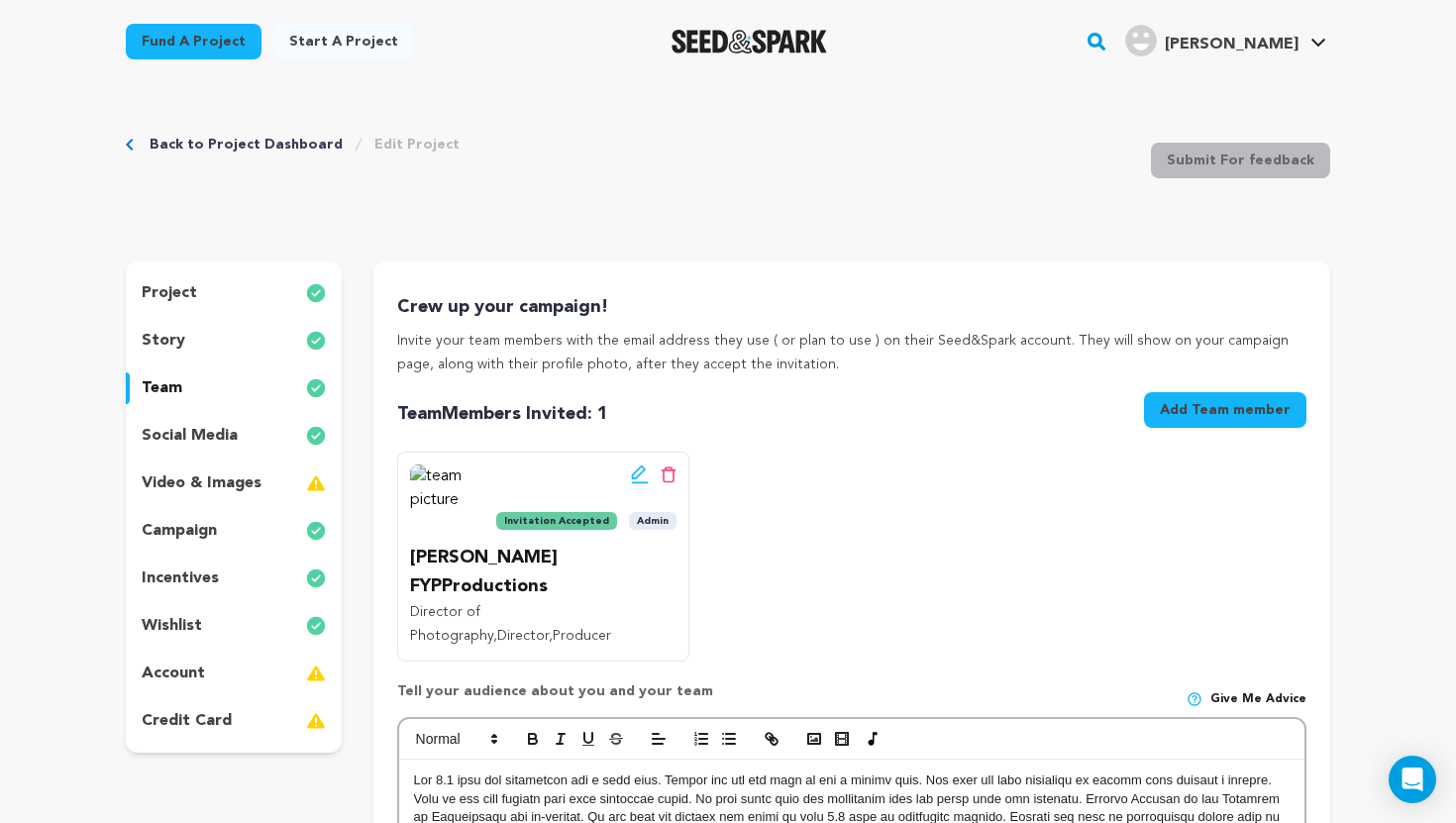 click on "Add Team member" at bounding box center [1225, 410] 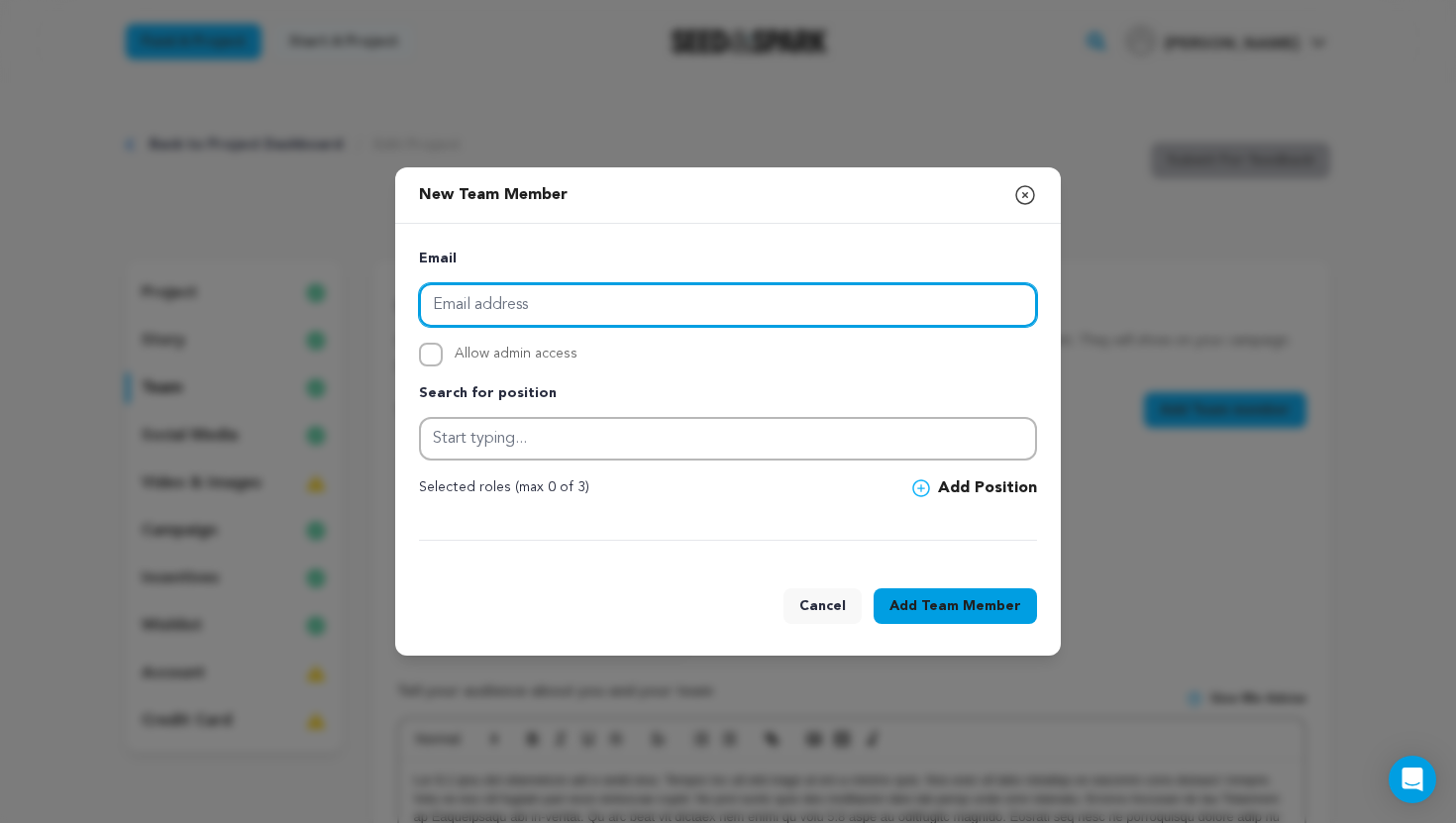 click at bounding box center [728, 305] 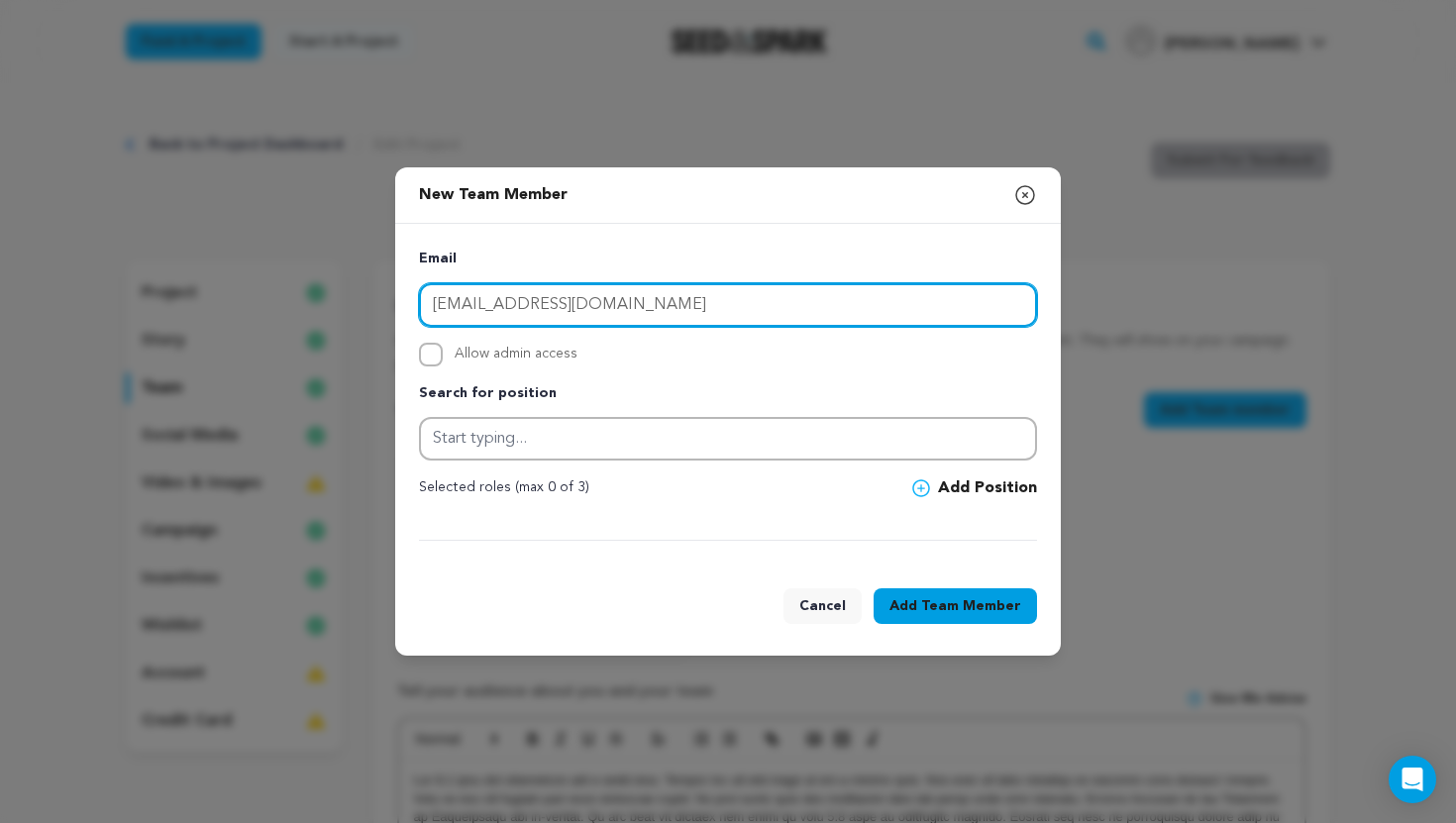 type on "ifeoluwaa@hotmail.com" 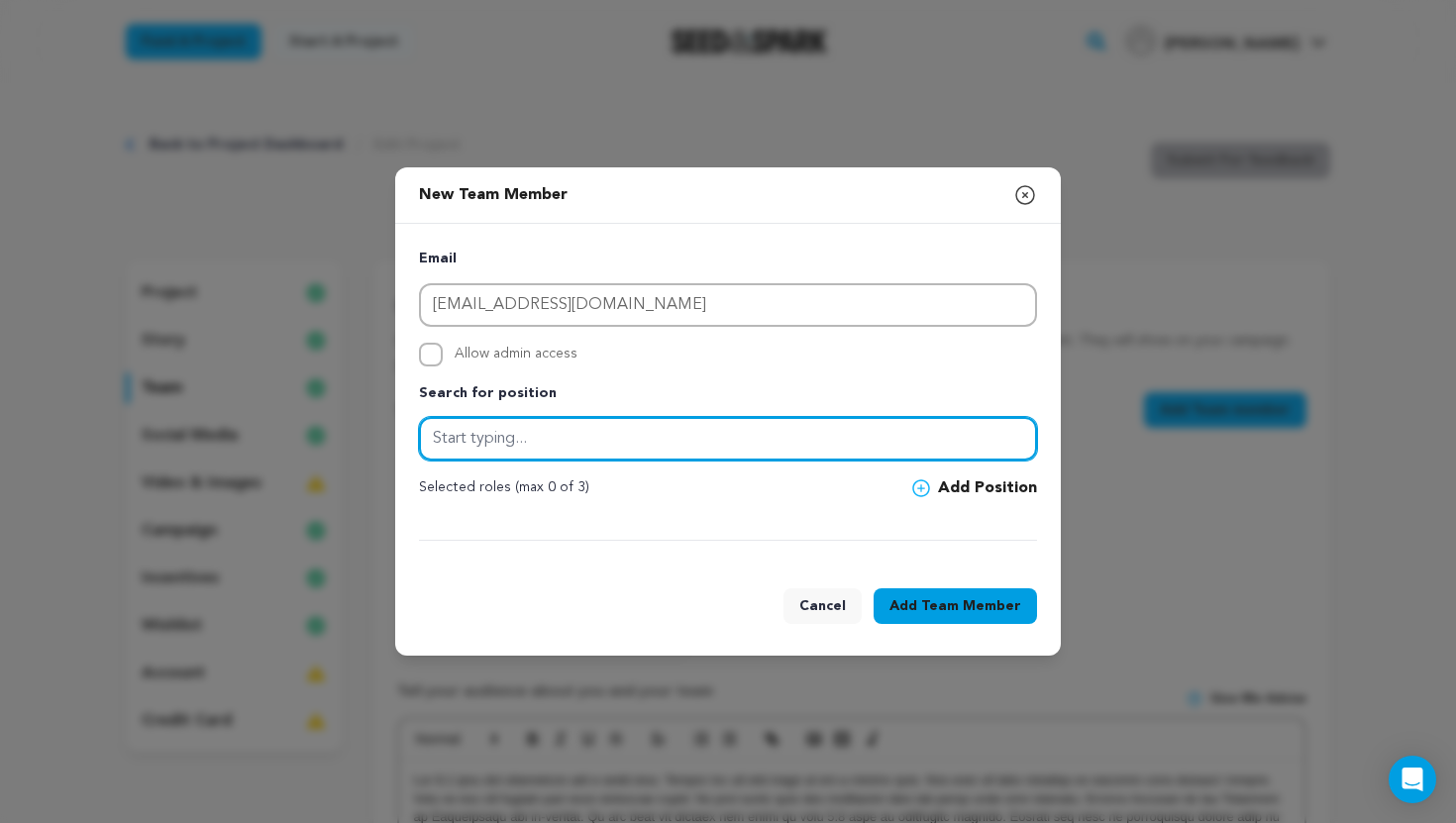 click at bounding box center (728, 439) 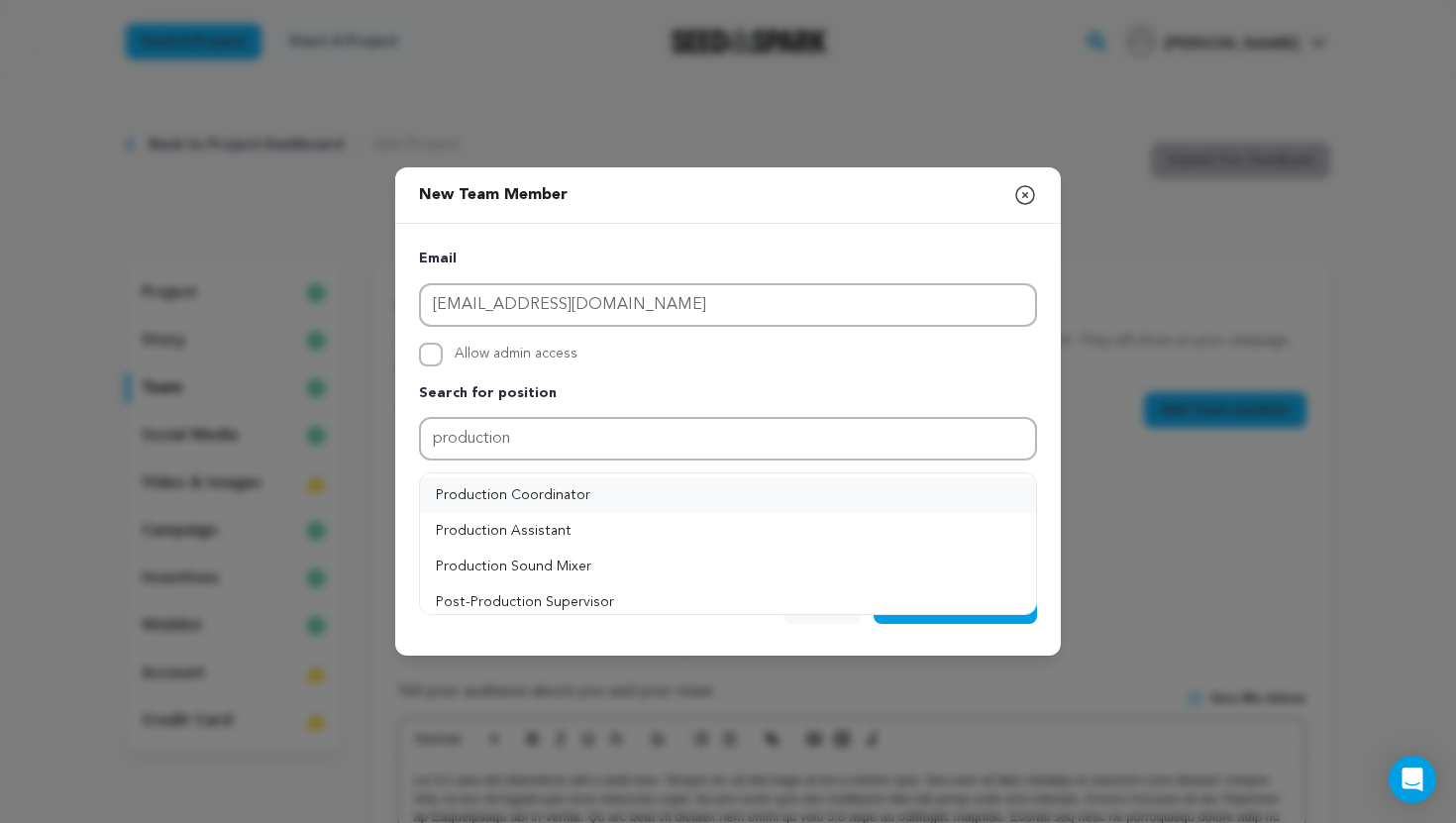 click on "Production Coordinator" at bounding box center (728, 495) 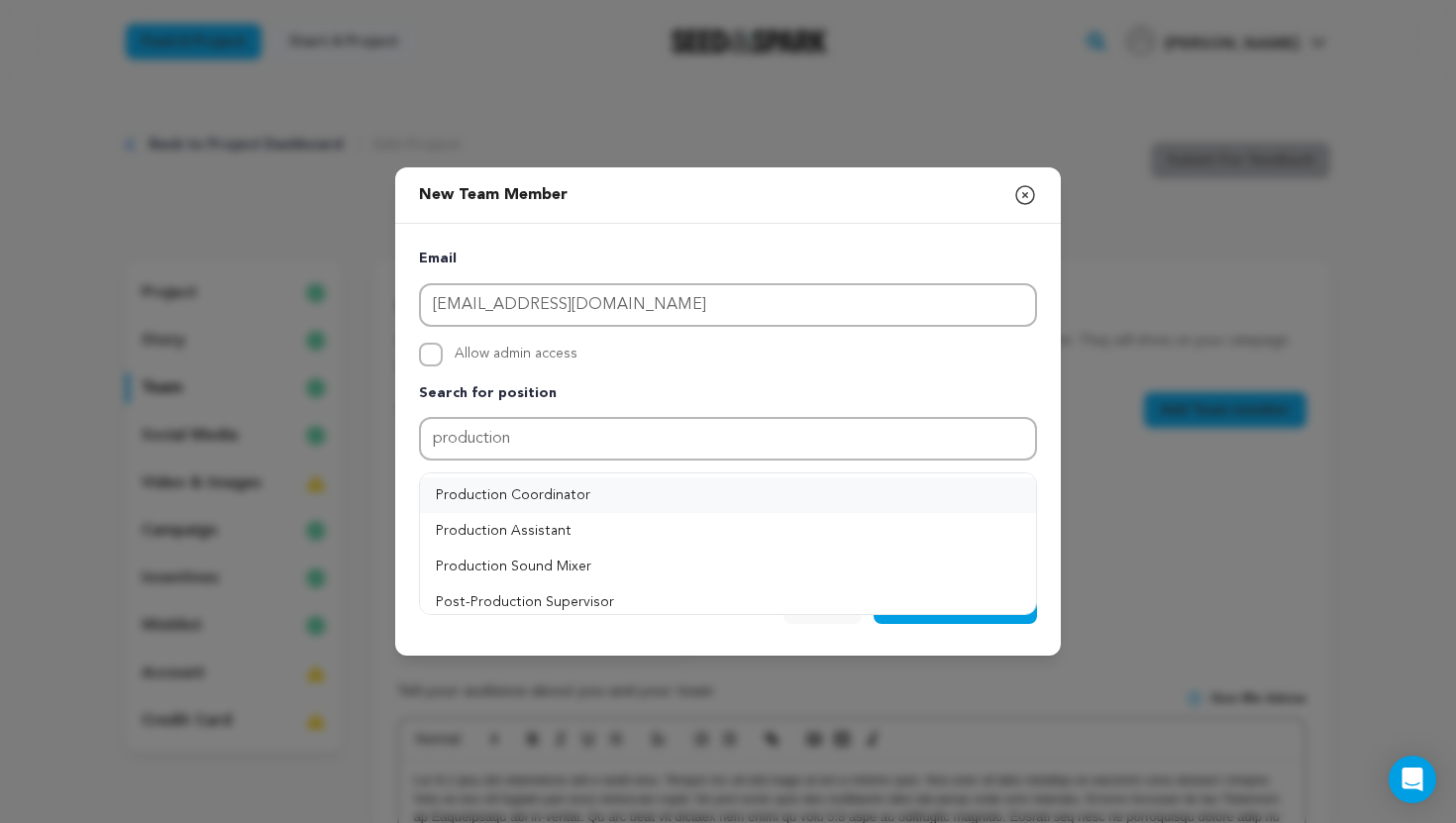 type on "Production Coordinator" 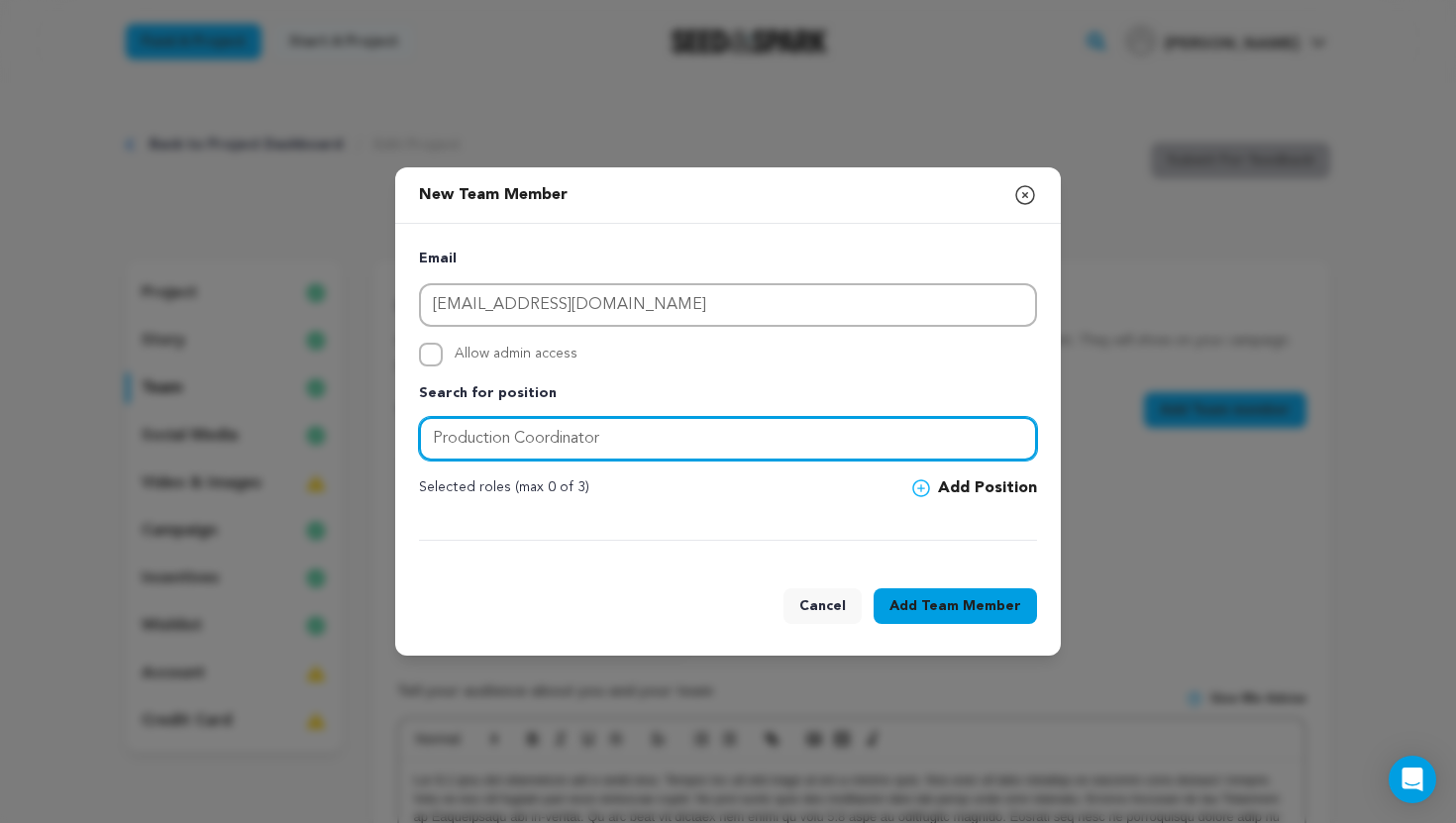 click on "Production Coordinator" at bounding box center (728, 439) 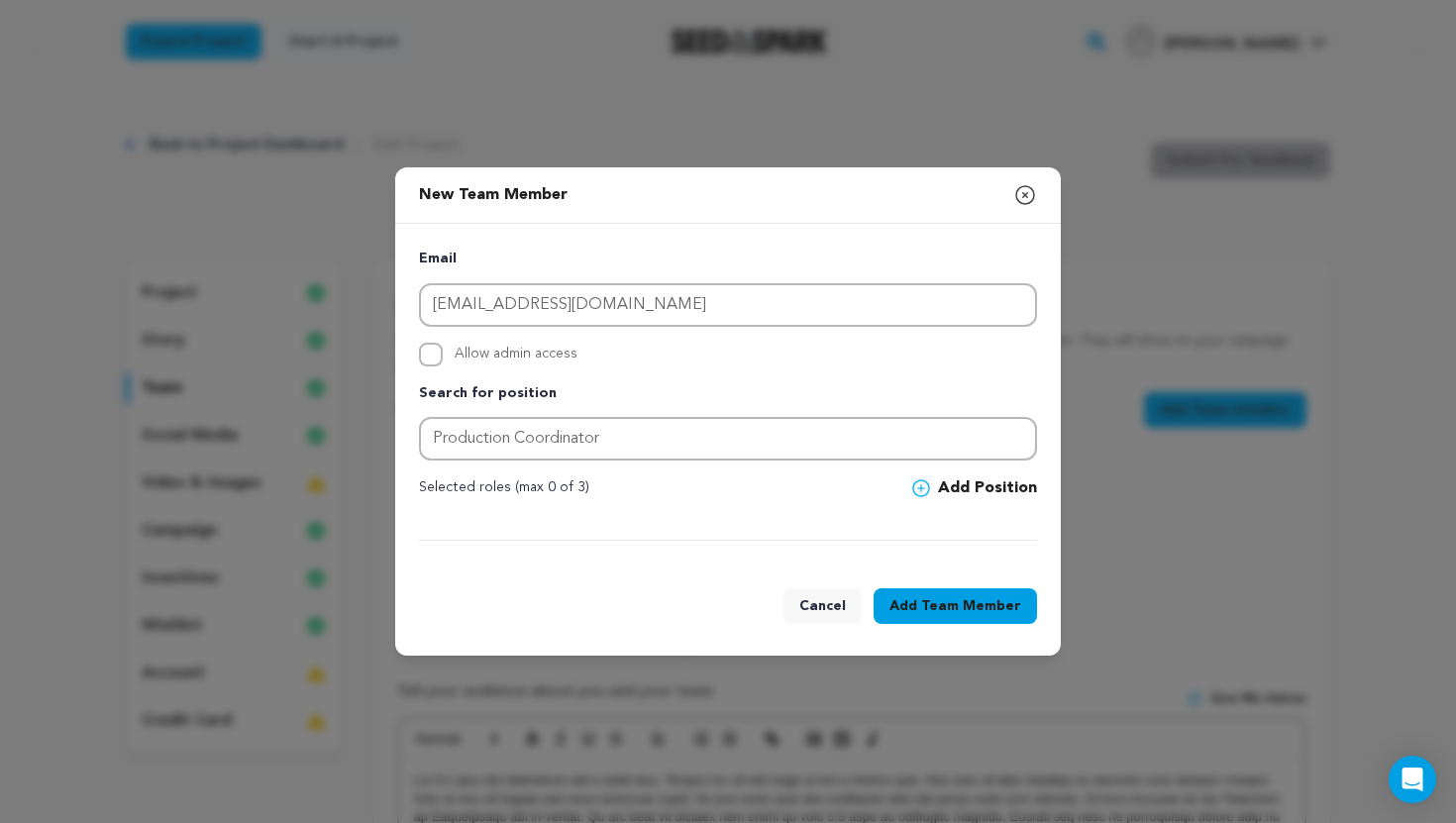 click 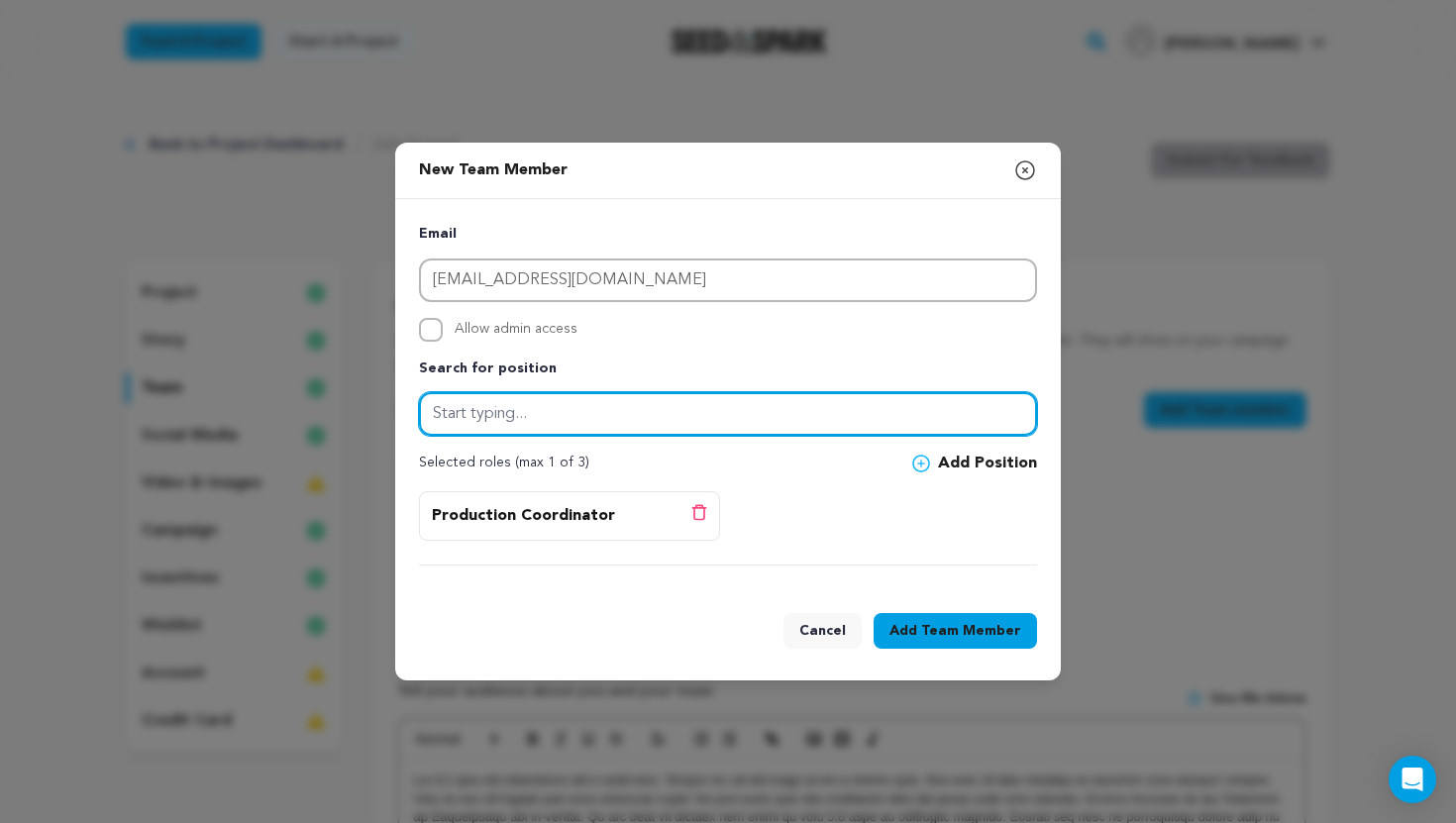 click at bounding box center (728, 414) 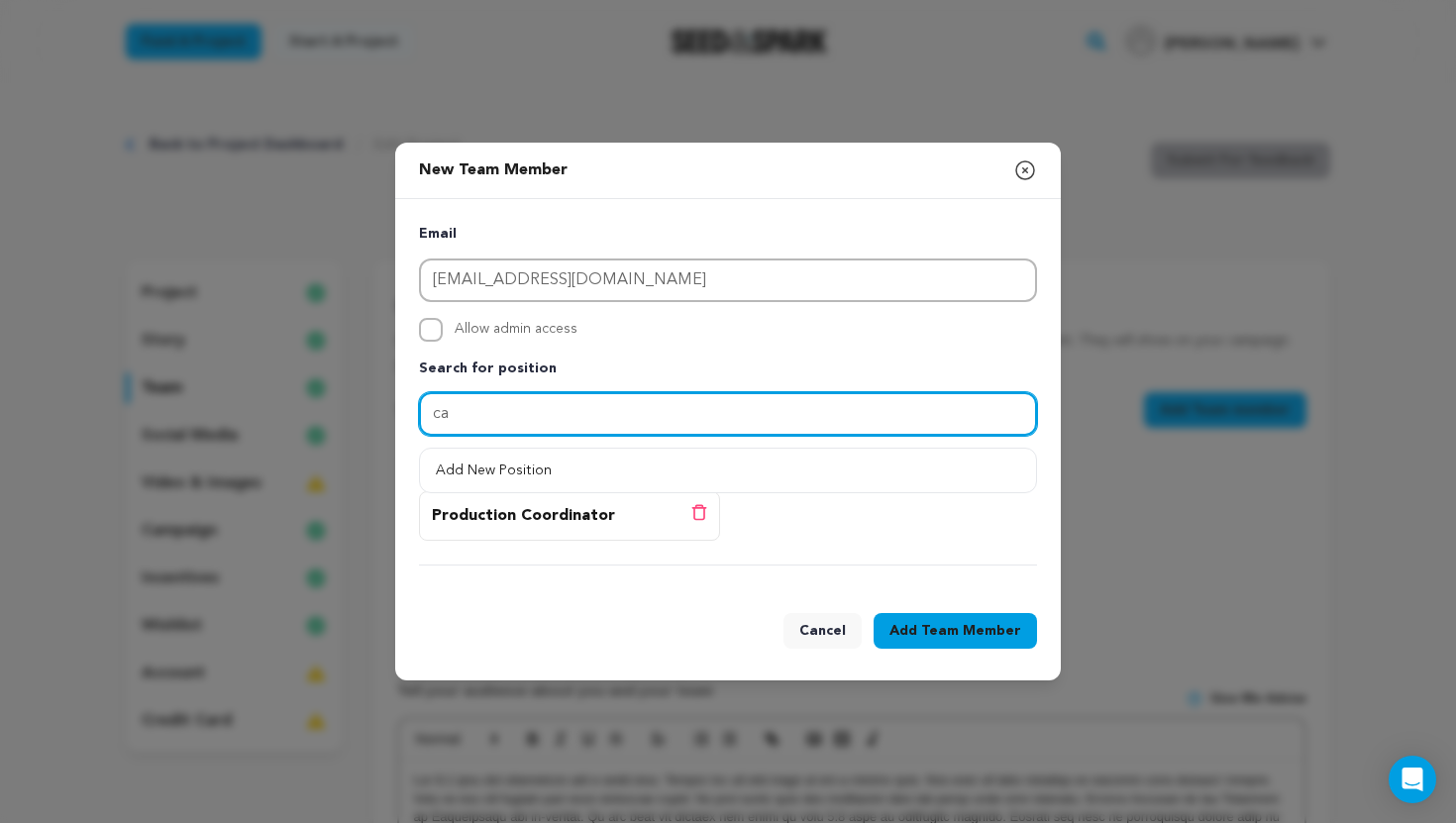 type on "c" 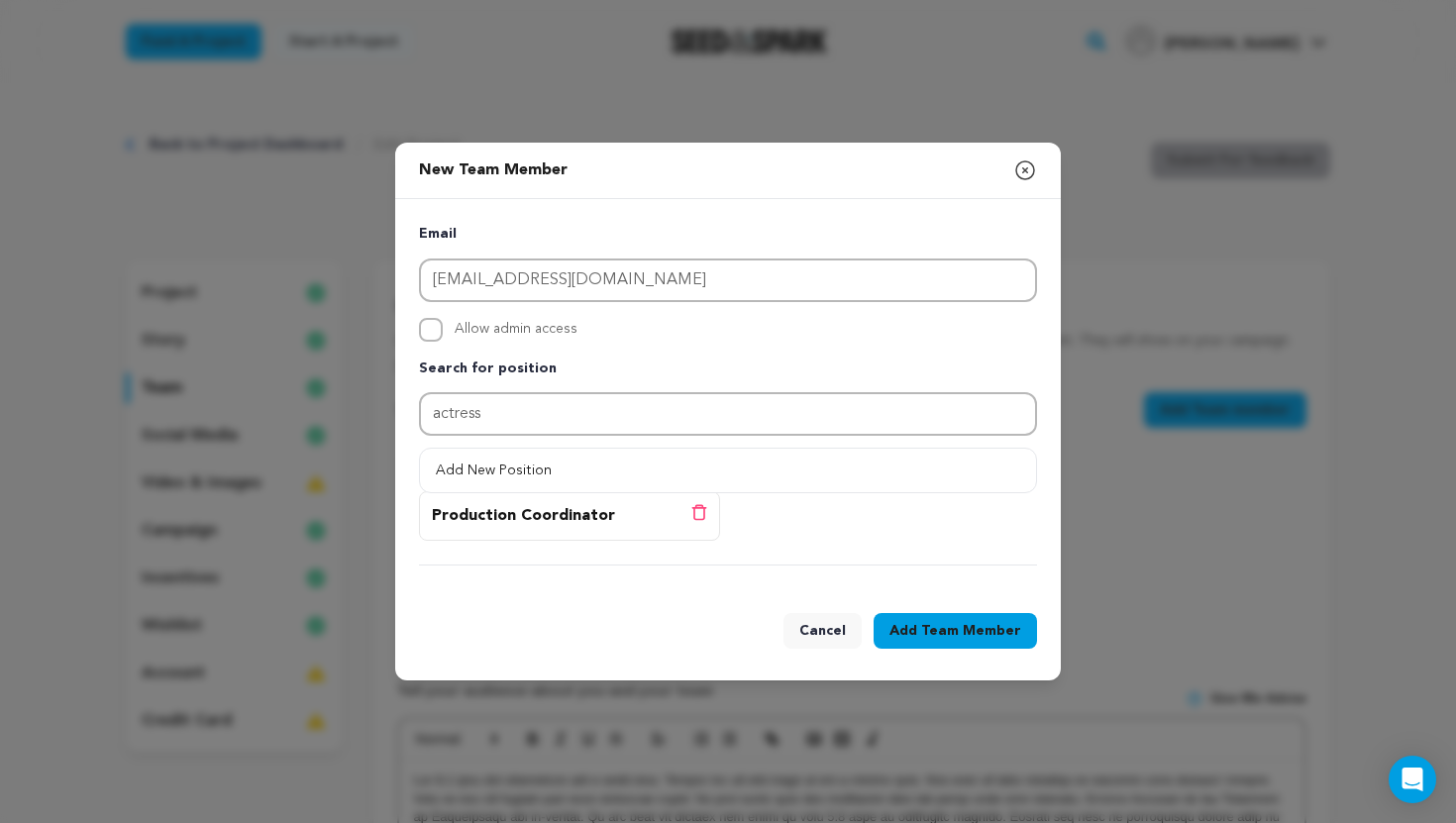 click on "Production Coordinator
Delete position" at bounding box center (728, 528) 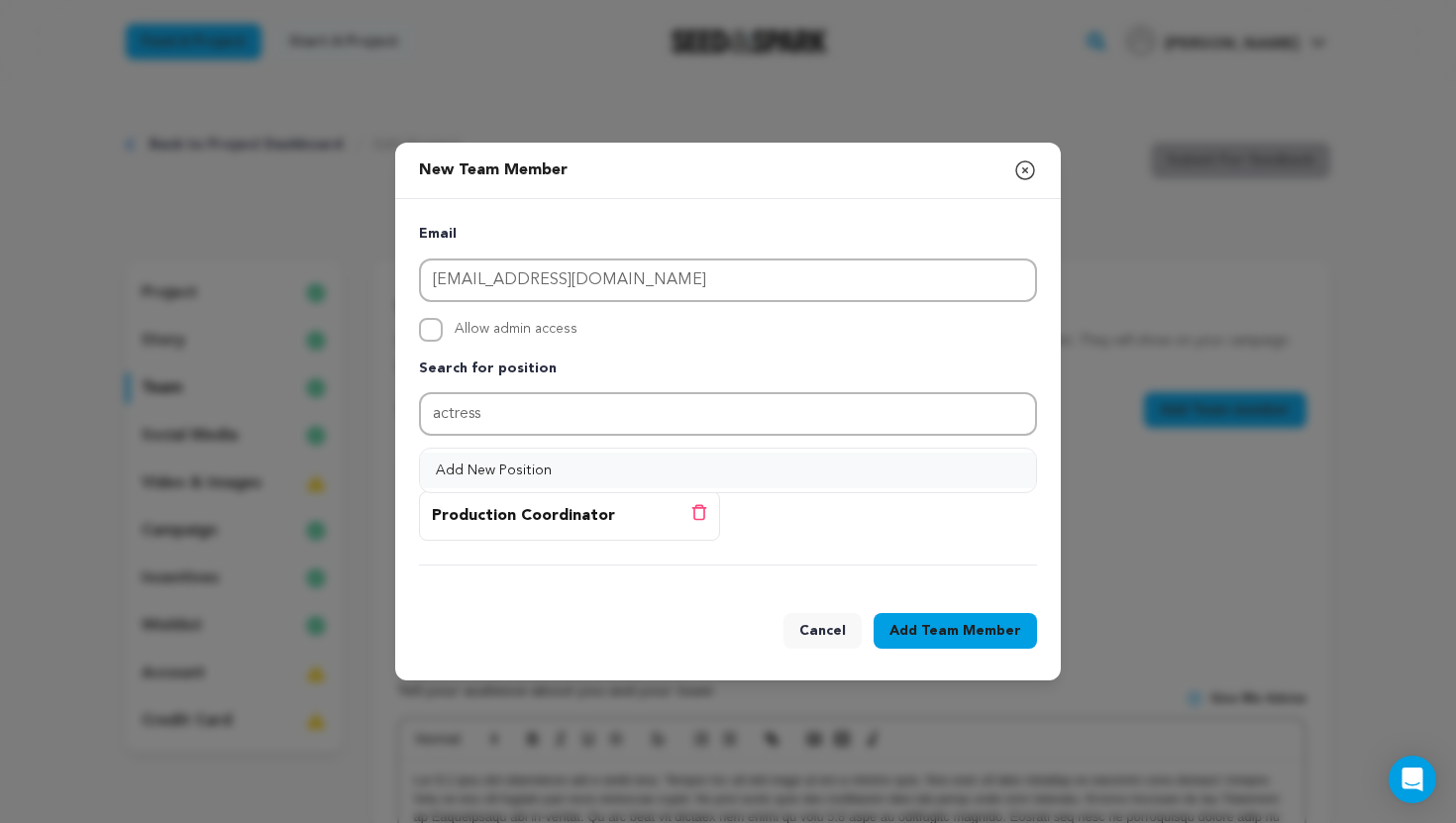 click on "Add New Position" at bounding box center [728, 470] 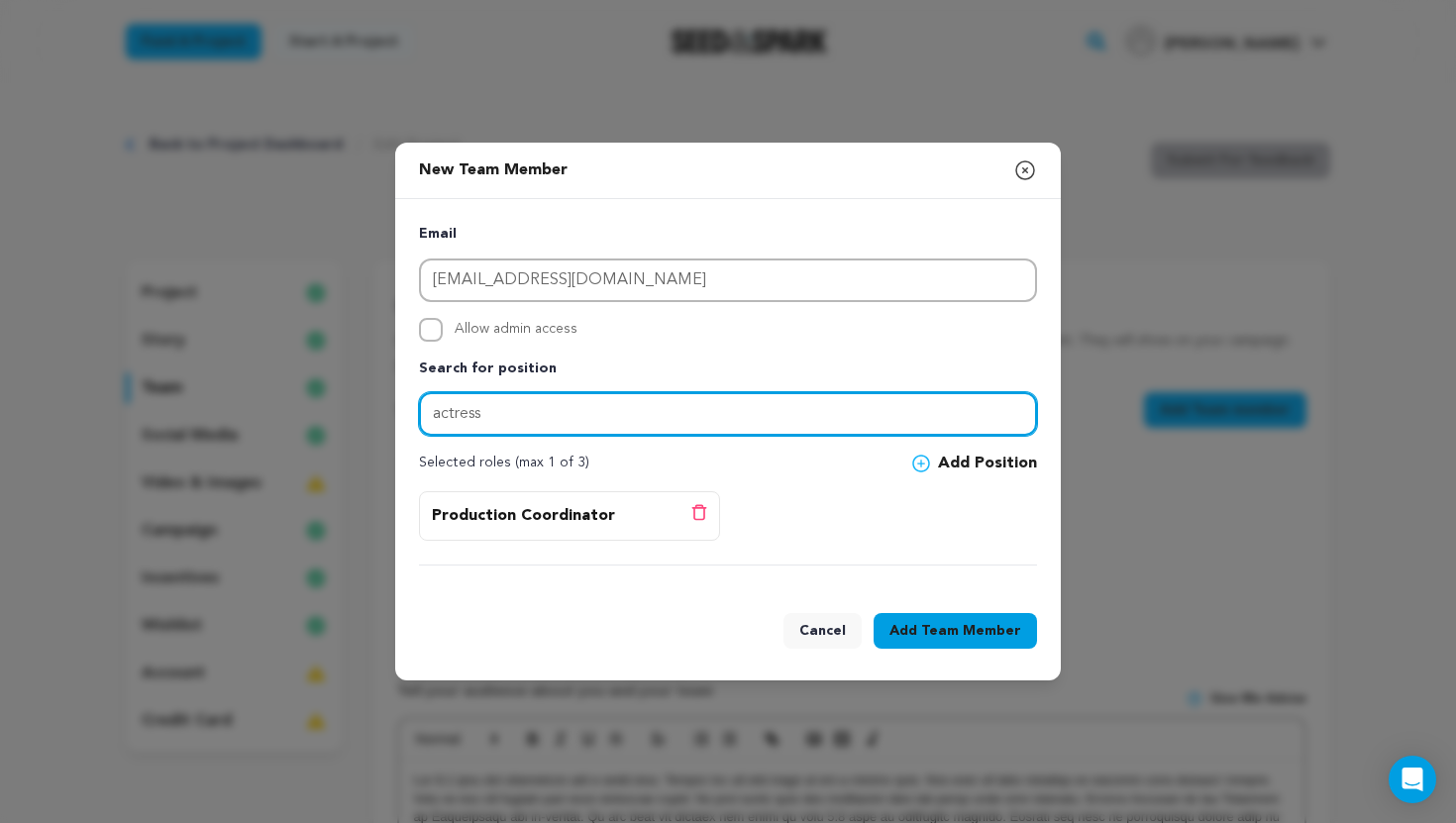 click on "actress" at bounding box center (728, 414) 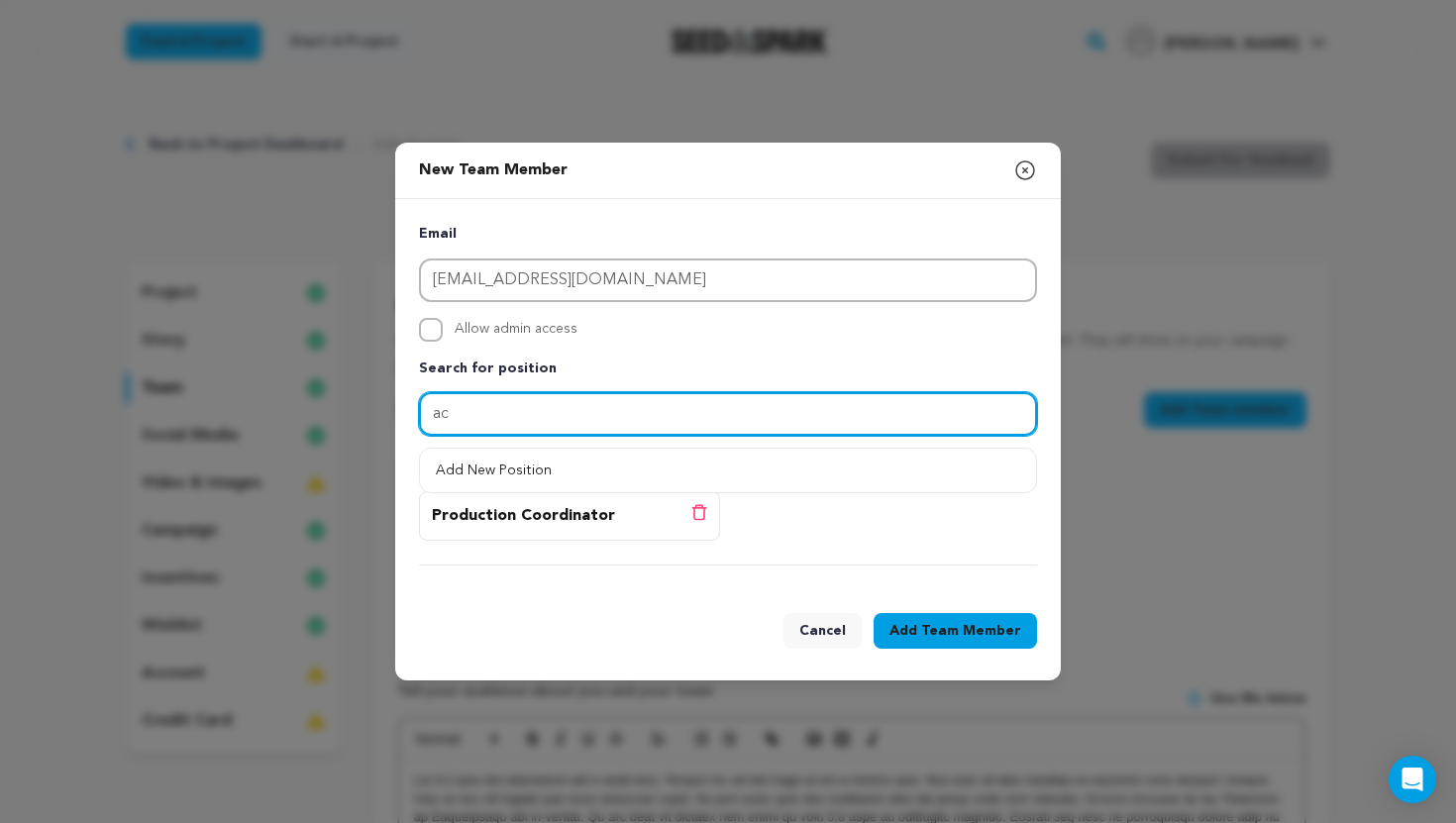type on "a" 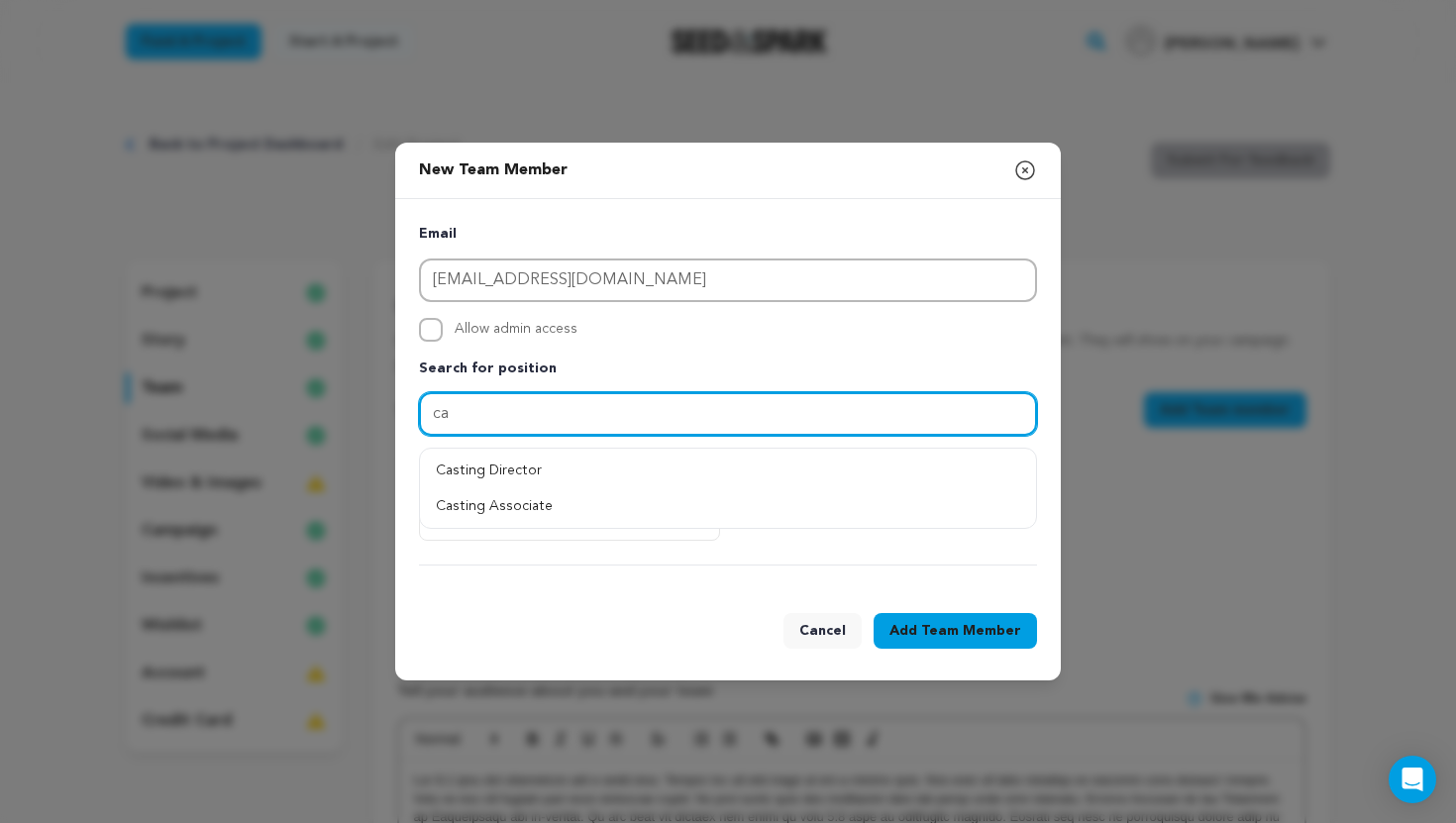 type on "c" 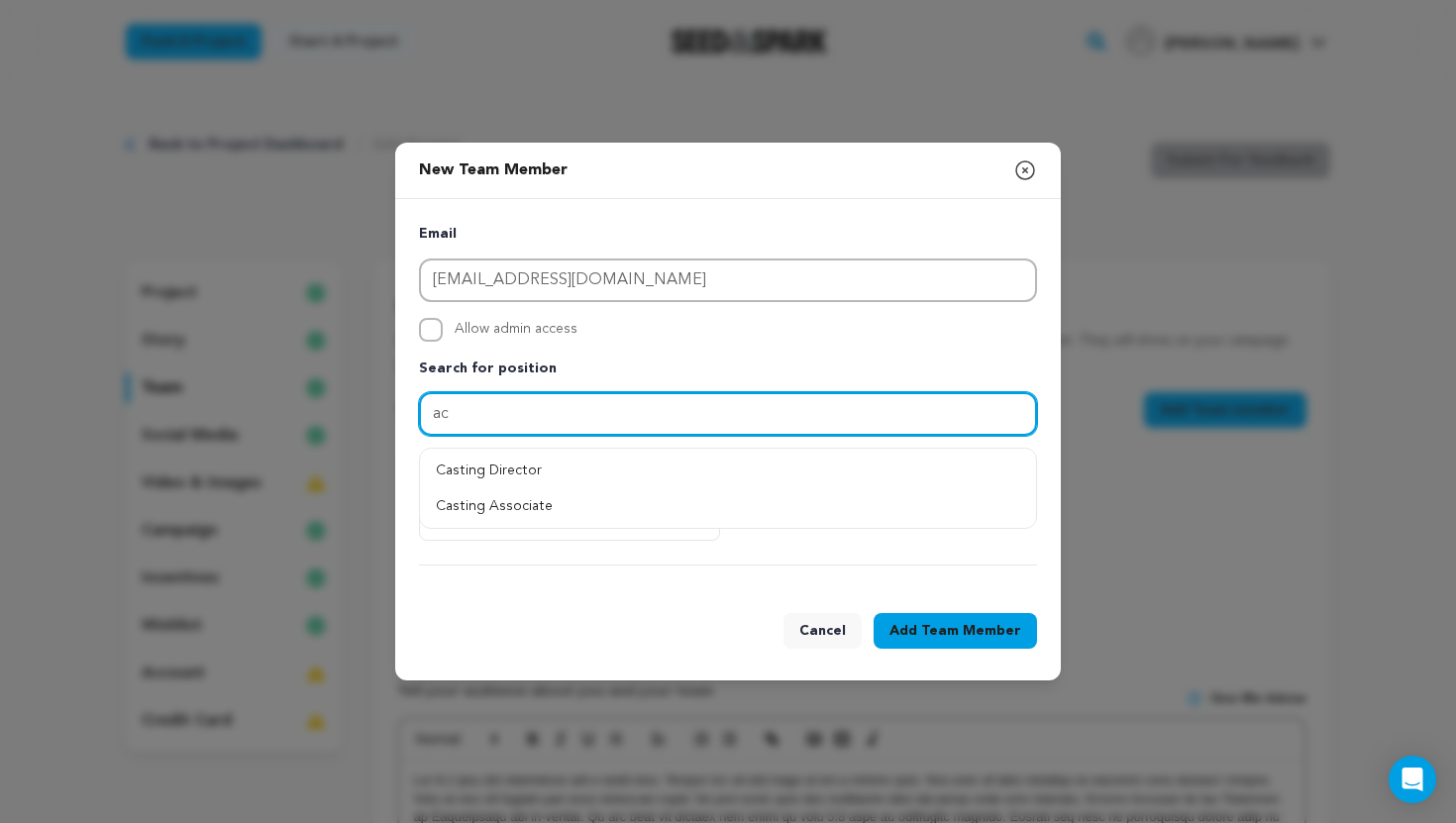 type on "a" 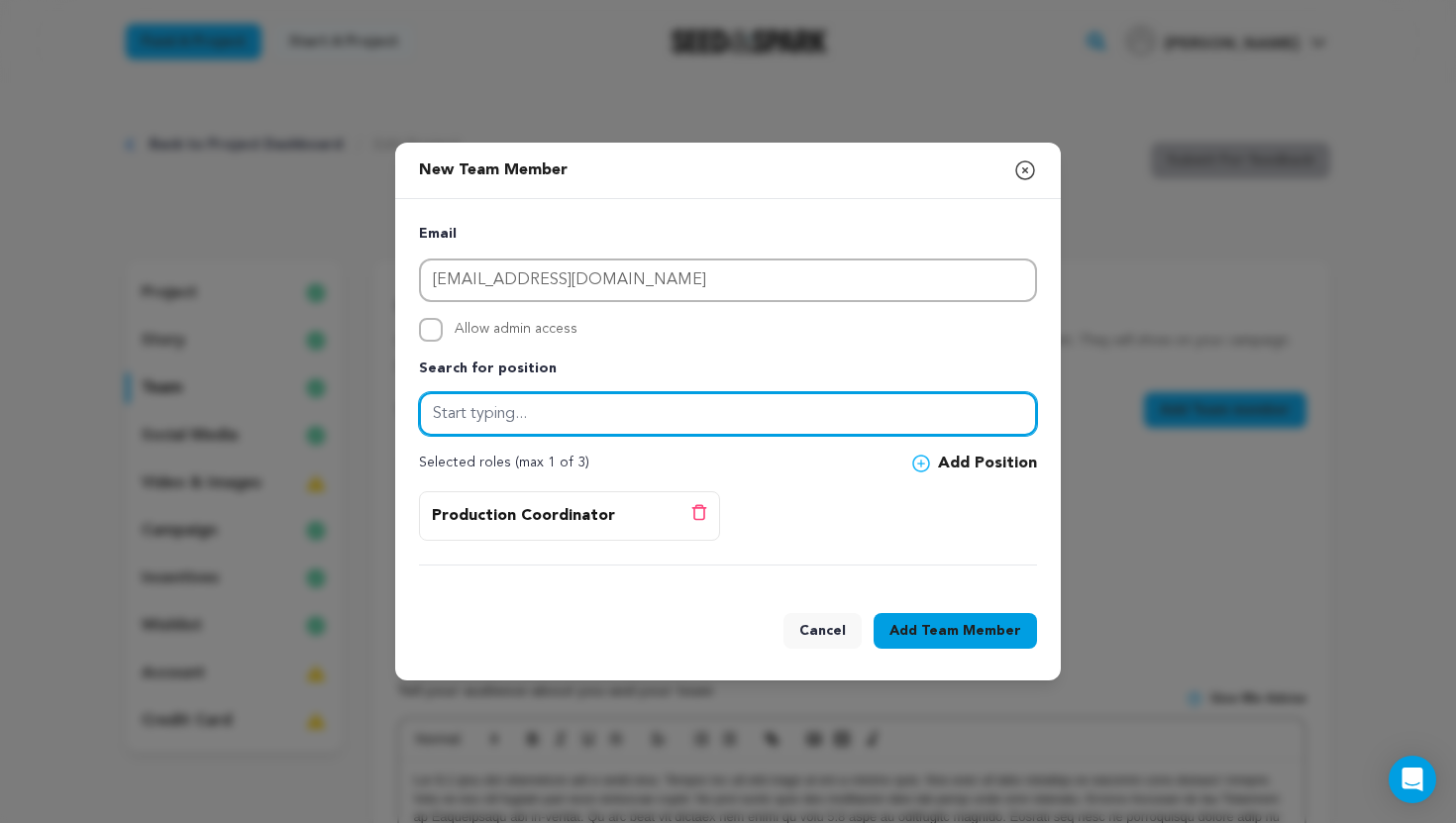 type 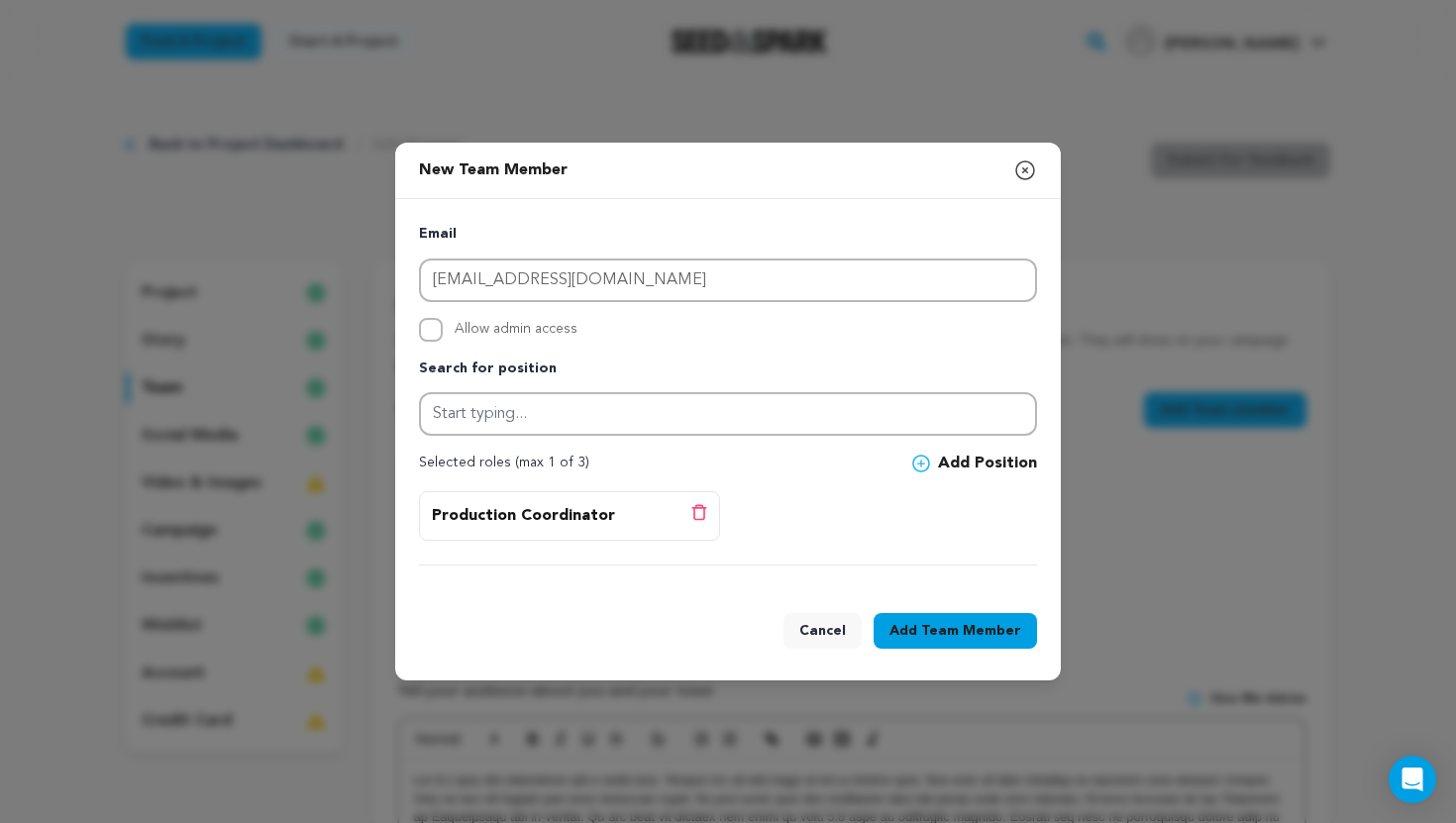 click on "Team Member" at bounding box center [971, 631] 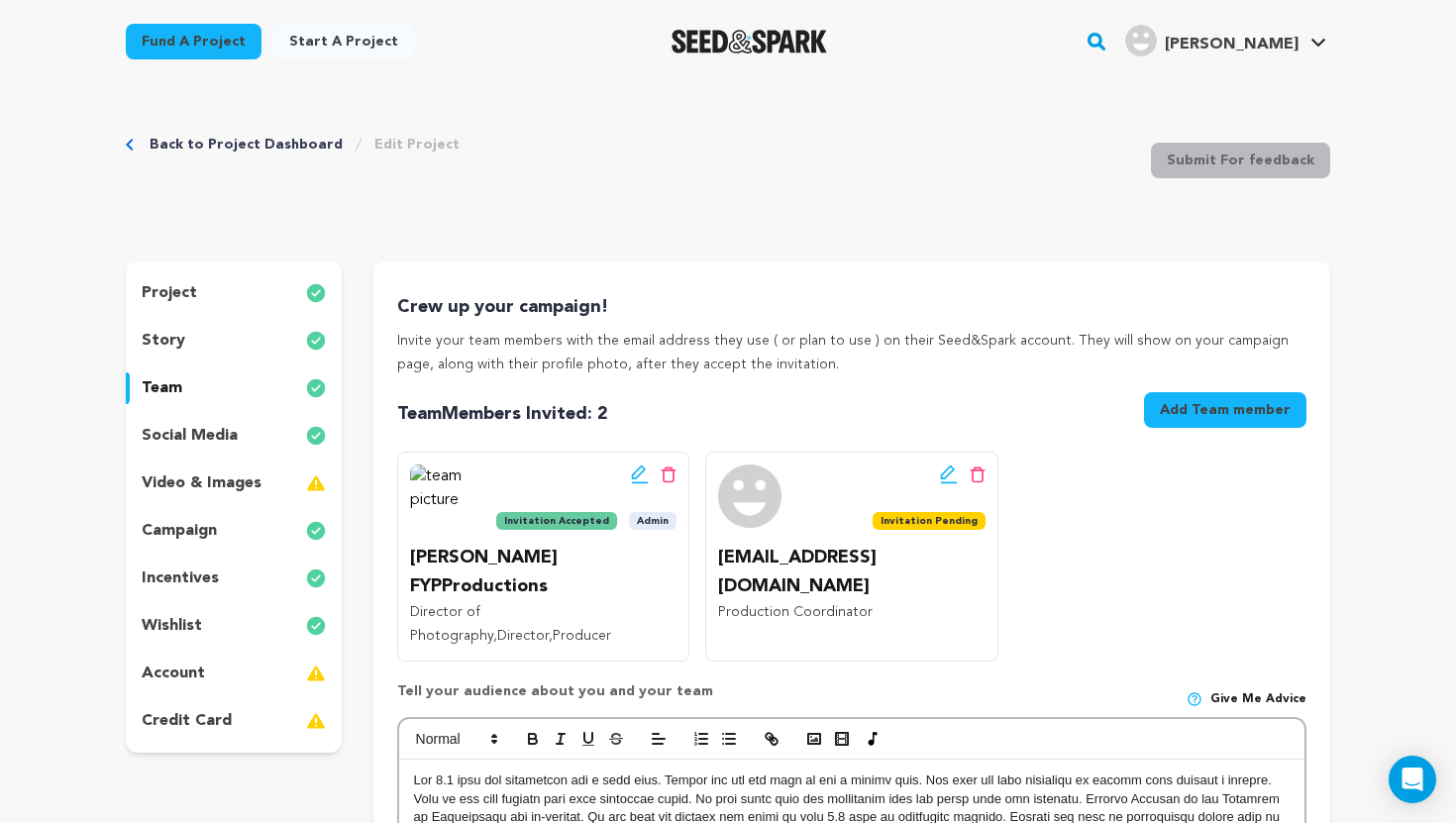 click on "Back to Project Dashboard
Edit Project
Submit For feedback
Submit For feedback
project" at bounding box center [728, 1767] 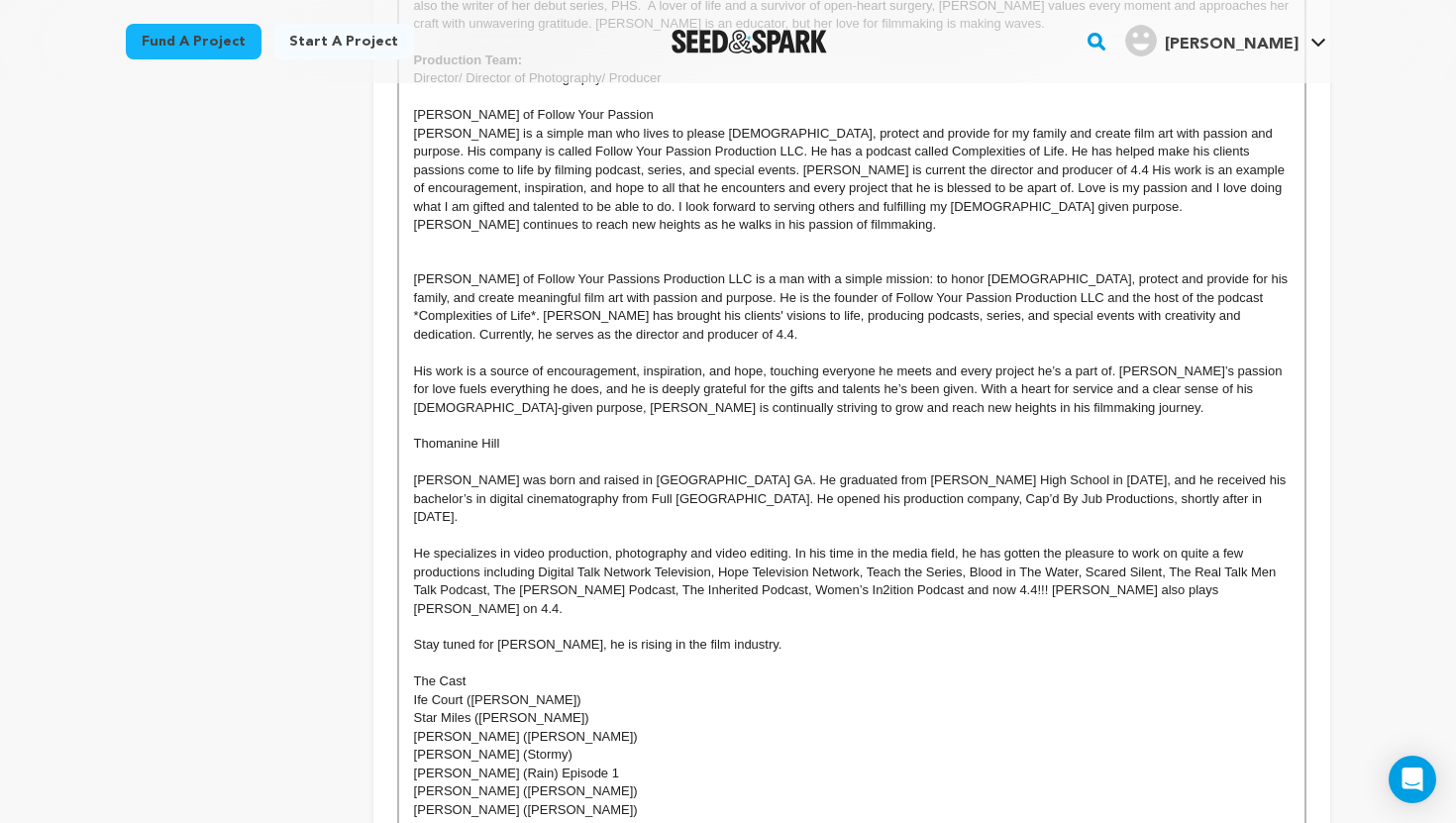 scroll, scrollTop: 1070, scrollLeft: 0, axis: vertical 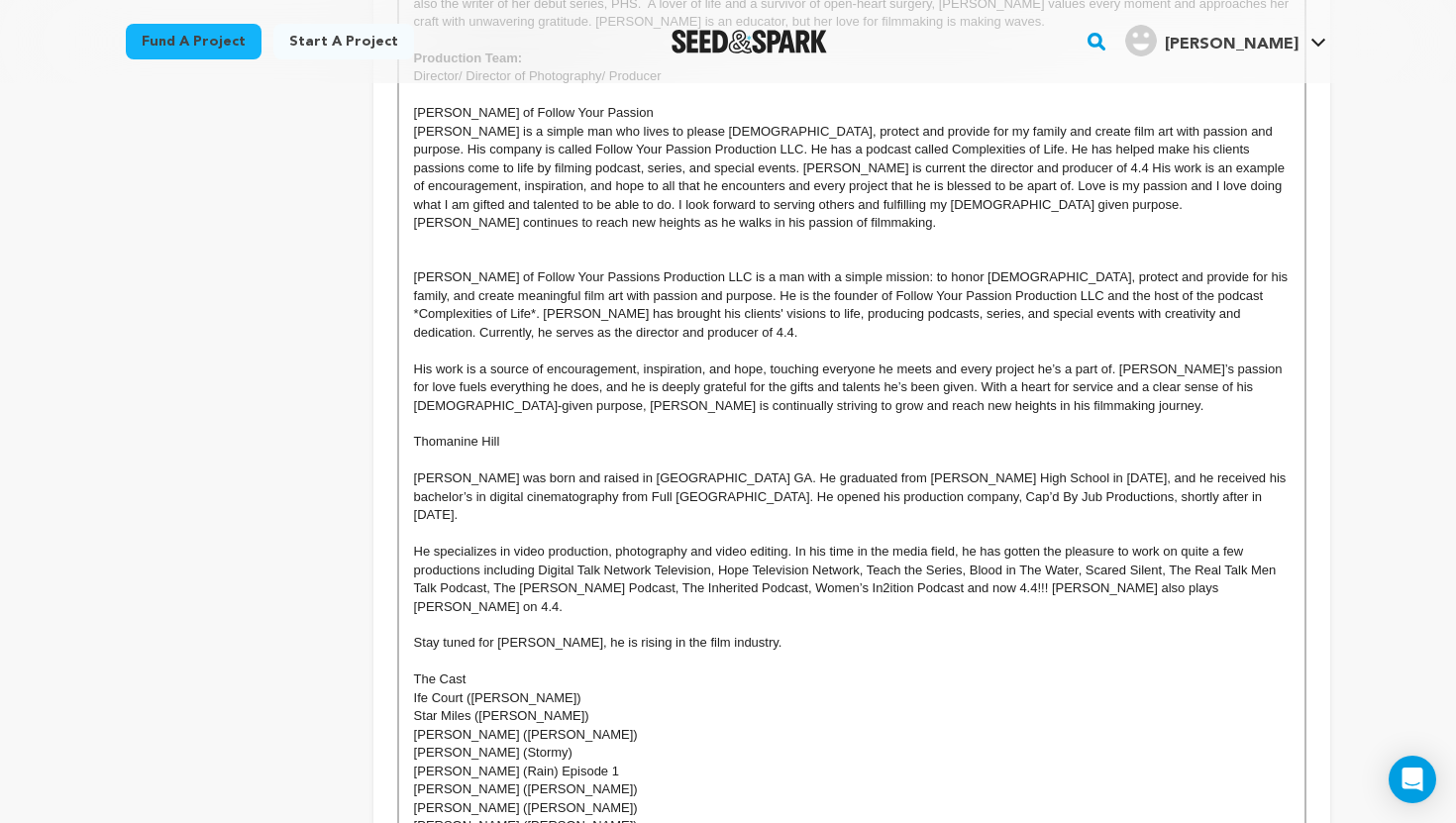 click on "Stay tuned for Thomaine, he is rising in the film industry." at bounding box center [852, 643] 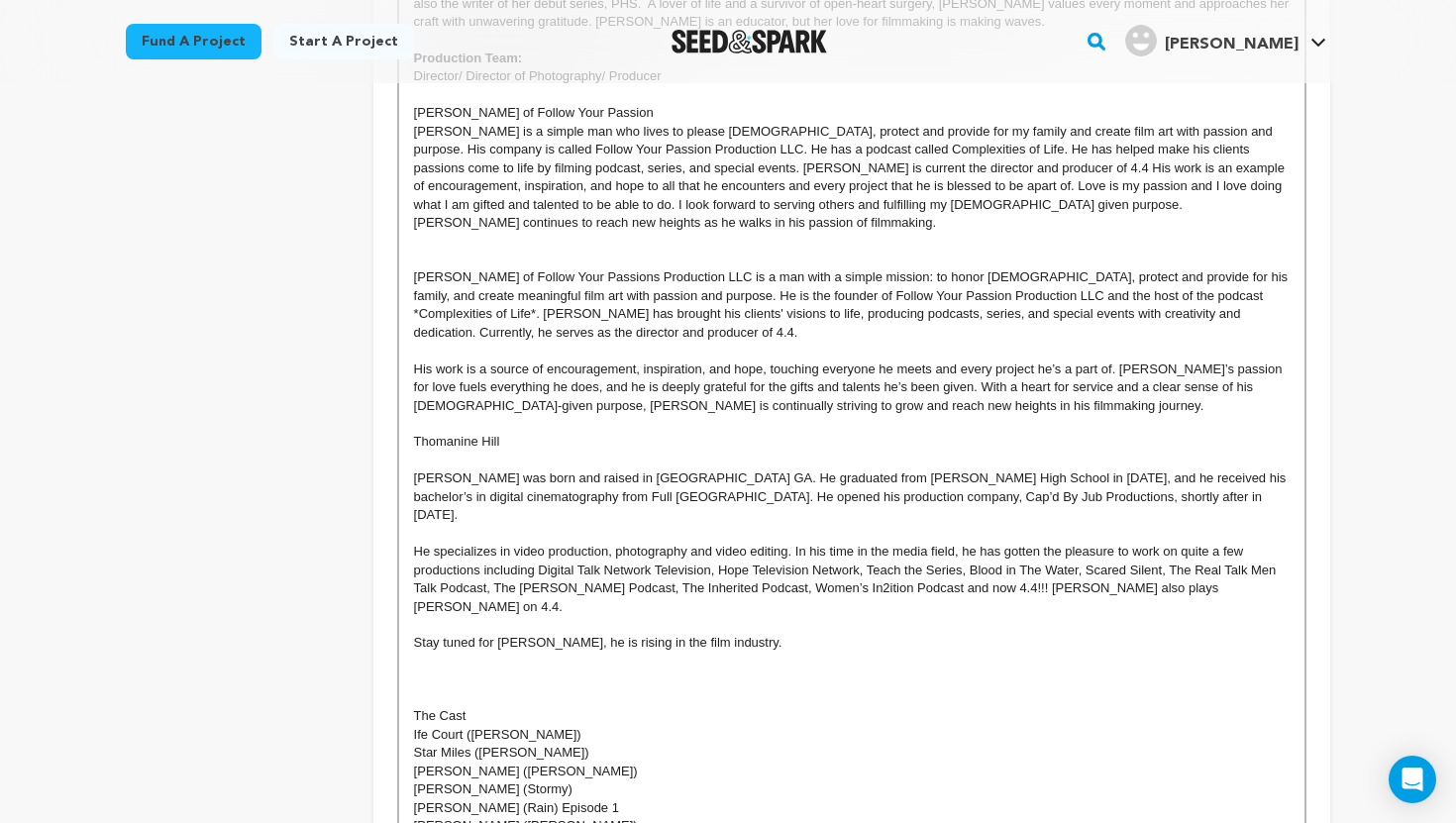 type 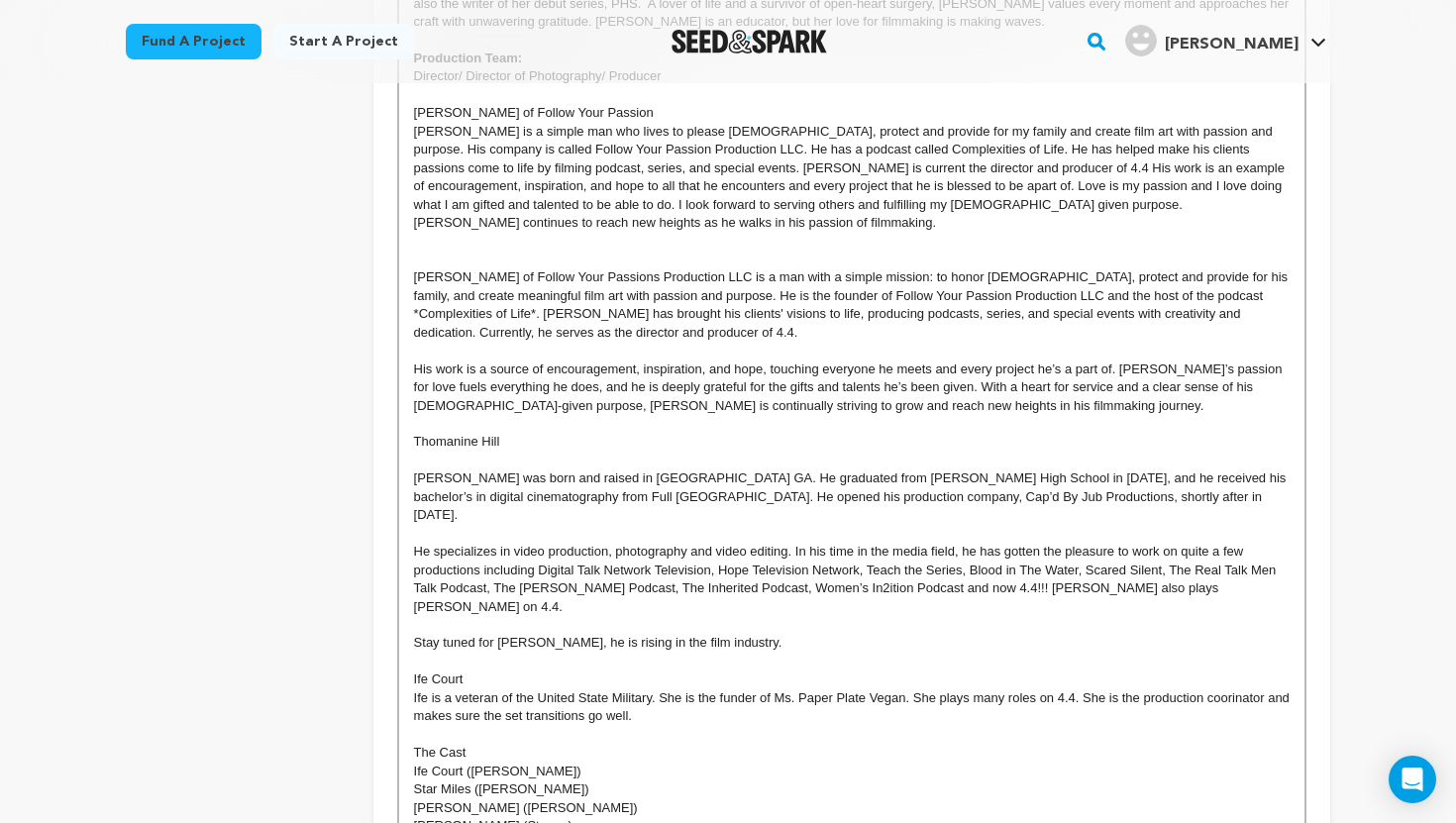 click on "Ife is a veteran of the United State Military. She is the funder of Ms. Paper Plate Vegan. She plays many roles on 4.4. She is the production coorinator and makes sure the set transitions go well." at bounding box center [852, 707] 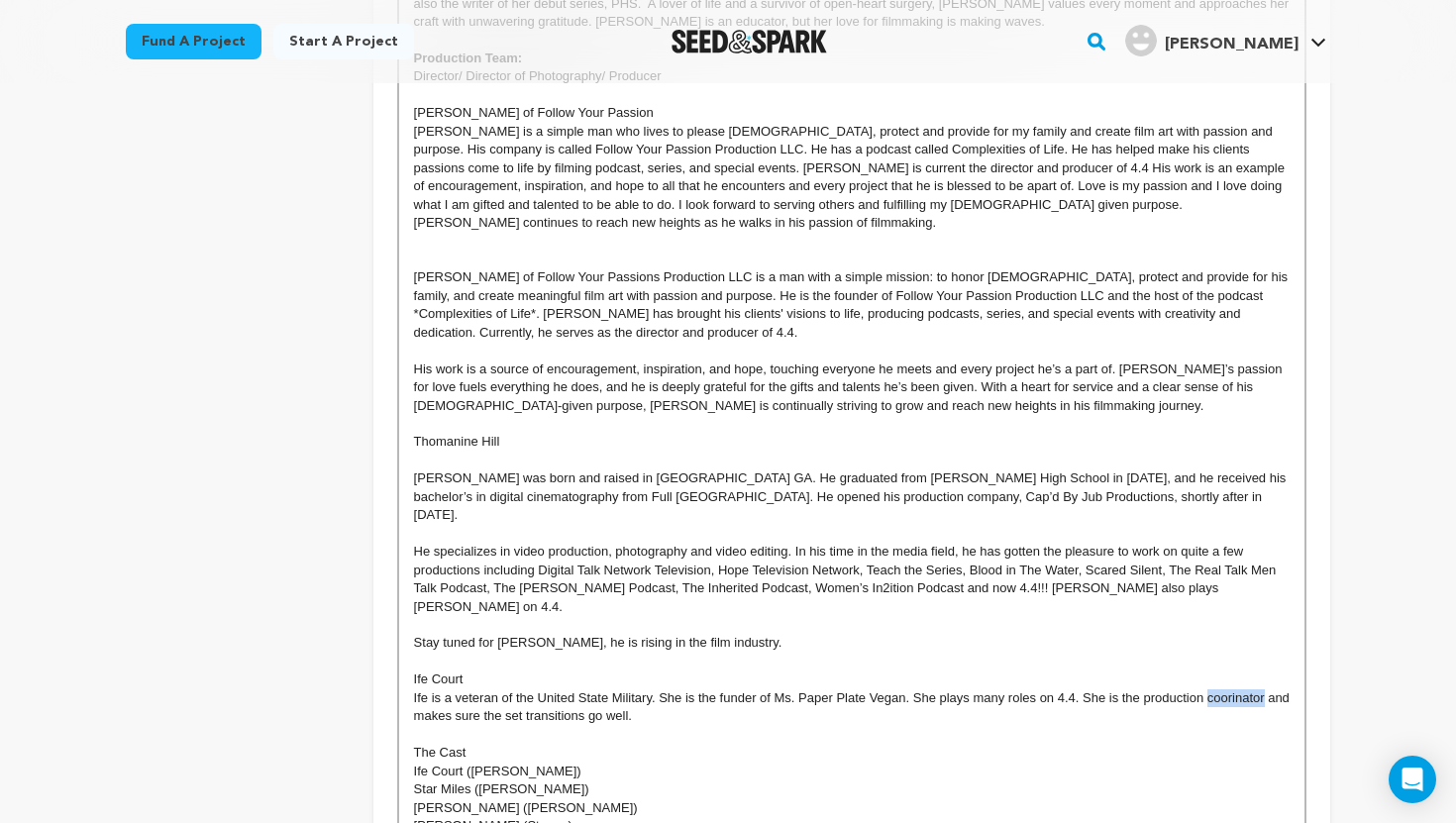 click on "Ife is a veteran of the United State Military. She is the funder of Ms. Paper Plate Vegan. She plays many roles on 4.4. She is the production coorinator and makes sure the set transitions go well." at bounding box center [852, 707] 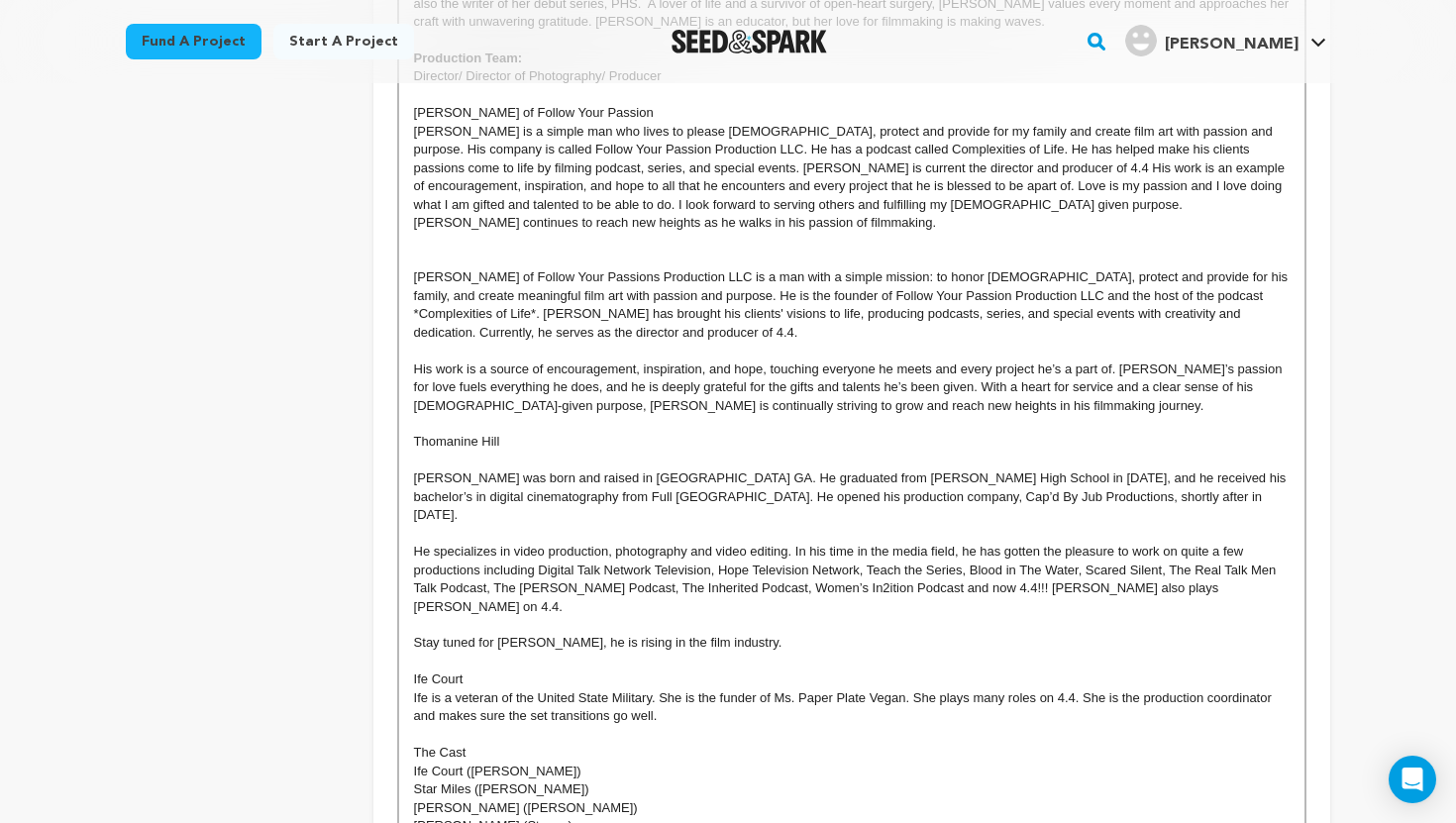 click on "Ife is a veteran of the United State Military. She is the funder of Ms. Paper Plate Vegan. She plays many roles on 4.4. She is the production coordinator and makes sure the set transitions go well." at bounding box center (852, 707) 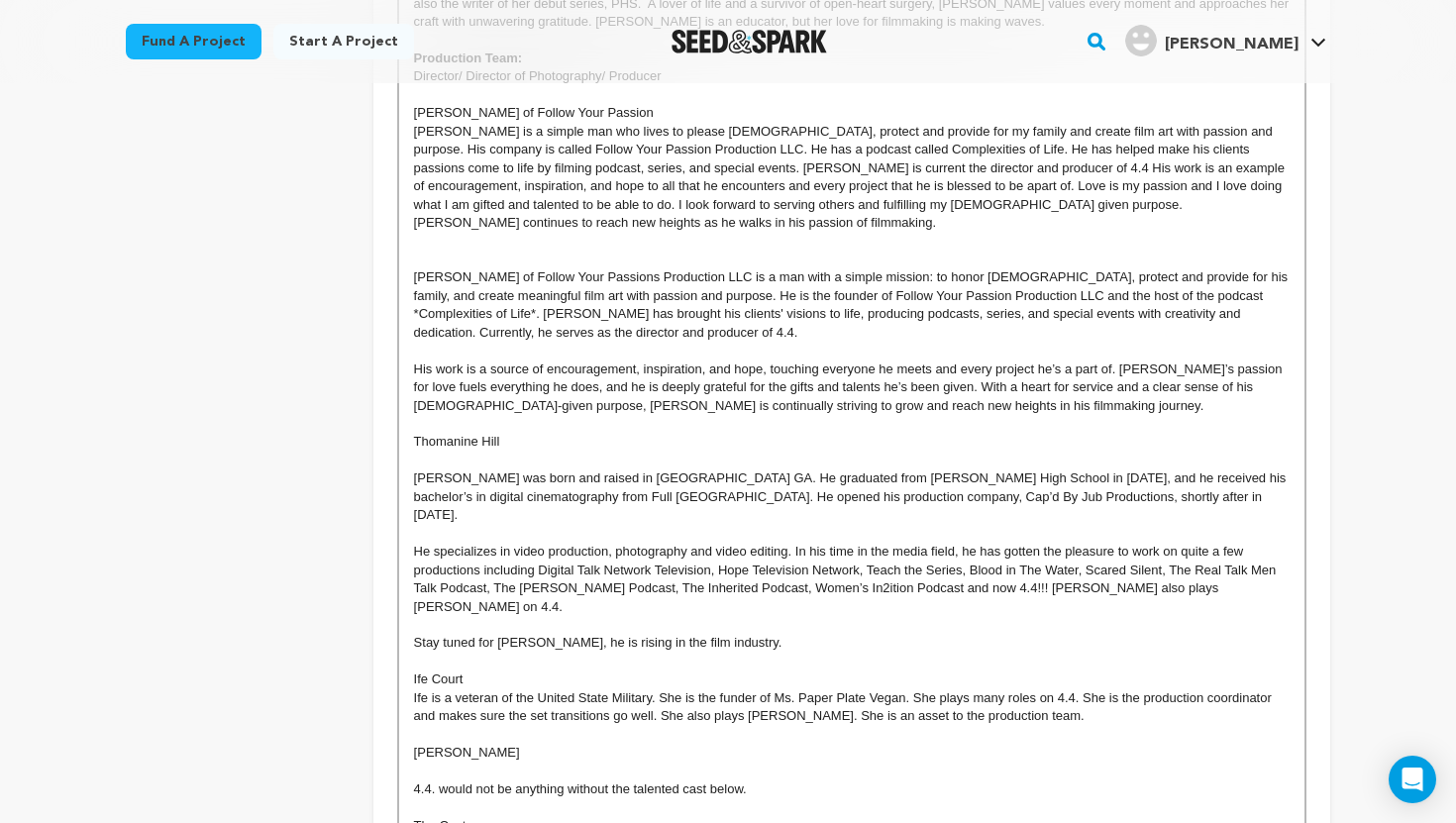 click on "Marcus Slayton" at bounding box center [852, 753] 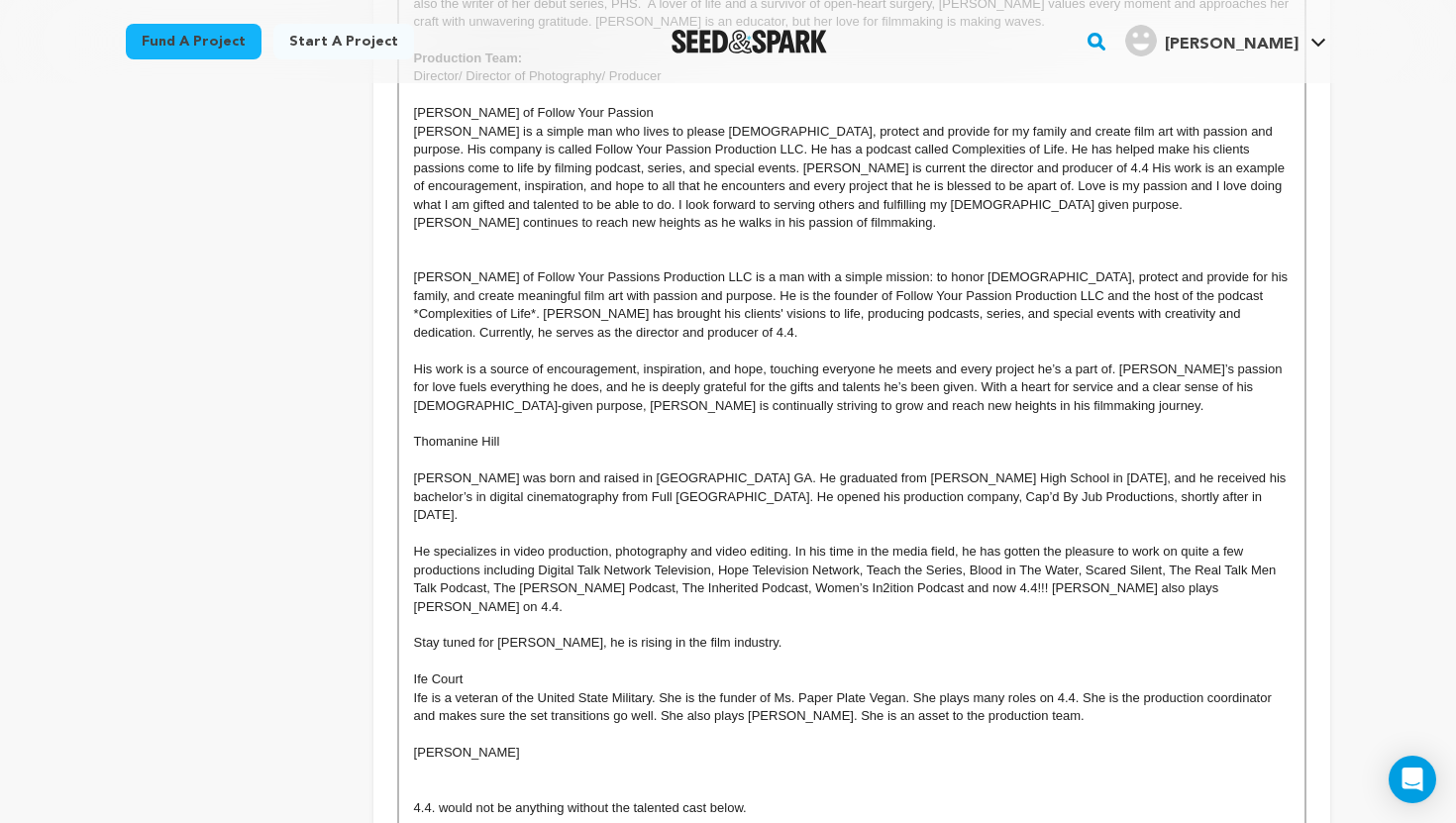 click on "Back to Project Dashboard
Edit Project
Submit For feedback
Submit For feedback
project" at bounding box center (728, 779) 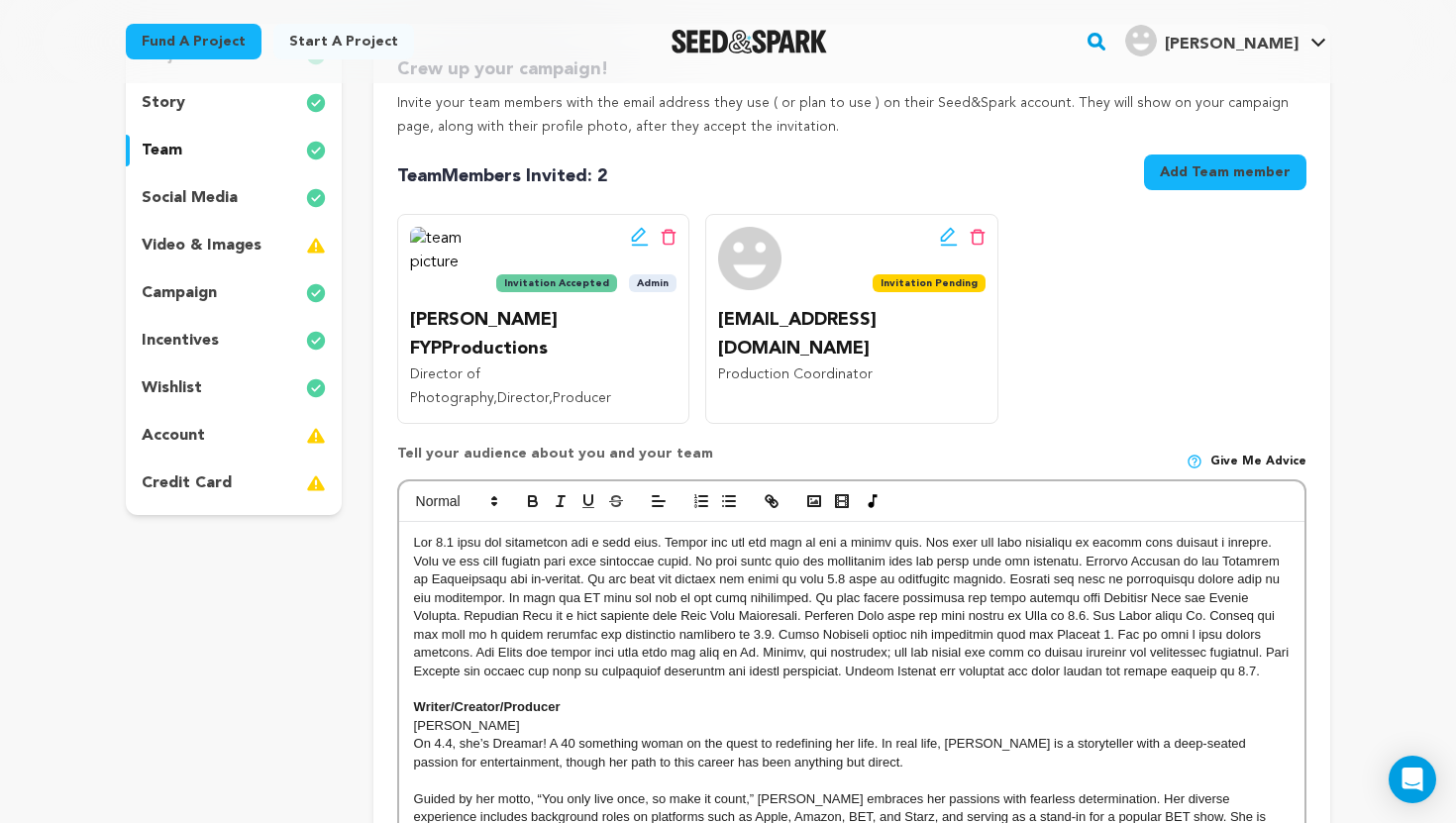 scroll, scrollTop: 277, scrollLeft: 0, axis: vertical 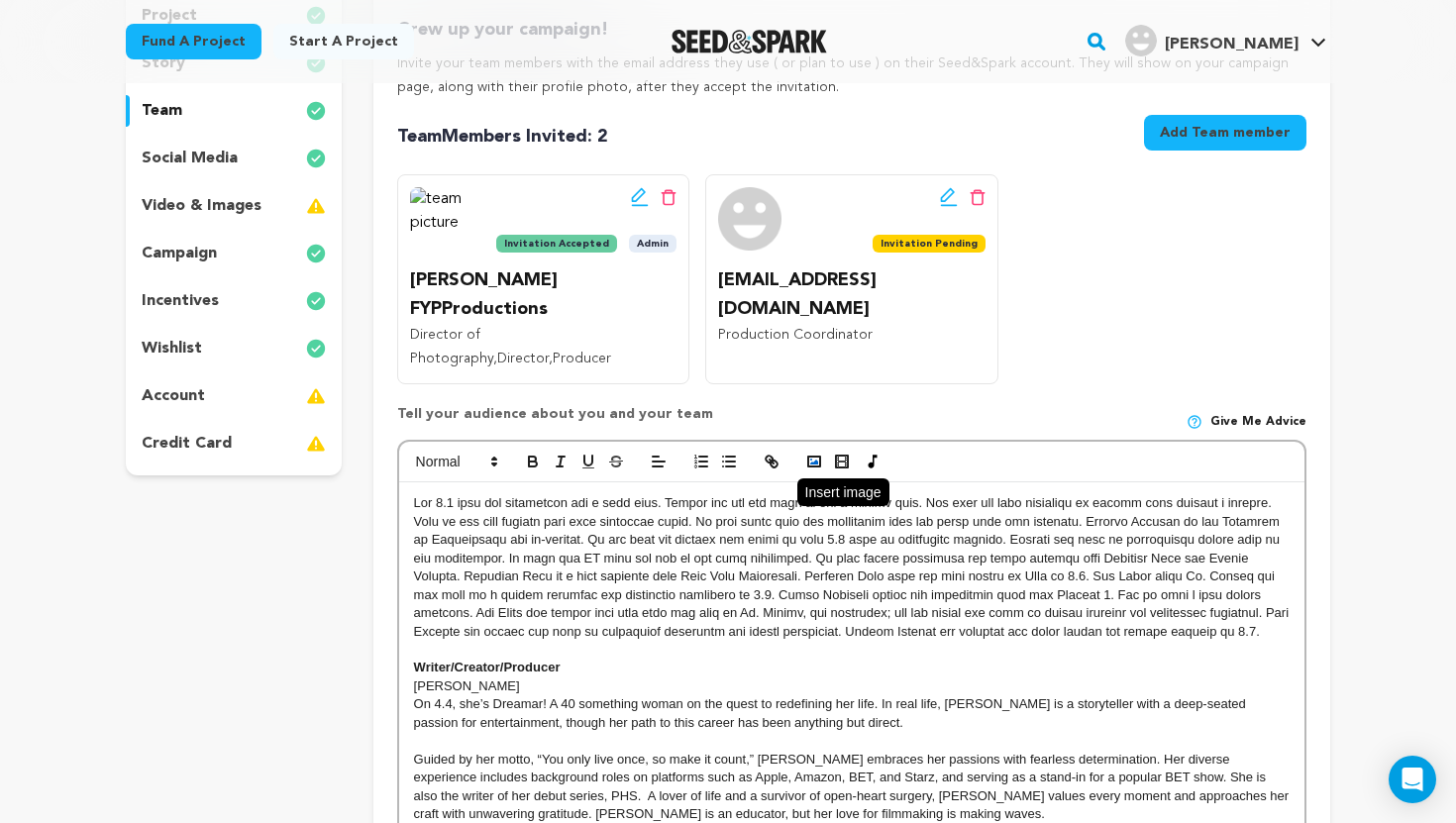 click 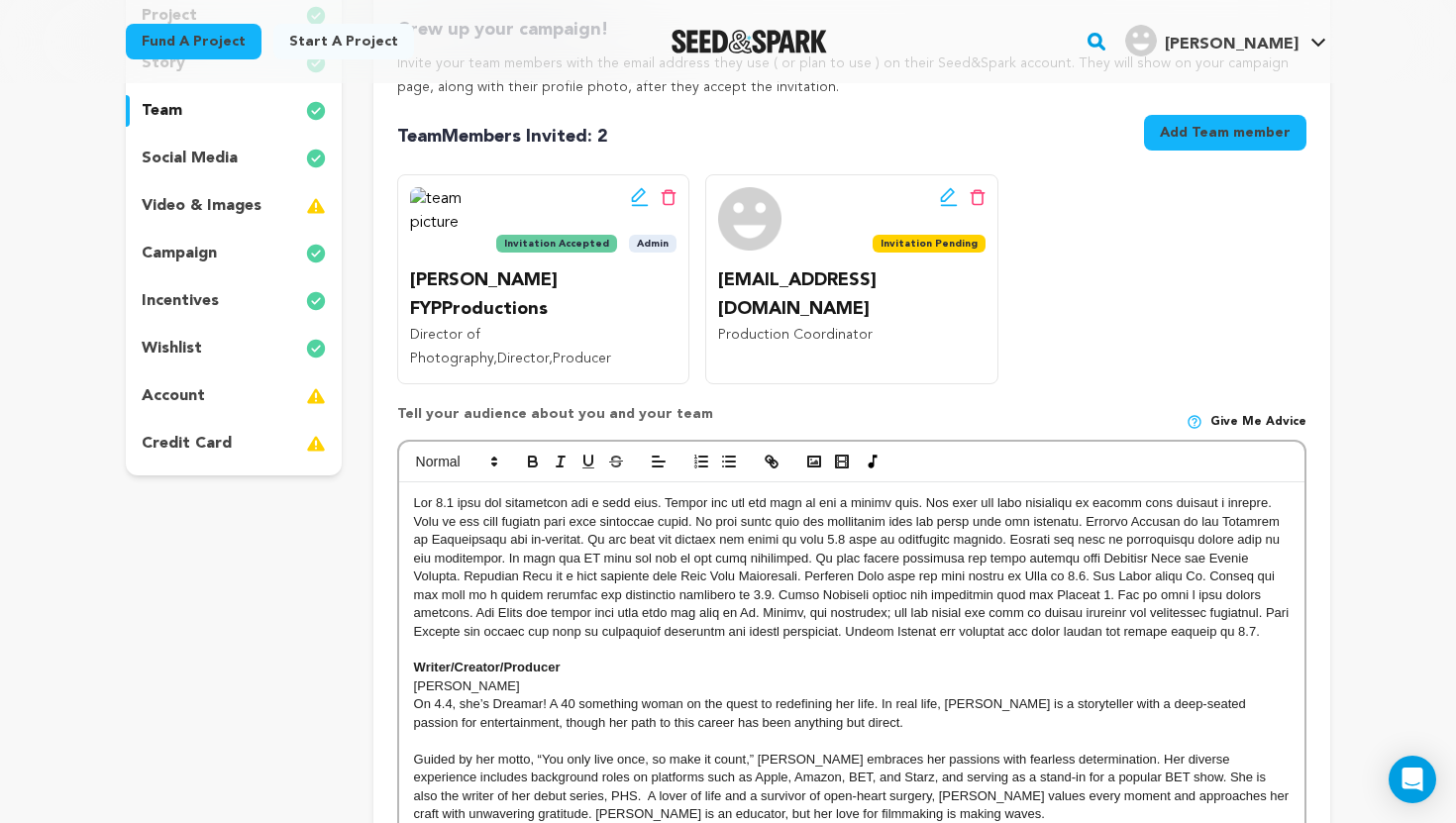 click at bounding box center (852, 567) 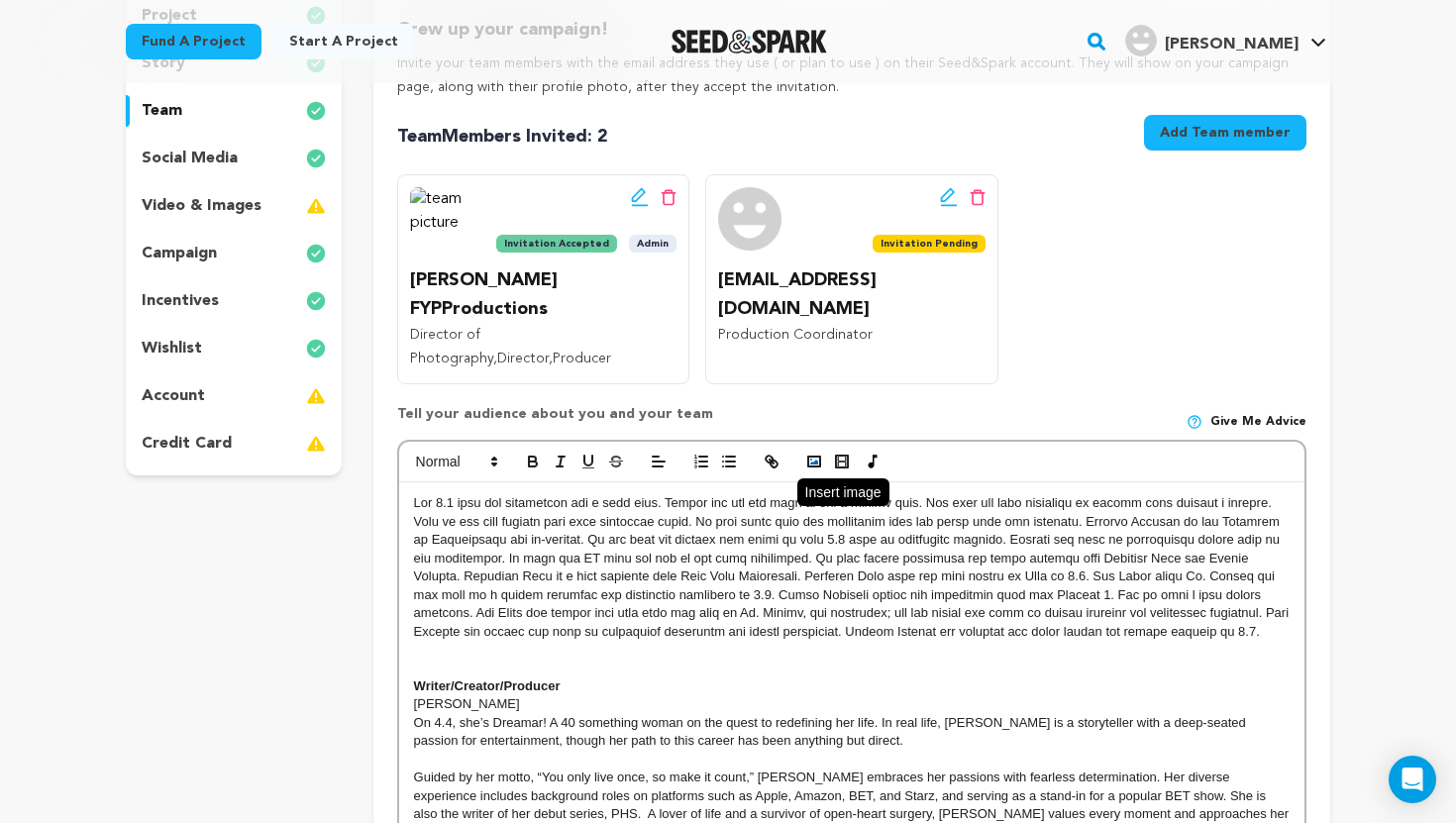 click 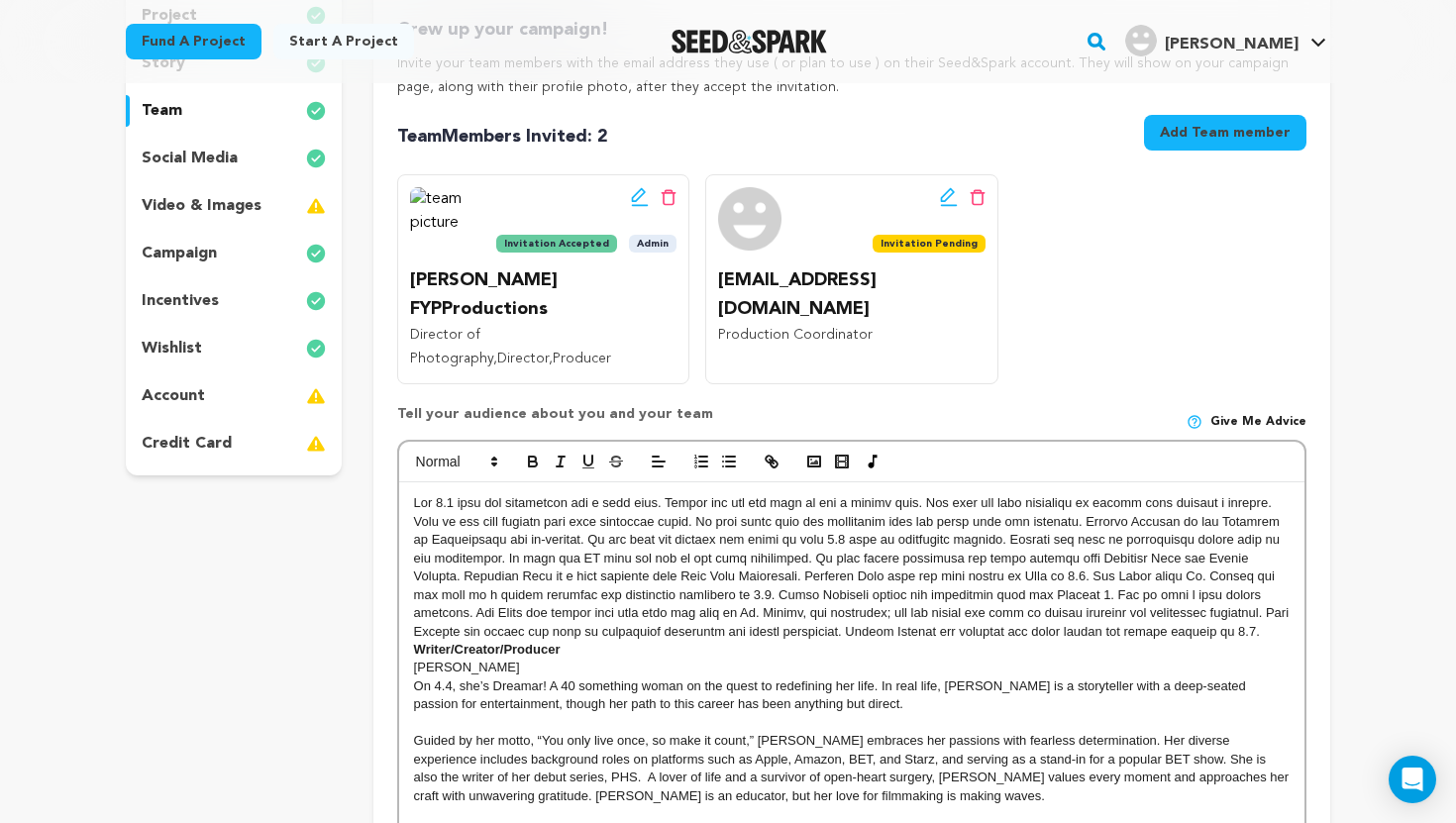 click on "Writer/Creator/Producer Erin Johnell Dickey  On 4.4, she’s Dreamar! A 40 something woman on the quest to redefining her life. In real life, Erin Johnell Dickey is a storyteller with a deep-seated passion for entertainment, though her path to this career has been anything but direct. Guided by her motto, “You only live once, so make it count,” Erin embraces her passions with fearless determination. Her diverse experience includes background roles on platforms such as Apple, Amazon, BET, and Starz, and serving as a stand-in for a popular BET show. She is also the writer of her debut series, PHS.  A lover of life and a survivor of open-heart surgery, Erin values every moment and approaches her craft with unwavering gratitude. Erin is an educator, but her love for filmmaking is making waves.   Production Team:  Director/ Director of Photography/ Producer Emanuel of Follow Your Passion  Thomanine Hill  Stay tuned for Thomaine, he is rising in the film industry.  Ife Court  Marcus Slayton  The Cast" at bounding box center (852, 1243) 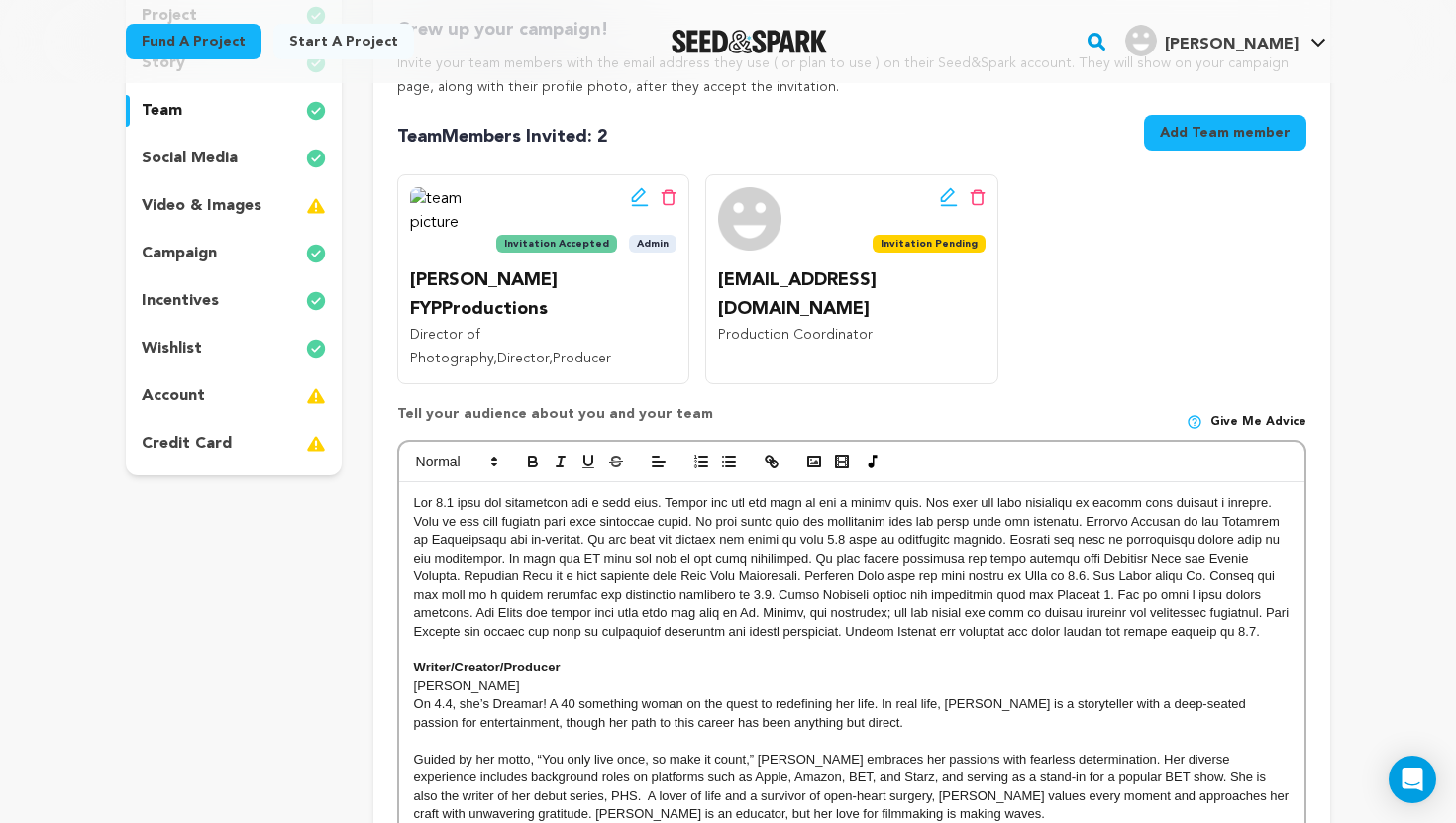 click at bounding box center [852, 567] 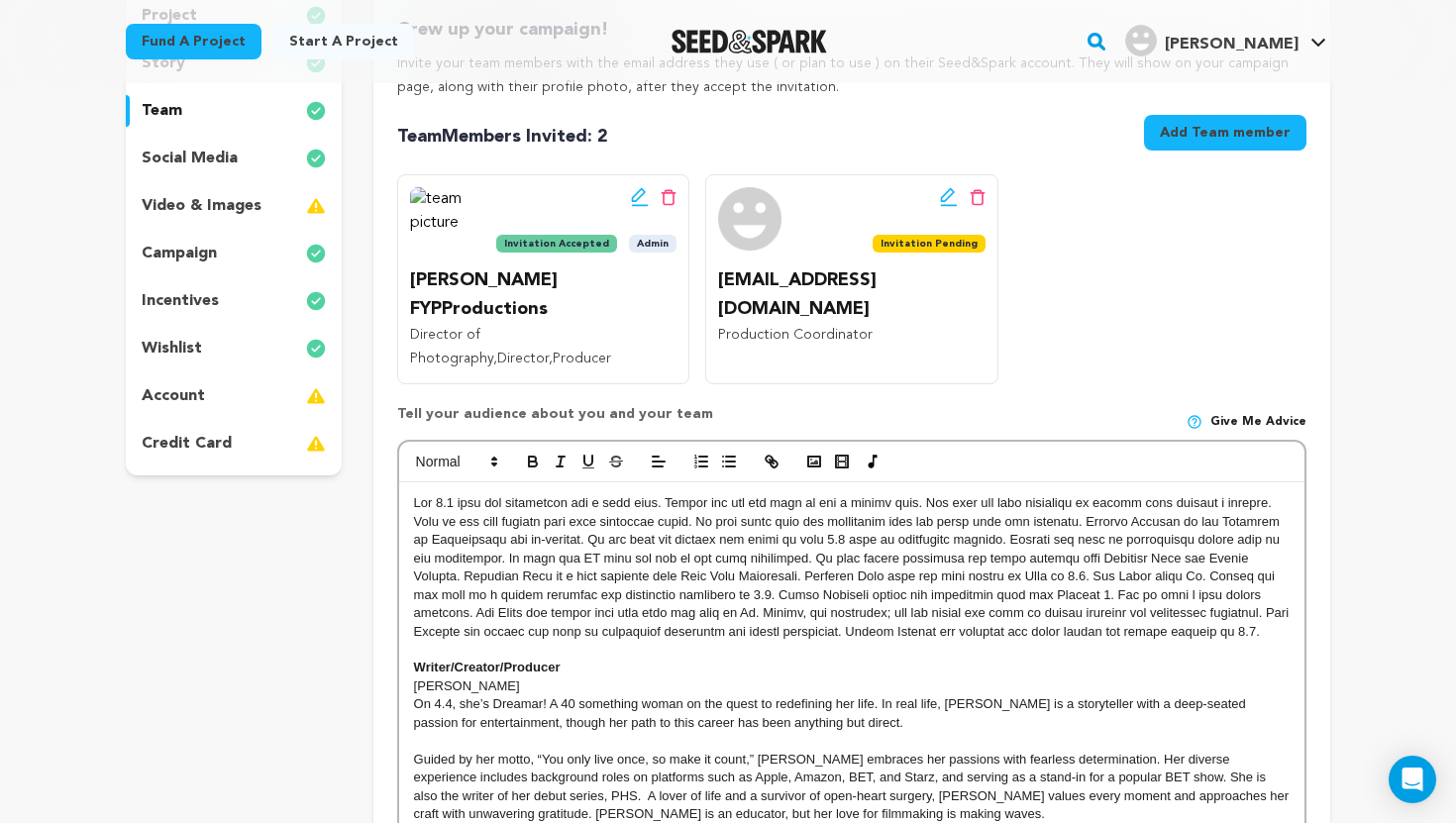 click at bounding box center [852, 567] 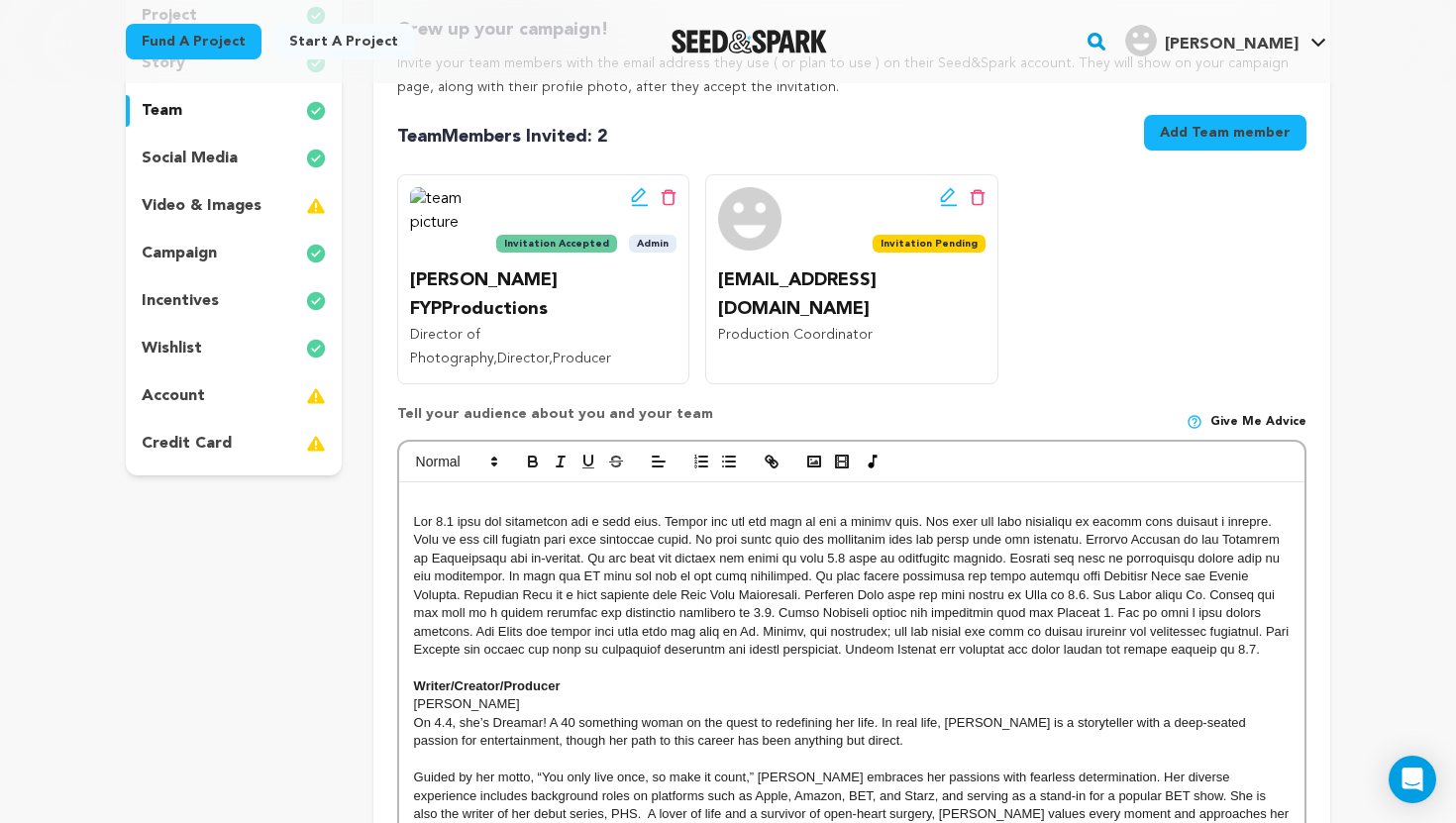 click on "Writer/Creator/Producer Erin Johnell Dickey  On 4.4, she’s Dreamar! A 40 something woman on the quest to redefining her life. In real life, Erin Johnell Dickey is a storyteller with a deep-seated passion for entertainment, though her path to this career has been anything but direct. Guided by her motto, “You only live once, so make it count,” Erin embraces her passions with fearless determination. Her diverse experience includes background roles on platforms such as Apple, Amazon, BET, and Starz, and serving as a stand-in for a popular BET show. She is also the writer of her debut series, PHS.  A lover of life and a survivor of open-heart surgery, Erin values every moment and approaches her craft with unwavering gratitude. Erin is an educator, but her love for filmmaking is making waves.   Production Team:  Director/ Director of Photography/ Producer Emanuel of Follow Your Passion  Thomanine Hill  Stay tuned for Thomaine, he is rising in the film industry.  Ife Court  Marcus Slayton  The Cast" at bounding box center (852, 1262) 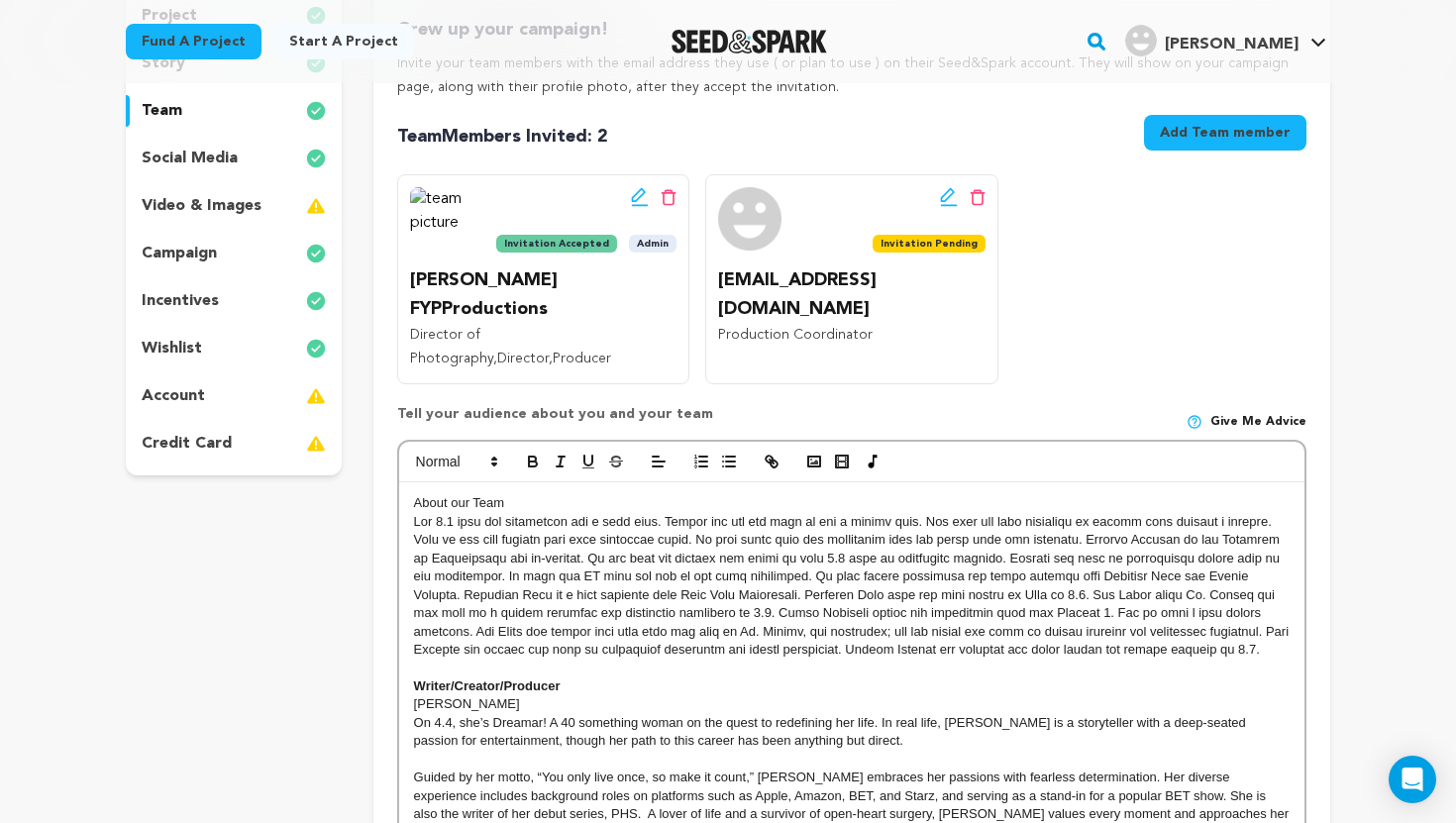 click on "About our Team" at bounding box center [852, 503] 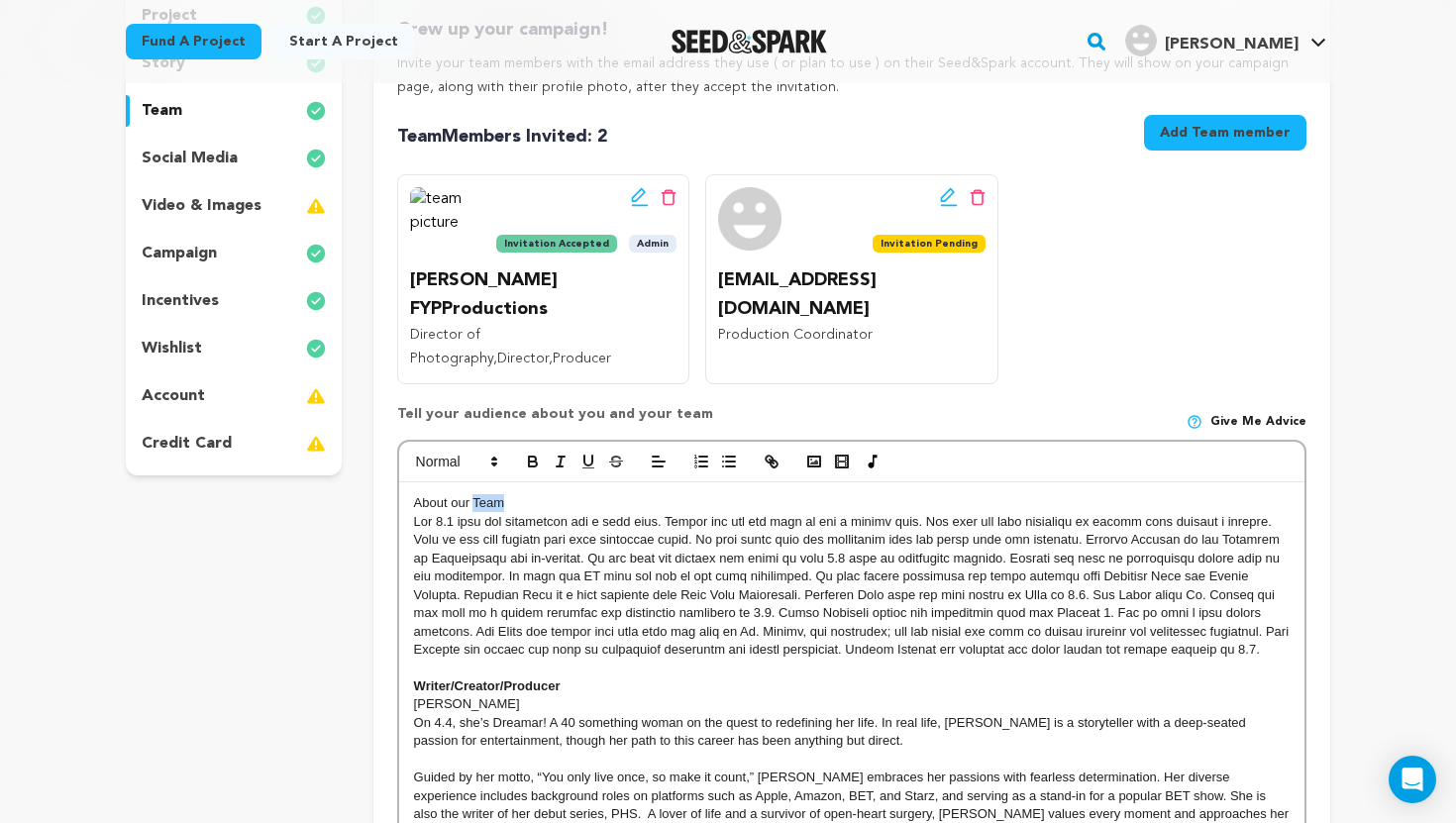 click on "About our Team" at bounding box center (852, 503) 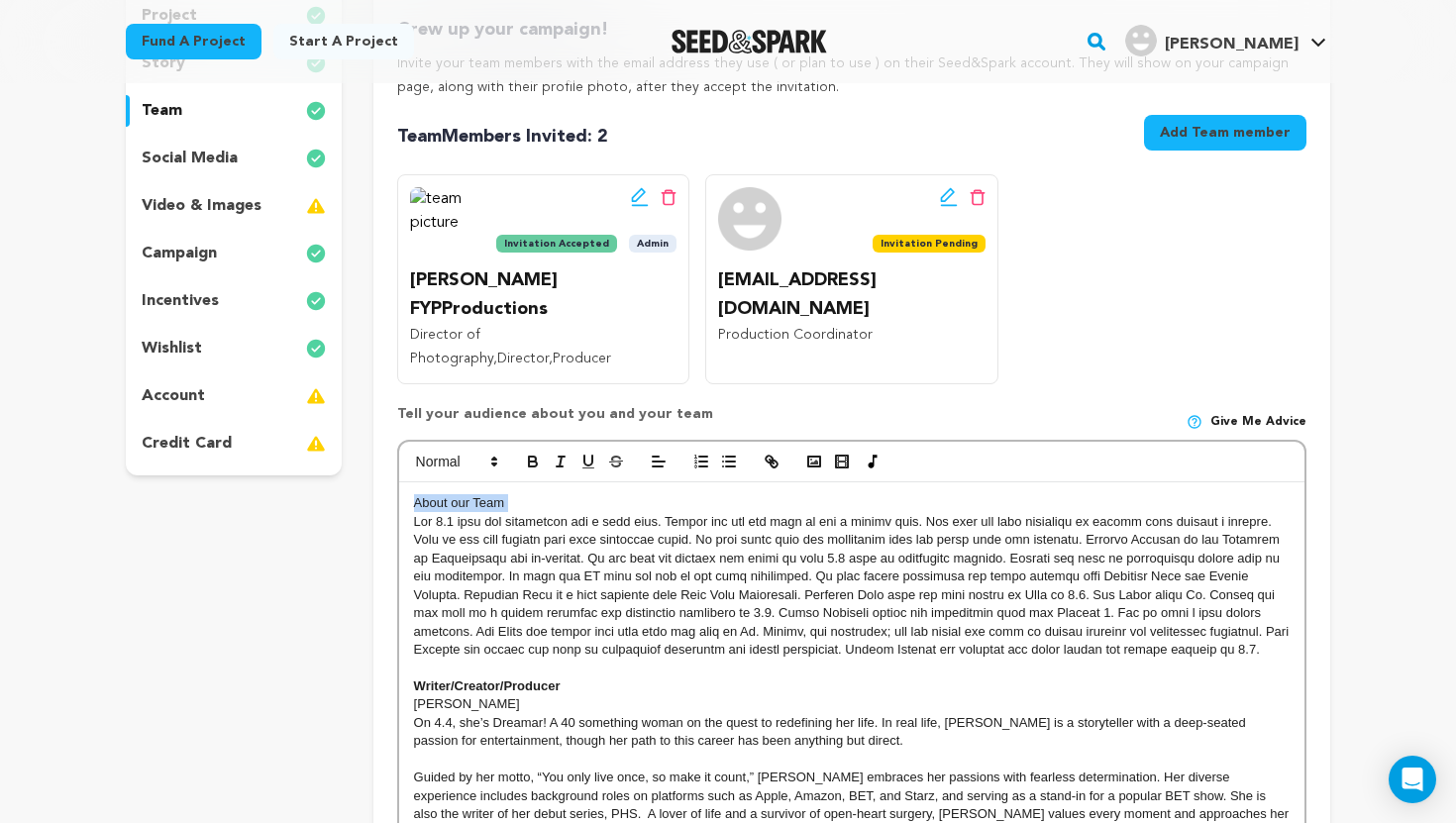 click on "About our Team" at bounding box center (852, 503) 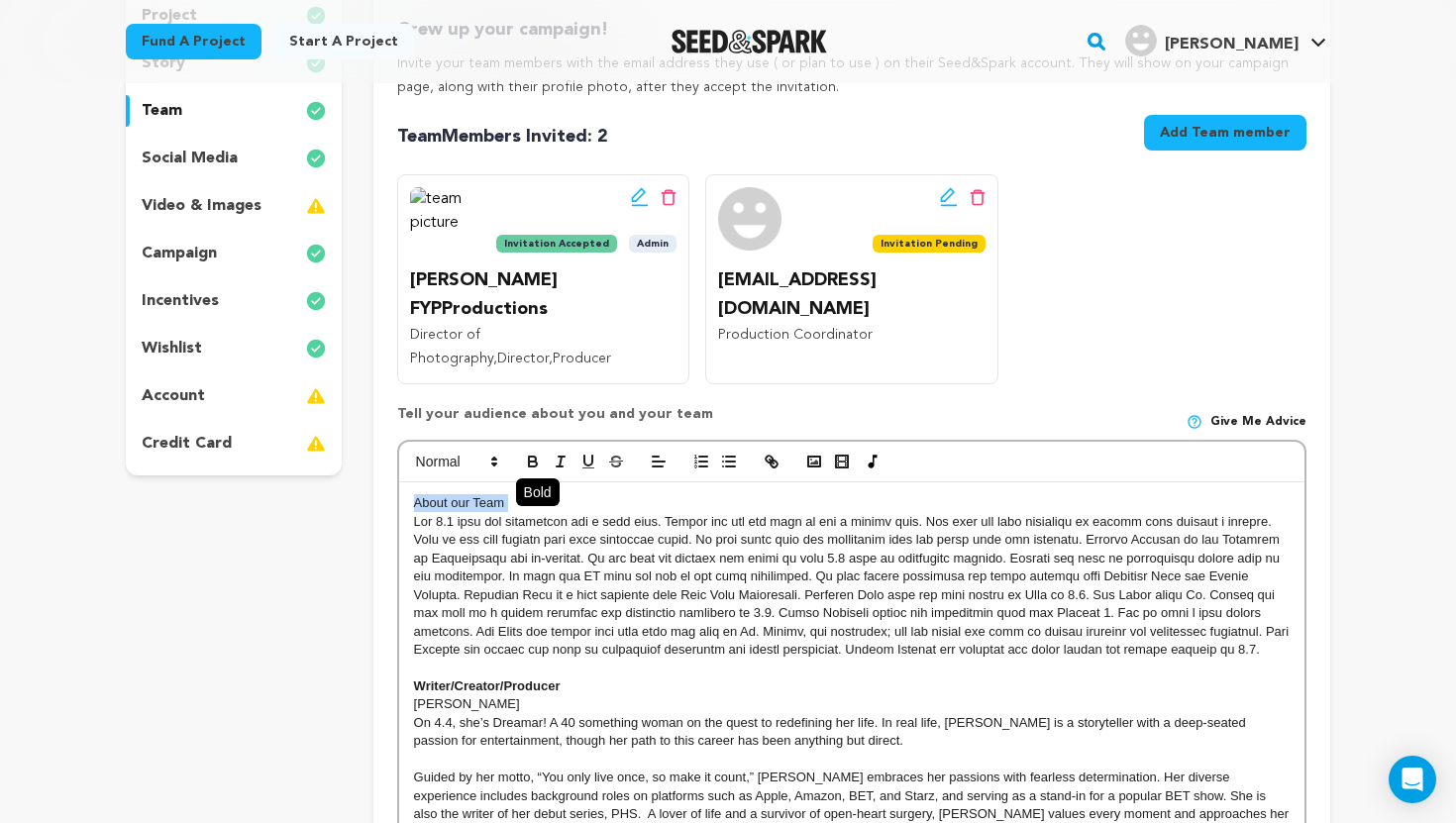 click 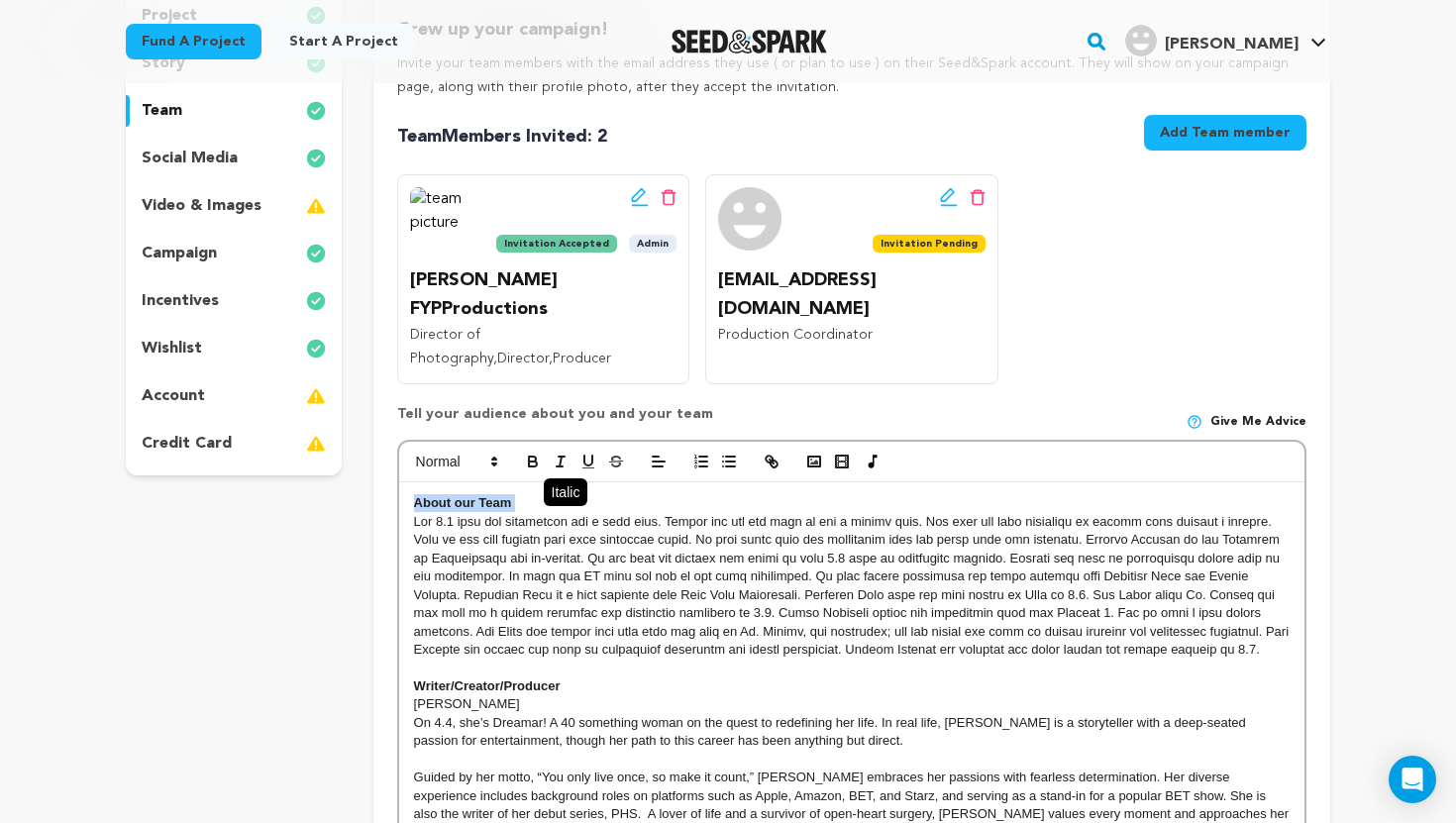 click at bounding box center (561, 462) 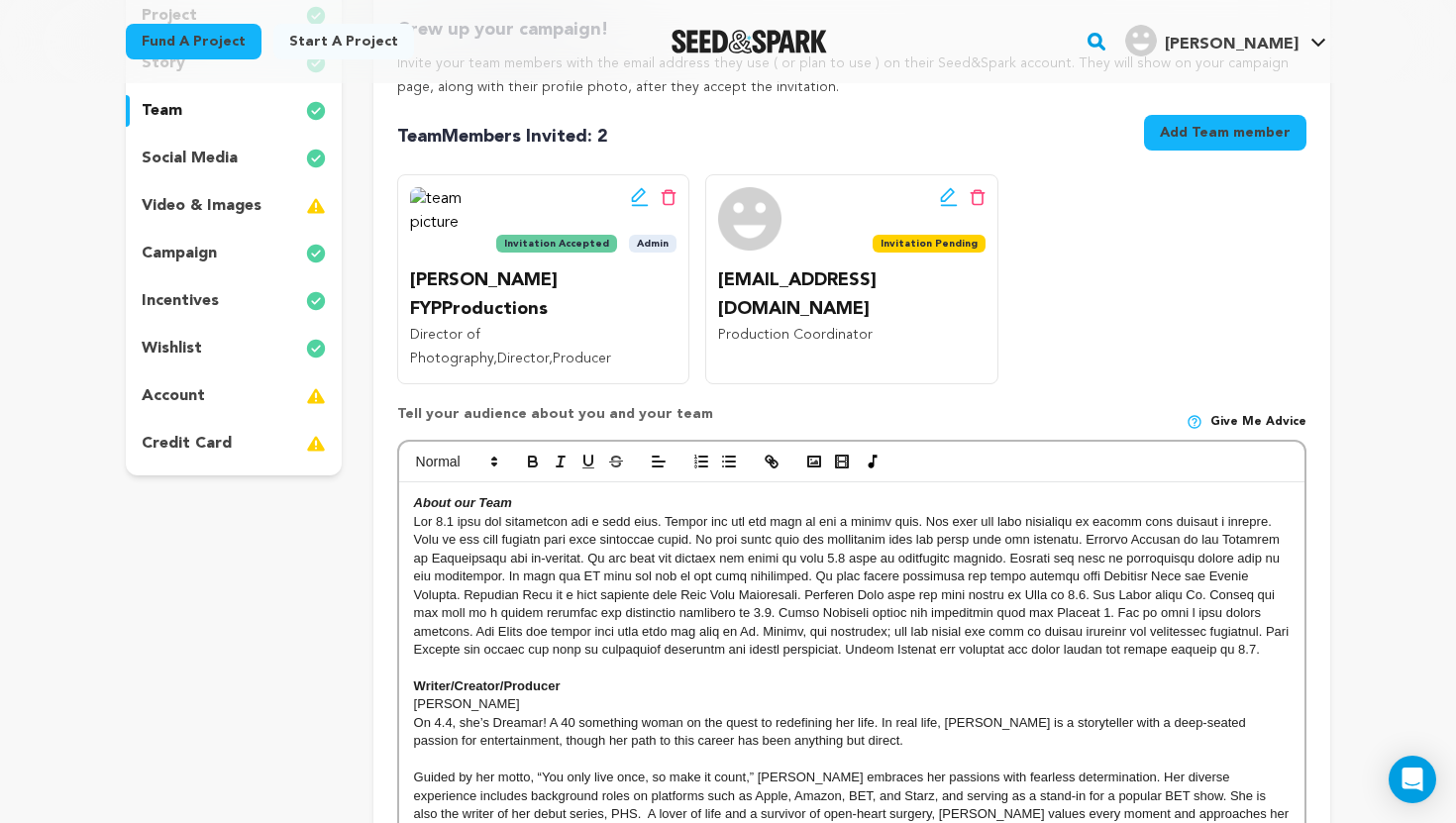 click at bounding box center (852, 586) 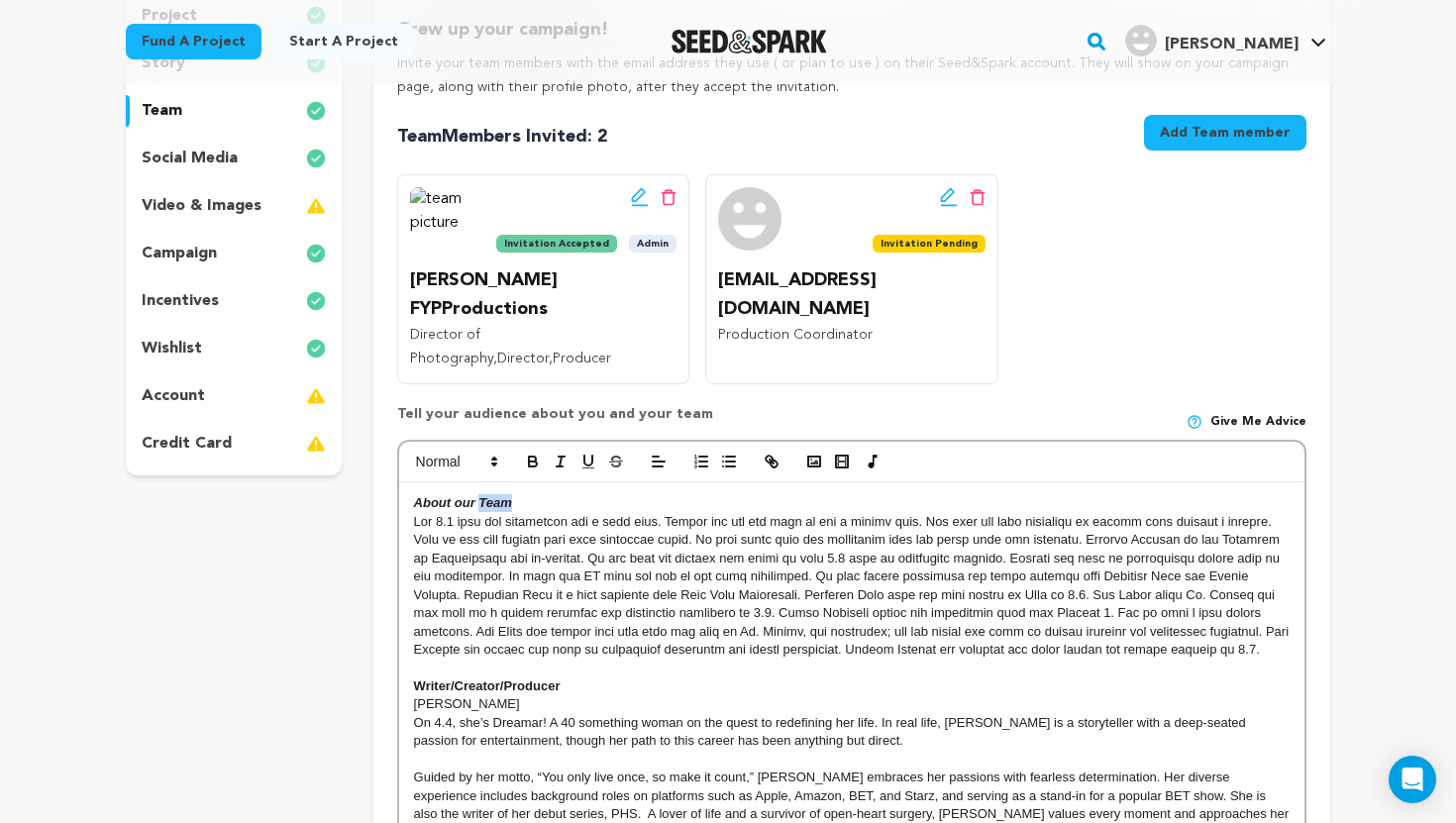 click on "About our Team" at bounding box center (463, 502) 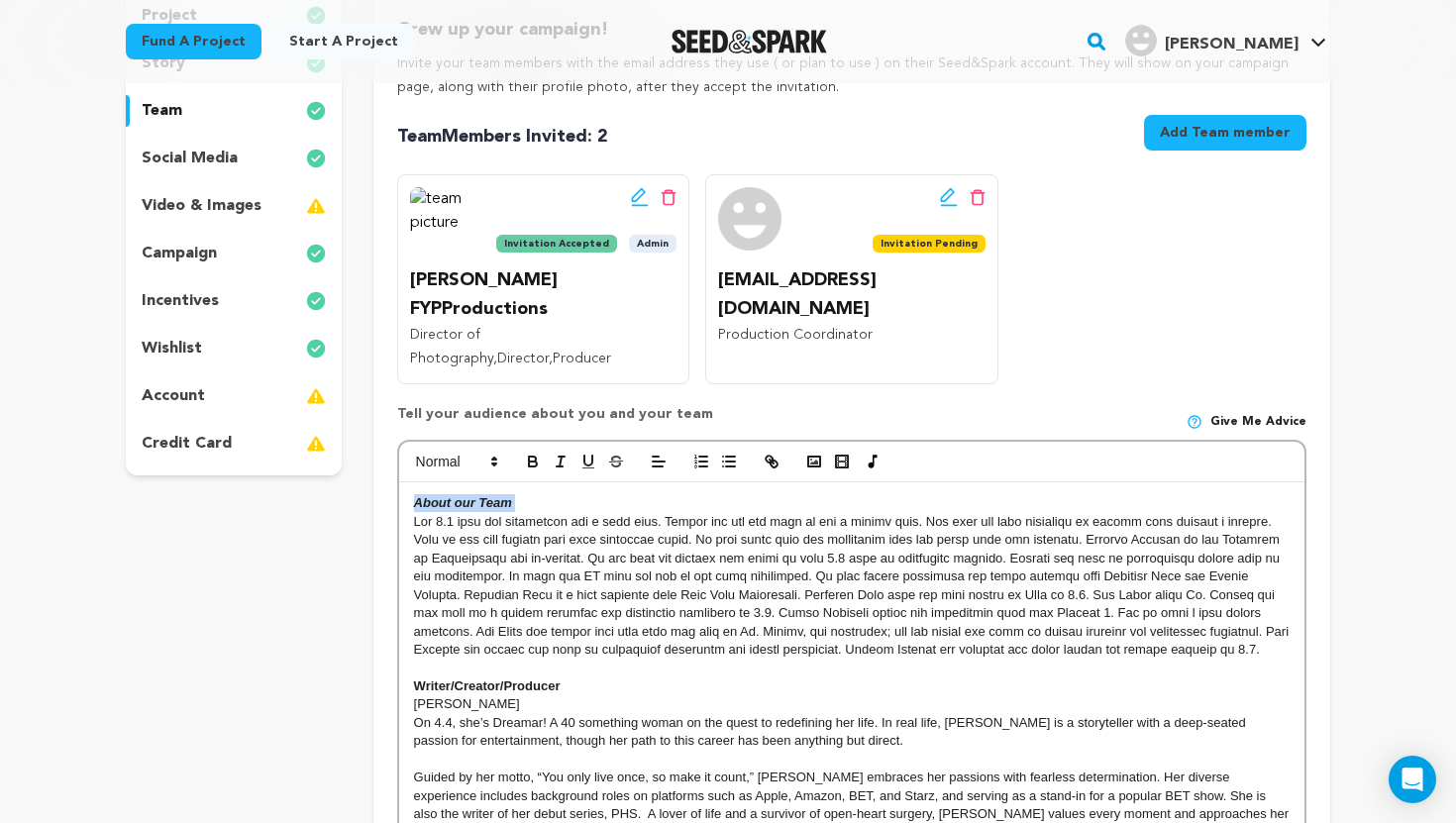 click on "About our Team" at bounding box center (463, 502) 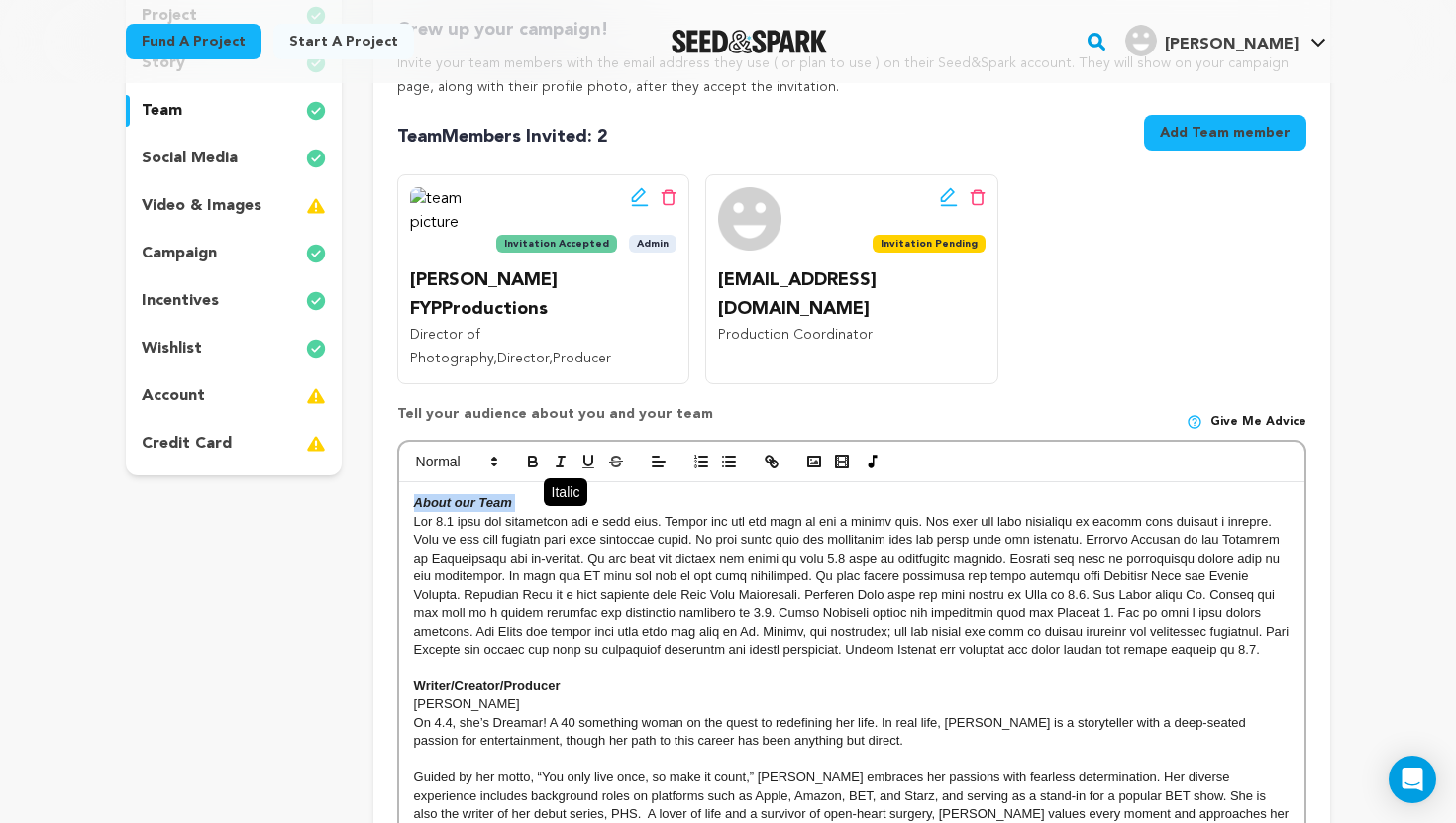 click 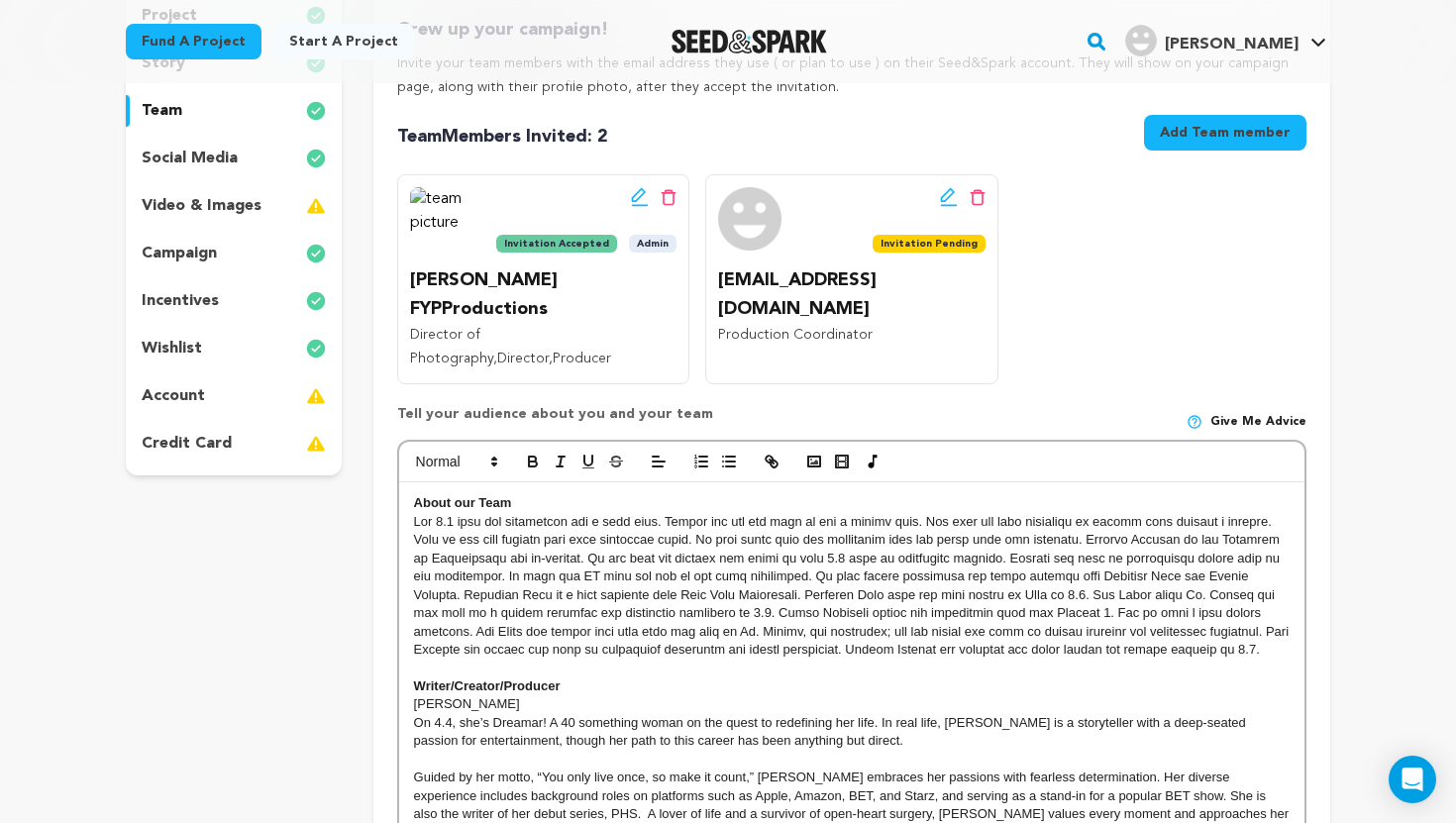 click at bounding box center (852, 586) 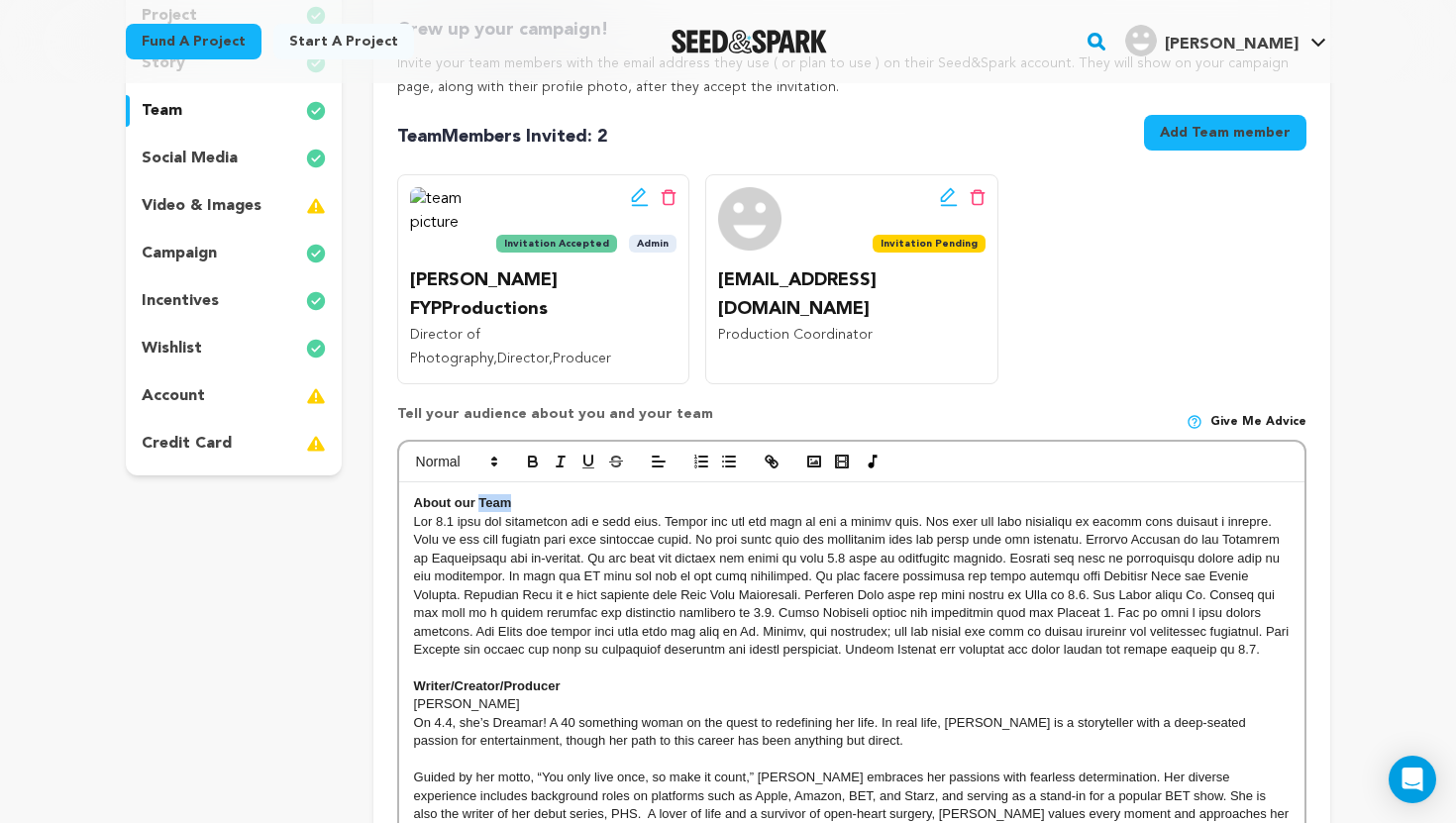 click on "About our Team" at bounding box center (463, 502) 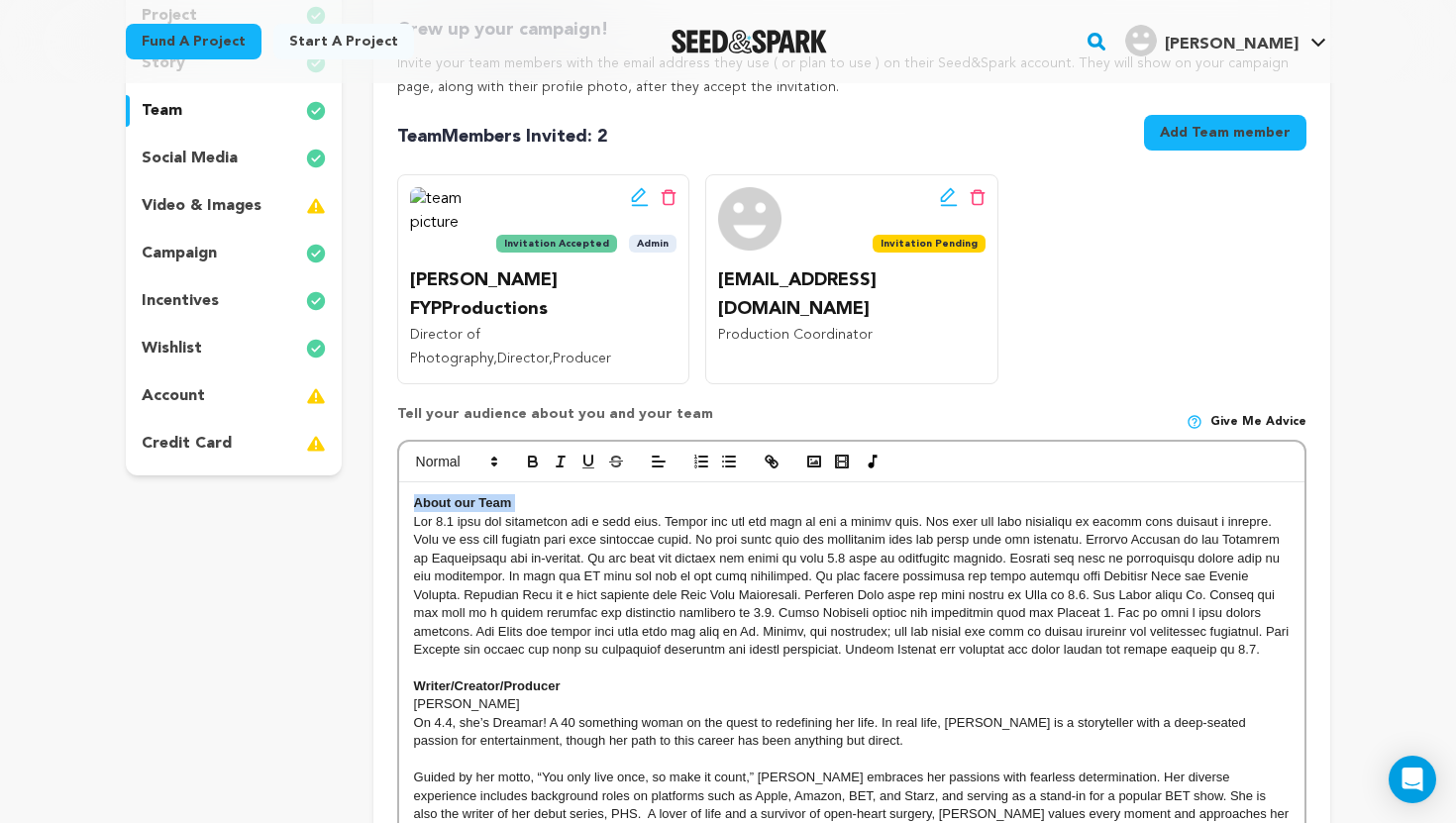 click on "About our Team" at bounding box center (463, 502) 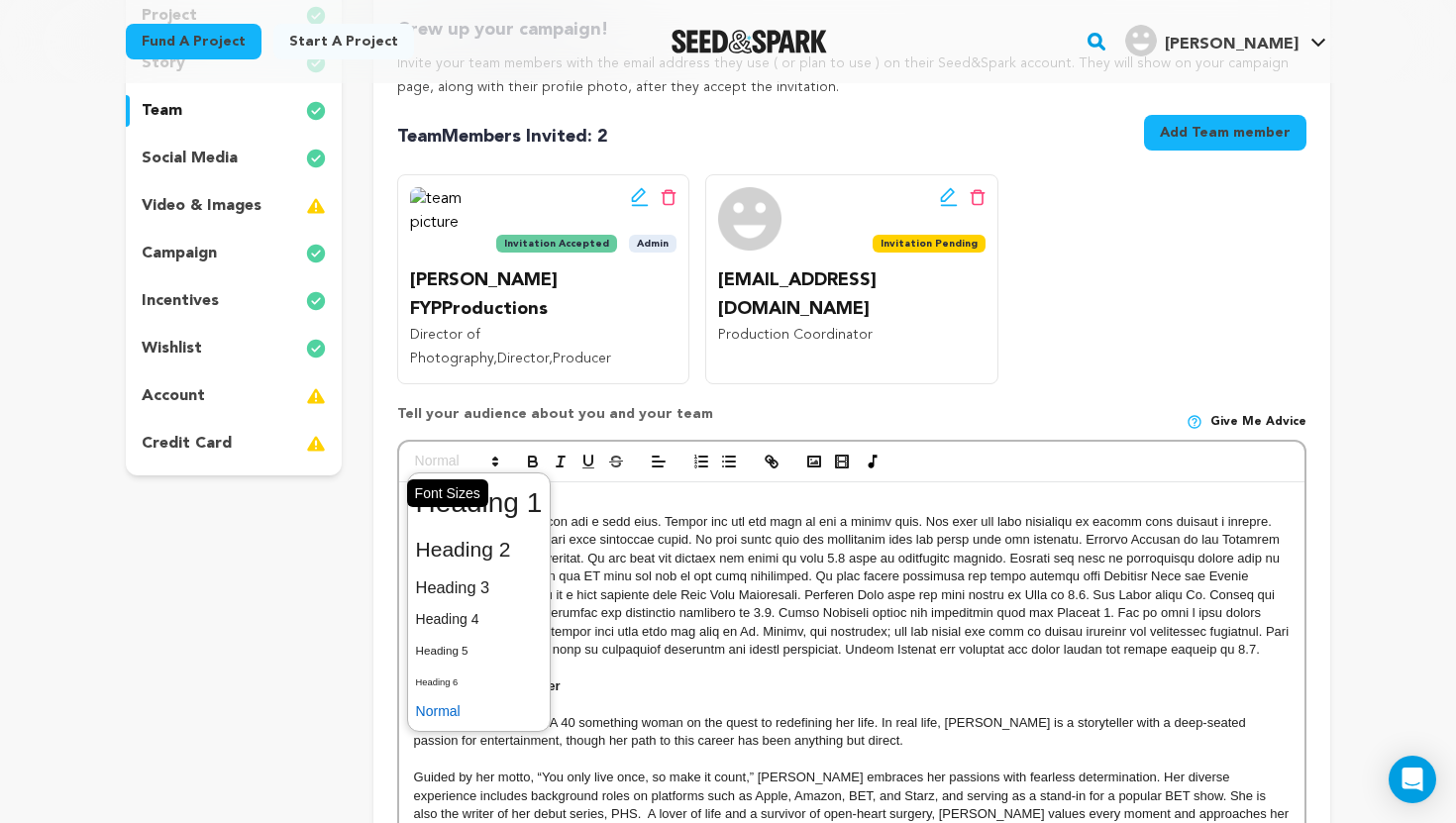 click 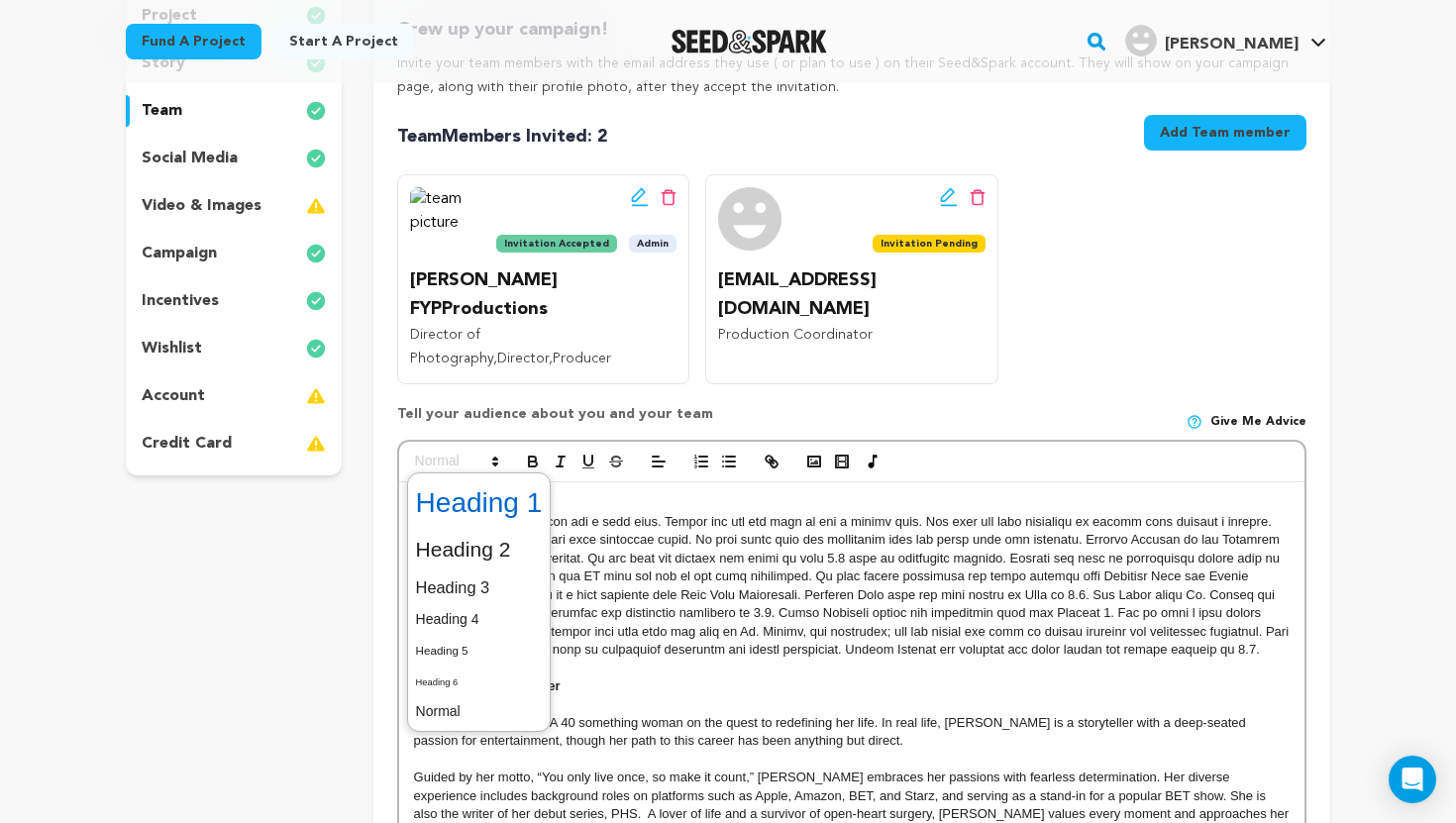 click at bounding box center (479, 503) 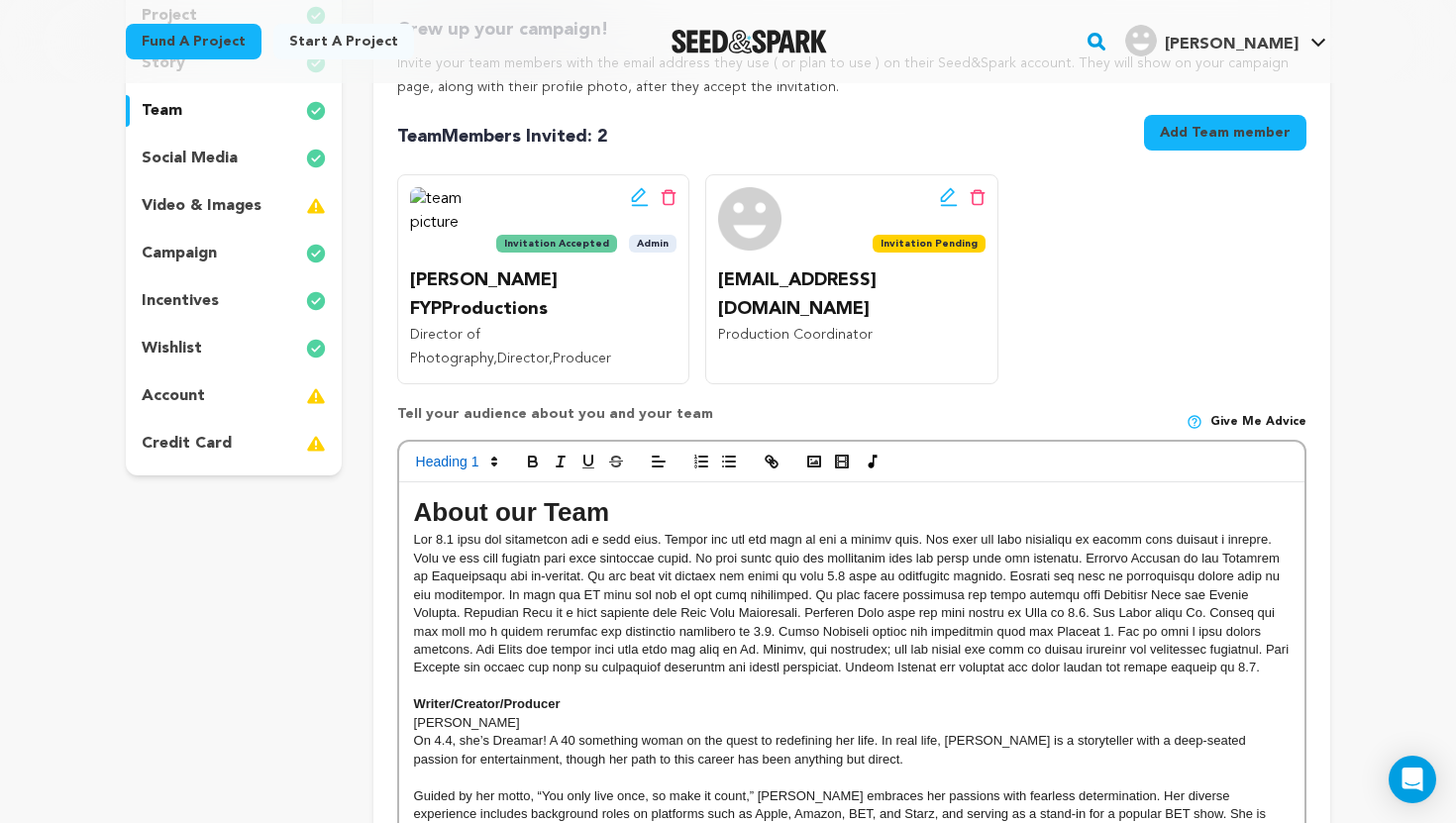 click on "Writer/Creator/Producer" at bounding box center (487, 703) 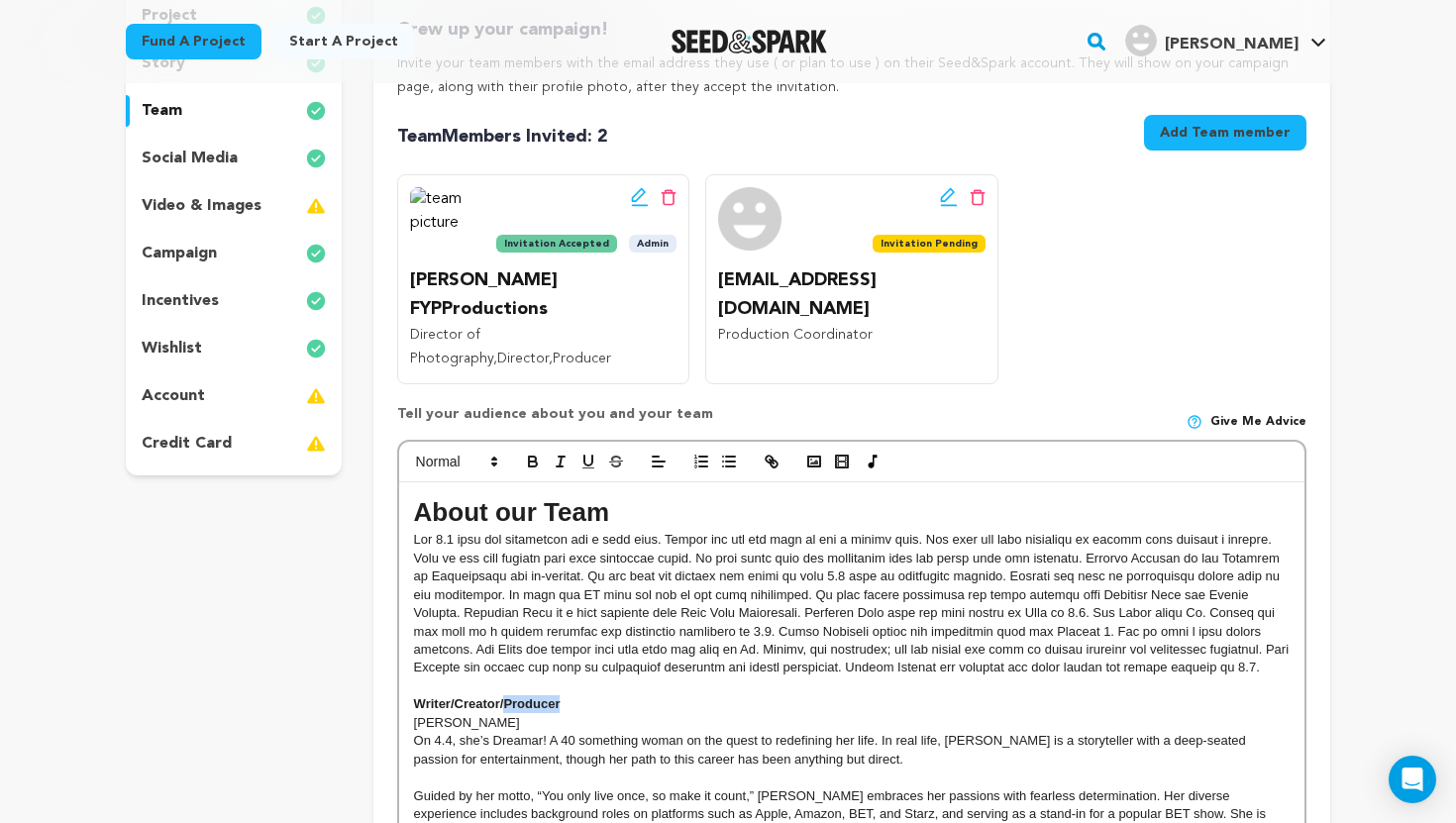 click on "Writer/Creator/Producer" at bounding box center [487, 703] 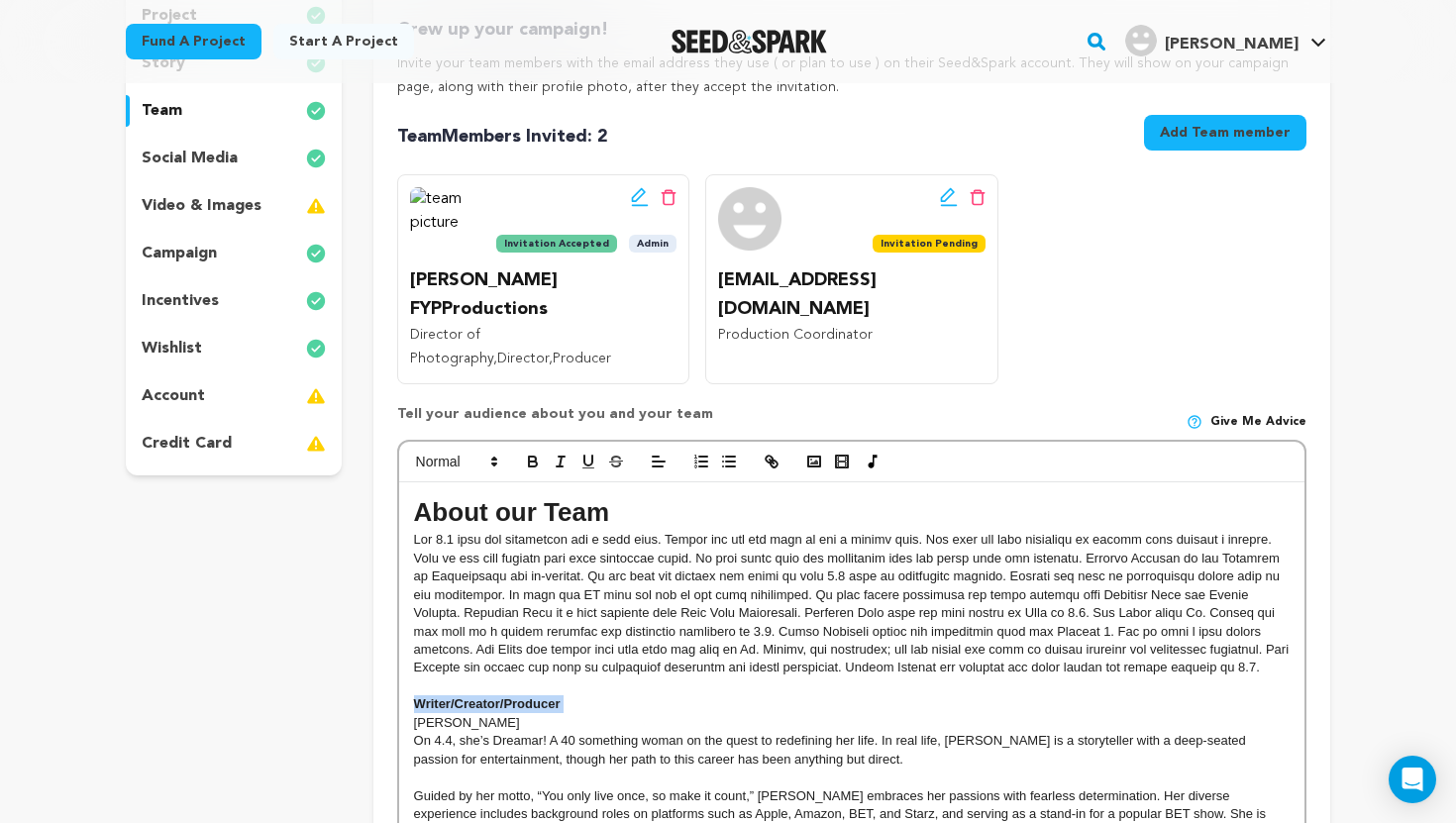 click on "Writer/Creator/Producer" at bounding box center [487, 703] 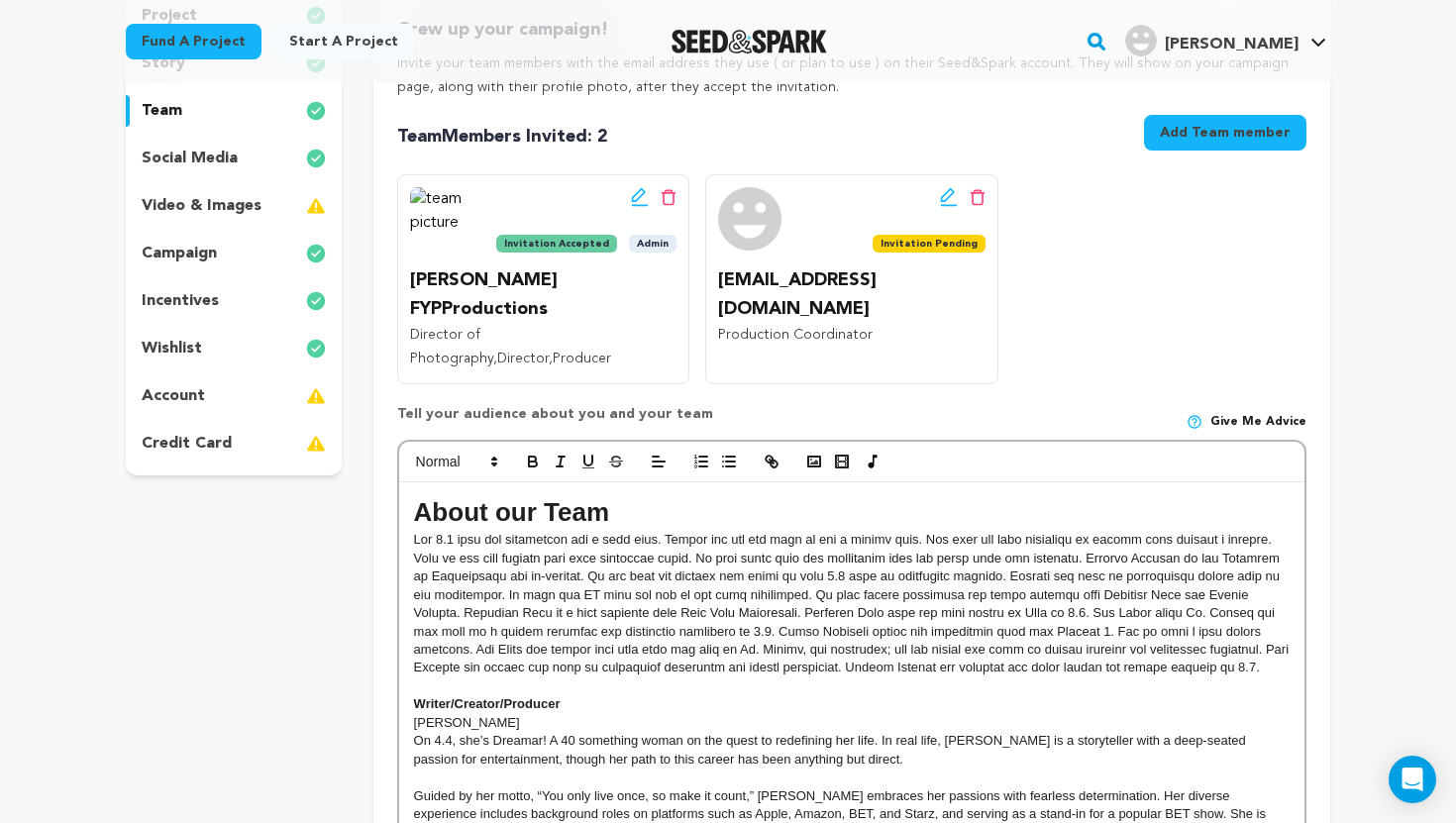 click on "About our Team" at bounding box center [511, 512] 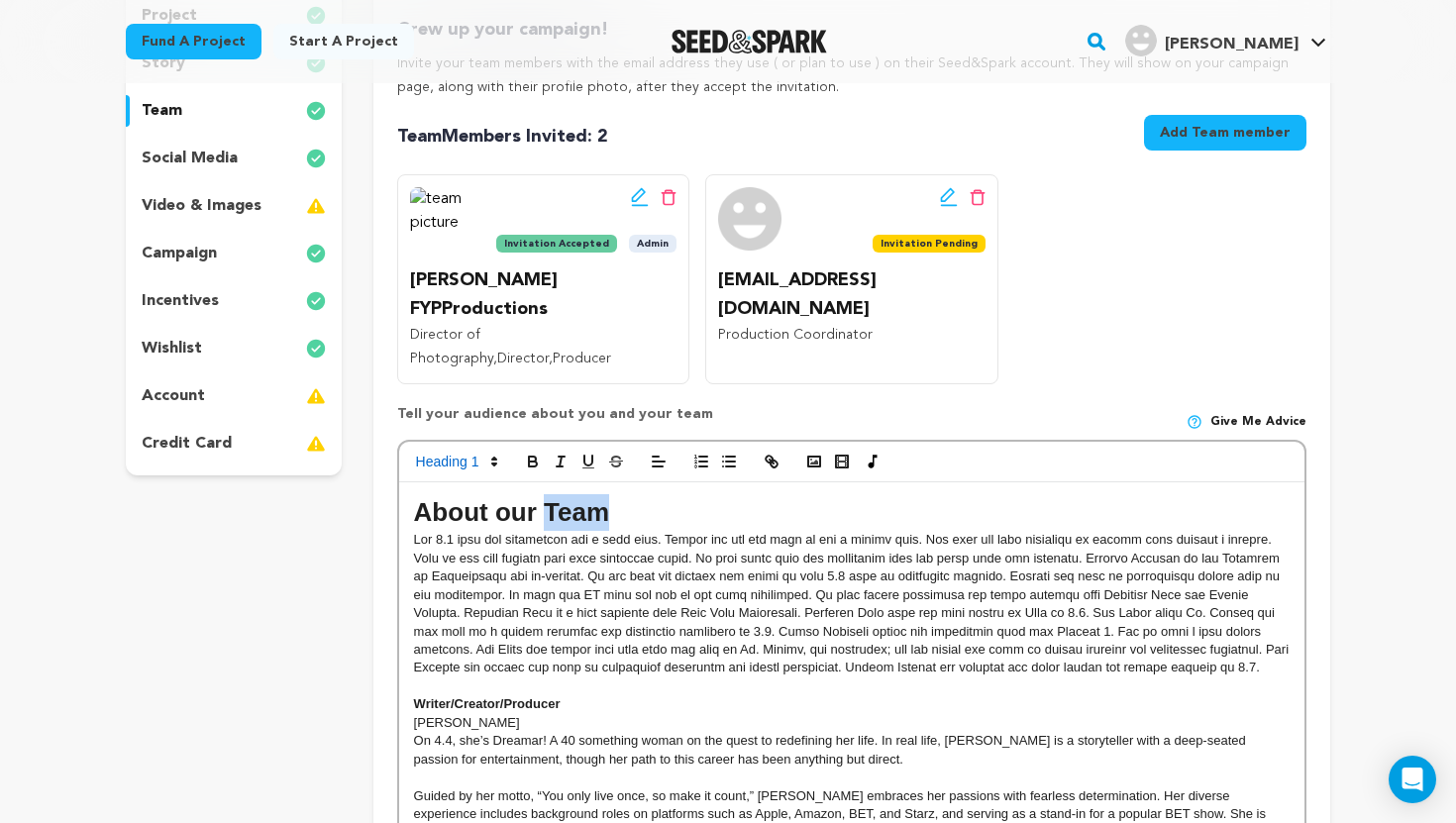 click on "About our Team" at bounding box center (511, 512) 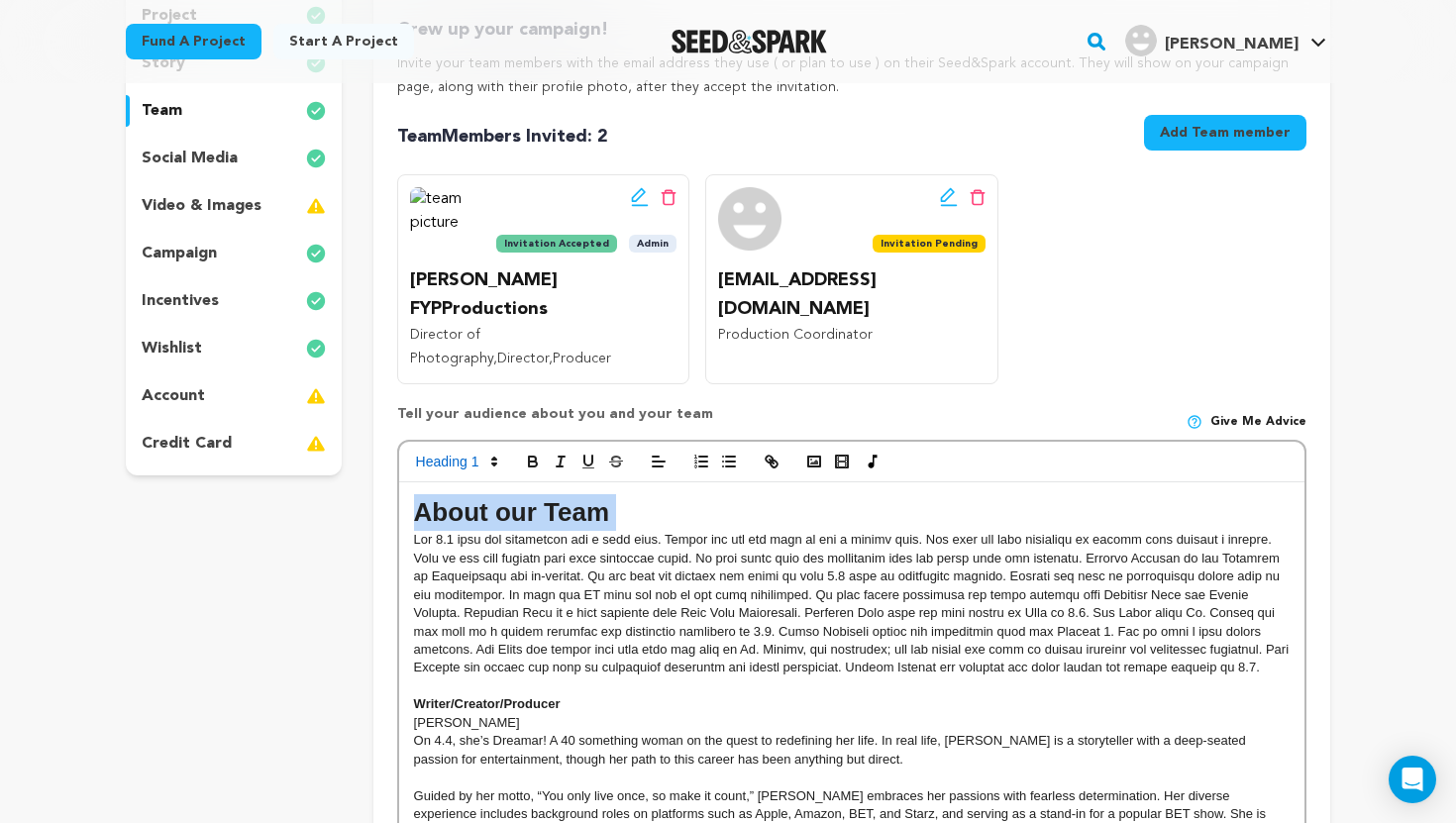 click on "About our Team" at bounding box center (511, 512) 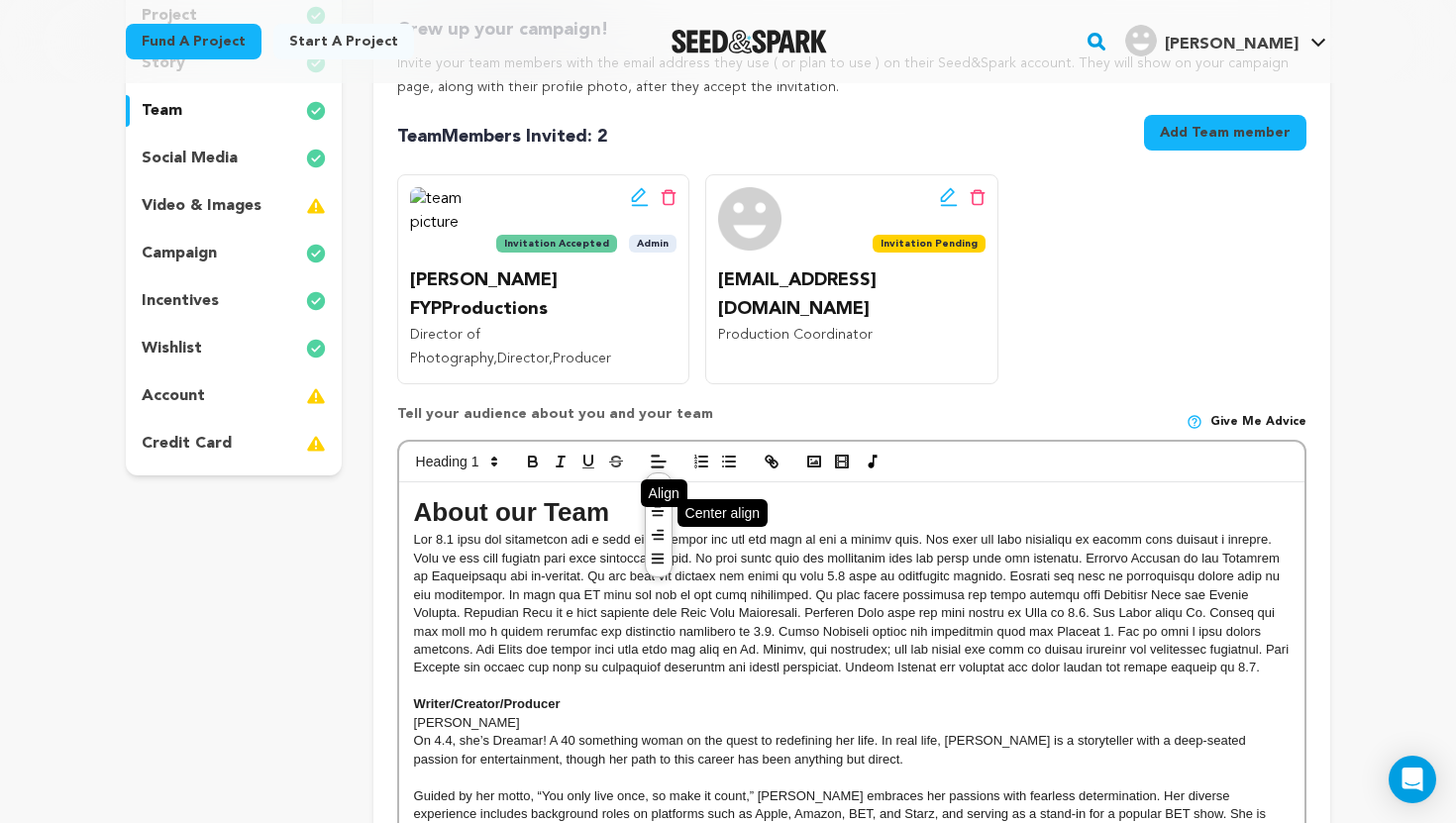 click 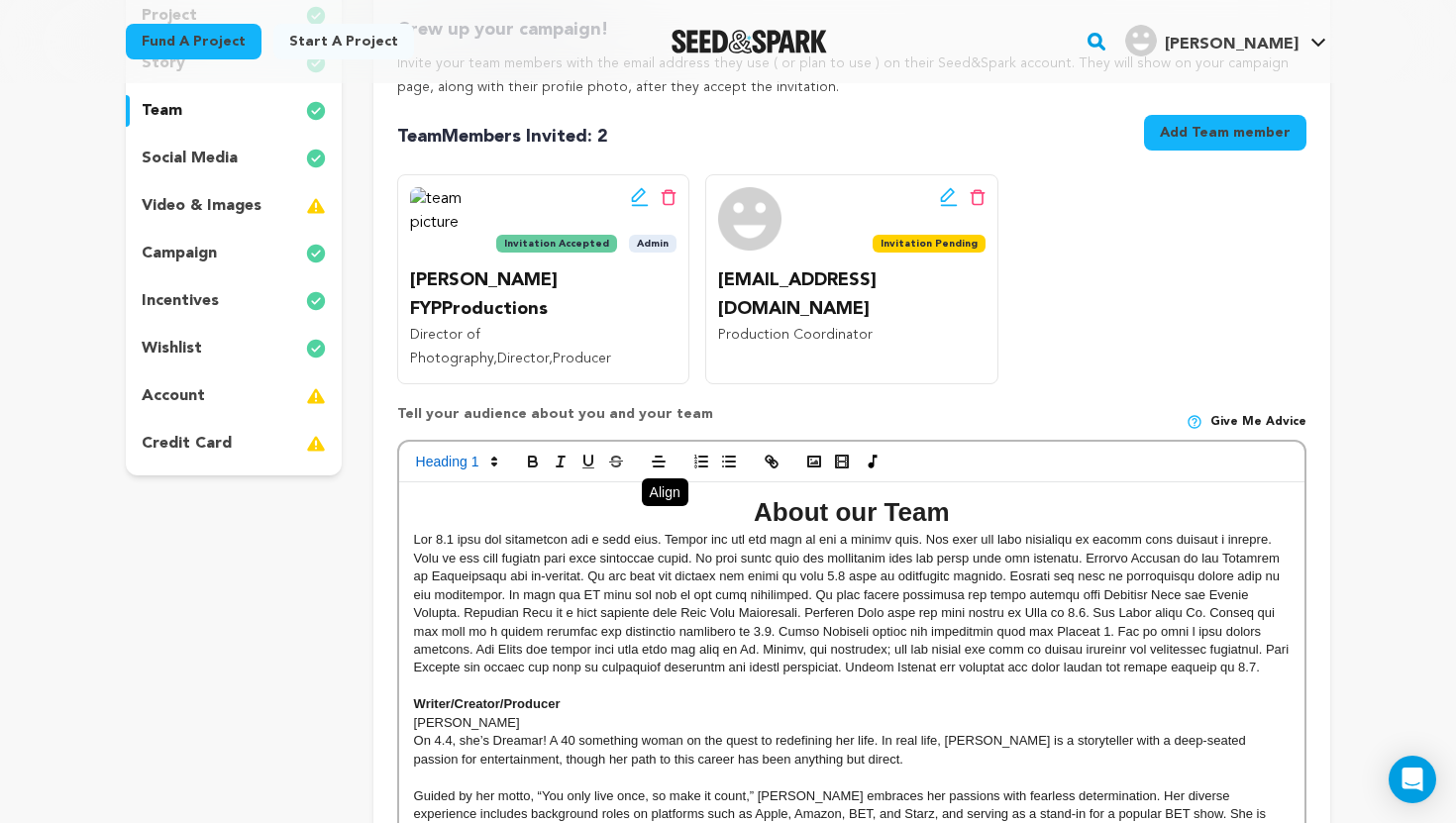 click on "Writer/Creator/Producer" at bounding box center [852, 704] 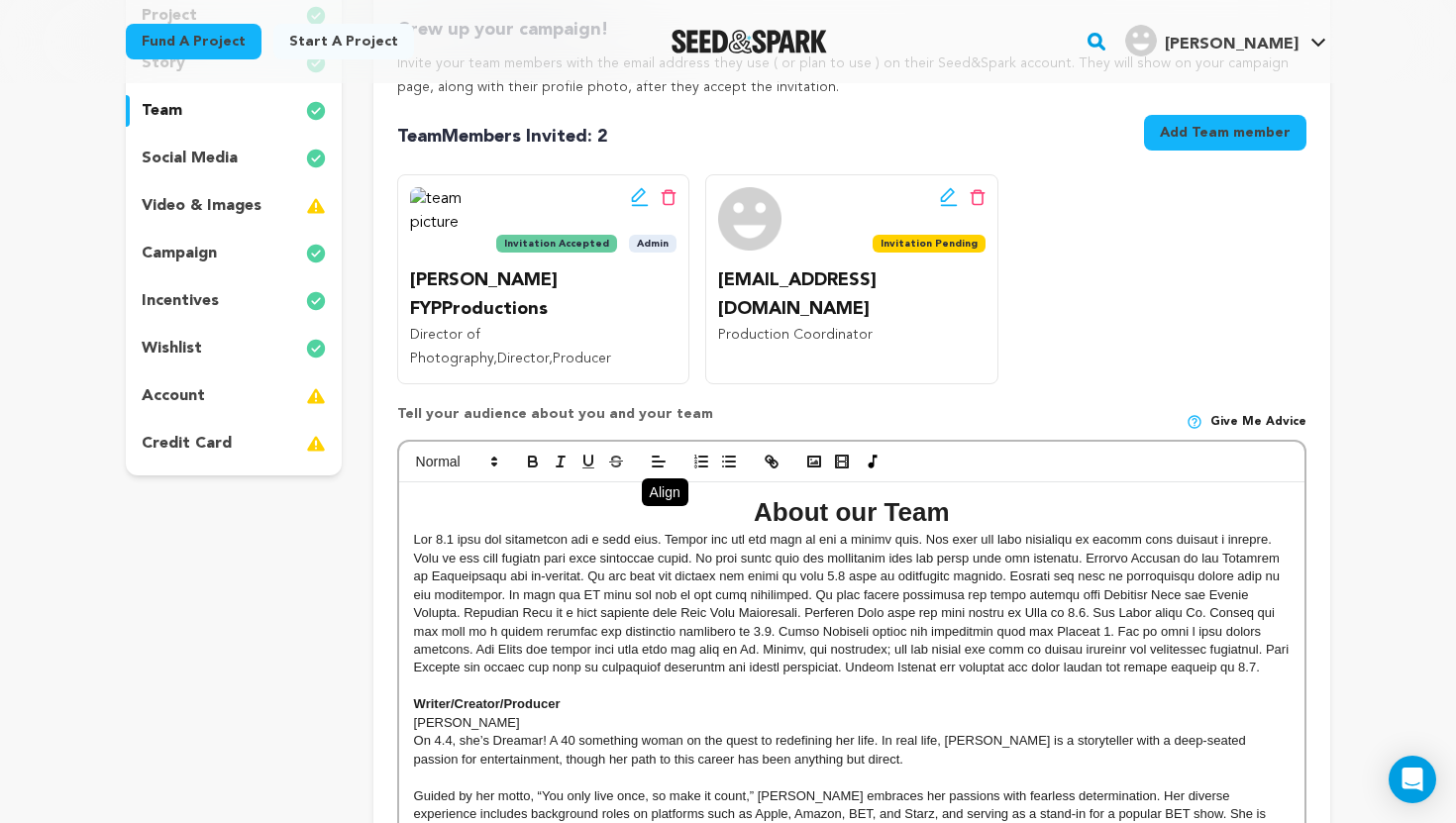 click on "About our Team" at bounding box center (851, 512) 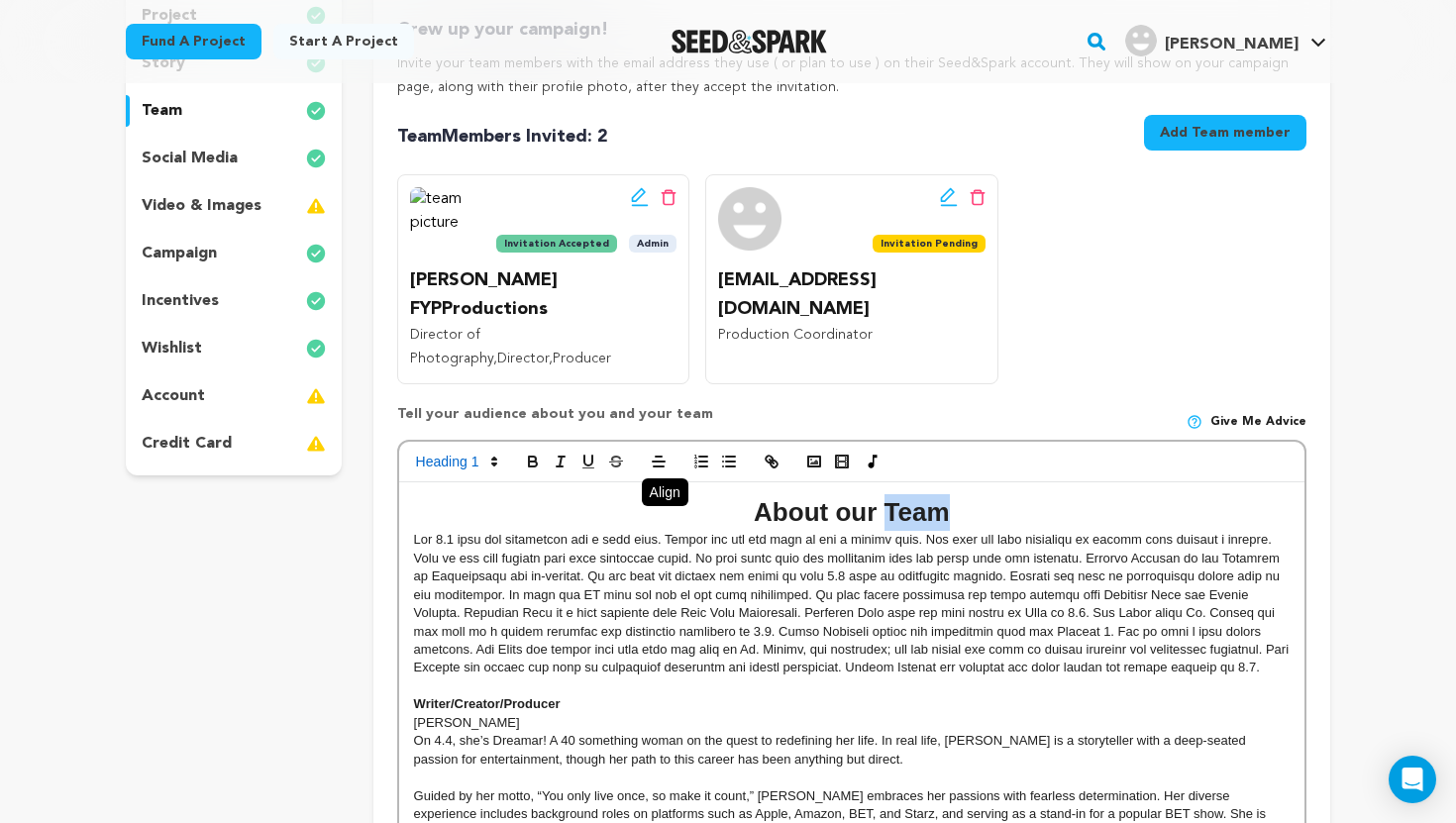 click on "About our Team" at bounding box center [851, 512] 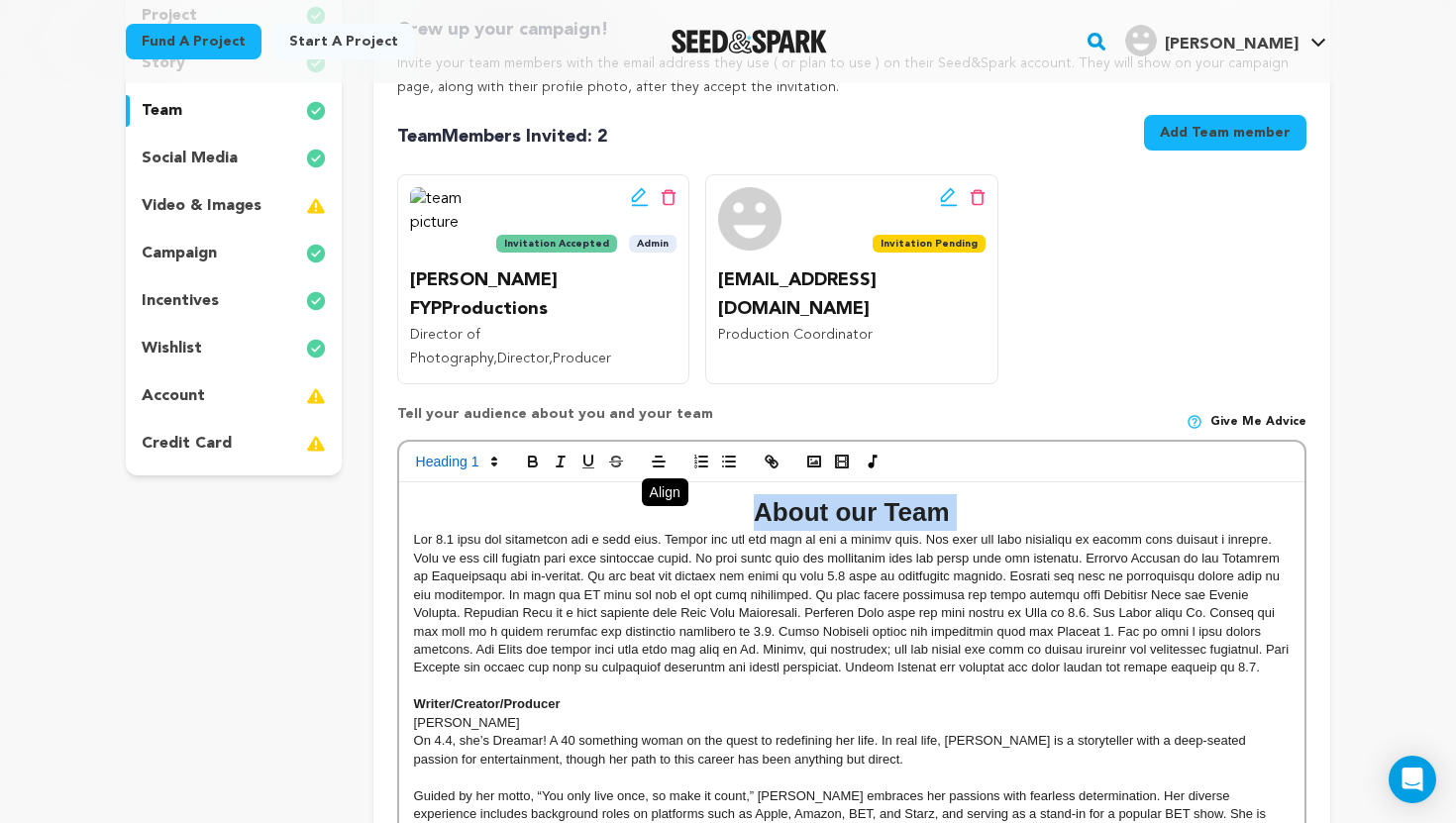 click on "About our Team" at bounding box center [851, 512] 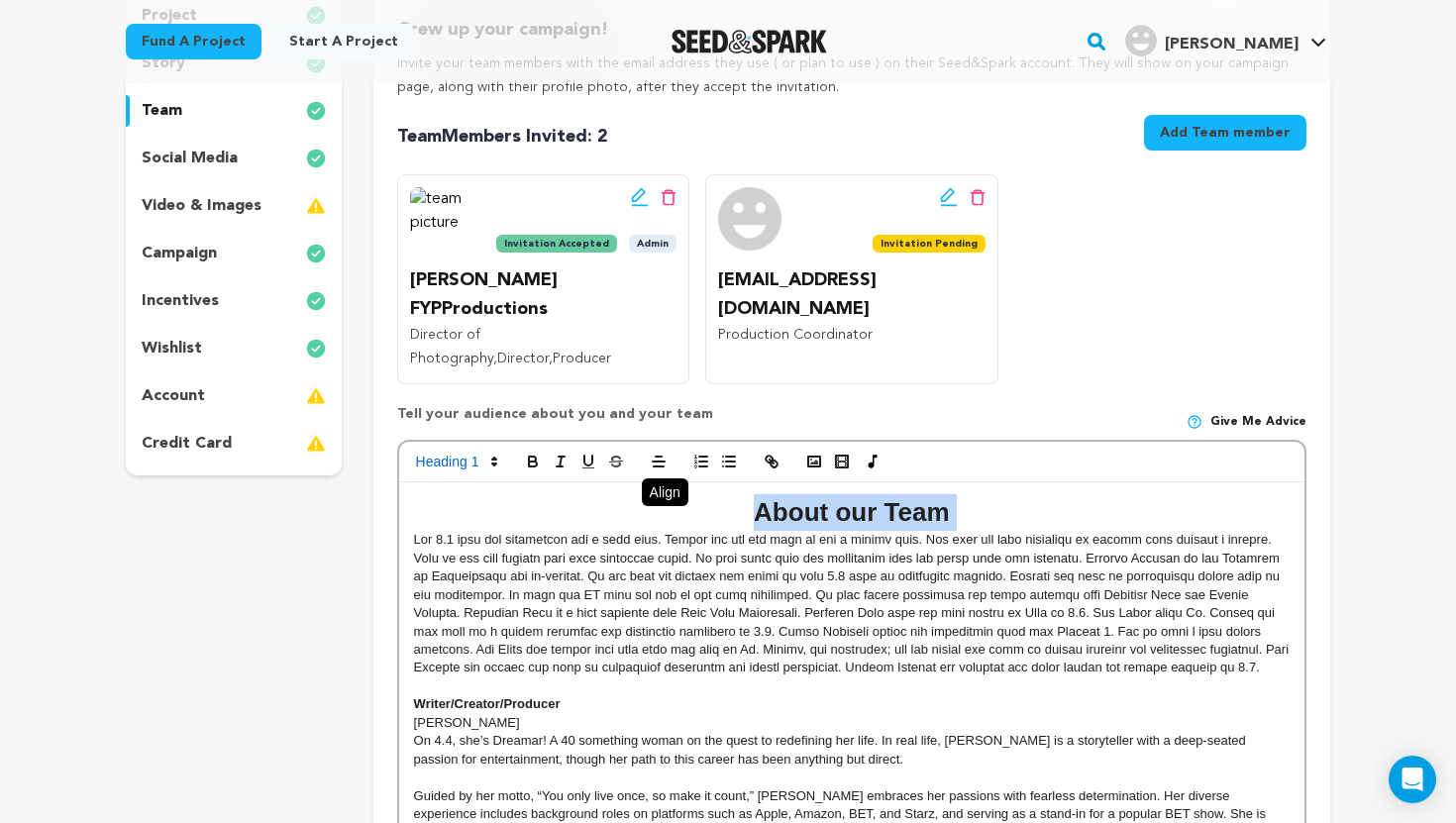 copy on "About our Team" 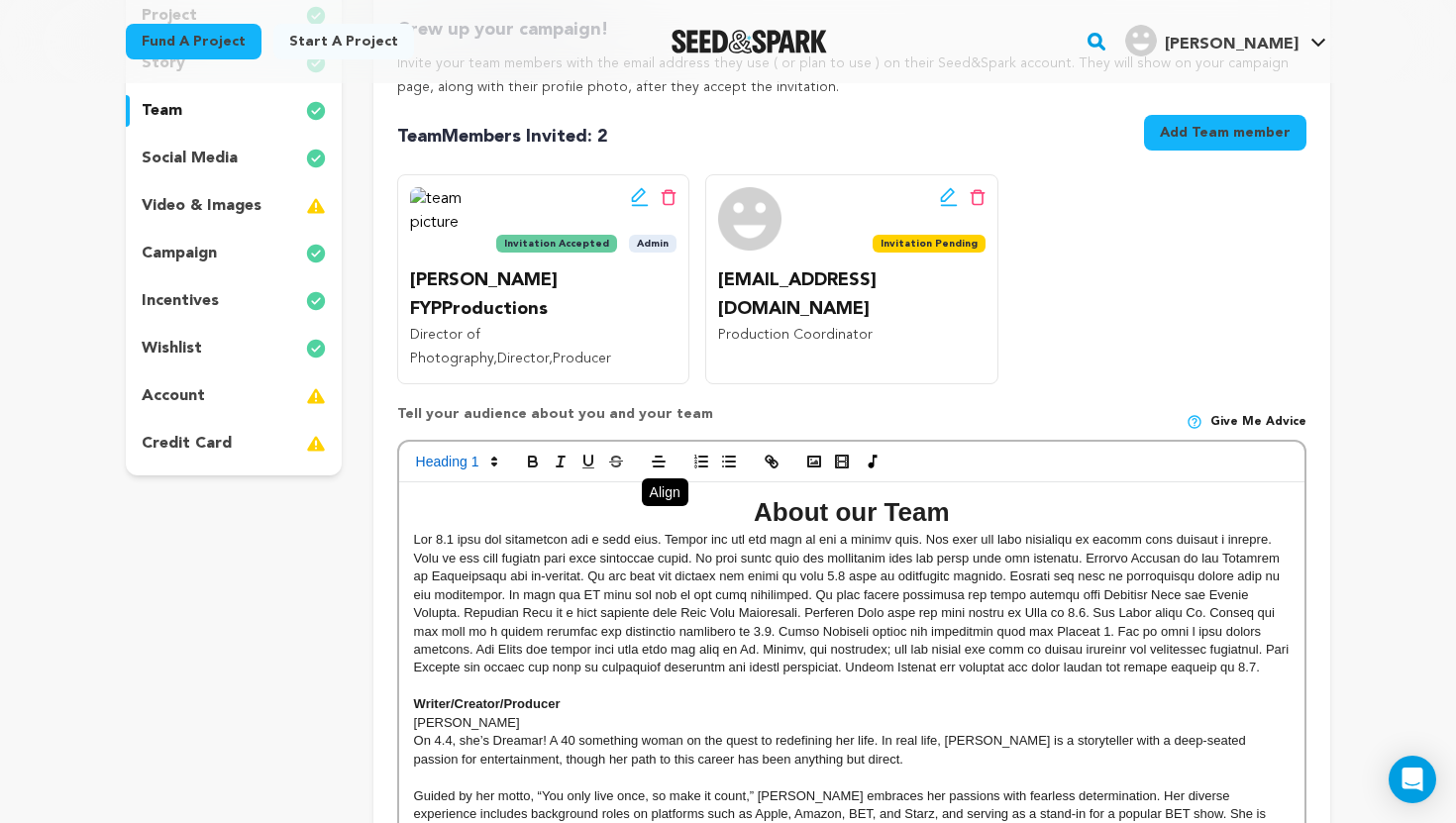 click on "On 4.4, she’s Dreamar! A 40 something woman on the quest to redefining her life. In real life, Erin Johnell Dickey is a storyteller with a deep-seated passion for entertainment, though her path to this career has been anything but direct." at bounding box center (852, 750) 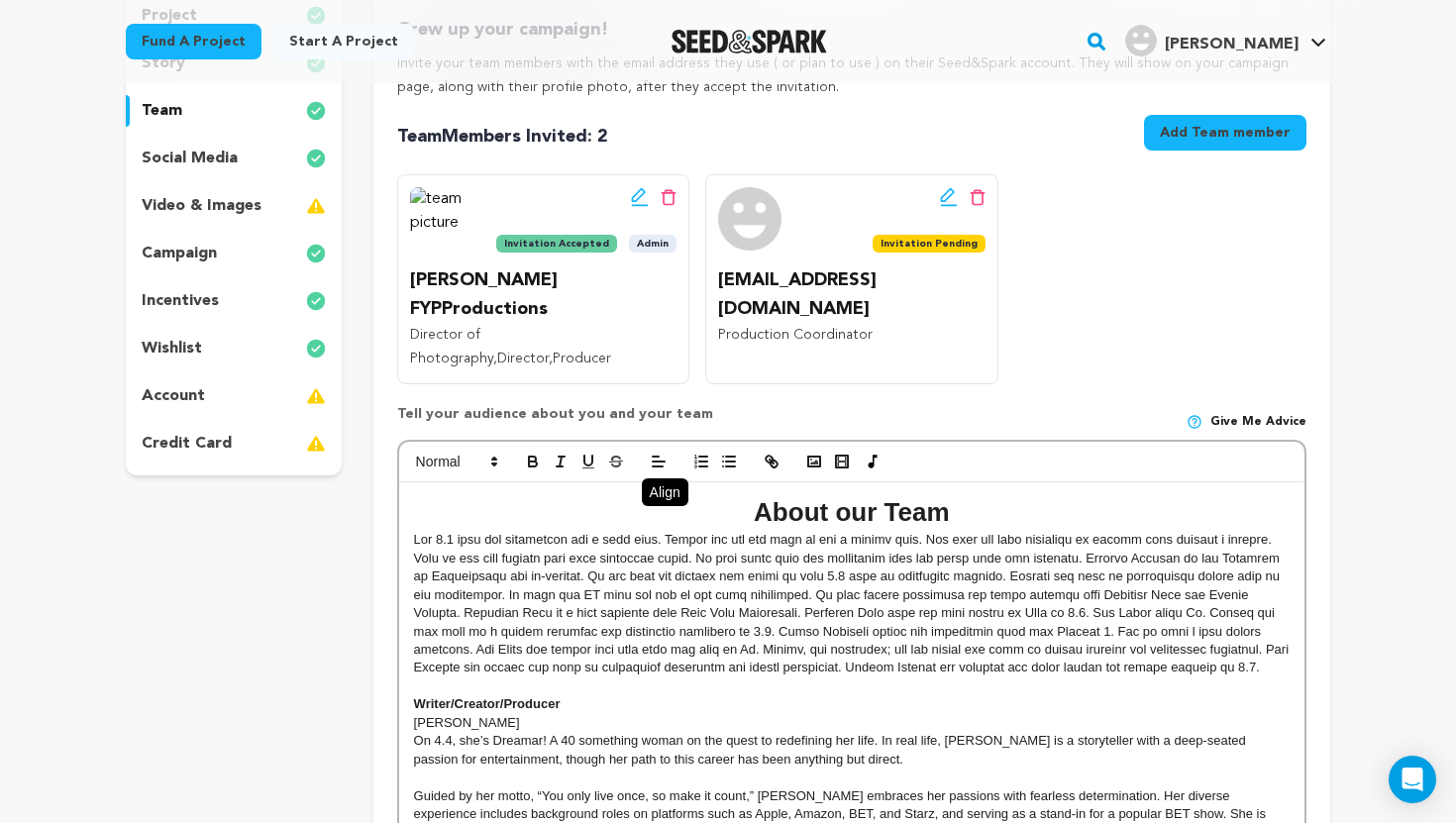 click on "Erin Johnell Dickey" at bounding box center [852, 723] 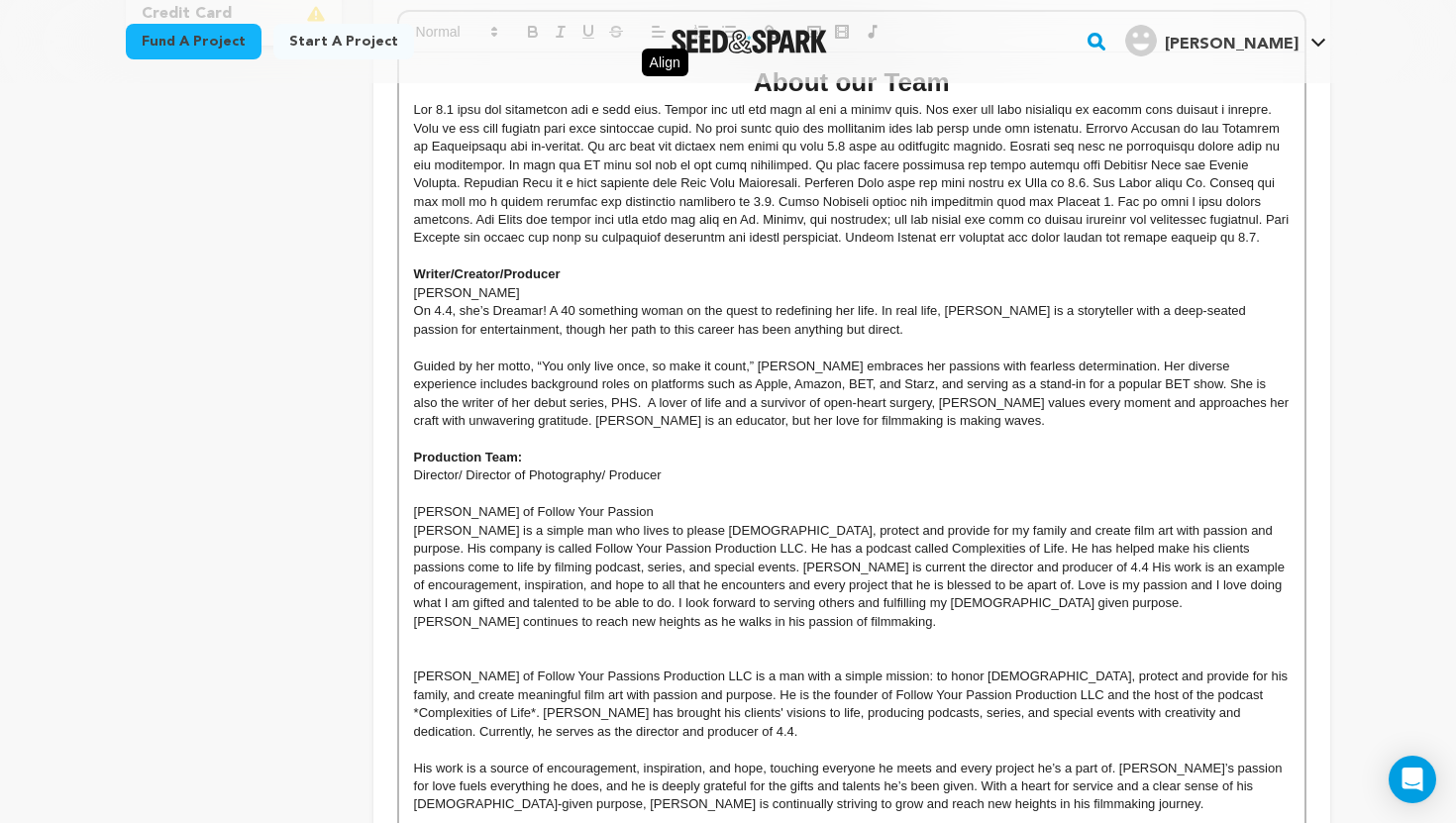 scroll, scrollTop: 1127, scrollLeft: 0, axis: vertical 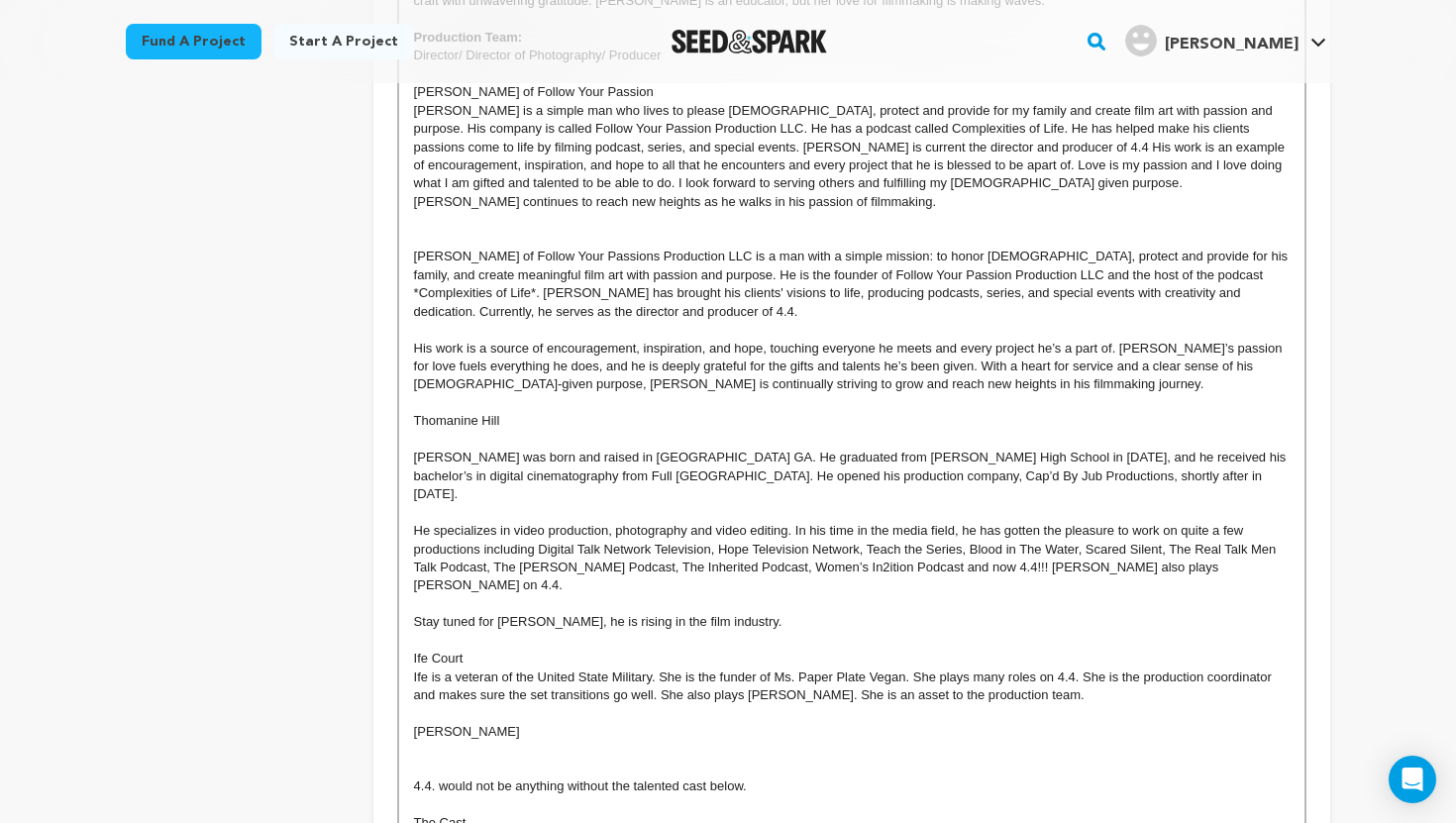 click at bounding box center [852, 751] 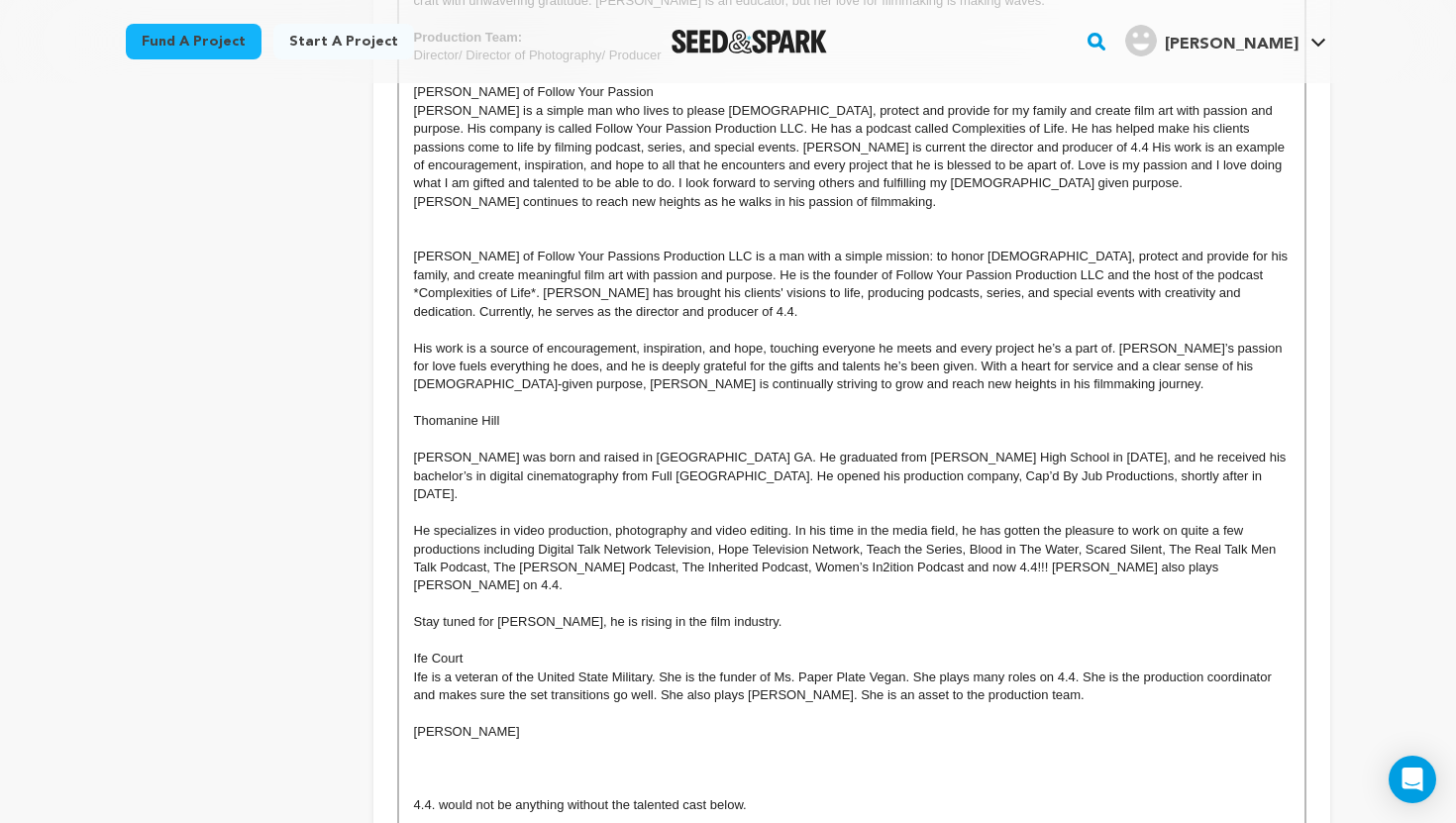 scroll, scrollTop: 0, scrollLeft: 0, axis: both 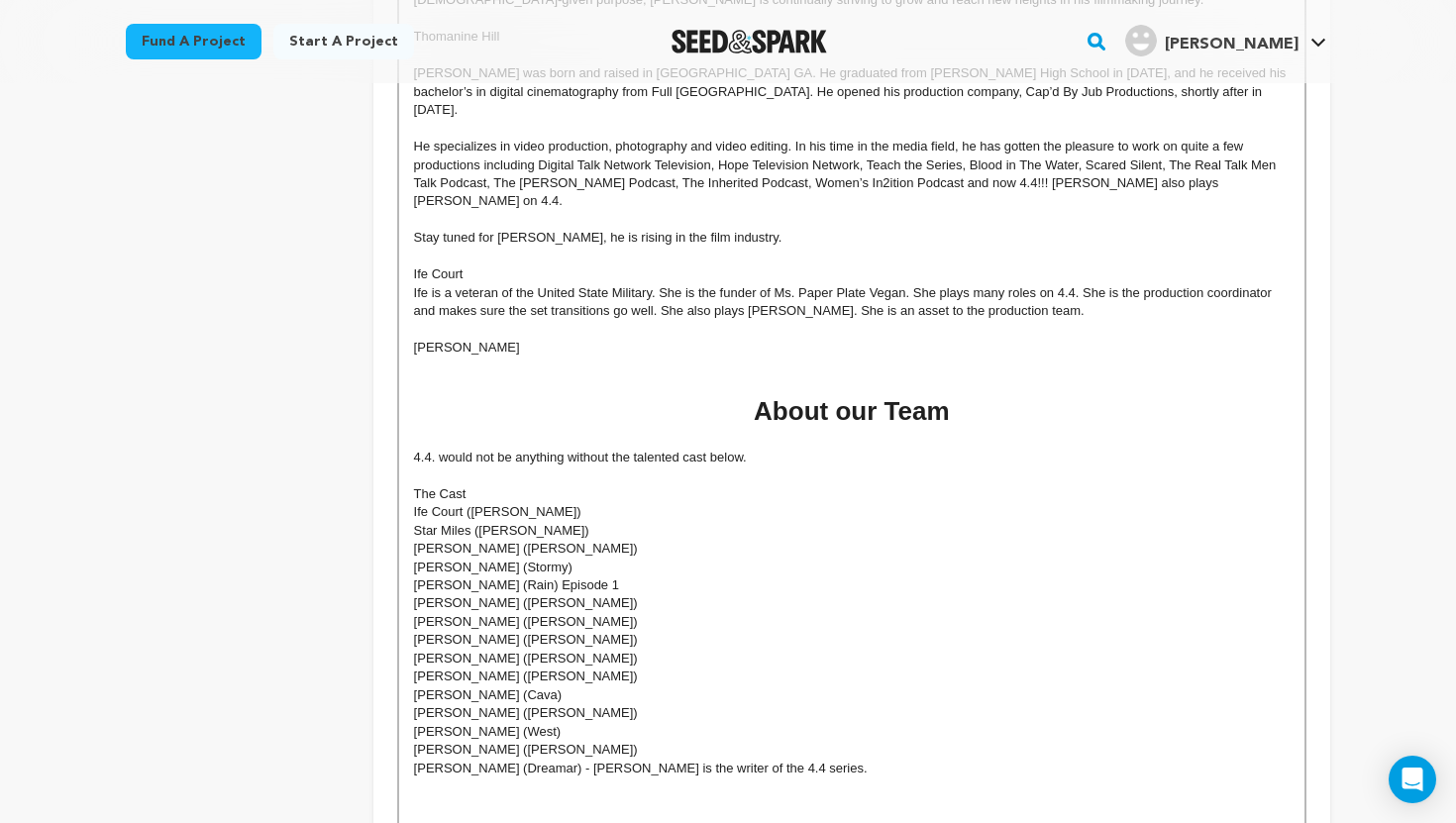 click on "About our Team" at bounding box center [851, 411] 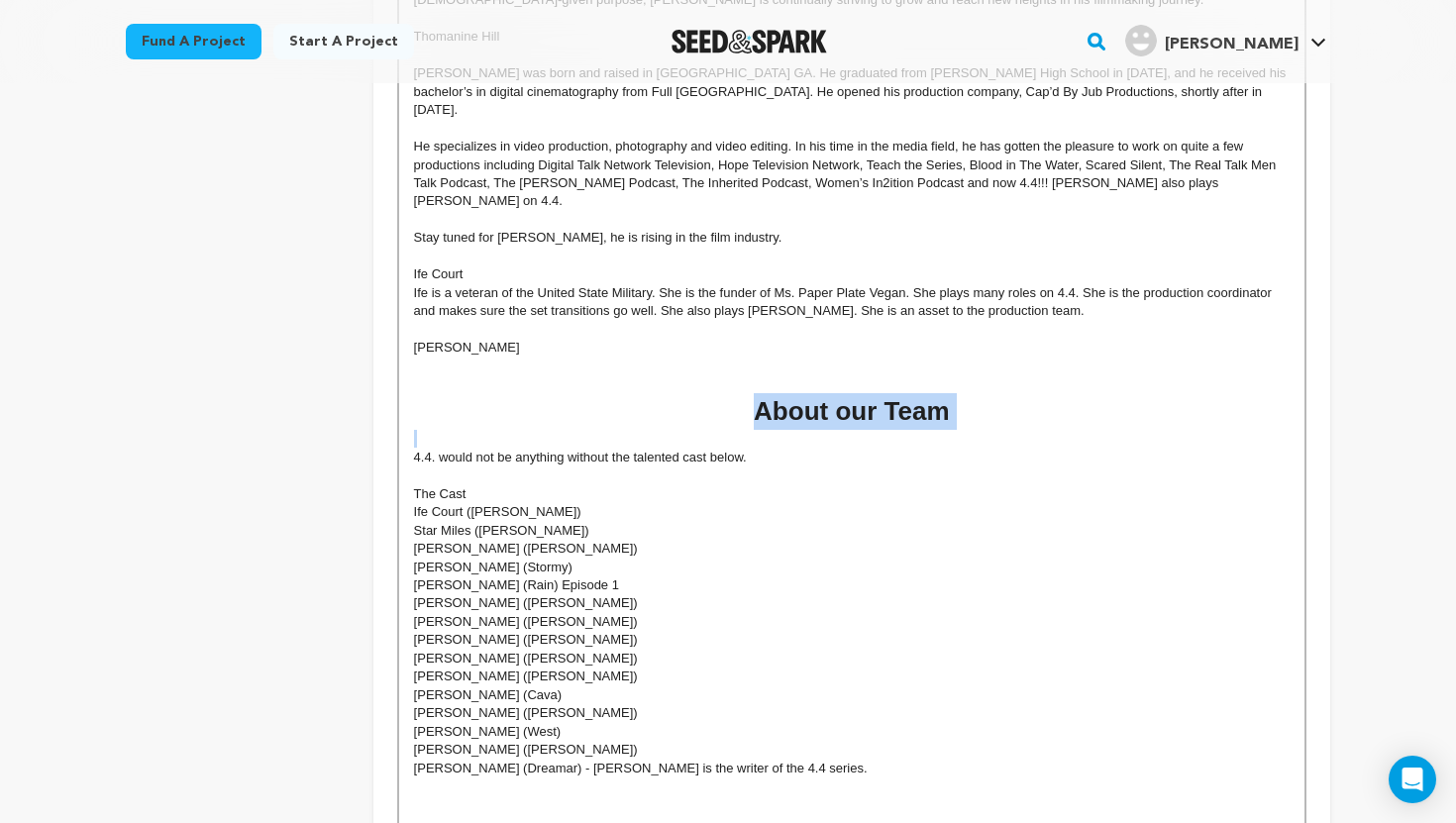 click on "About our Team" at bounding box center (851, 411) 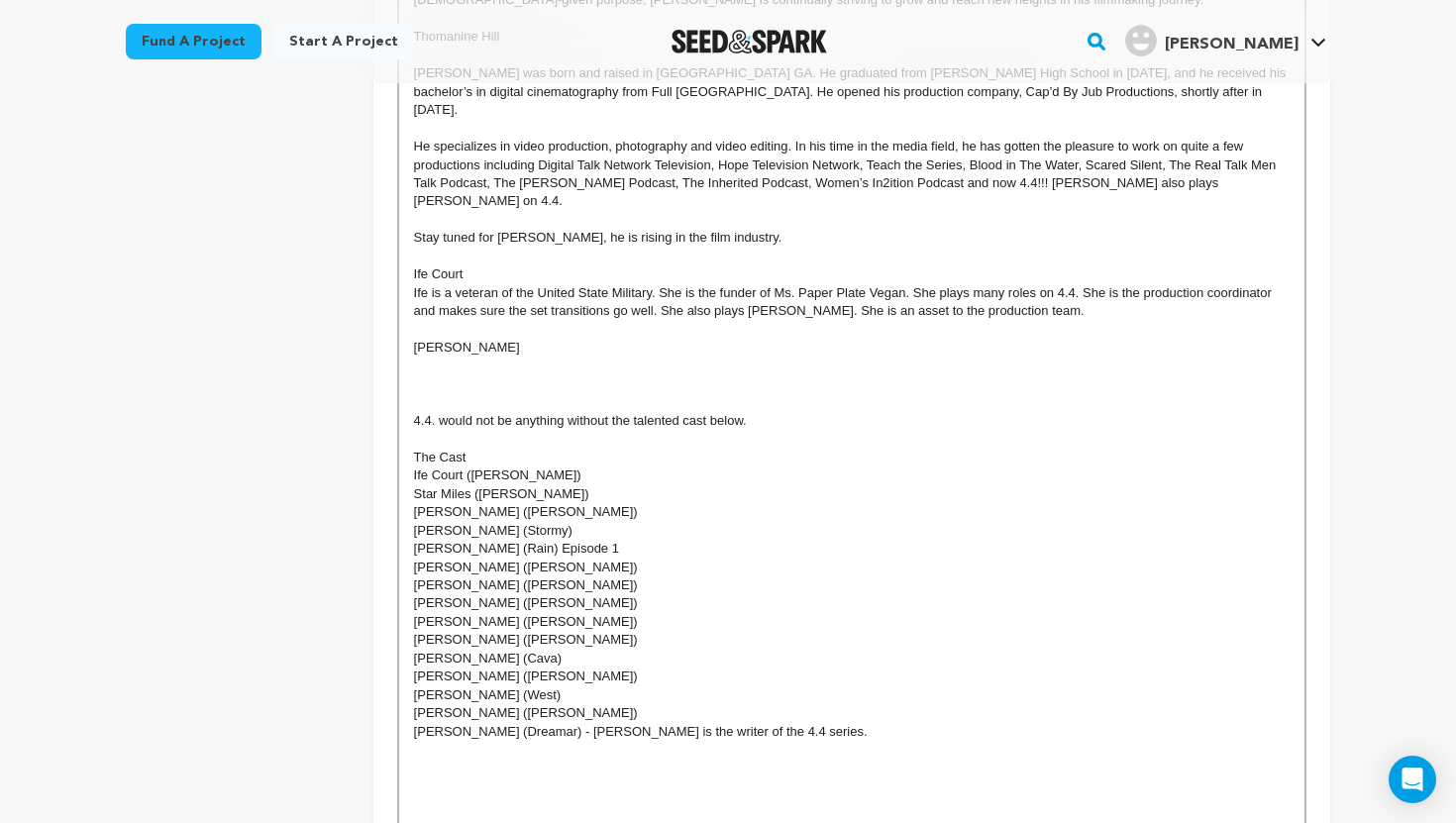 scroll, scrollTop: 0, scrollLeft: 0, axis: both 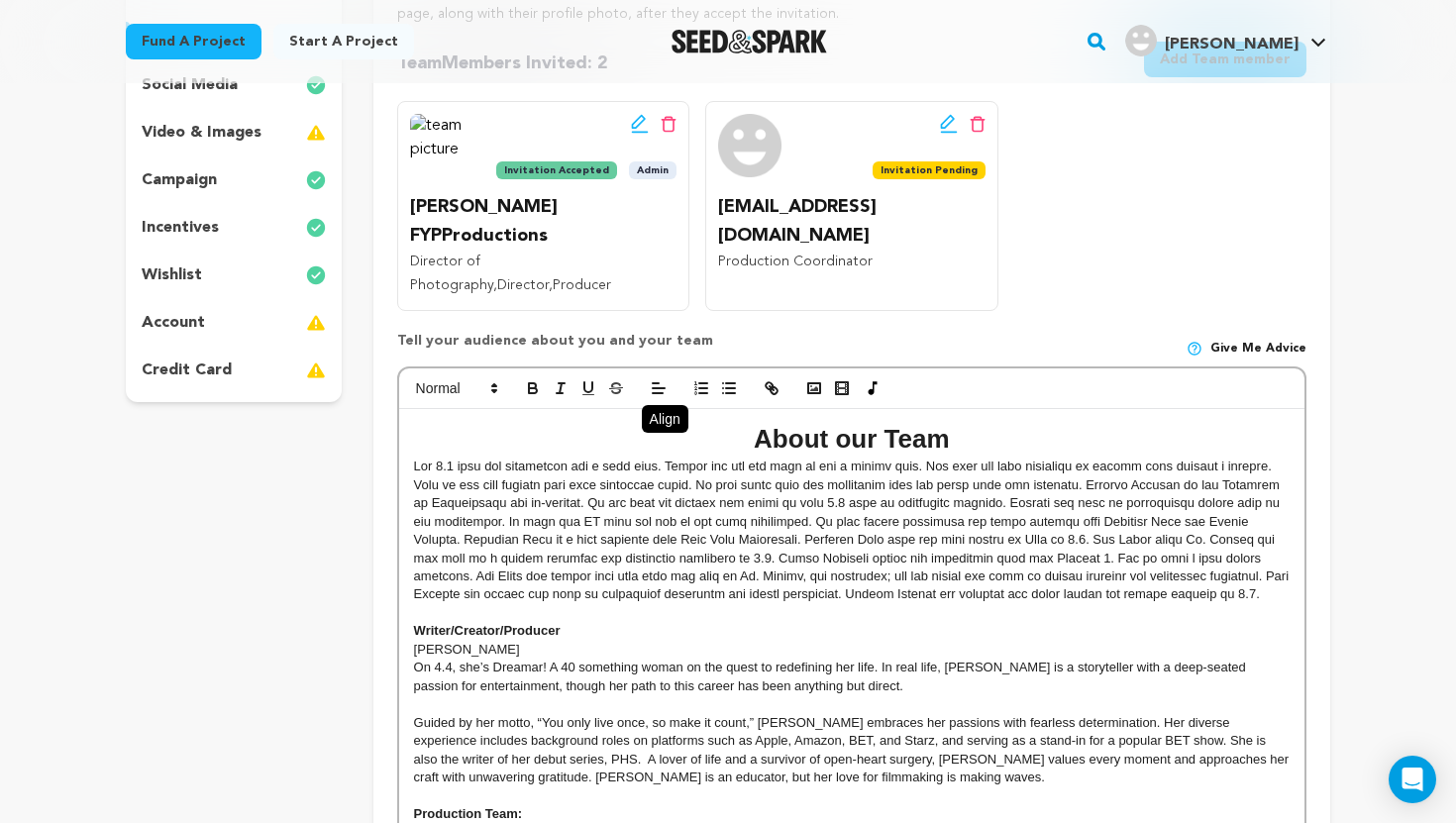 click at bounding box center (852, 531) 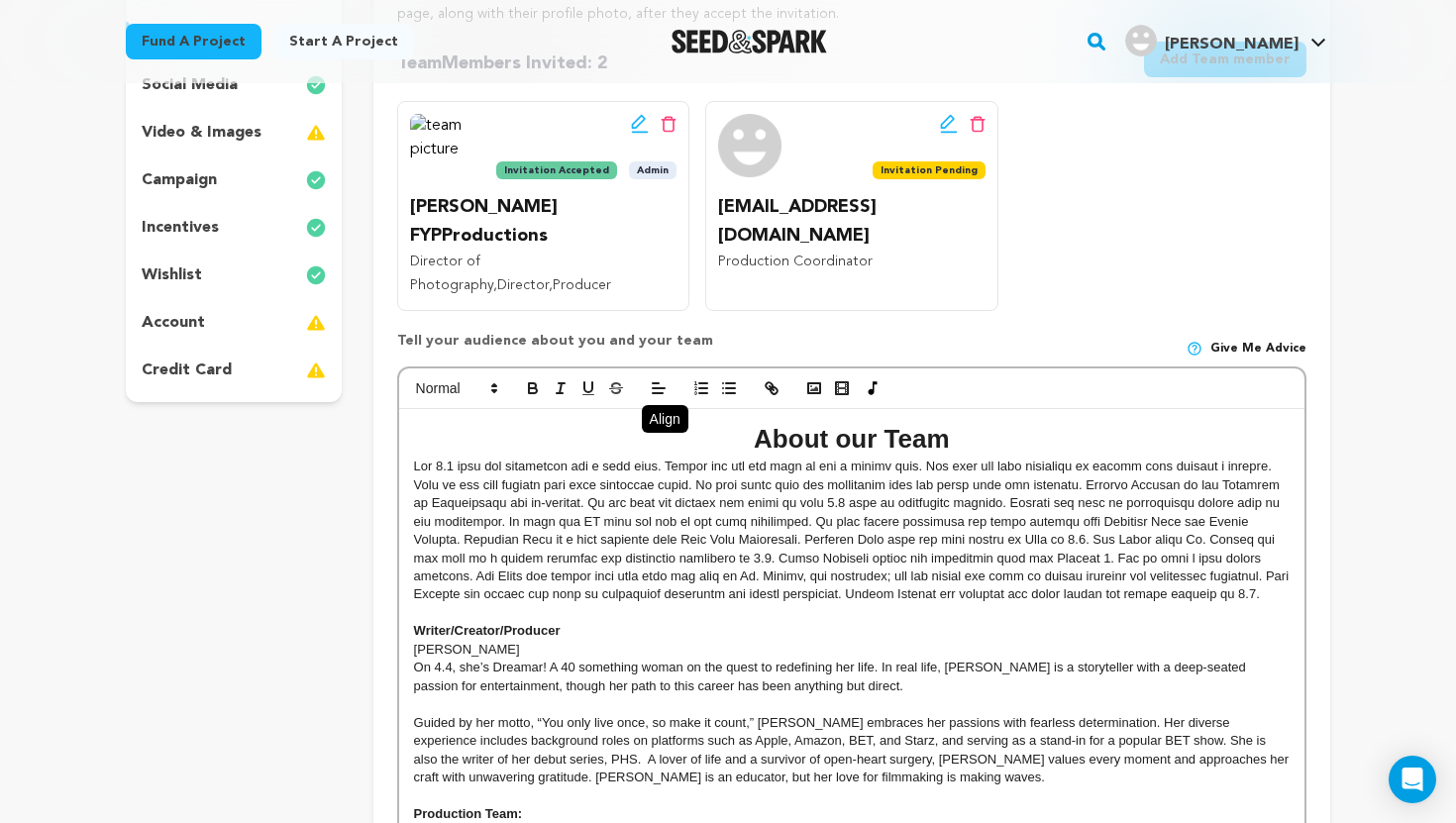 click on "Back to Project Dashboard
Edit Project
Submit For feedback
Submit For feedback
project" at bounding box center [728, 1544] 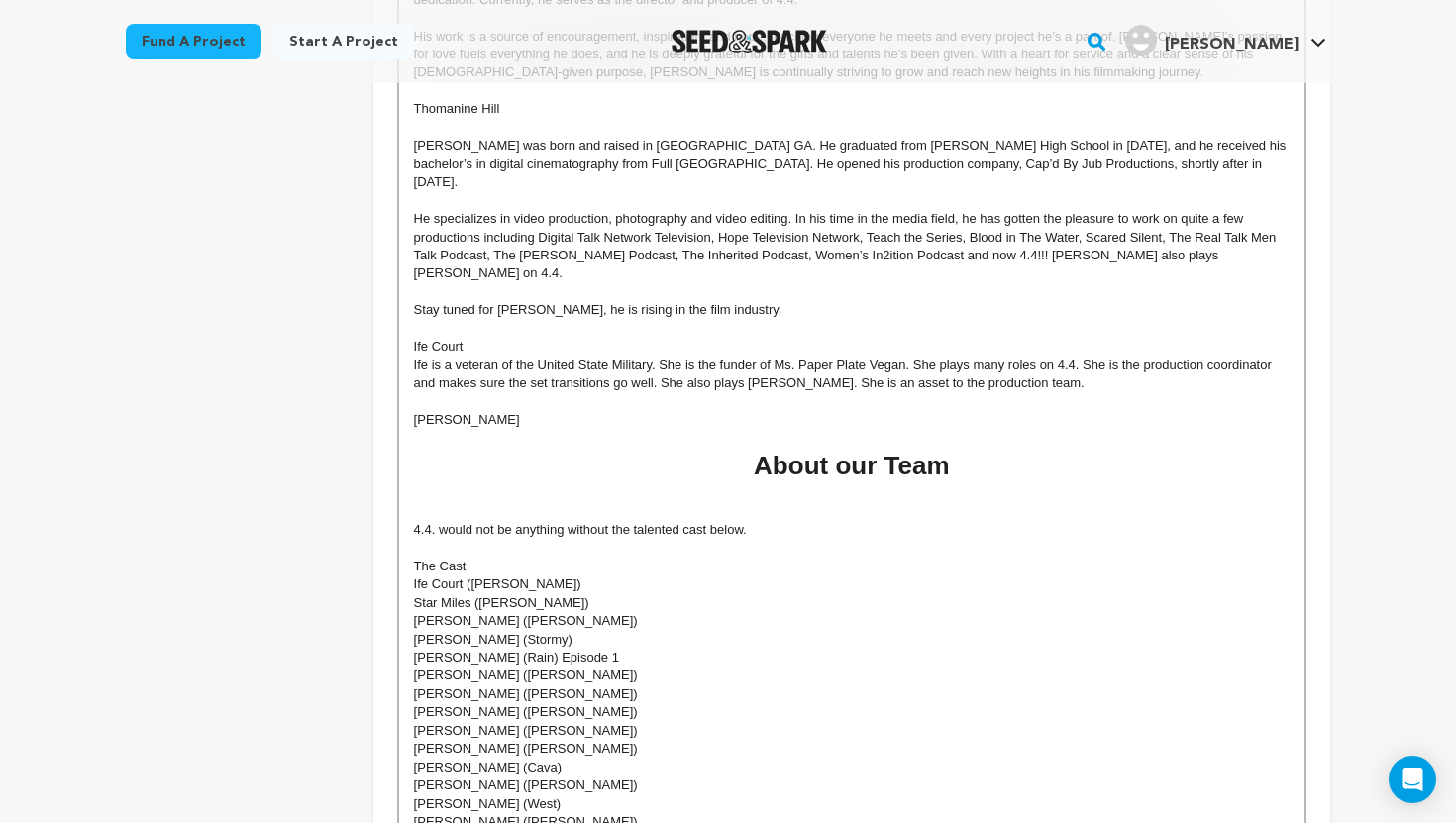 scroll, scrollTop: 1460, scrollLeft: 0, axis: vertical 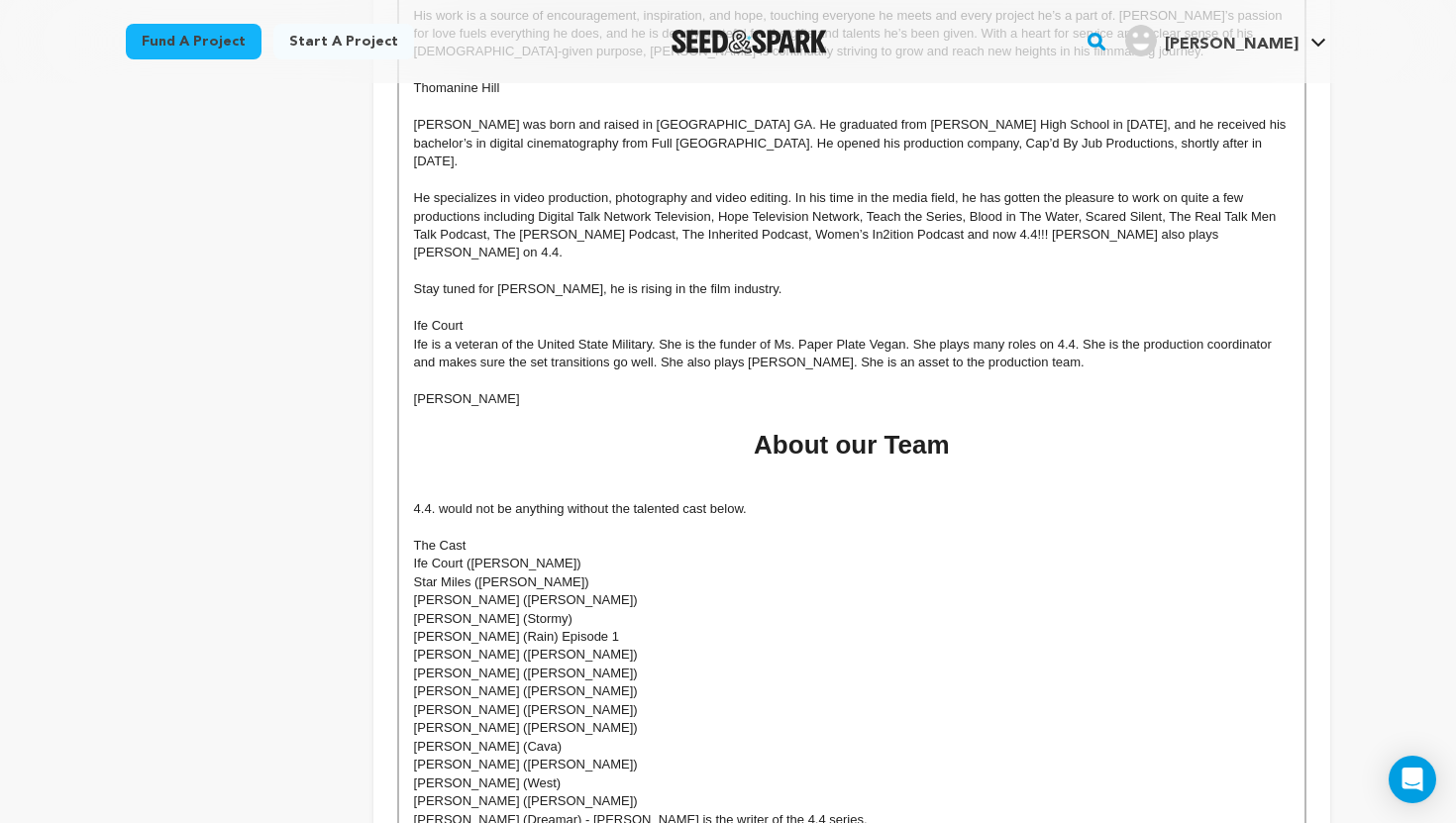 click on "About our Team" at bounding box center (851, 445) 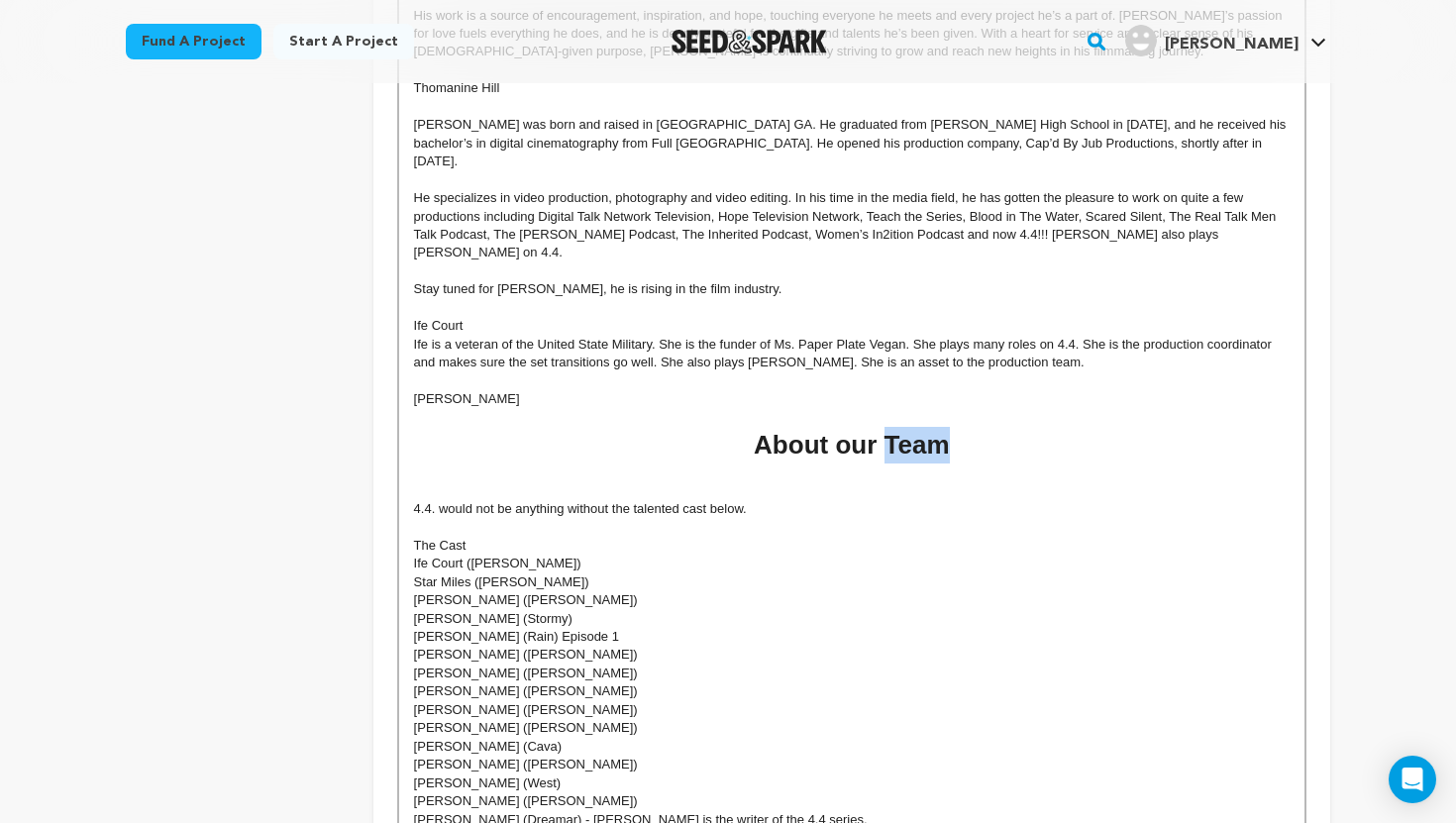click on "About our Team" at bounding box center [851, 445] 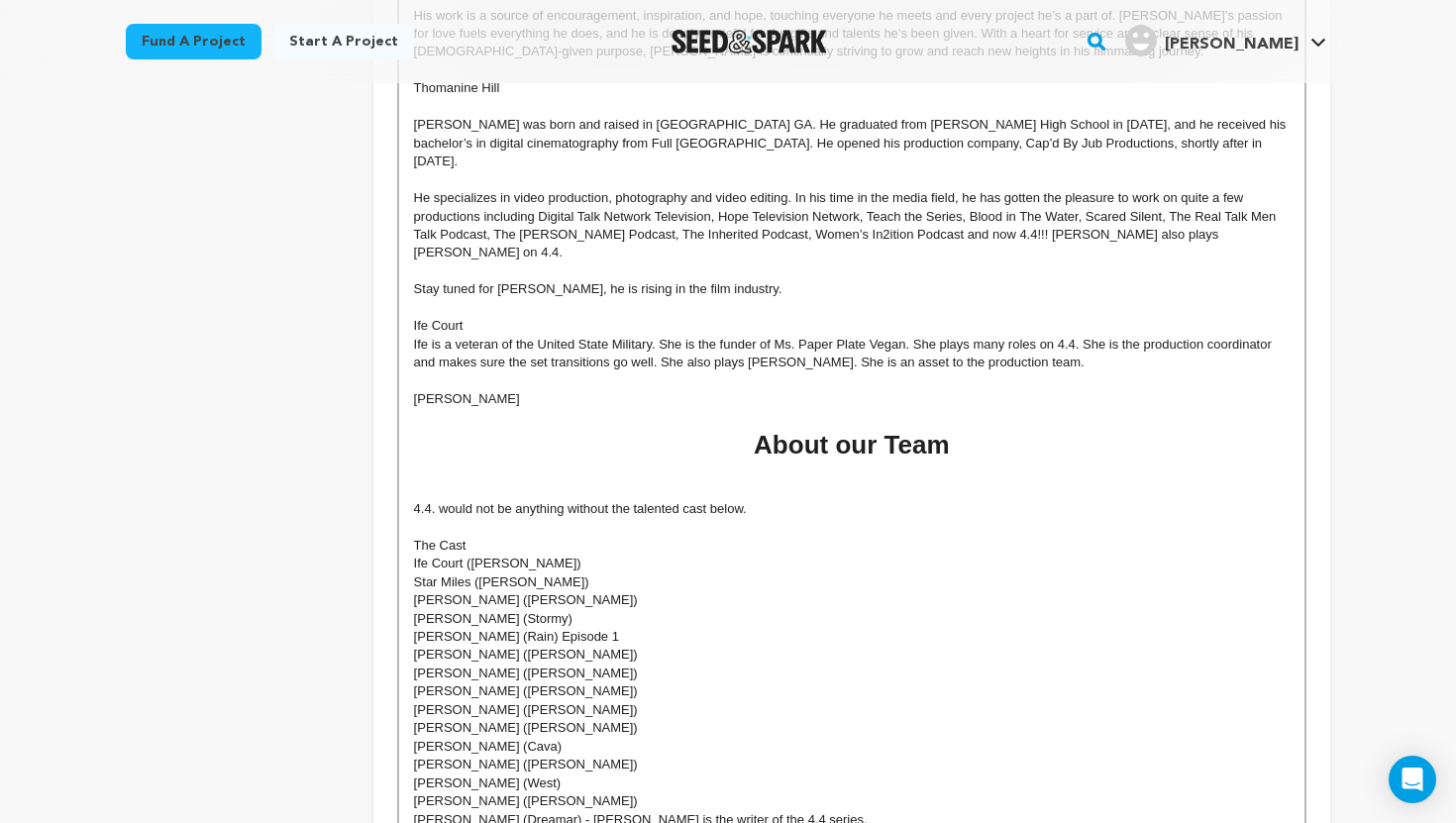 click on "About our Team" at bounding box center [851, 445] 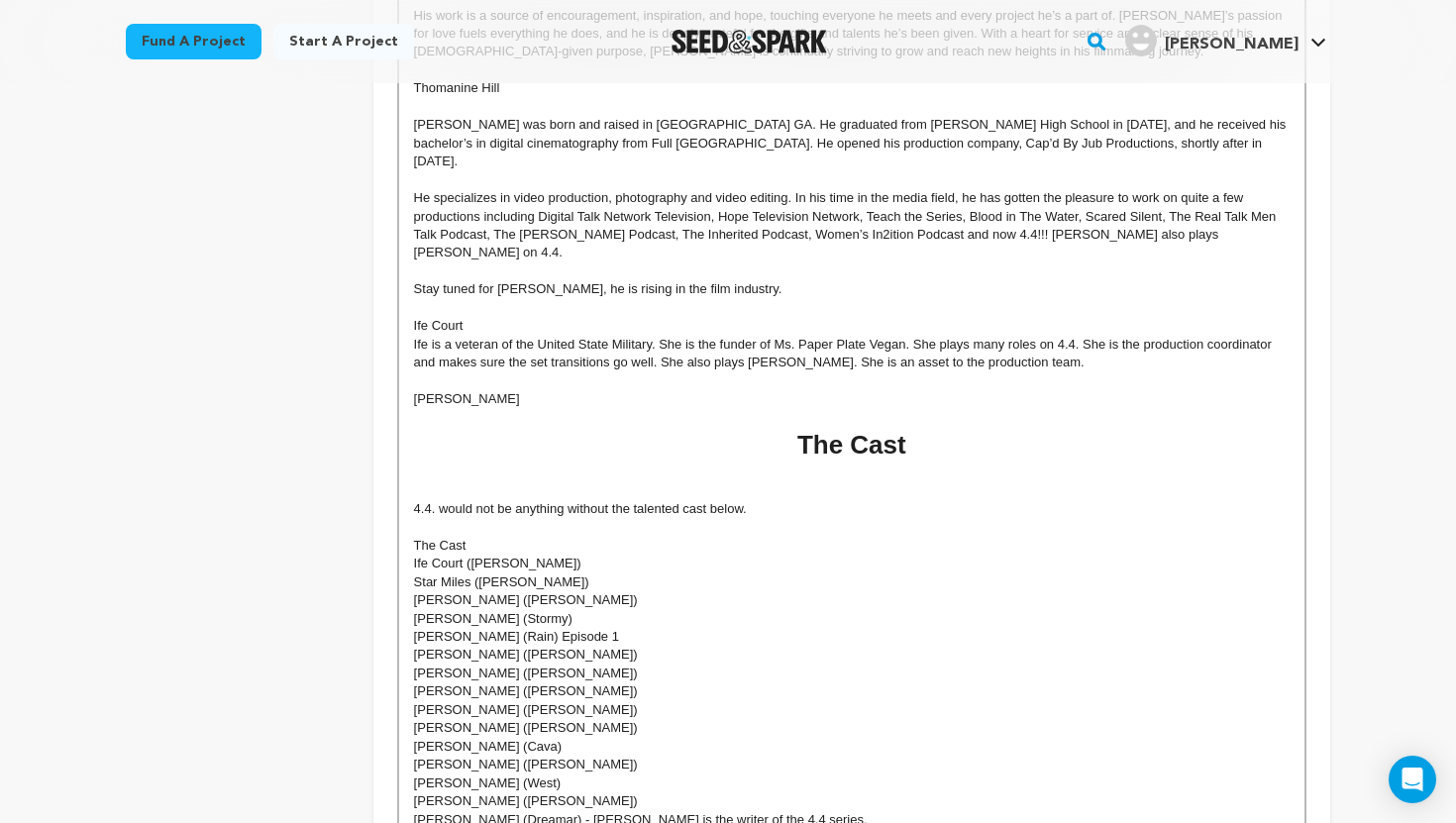 click at bounding box center [852, 490] 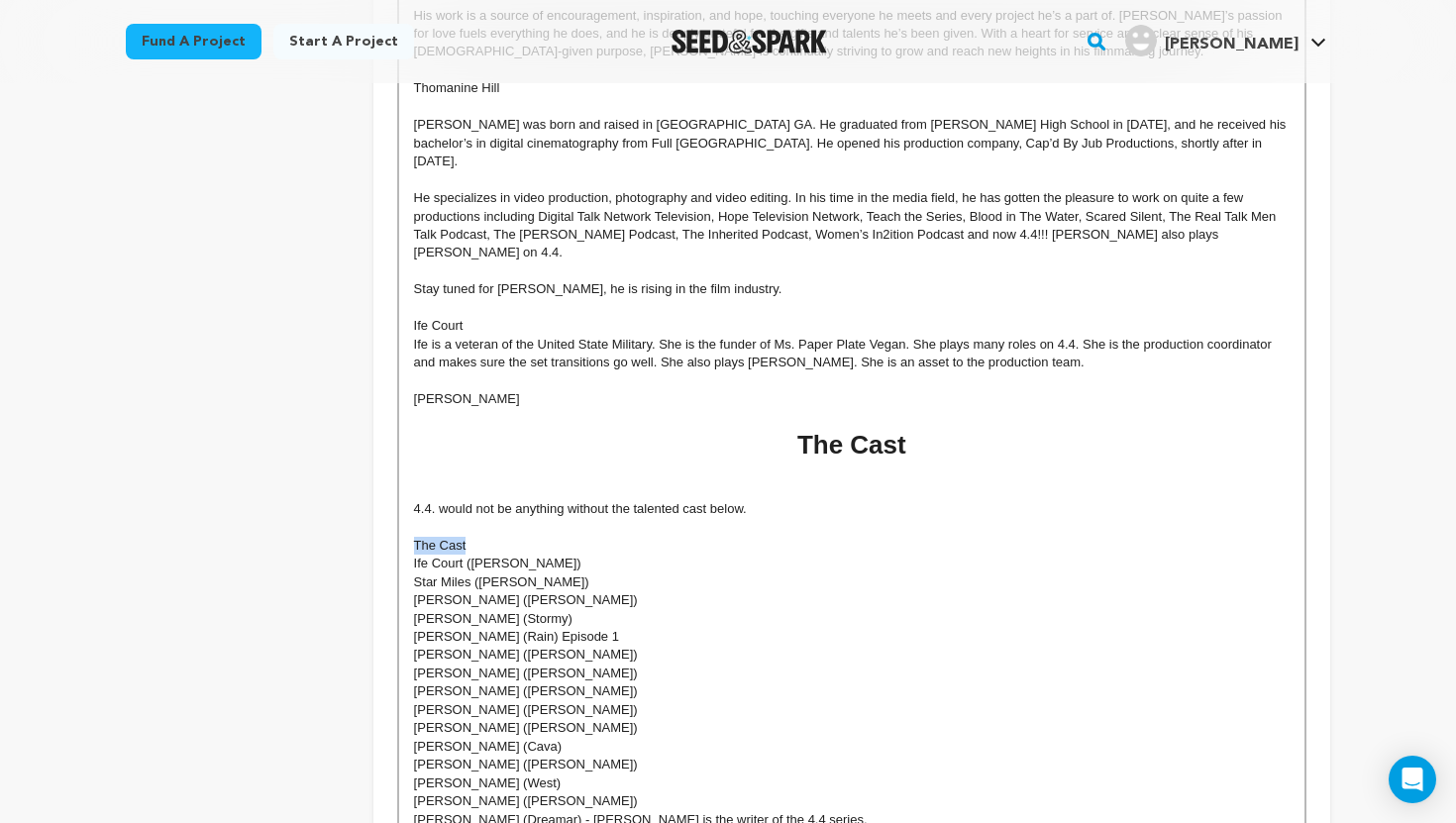 click on "The Cast" at bounding box center (852, 546) 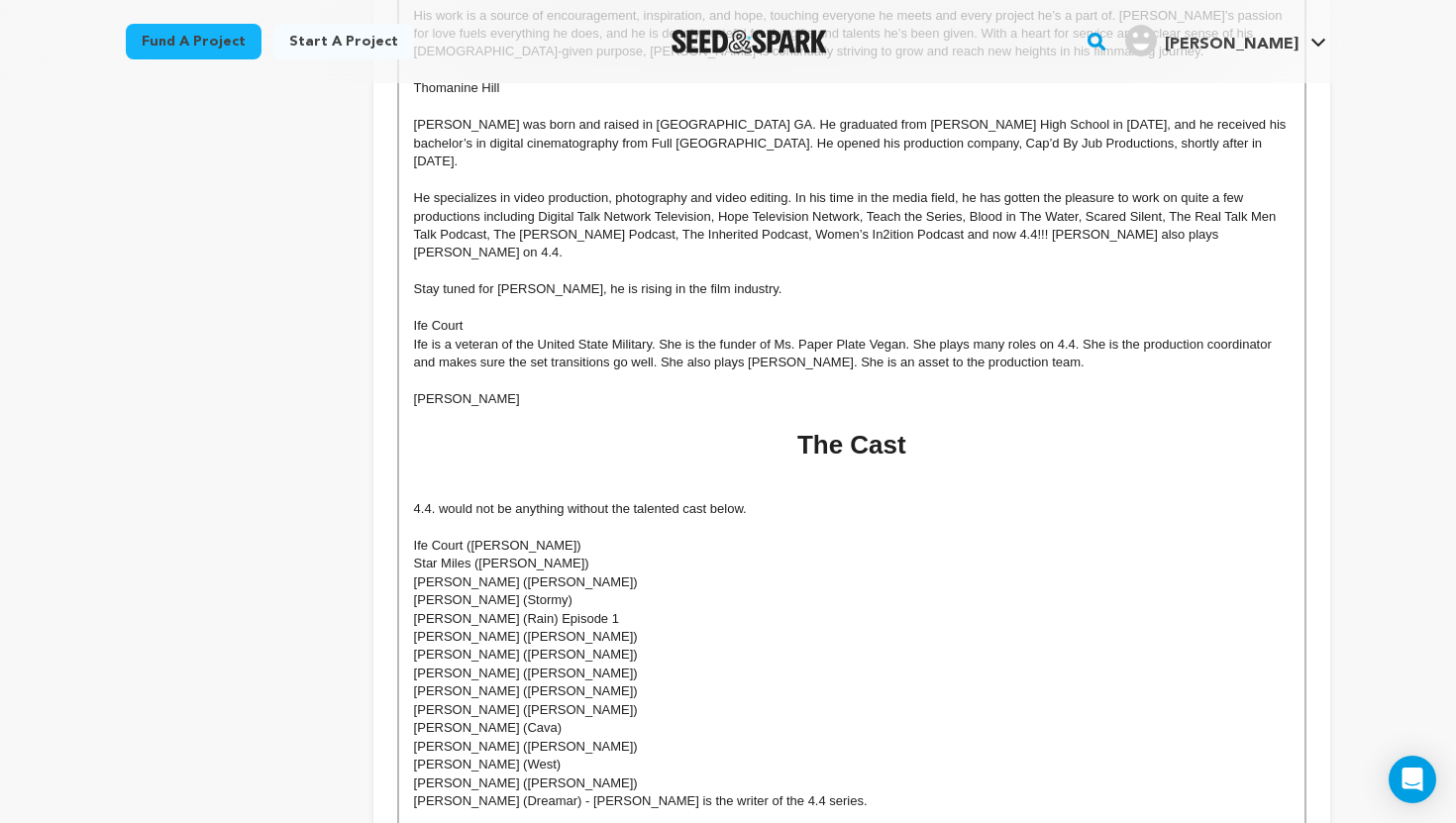 click on "Latifah Bizzell (Rain) Episode 1" at bounding box center [852, 619] 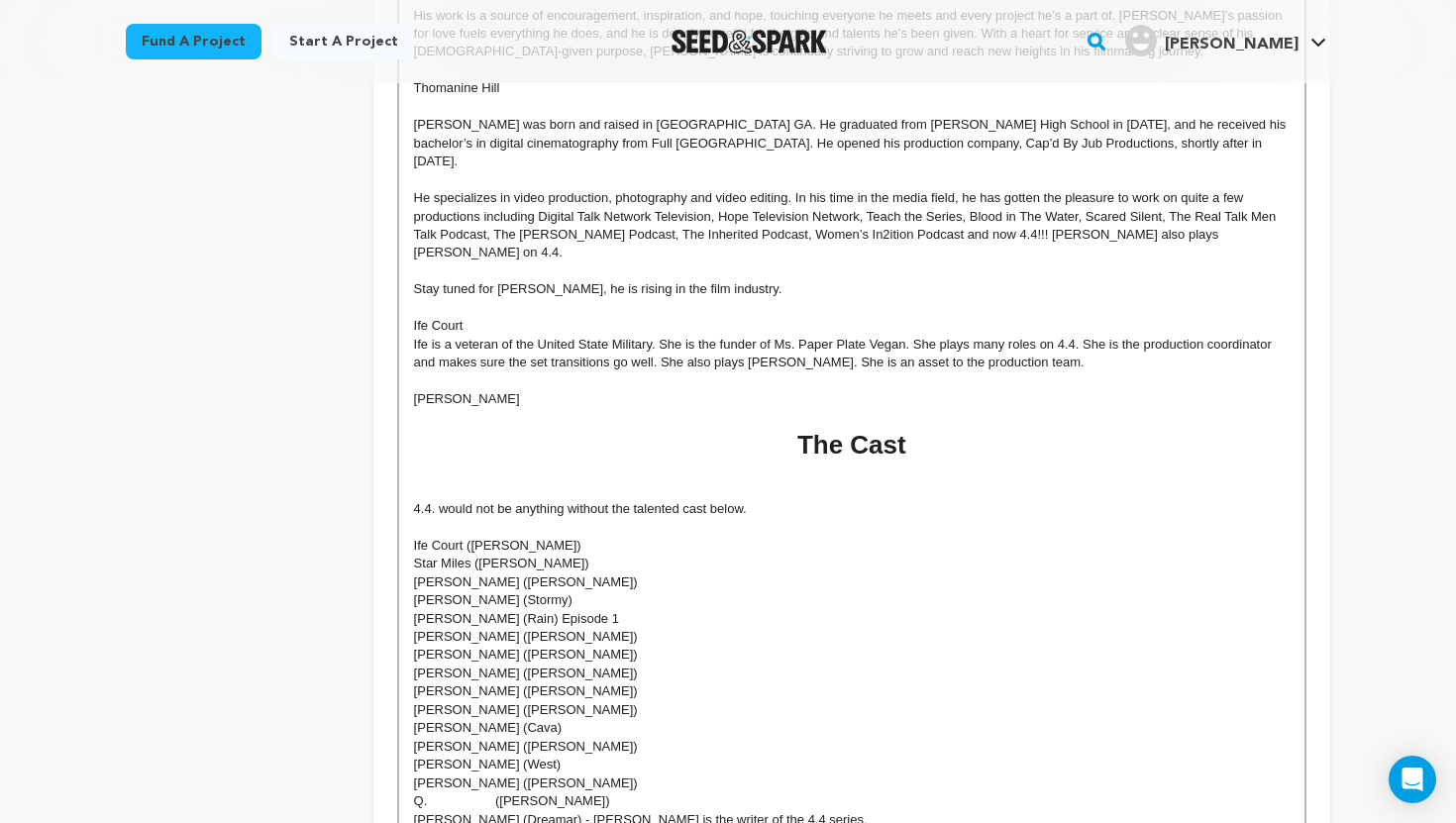 click on "Ife Court (Dr. Shiner)" at bounding box center (852, 546) 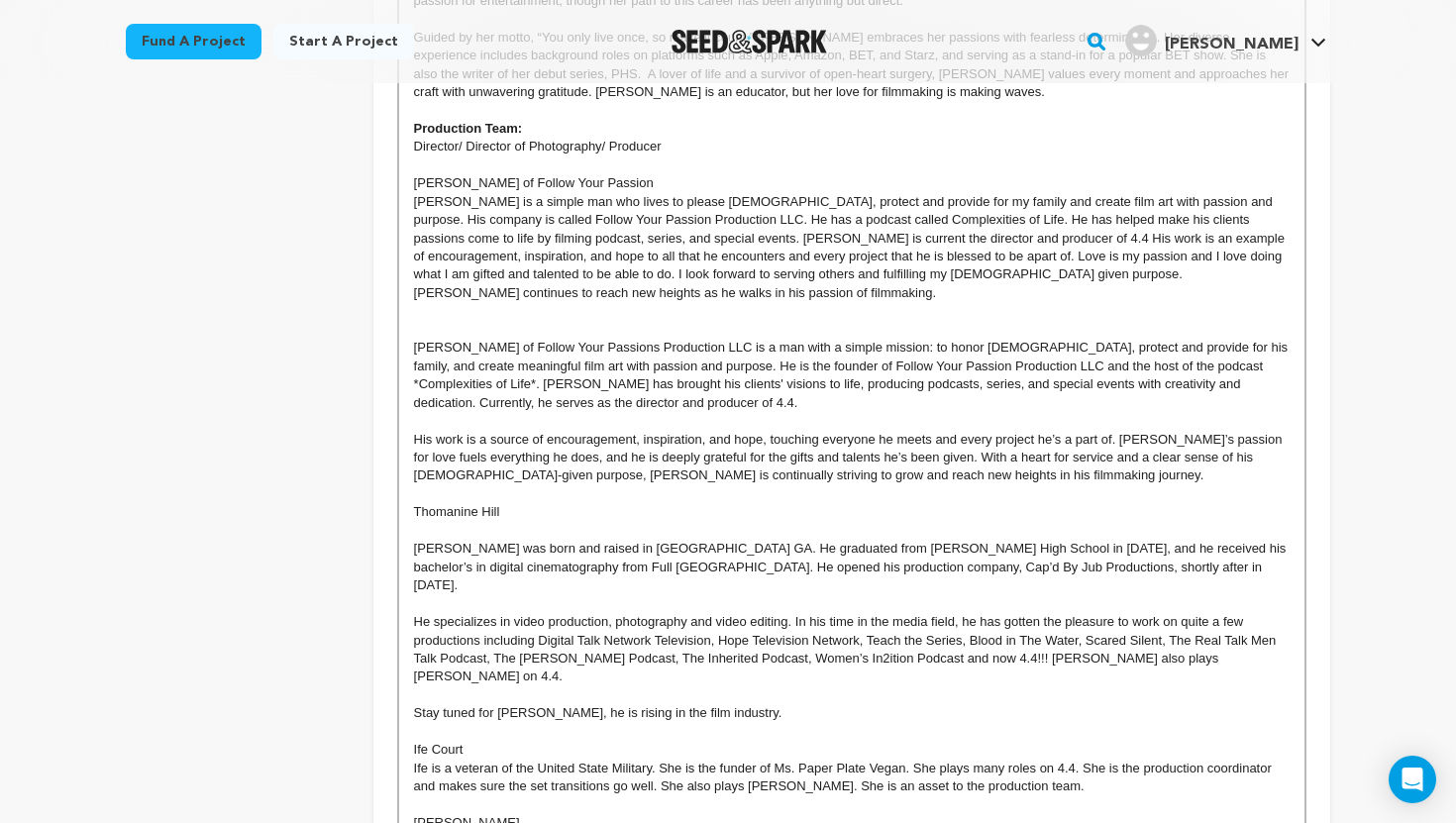 click on "Back to Project Dashboard
Edit Project
Submit For feedback
Submit For feedback
project" at bounding box center (728, 859) 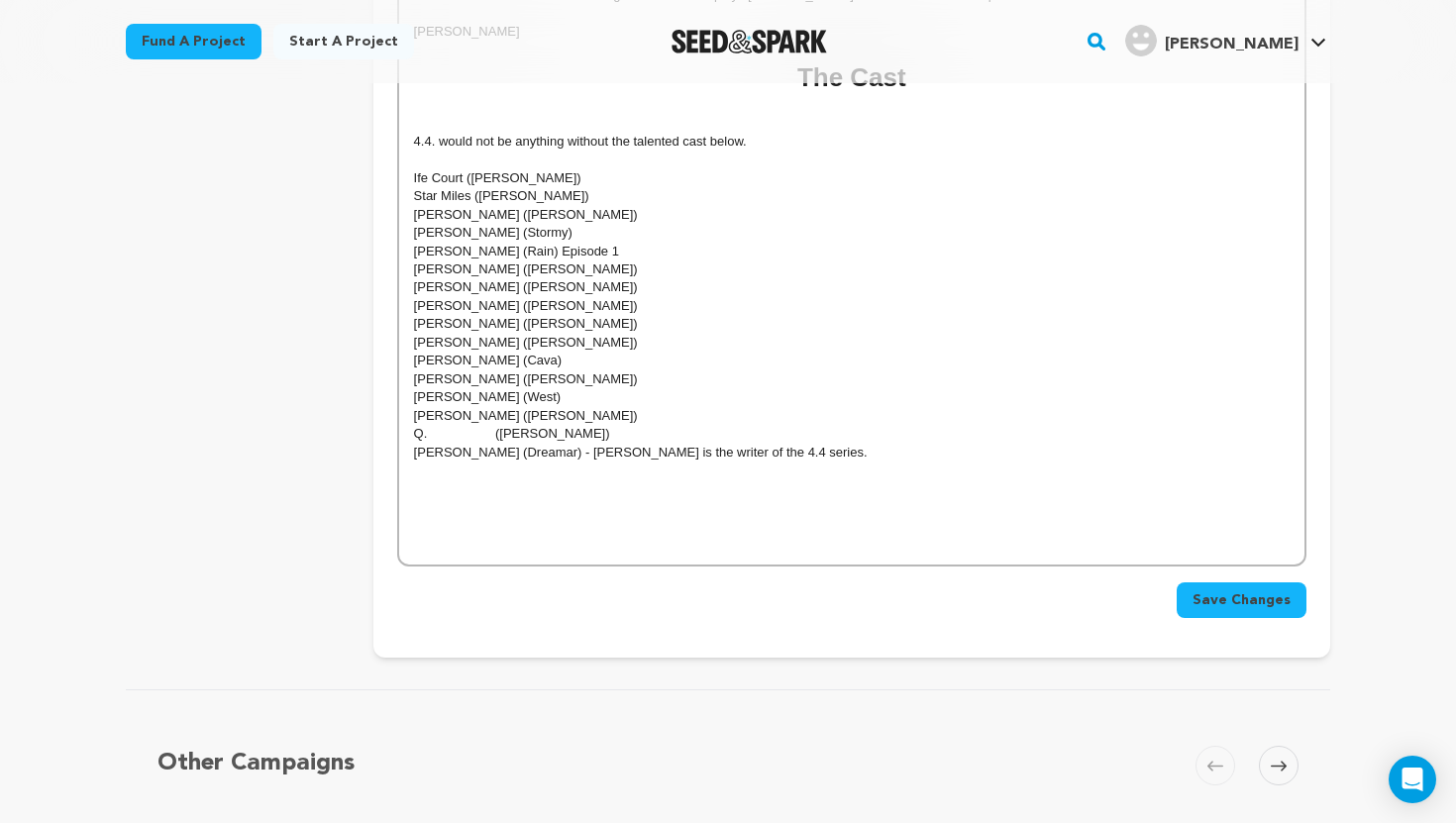 scroll, scrollTop: 1828, scrollLeft: 0, axis: vertical 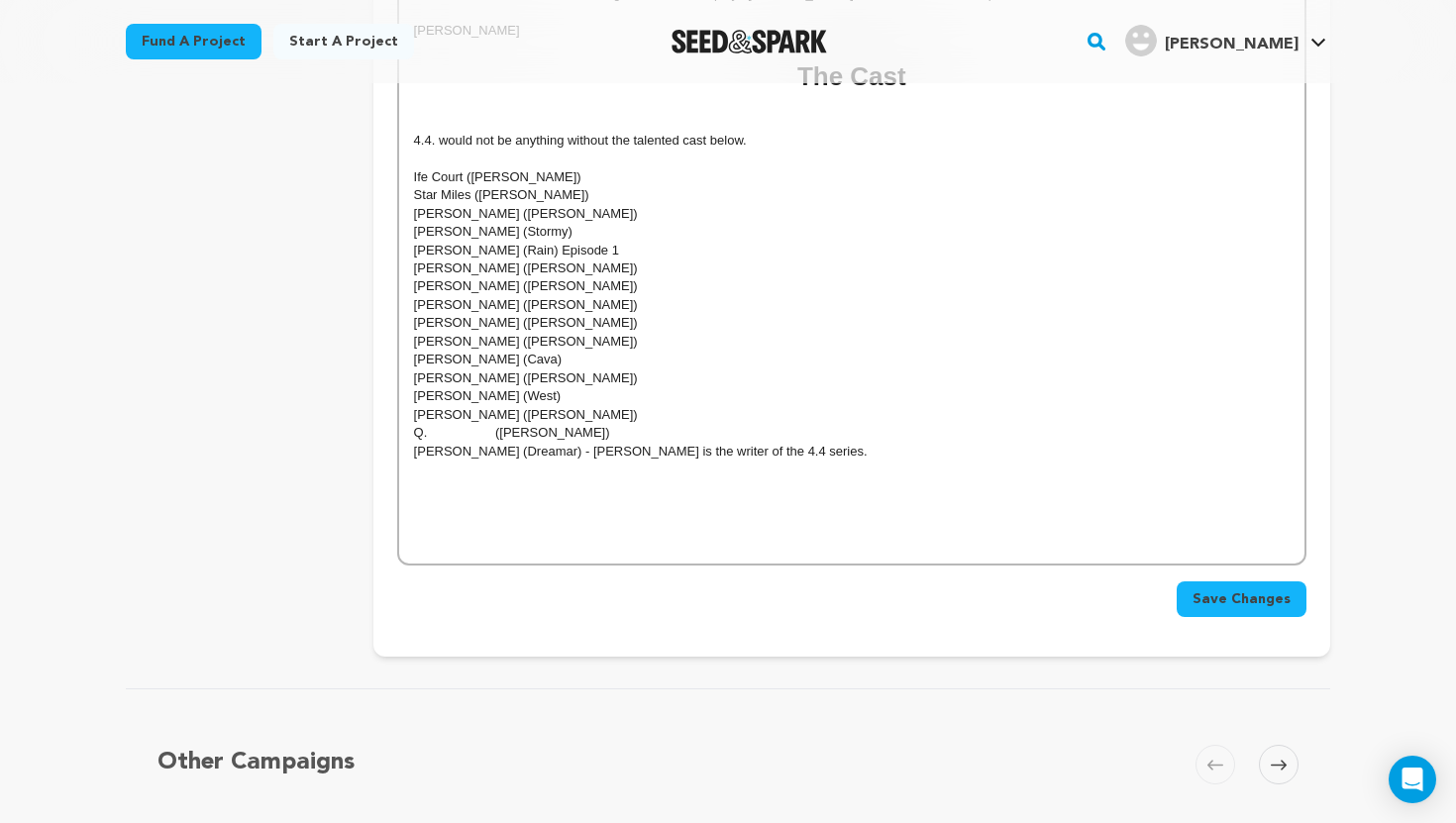 click on "Save Changes" at bounding box center (1241, 599) 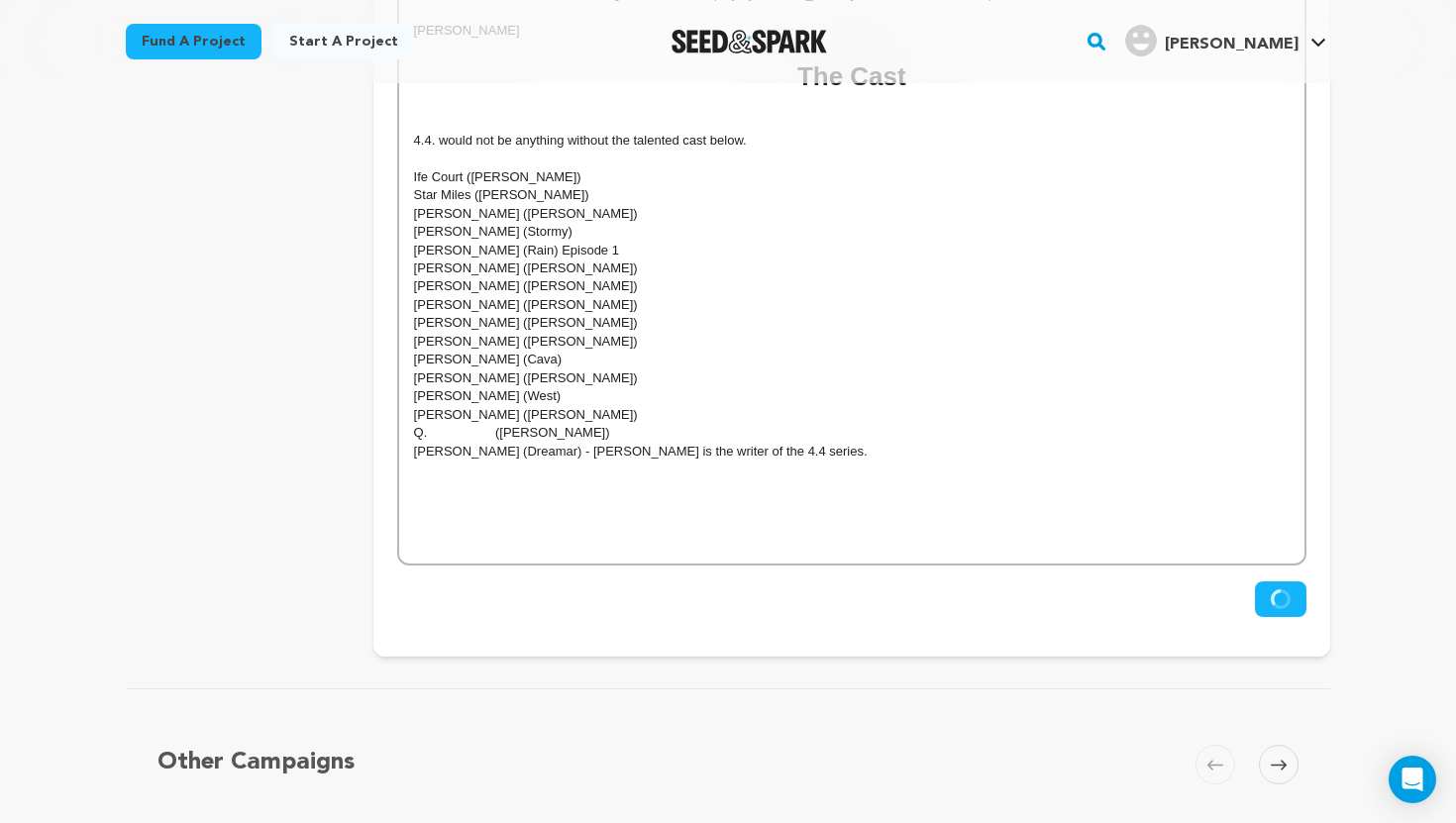 click on "Back to Project Dashboard
Edit Project
Submit For feedback
Submit For feedback
project" at bounding box center (728, 66) 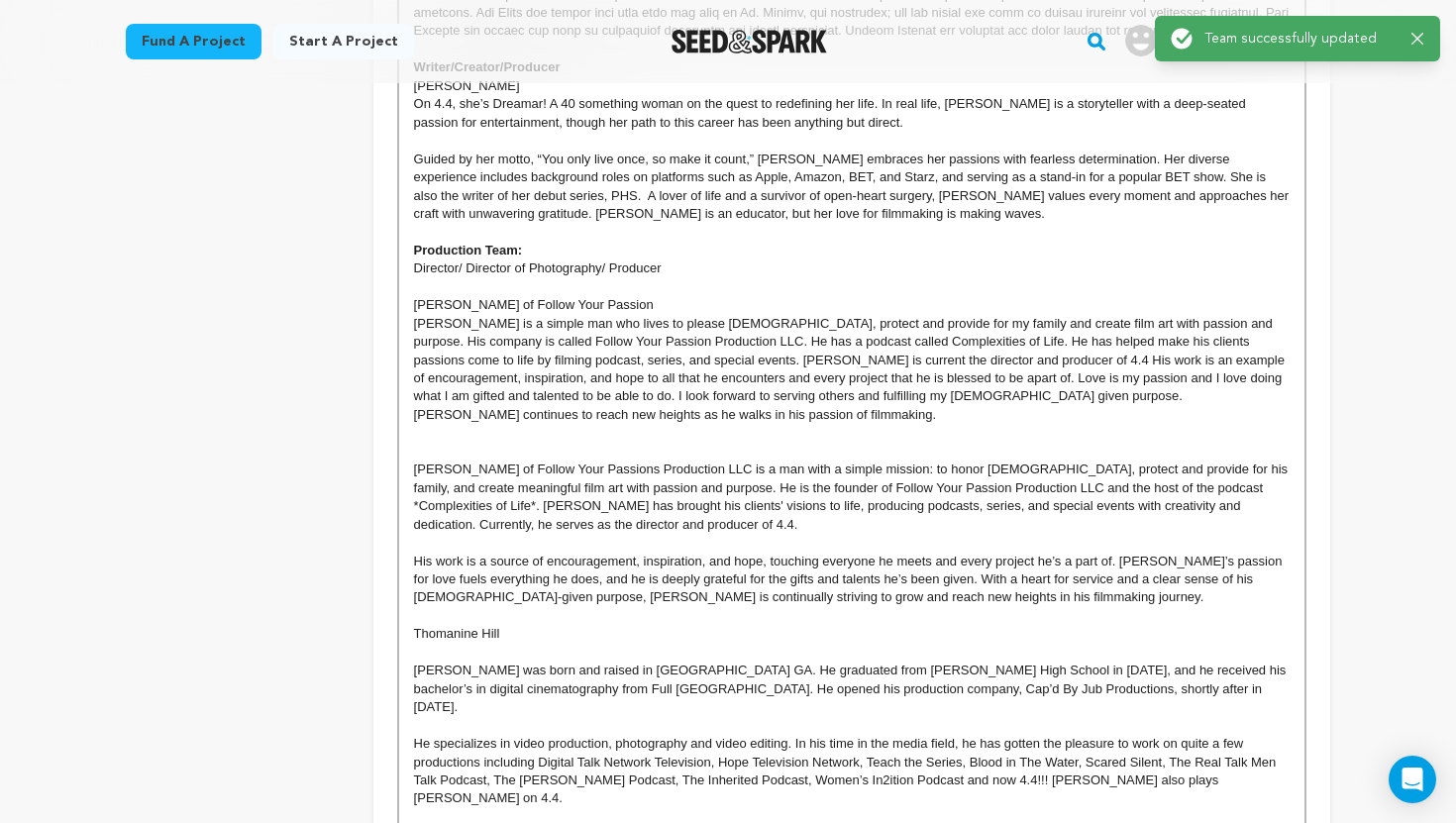 click on "Back to Project Dashboard
Edit Project
Submit For feedback
Submit For feedback
project" at bounding box center [728, 980] 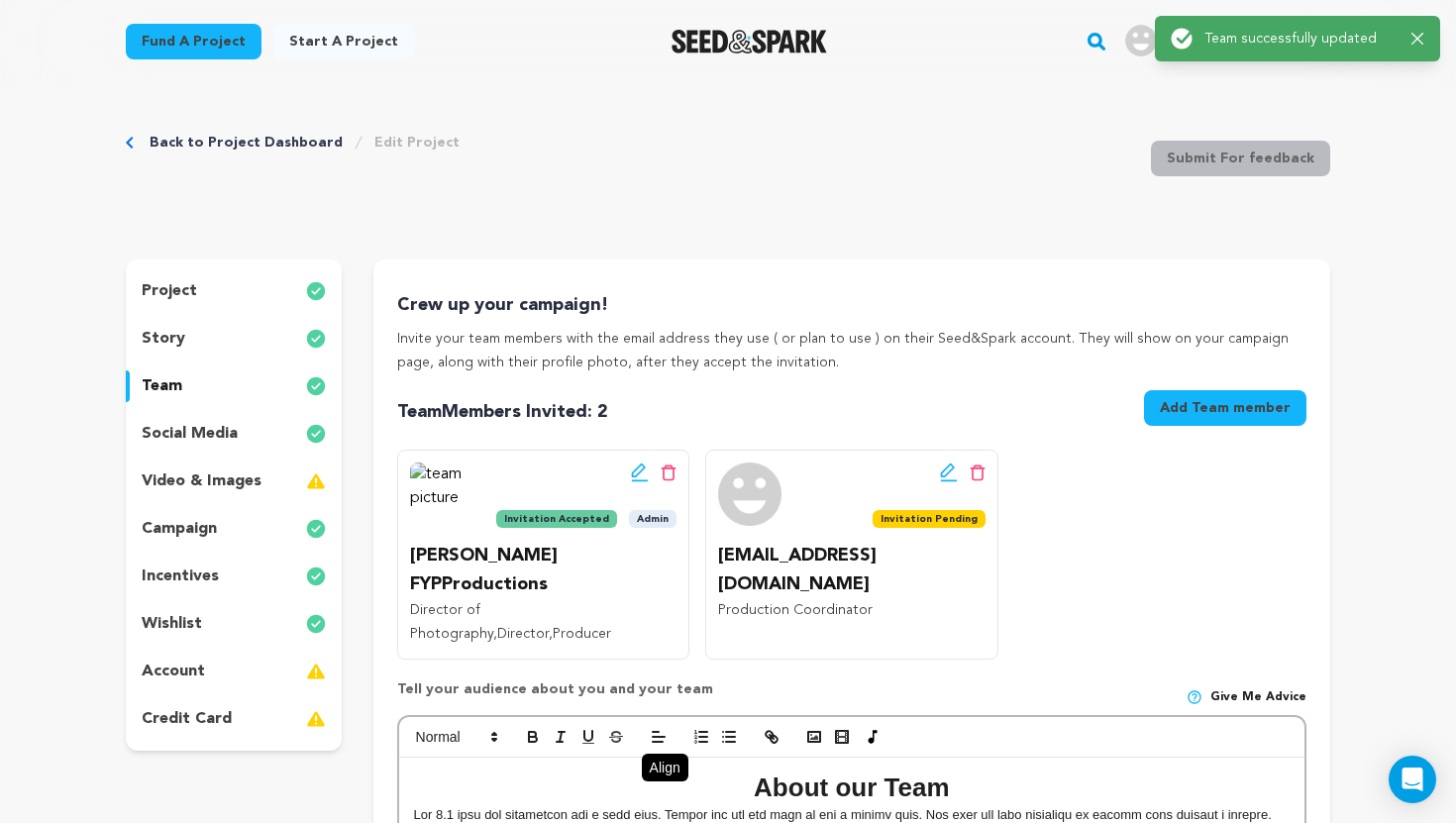 scroll, scrollTop: 0, scrollLeft: 0, axis: both 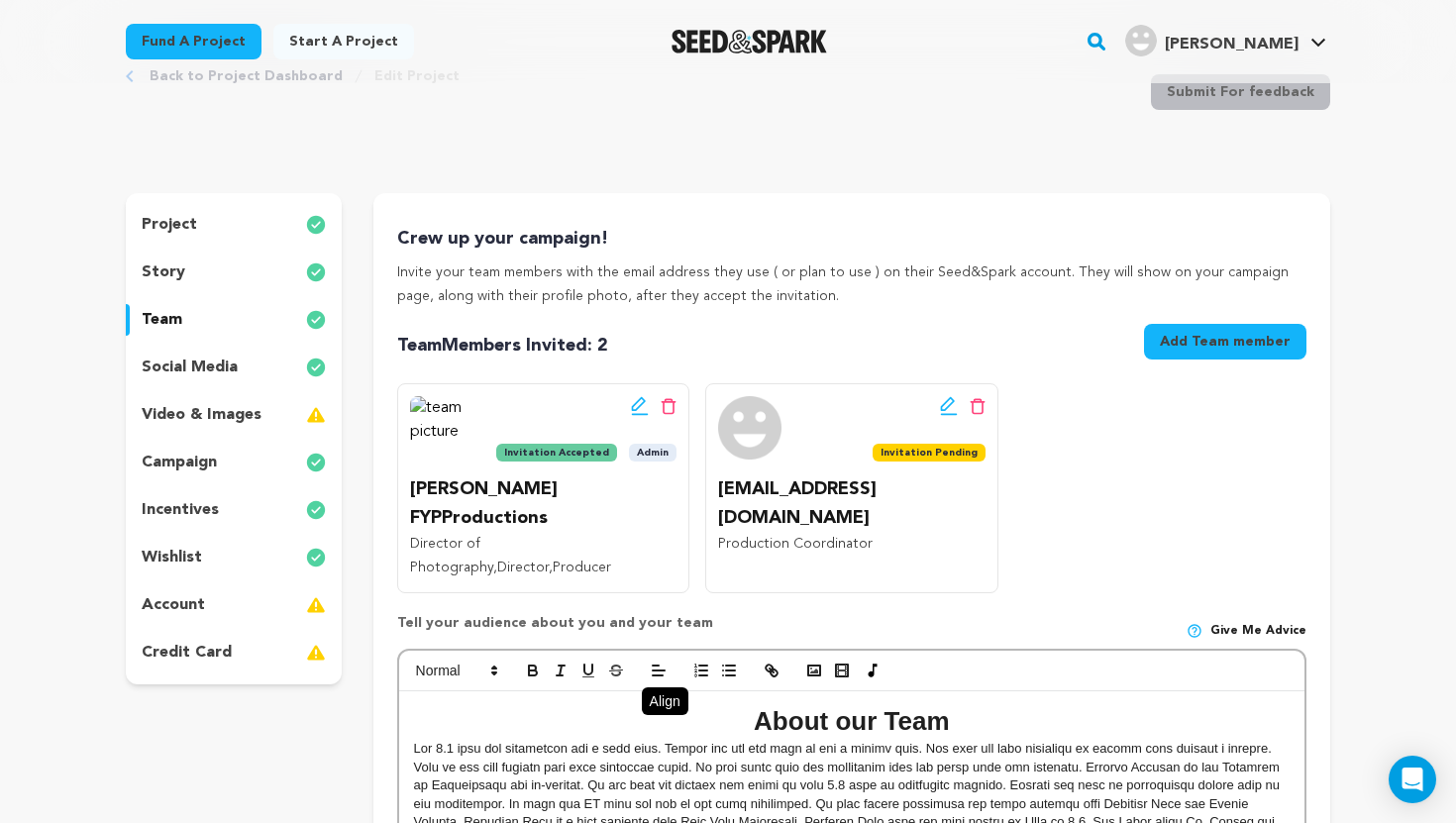 drag, startPoint x: 1450, startPoint y: 328, endPoint x: 1455, endPoint y: 71, distance: 257.04863 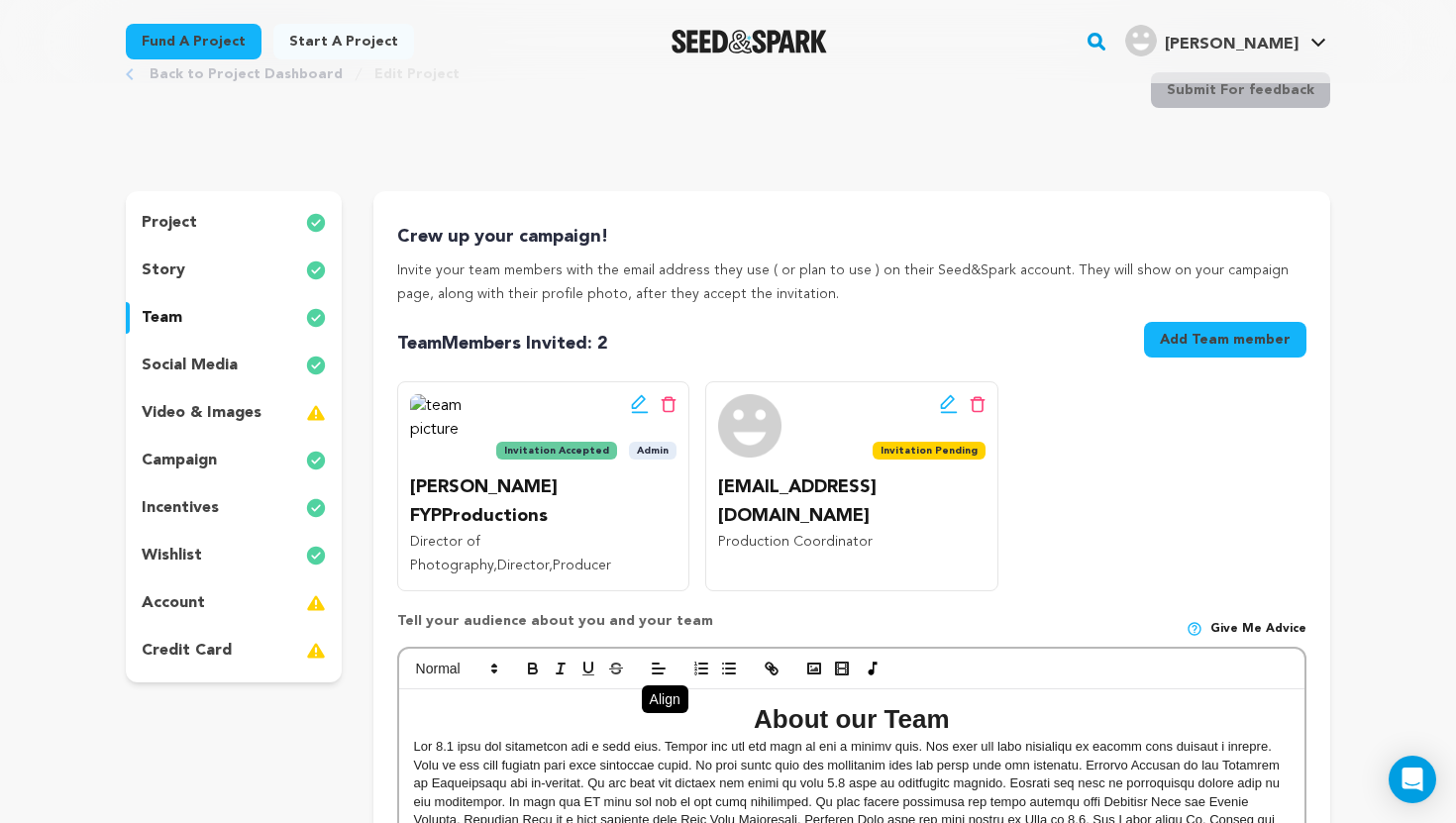 scroll, scrollTop: 0, scrollLeft: 0, axis: both 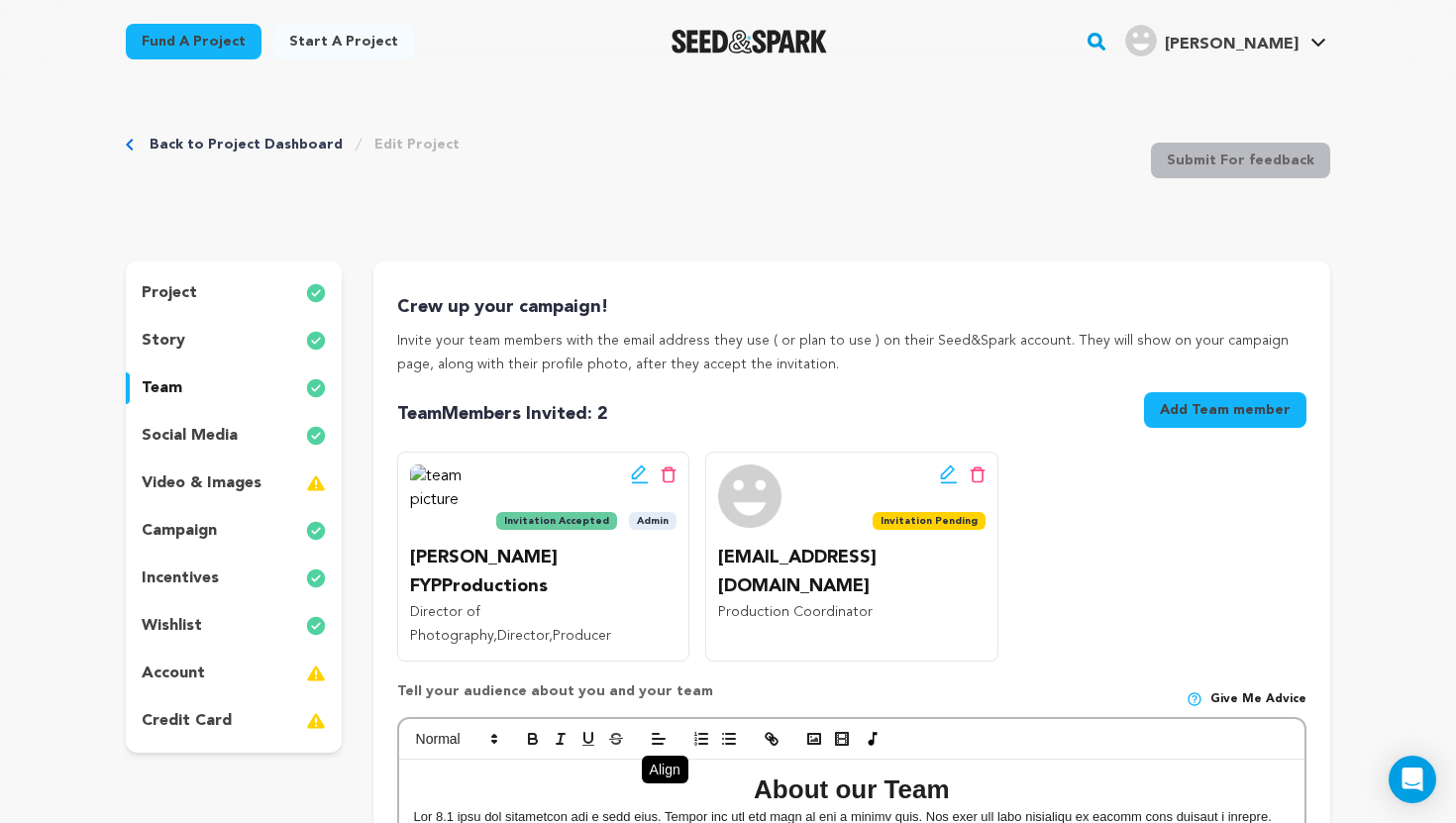 click on "story" at bounding box center (234, 341) 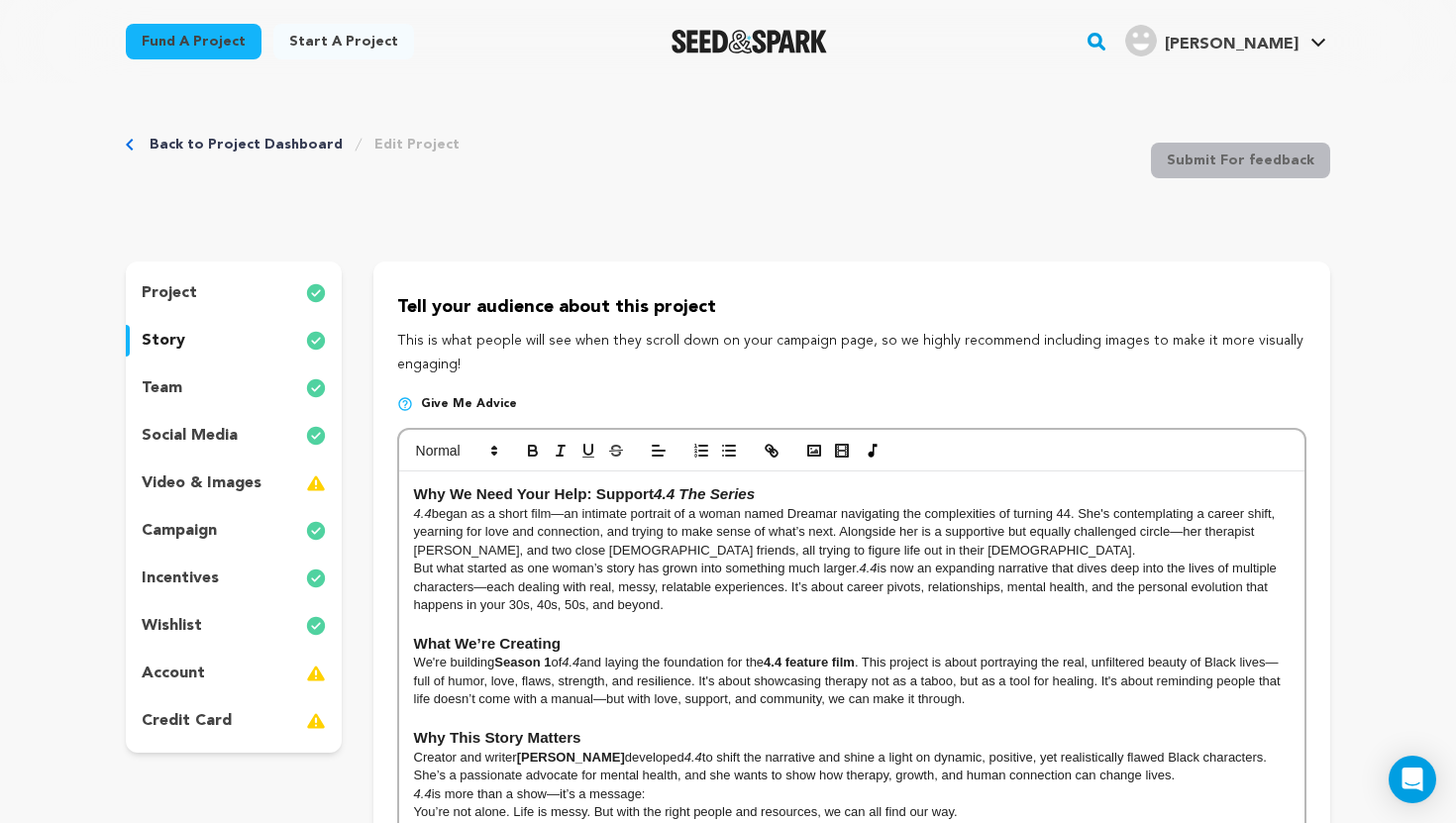 click on "Back to Project Dashboard
Edit Project
Submit For feedback
Submit For feedback
project" at bounding box center (728, 1274) 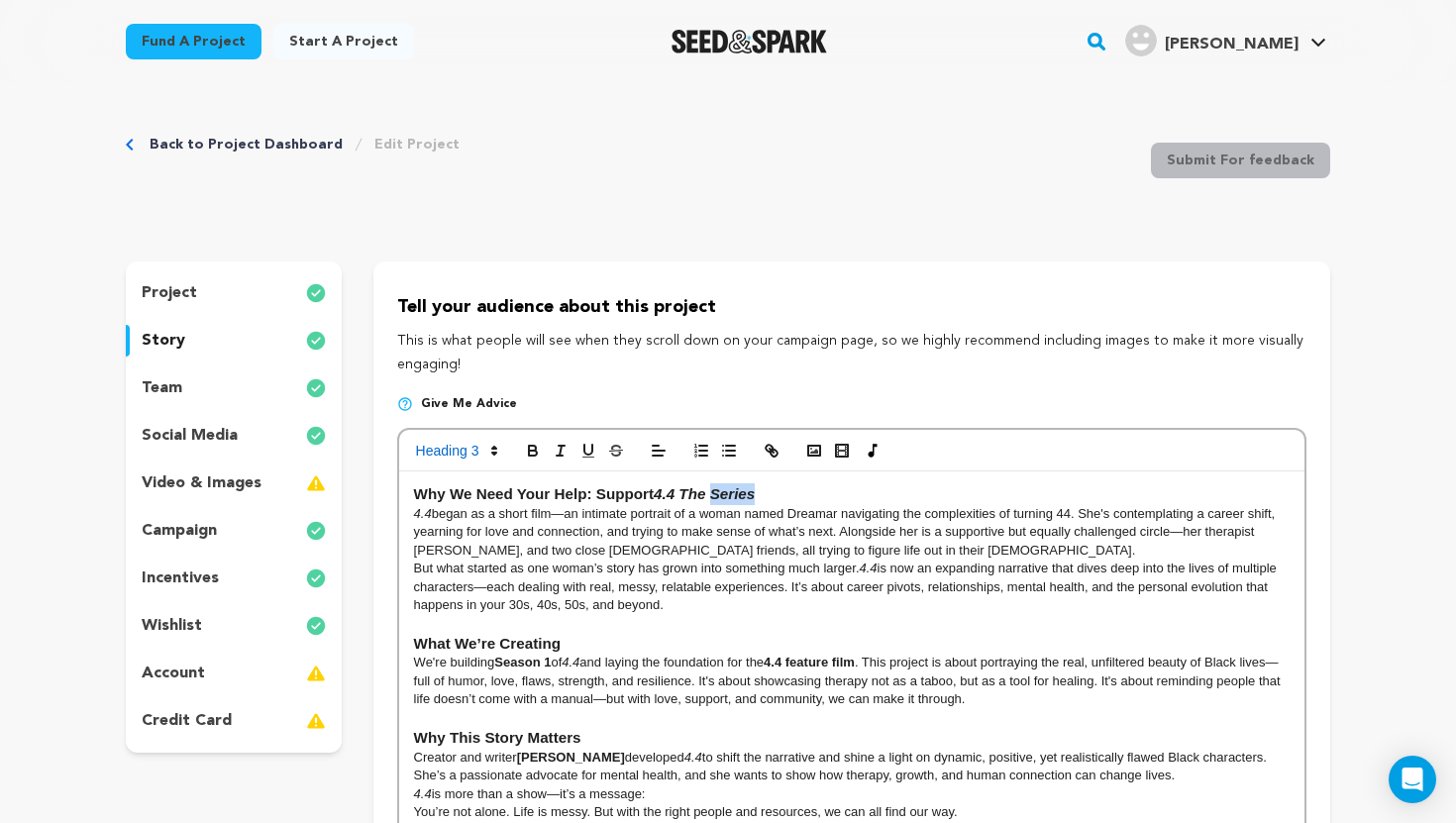 click on "4.4 The Series" at bounding box center (704, 493) 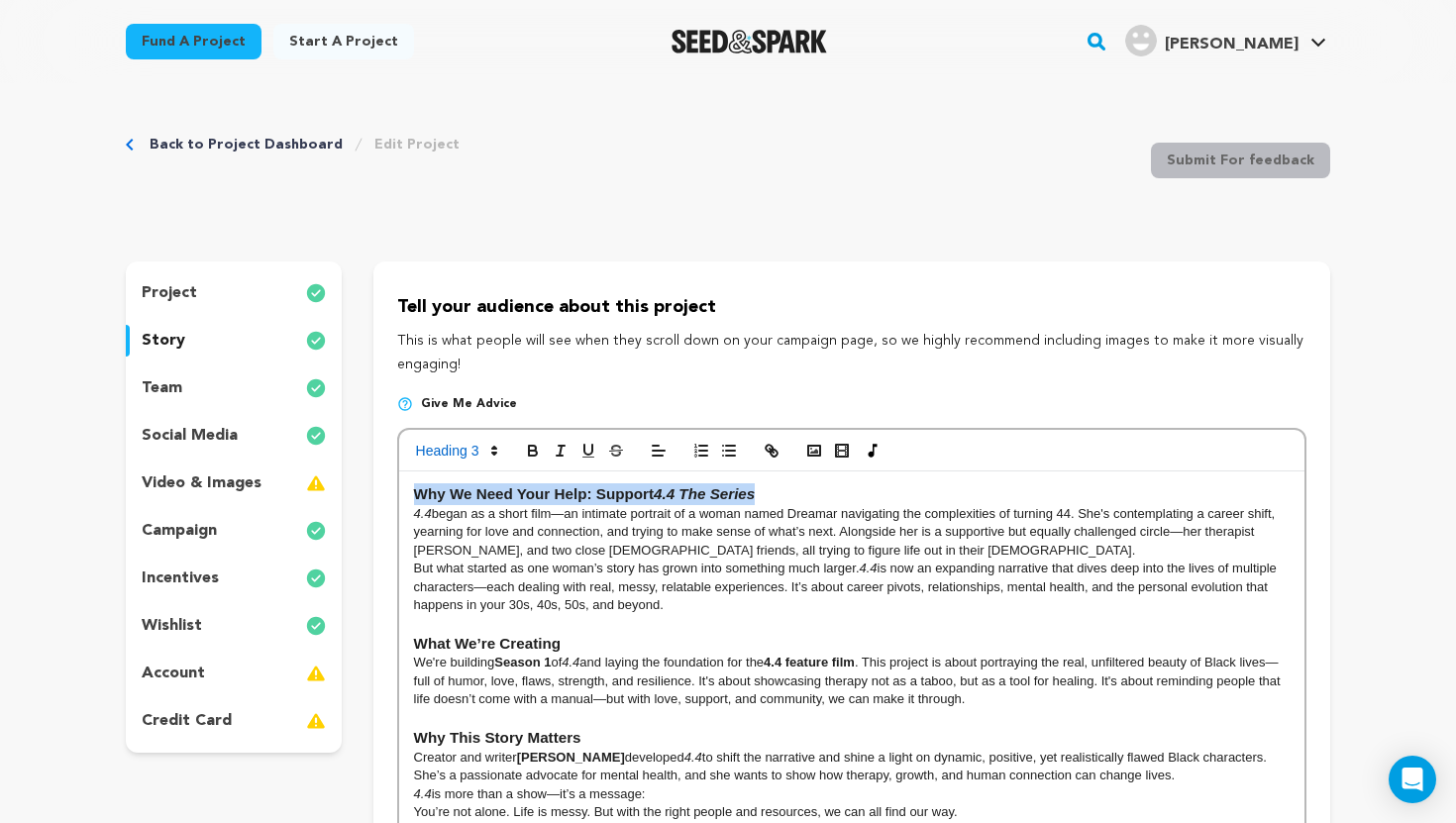 click on "4.4 The Series" at bounding box center [704, 493] 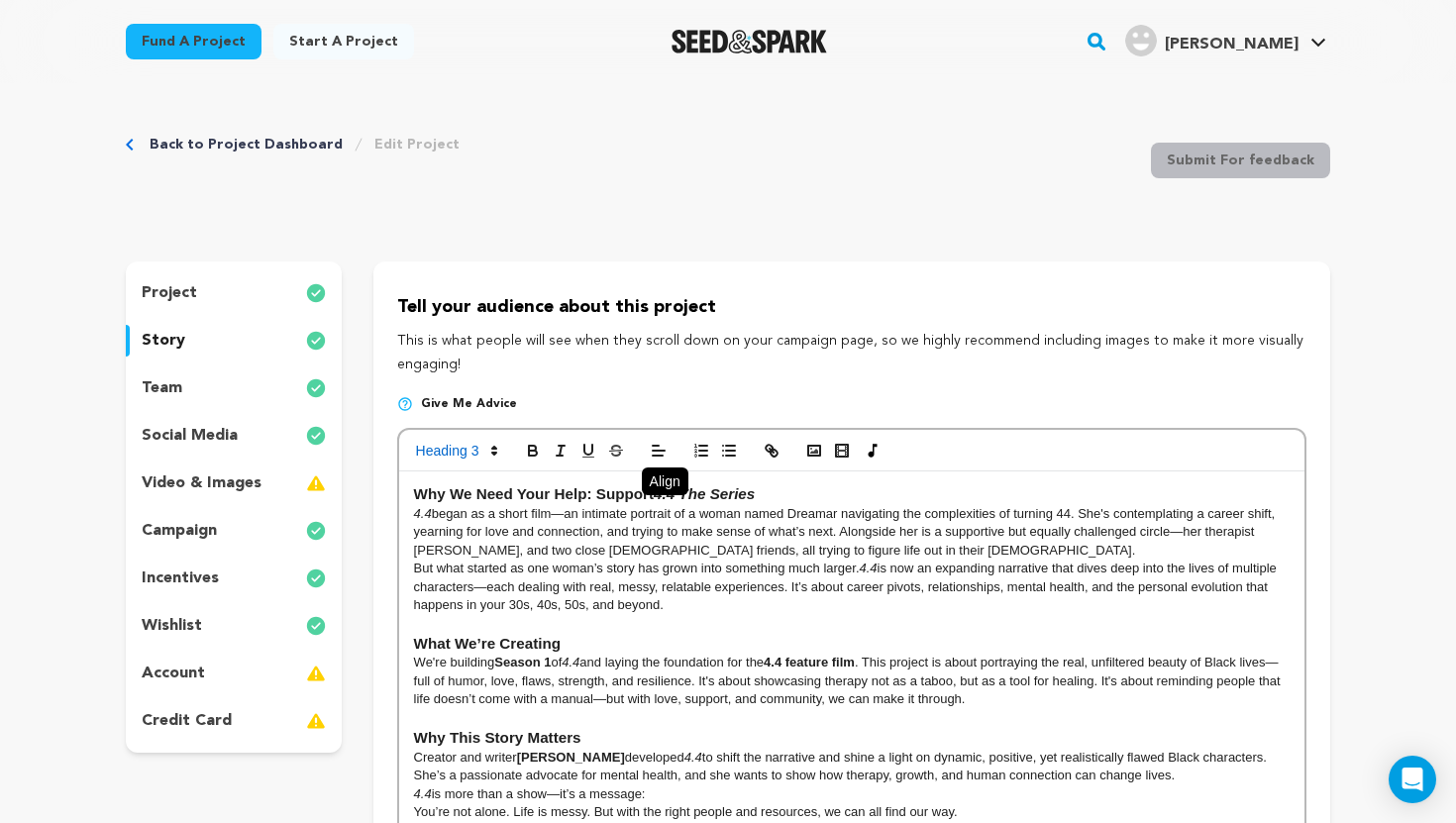 click at bounding box center (659, 451) 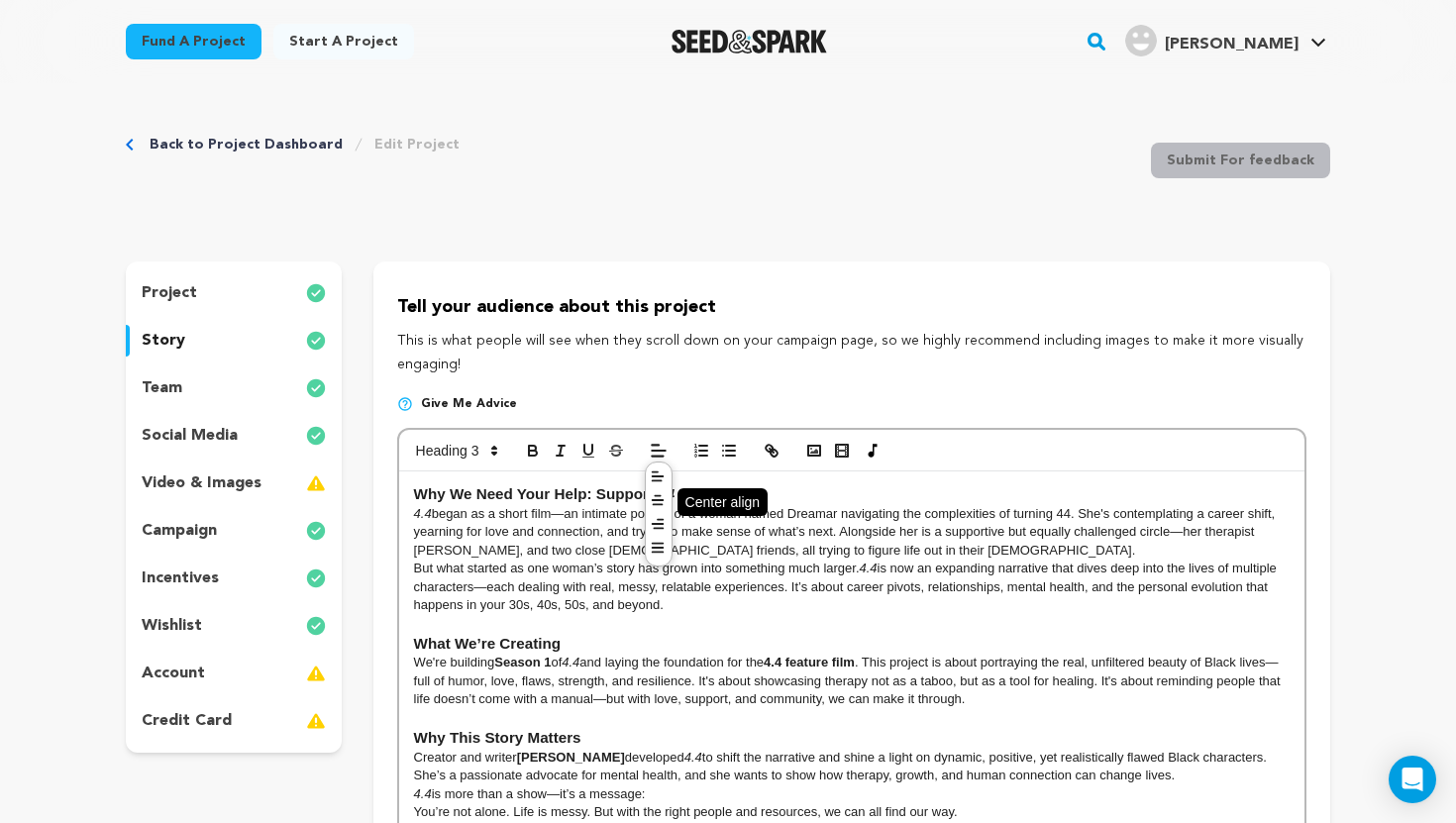 click 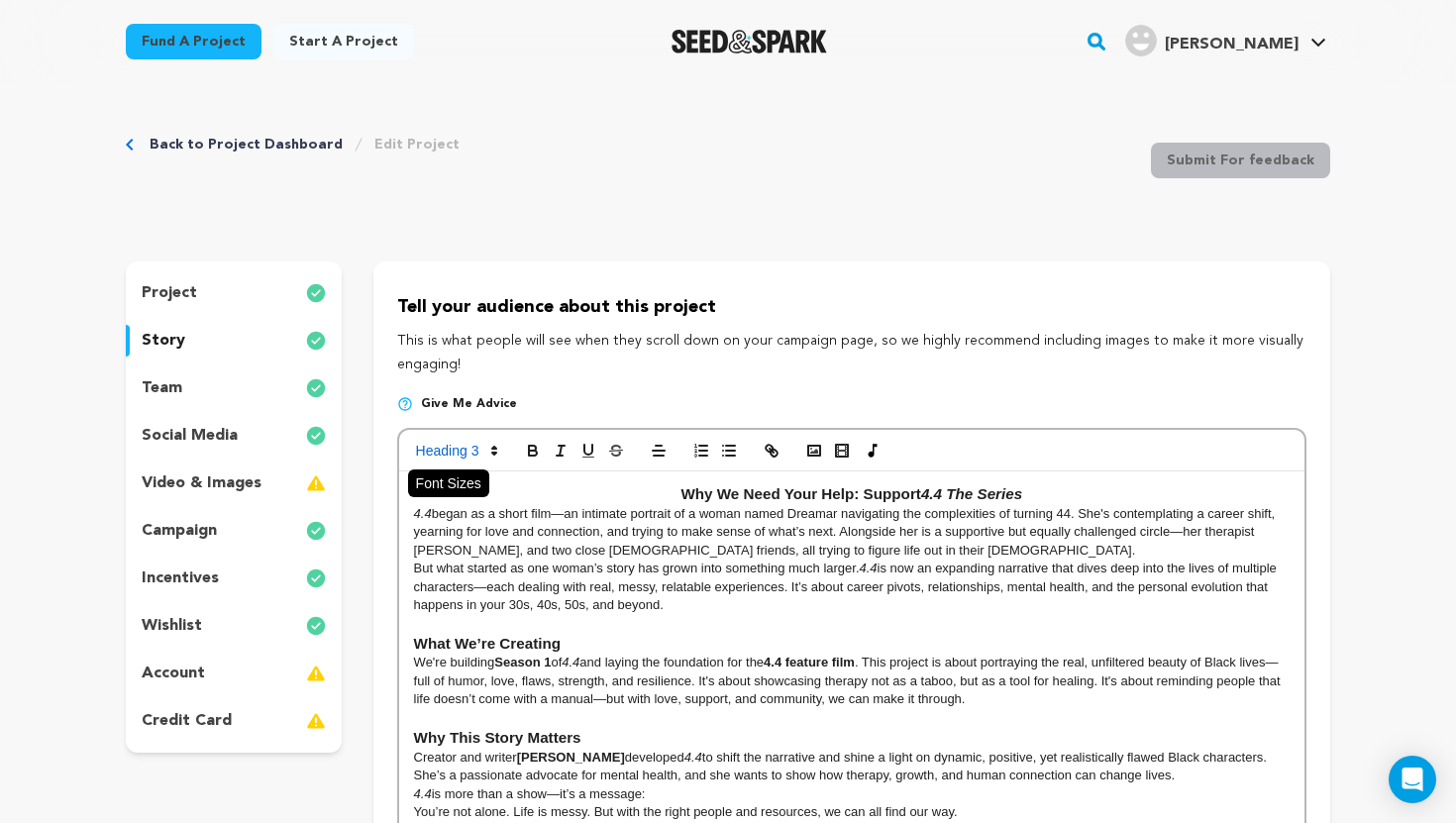 click at bounding box center [456, 451] 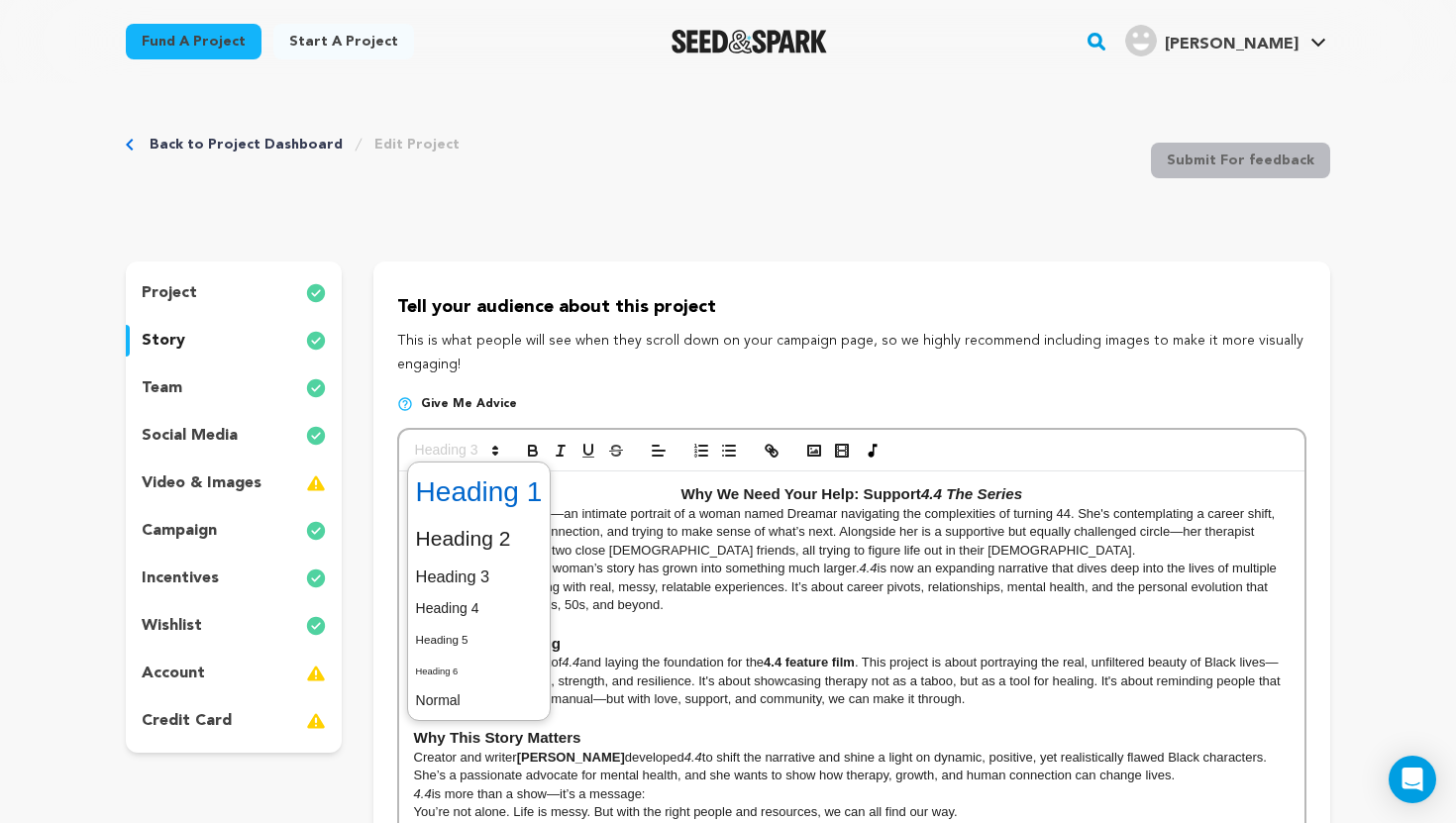click at bounding box center [479, 492] 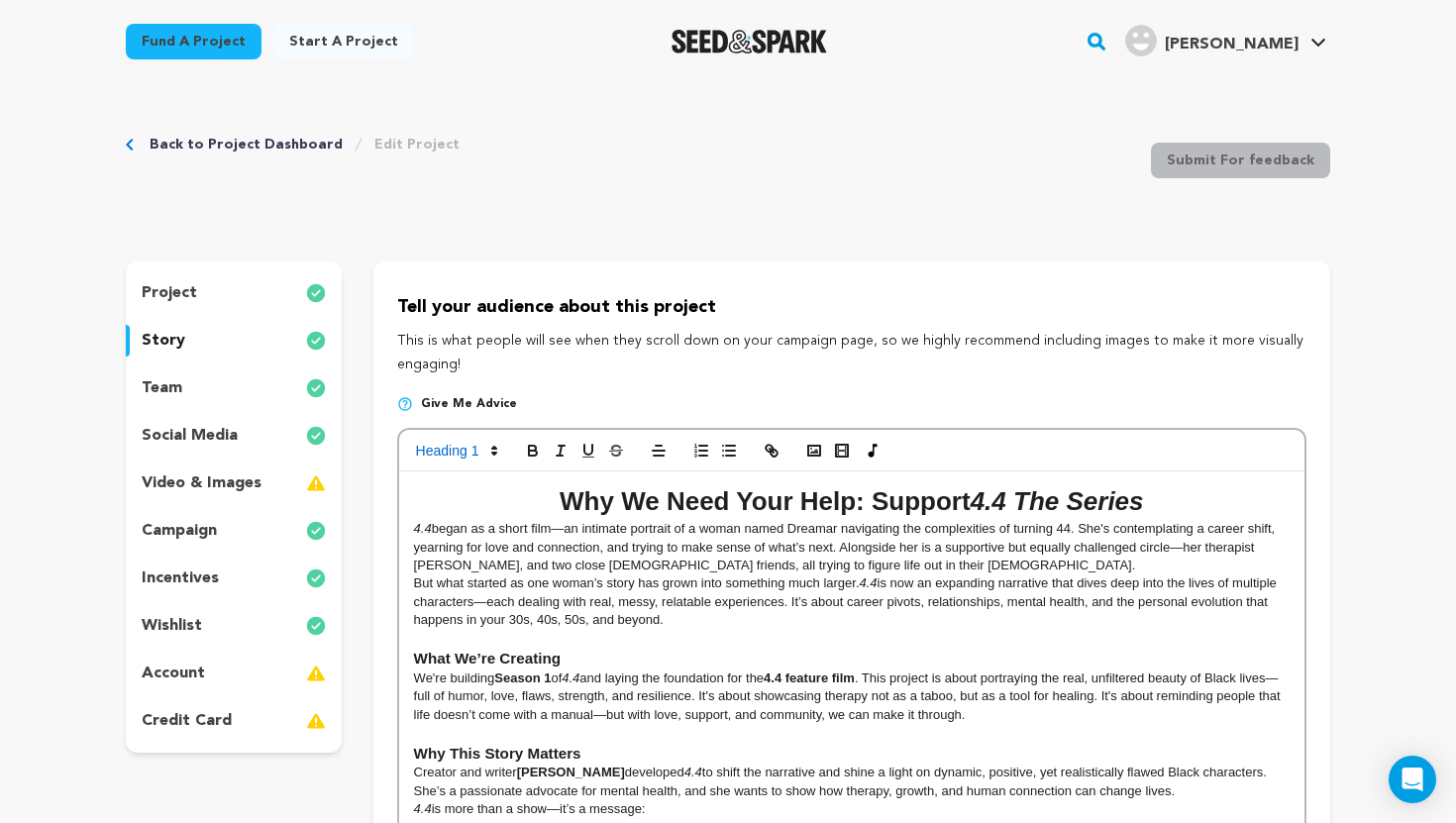 click at bounding box center (852, 639) 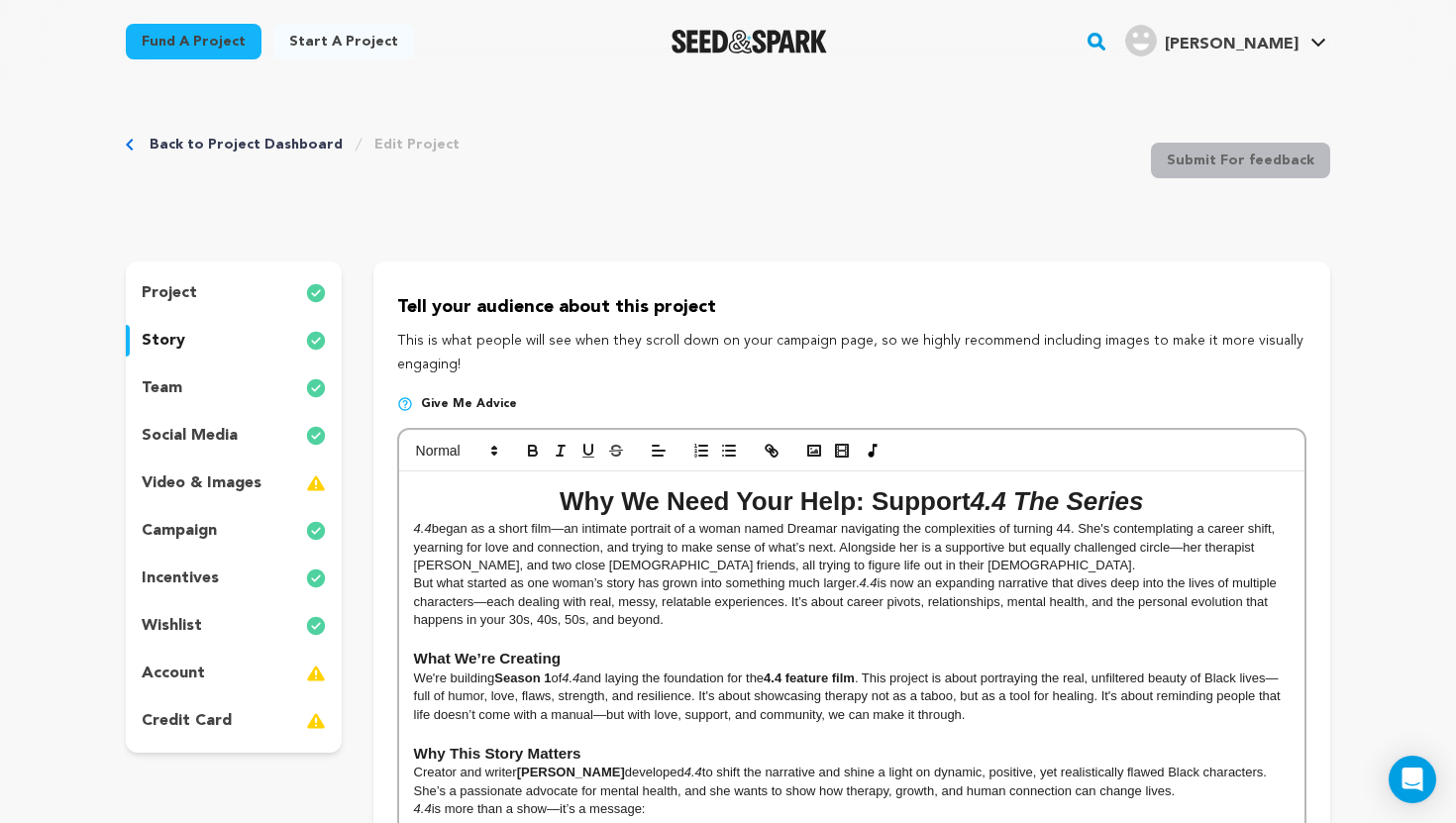 click on "But what started as one woman’s story has grown into something much larger.  4.4  is now an expanding narrative that dives deep into the lives of multiple characters—each dealing with real, messy, relatable experiences. It’s about career pivots, relationships, mental health, and the personal evolution that happens in your 30s, 40s, 50s, and beyond." at bounding box center (852, 601) 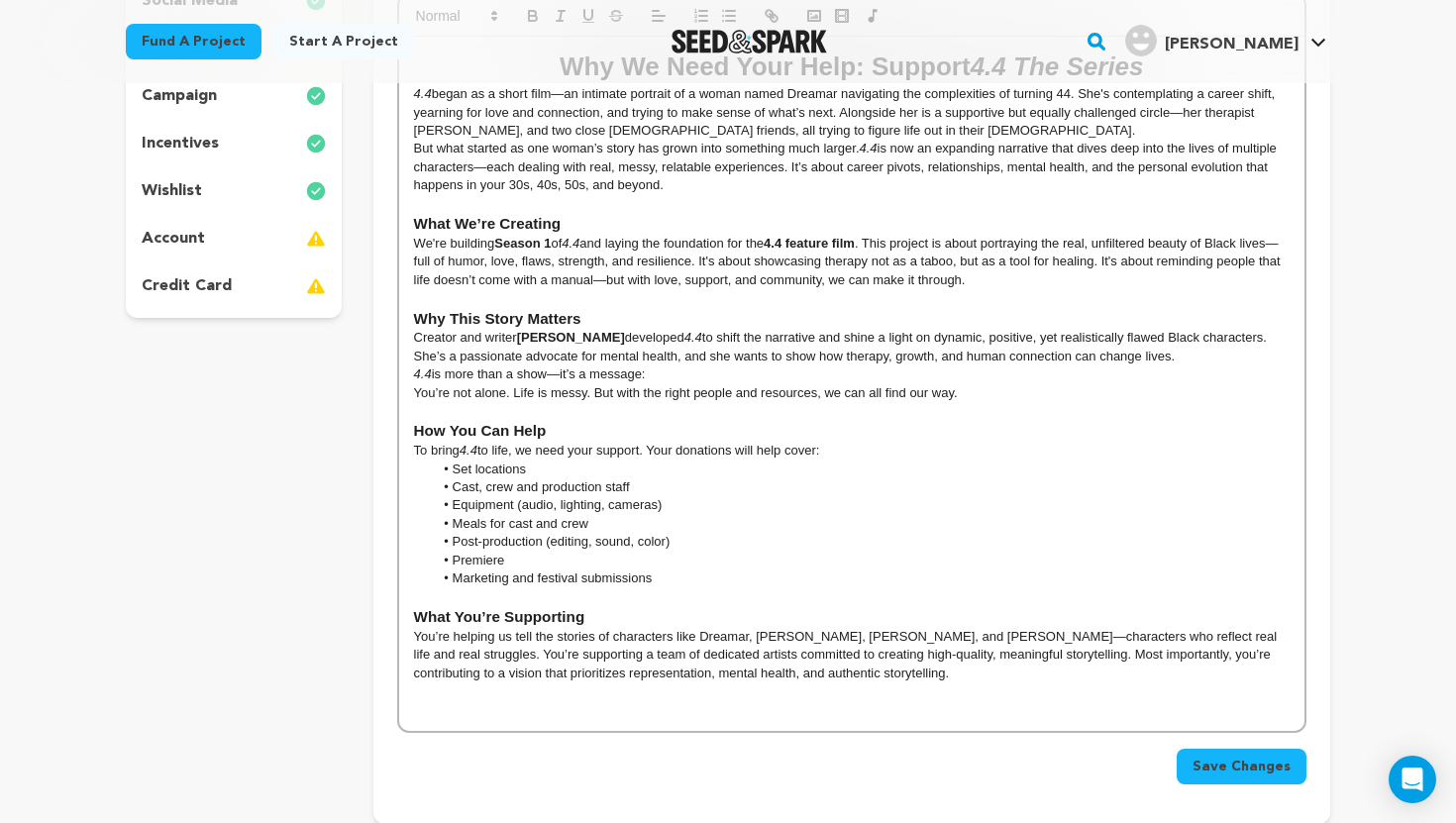 click on "Marketing and festival submissions" at bounding box center [861, 578] 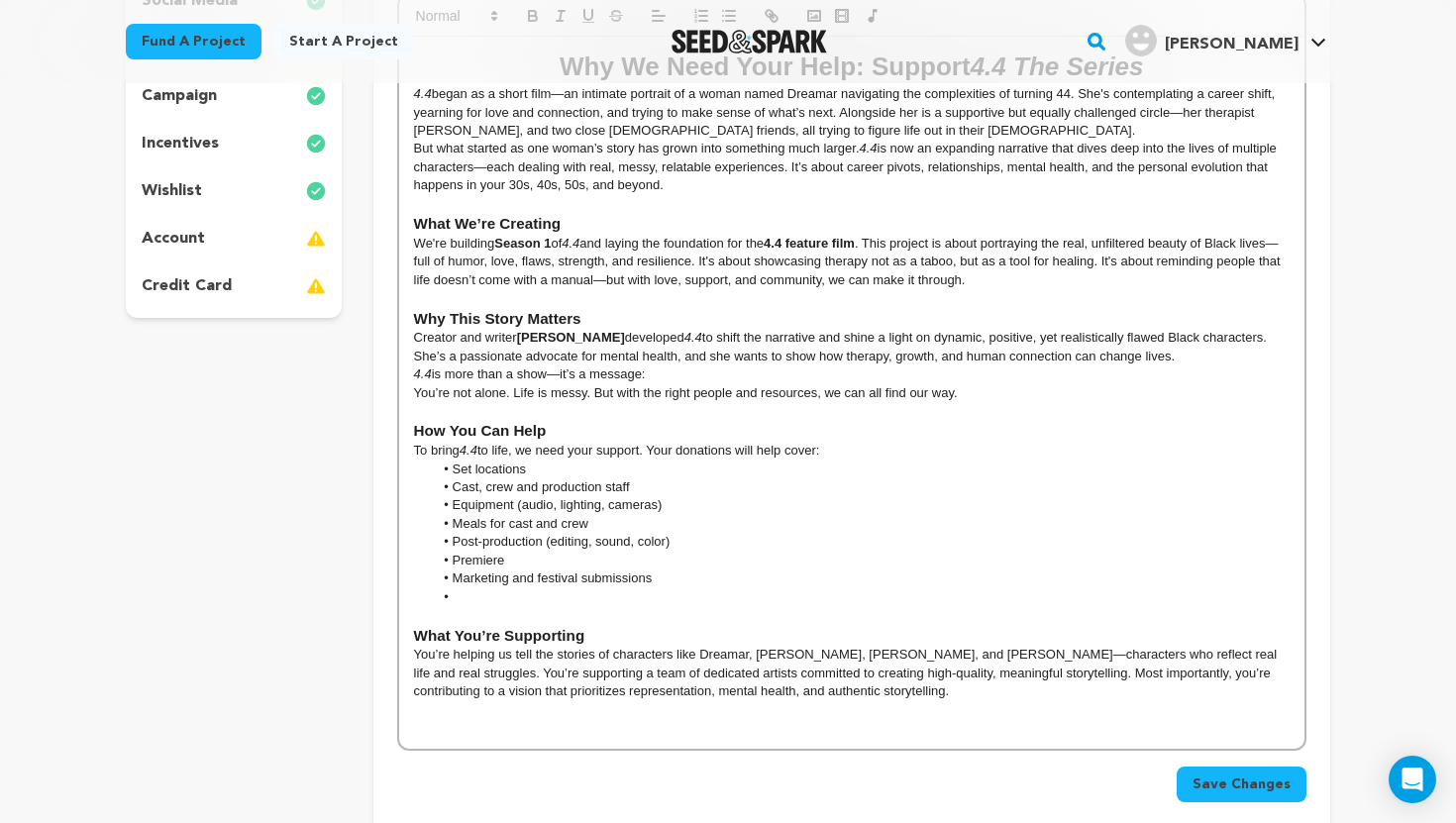 type 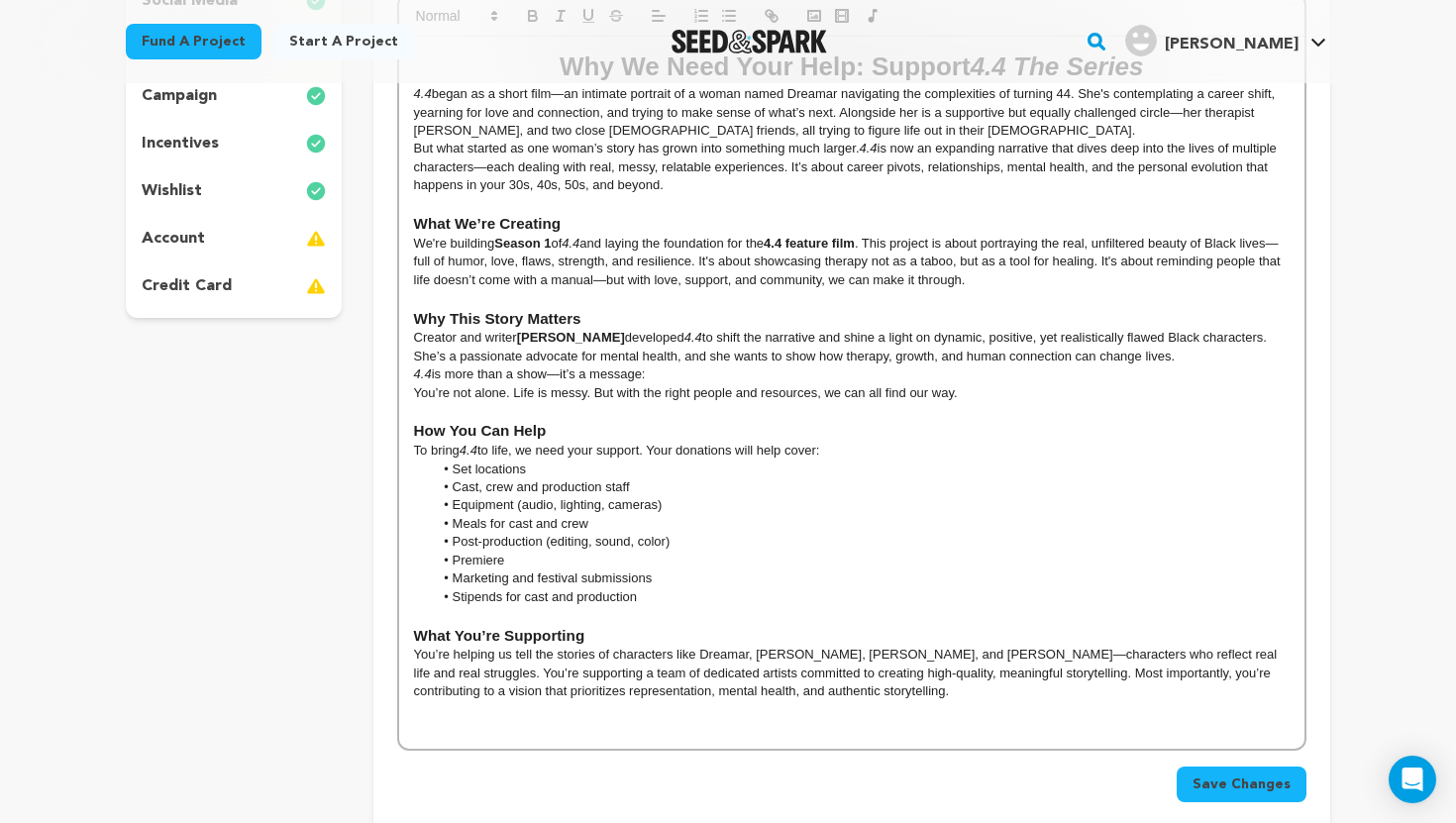 click on "You’re not alone. Life is messy. But with the right people and resources, we can all find our way." at bounding box center (852, 393) 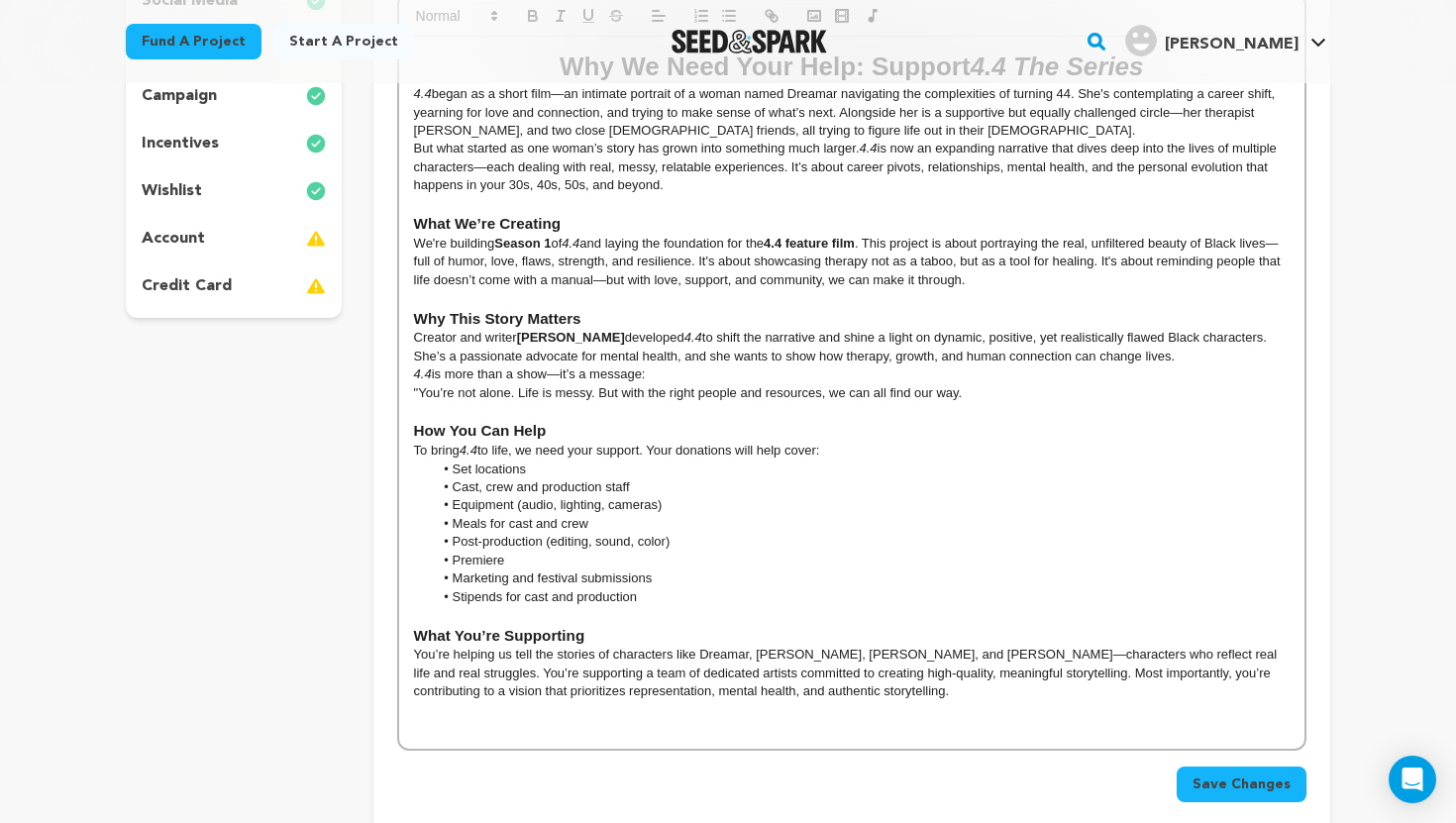 click on ""You’re not alone. Life is messy. But with the right people and resources, we can all find our way." at bounding box center (852, 393) 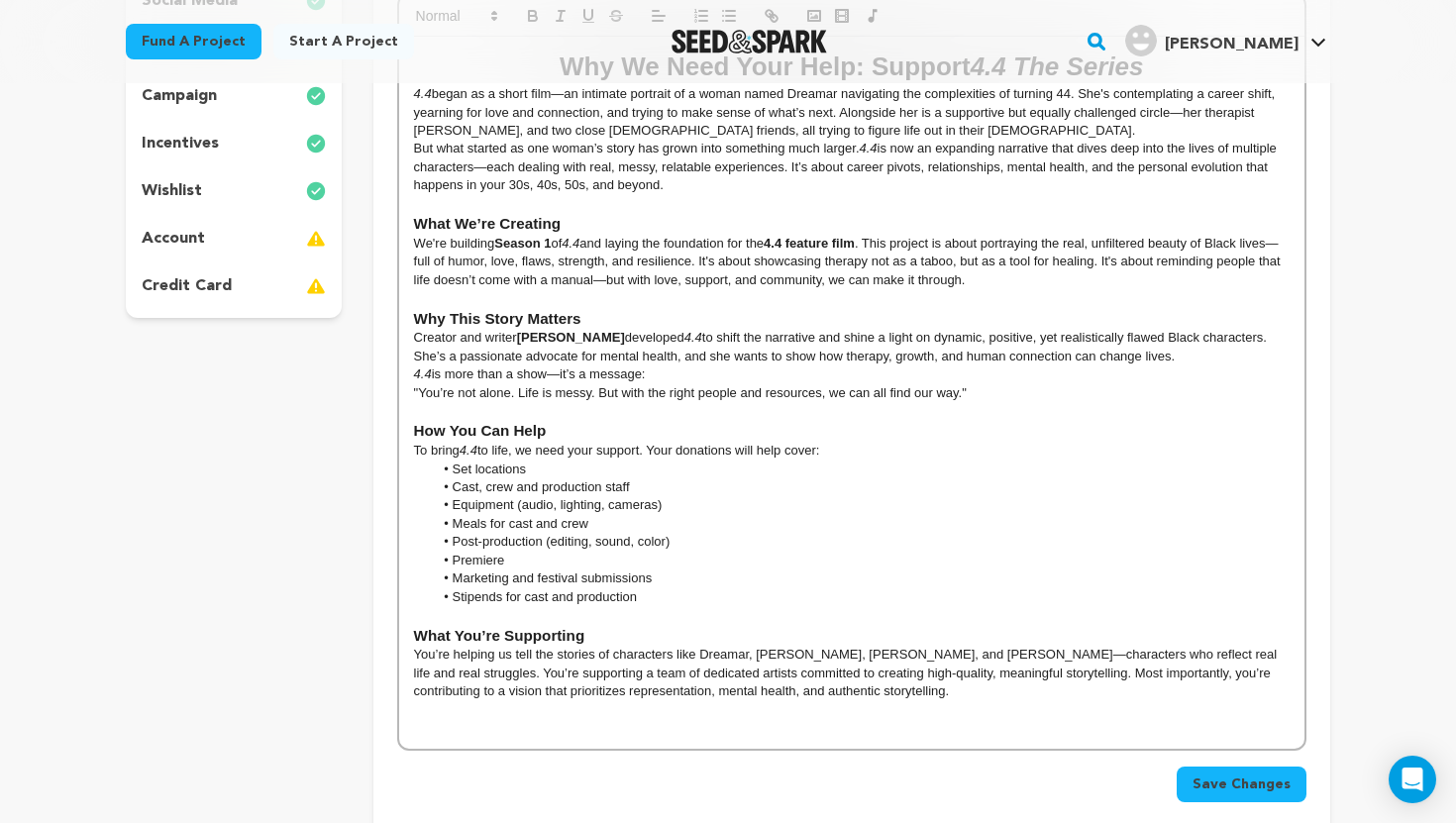 click on "Back to Project Dashboard
Edit Project
Submit For feedback
Submit For feedback
project" at bounding box center [728, 856] 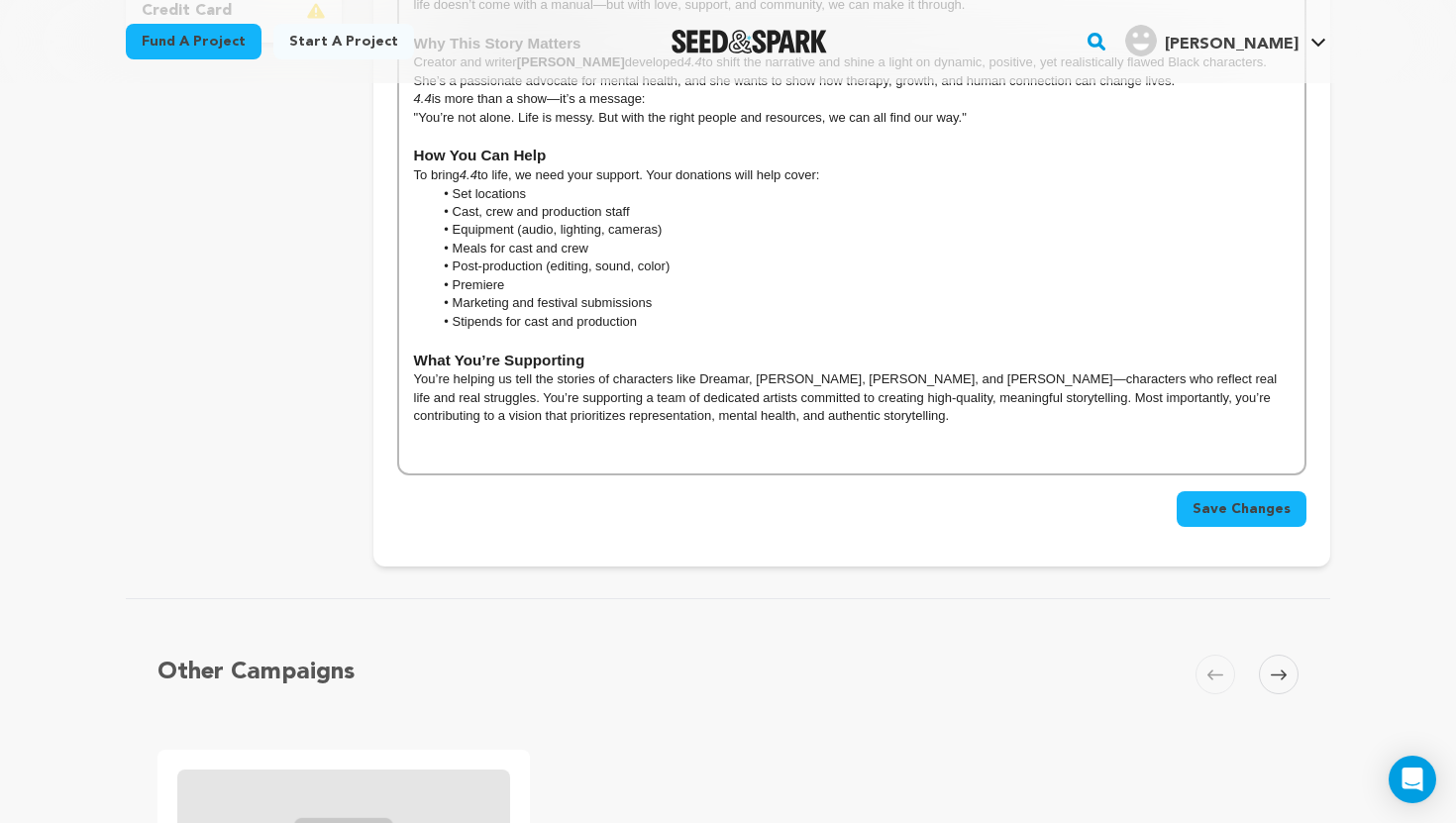 scroll, scrollTop: 713, scrollLeft: 0, axis: vertical 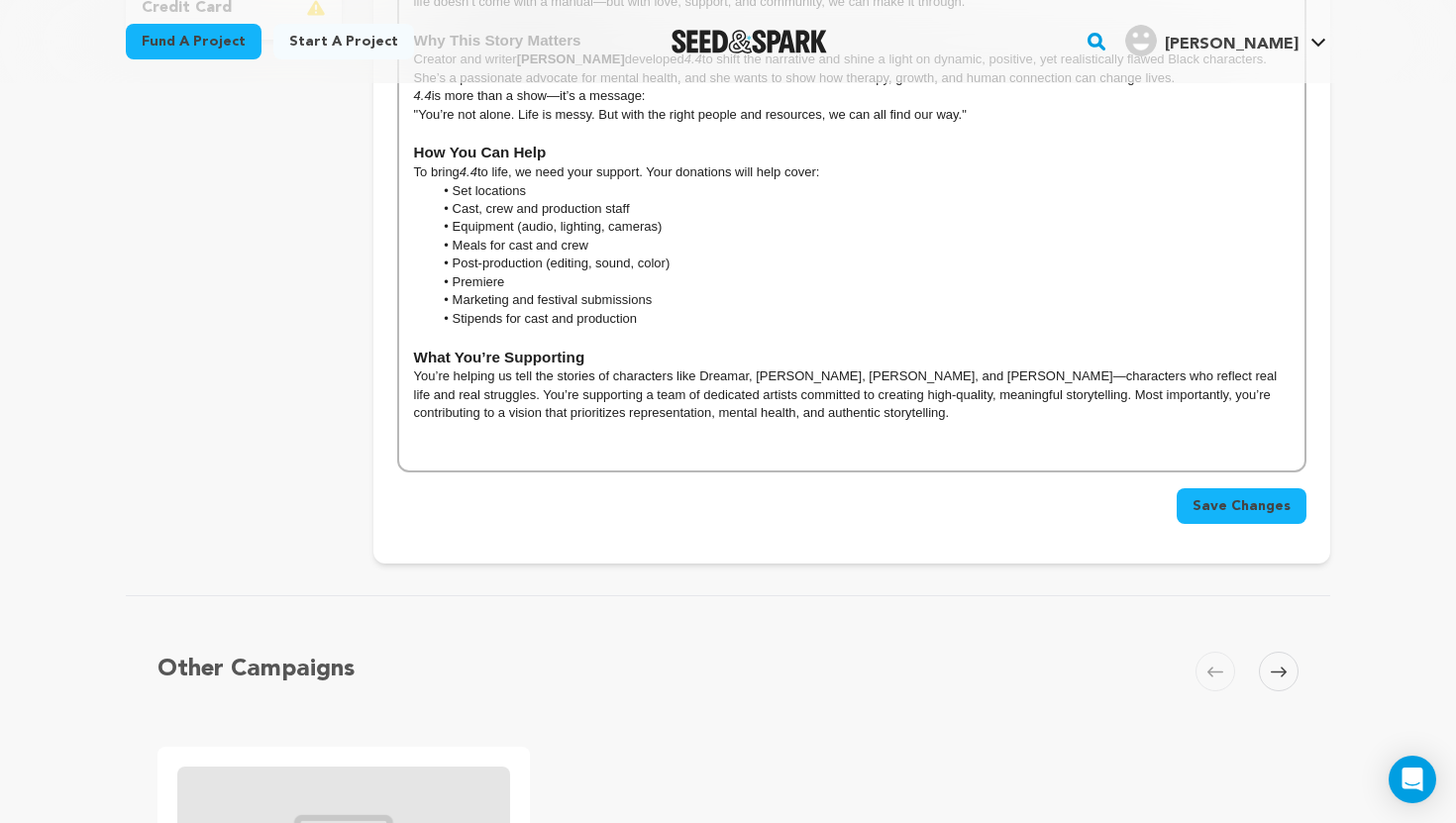 click on "Save Changes" at bounding box center (1241, 506) 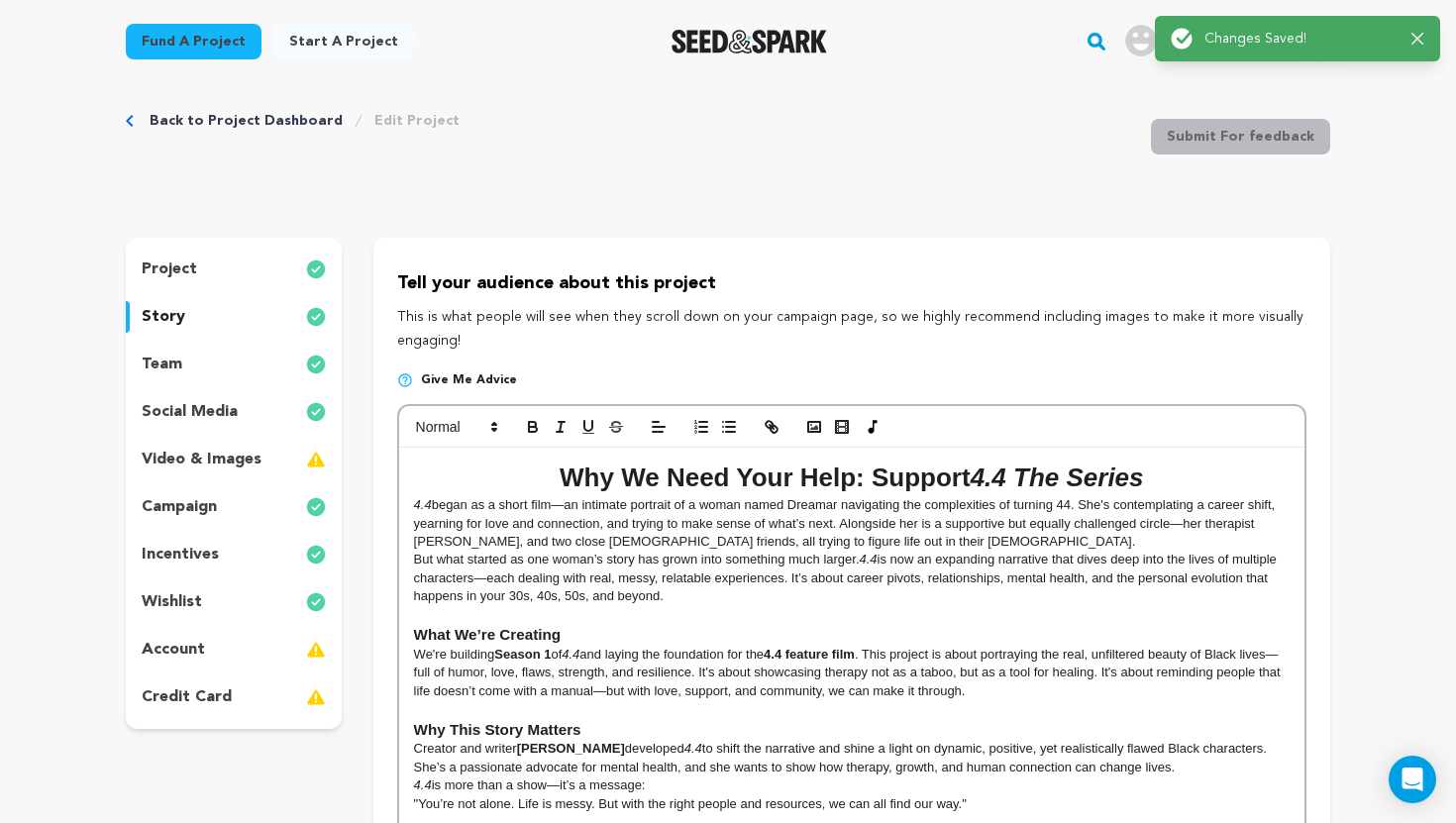 scroll, scrollTop: 0, scrollLeft: 0, axis: both 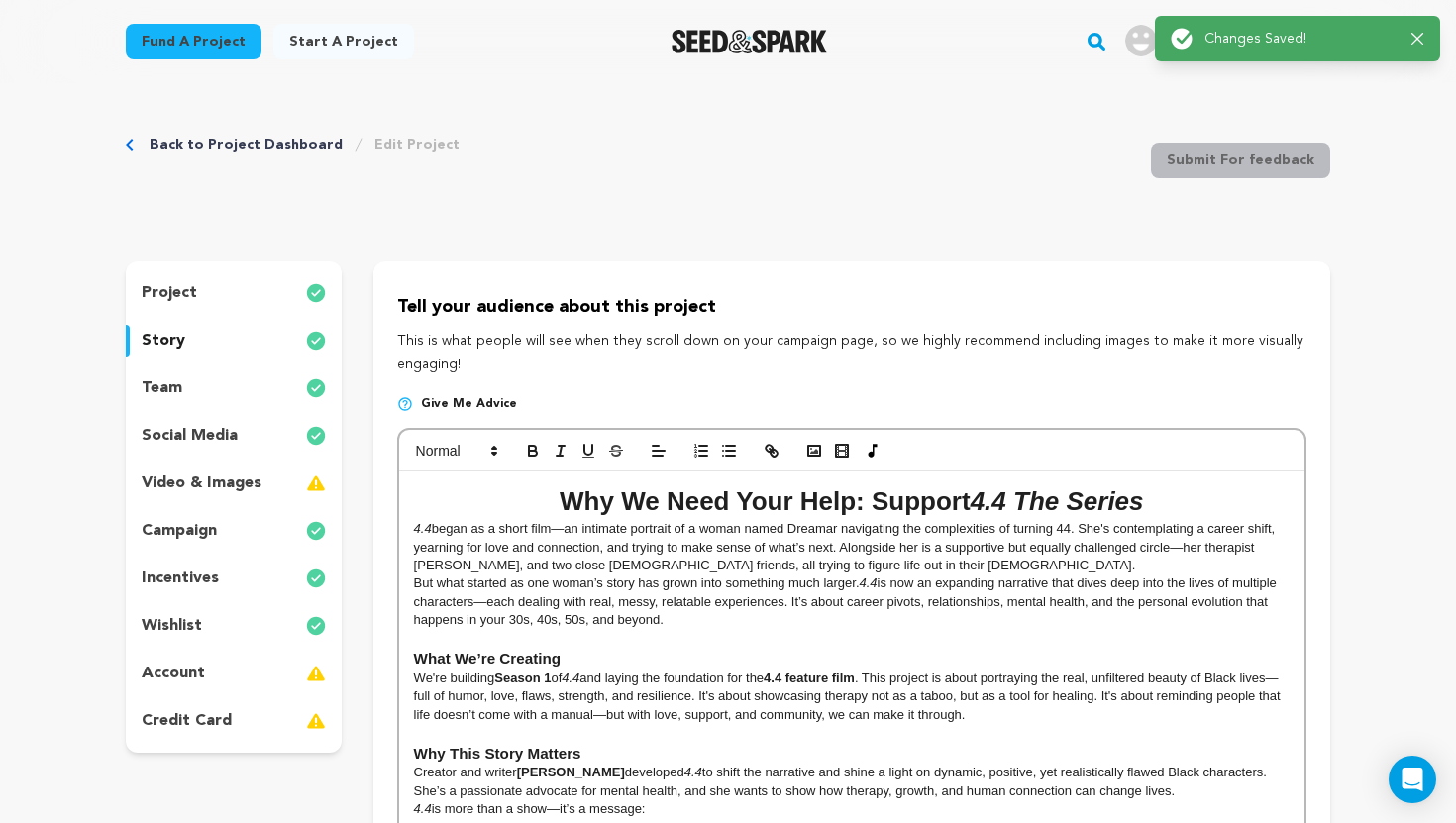 type 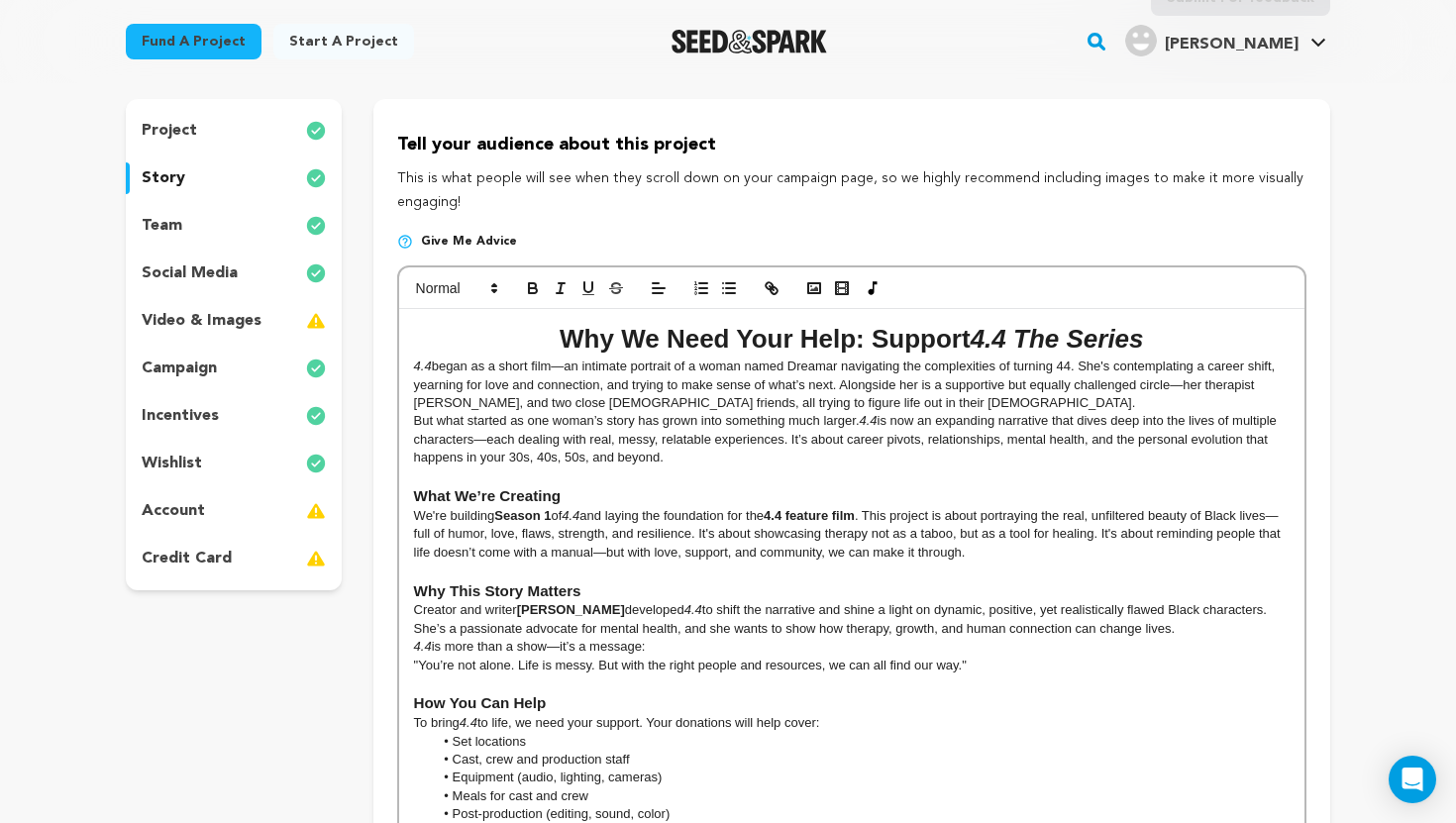 scroll, scrollTop: 158, scrollLeft: 0, axis: vertical 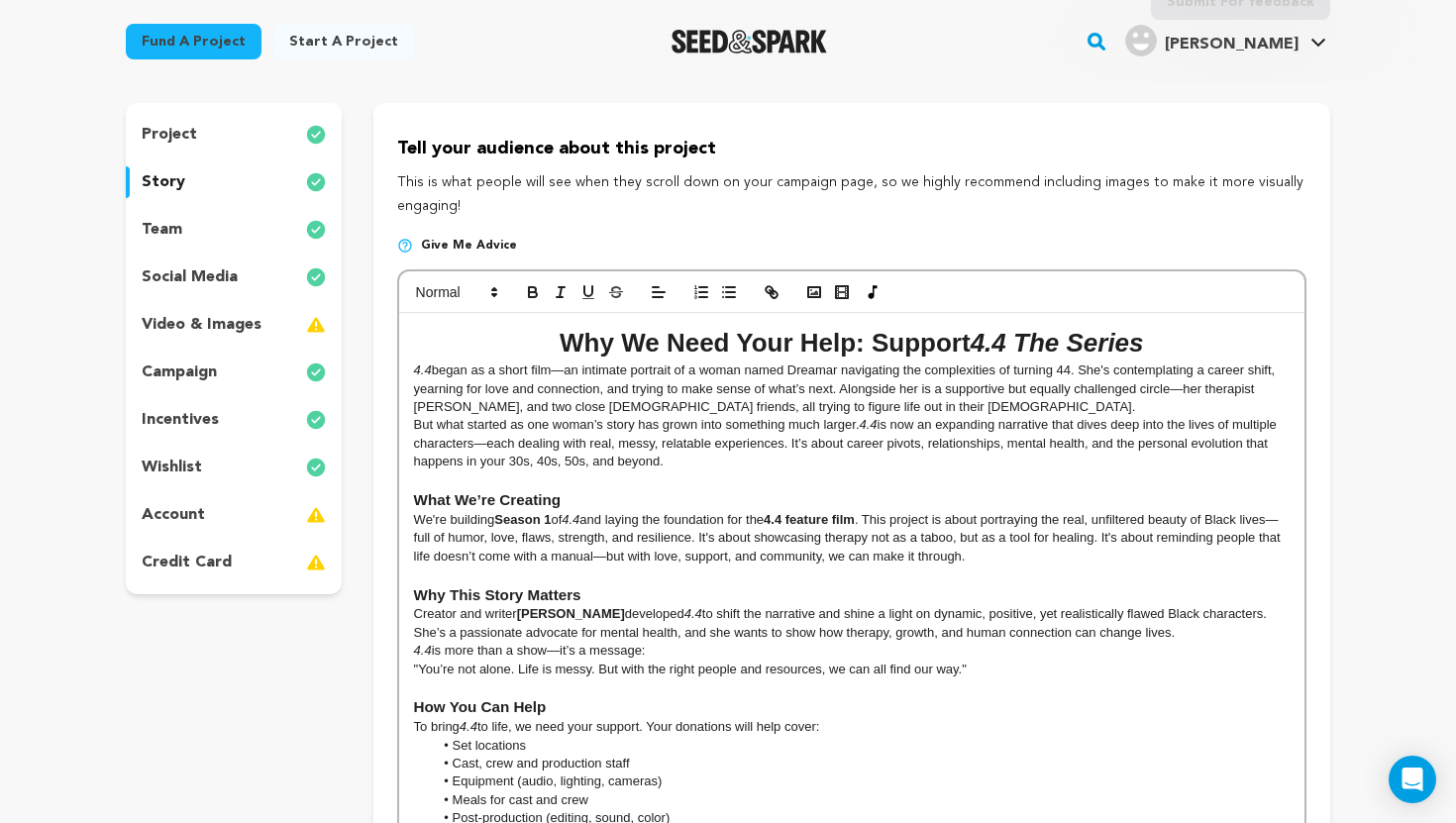 click on "account" at bounding box center (234, 515) 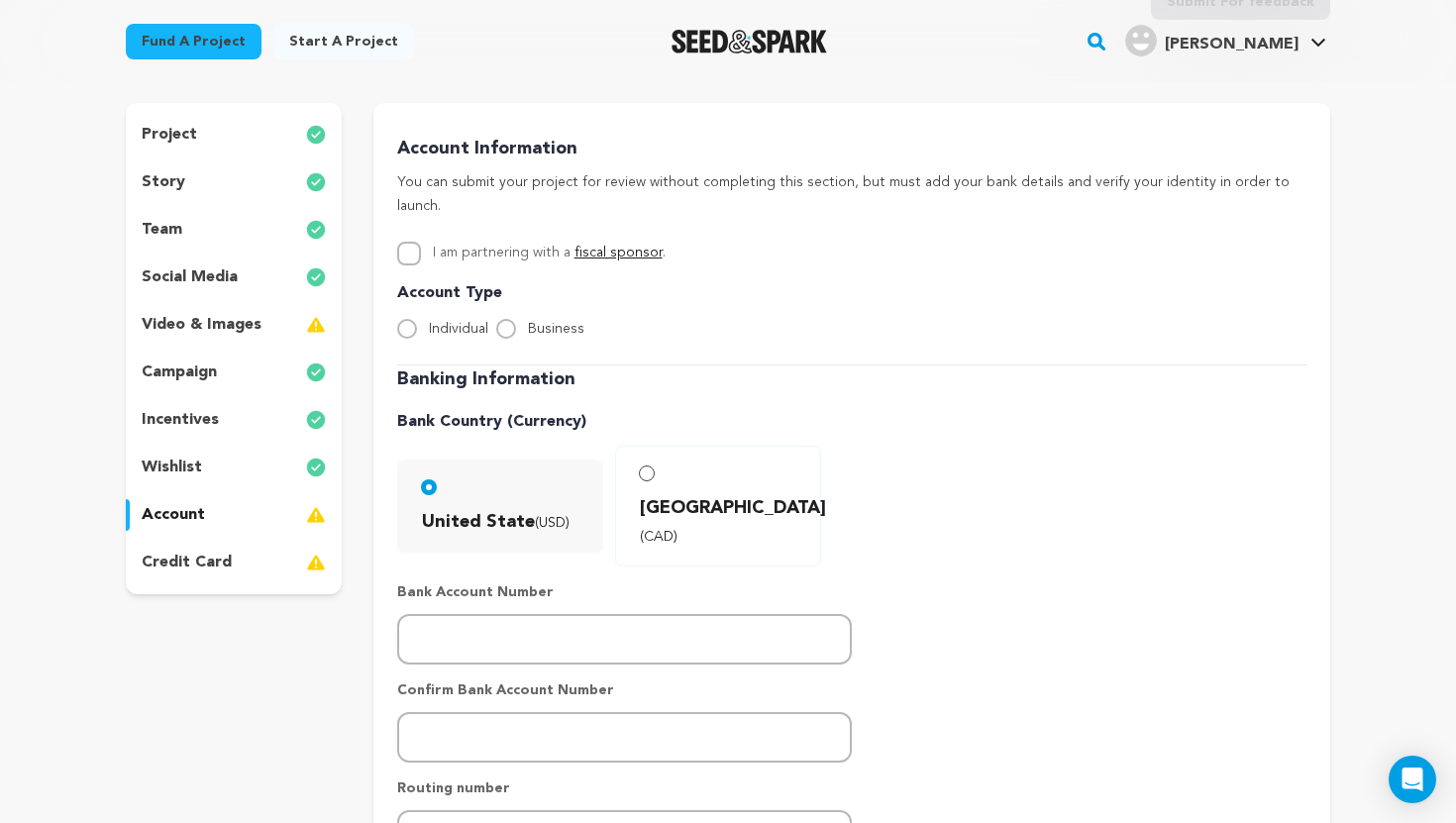 click on "credit card" at bounding box center [234, 563] 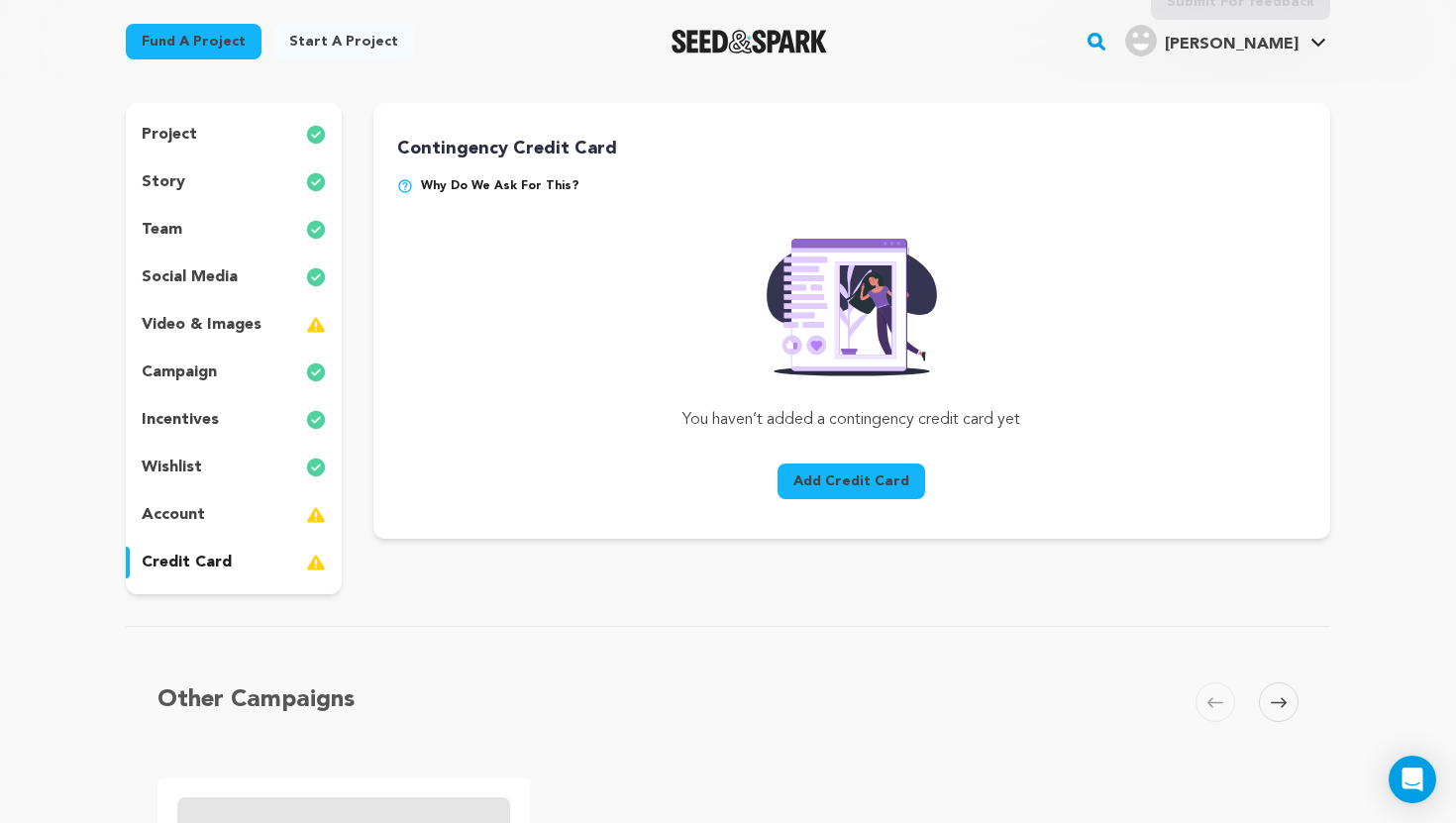 click on "account" at bounding box center (234, 515) 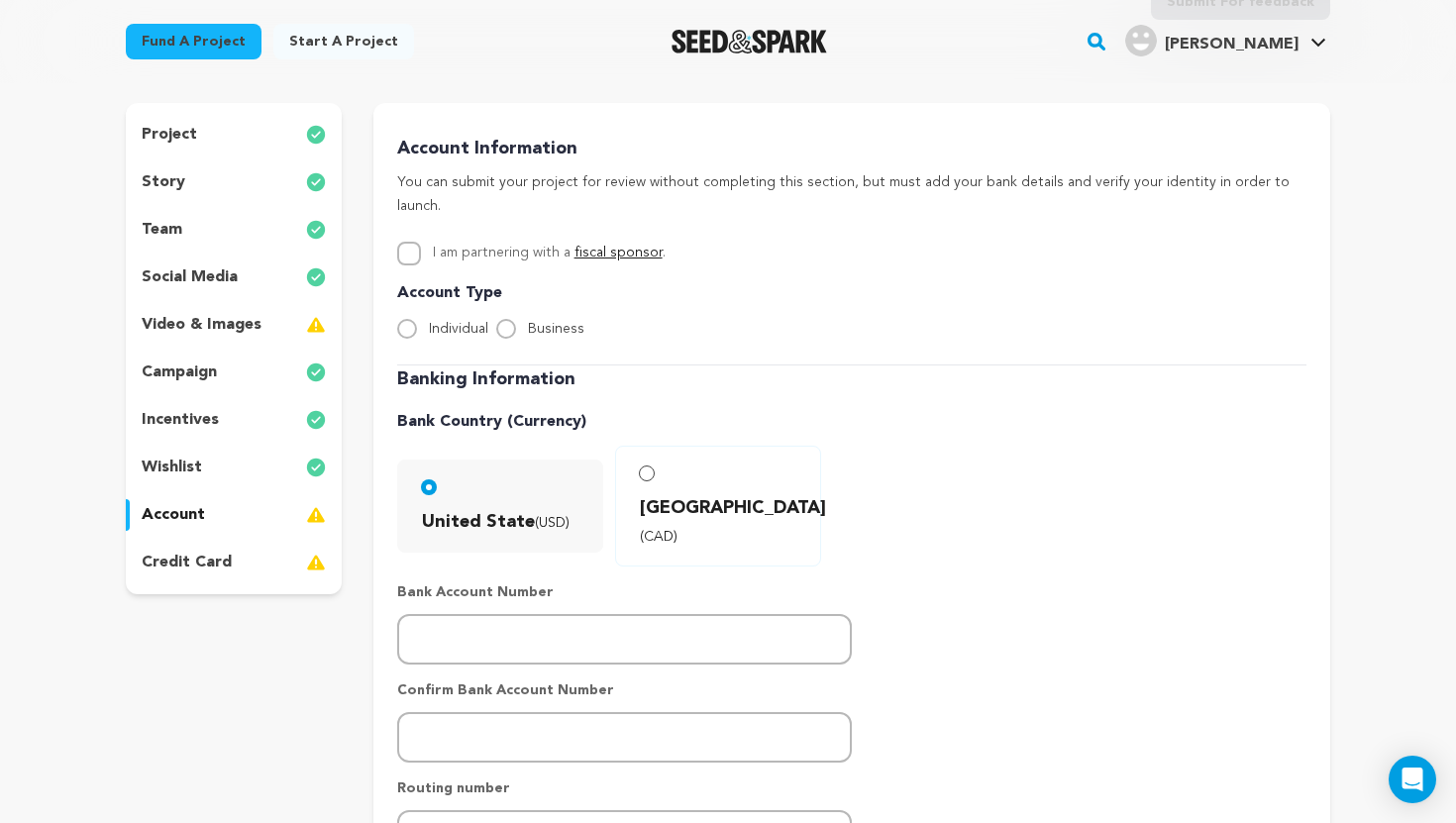 click on "wishlist" at bounding box center (234, 467) 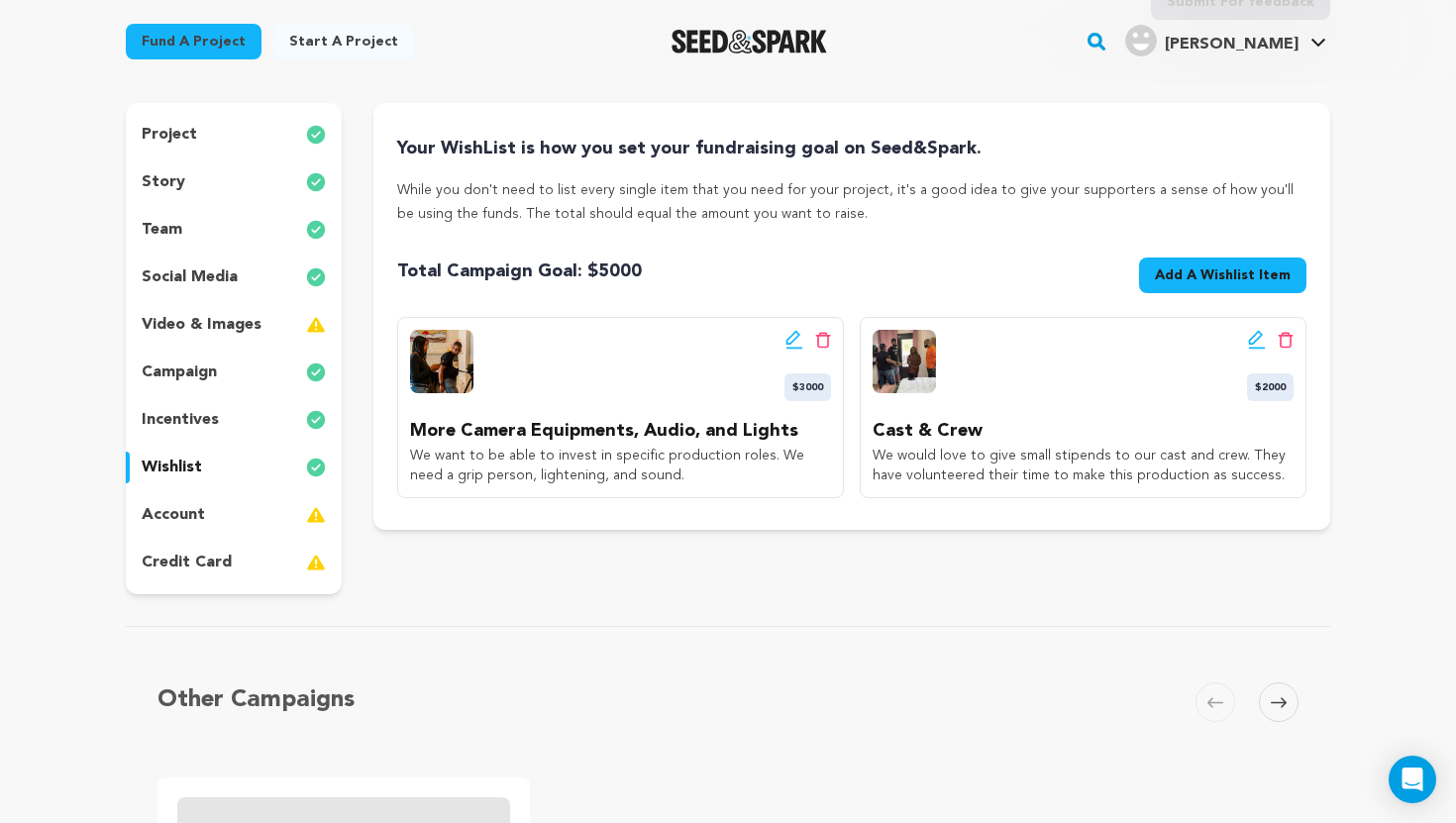 click on "incentives" at bounding box center [234, 420] 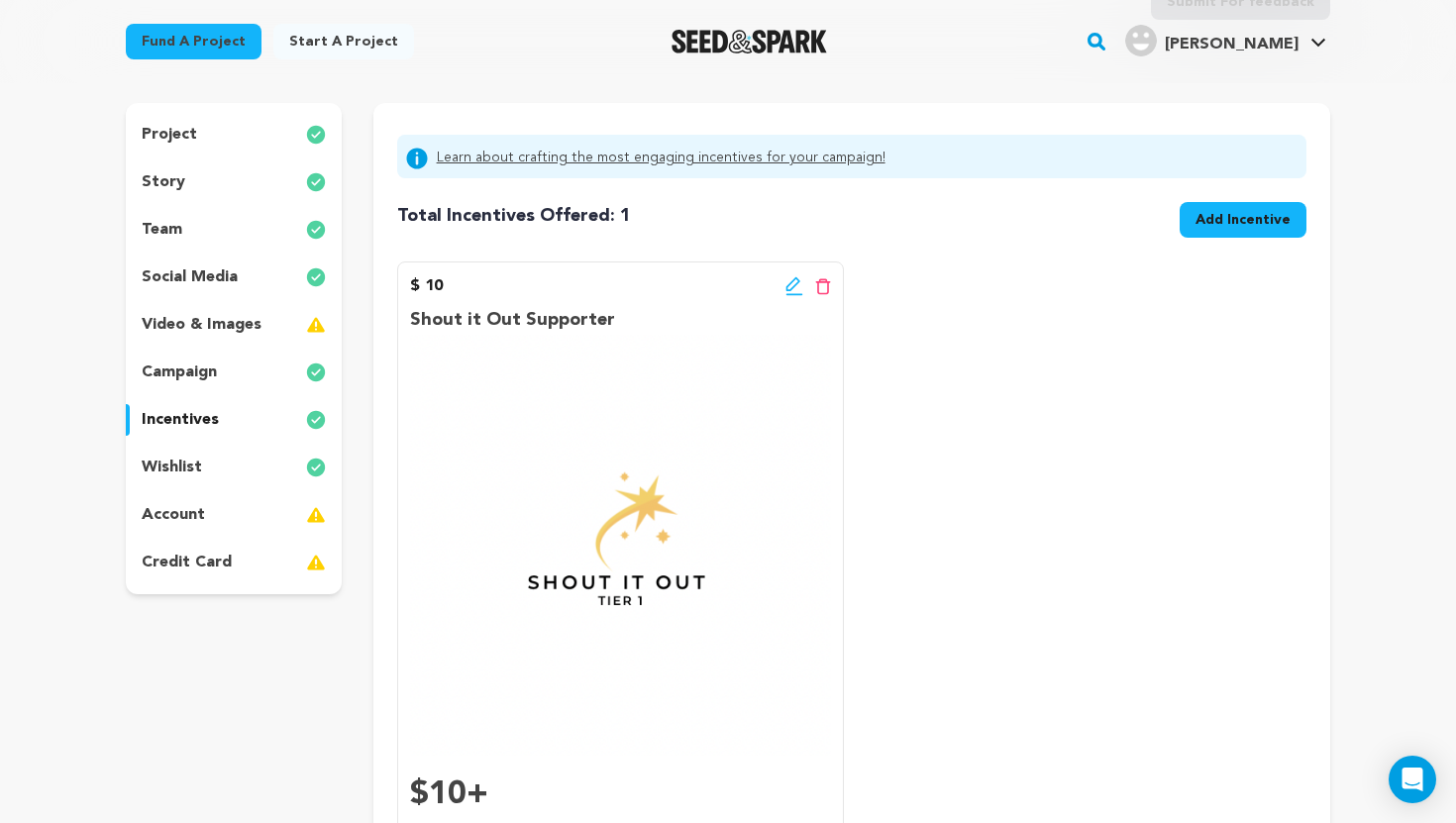 click on "campaign" at bounding box center (234, 372) 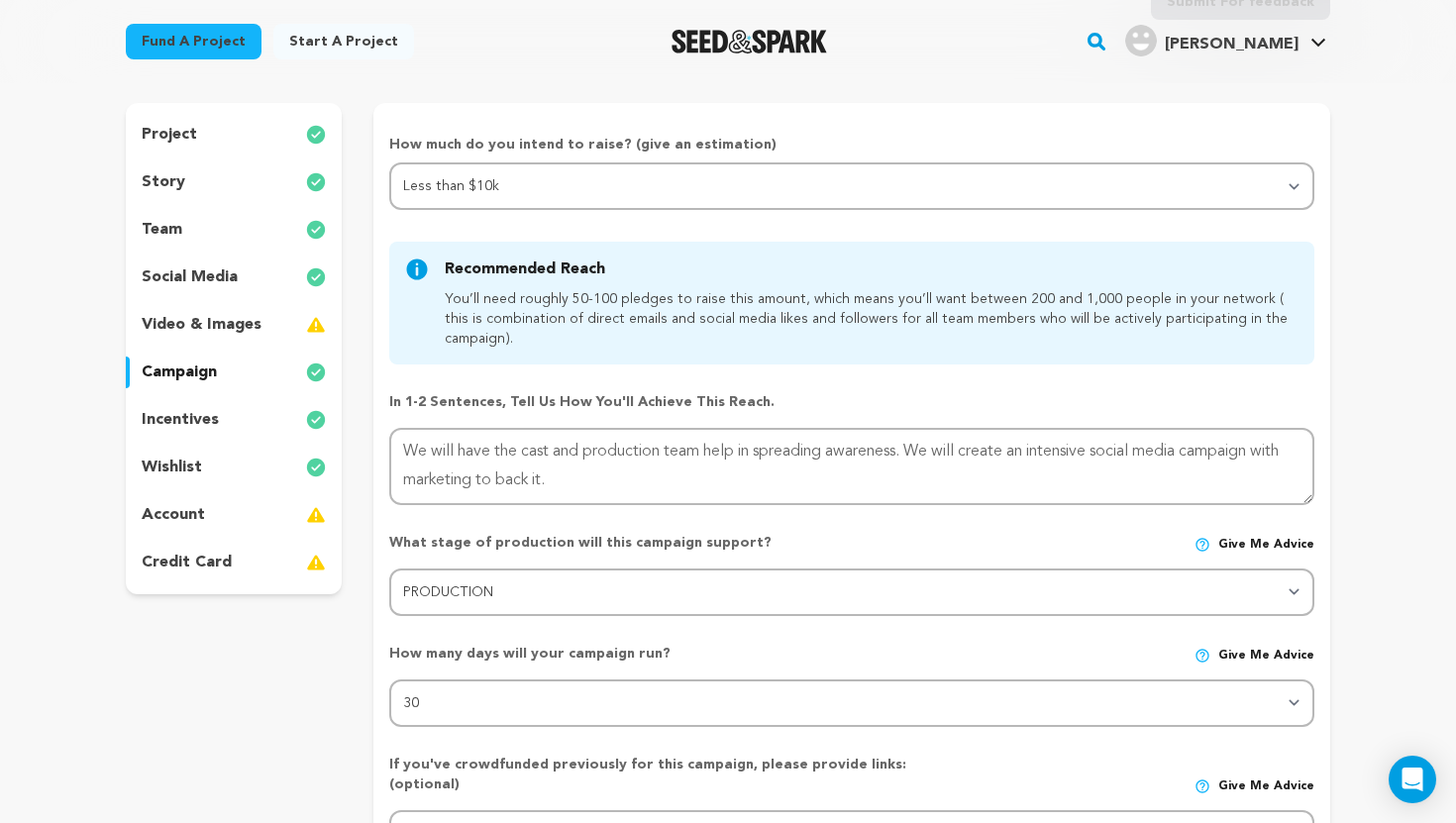 click on "incentives" at bounding box center [180, 420] 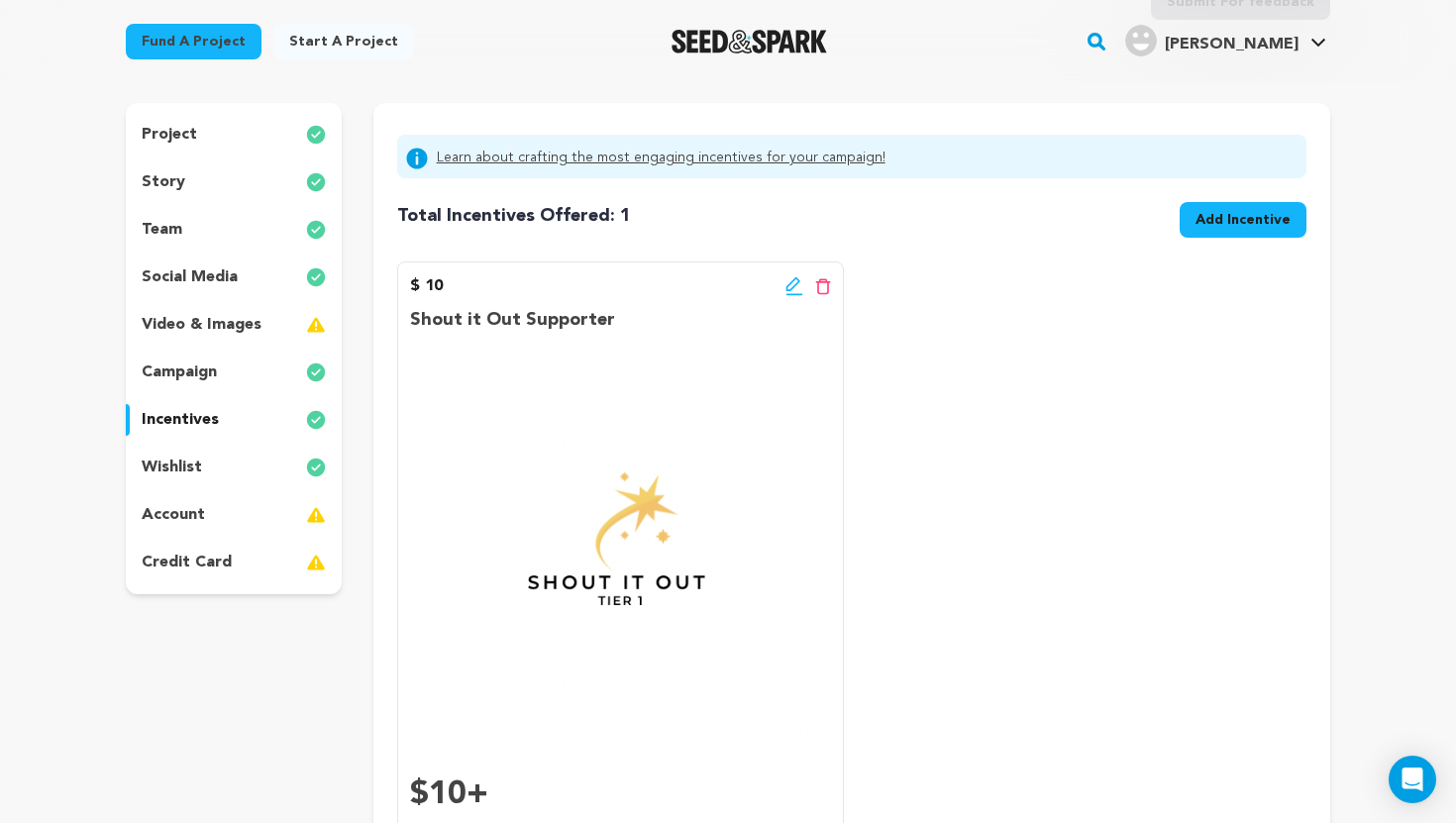 click on "video & images" at bounding box center (201, 325) 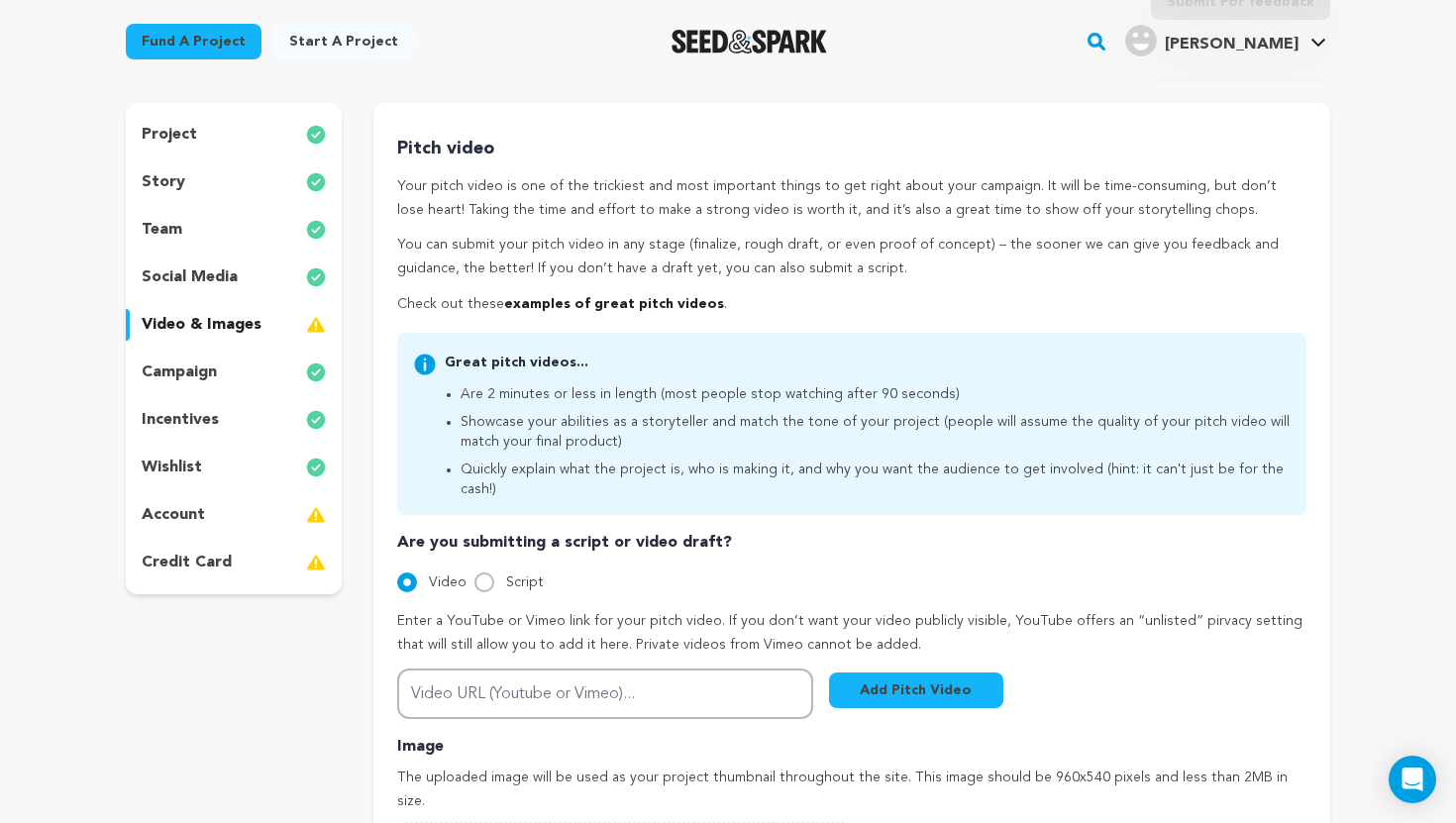 click on "social media" at bounding box center [189, 277] 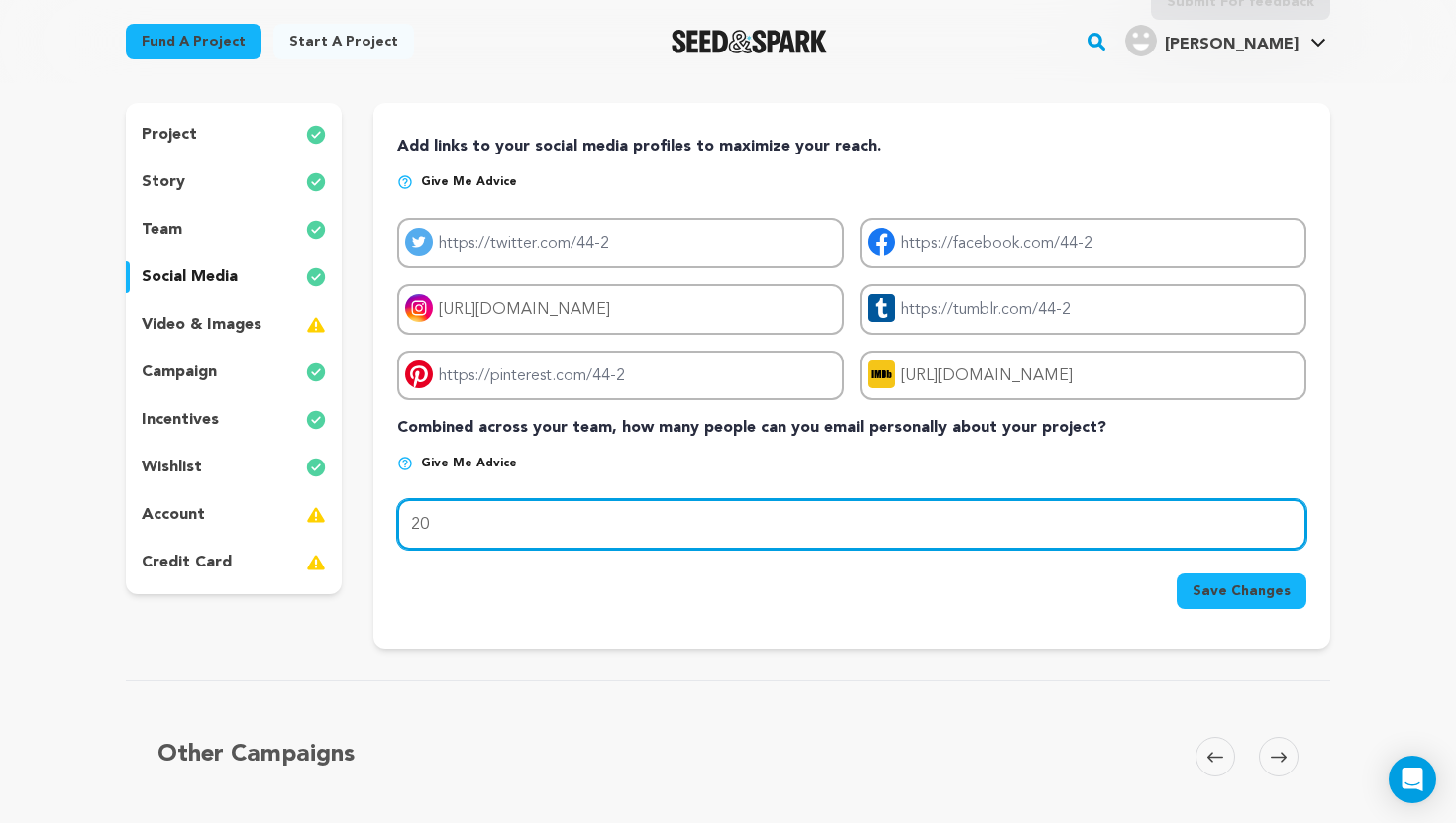 click on "20" at bounding box center (852, 524) 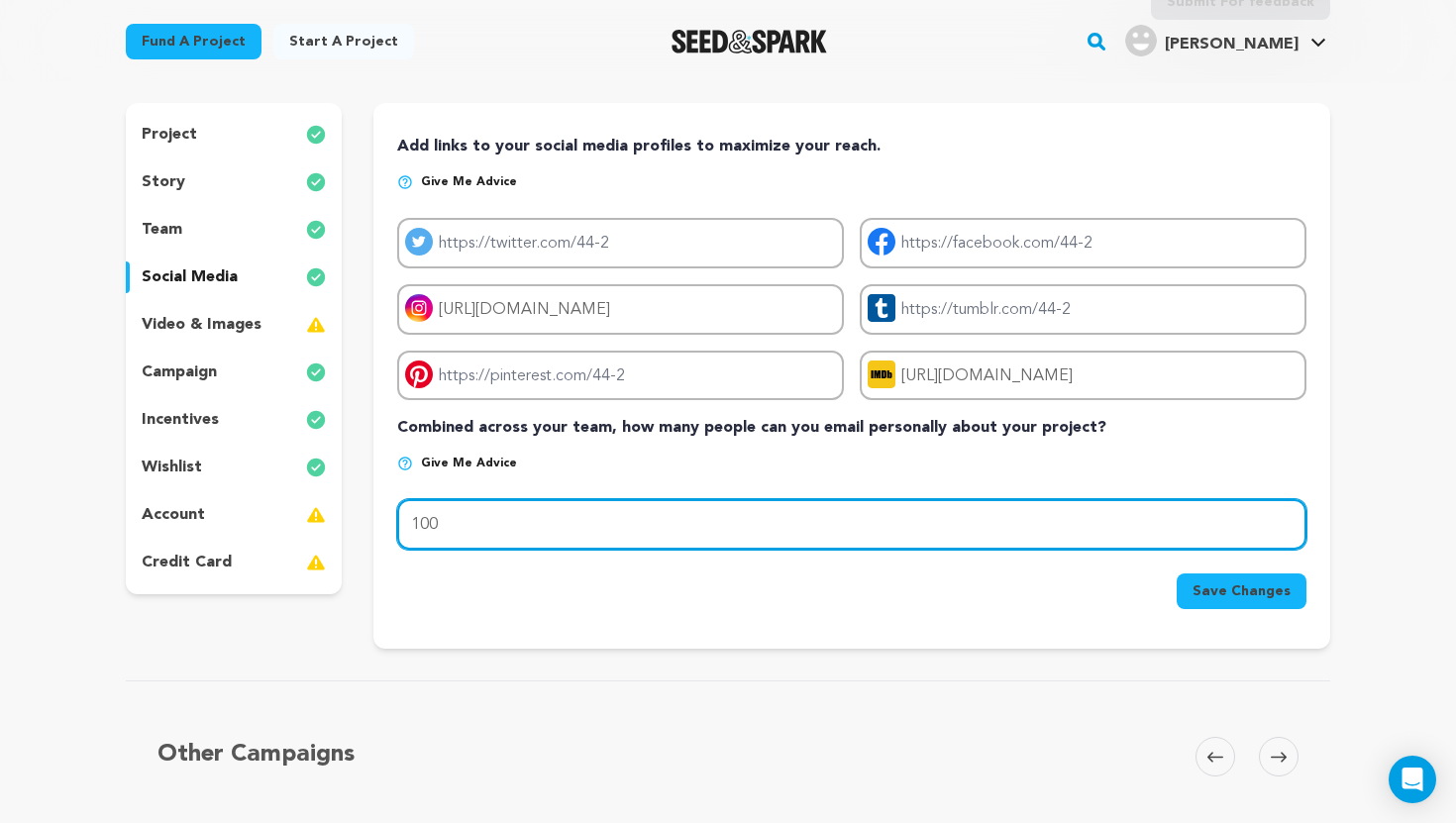 type on "100" 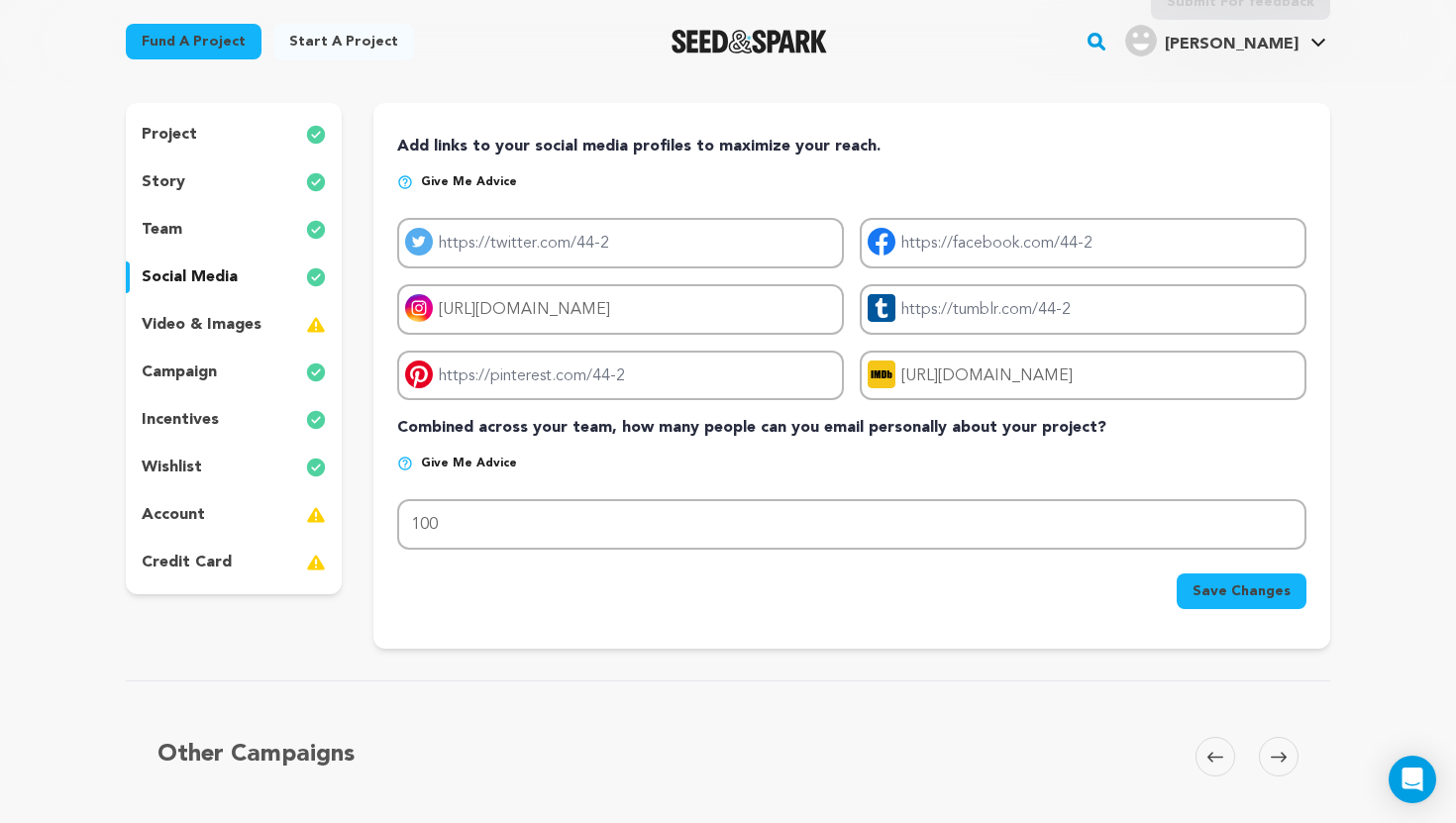 click on "Save Changes" at bounding box center (1241, 591) 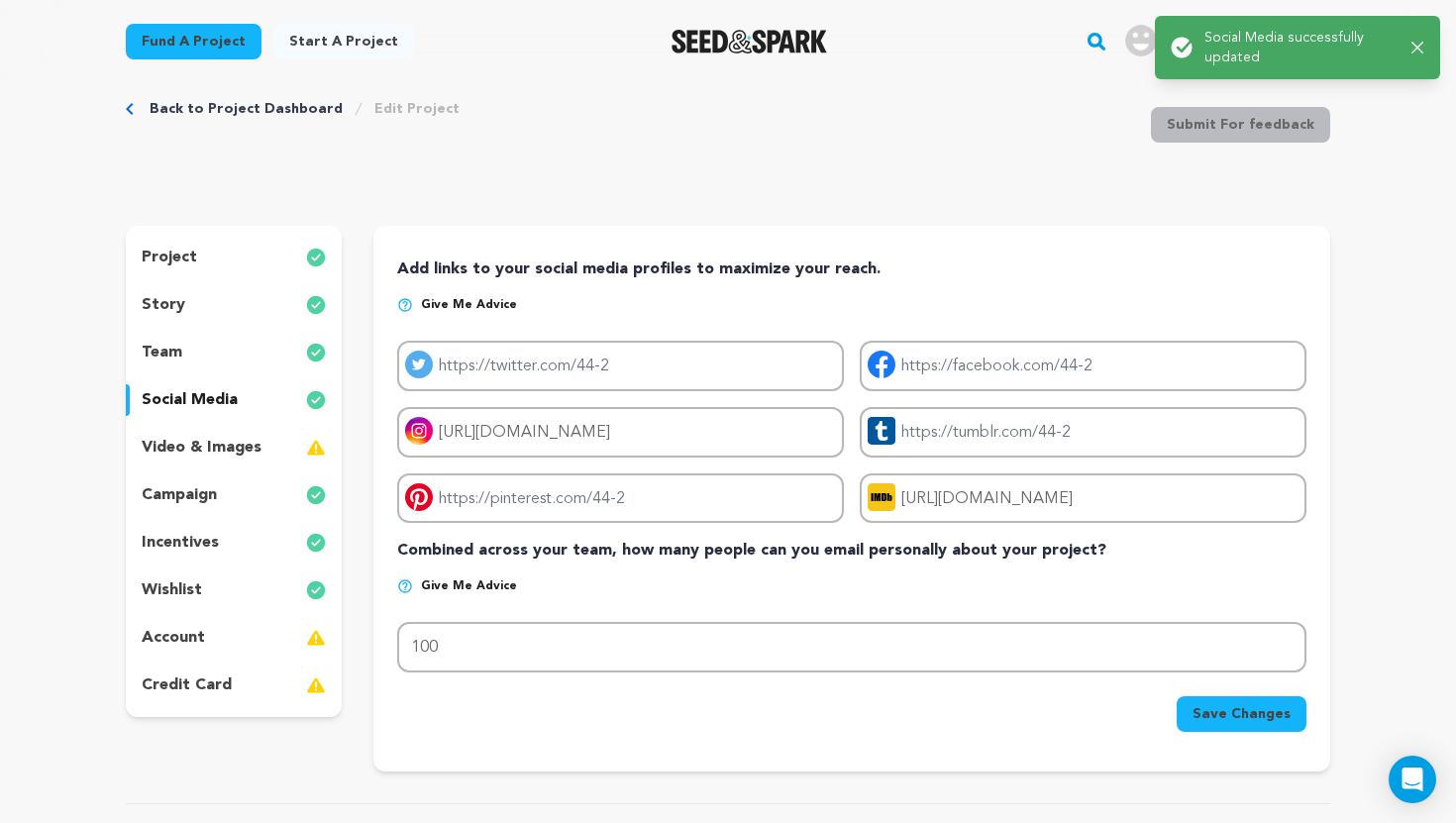 scroll, scrollTop: 0, scrollLeft: 0, axis: both 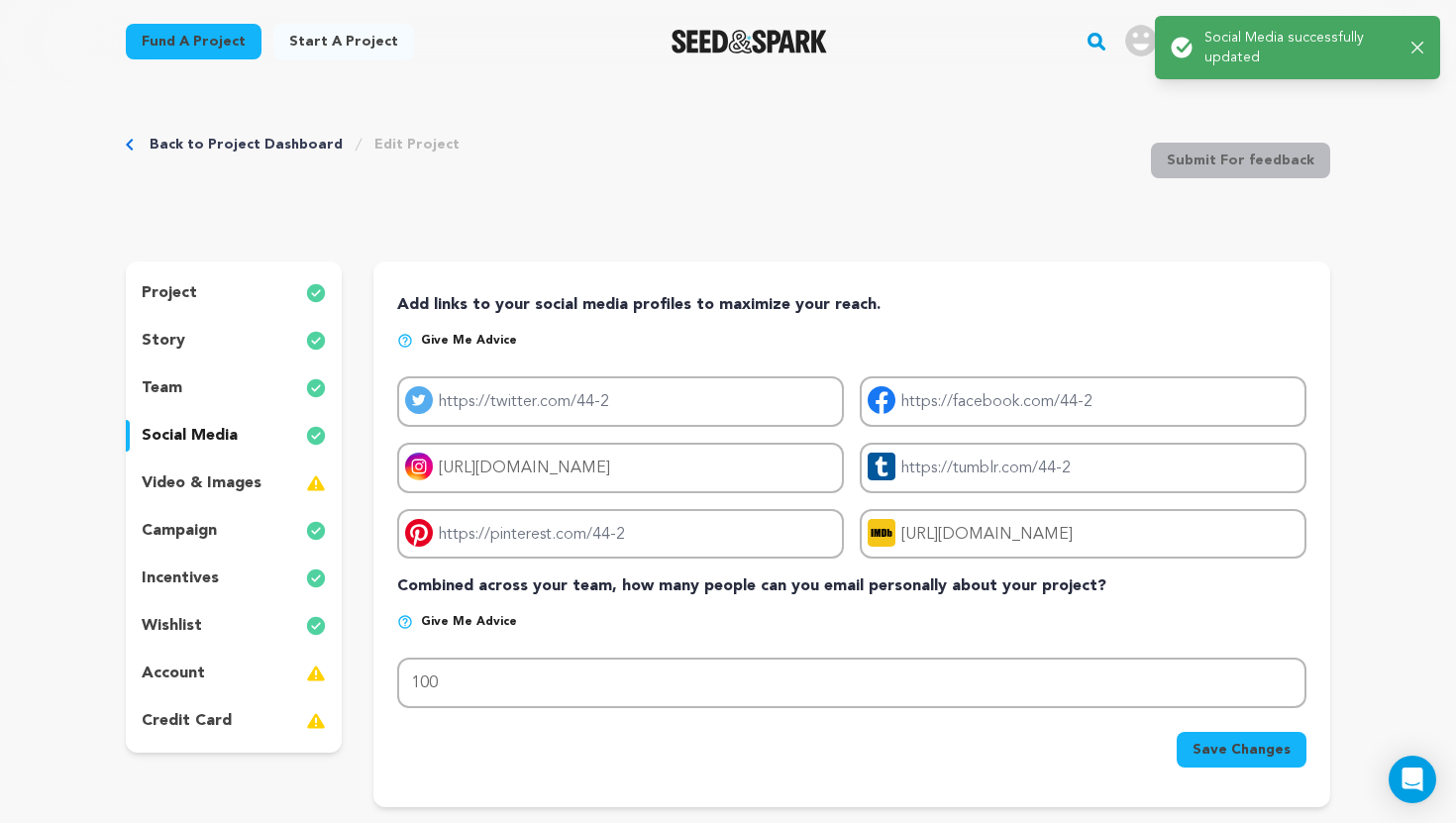 click 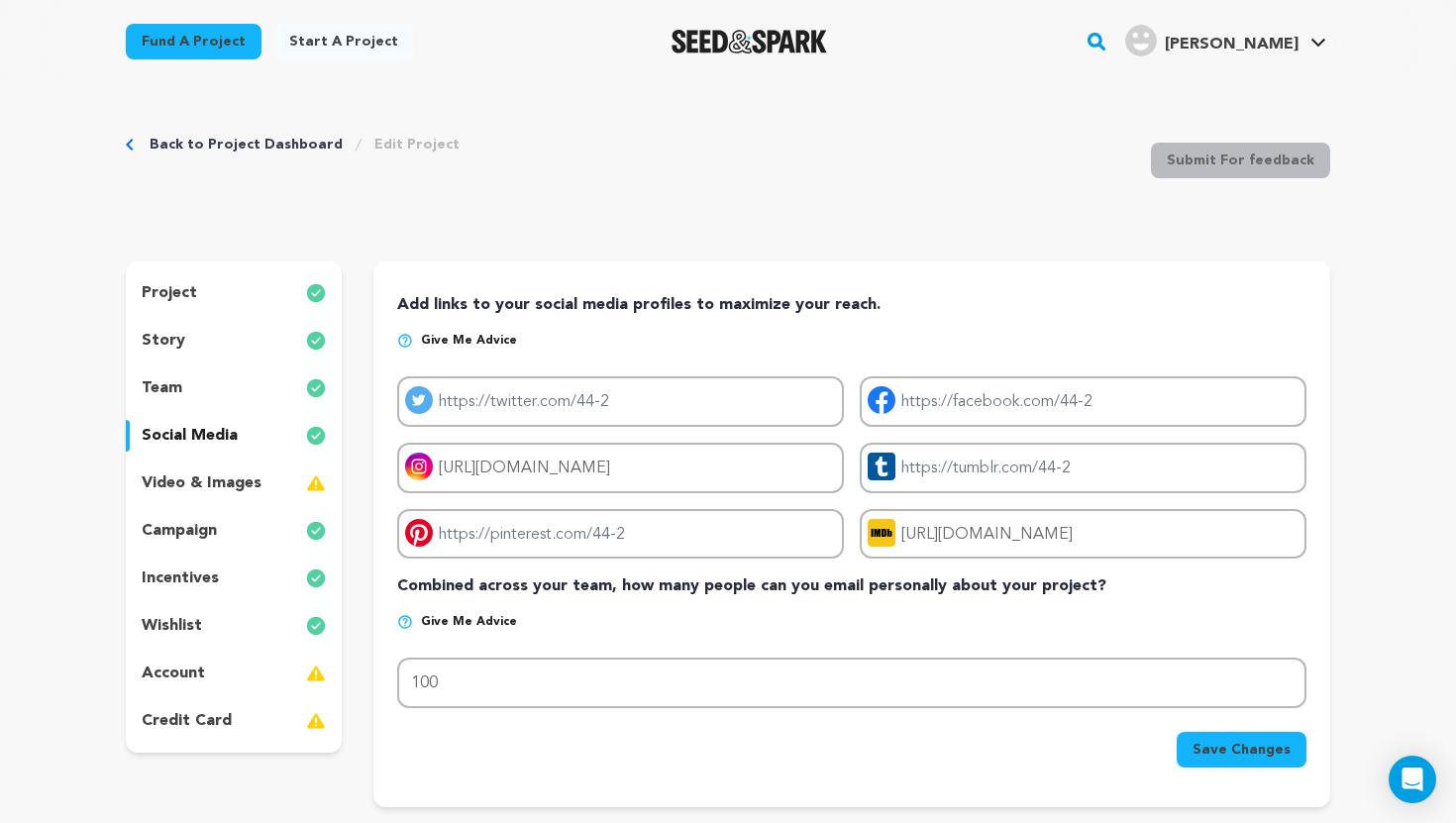 click on "project" at bounding box center (234, 293) 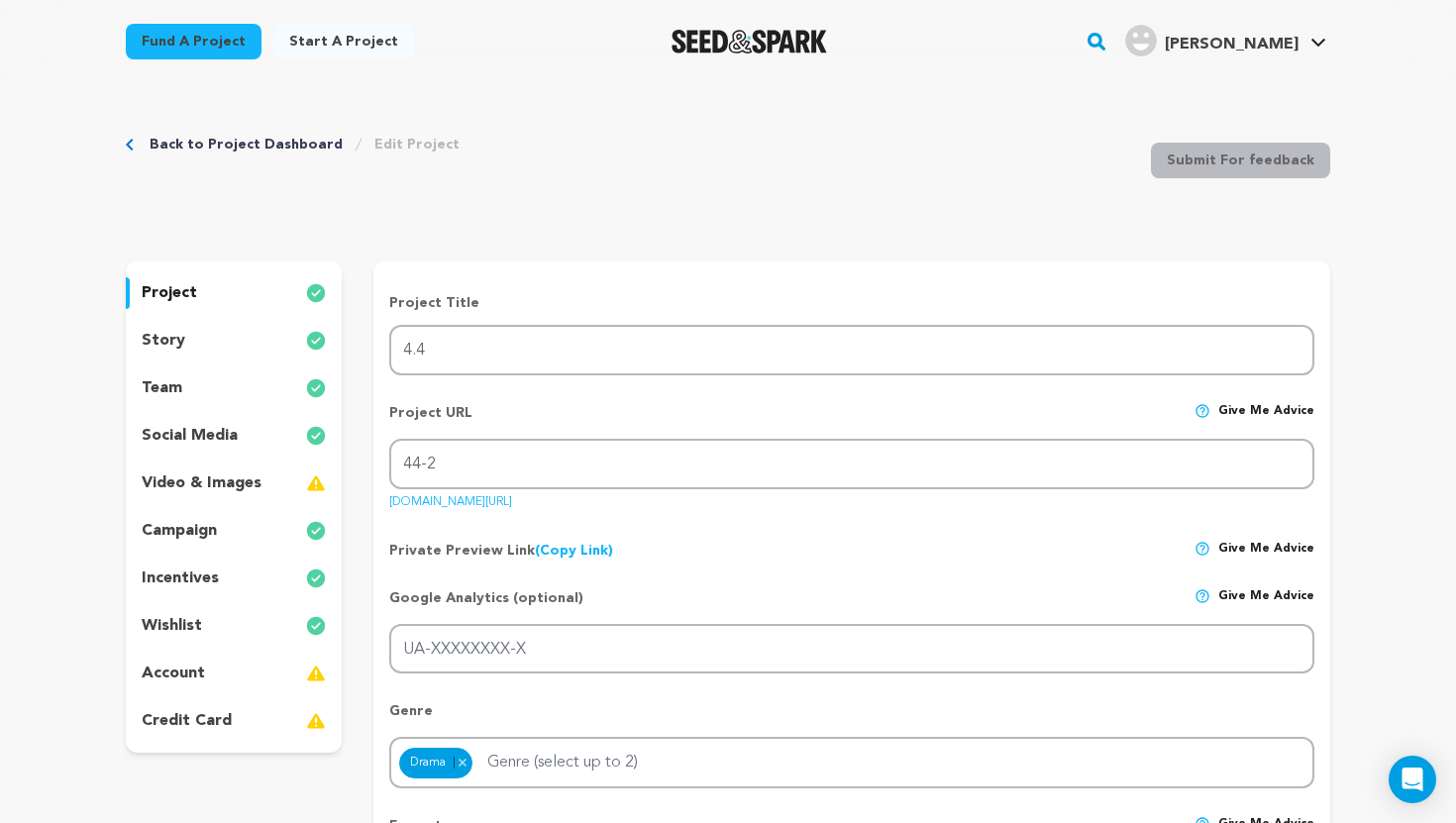 click on "story" at bounding box center (234, 341) 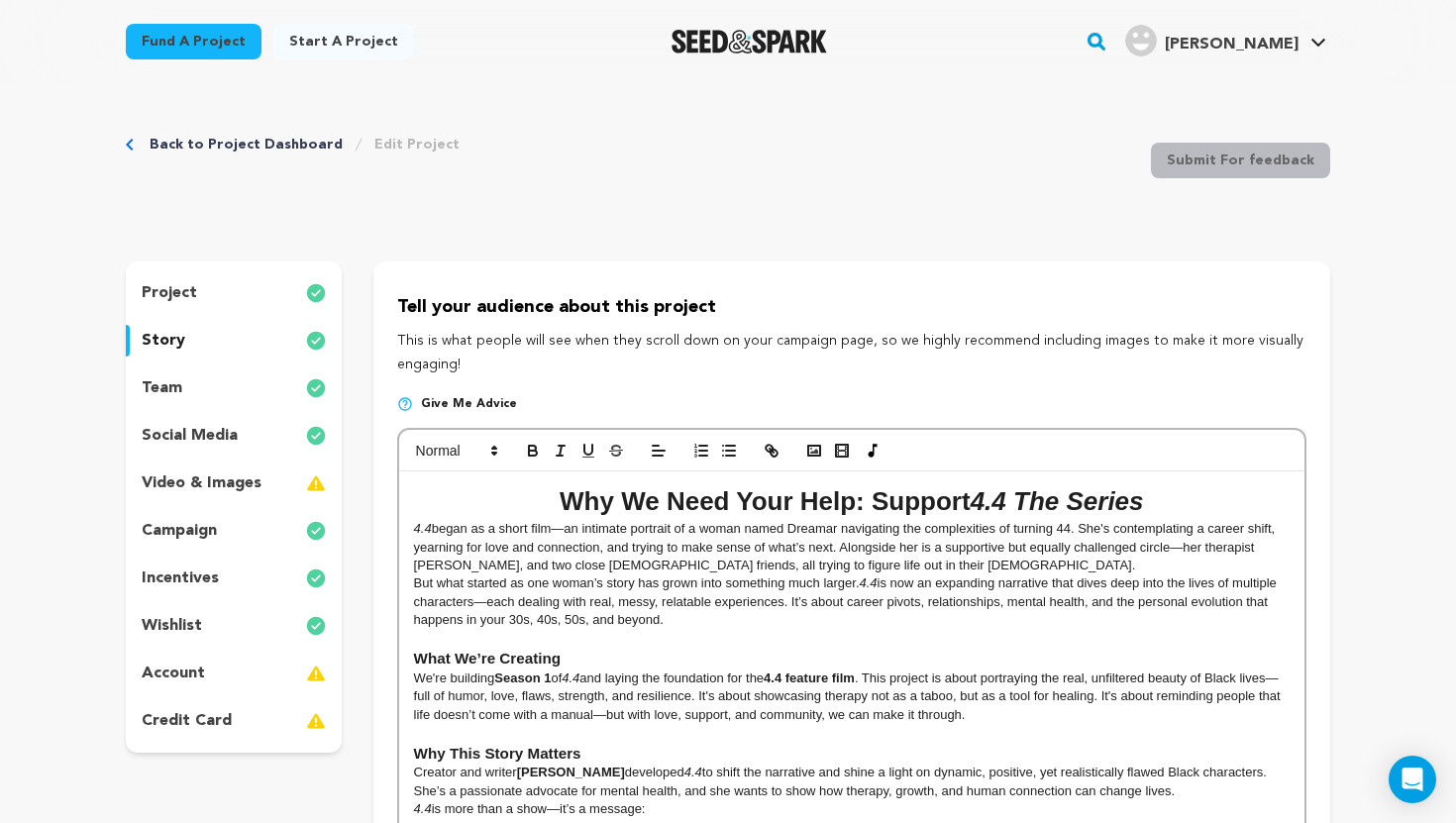 click on "team" at bounding box center [234, 388] 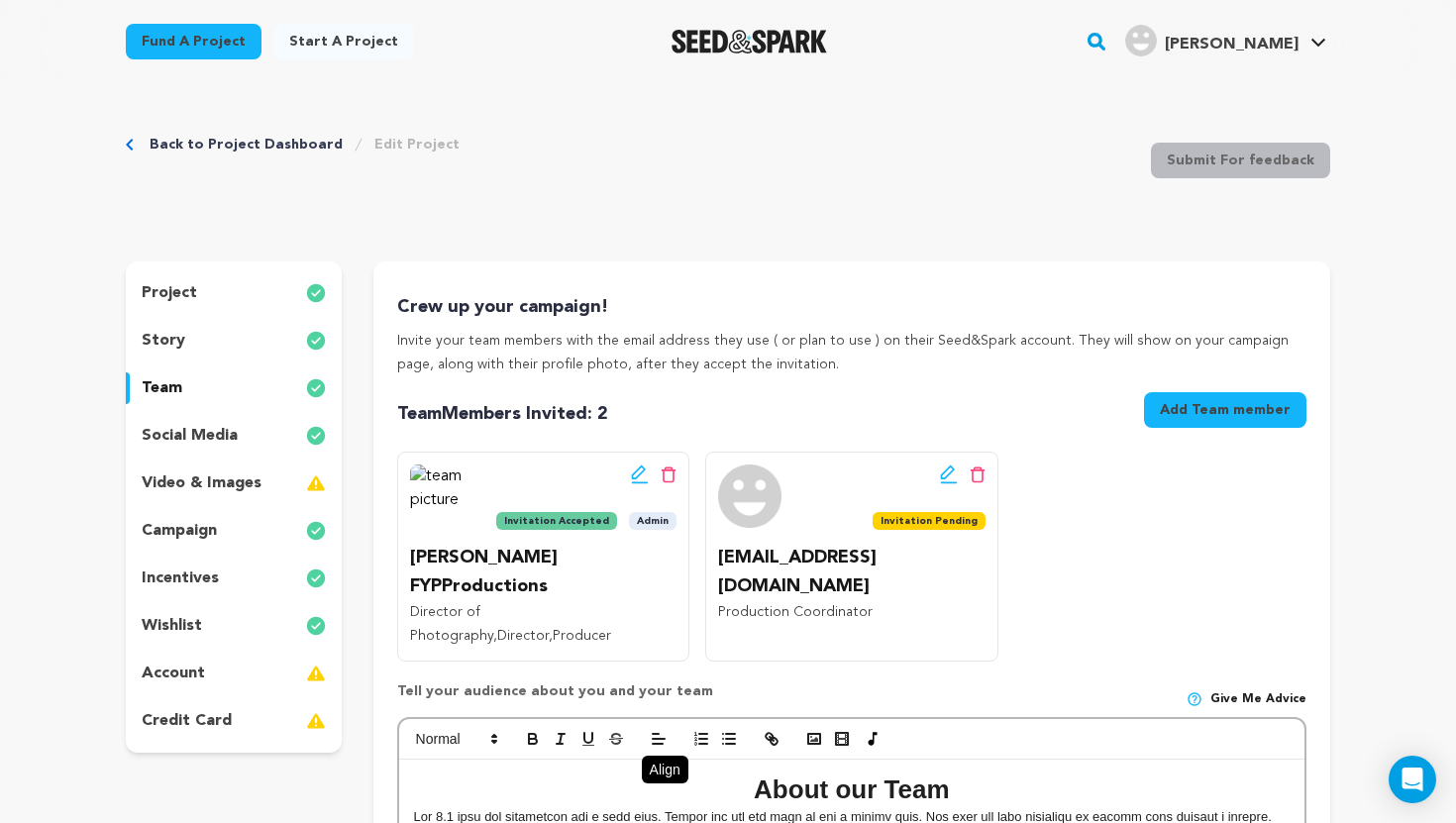 click on "social media" at bounding box center [189, 436] 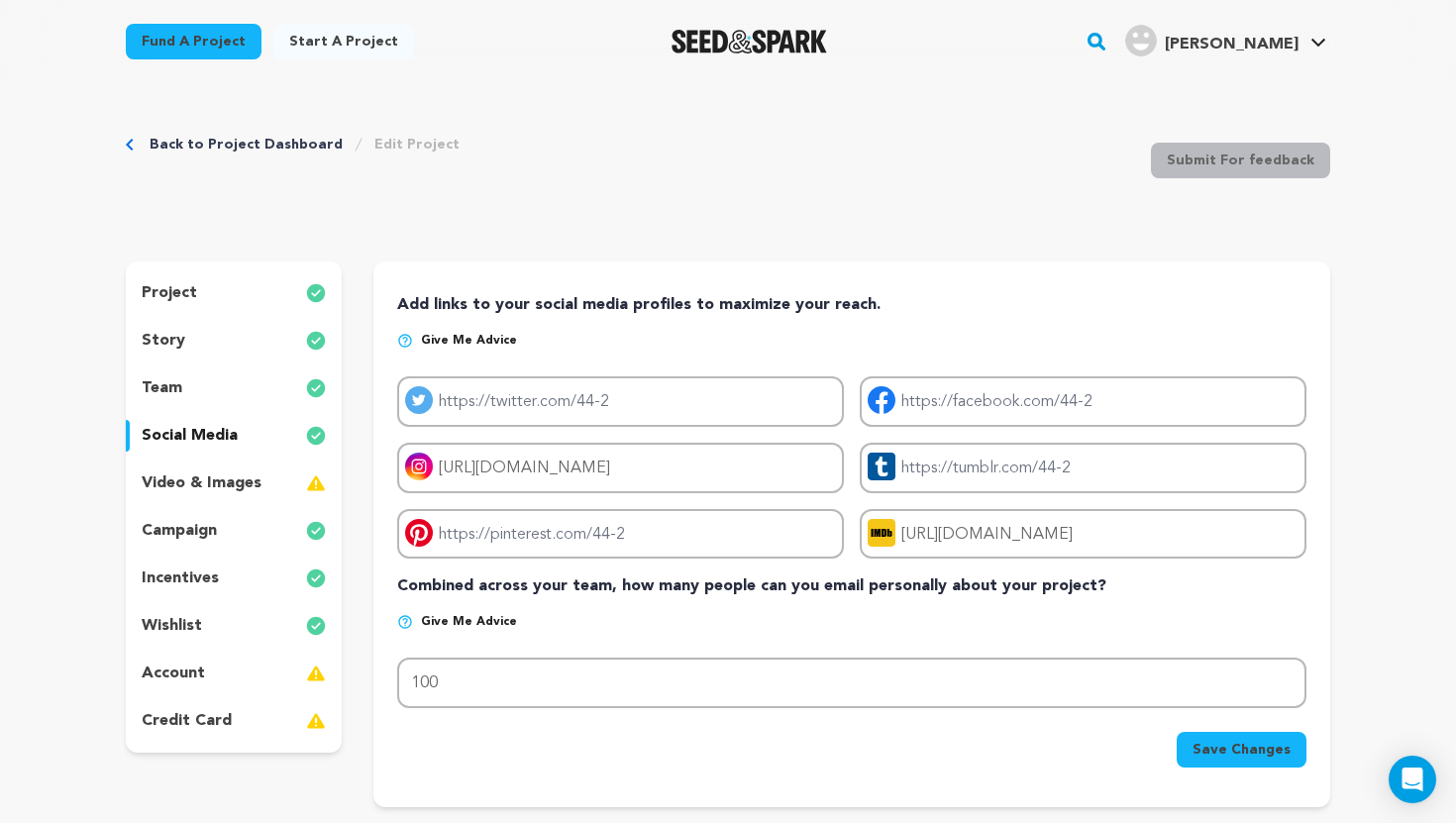 click on "video & images" at bounding box center [201, 483] 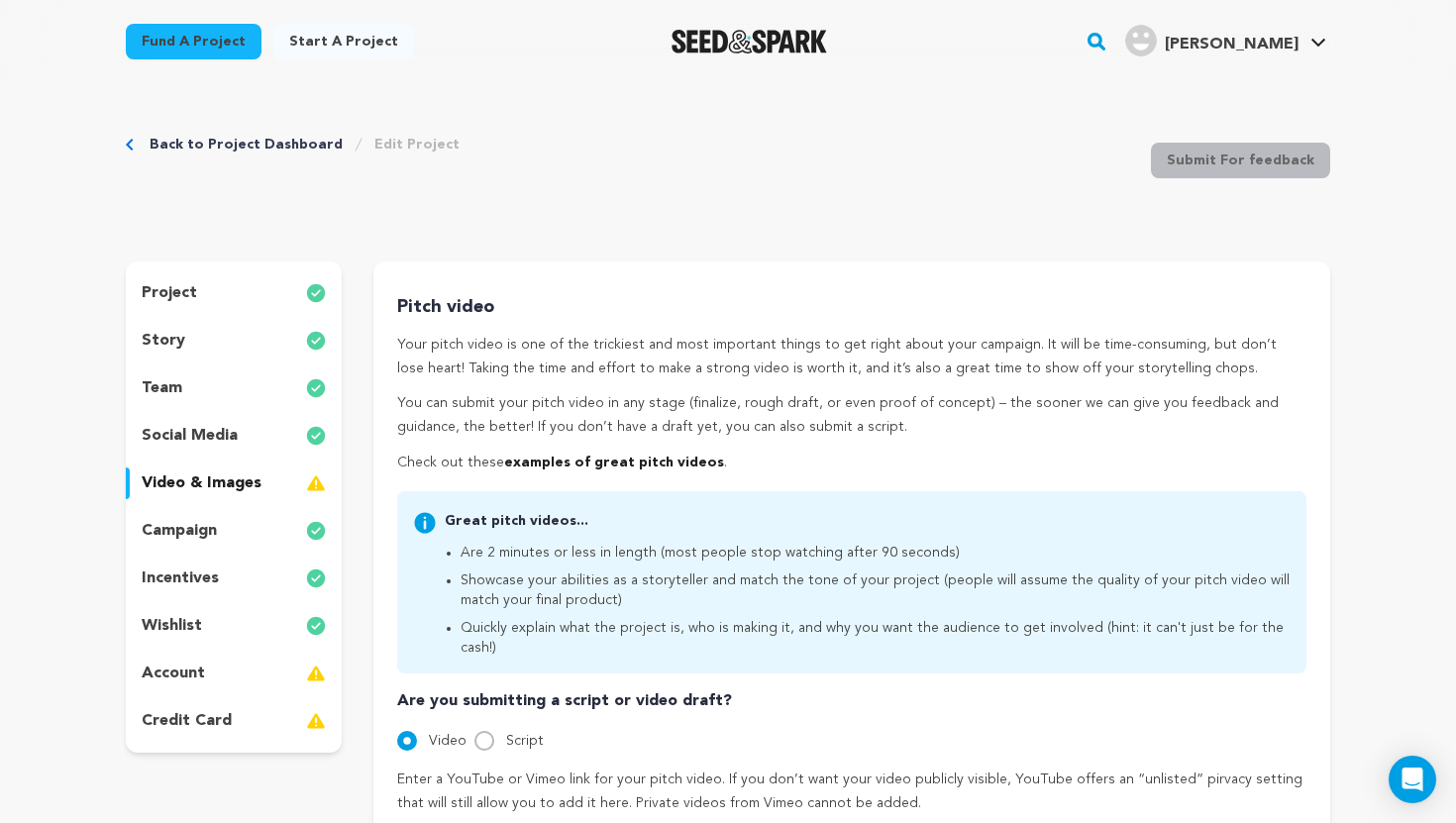 click on "campaign" at bounding box center (179, 531) 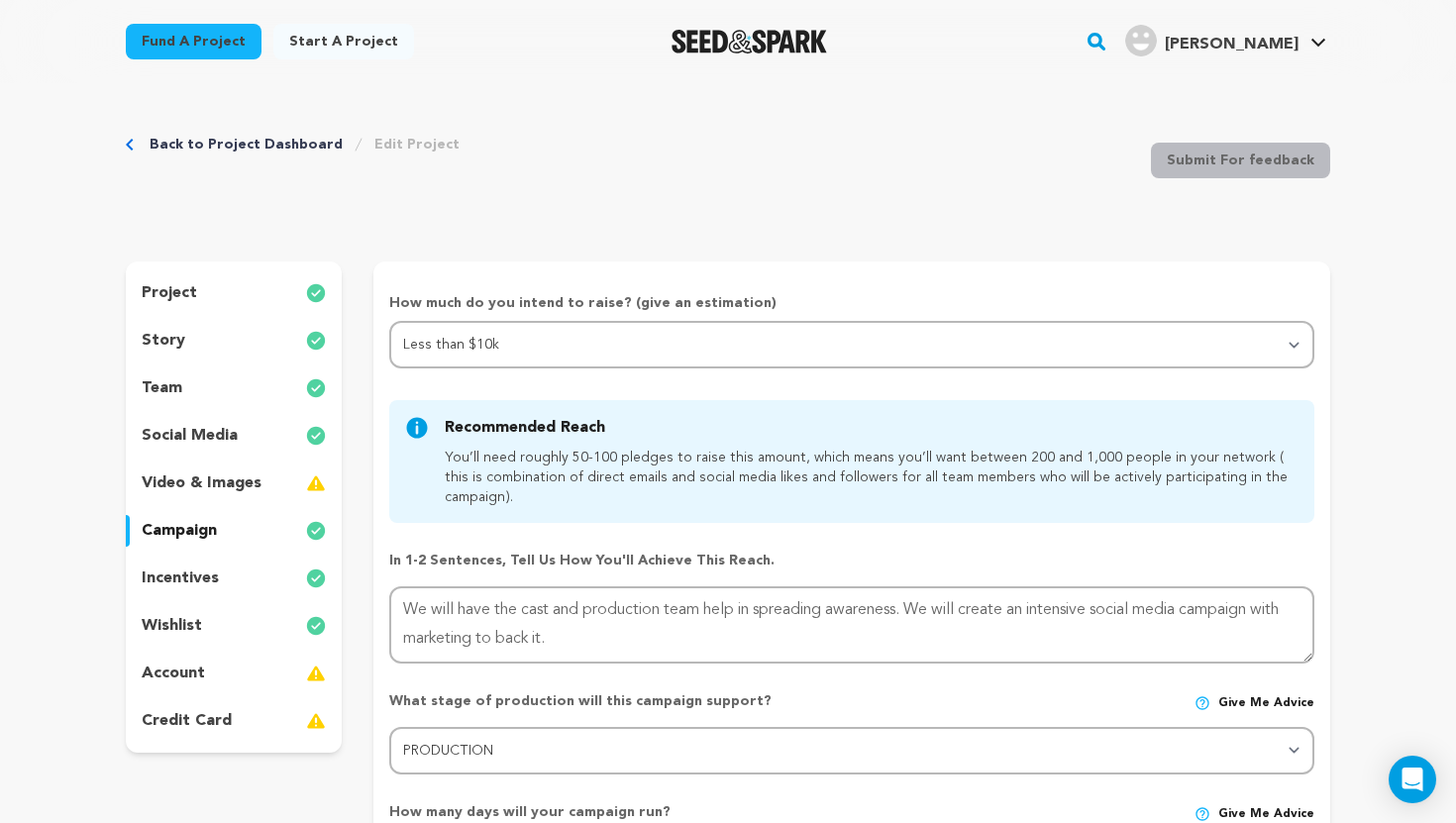 click on "incentives" at bounding box center [180, 578] 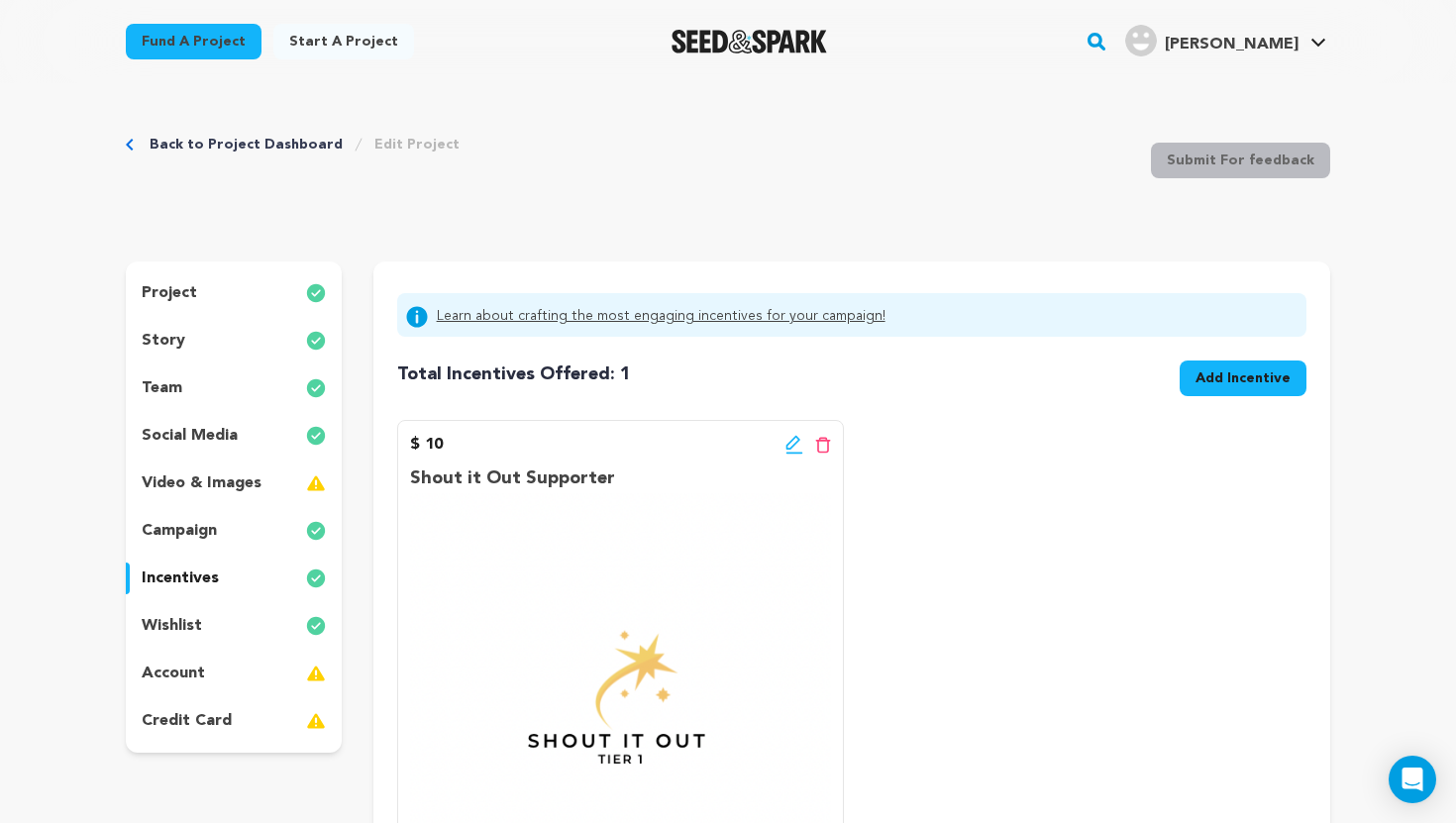 click on "wishlist" at bounding box center [171, 626] 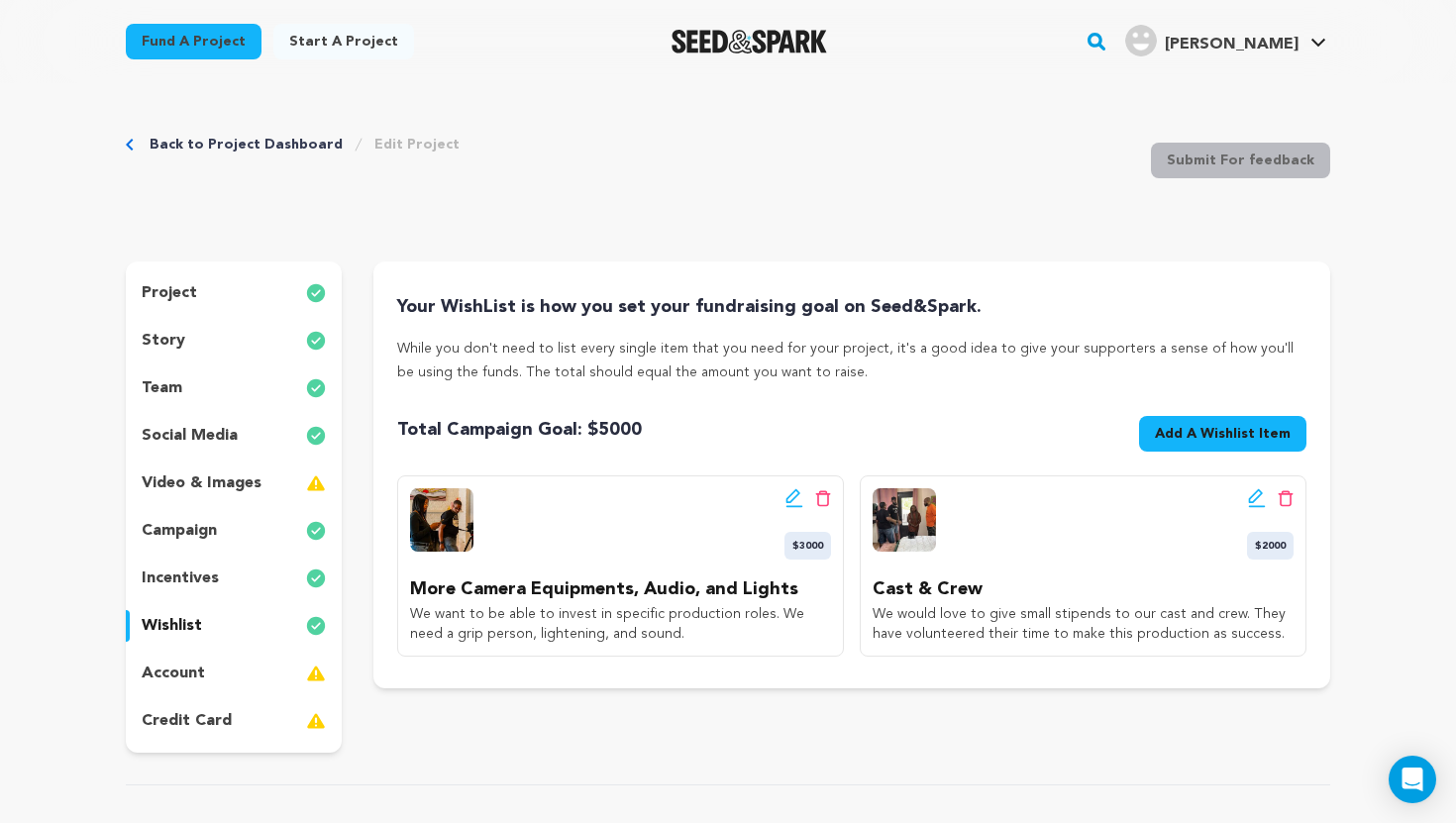 click on "wishlist" at bounding box center [171, 626] 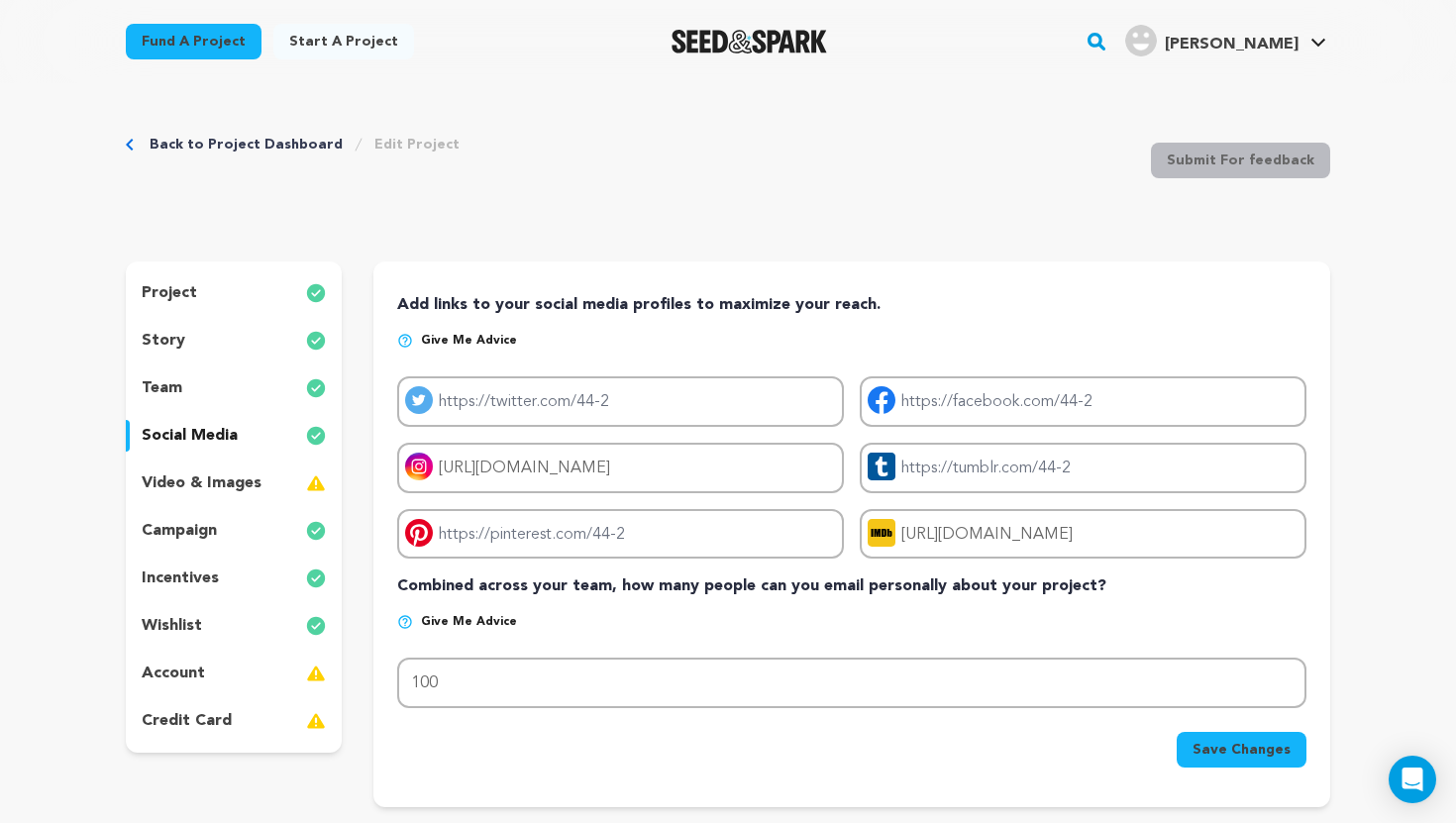 click on "project
story
team
social media
video & images
campaign
incentives
wishlist account" at bounding box center (234, 507) 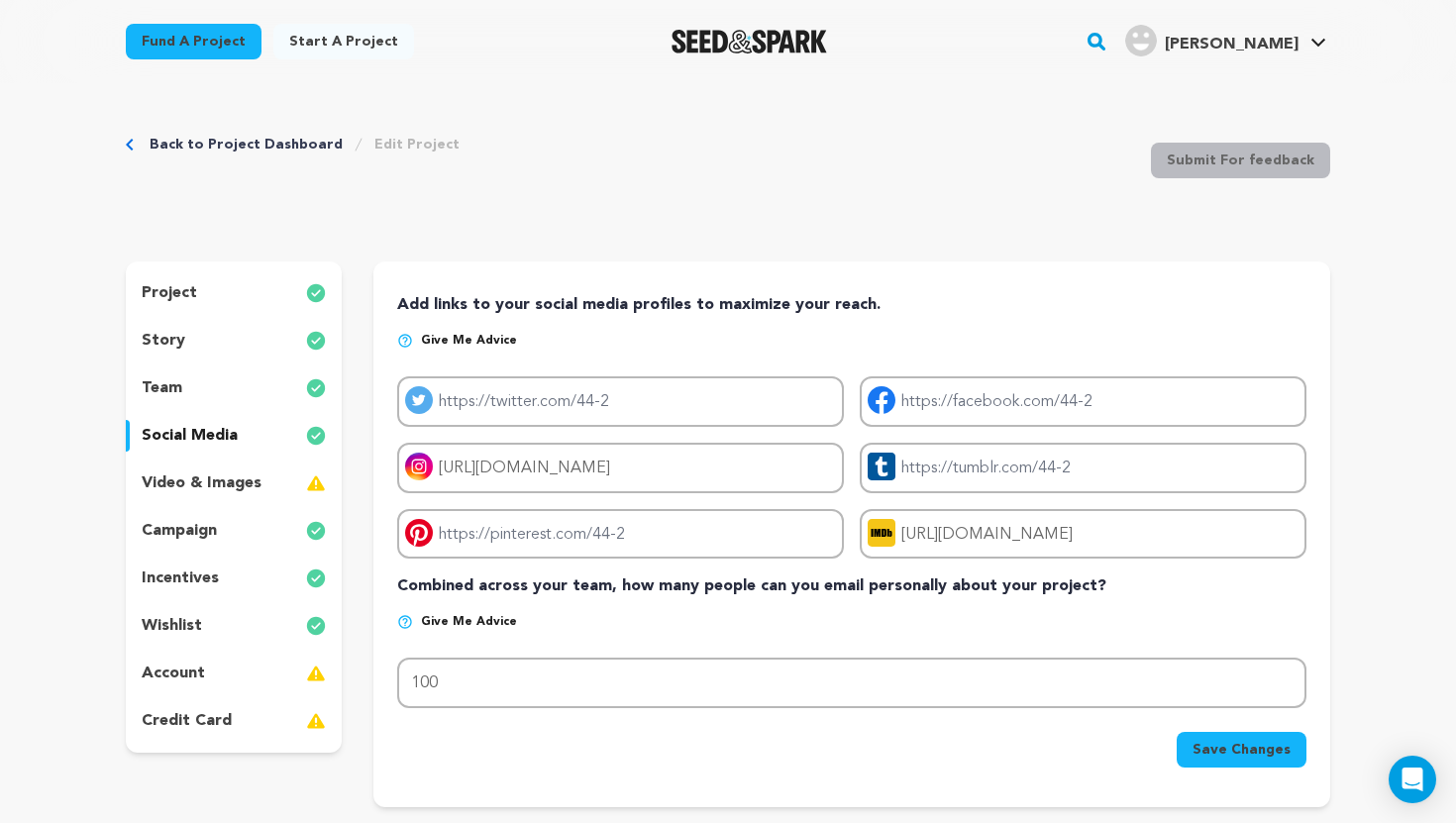 click on "team" at bounding box center [234, 388] 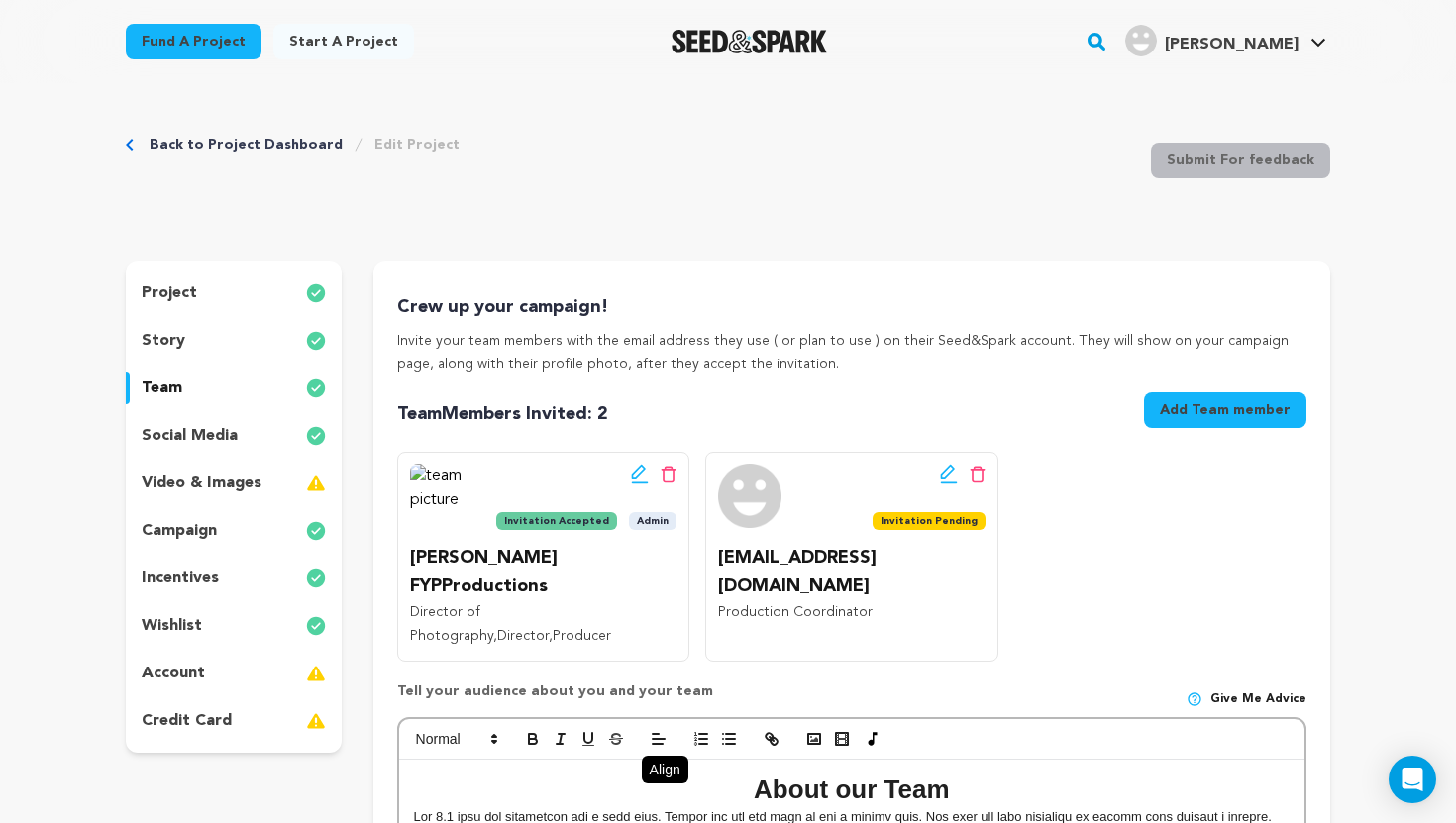 click on "story" at bounding box center (234, 341) 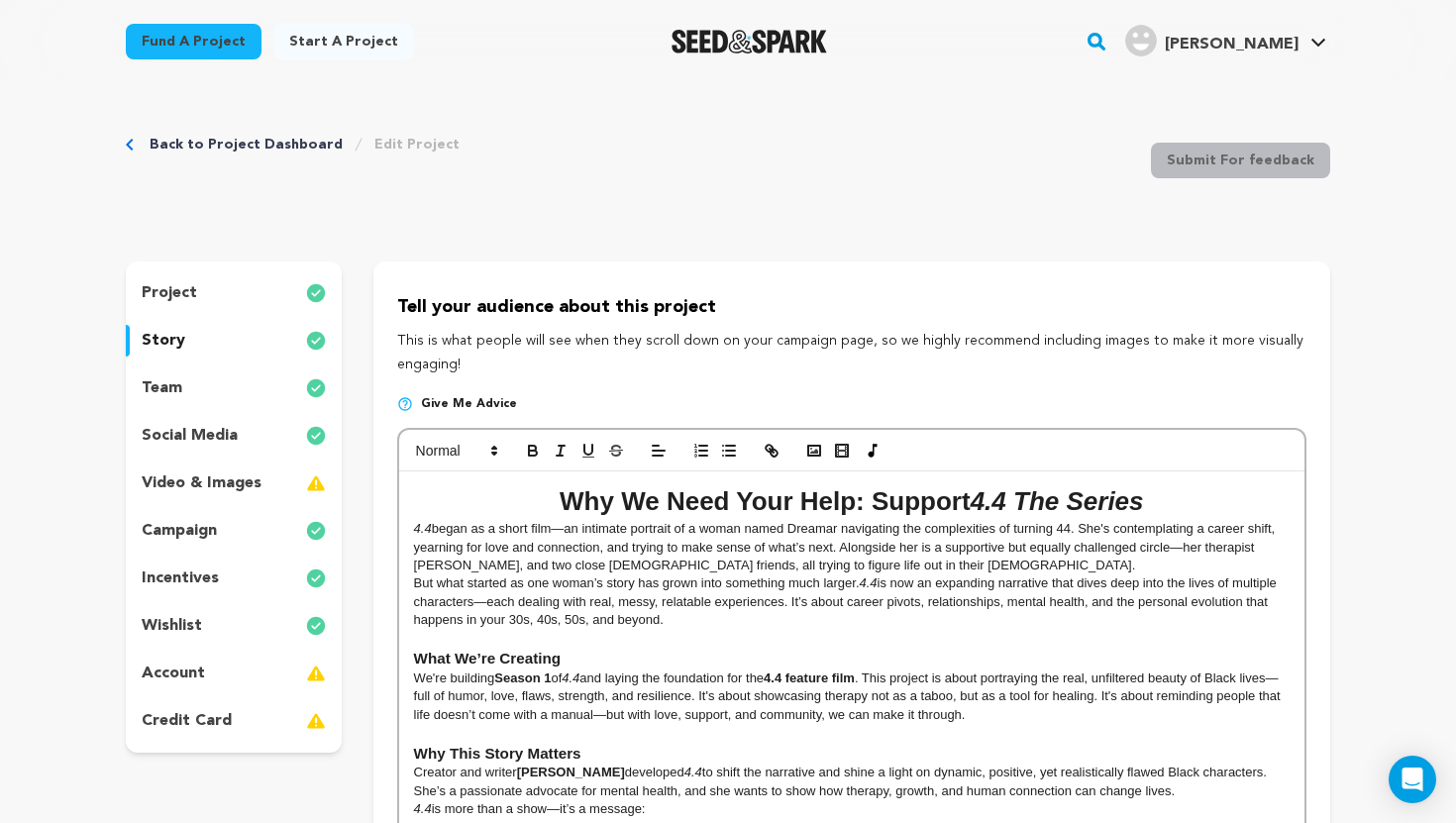 click on "team" at bounding box center [234, 388] 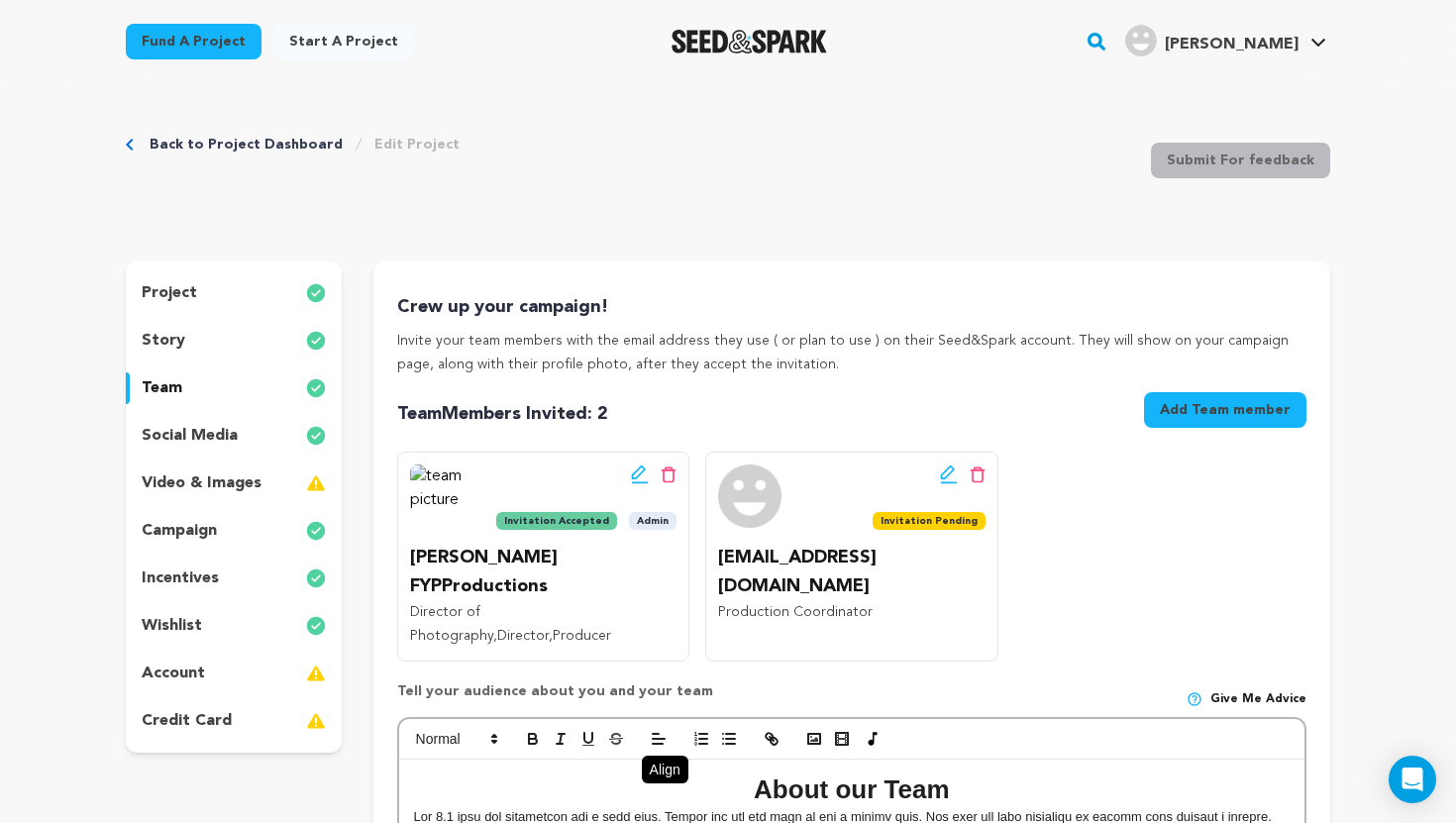click on "project" at bounding box center (234, 293) 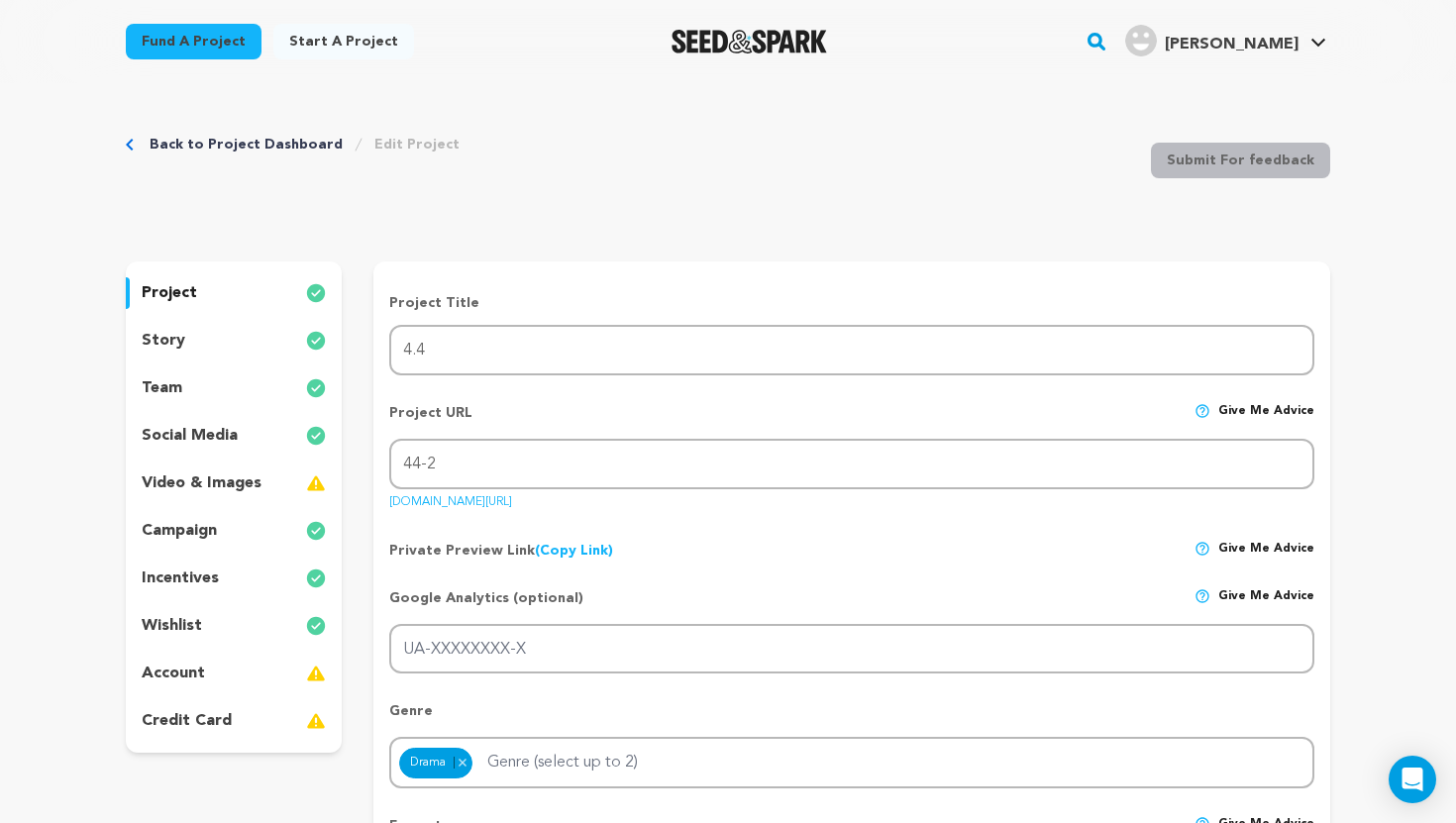 click on "story" at bounding box center [234, 341] 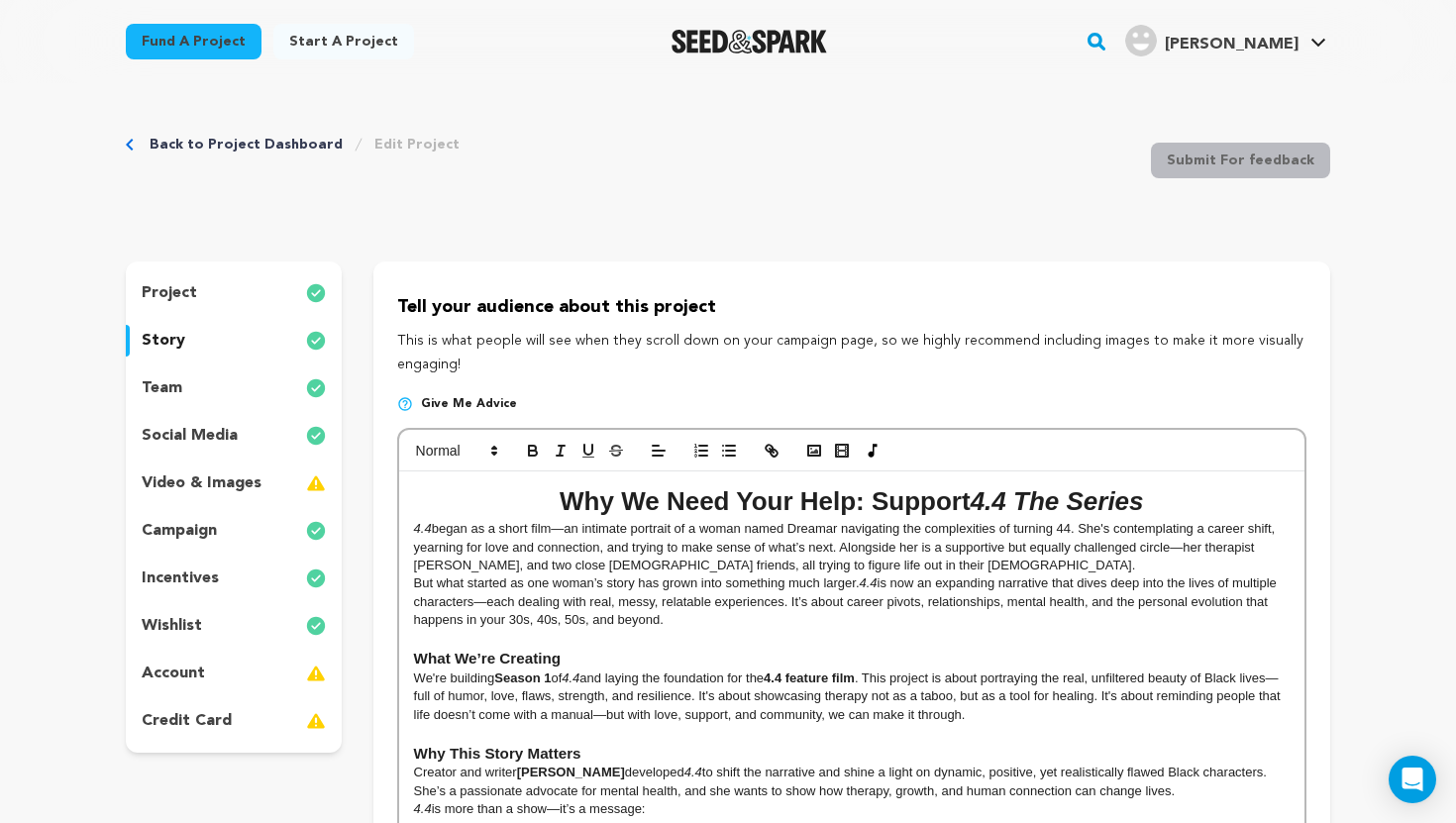 click on "team" at bounding box center [234, 388] 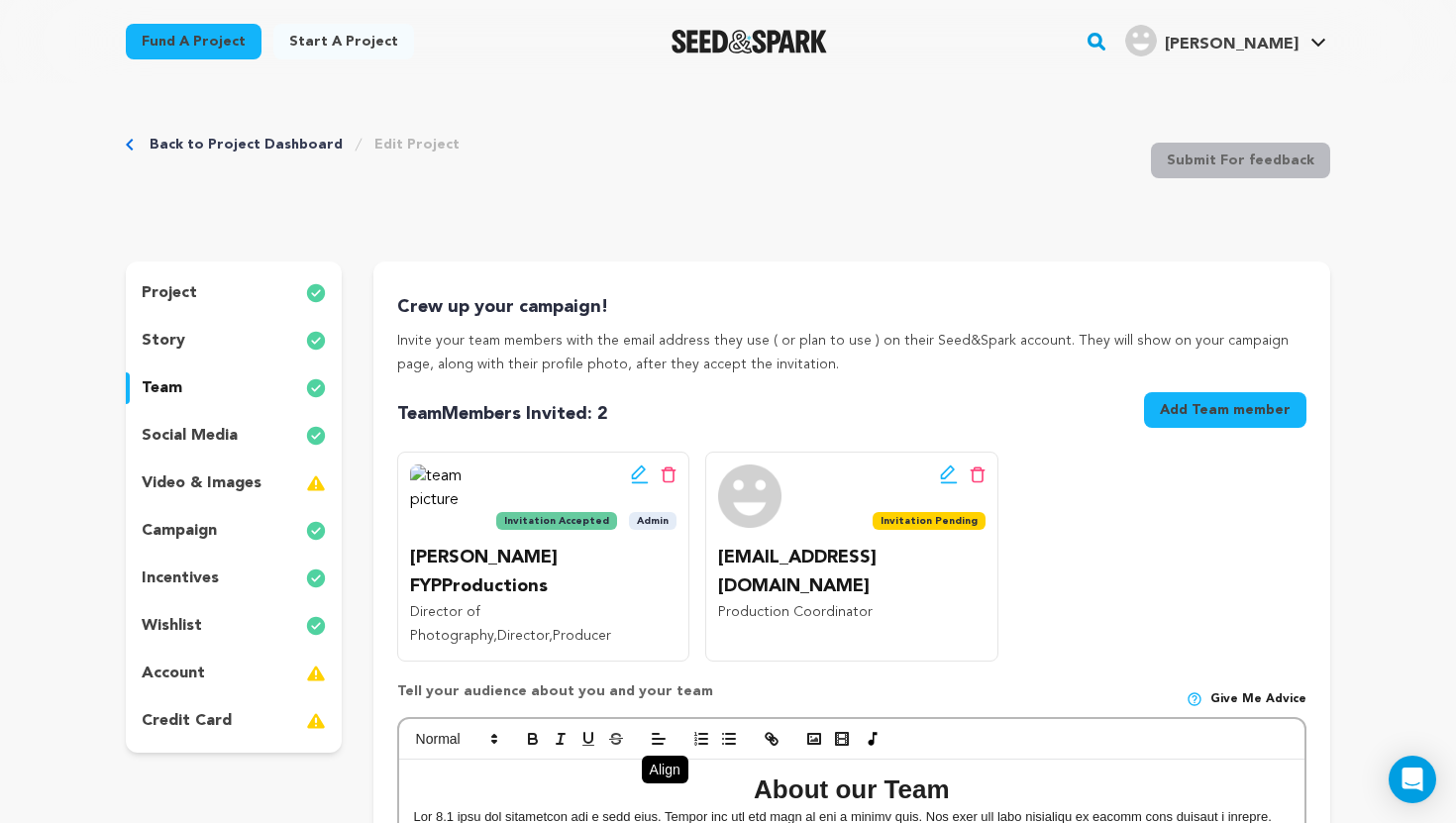 click on "project
story
team
social media
video & images
campaign
incentives
wishlist account" at bounding box center [234, 507] 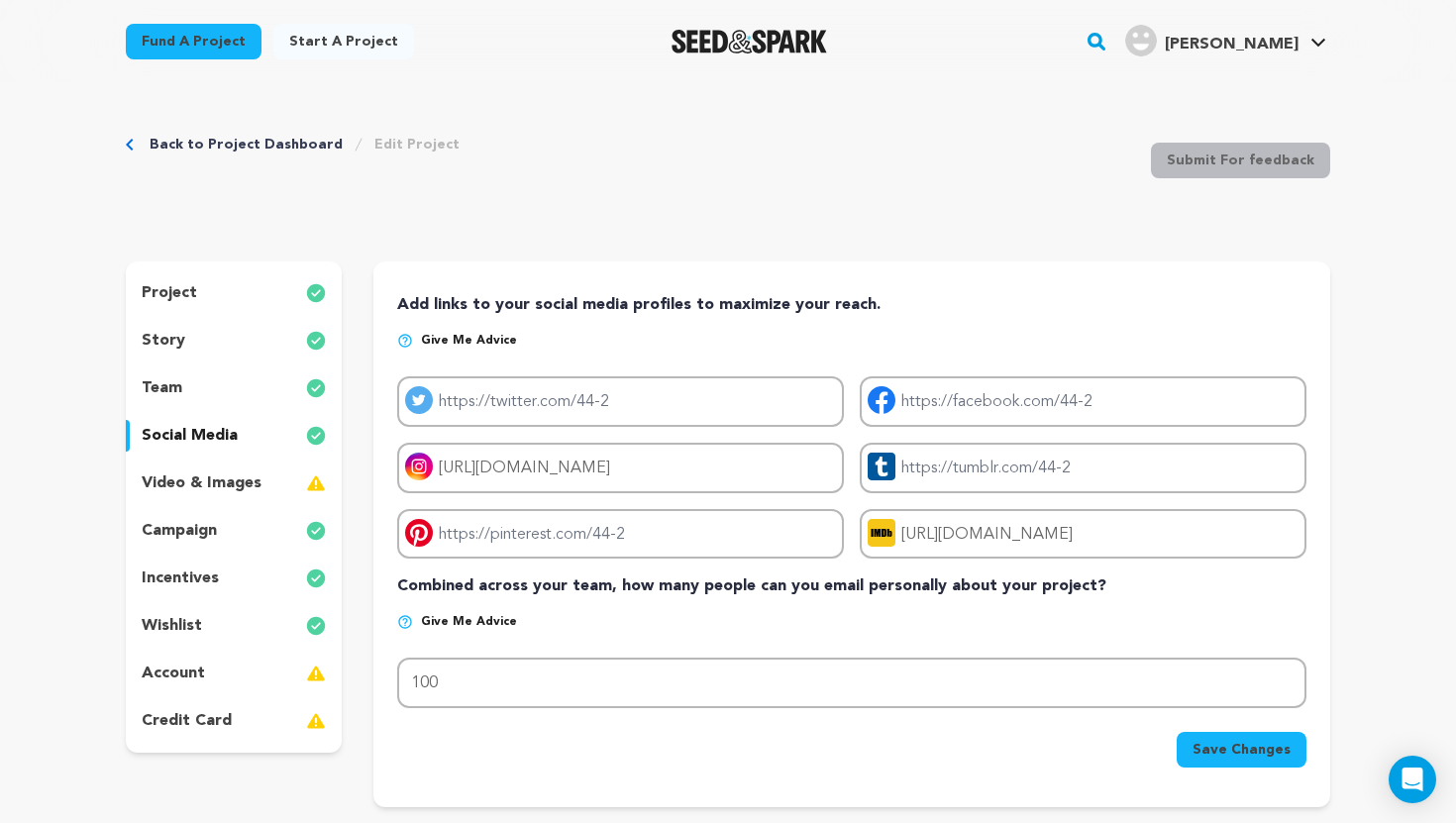 click on "campaign" at bounding box center [179, 531] 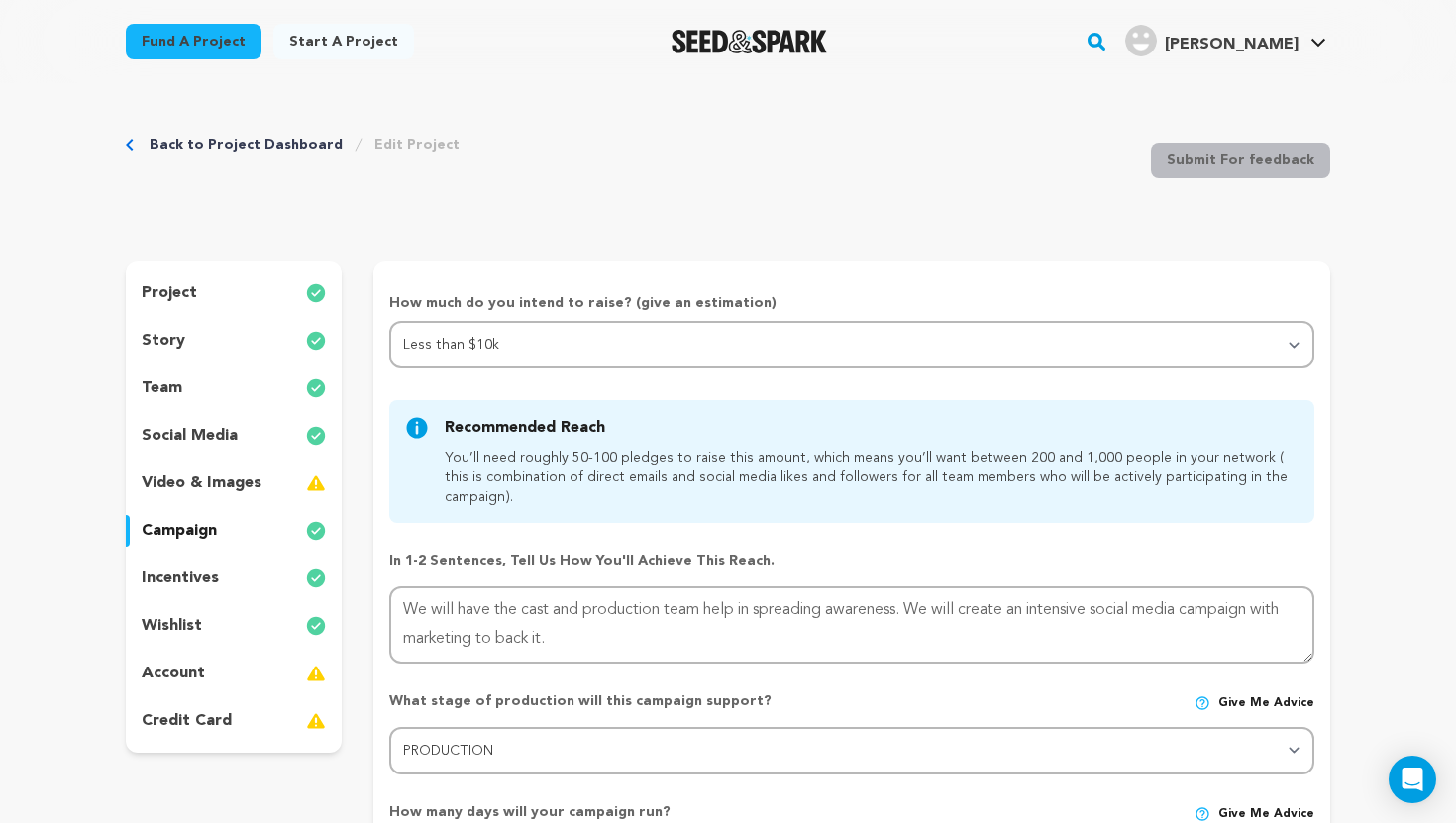 click on "incentives" at bounding box center [180, 578] 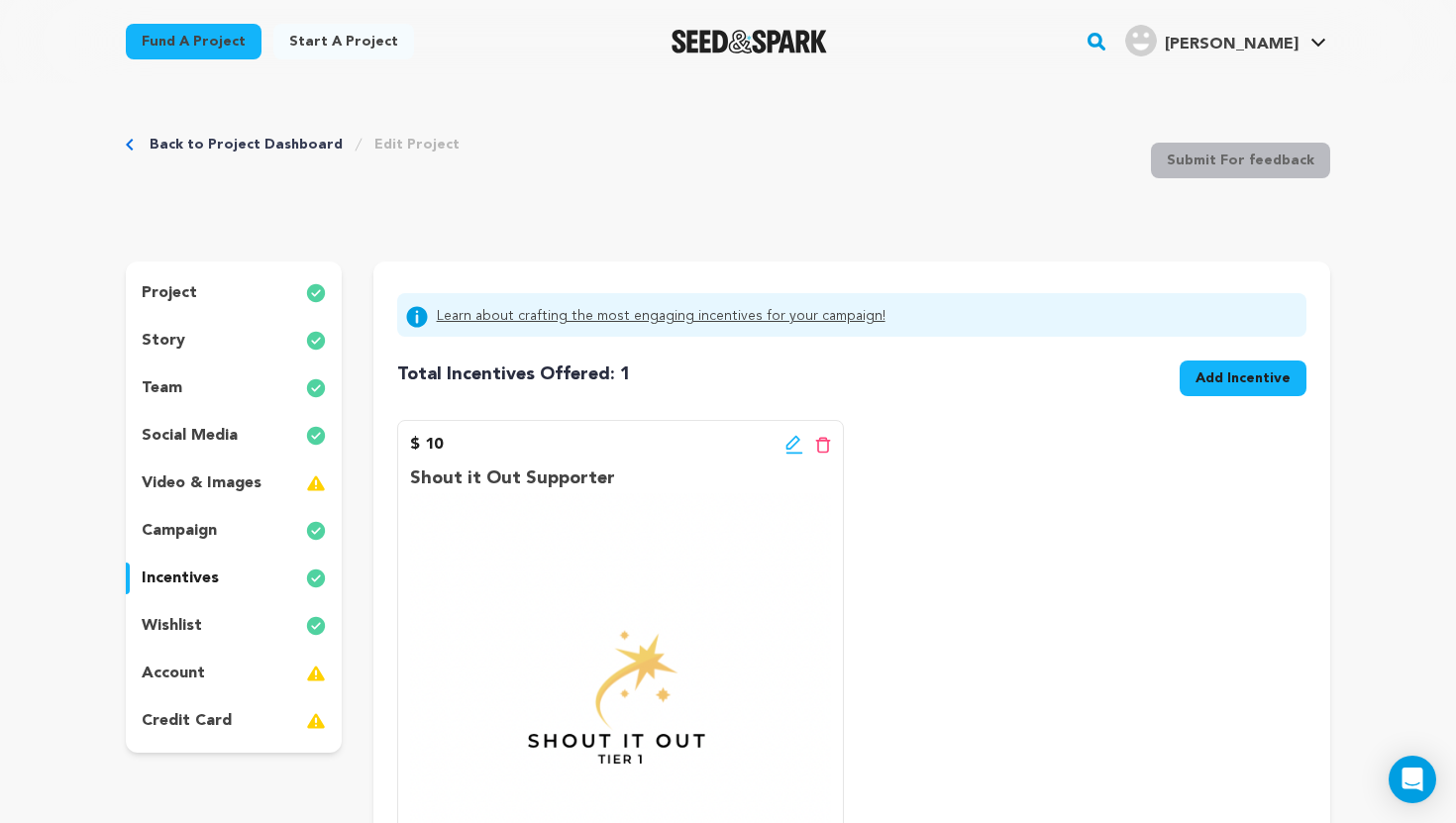 click on "campaign" at bounding box center [179, 531] 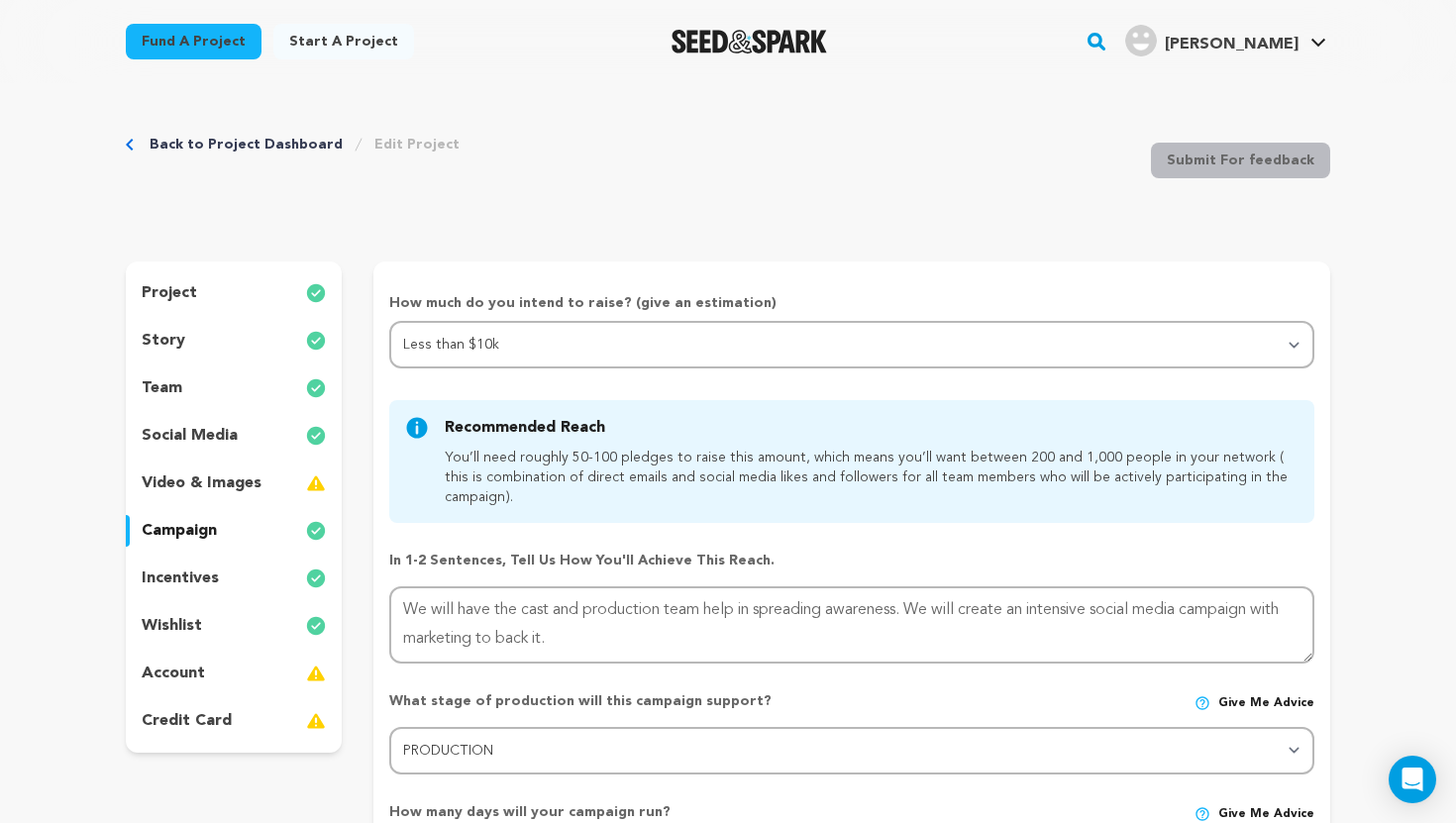 click on "video & images" at bounding box center (201, 483) 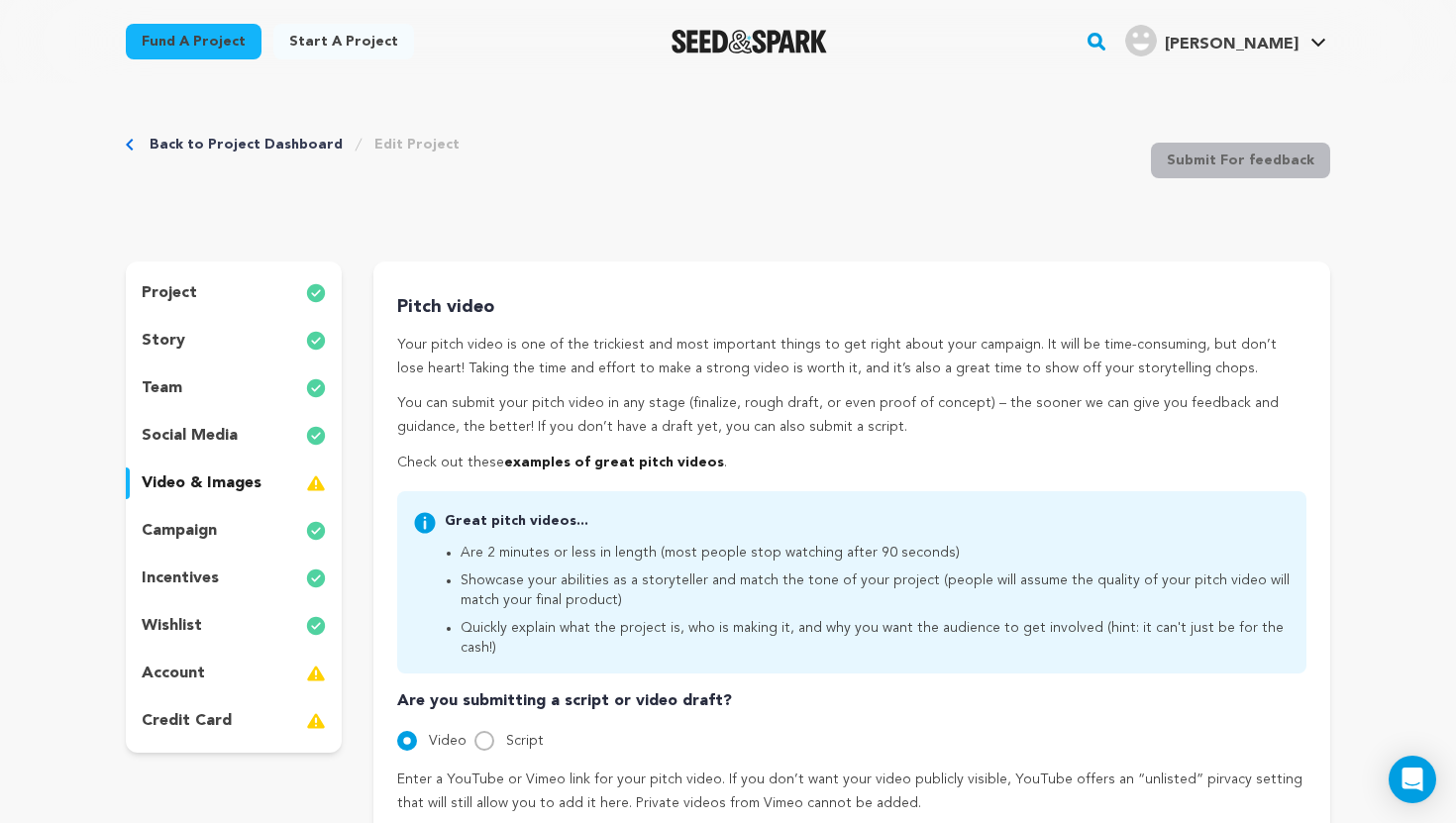 click on "incentives" at bounding box center (180, 578) 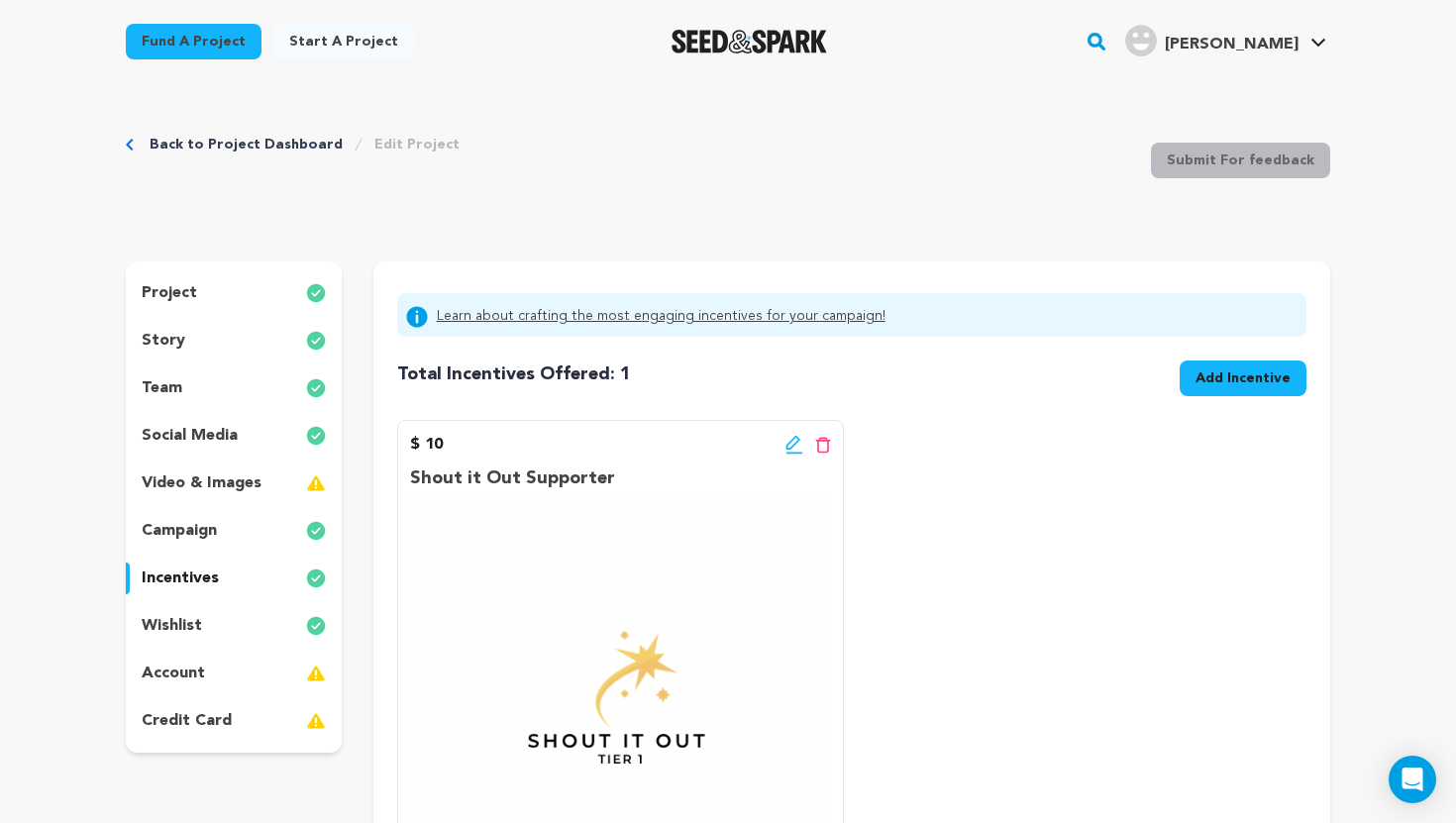 click on "wishlist" at bounding box center [171, 626] 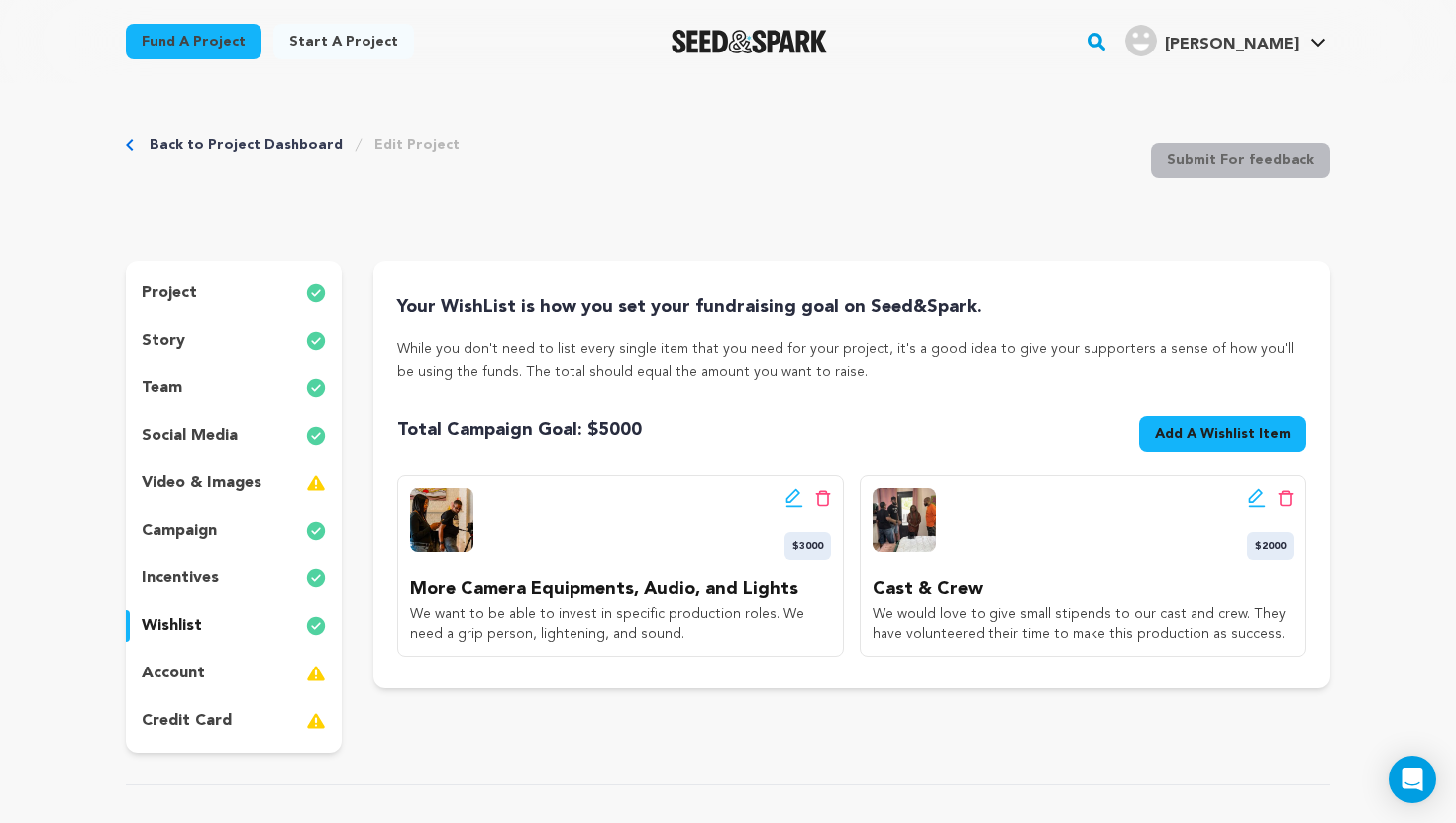 click on "Back to Project Dashboard
Edit Project
Submit For feedback
Submit For feedback
project" at bounding box center (728, 1028) 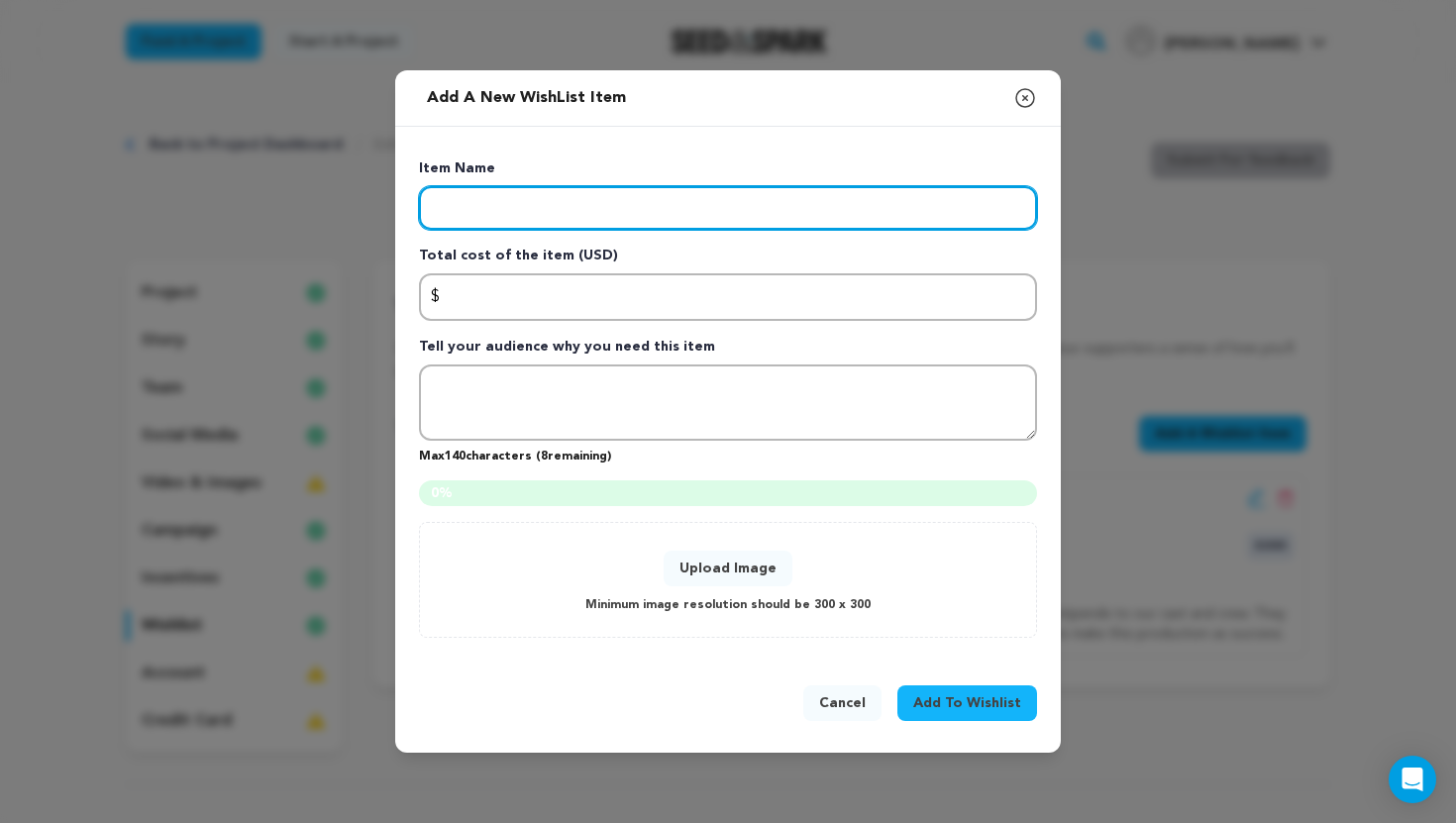 click at bounding box center [728, 208] 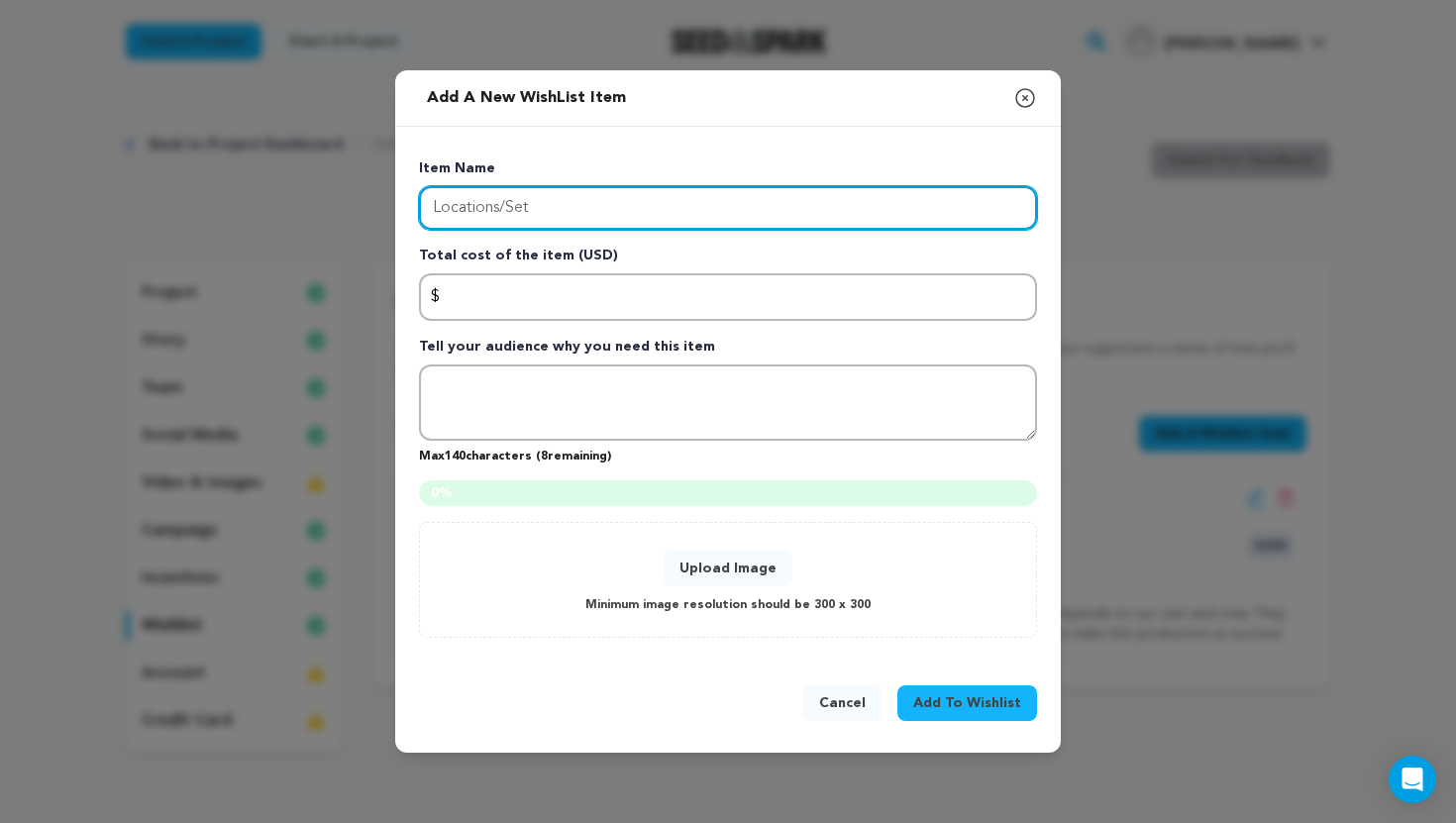 type on "Locations/Set" 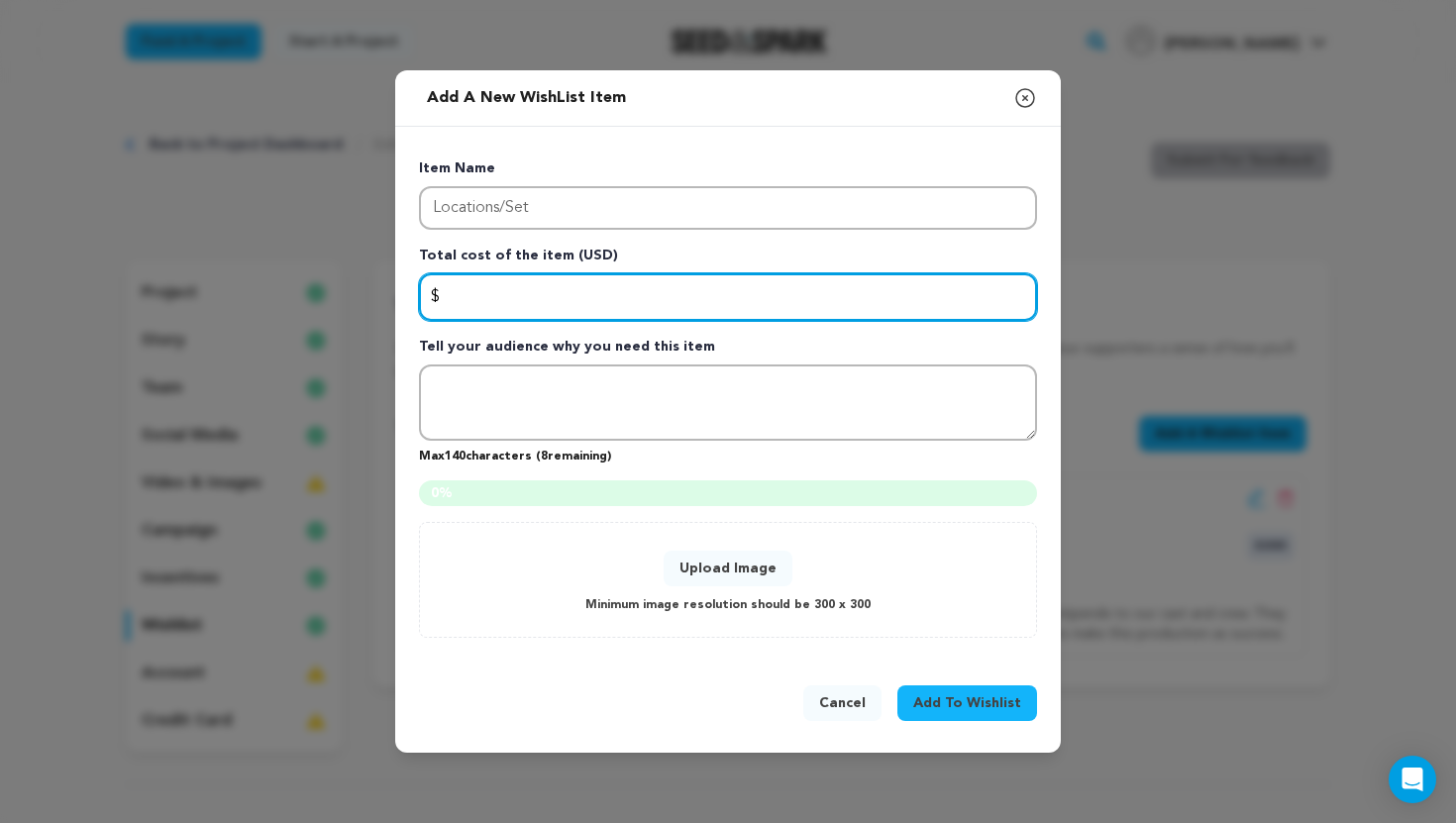 click at bounding box center [728, 297] 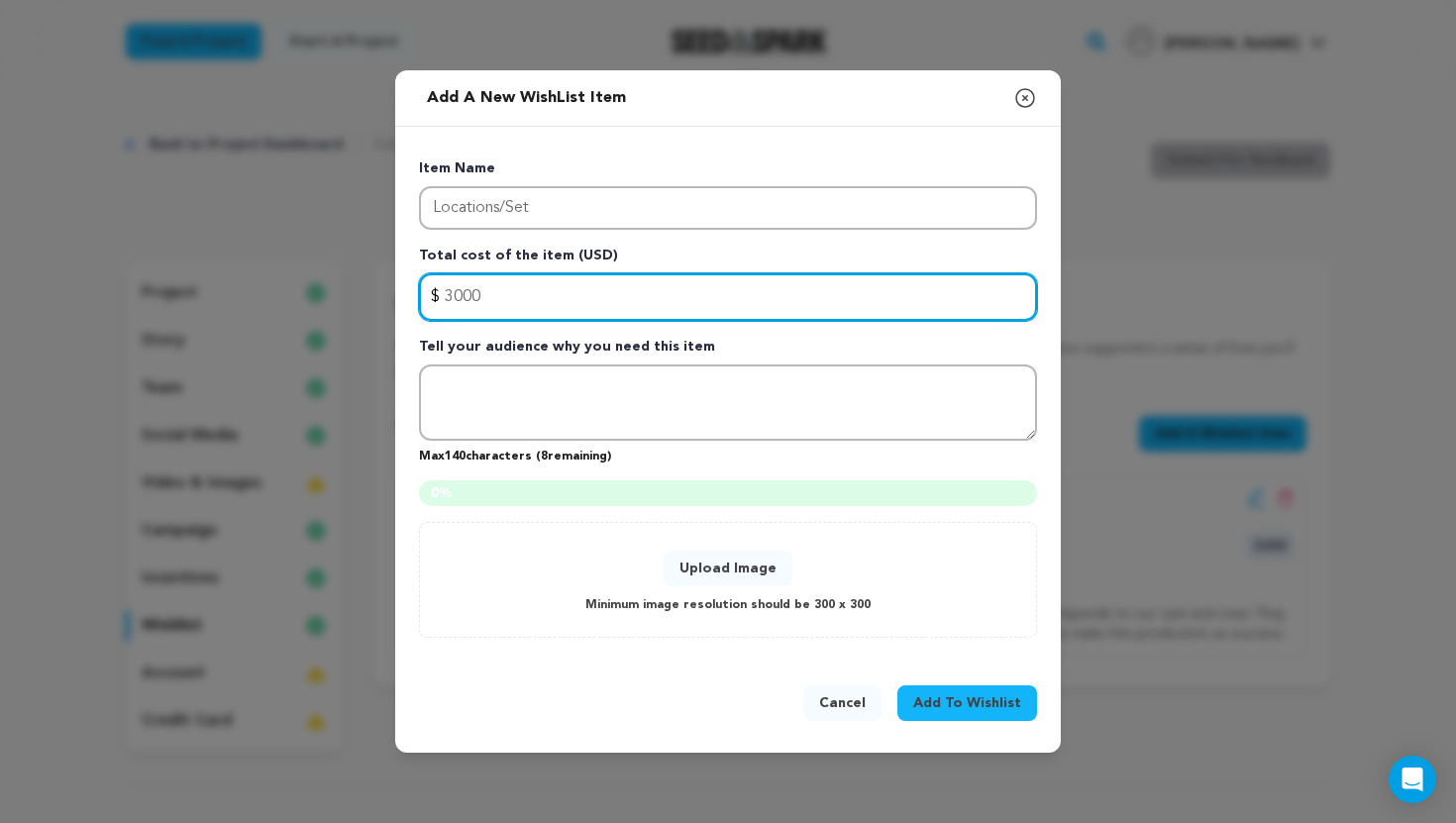 type on "3000" 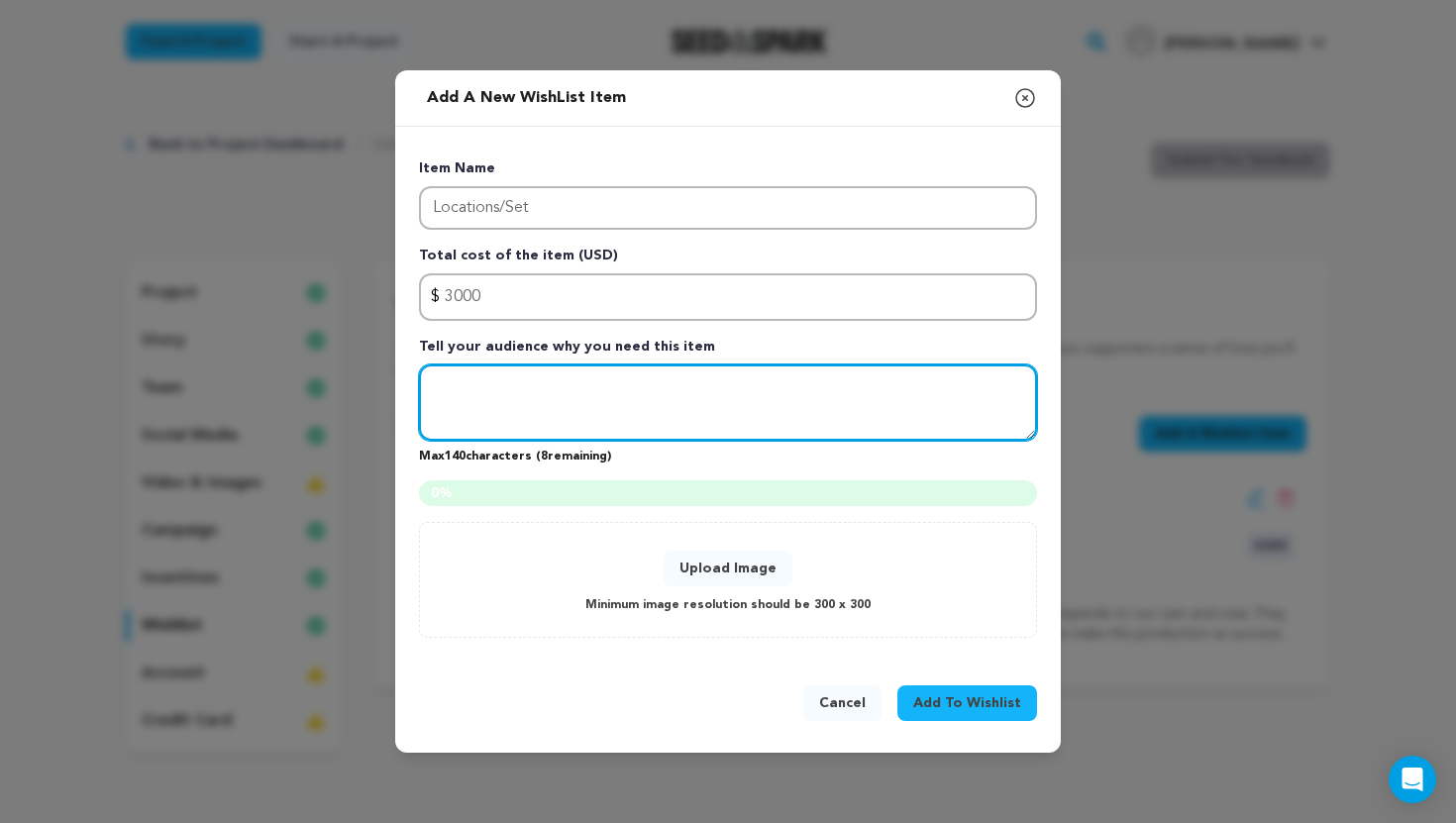 click at bounding box center [728, 403] 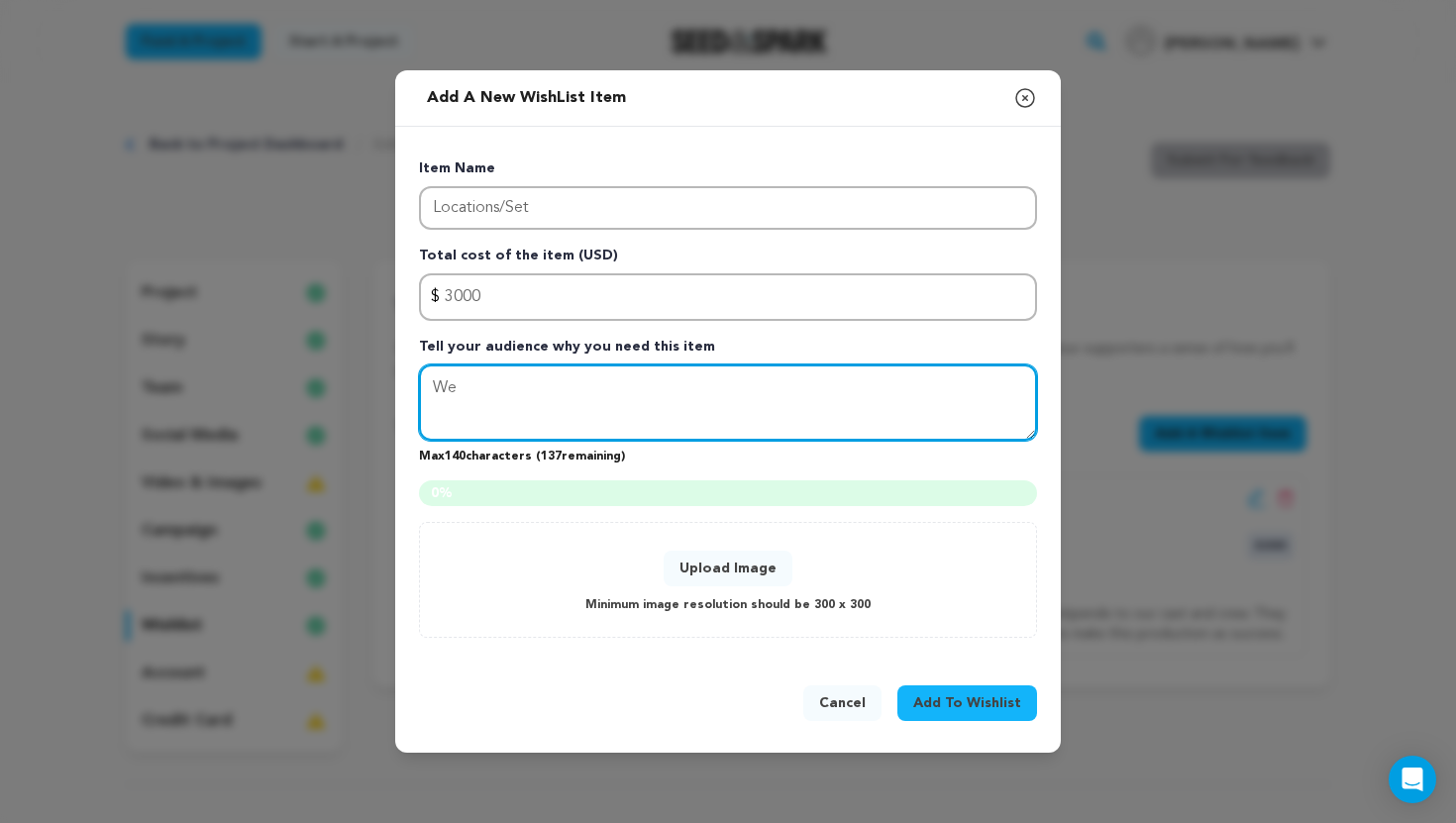 type on "W" 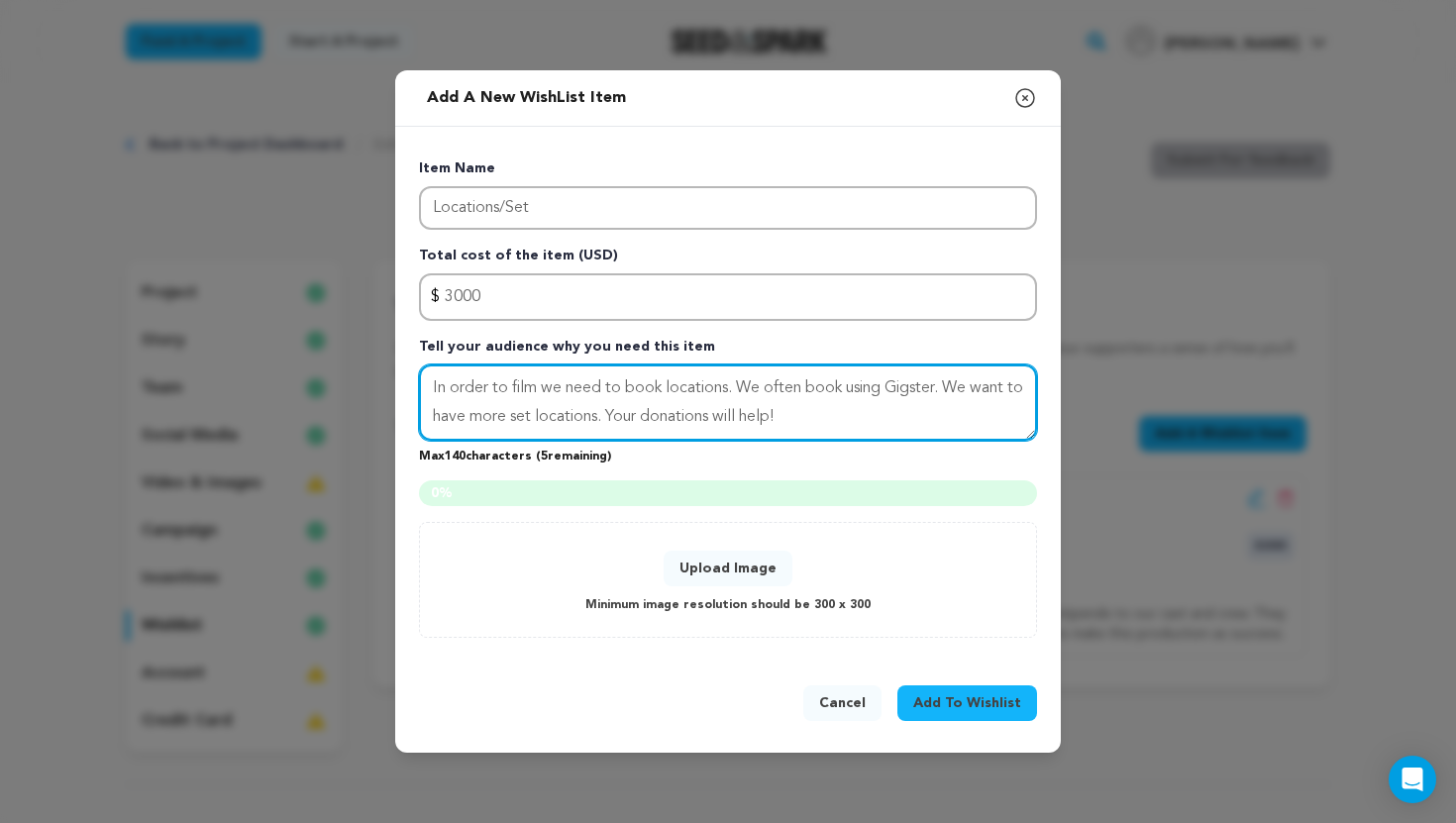 type on "In order to film we need to book locations. We often book using Gigster. We want to have more set locations. Your donations will help!" 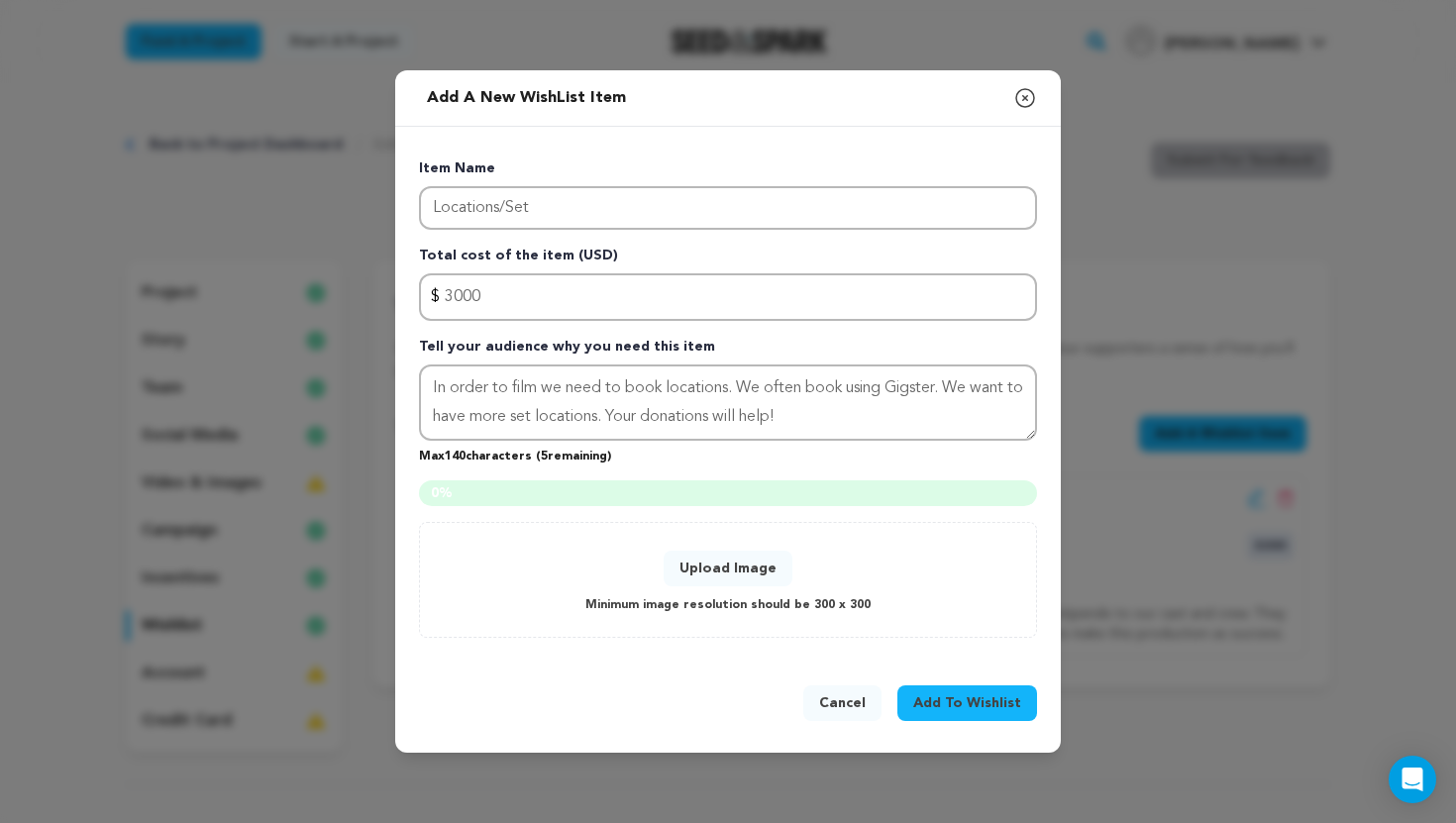 click on "Upload Image" at bounding box center [728, 568] 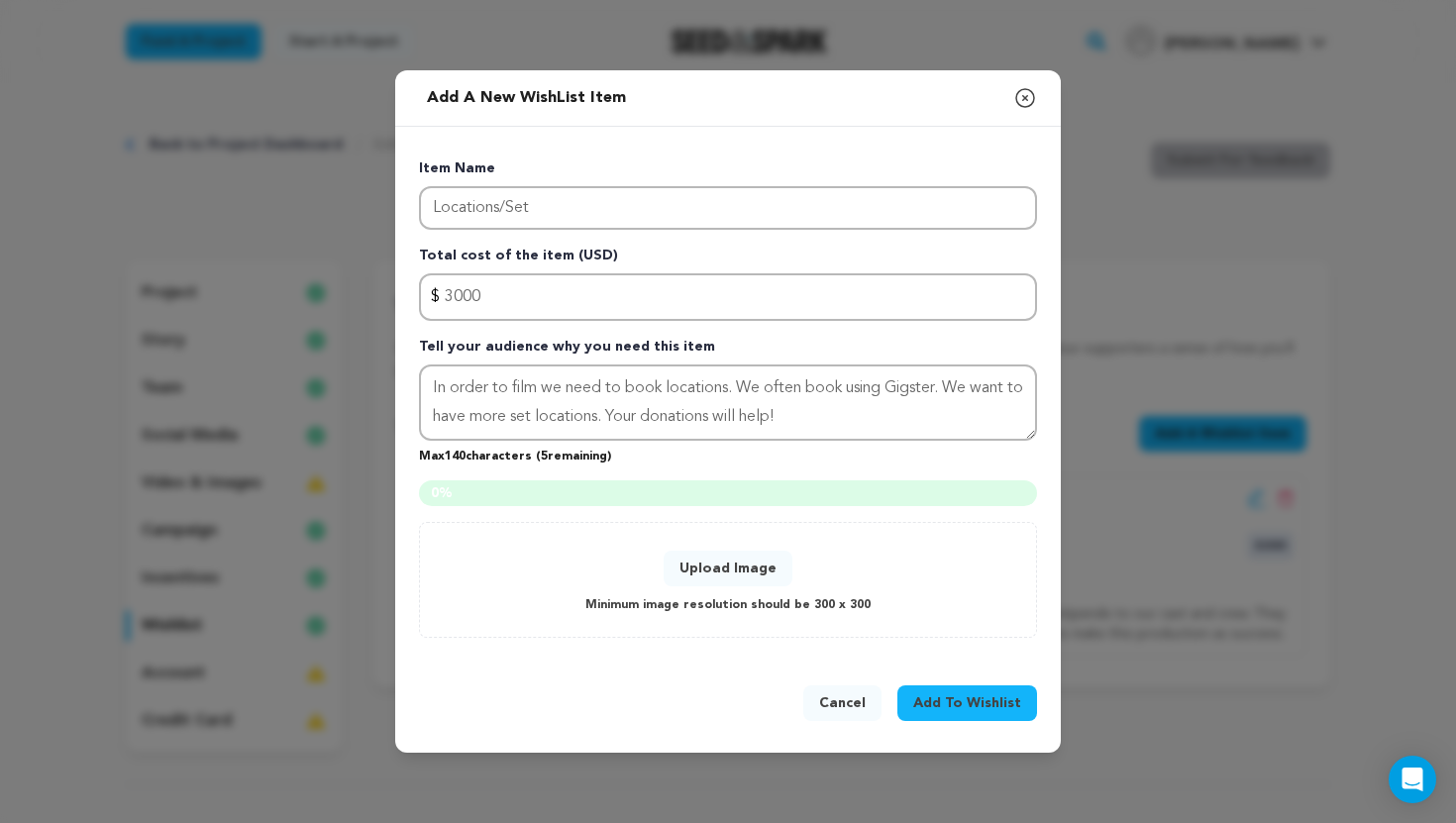click on "Cancel" at bounding box center (842, 703) 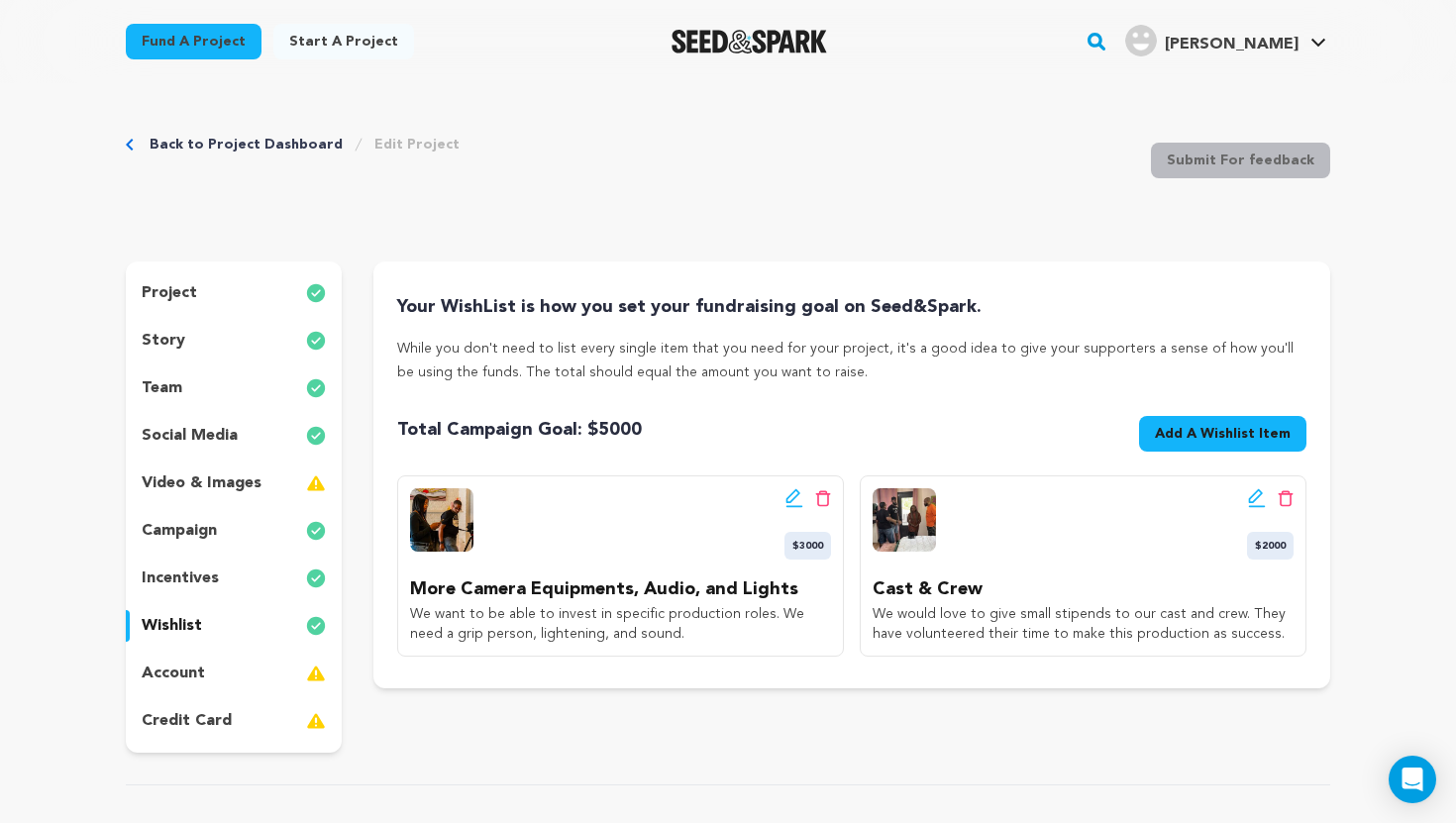 click on "Add A Wishlist Item" at bounding box center (1222, 434) 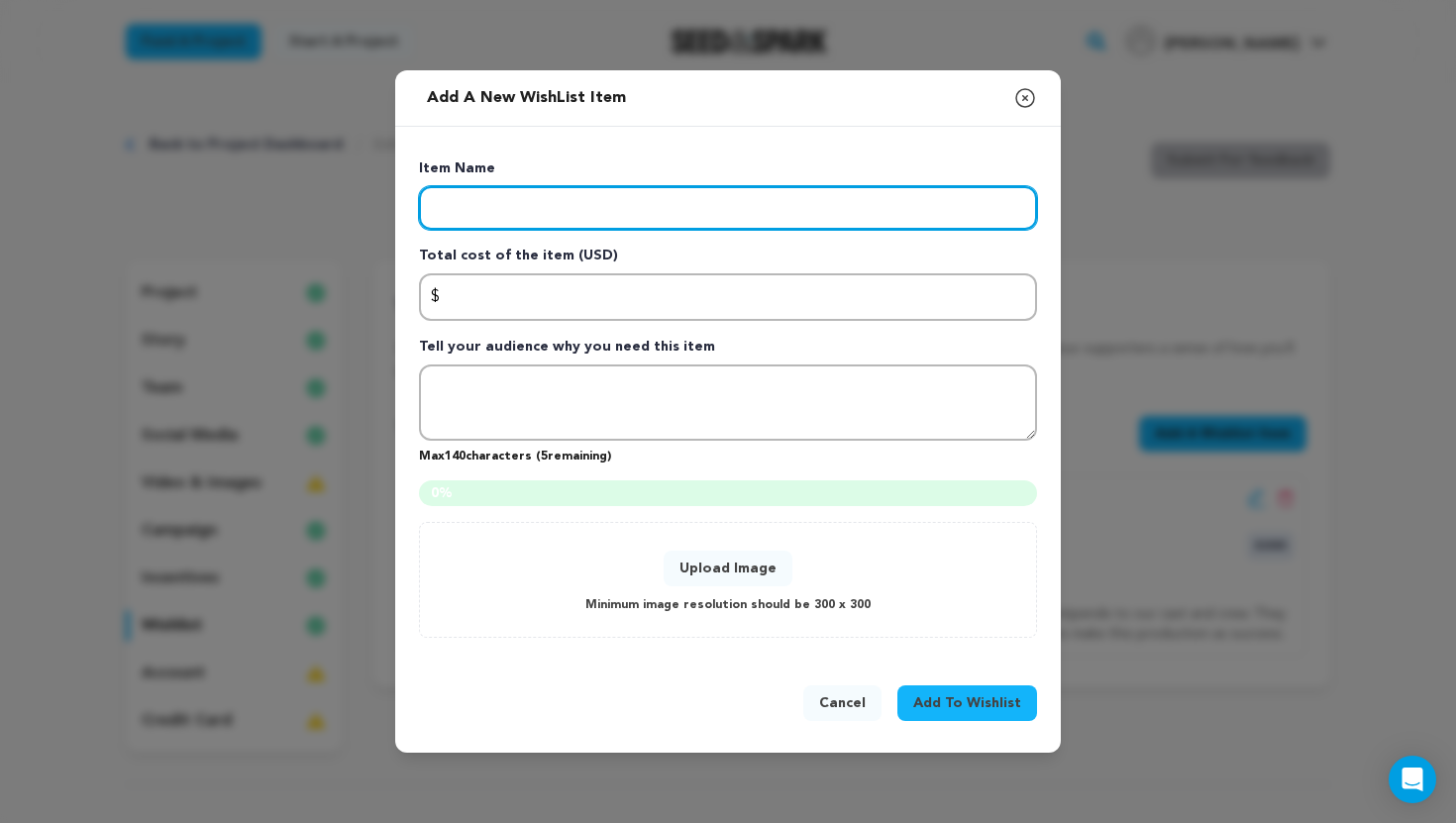 click at bounding box center [728, 208] 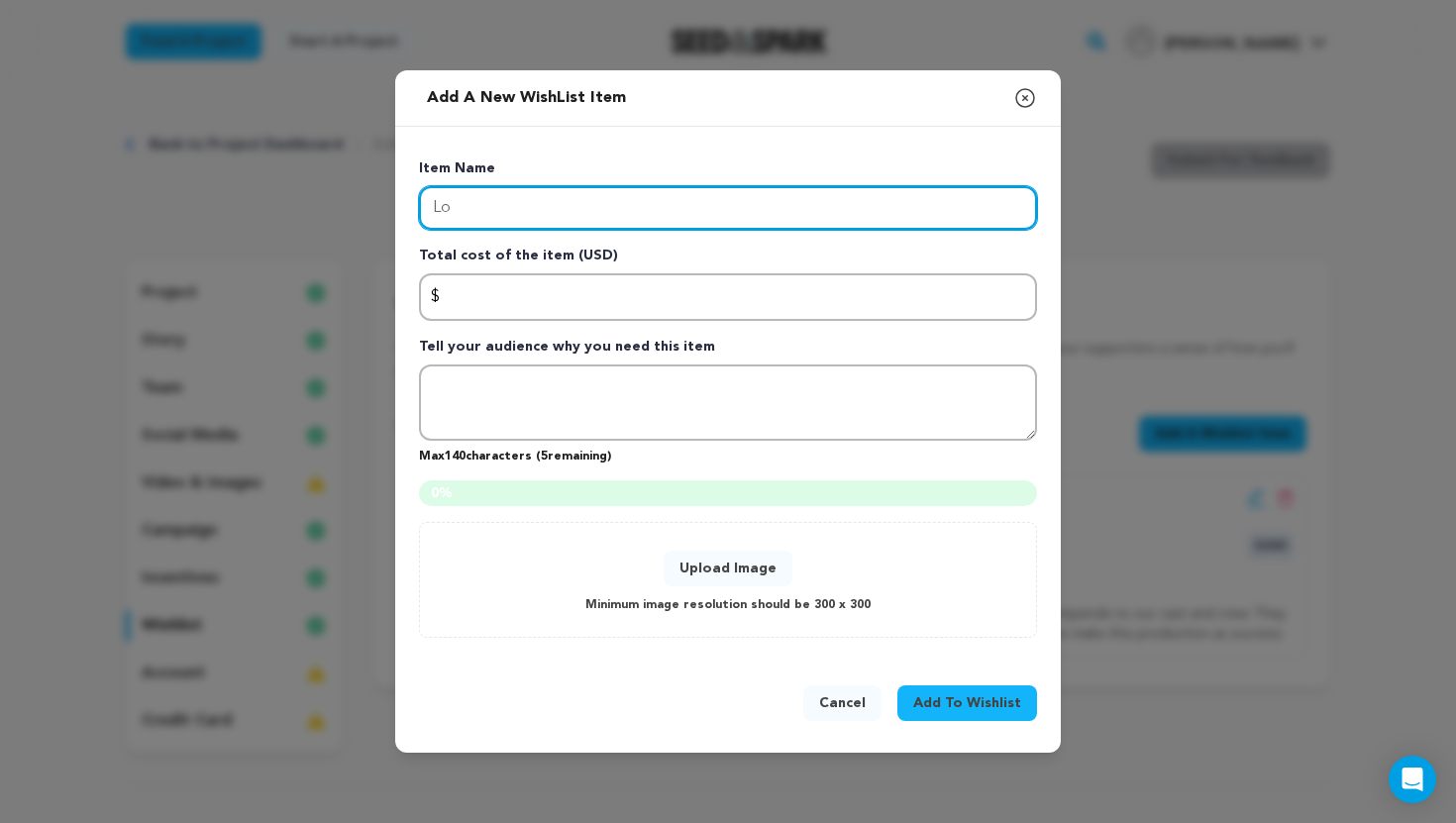 type on "L" 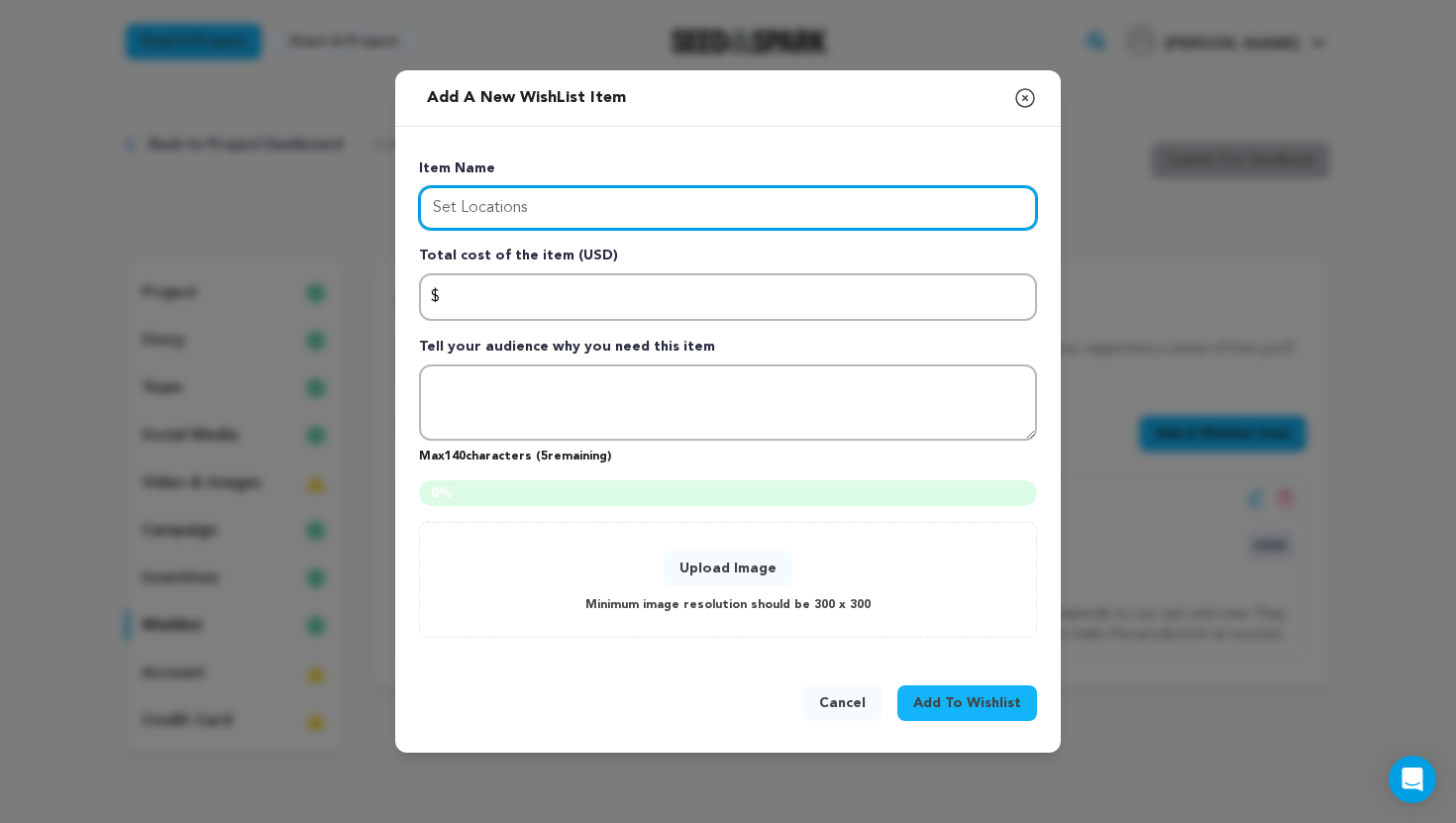 type on "Set Locations" 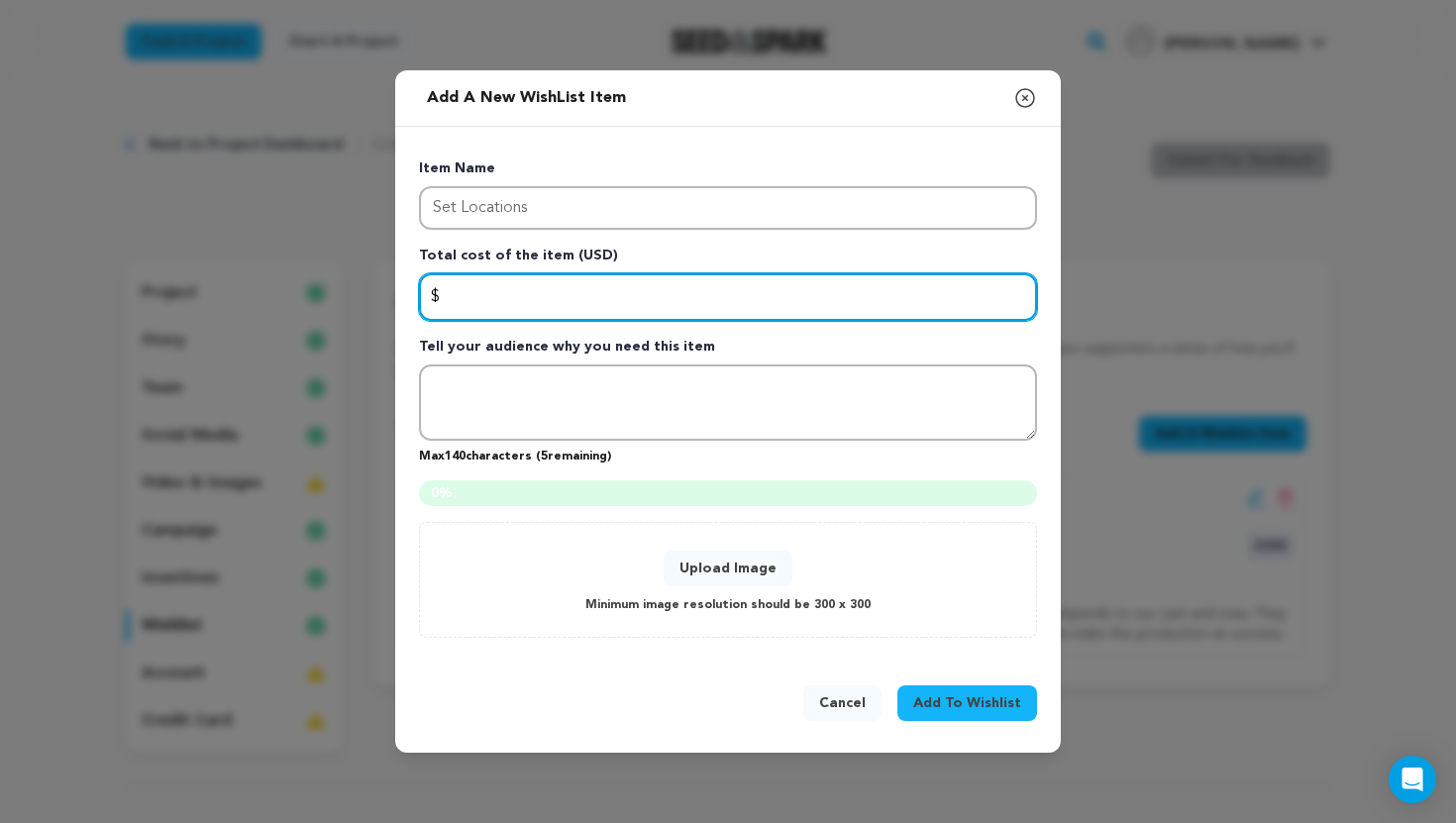 click at bounding box center [728, 297] 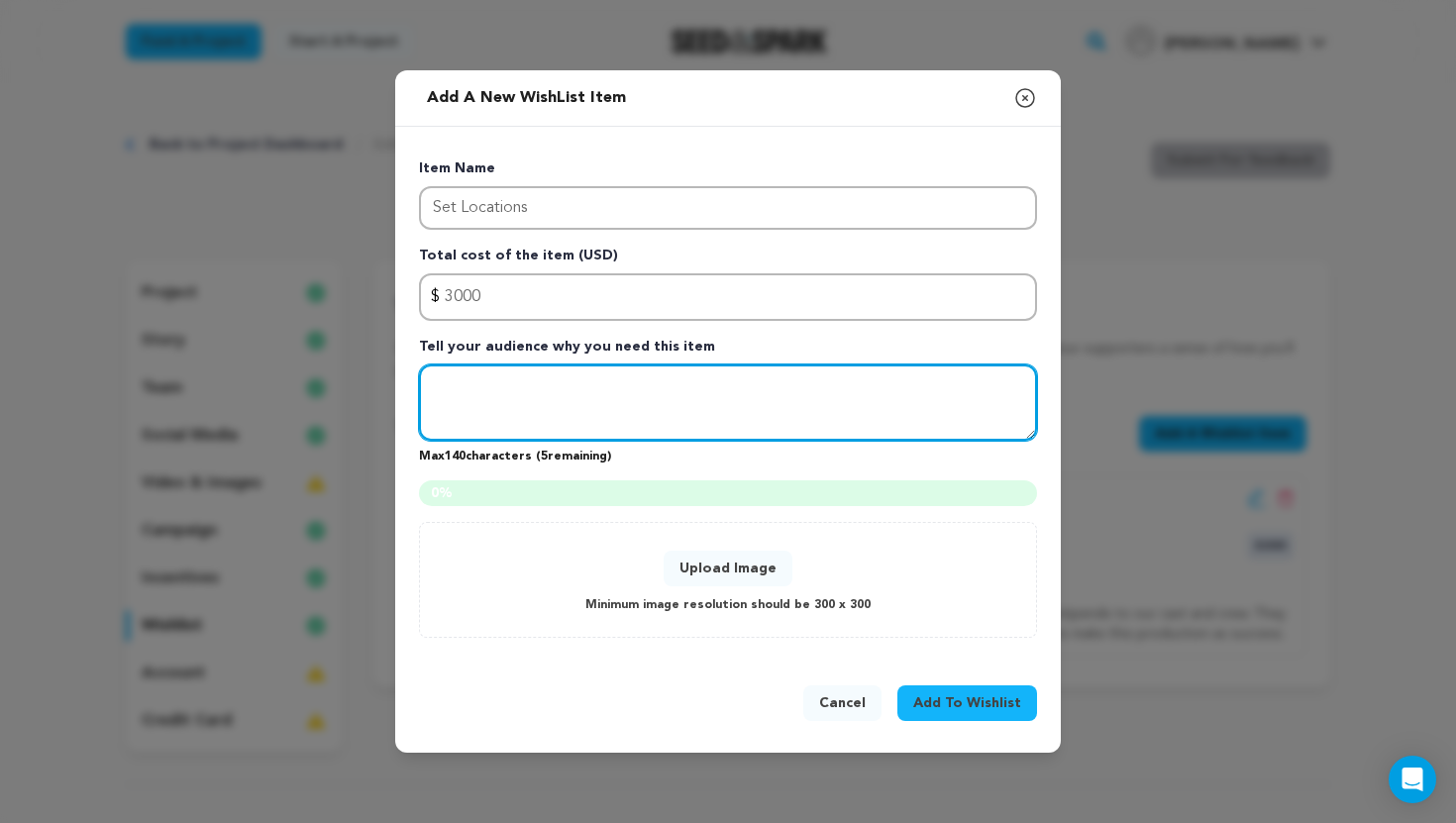 click at bounding box center (728, 403) 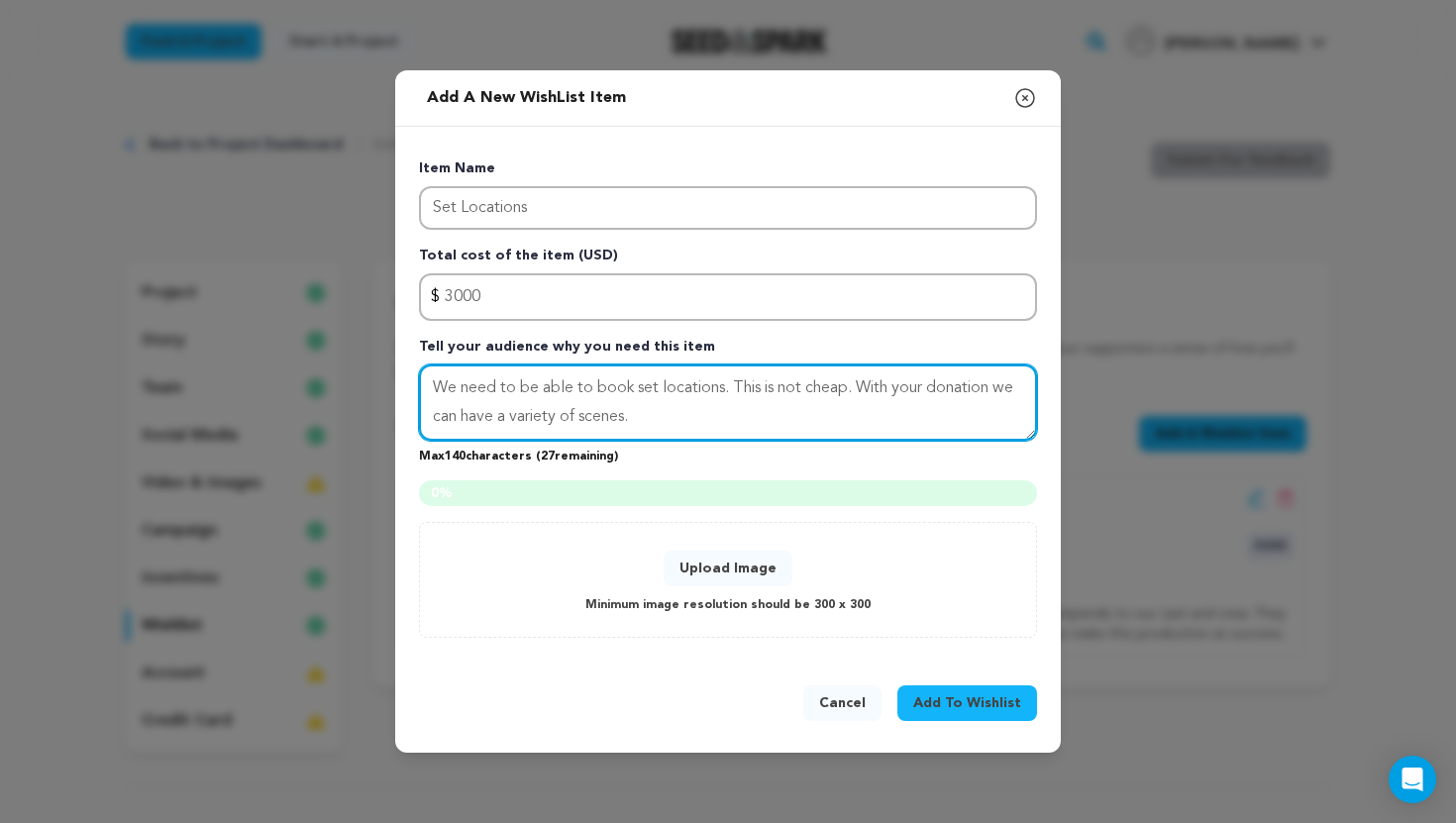 type on "We need to be able to book set locations. This is not cheap. With your donation we can have a variety of scenes." 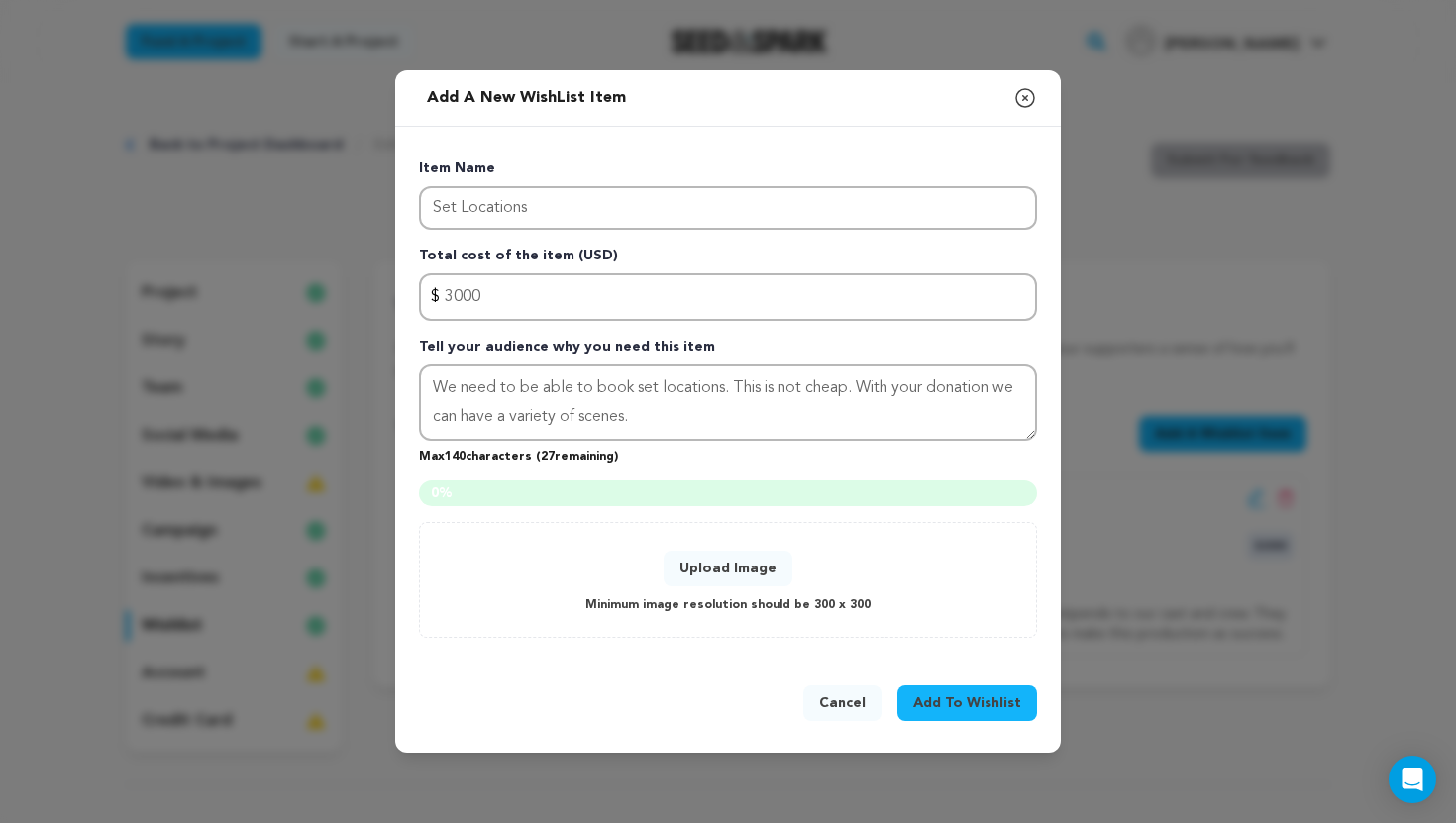 click on "Upload Image" at bounding box center [728, 568] 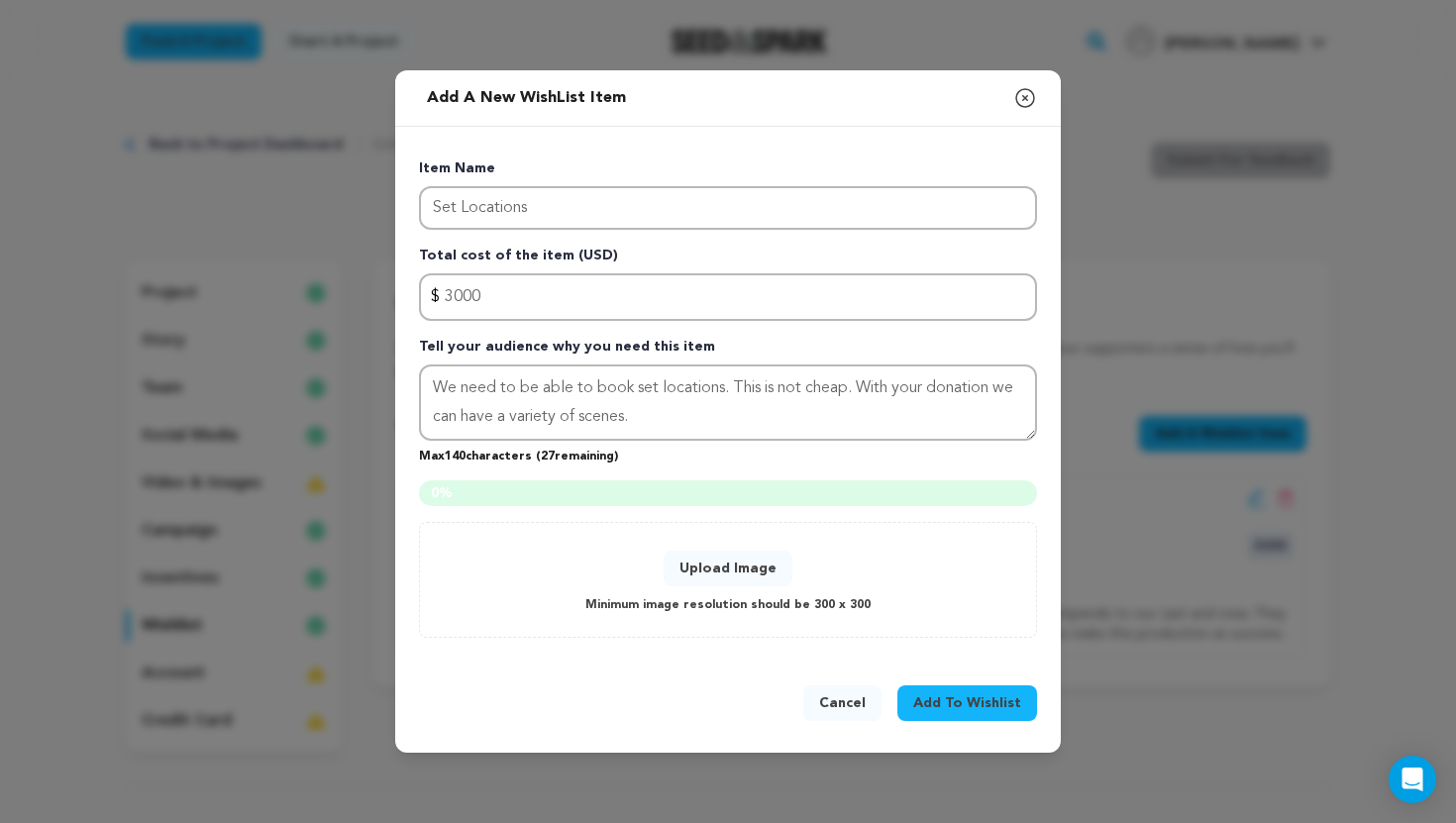 click on "Upload Image" at bounding box center [728, 568] 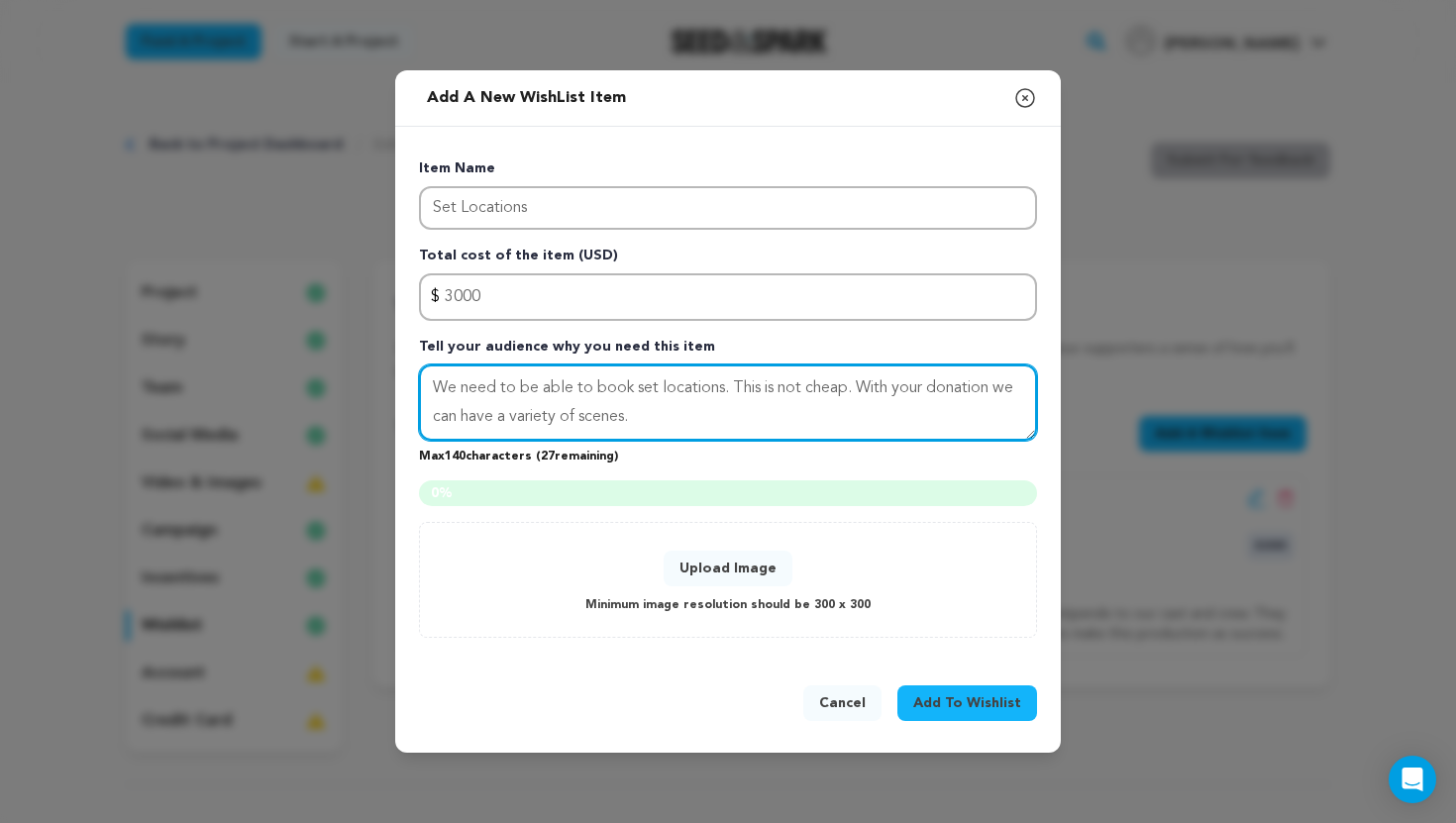 click on "We need to be able to book set locations. This is not cheap. With your donation we can have a variety of scenes." at bounding box center [728, 403] 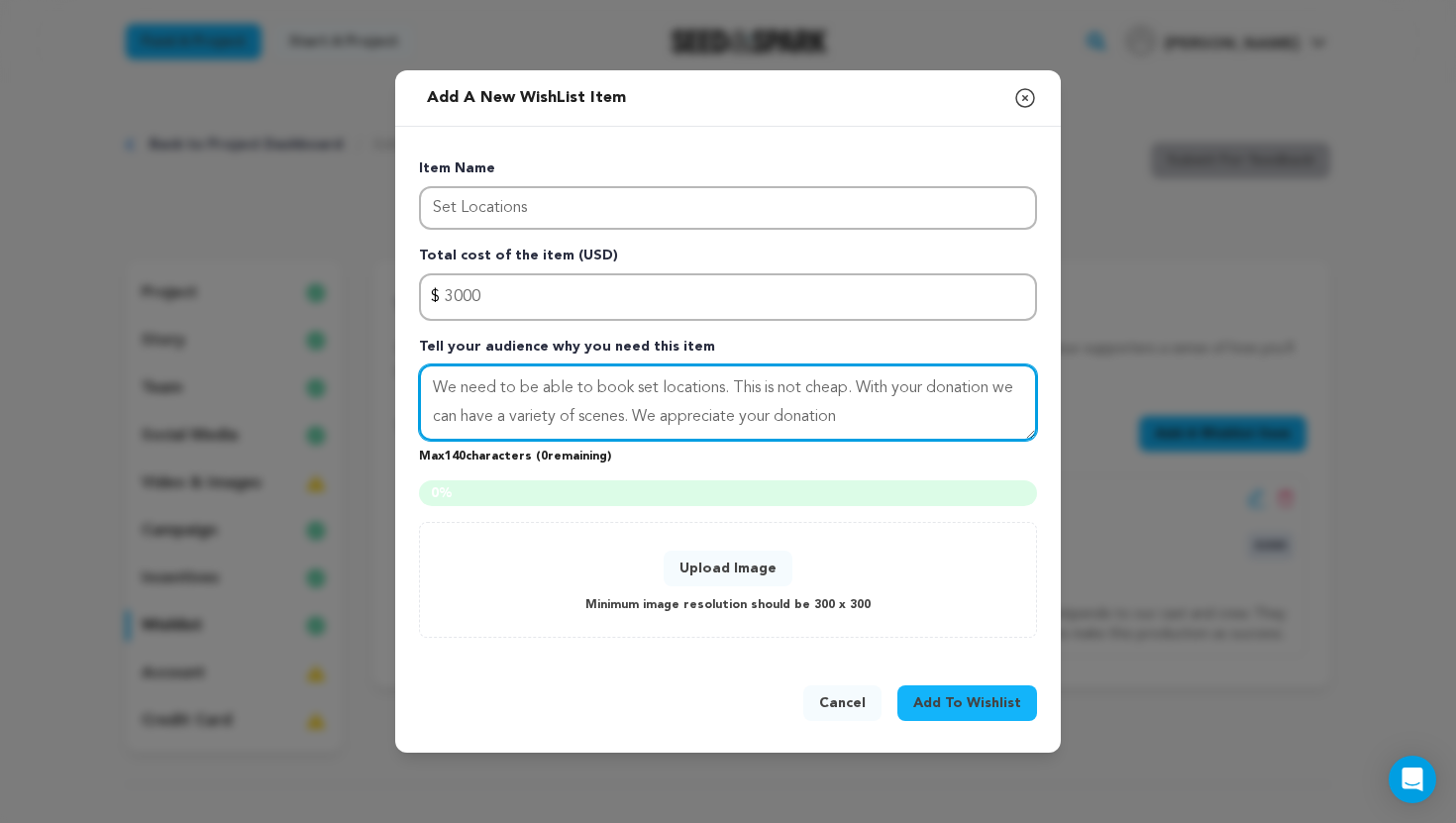 type on "We need to be able to book set locations. This is not cheap. With your donation we can have a variety of scenes. We appreciate your donation" 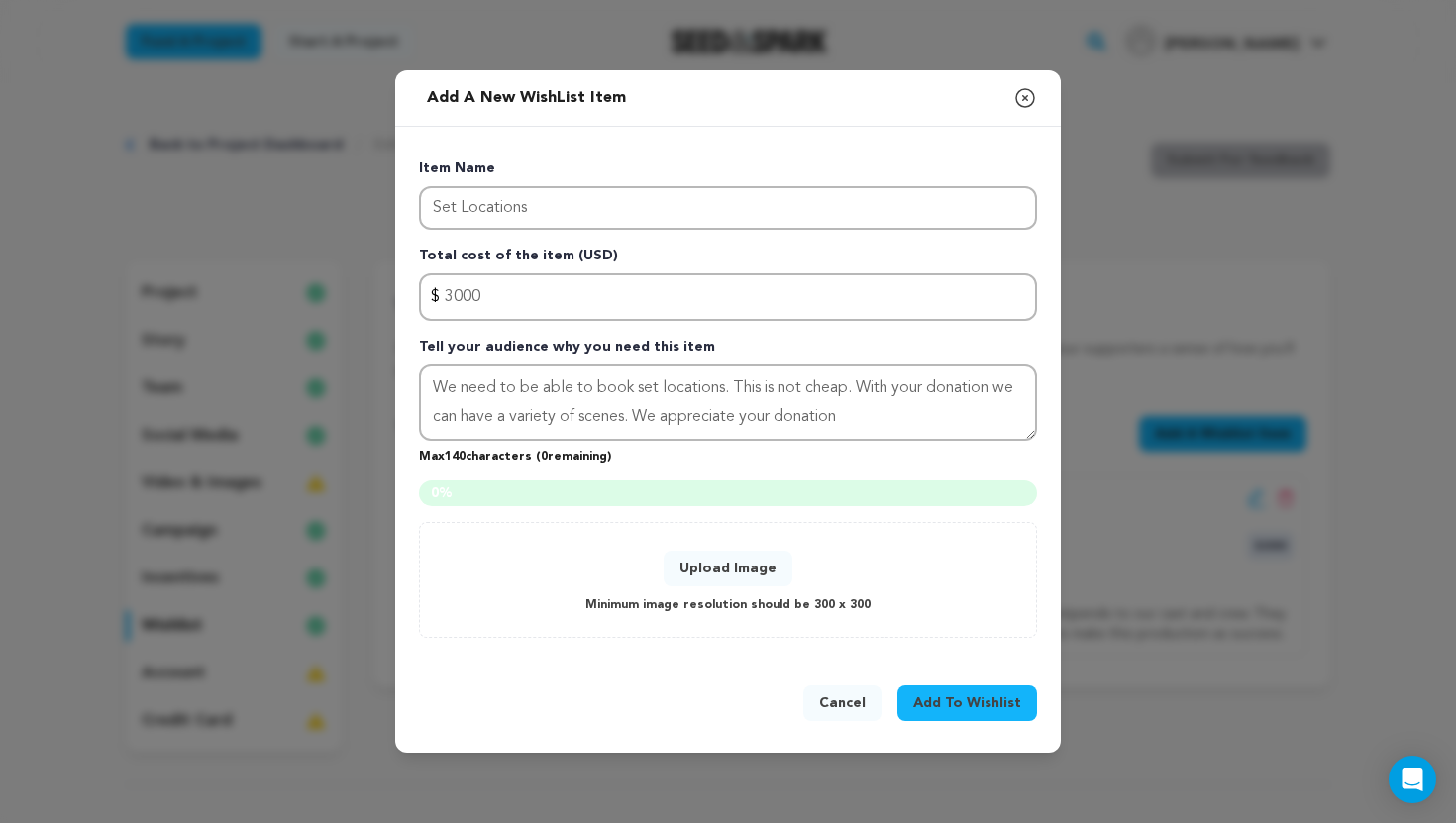 click on "Upload Image" at bounding box center (728, 568) 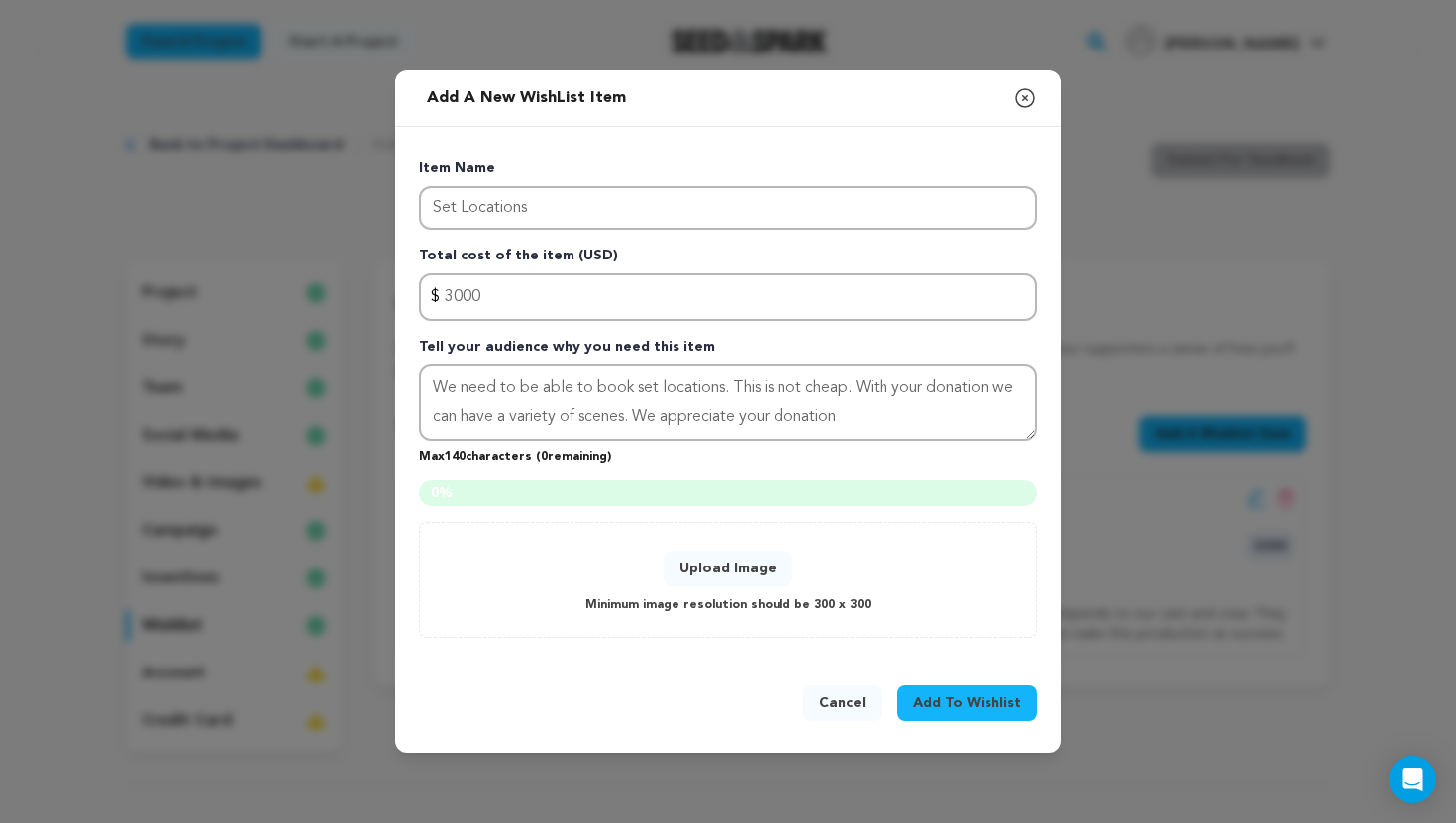 click on "0 %
0 %
Upload Image
Minimum image resolution should be 300 x 300" at bounding box center (728, 559) 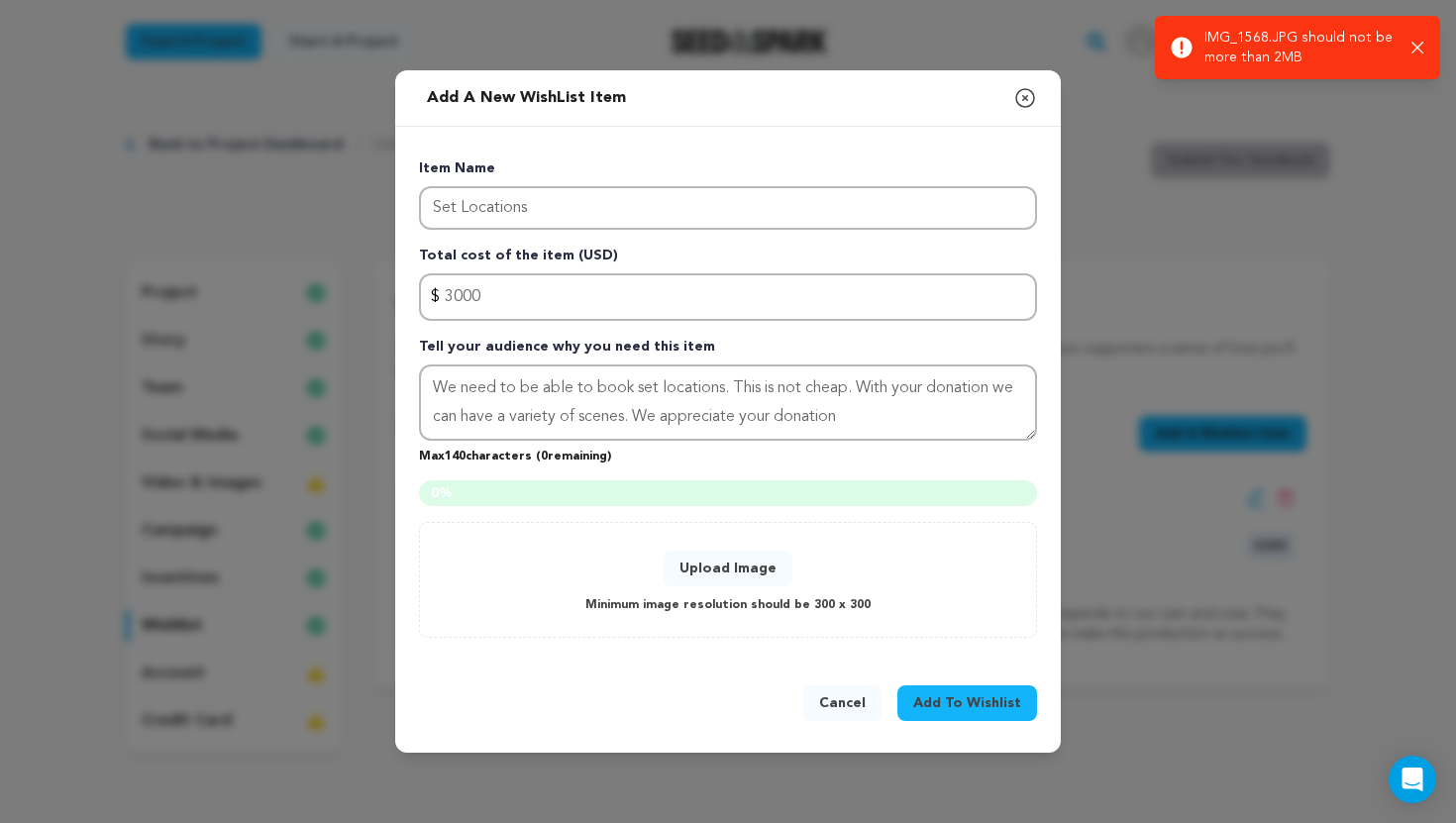 click on "Upload Image" at bounding box center [728, 568] 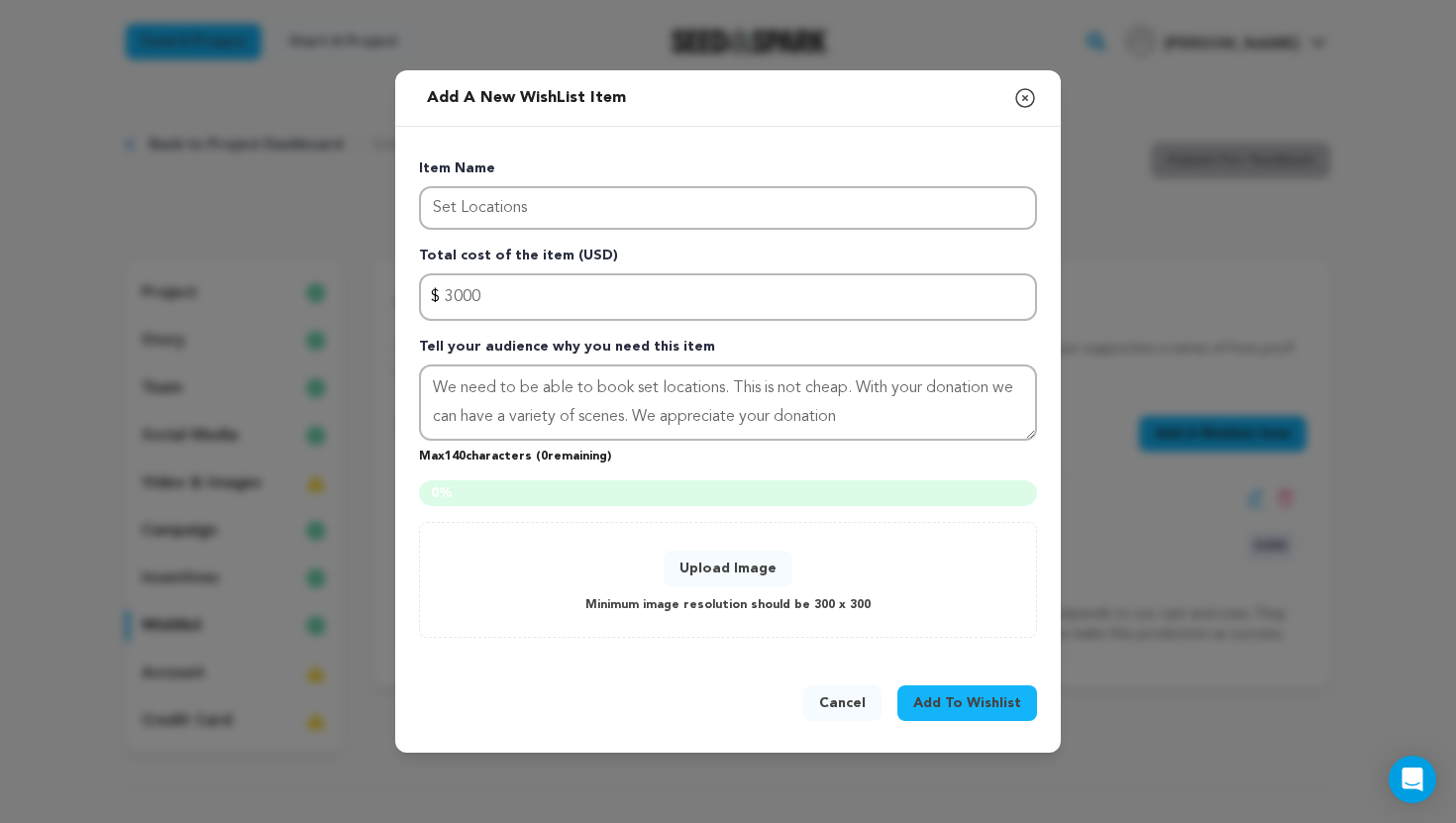 drag, startPoint x: 738, startPoint y: 503, endPoint x: 738, endPoint y: 522, distance: 19 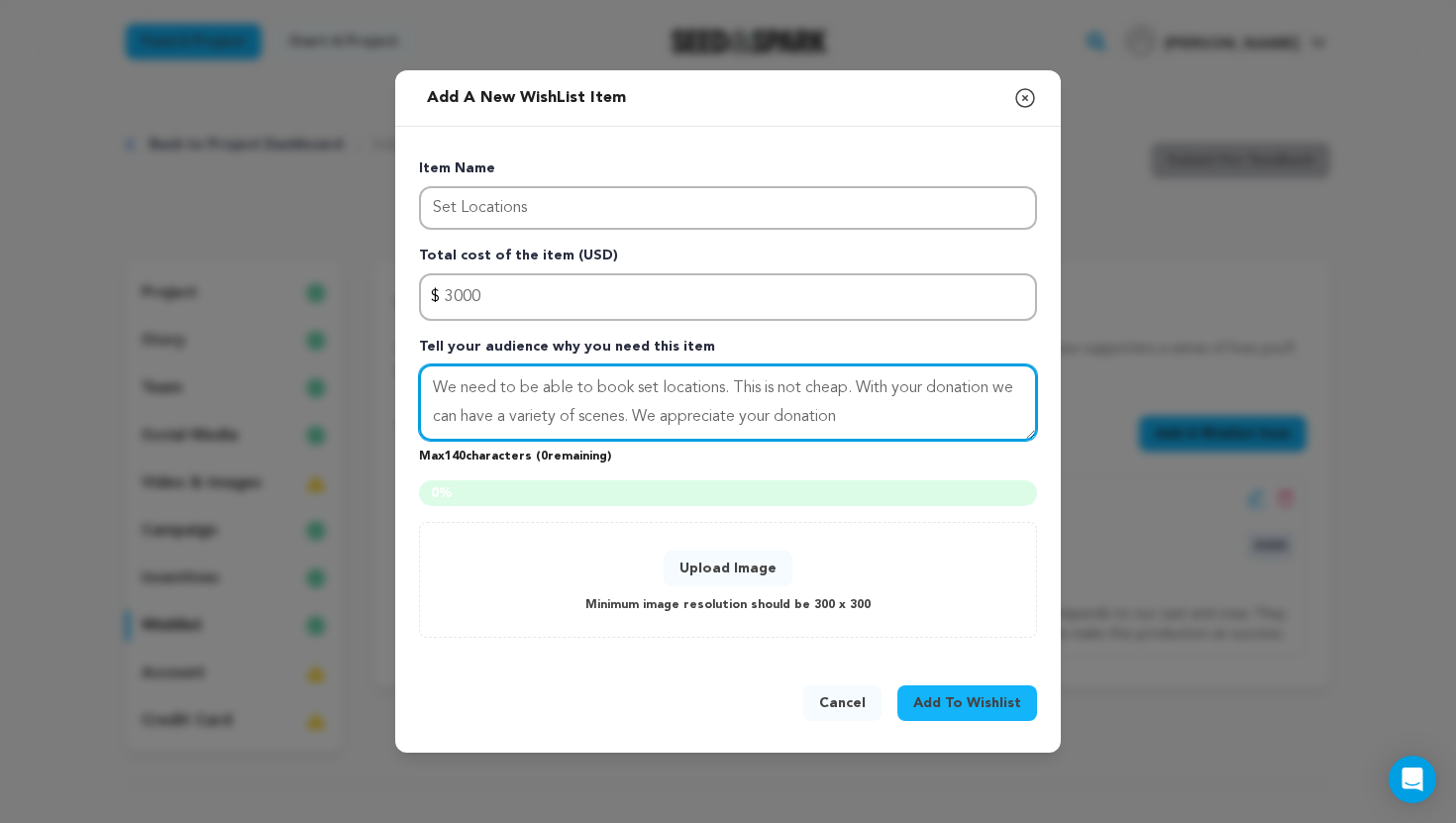 click on "We need to be able to book set locations. This is not cheap. With your donation we can have a variety of scenes. We appreciate your donation" at bounding box center [728, 403] 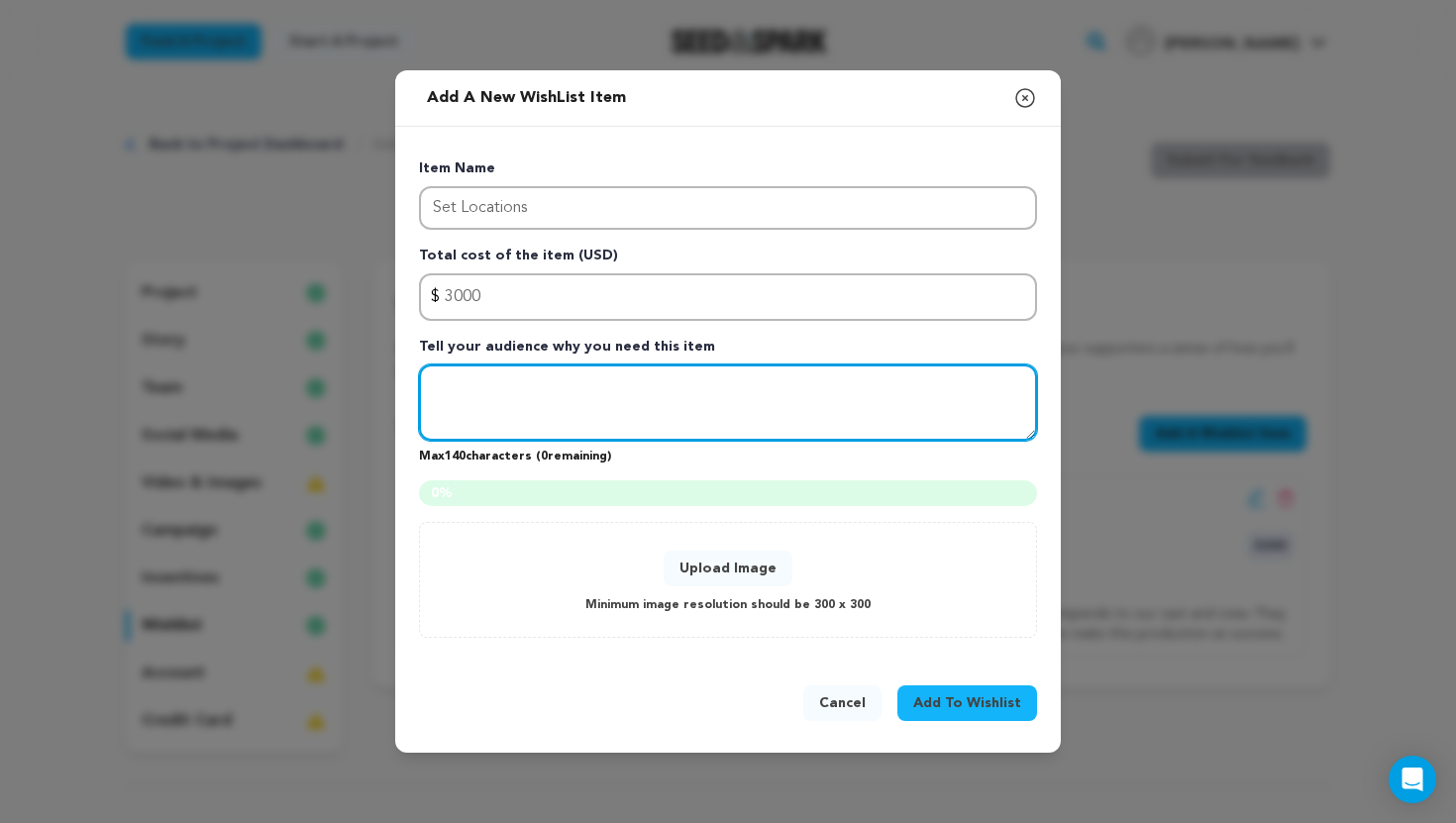 type 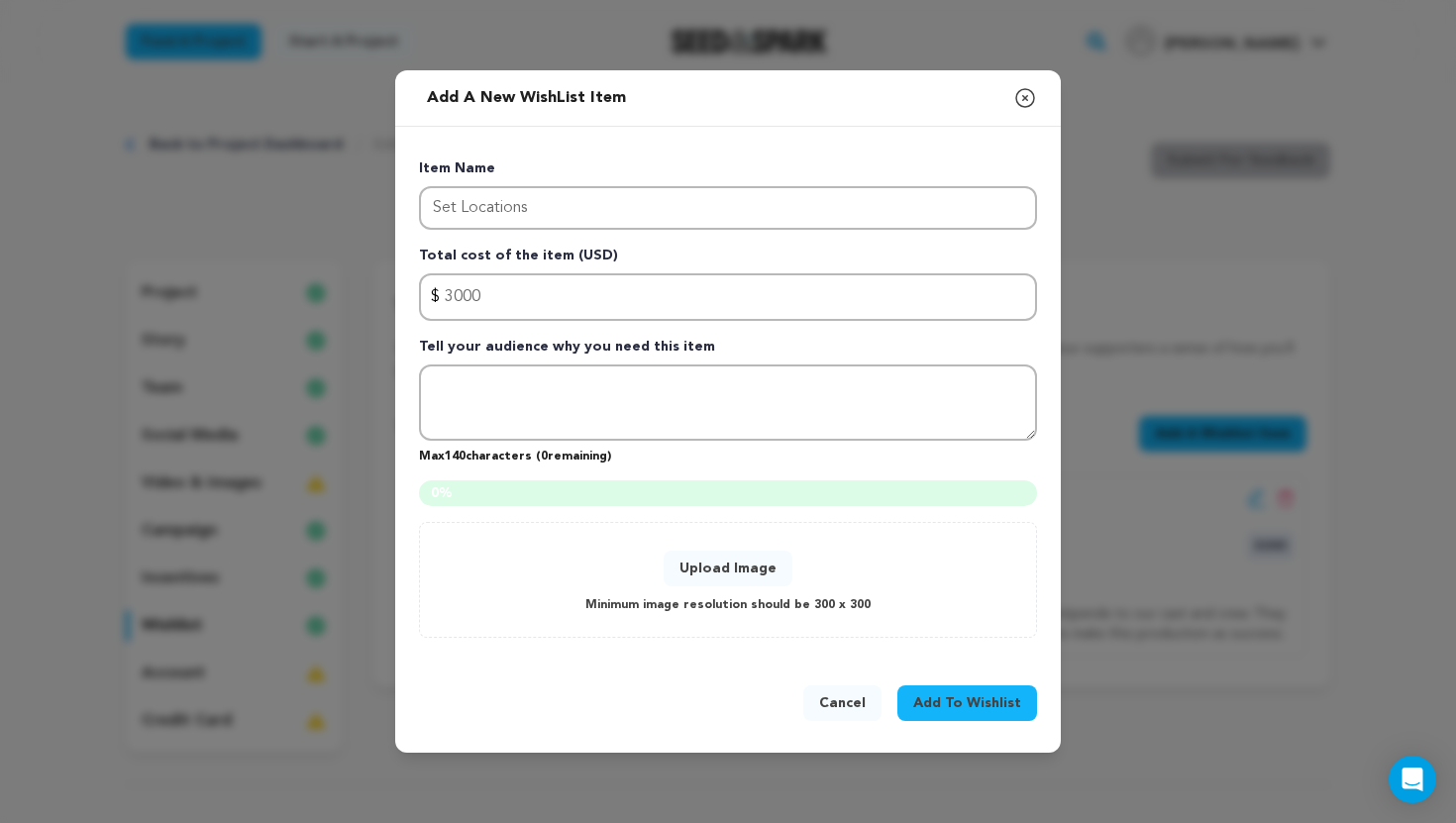 click on "Upload Image" at bounding box center [728, 568] 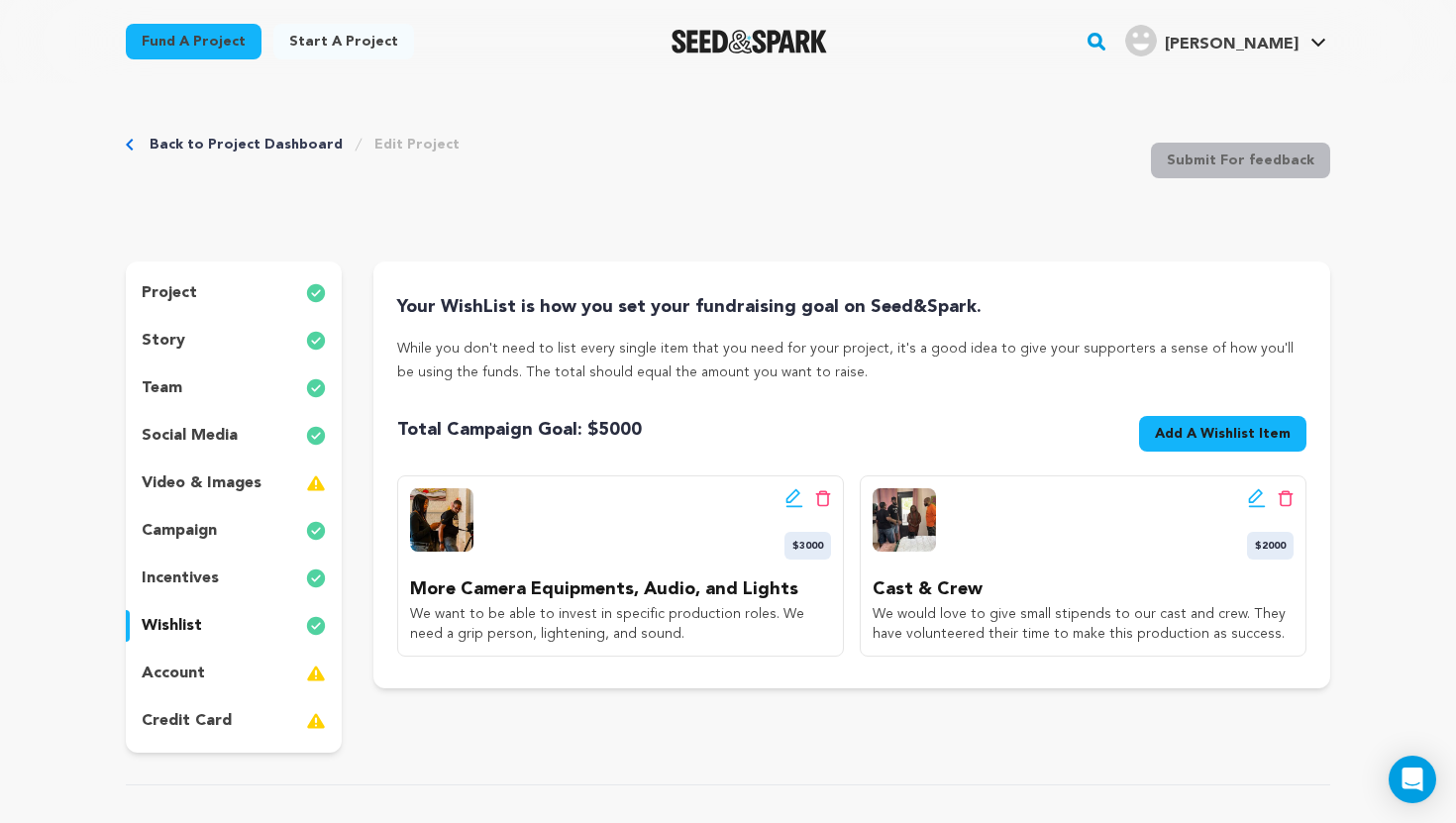 click on "project" at bounding box center (234, 293) 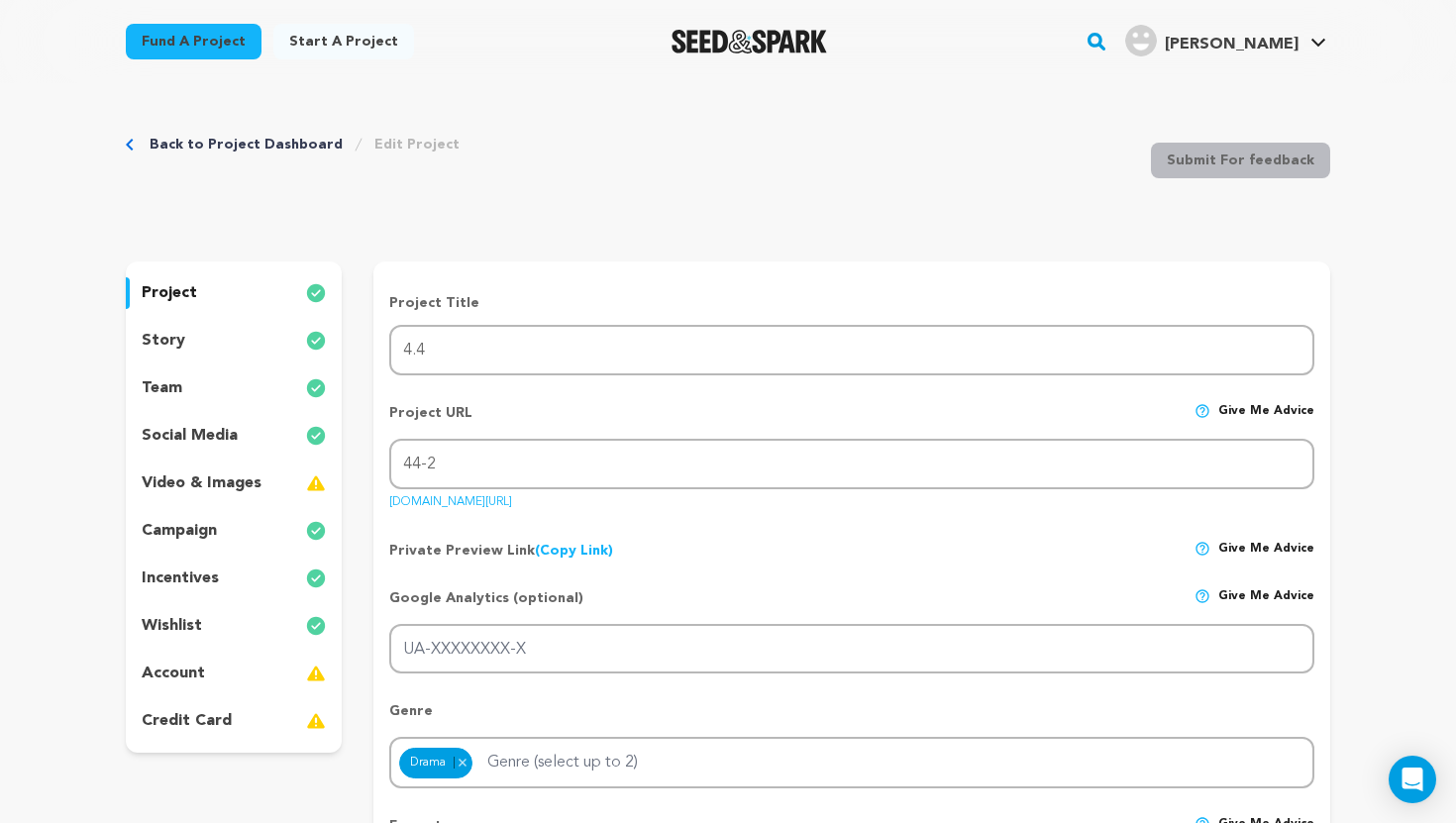 click on "Back to Project Dashboard
Edit Project
Submit For feedback
Submit For feedback
project" at bounding box center (728, 2007) 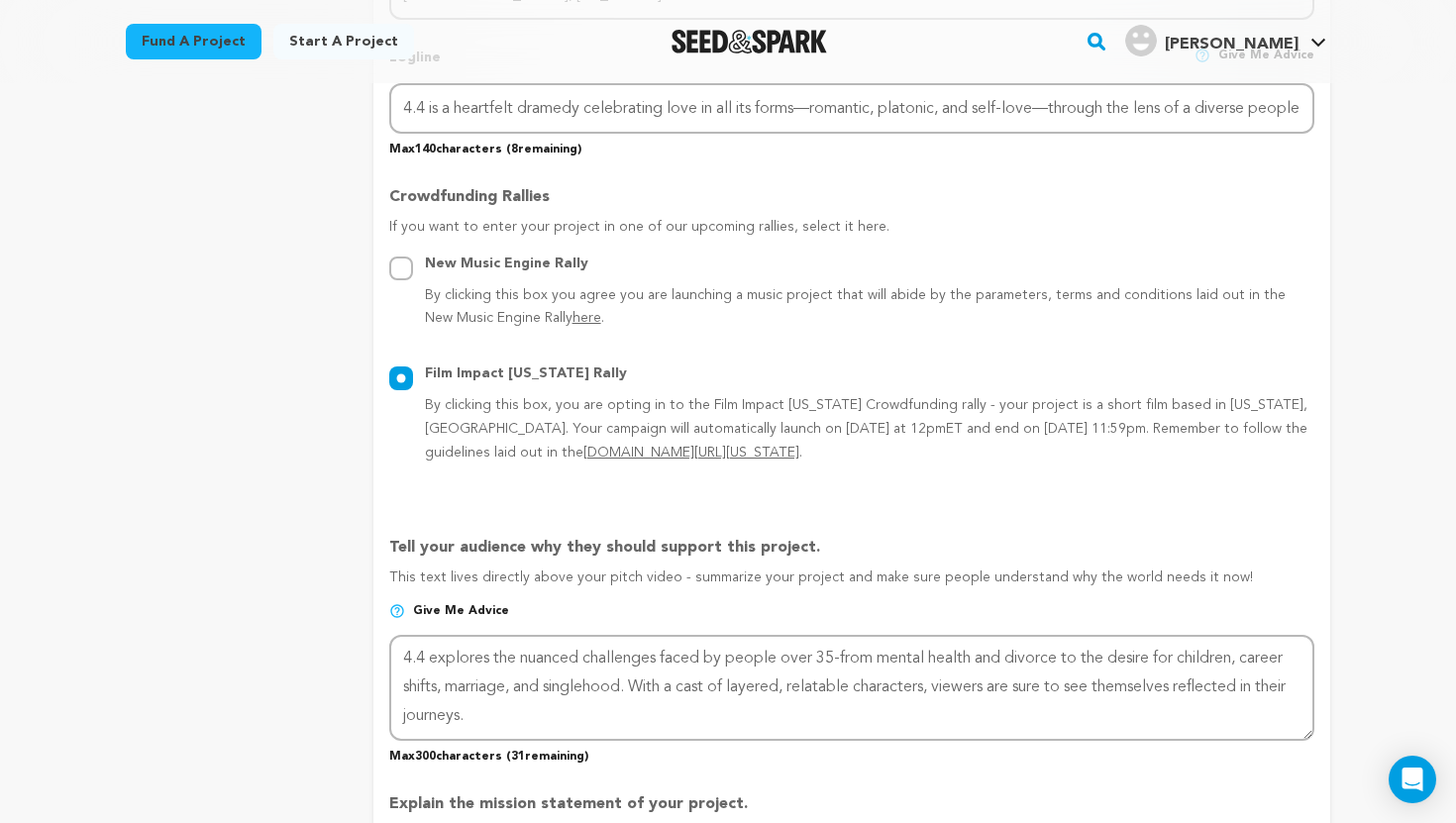 scroll, scrollTop: 1030, scrollLeft: 0, axis: vertical 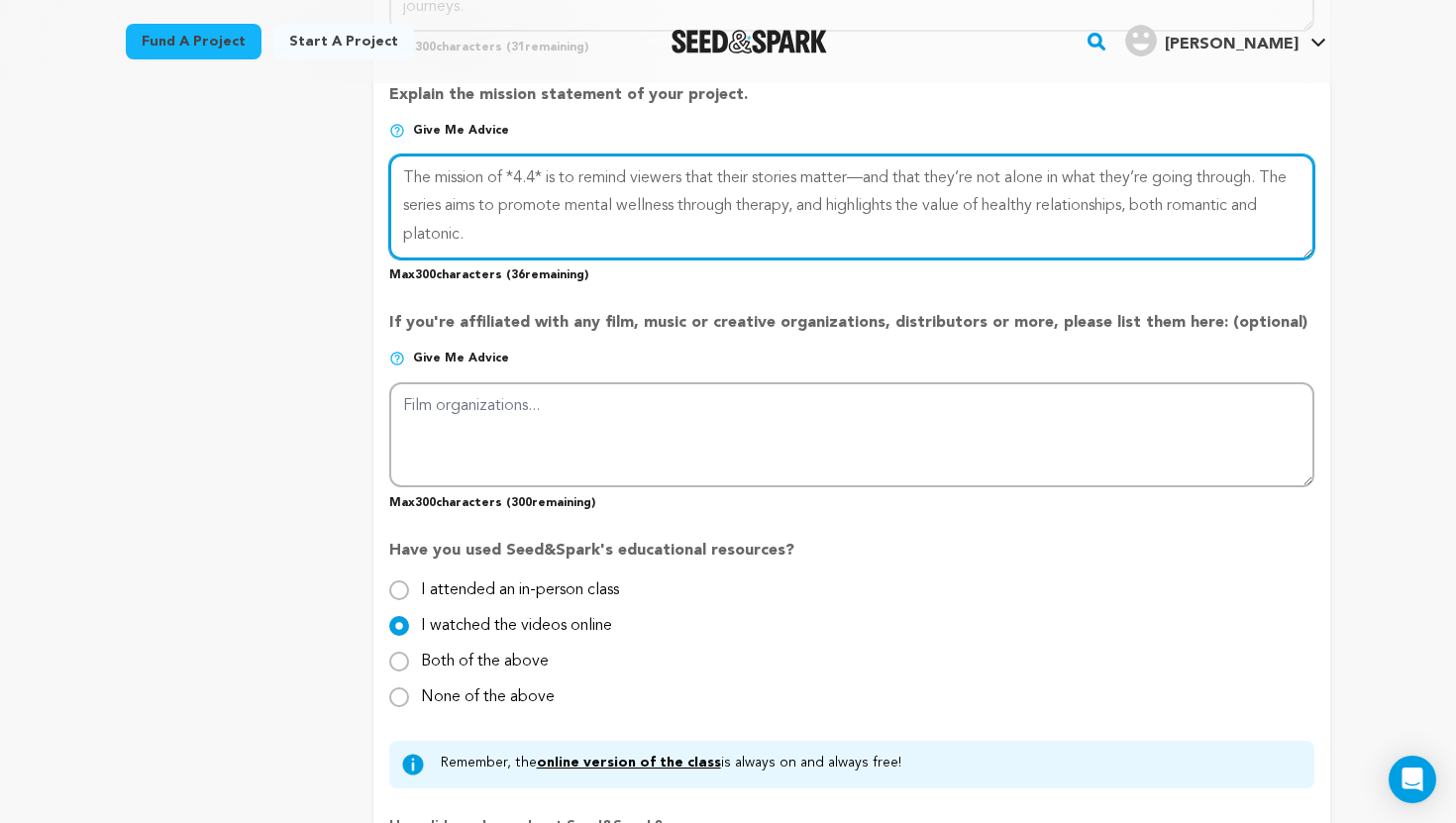 click at bounding box center (852, 207) 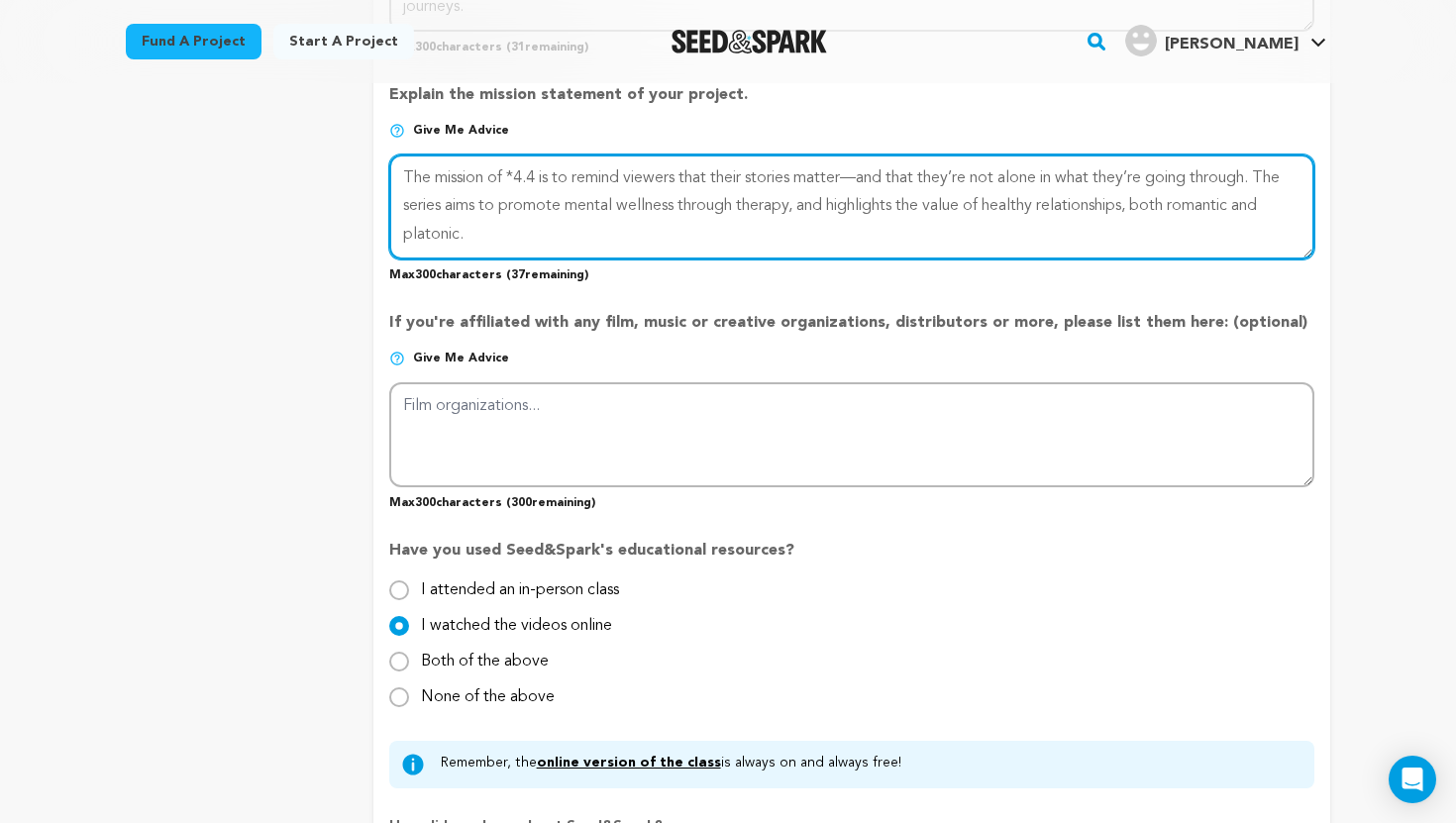 click at bounding box center (852, 207) 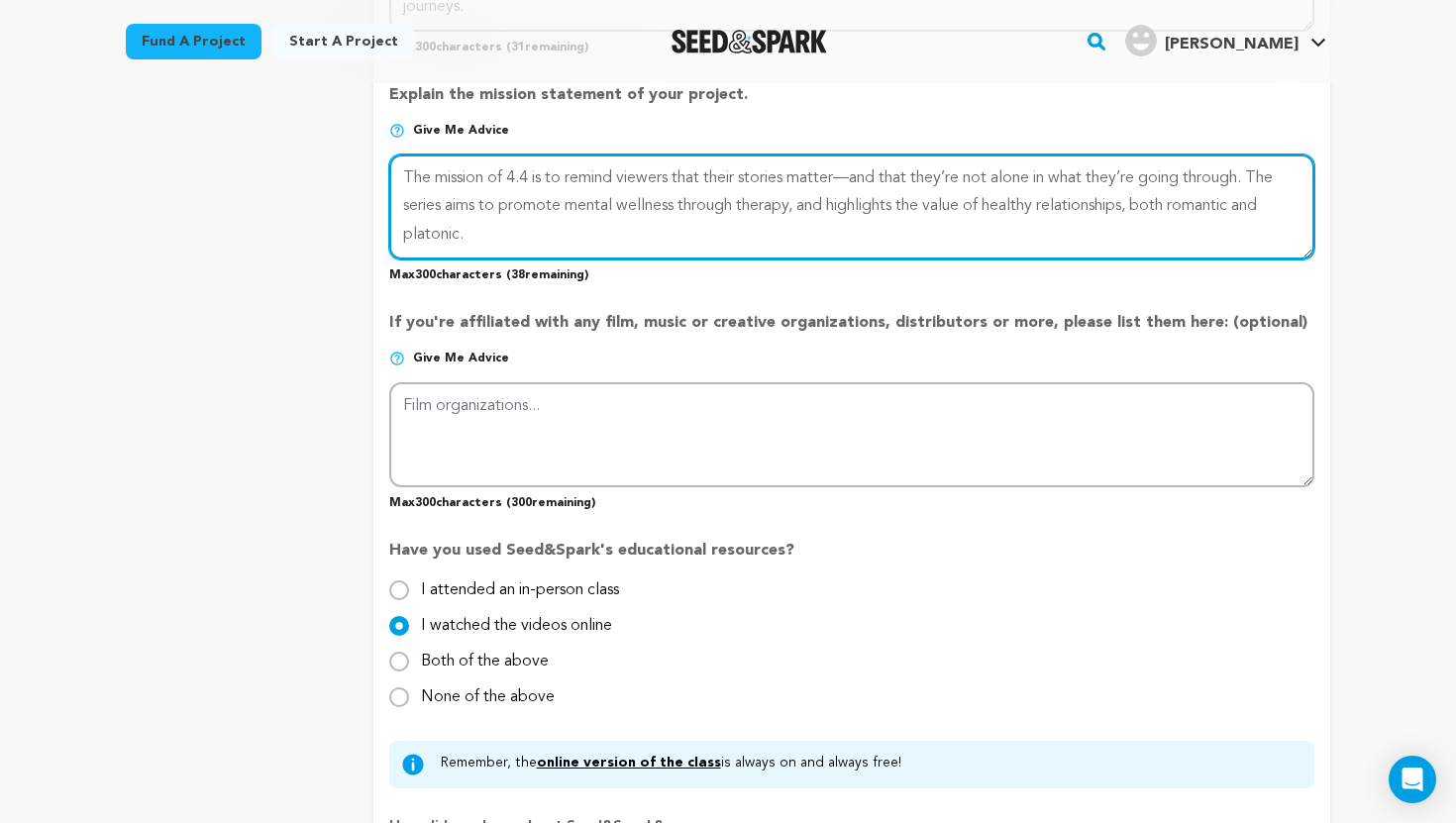 type on "The mission of 4.4 is to remind viewers that their stories matter—and that they’re not alone in what they’re going through. The series aims to promote mental wellness through therapy, and highlights the value of healthy relationships, both romantic and platonic." 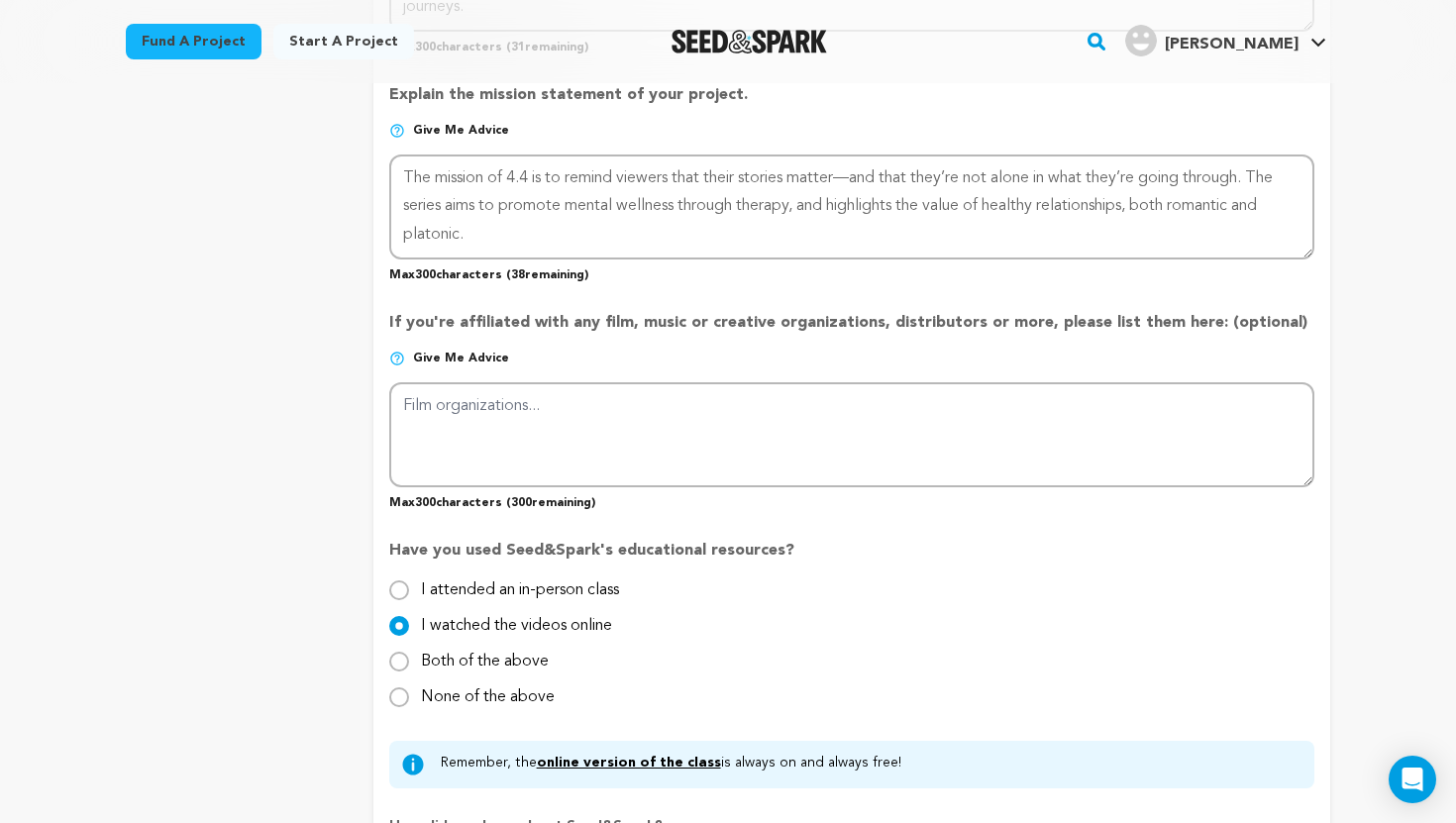 click on "Back to Project Dashboard
Edit Project
Submit For feedback
Submit For feedback
project" at bounding box center [728, 307] 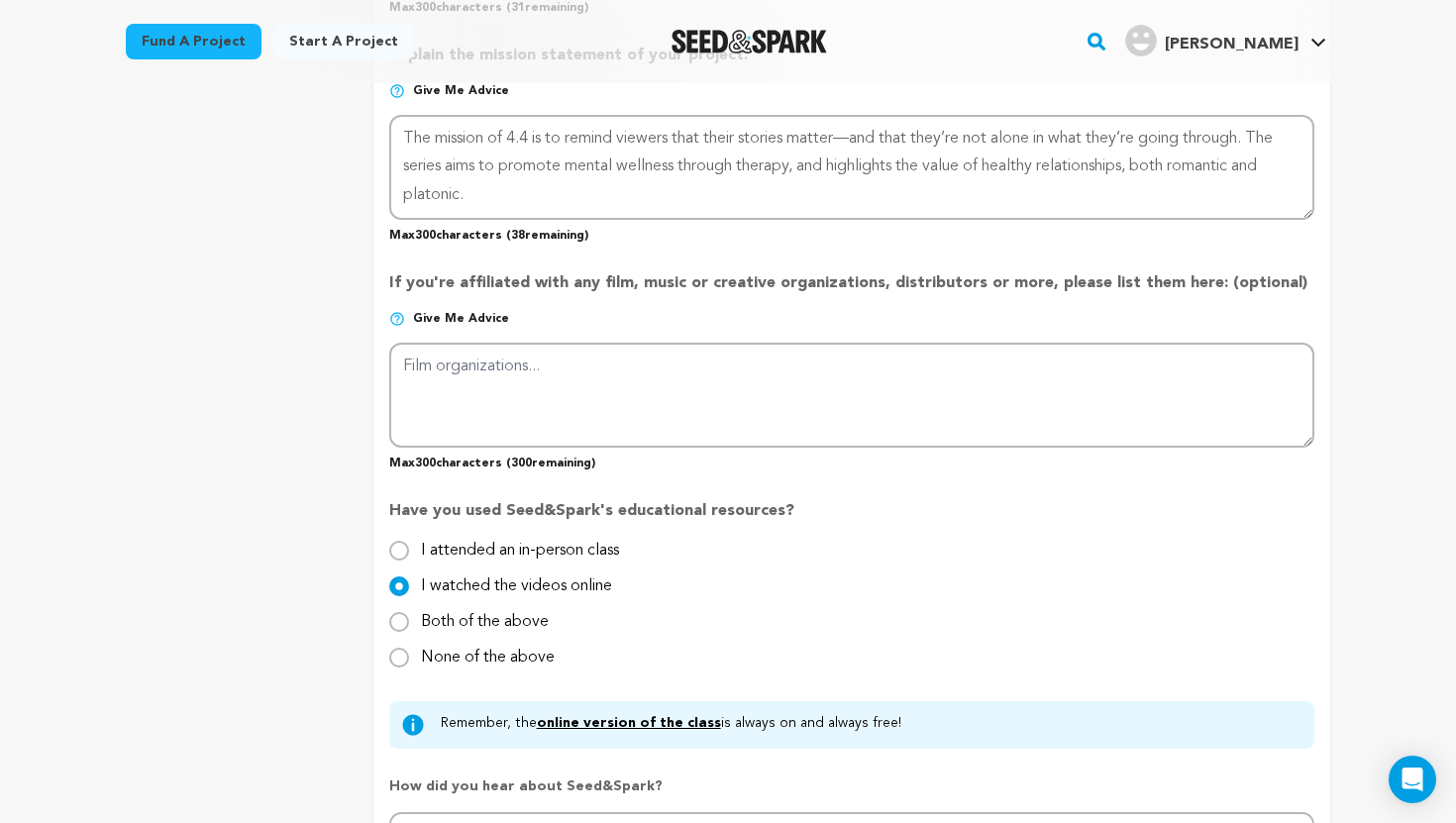 click on "Back to Project Dashboard
Edit Project
Submit For feedback
Submit For feedback
project" at bounding box center (728, 267) 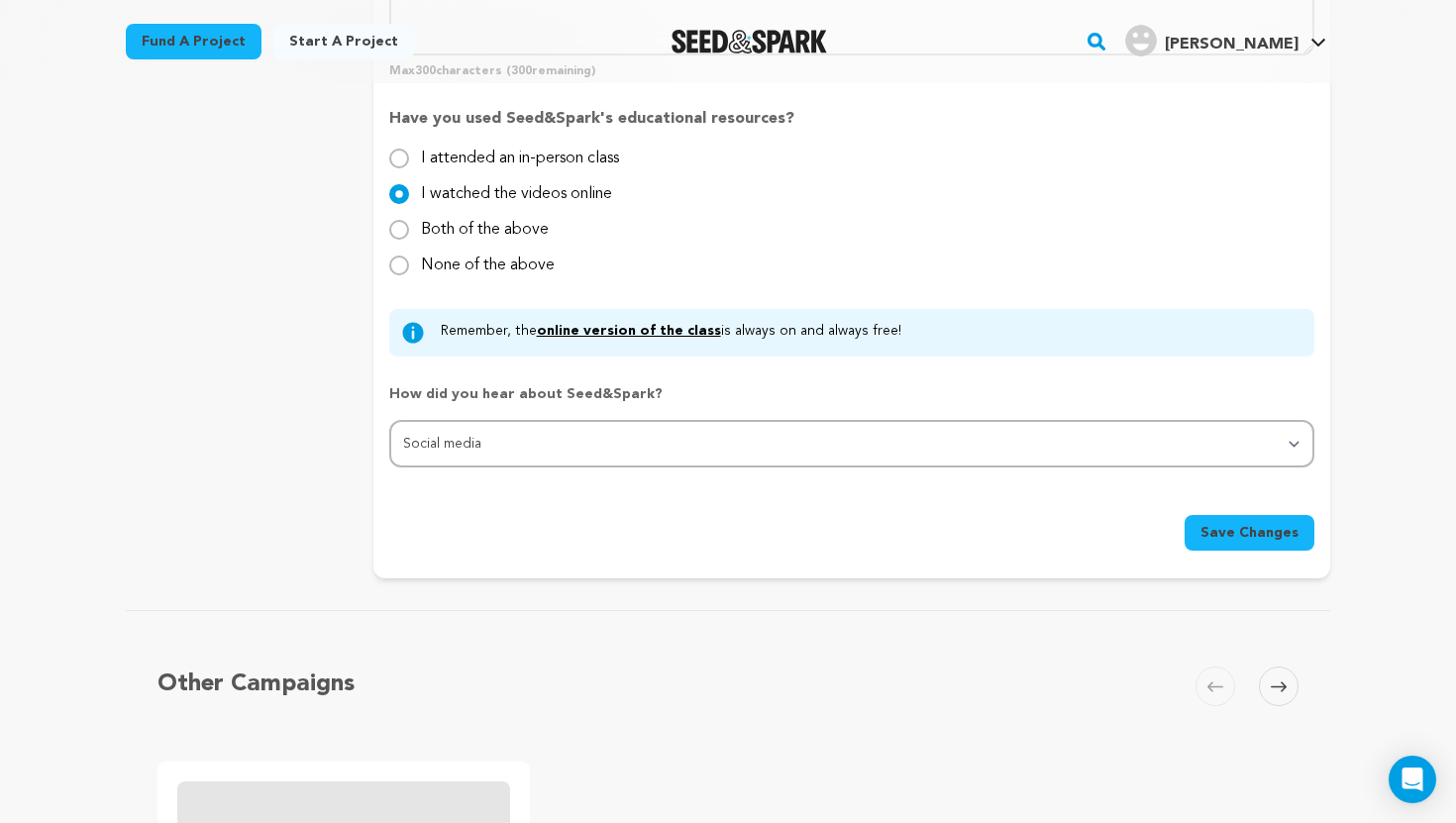 scroll, scrollTop: 2136, scrollLeft: 0, axis: vertical 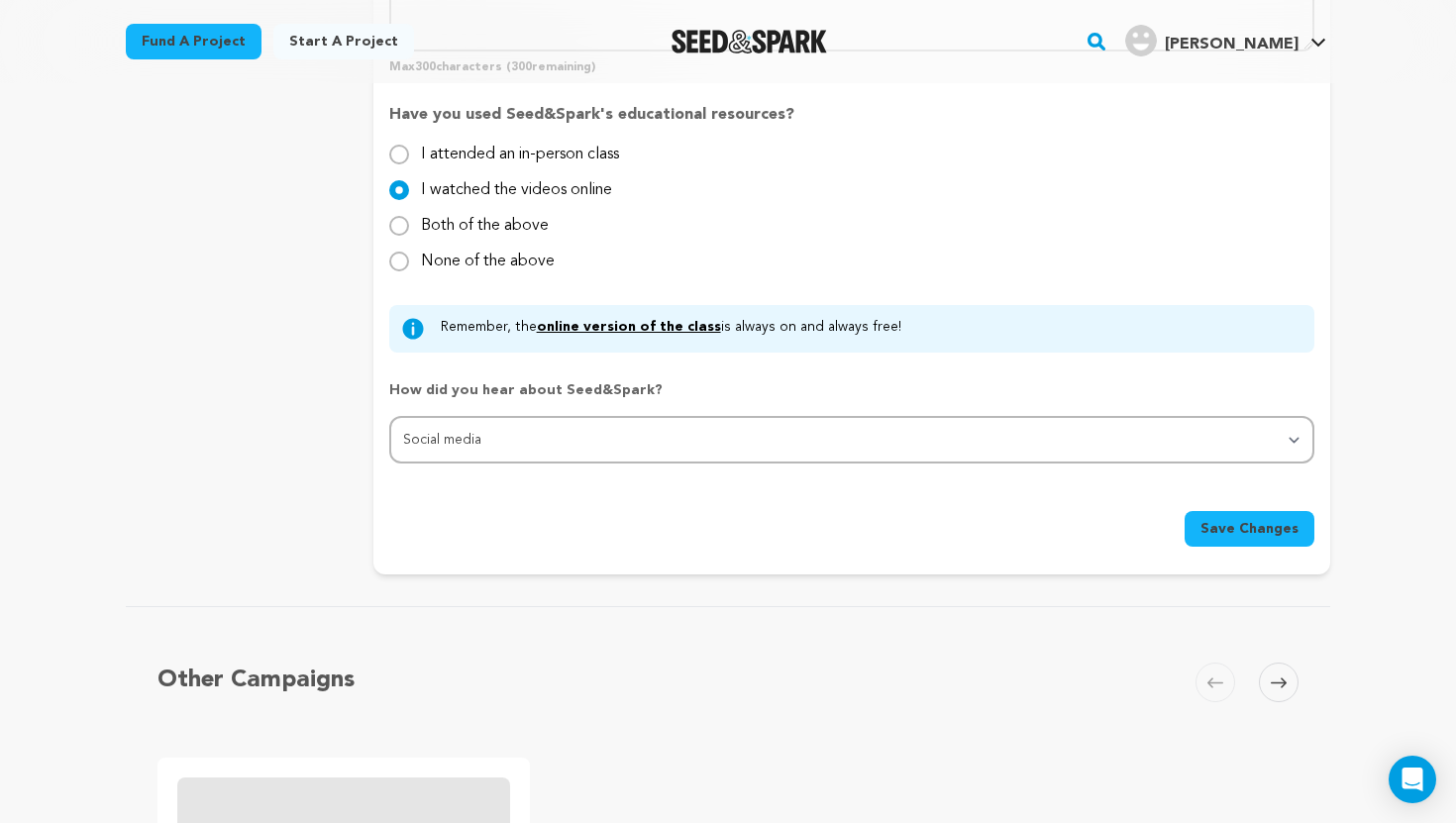 click on "Save Changes" at bounding box center (1249, 529) 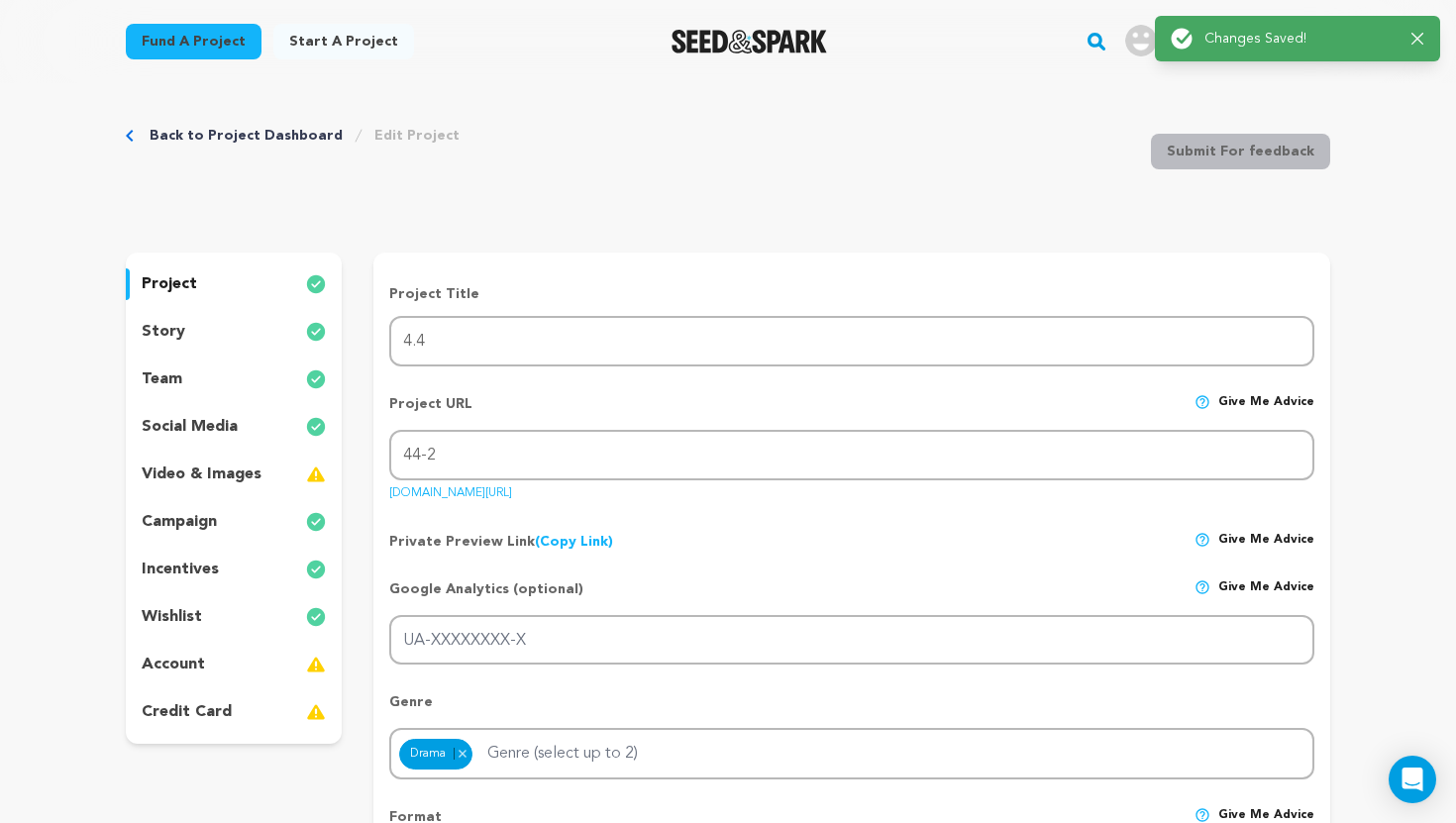 scroll, scrollTop: 0, scrollLeft: 0, axis: both 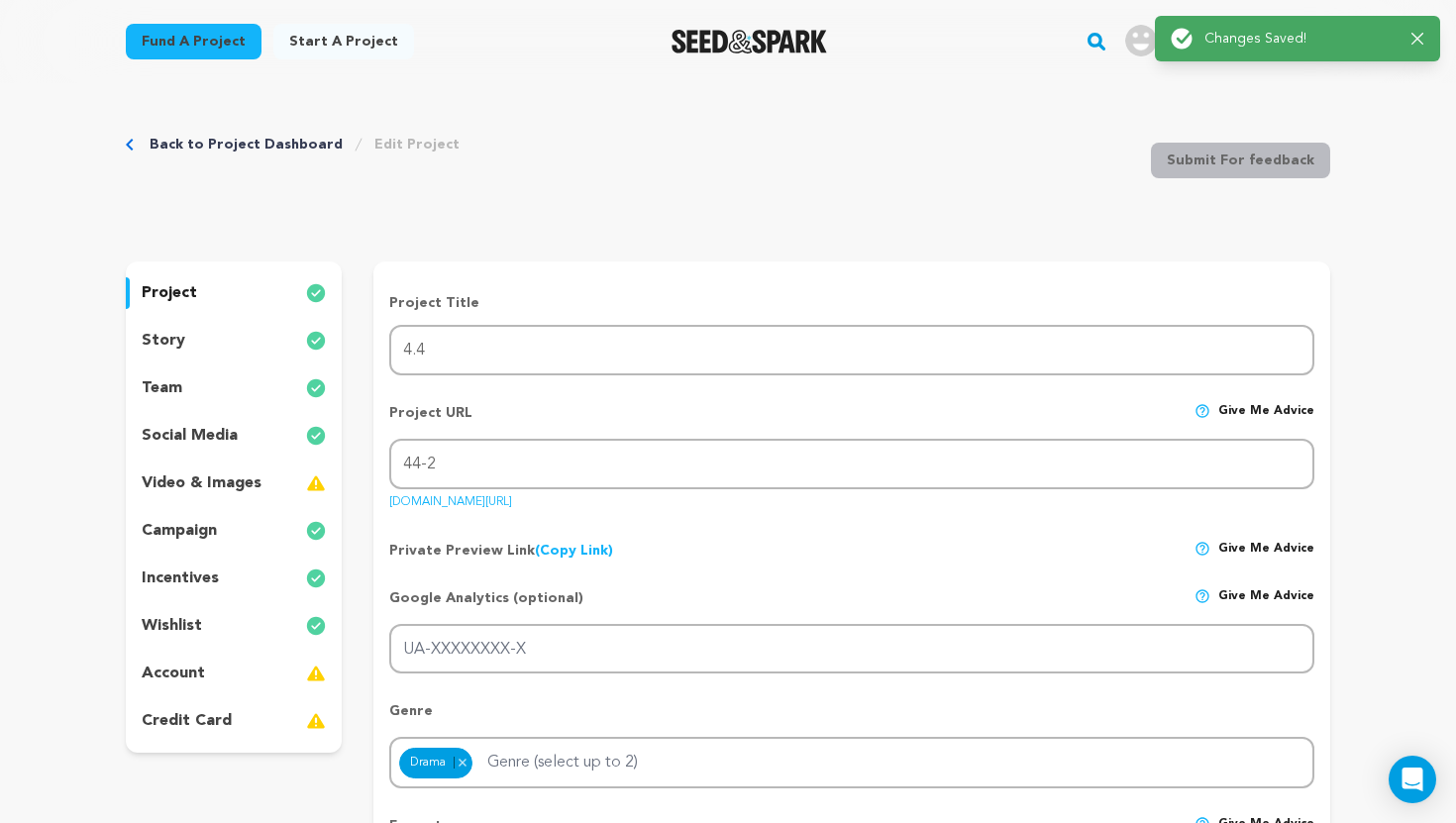 click on "story" at bounding box center (234, 341) 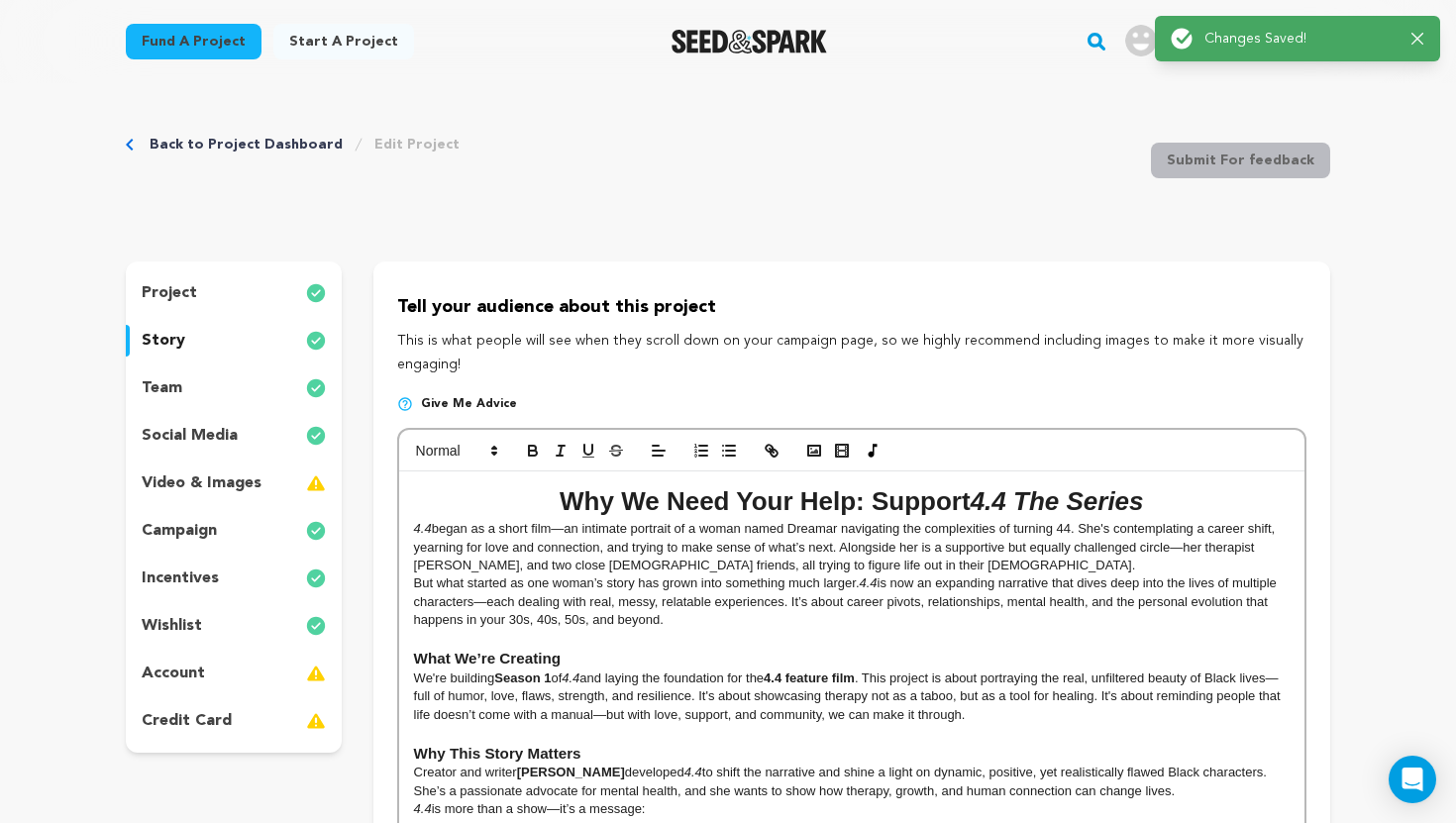 click on "team" at bounding box center (234, 388) 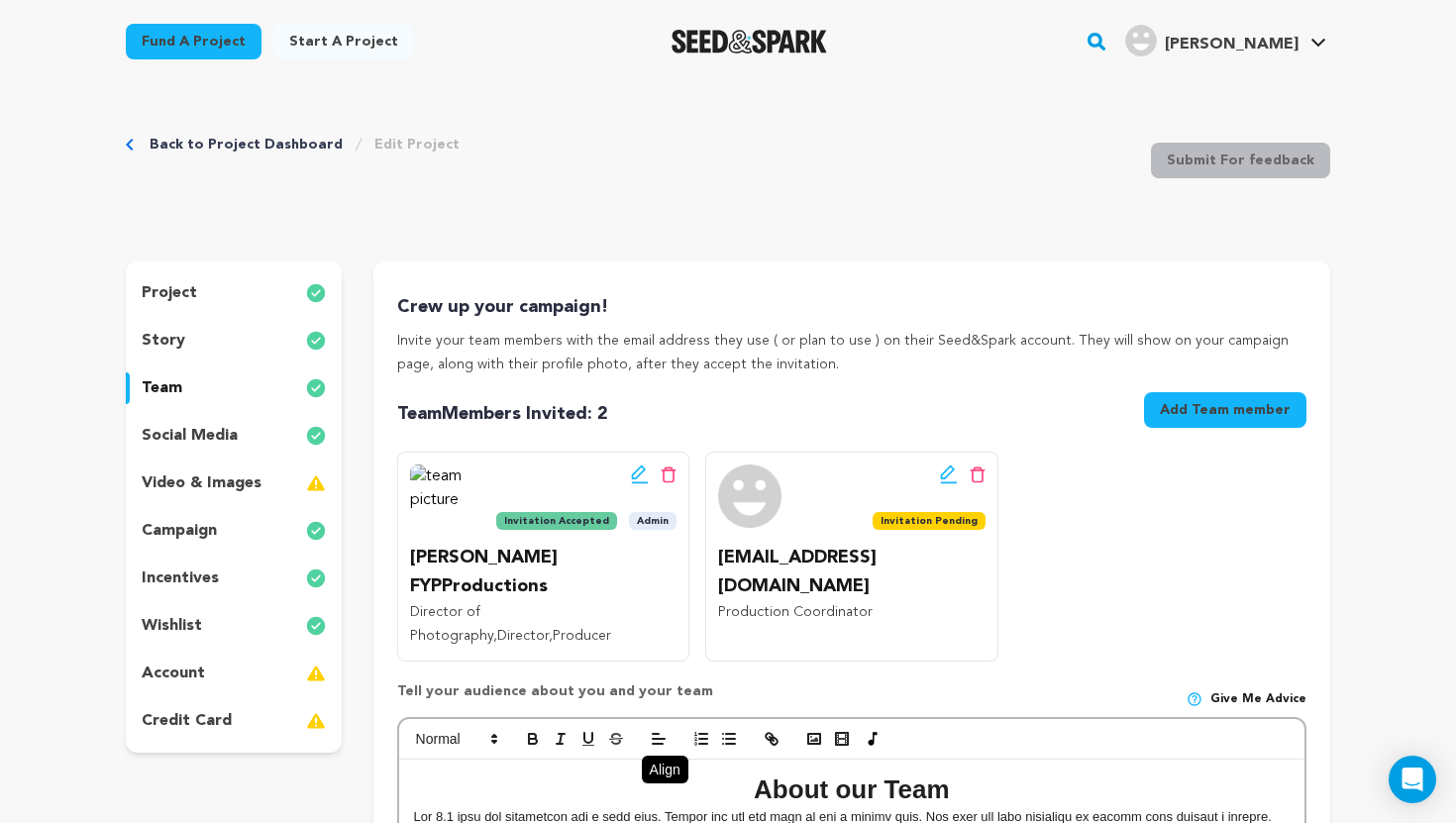 click on "social media" at bounding box center [189, 436] 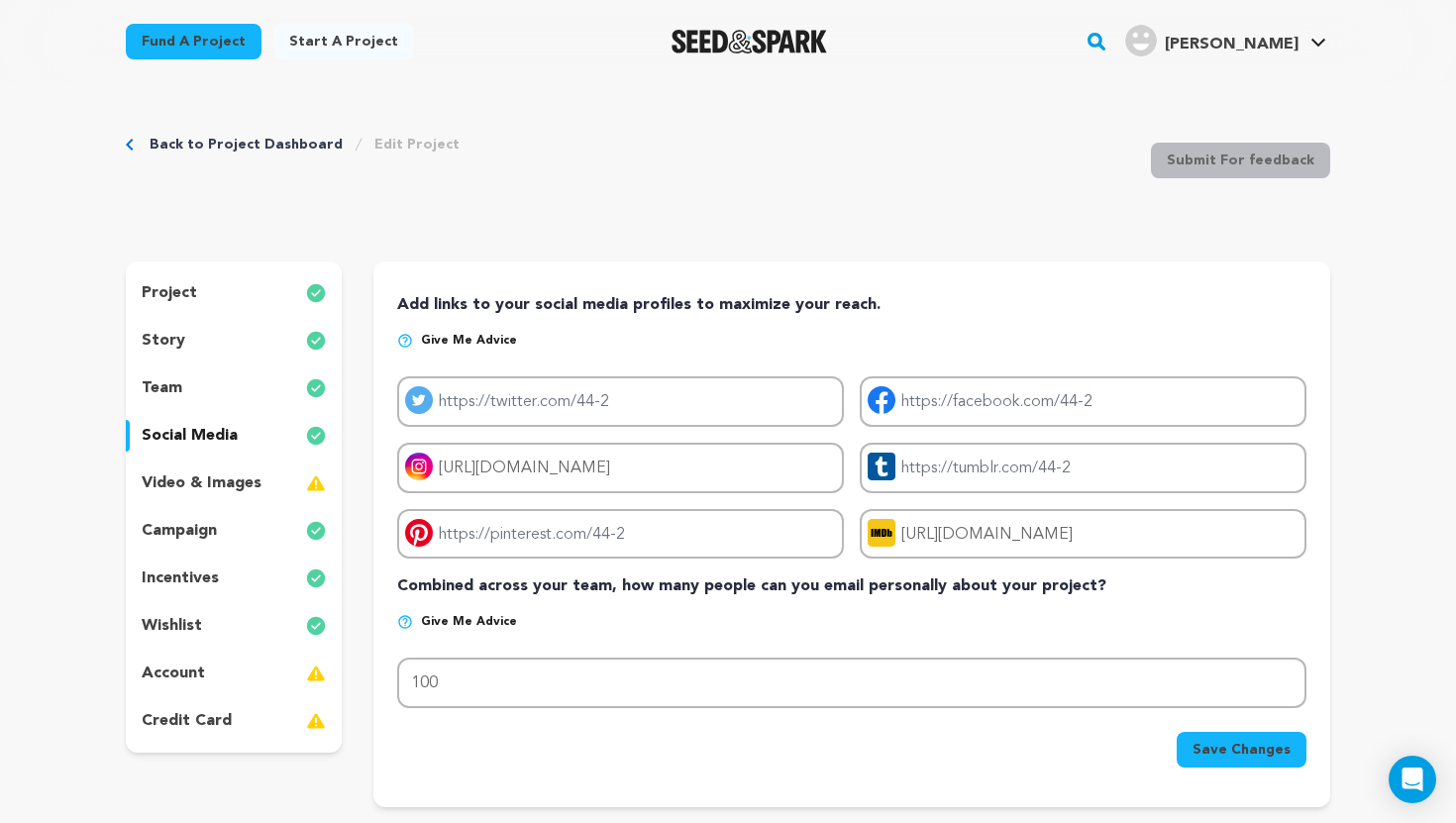 click on "video & images" at bounding box center (201, 483) 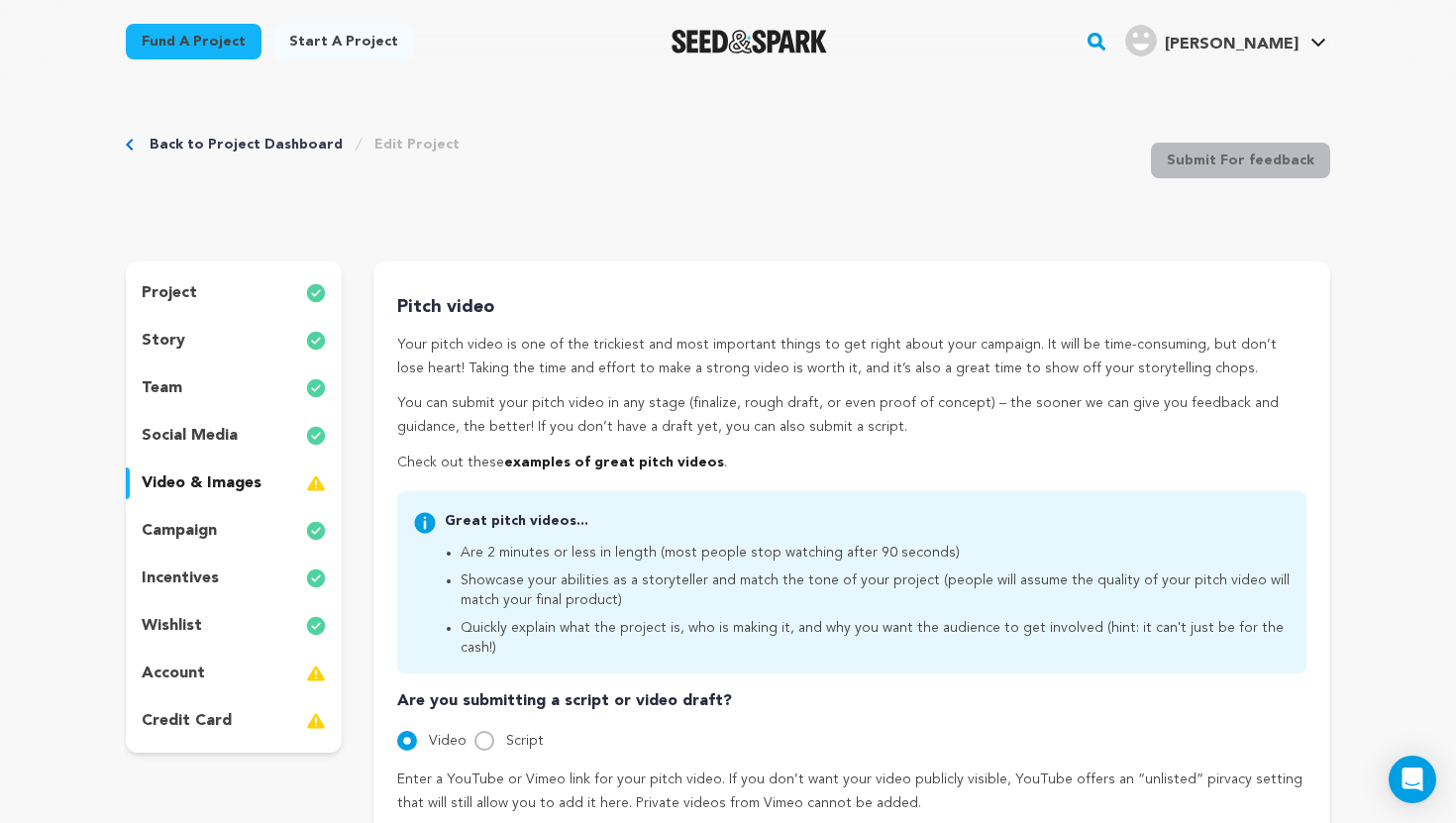 click on "campaign" at bounding box center [179, 531] 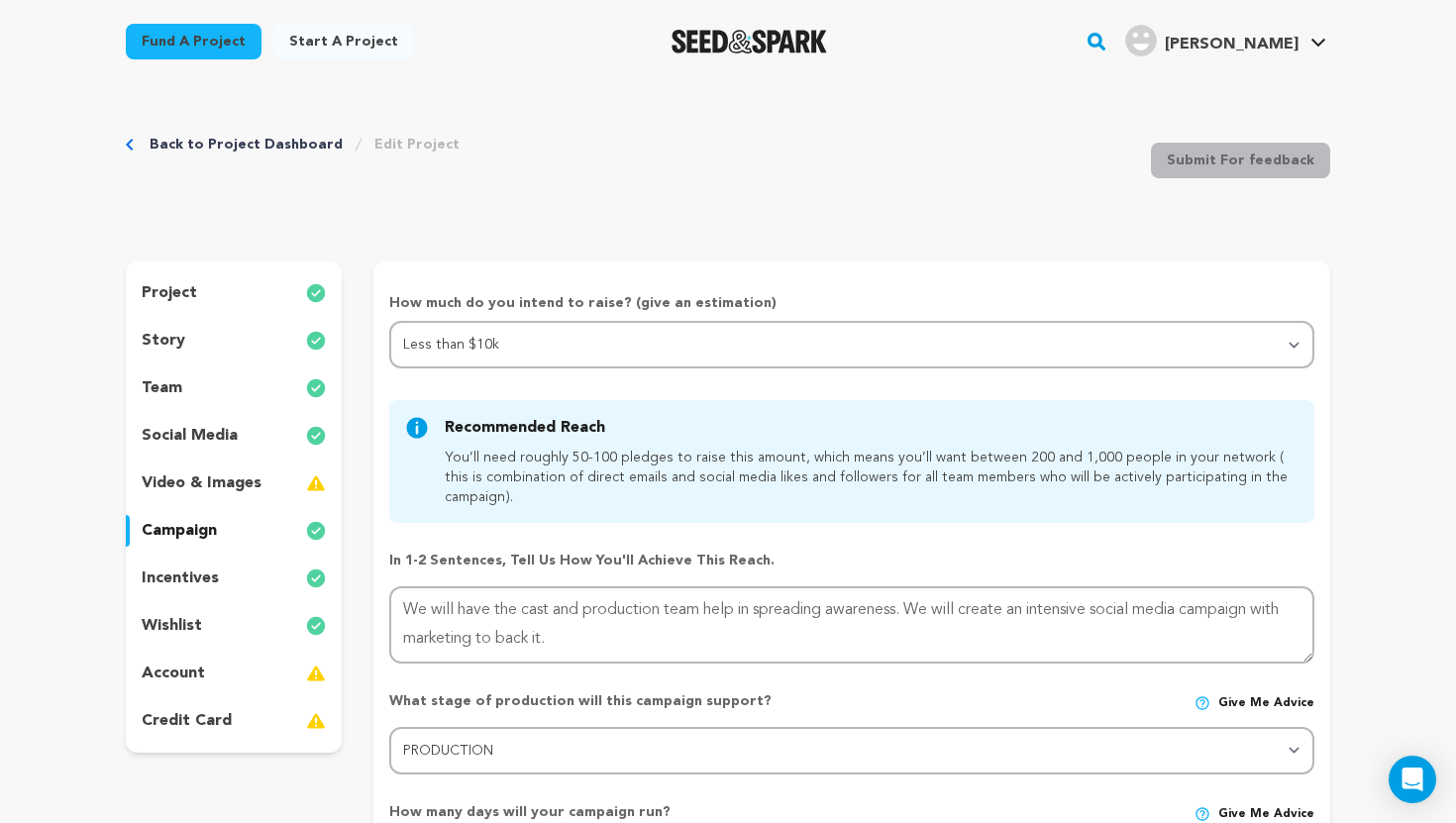click on "incentives" at bounding box center [180, 578] 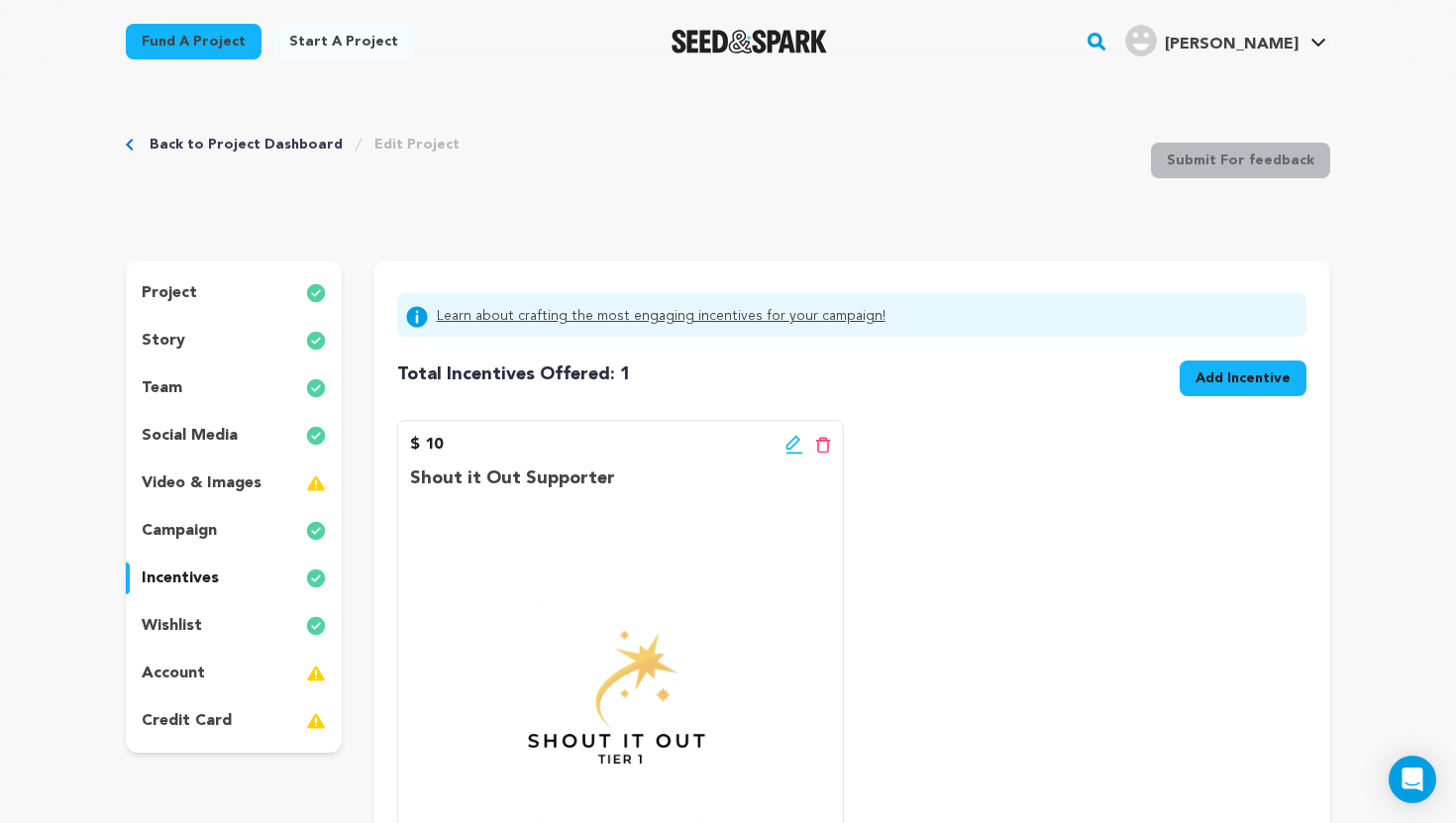 click on "wishlist" at bounding box center (171, 626) 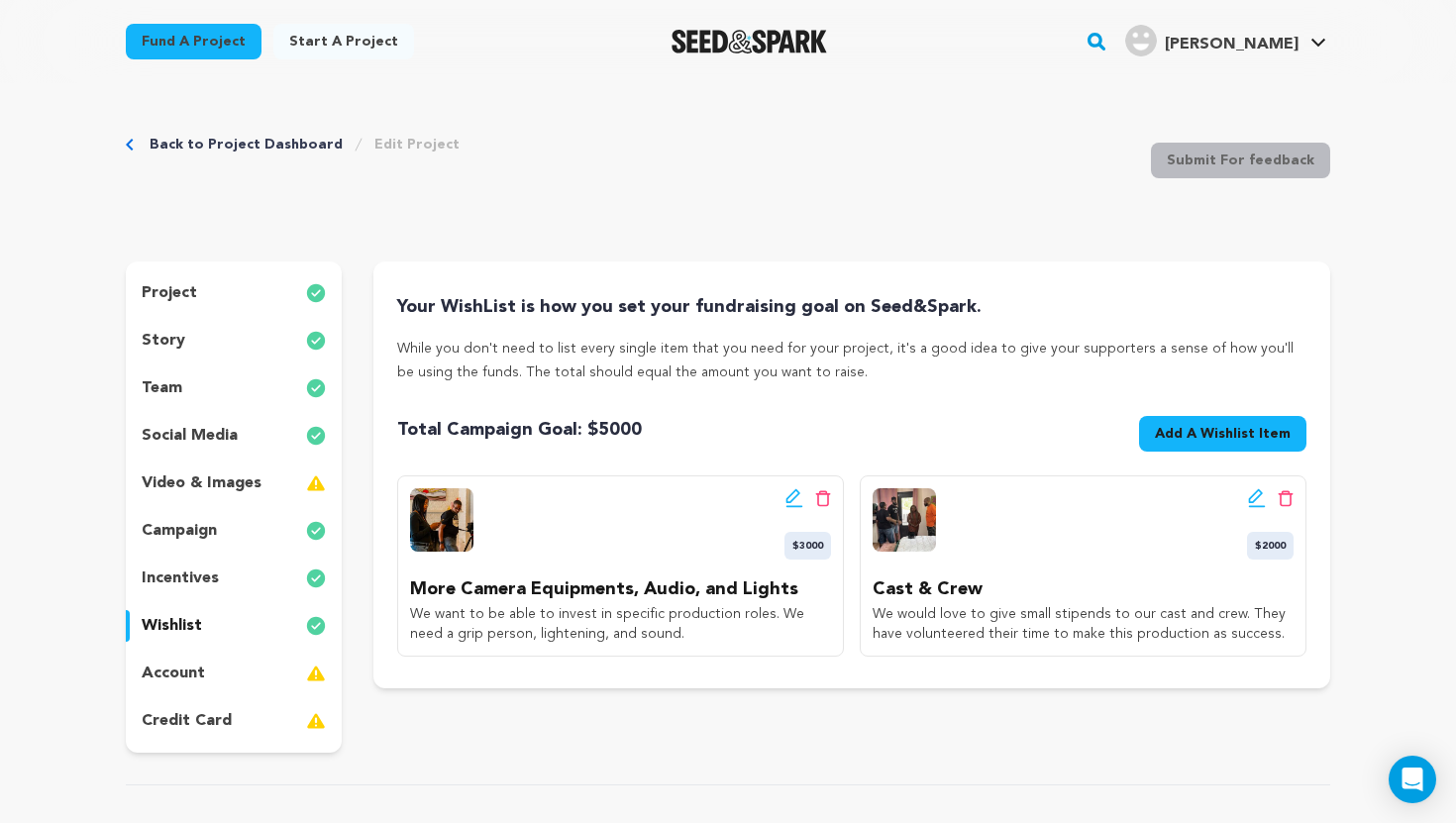 click on "account" at bounding box center (173, 673) 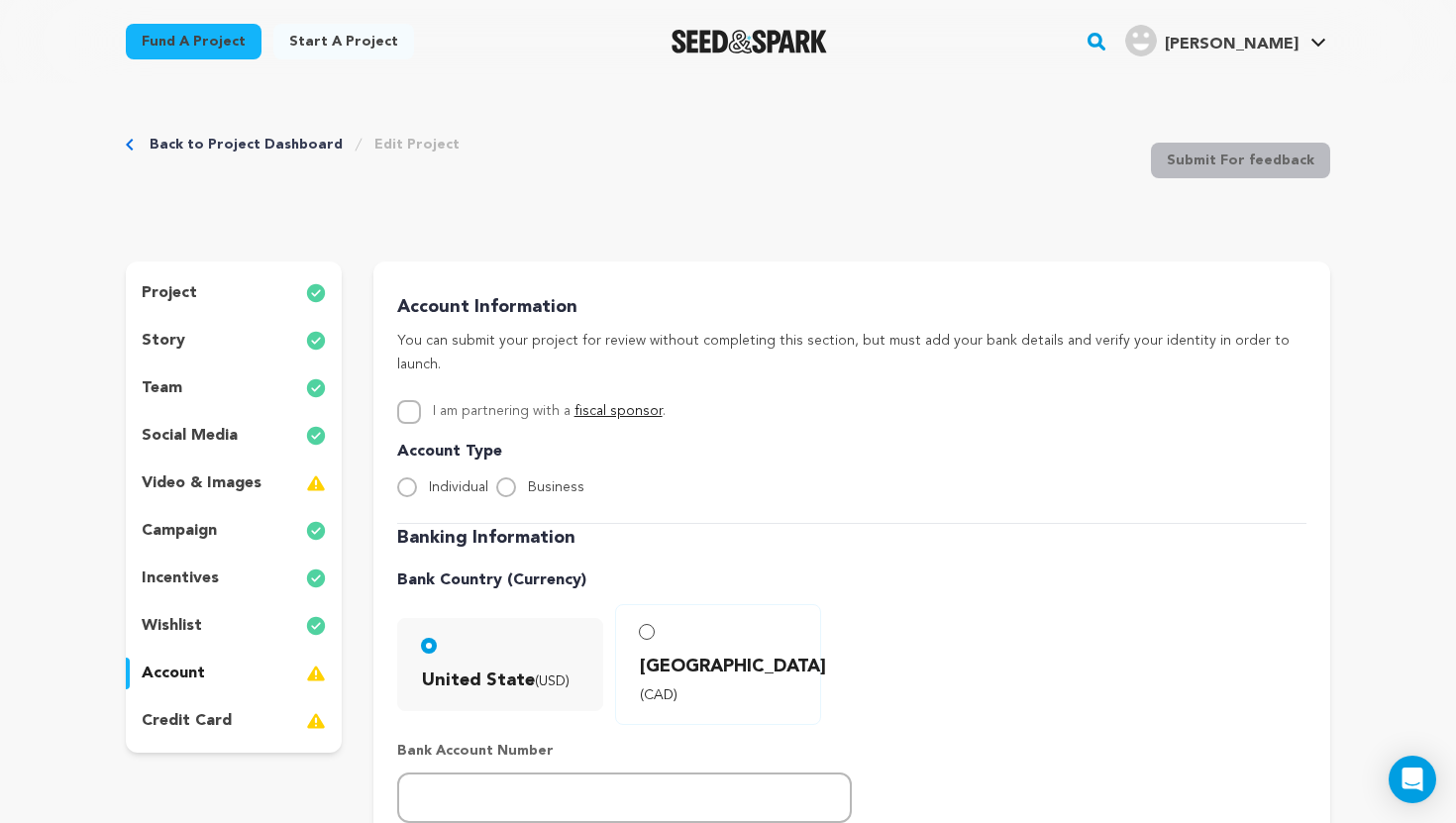 click on "wishlist" at bounding box center (171, 626) 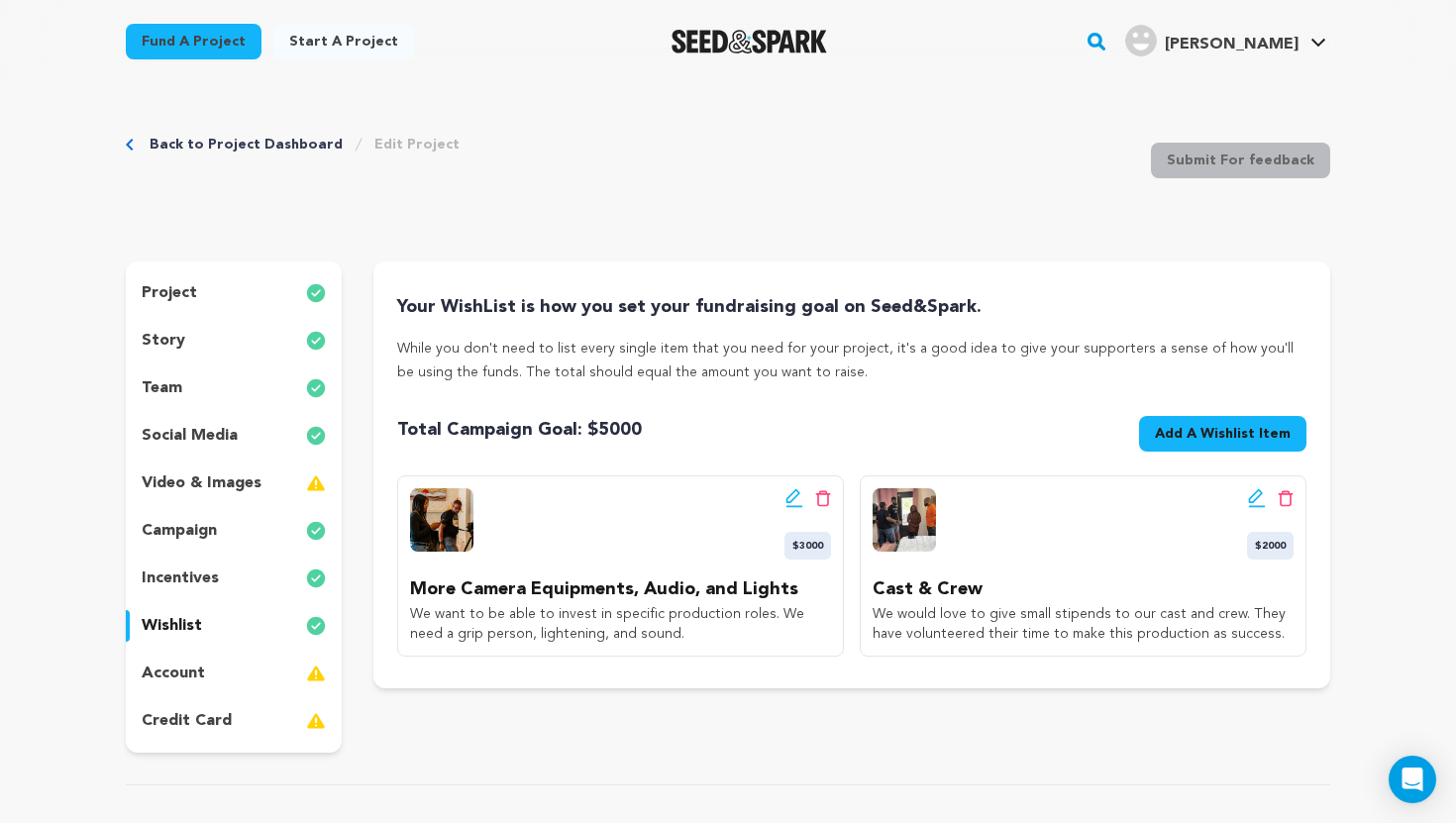 click on "project
story
team
social media
video & images
campaign
incentives
wishlist account" at bounding box center (234, 507) 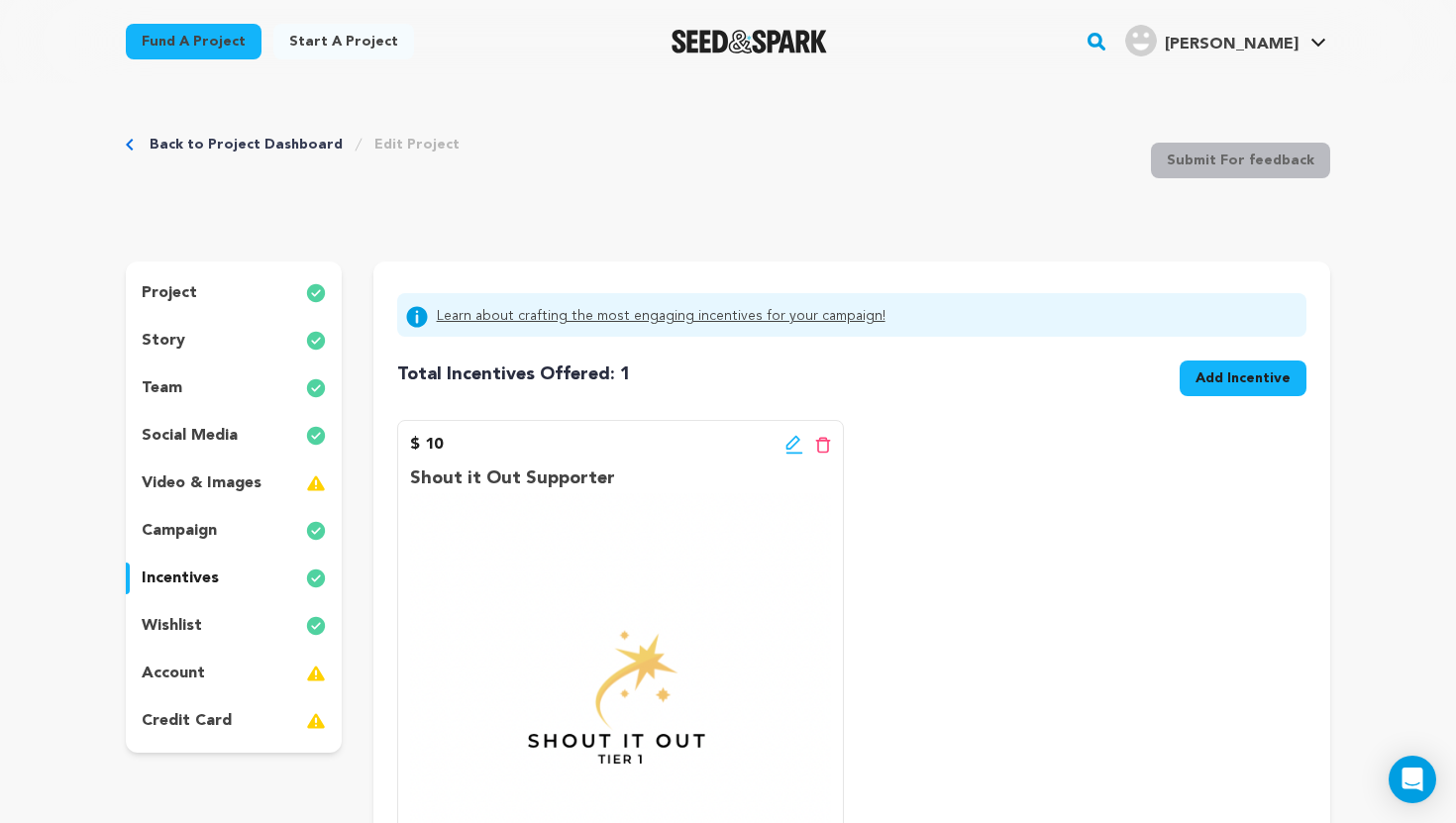click on "campaign" at bounding box center [179, 531] 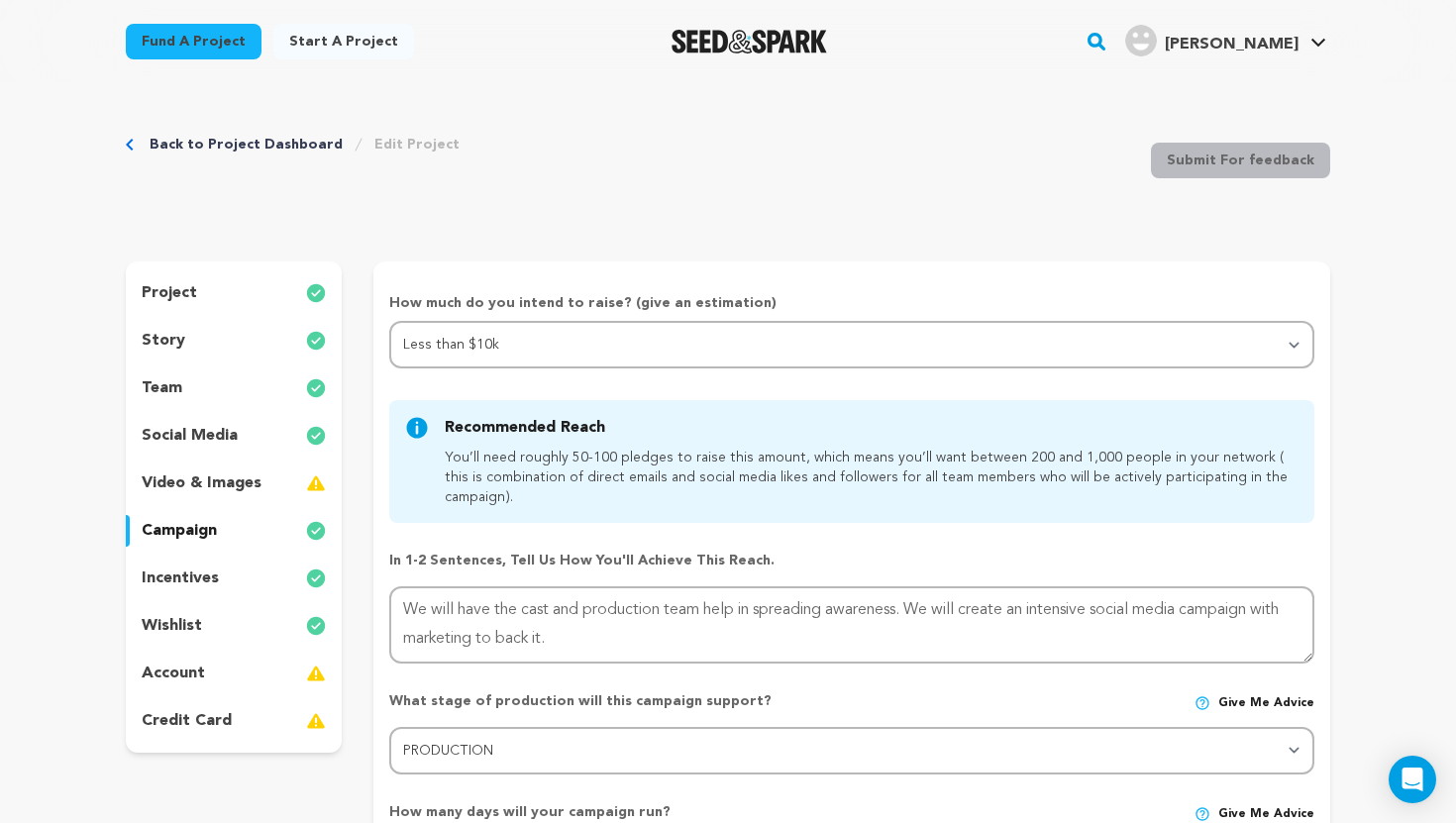 click on "project
story
team
social media
video & images
campaign
incentives
wishlist account" at bounding box center (234, 507) 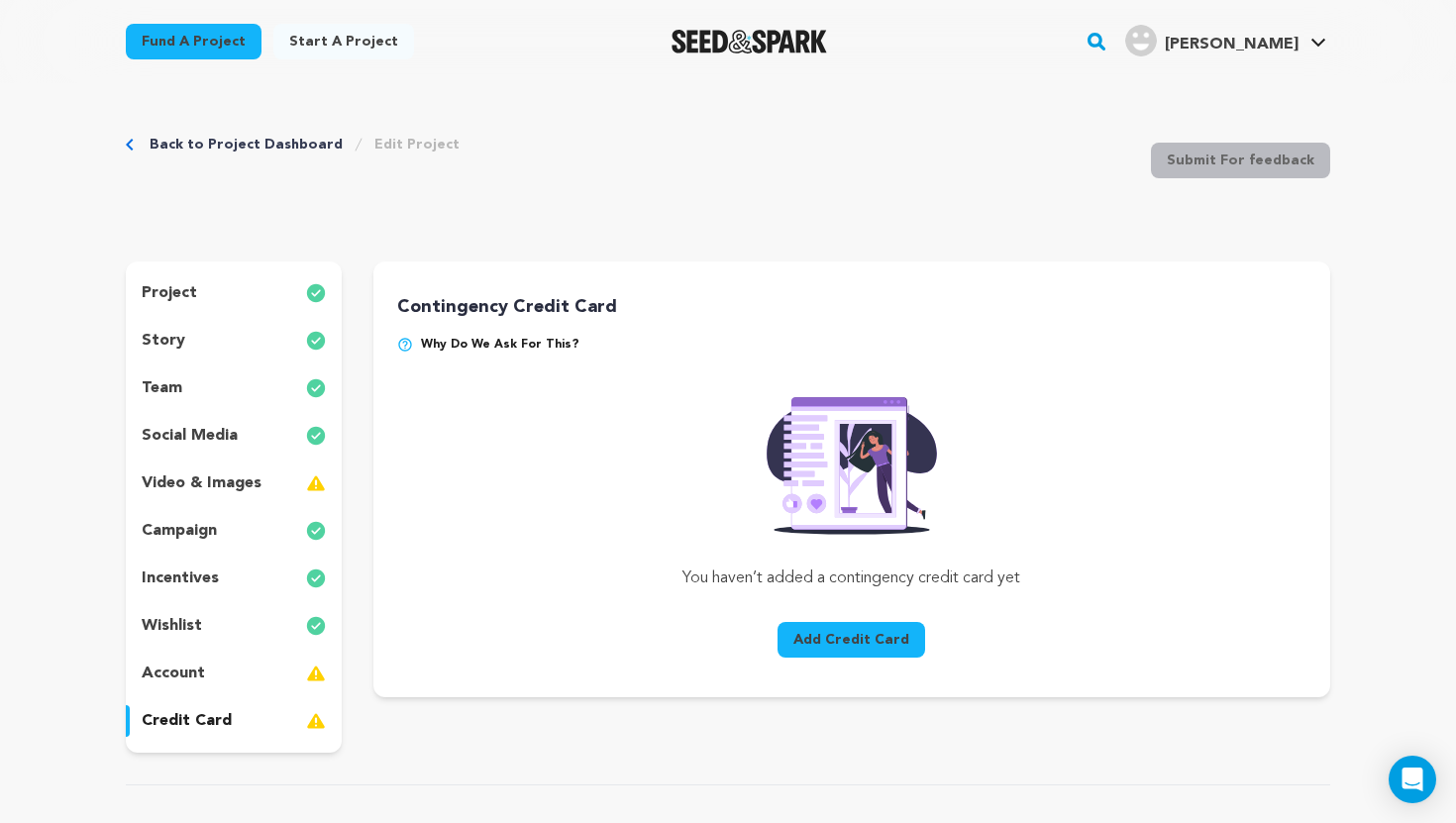 click on "account" at bounding box center [173, 673] 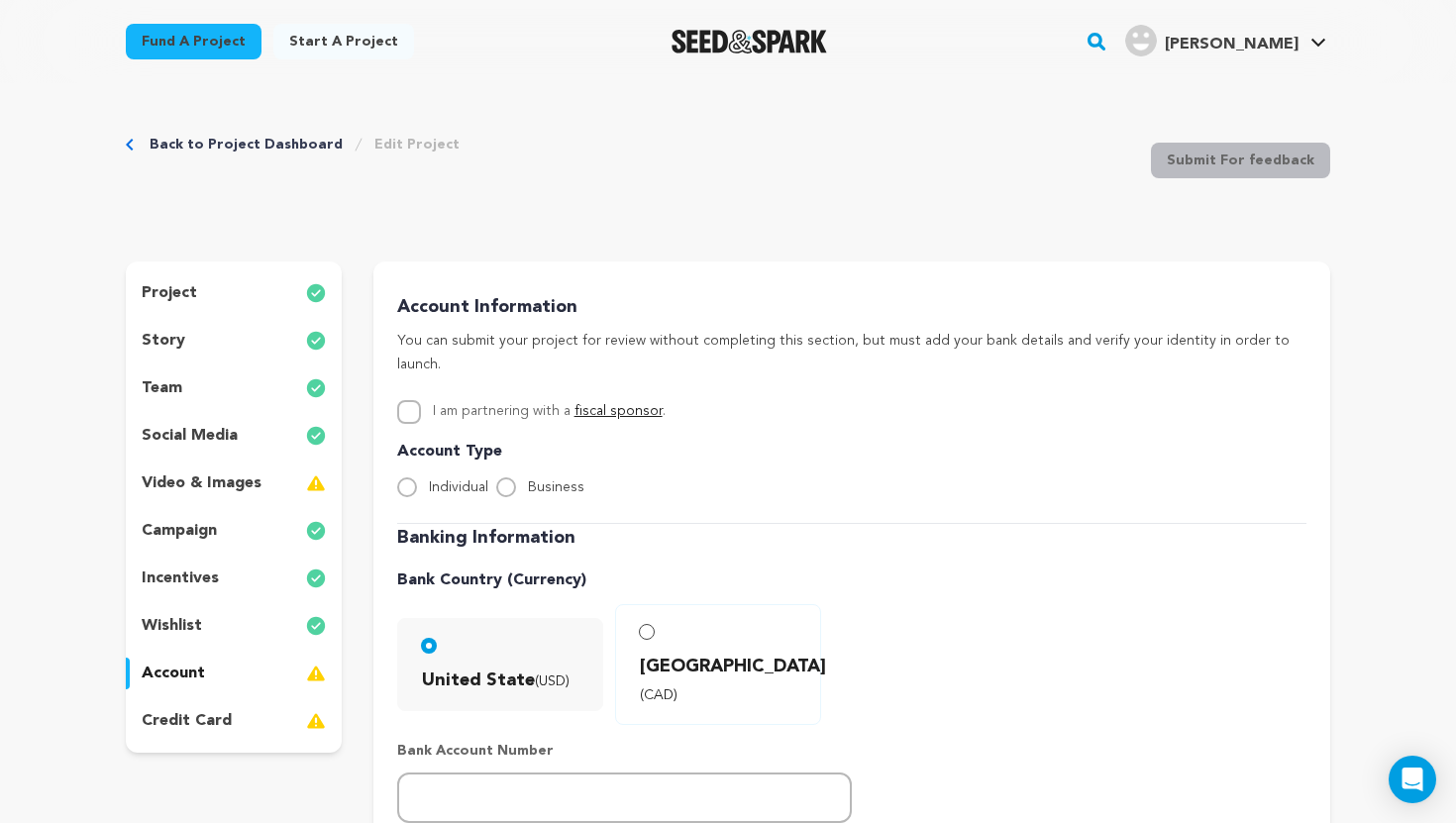 click on "wishlist" at bounding box center (171, 626) 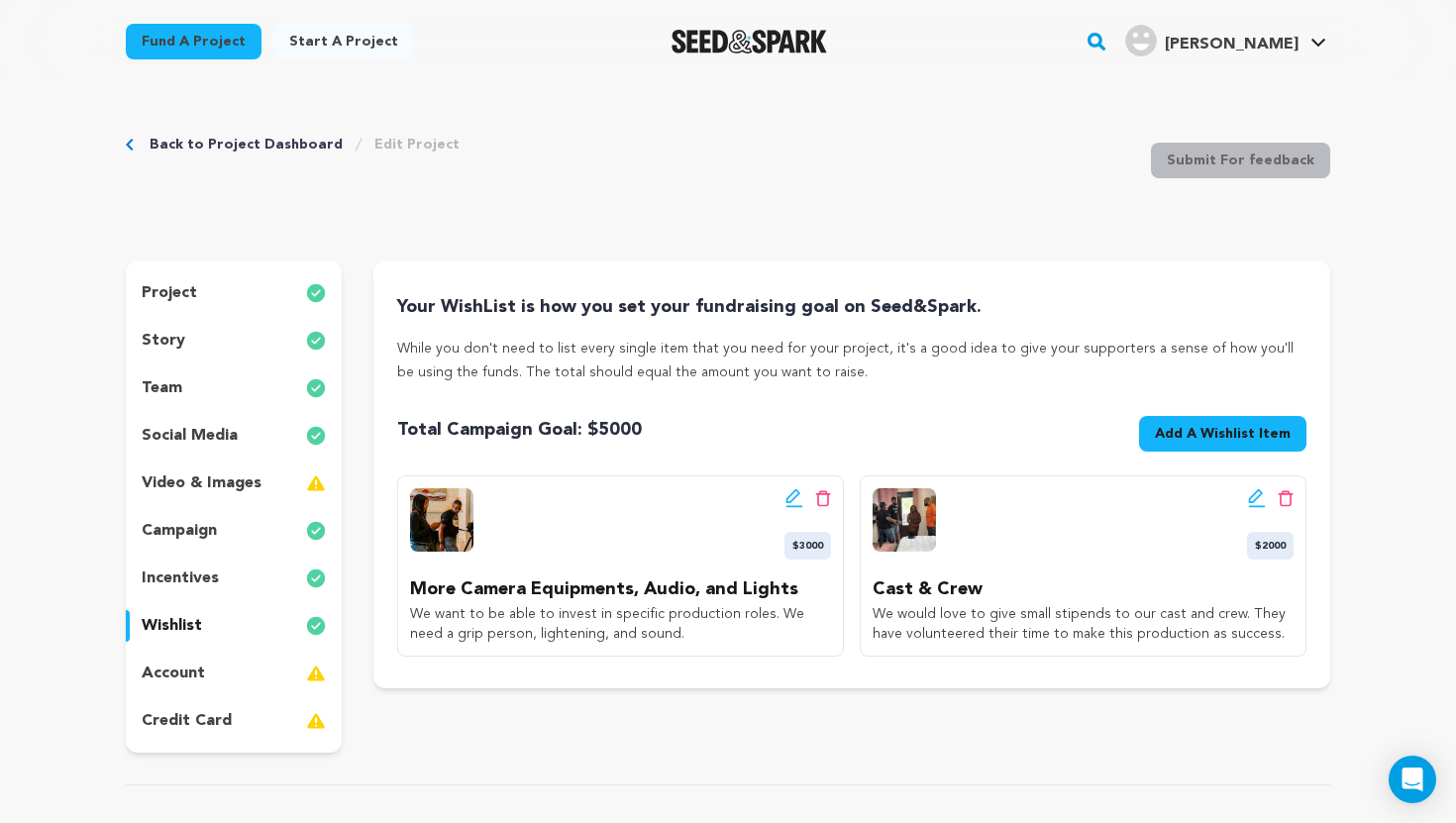 click on "incentives" at bounding box center (180, 578) 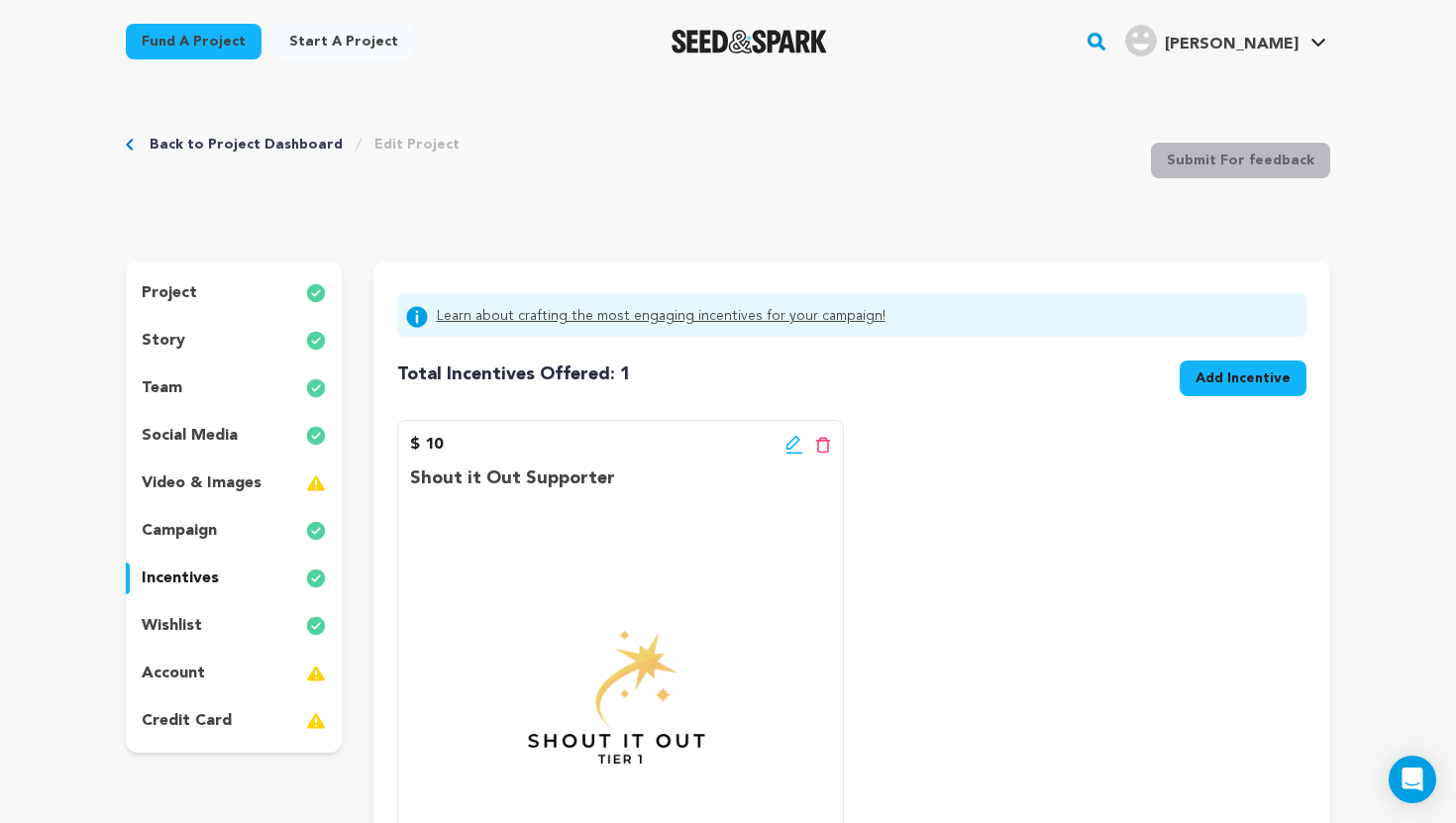 click on "campaign" at bounding box center (179, 531) 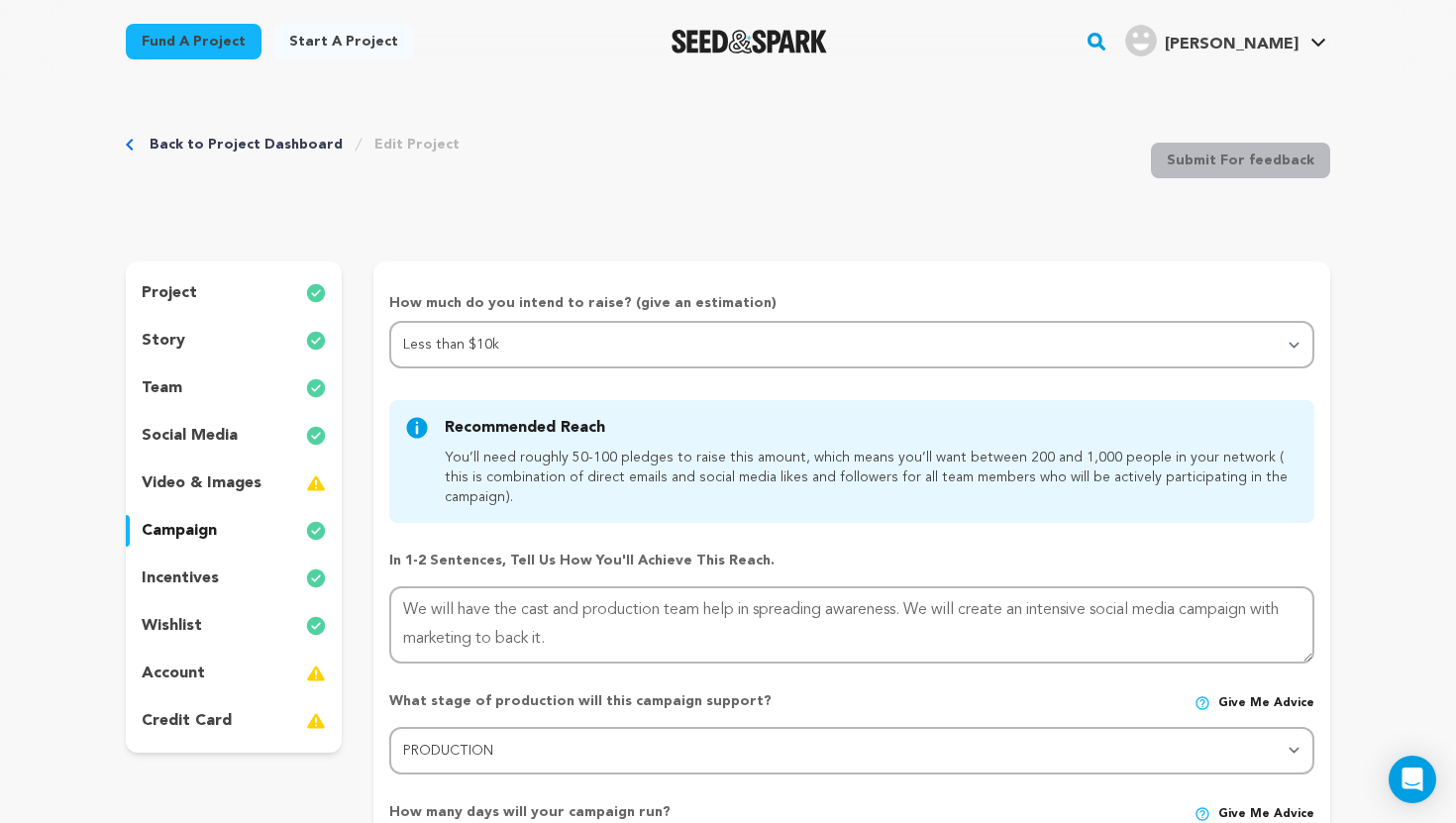 click on "video & images" at bounding box center (201, 483) 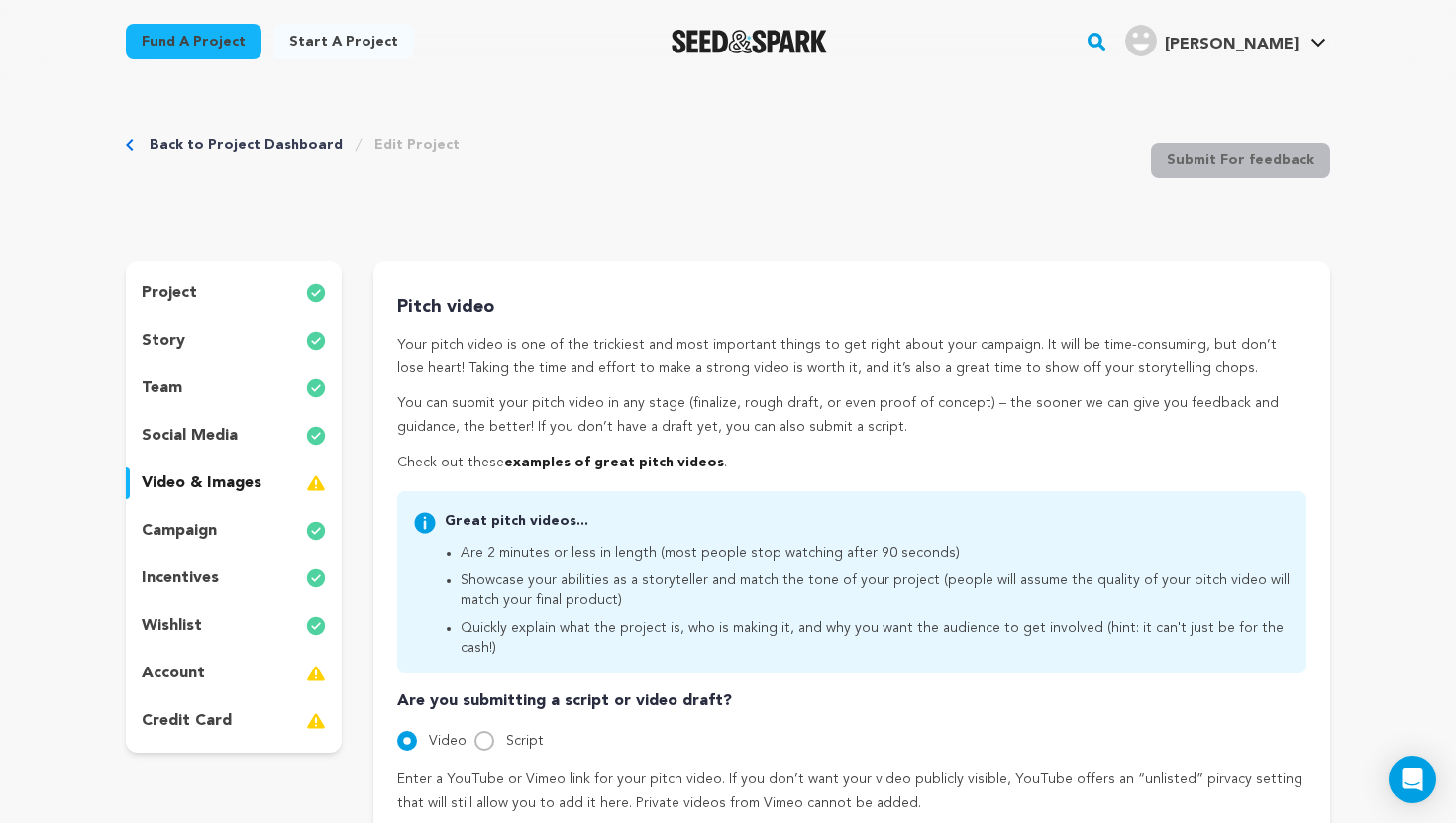 click on "social media" at bounding box center (189, 436) 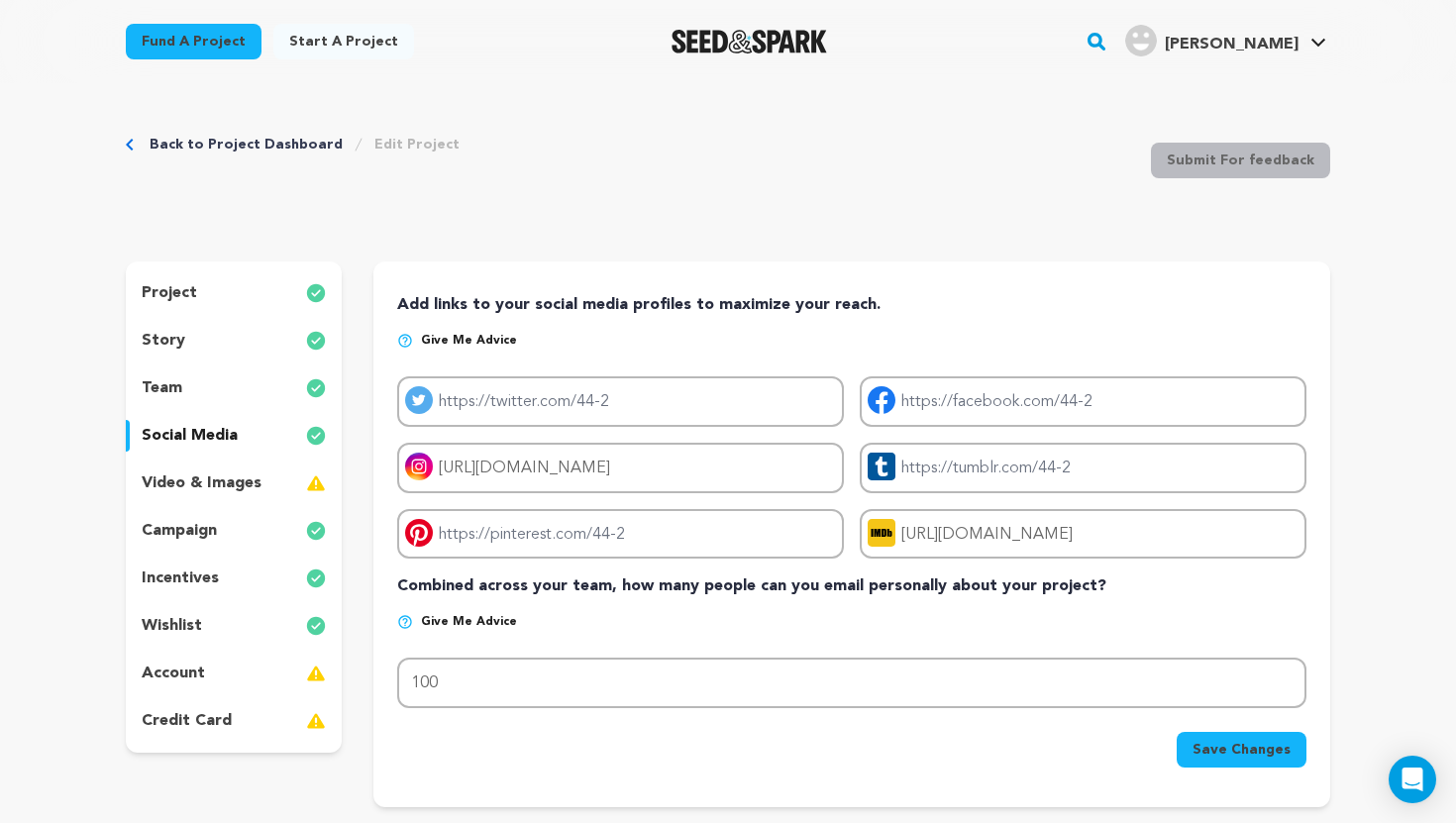 click on "team" at bounding box center [161, 388] 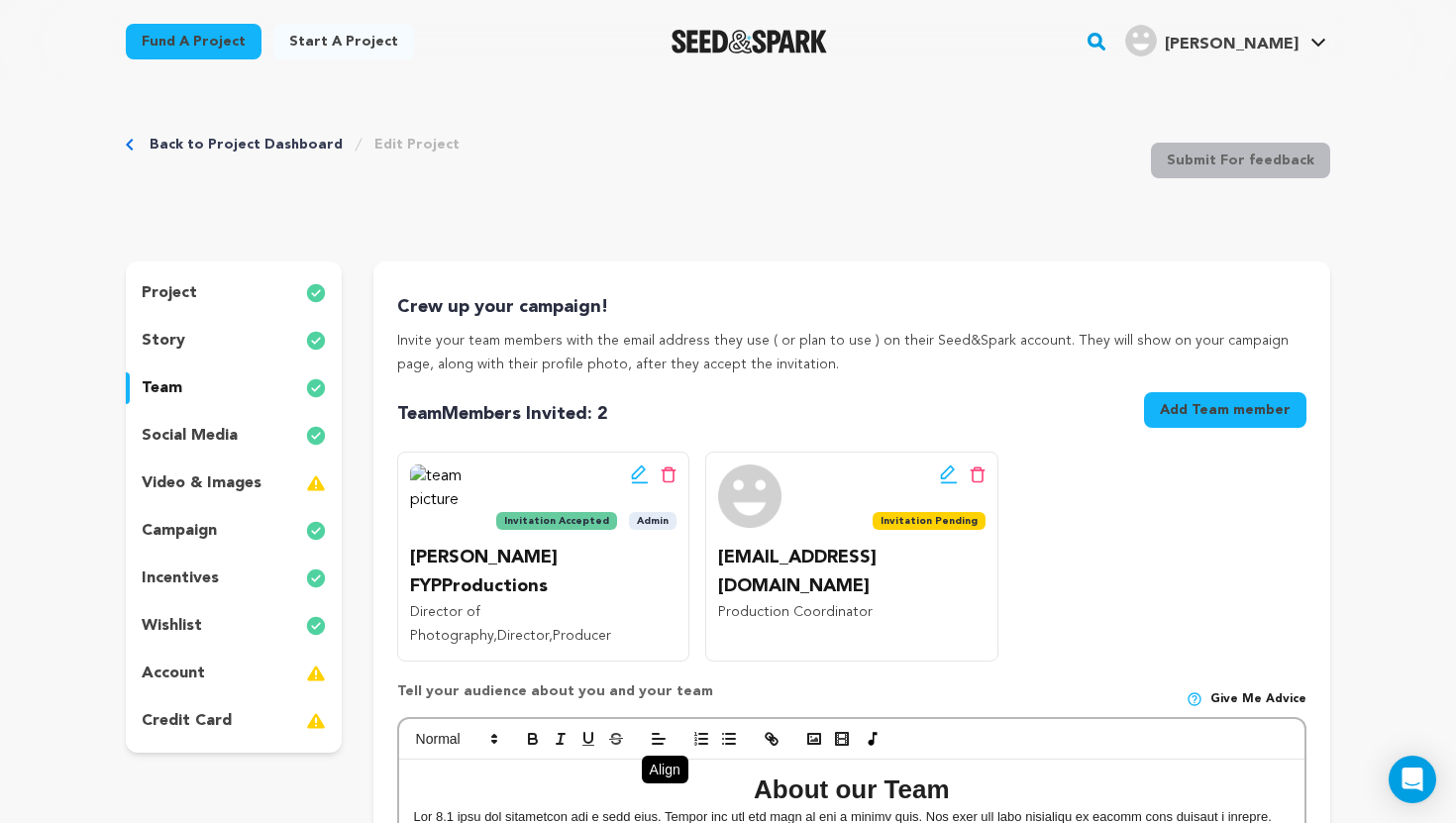 click on "story" at bounding box center [163, 341] 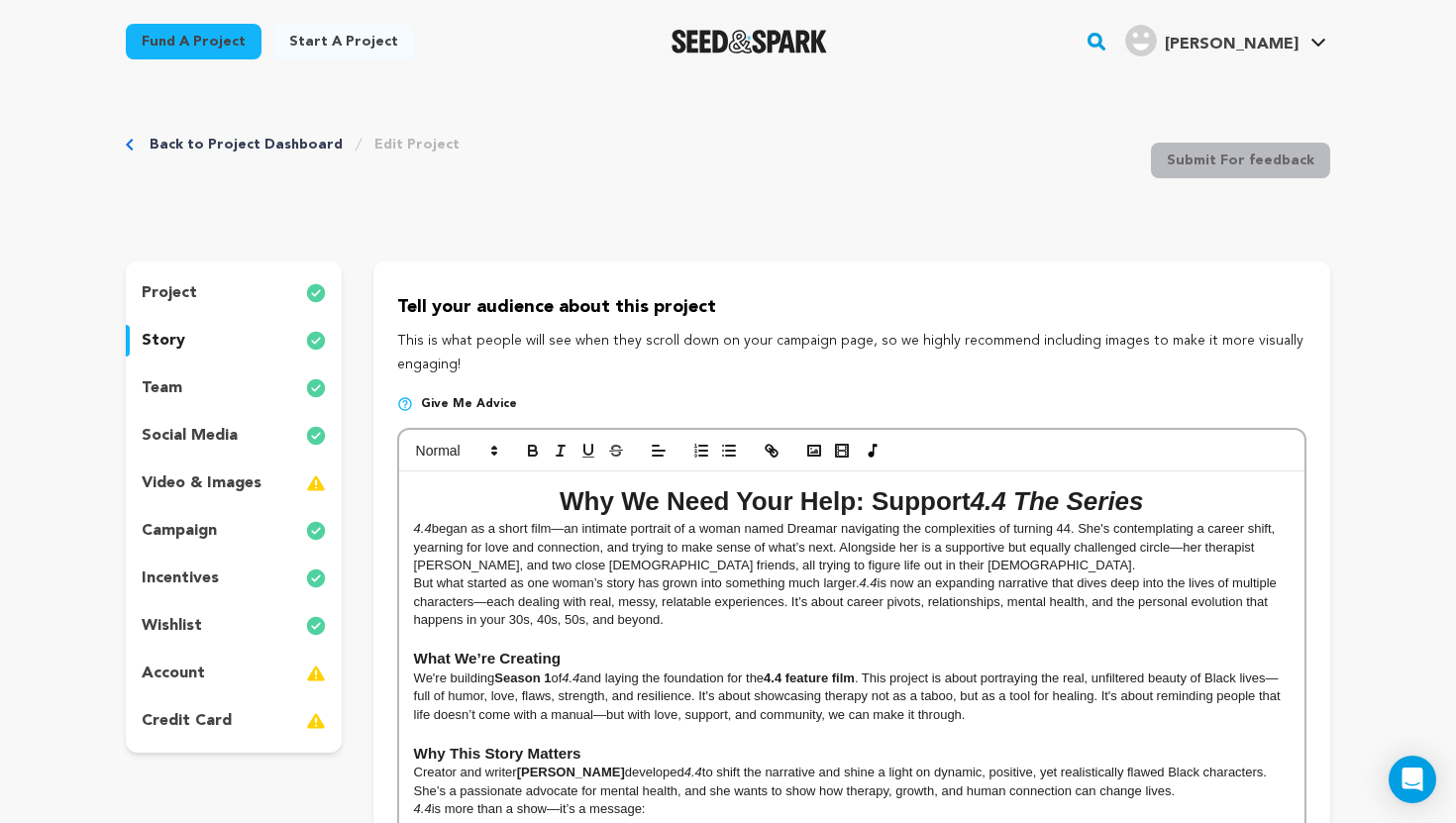 click on "project" at bounding box center (234, 293) 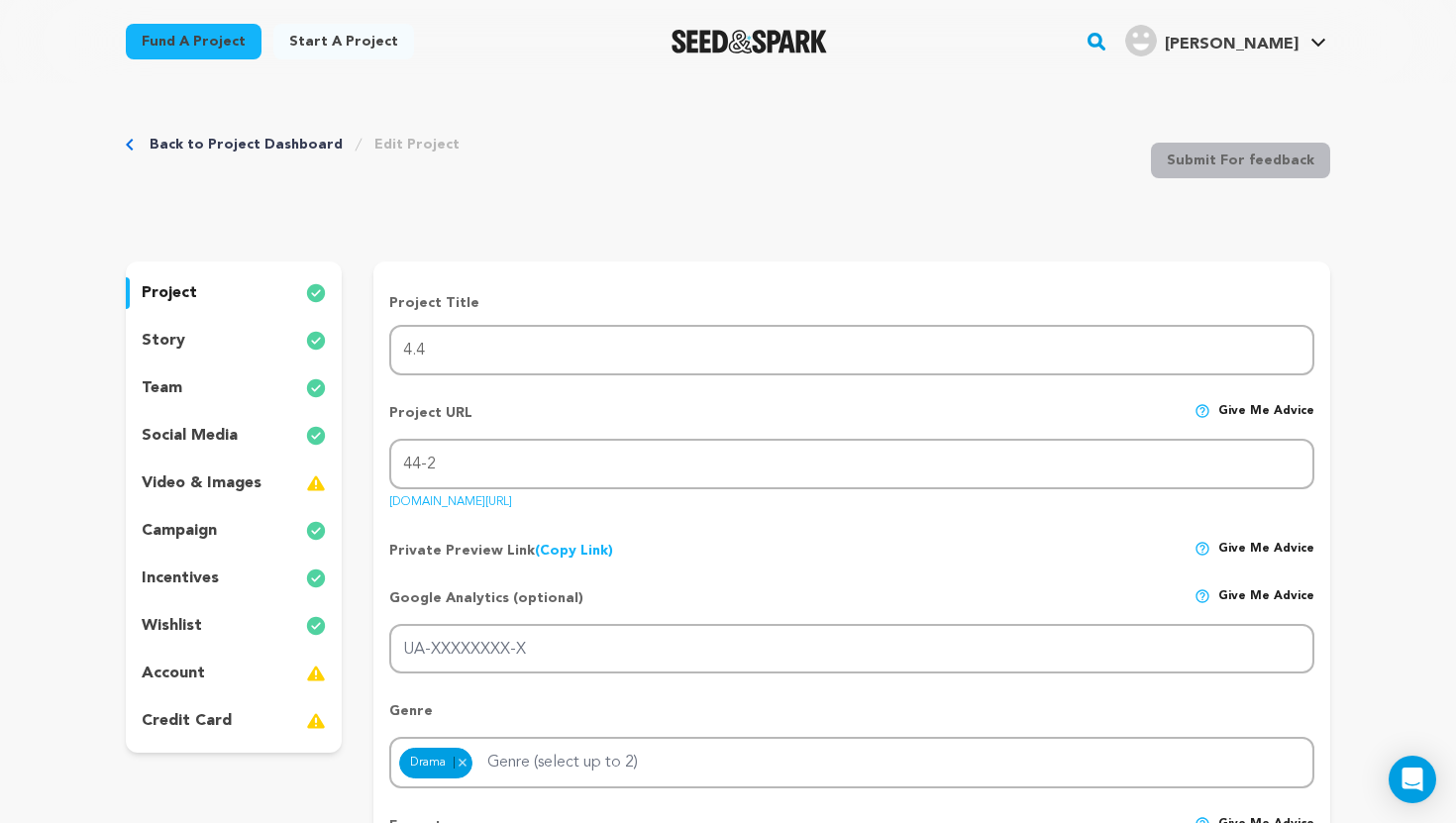 click on "story" at bounding box center (163, 341) 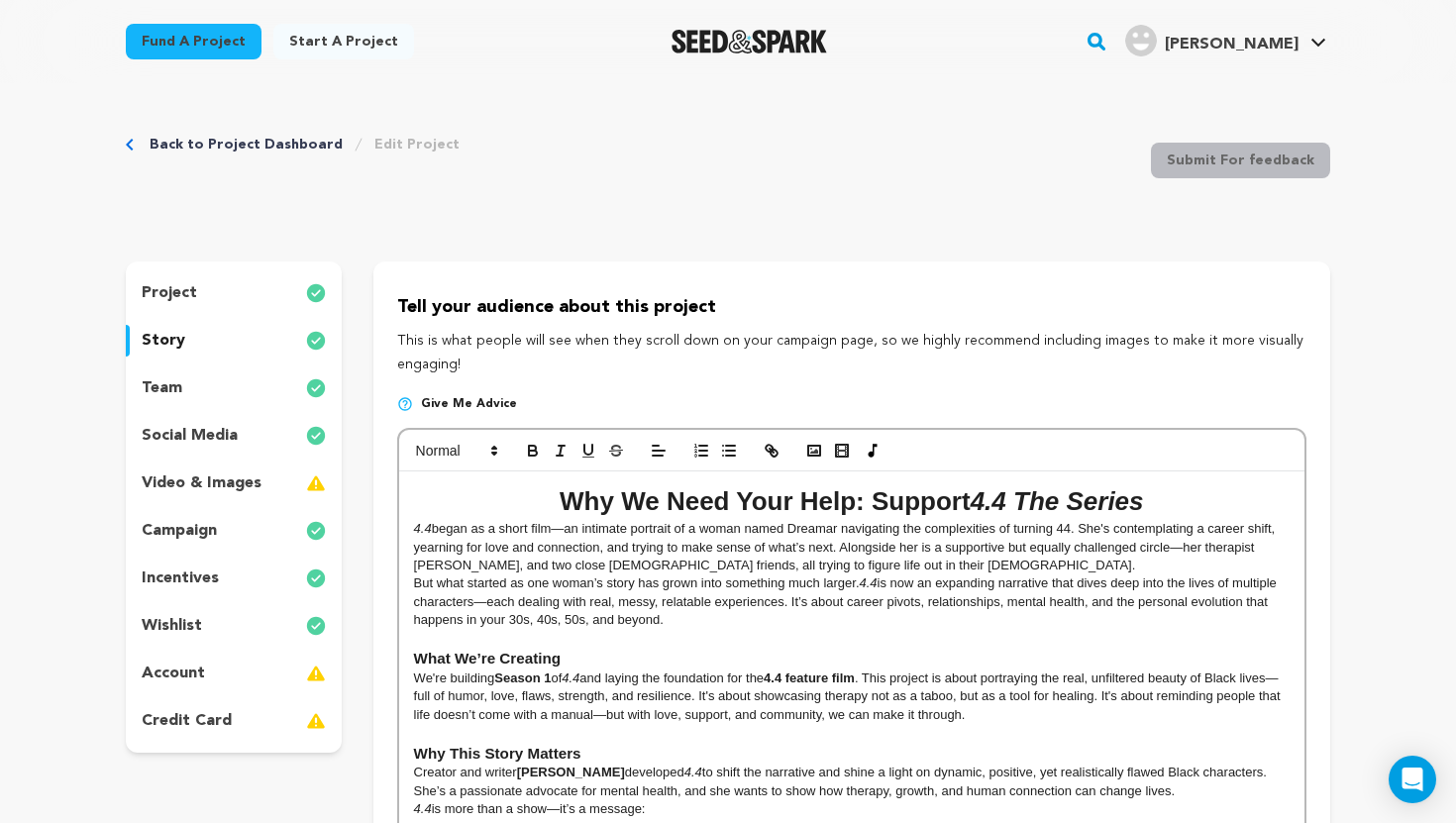 click on "team" at bounding box center [161, 388] 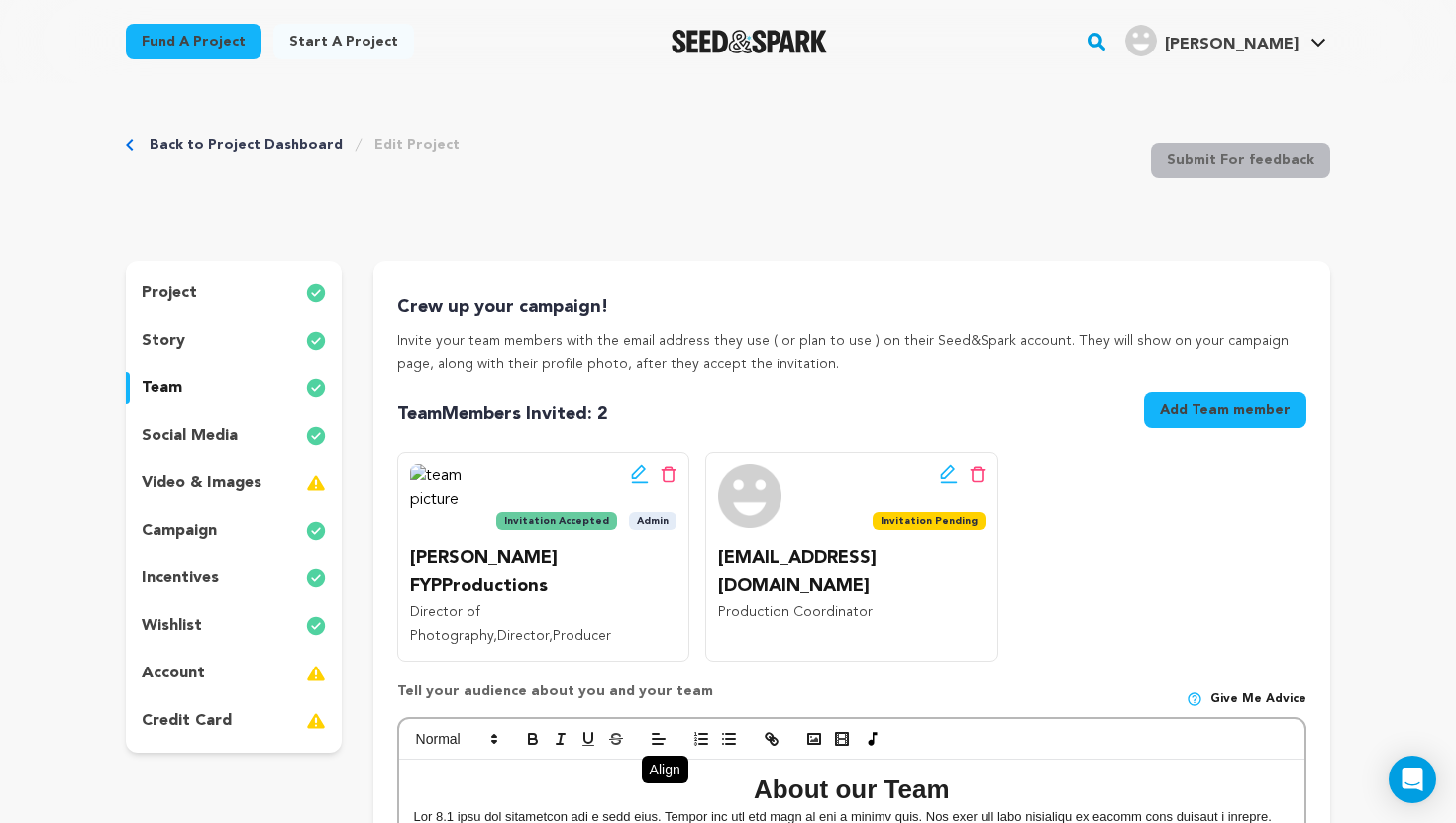 click on "Admin" at bounding box center [653, 521] 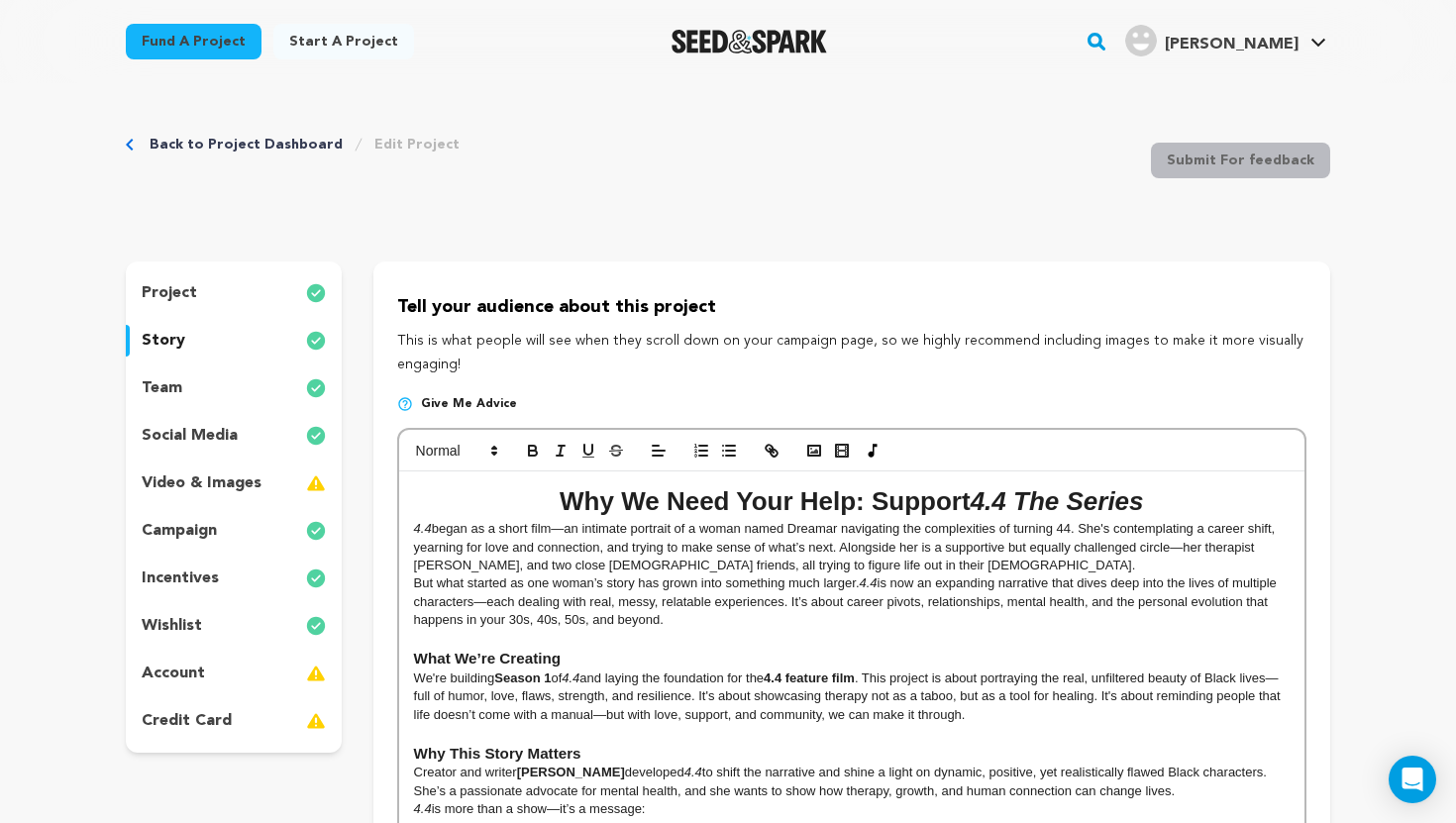 click on "team" at bounding box center [234, 388] 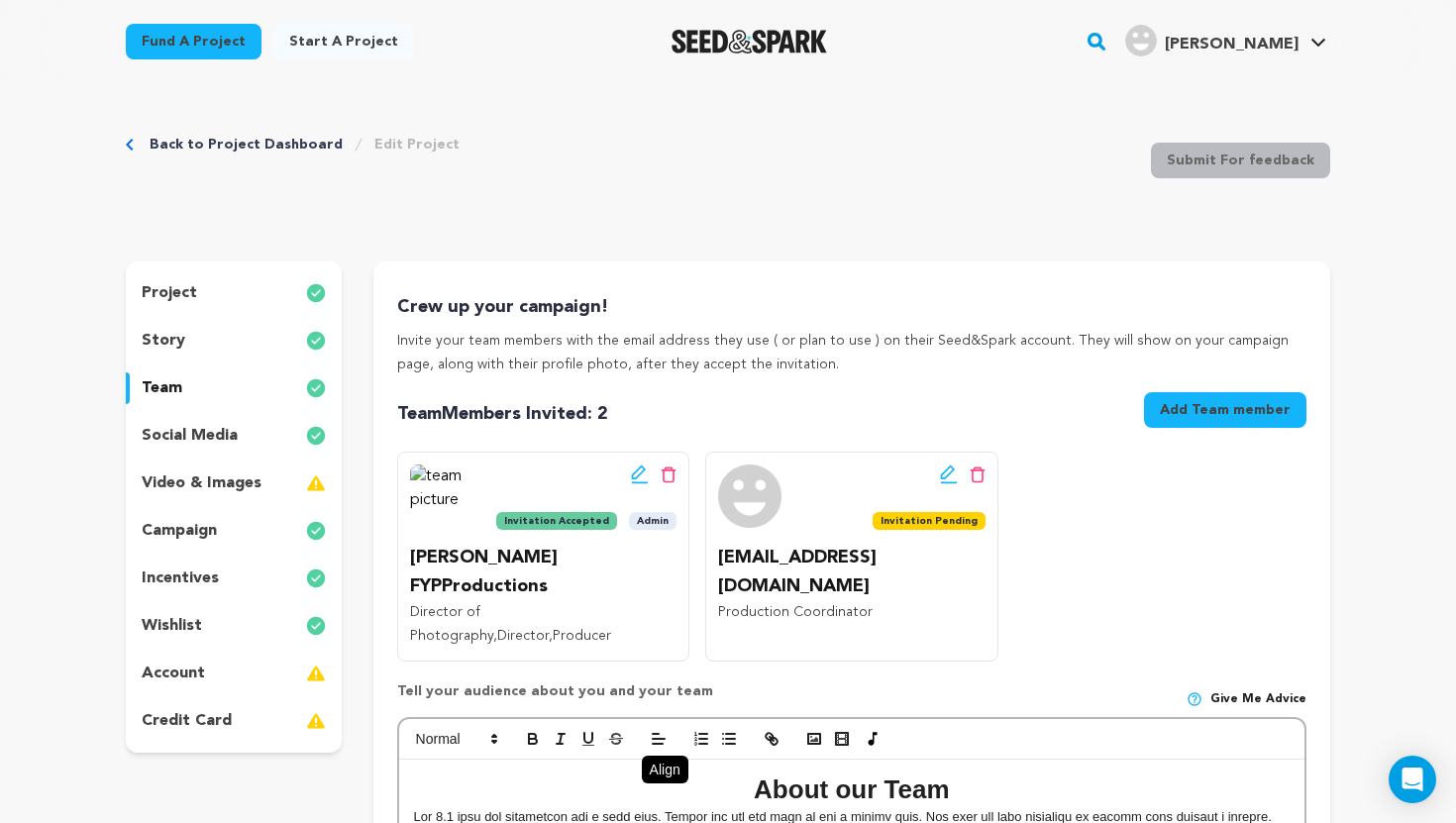click on "social media" at bounding box center (234, 436) 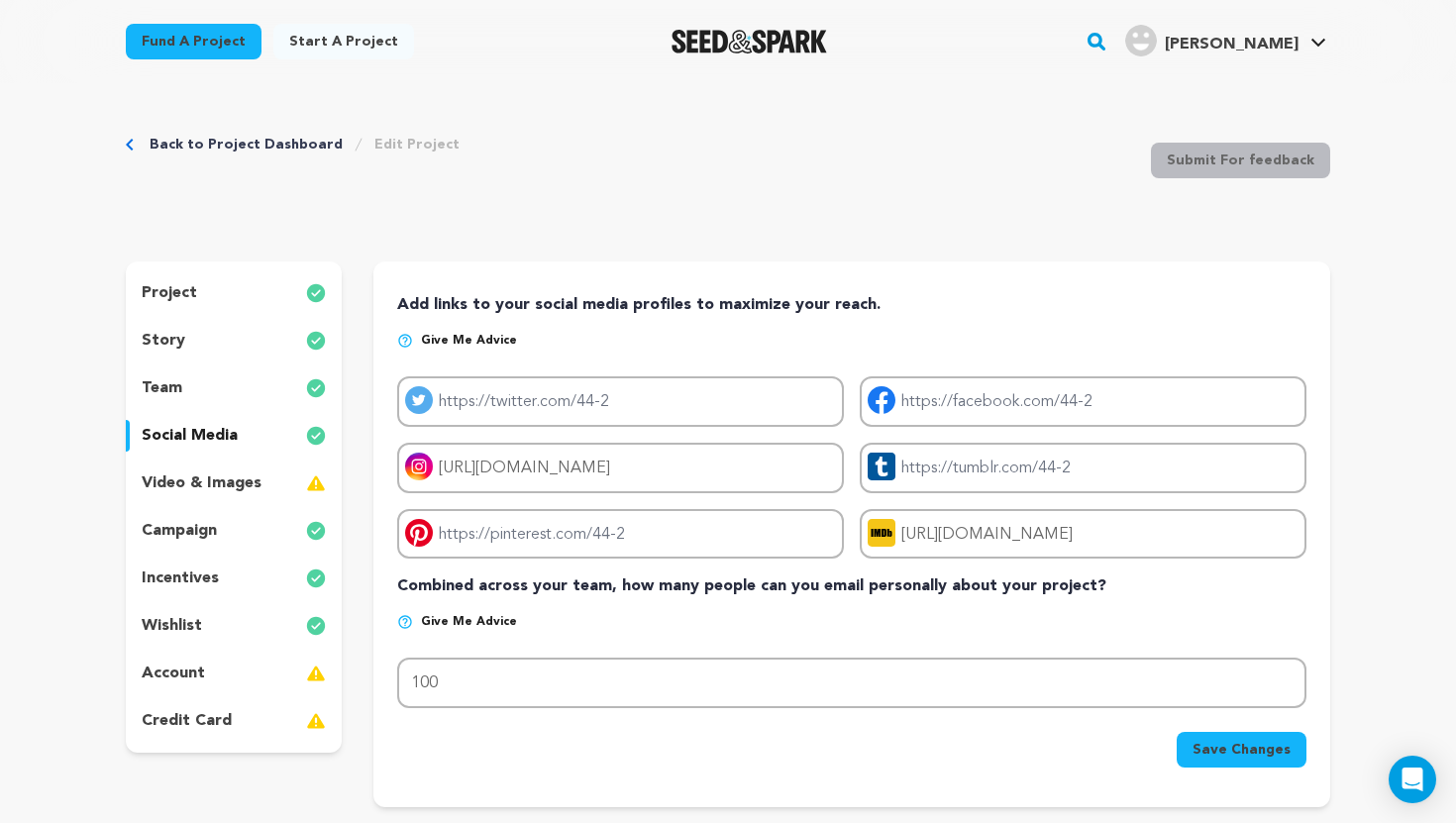 click on "video & images" at bounding box center [201, 483] 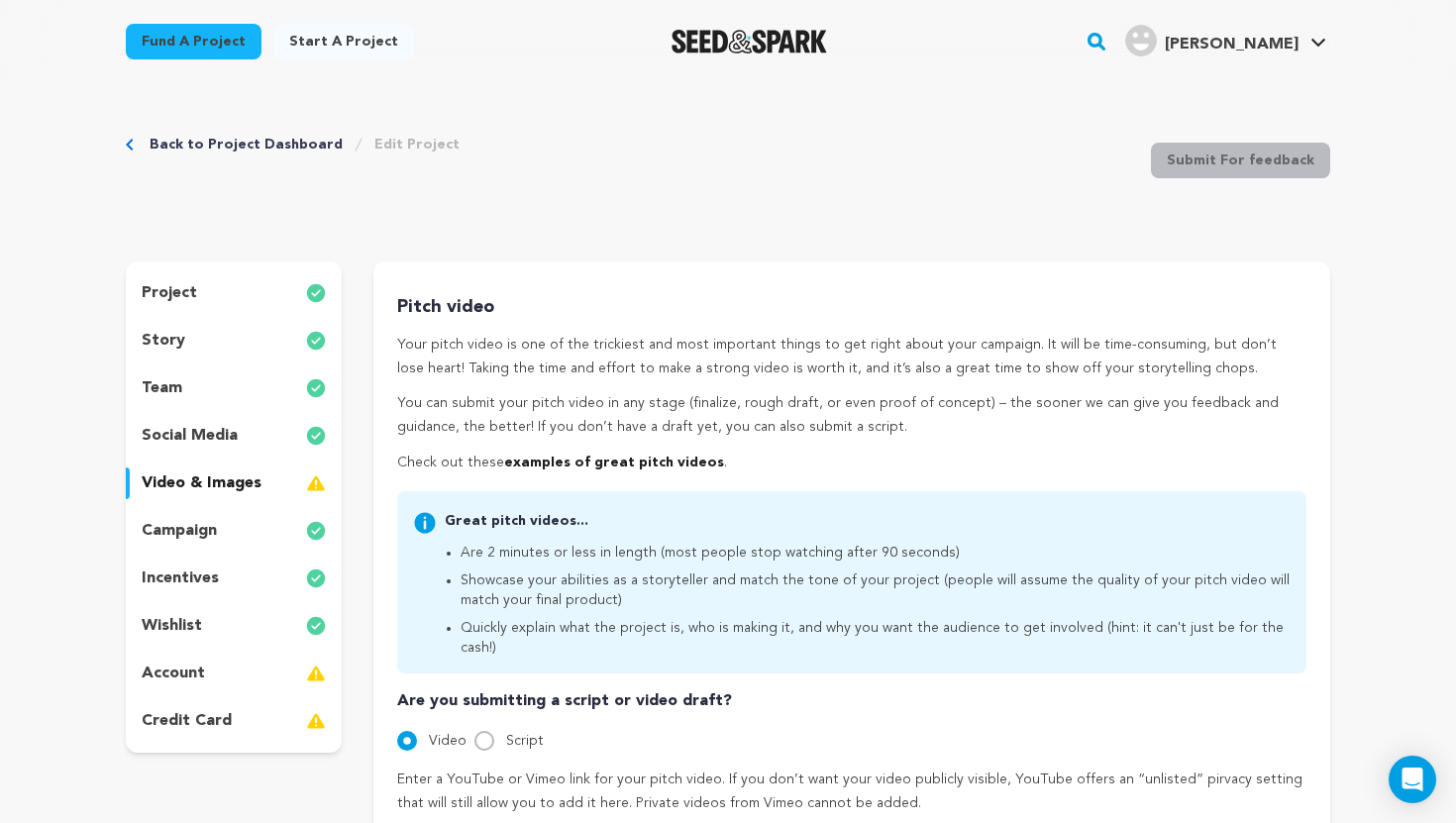 click on "campaign" at bounding box center (179, 531) 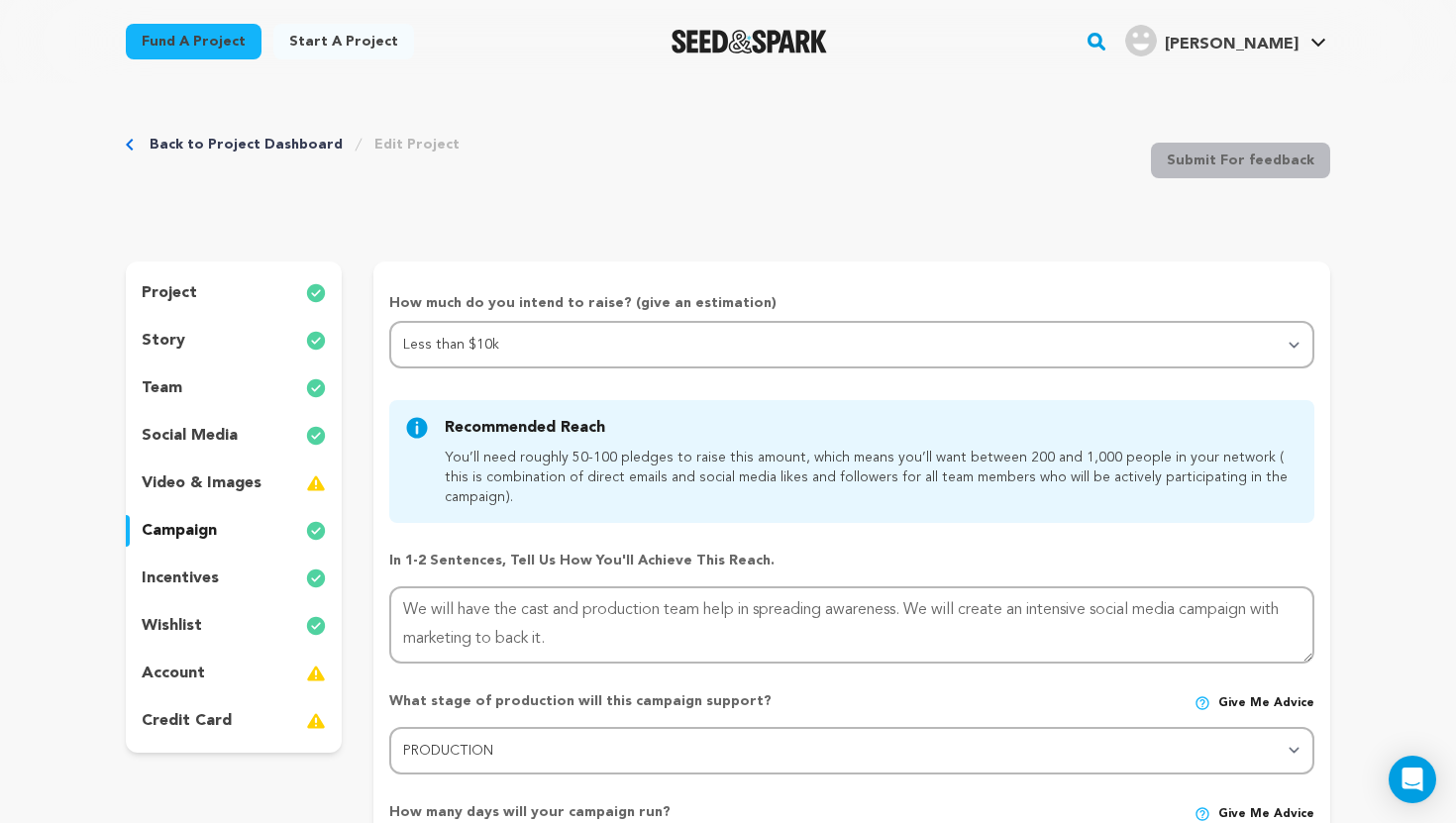 click on "incentives" at bounding box center (180, 578) 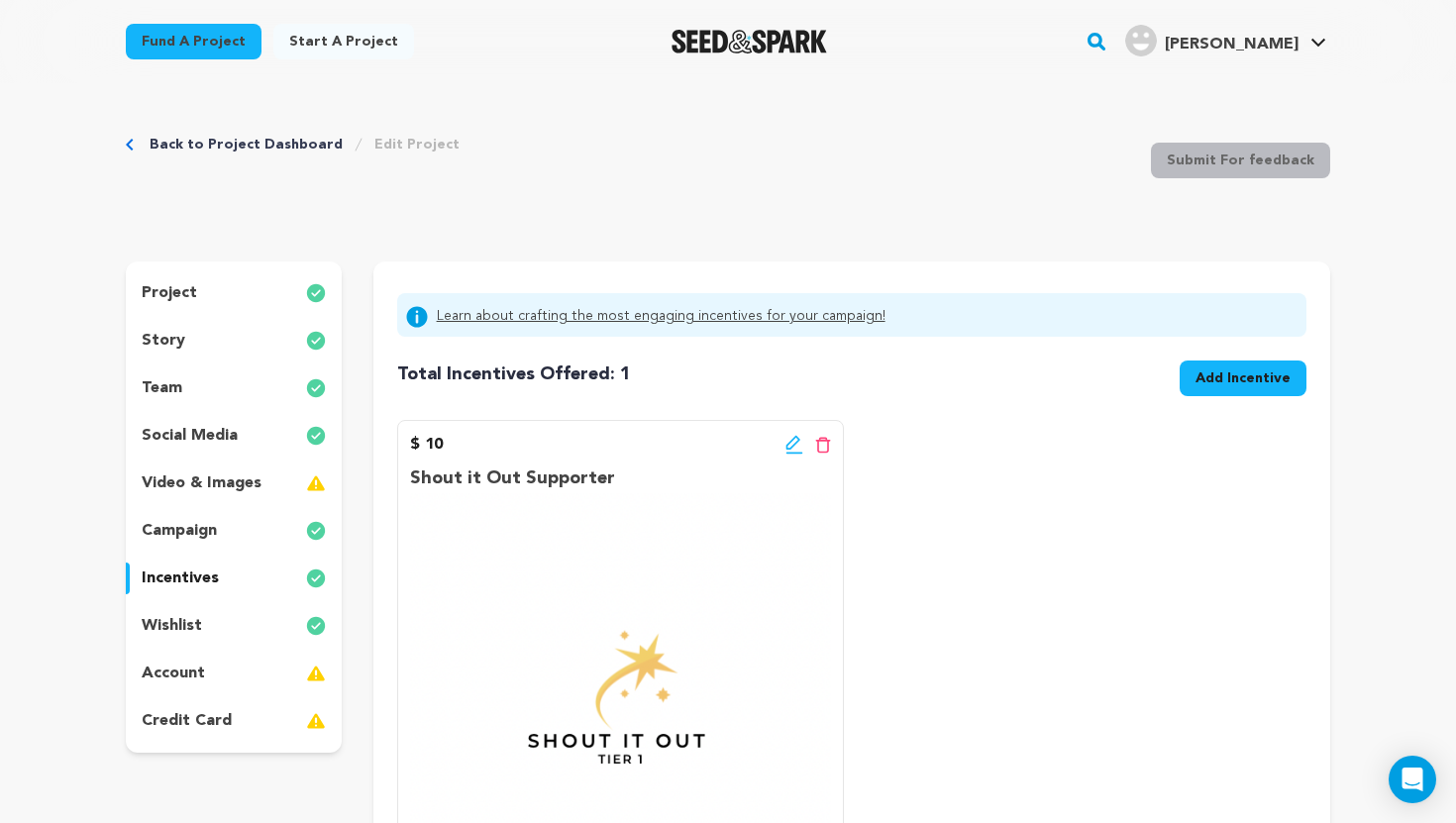 click on "project
story
team
social media
video & images
campaign
incentives
wishlist account" at bounding box center [234, 507] 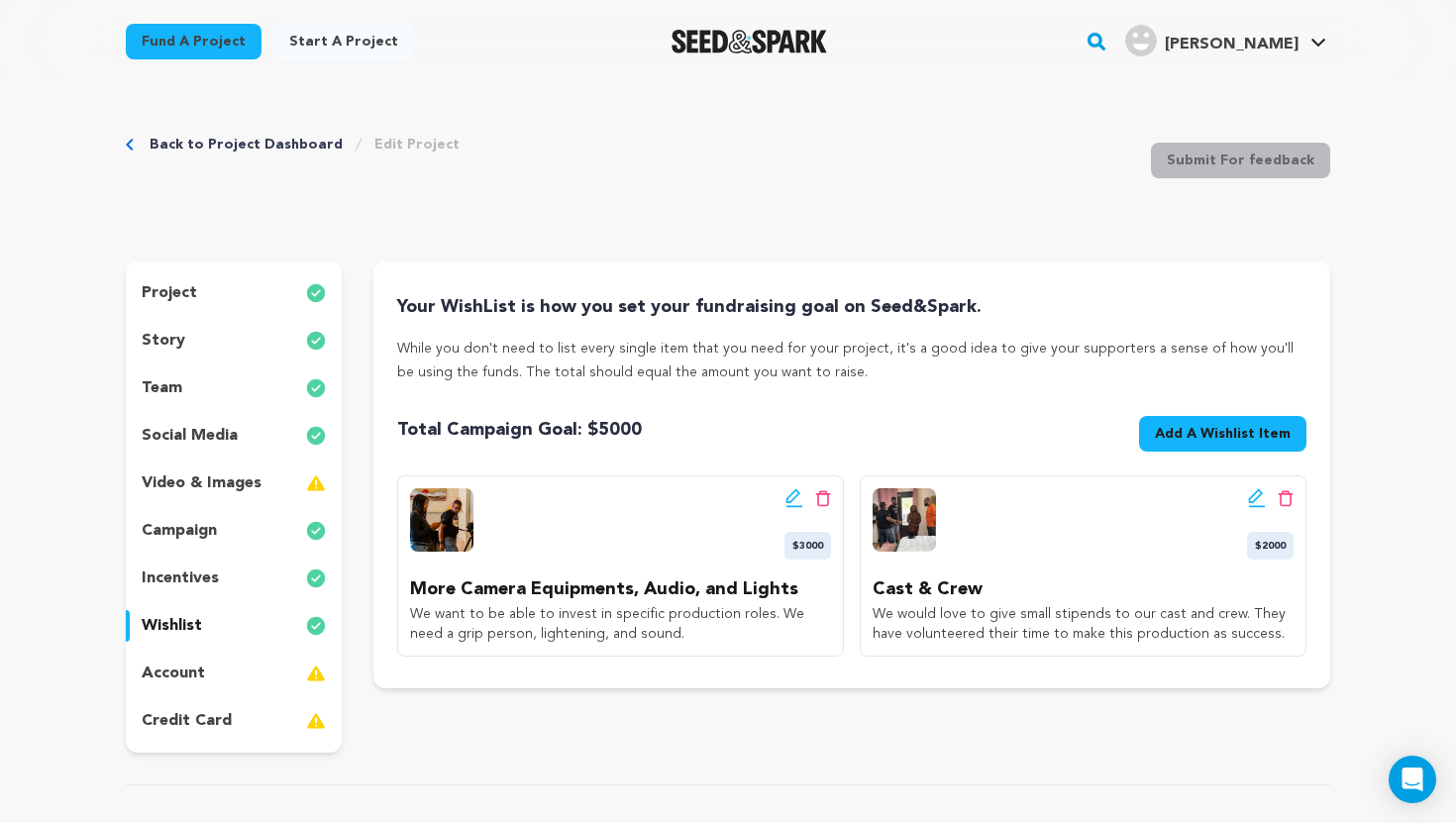 click on "project" at bounding box center [169, 293] 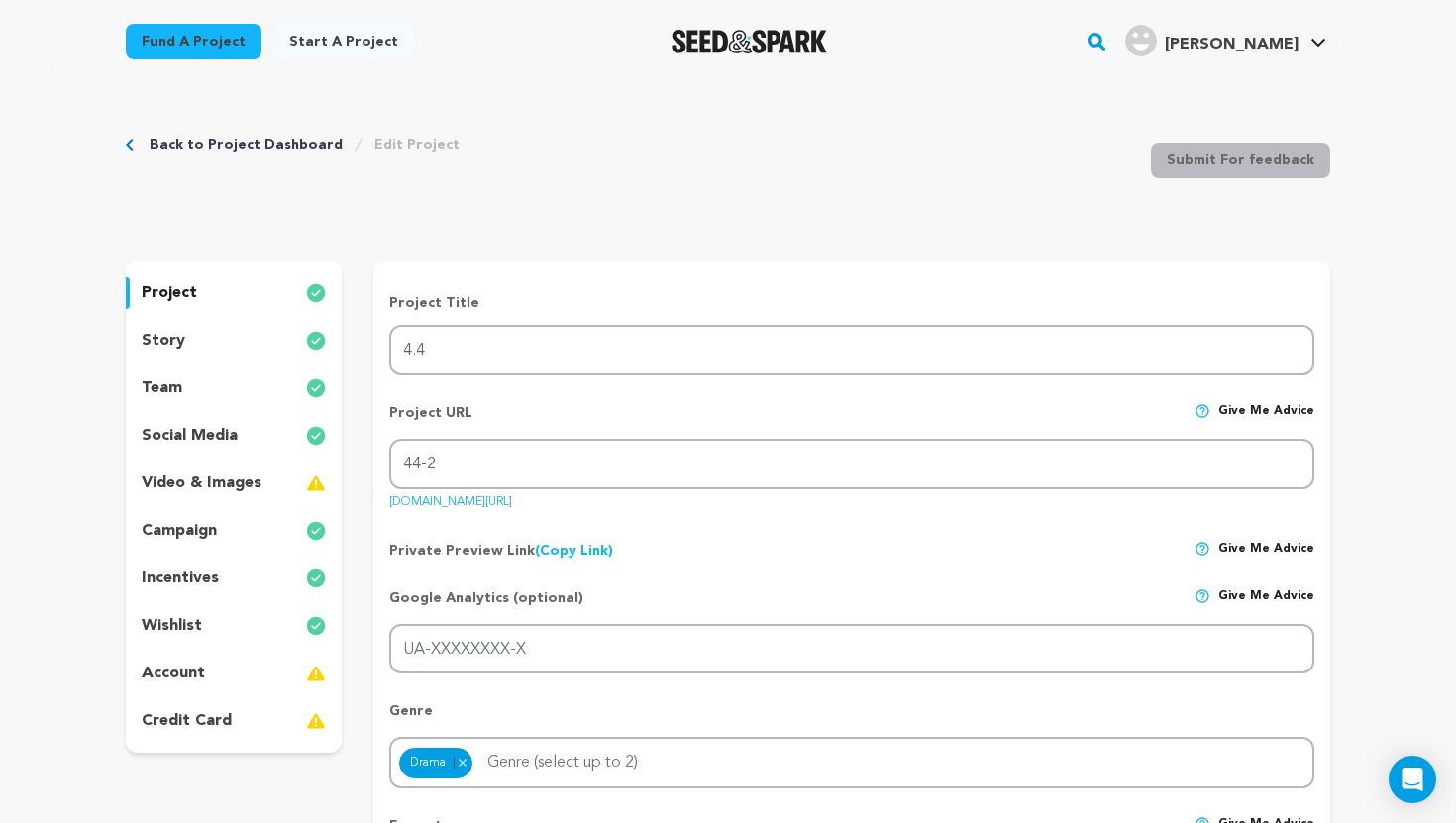 click on "story" at bounding box center (234, 341) 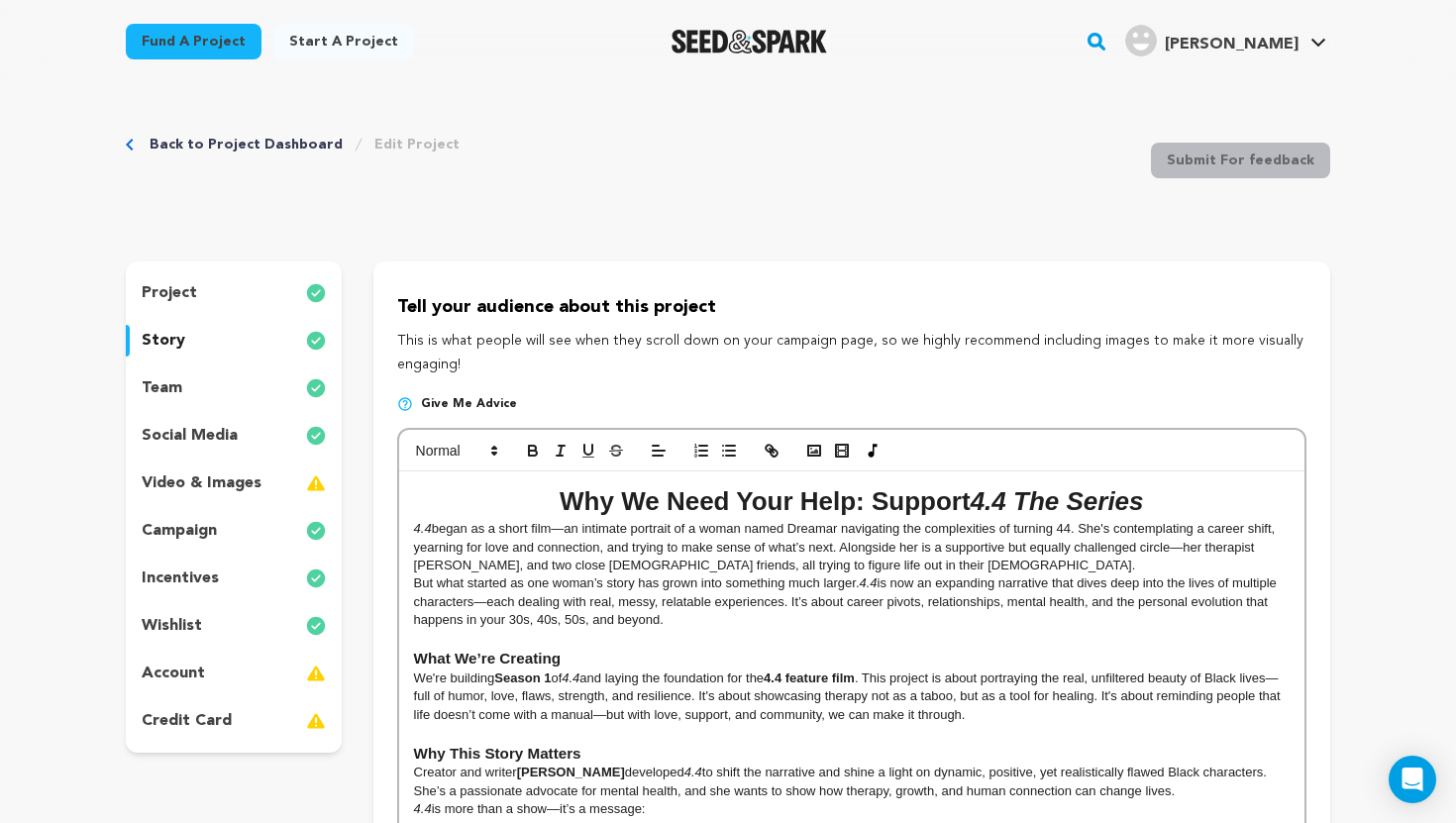 click on "Back to Project Dashboard
Edit Project
Submit For feedback
Submit For feedback
project" at bounding box center (728, 1290) 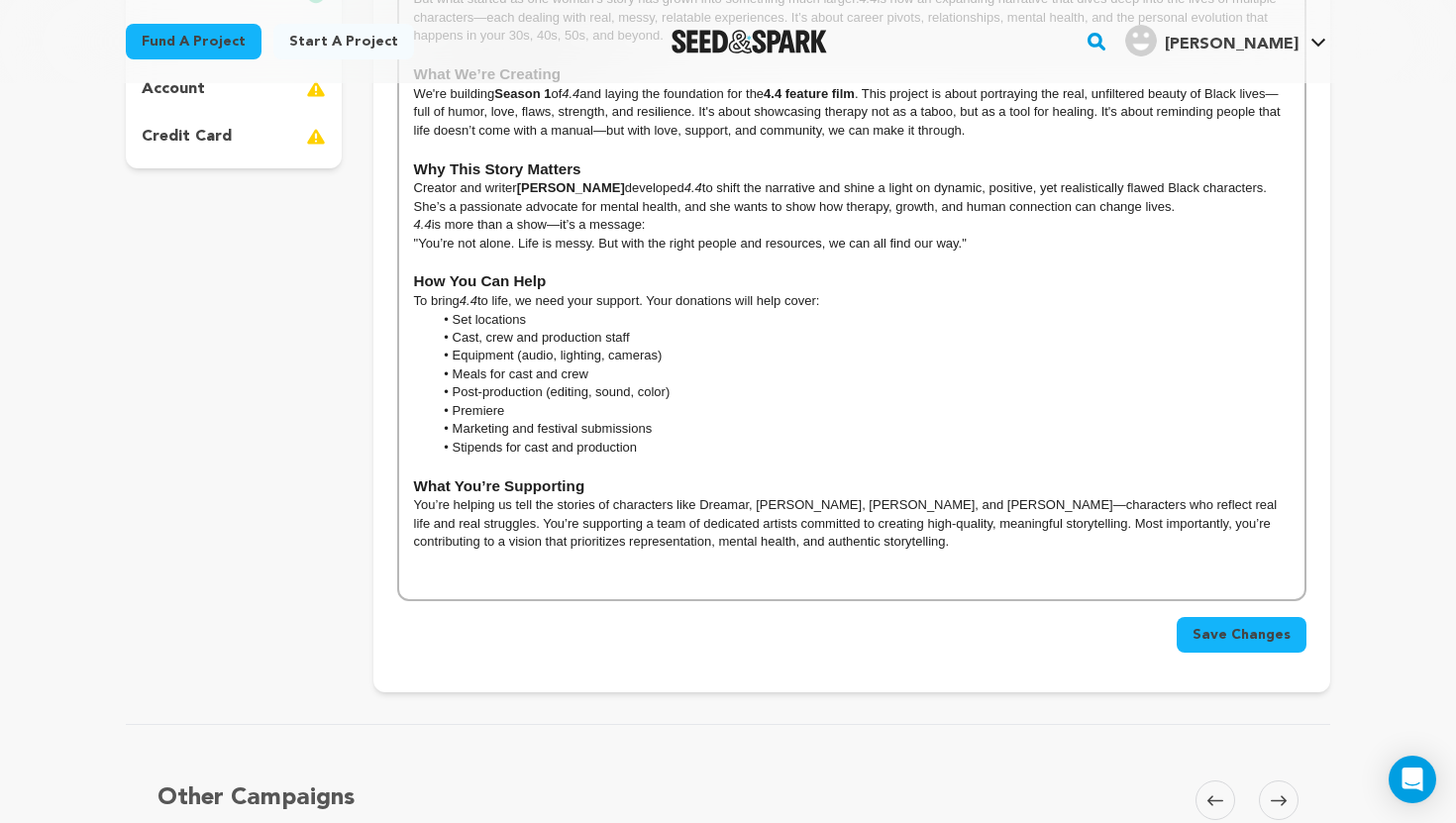 scroll, scrollTop: 594, scrollLeft: 0, axis: vertical 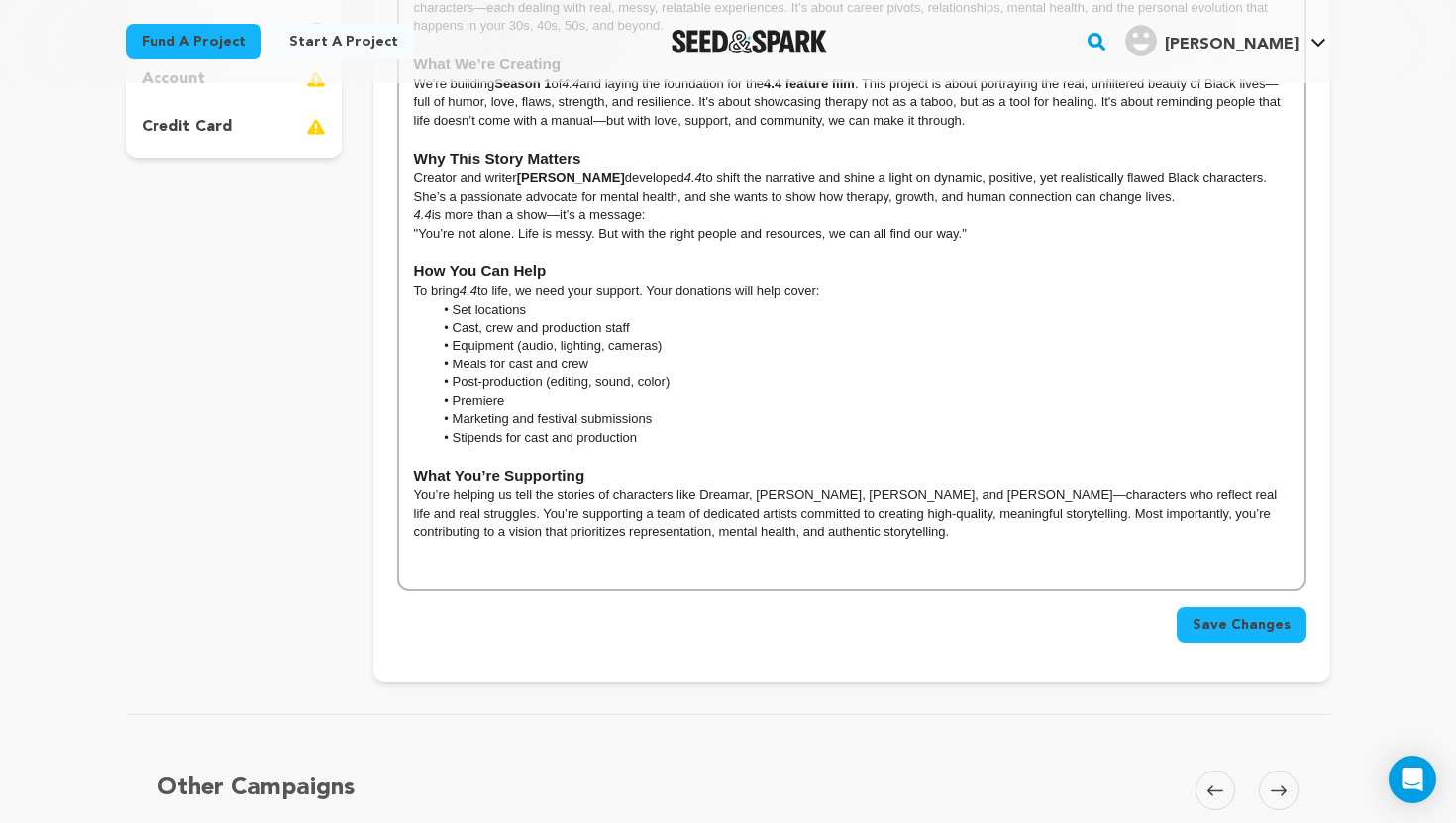 click on "You’re helping us tell the stories of characters like Dreamar, Dr. Shiner, Langston, Charles, and Oliva—characters who reflect real life and real struggles. You’re supporting a team of dedicated artists committed to creating high-quality, meaningful storytelling. Most importantly, you’re contributing to a vision that prioritizes representation, mental health, and authentic storytelling." at bounding box center [852, 513] 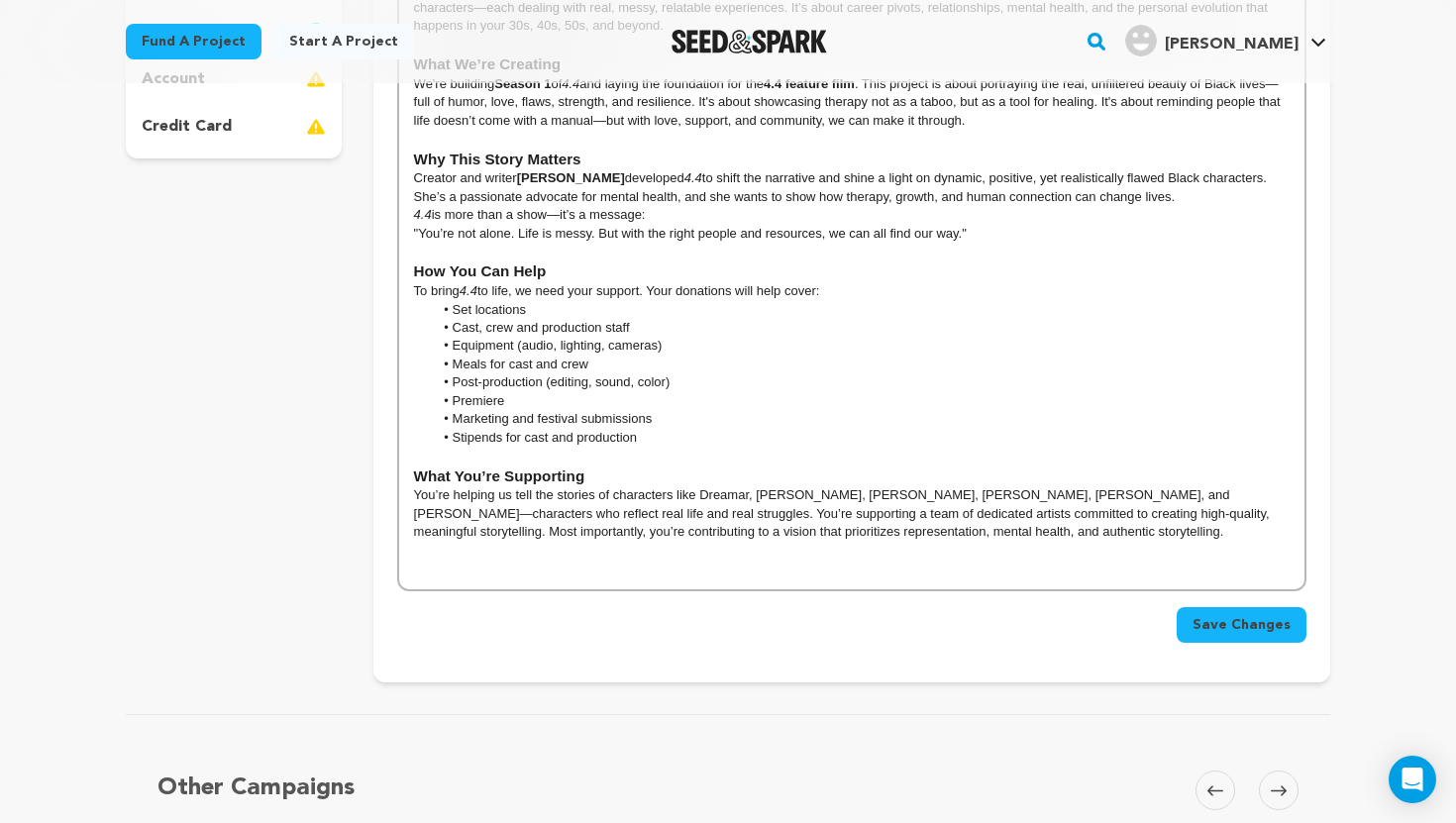 click on "You’re helping us tell the stories of characters like Dreamar, Dr. Shiner, Langston, Charles, Julie, Natalie, and Oliva—characters who reflect real life and real struggles. You’re supporting a team of dedicated artists committed to creating high-quality, meaningful storytelling. Most importantly, you’re contributing to a vision that prioritizes representation, mental health, and authentic storytelling." at bounding box center [852, 513] 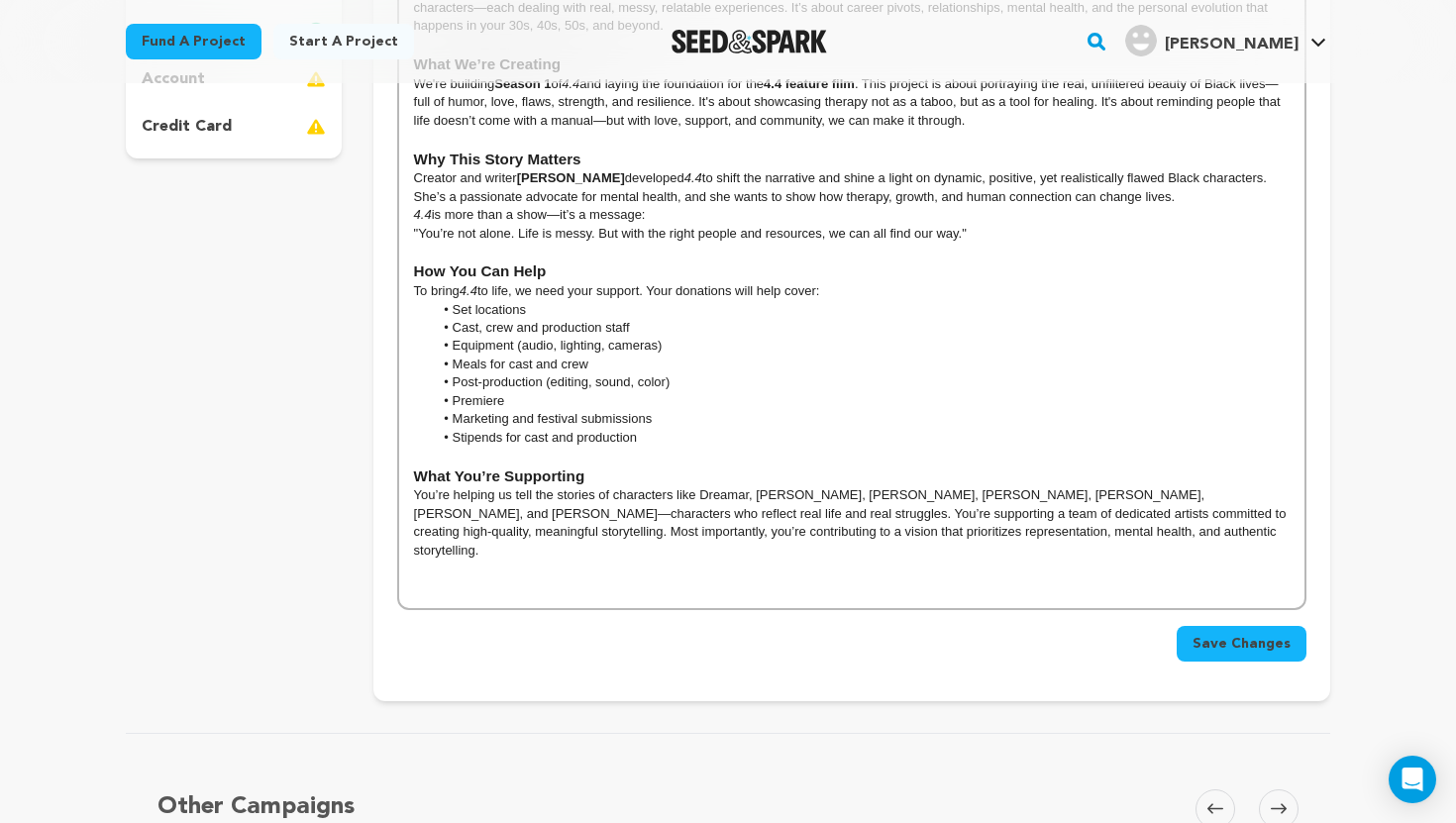 click at bounding box center [852, 568] 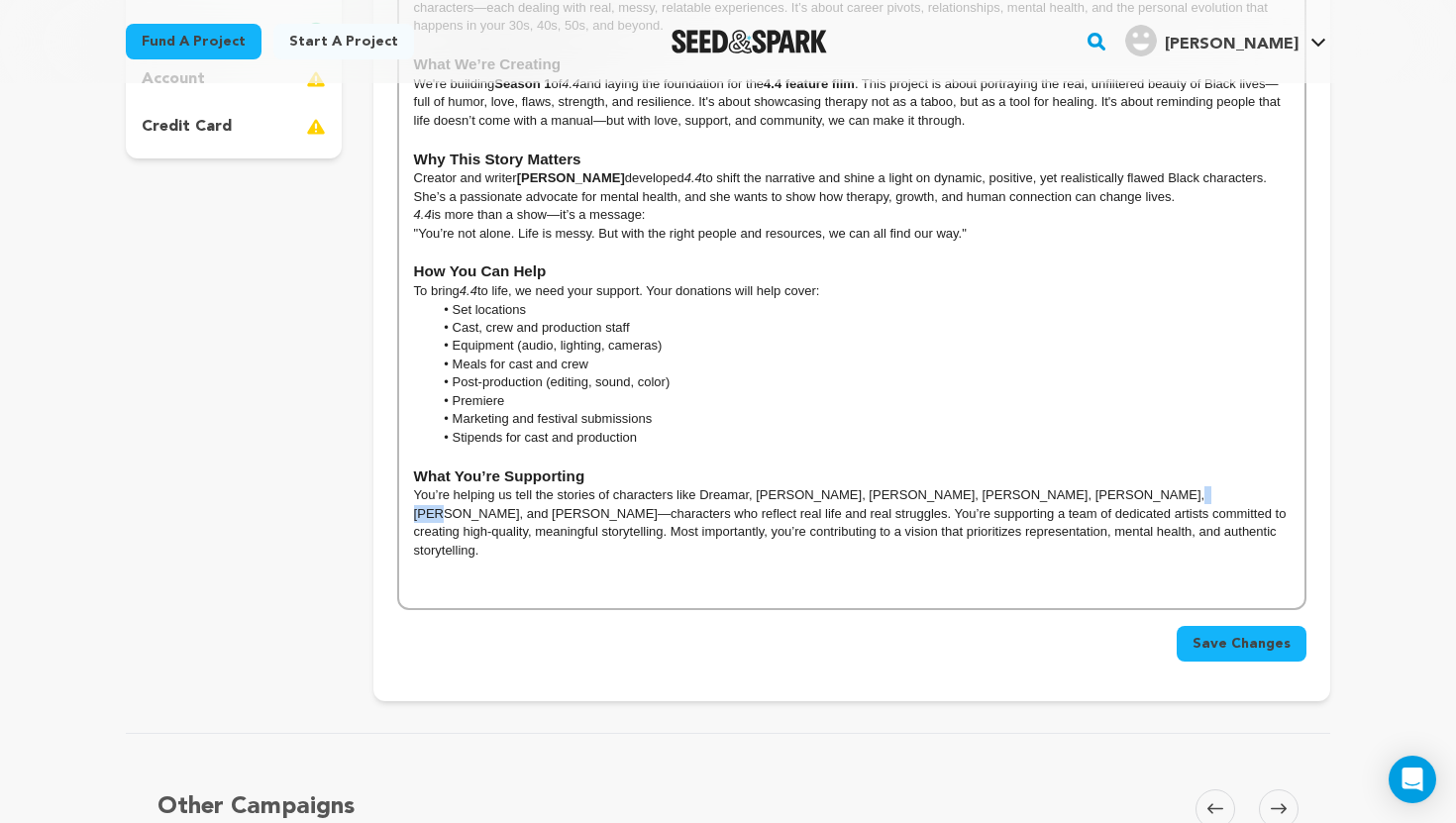 click on "You’re helping us tell the stories of characters like Dreamar, Dr. Shiner, Langston, Charles, Stormy, Julie, Natalie, and Oliva—characters who reflect real life and real struggles. You’re supporting a team of dedicated artists committed to creating high-quality, meaningful storytelling. Most importantly, you’re contributing to a vision that prioritizes representation, mental health, and authentic storytelling." at bounding box center (852, 523) 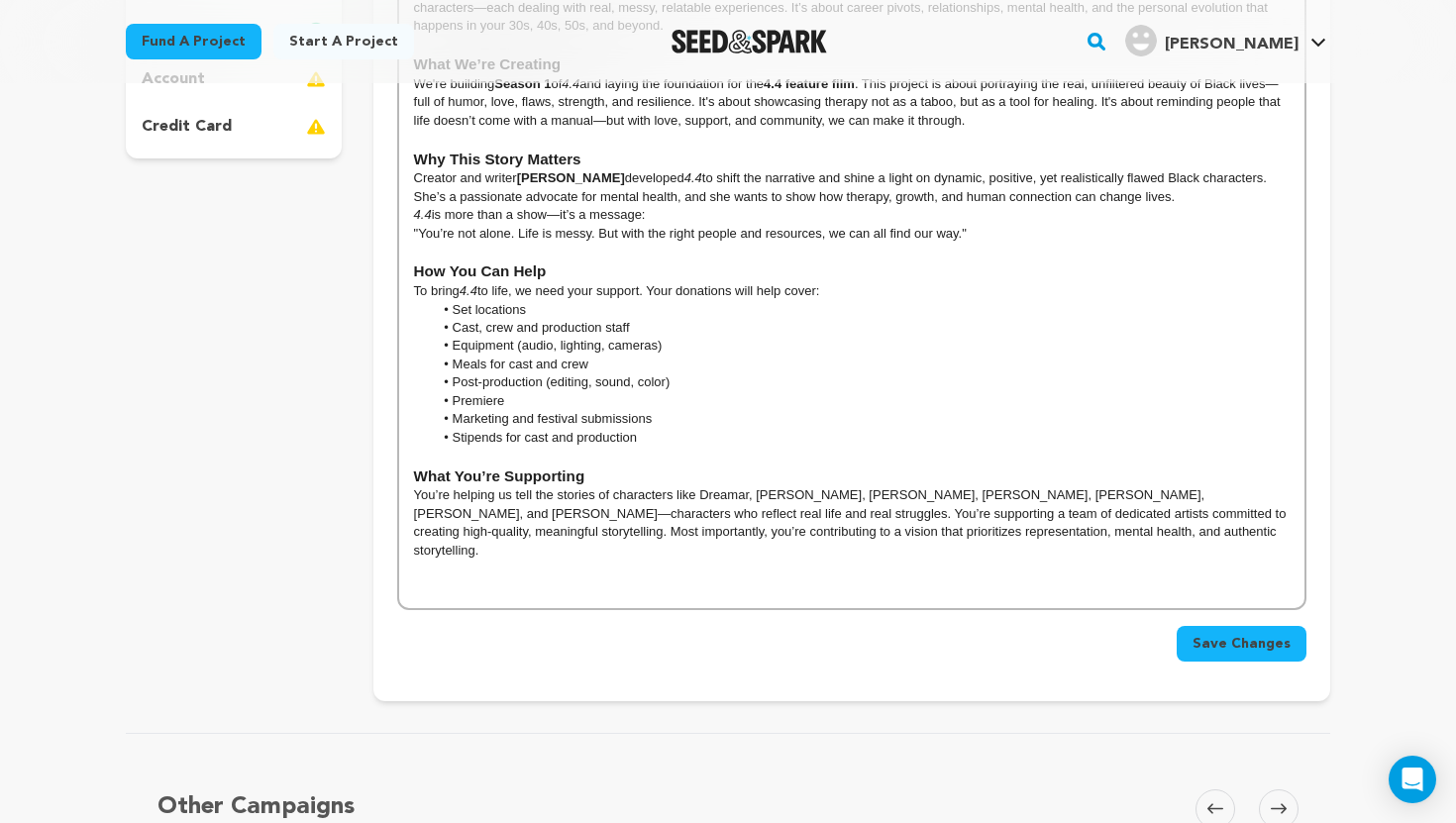 click on "You’re helping us tell the stories of characters like Dreamar, Dr. Shiner, Langston, Charles, Stormy, Julie, Natalie, and Oliva—characters who reflect real life and real struggles. You’re supporting a team of dedicated artists committed to creating high-quality, meaningful storytelling. Most importantly, you’re contributing to a vision that prioritizes representation, mental health, and authentic storytelling." at bounding box center [852, 523] 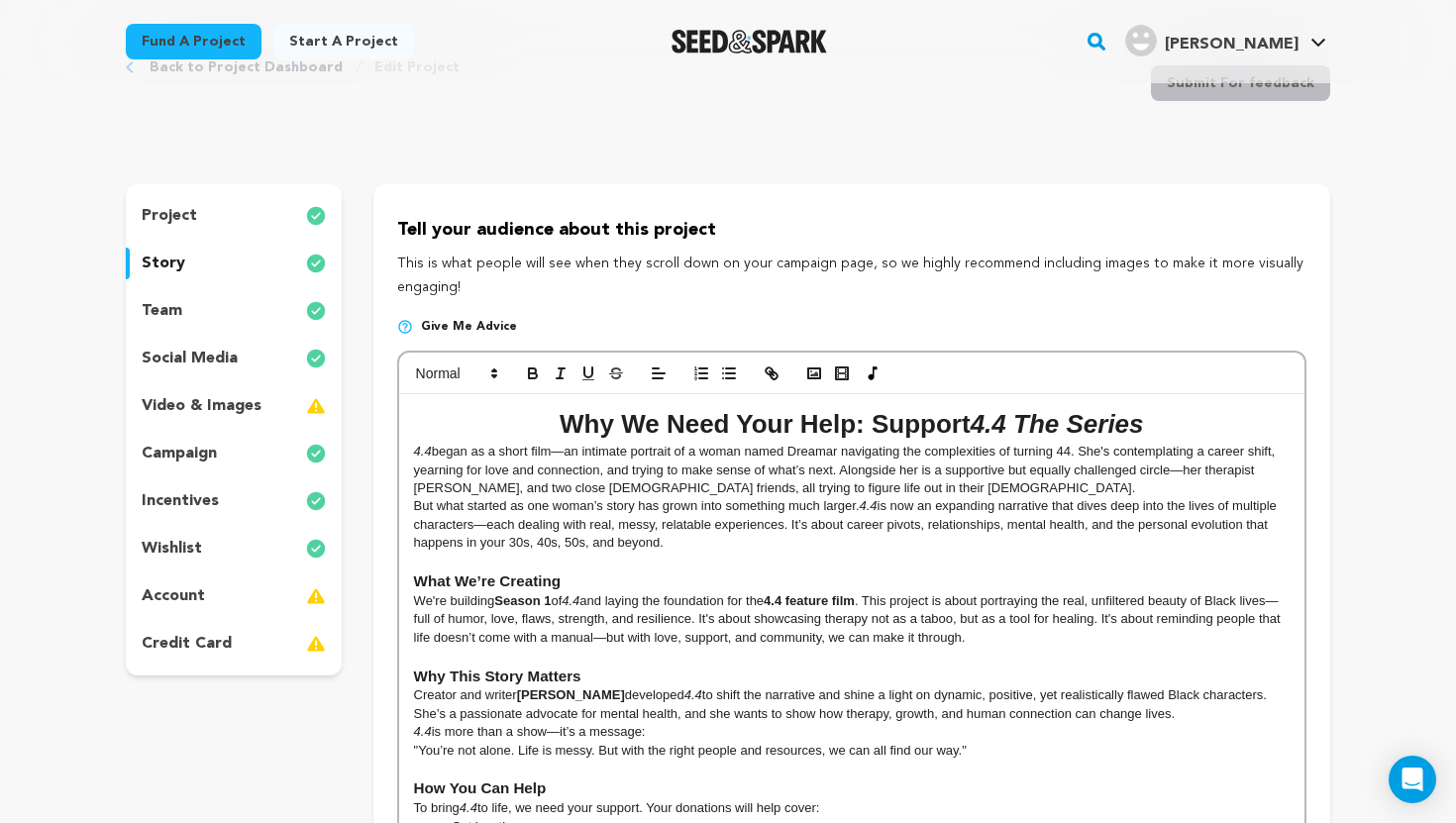 scroll, scrollTop: 40, scrollLeft: 0, axis: vertical 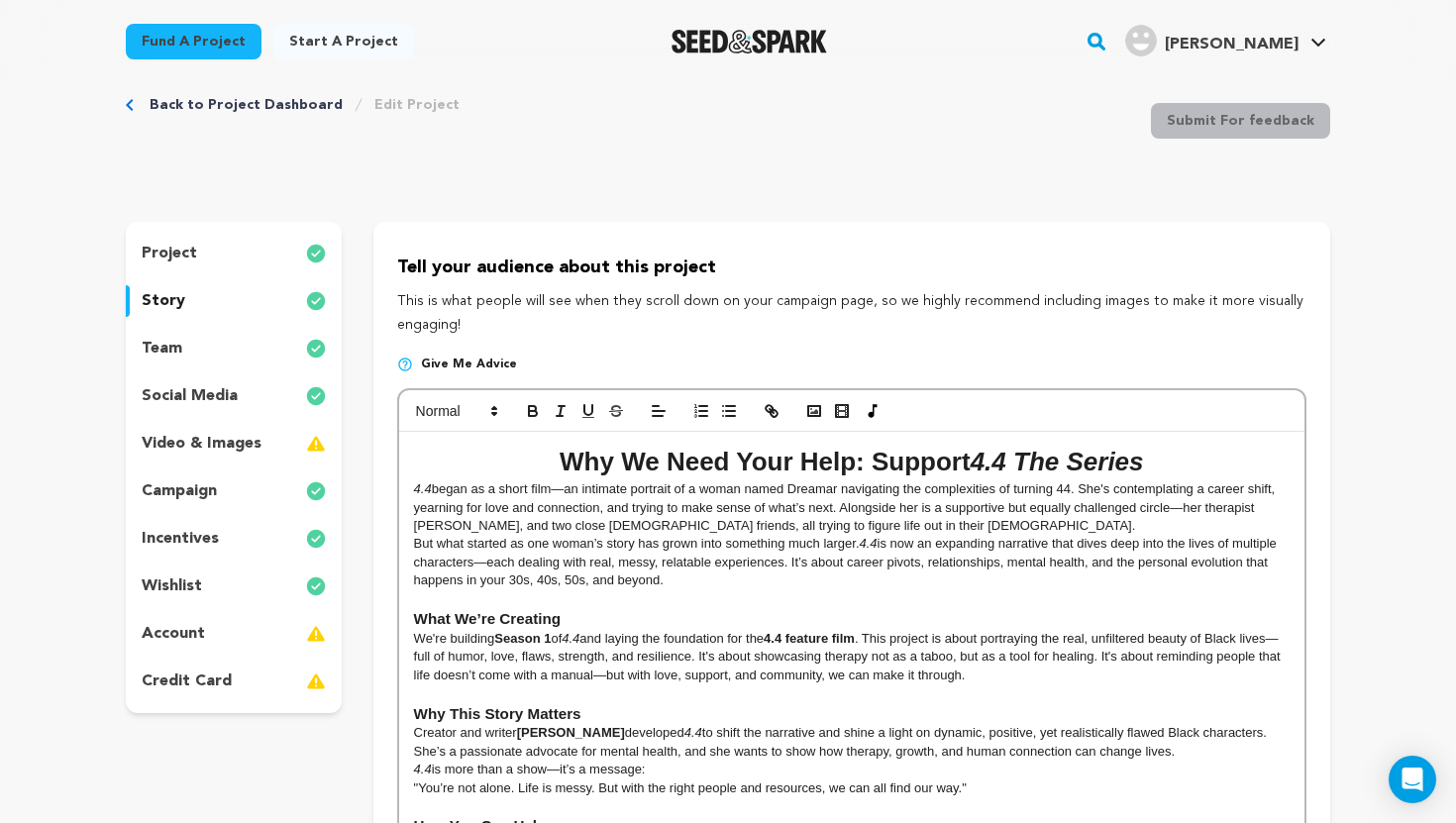 click on "story" at bounding box center (234, 301) 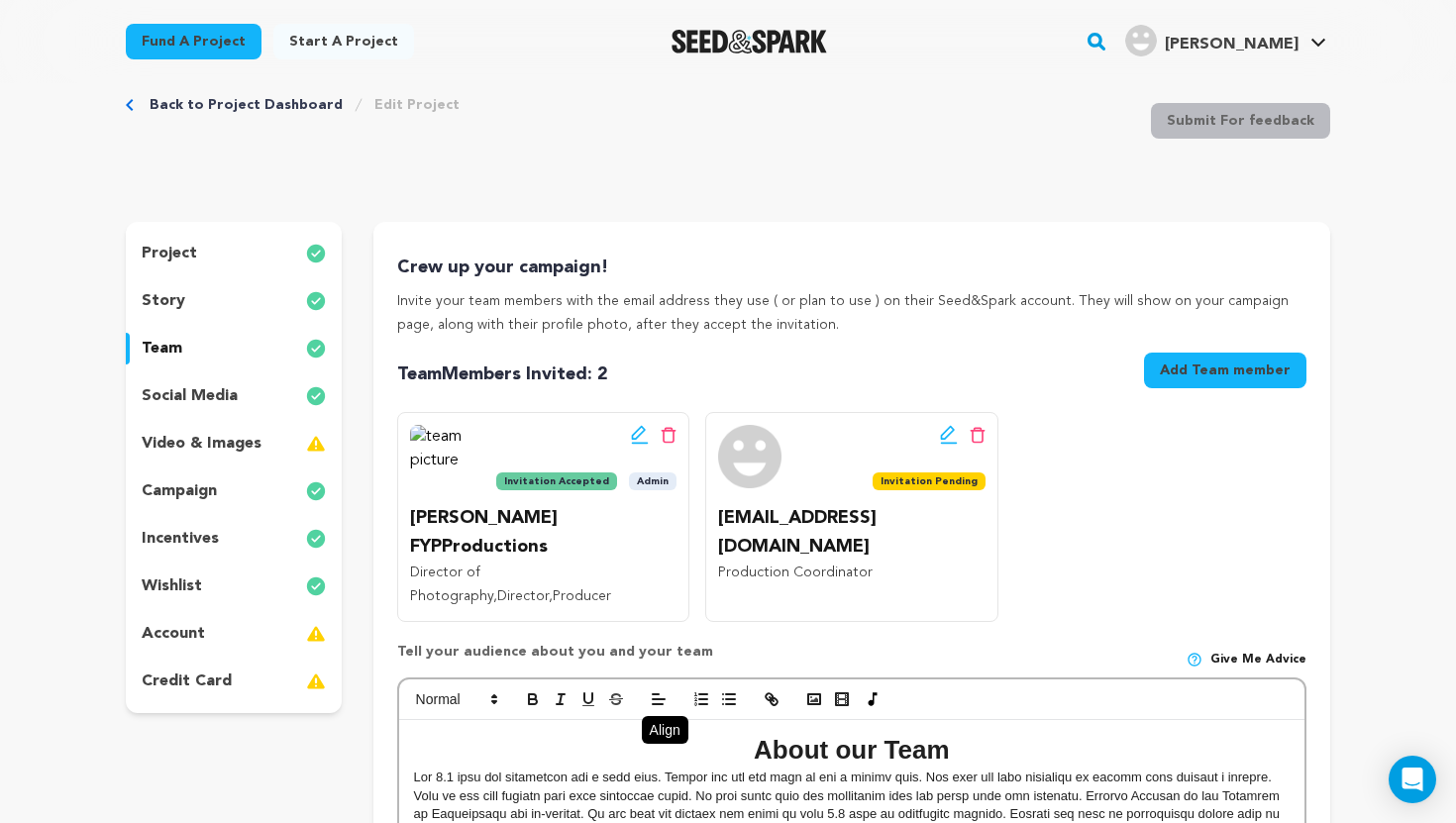 click on "story" at bounding box center (234, 301) 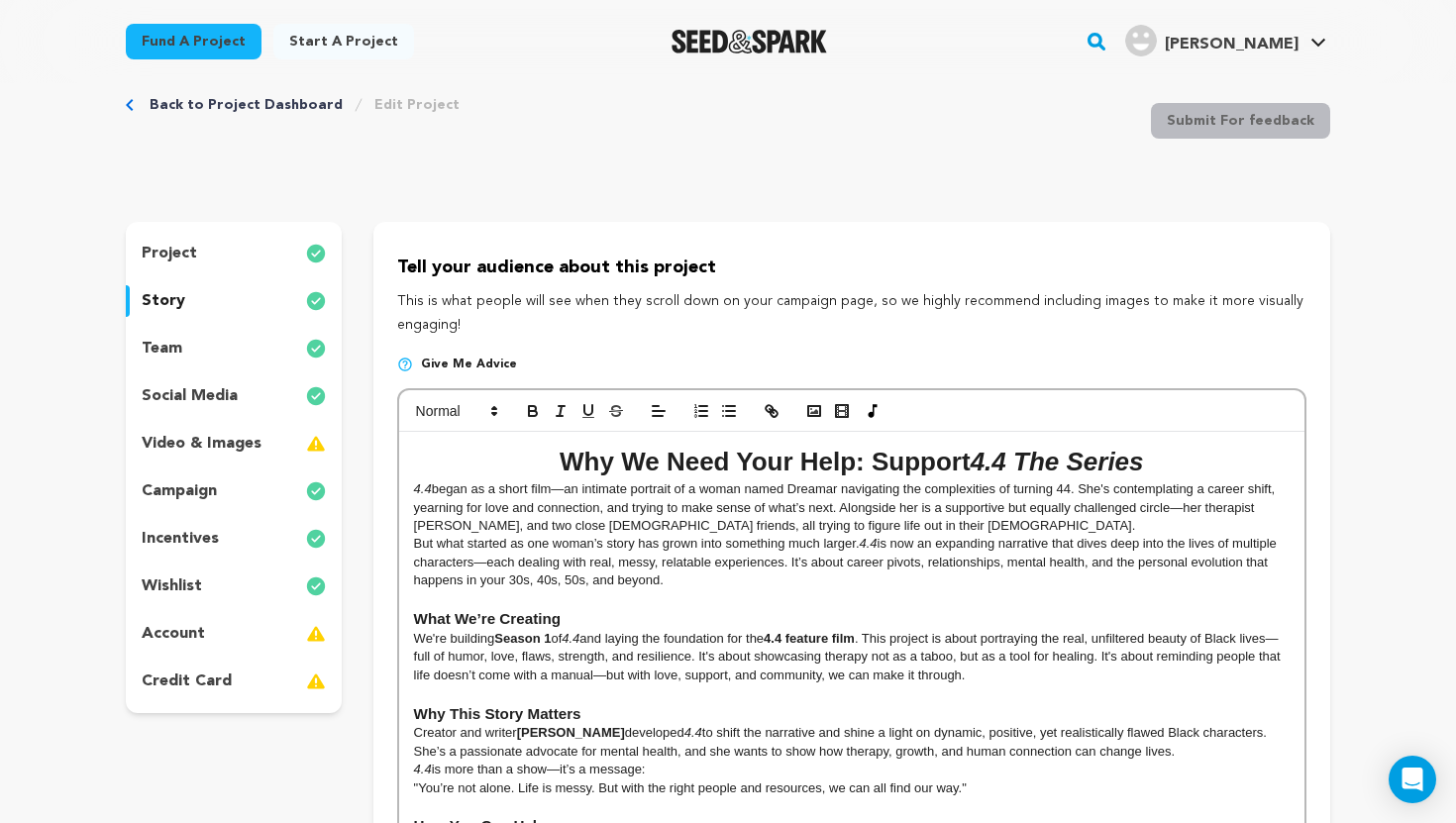 click on "Back to Project Dashboard
Edit Project
Submit For feedback
Submit For feedback
project" at bounding box center [728, 1260] 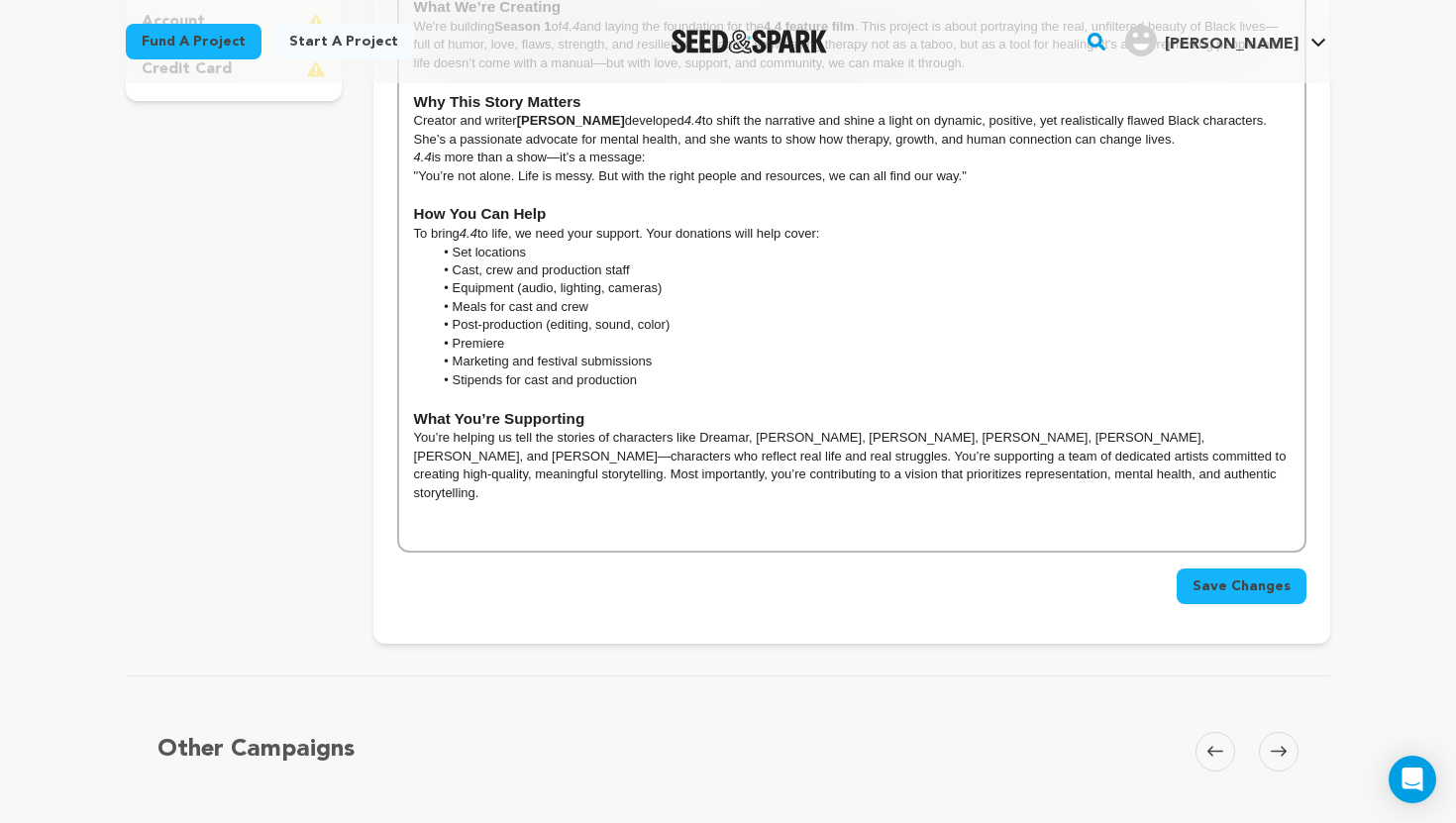 scroll, scrollTop: 673, scrollLeft: 0, axis: vertical 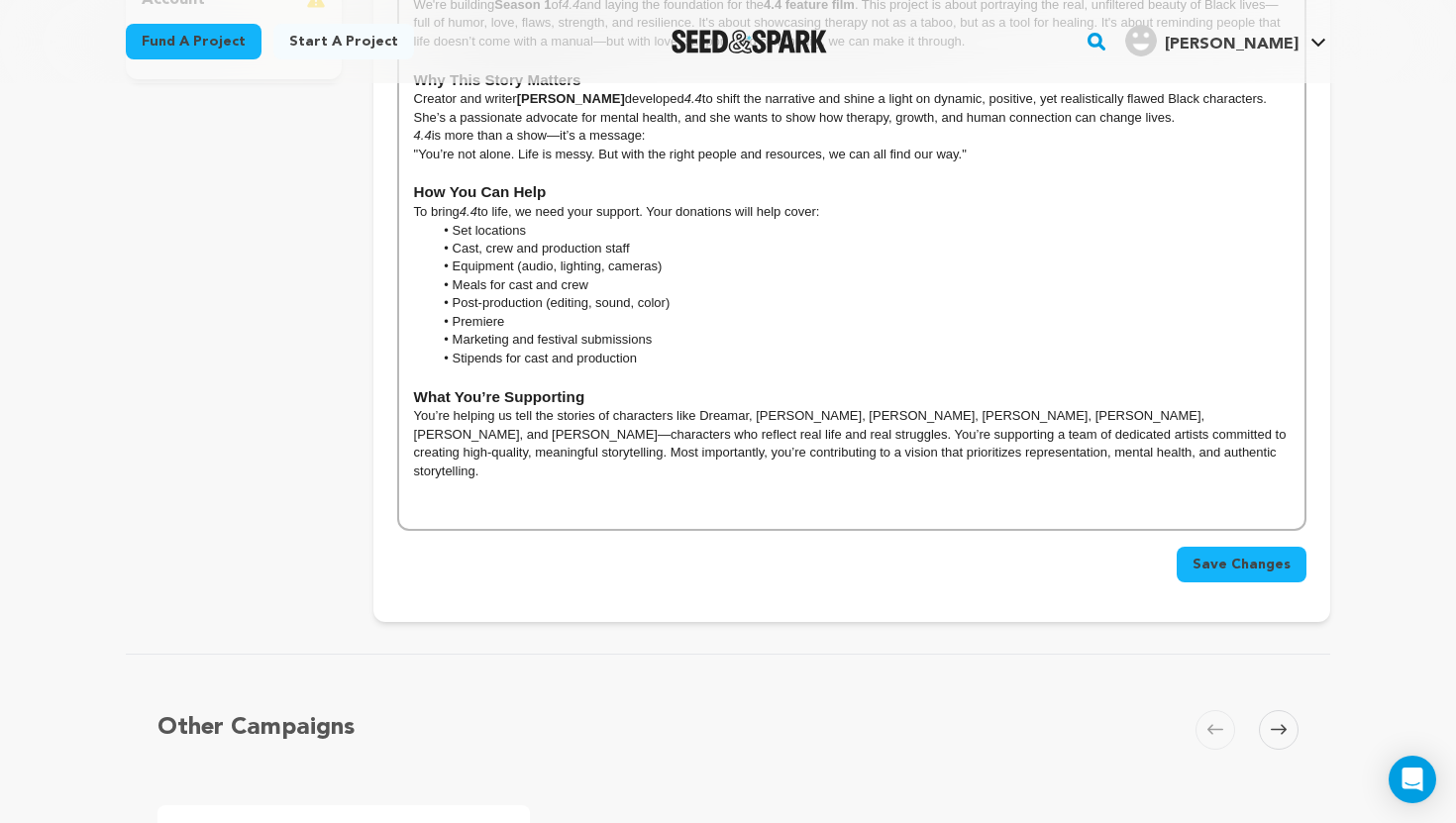 click on "Save Changes" at bounding box center [1241, 565] 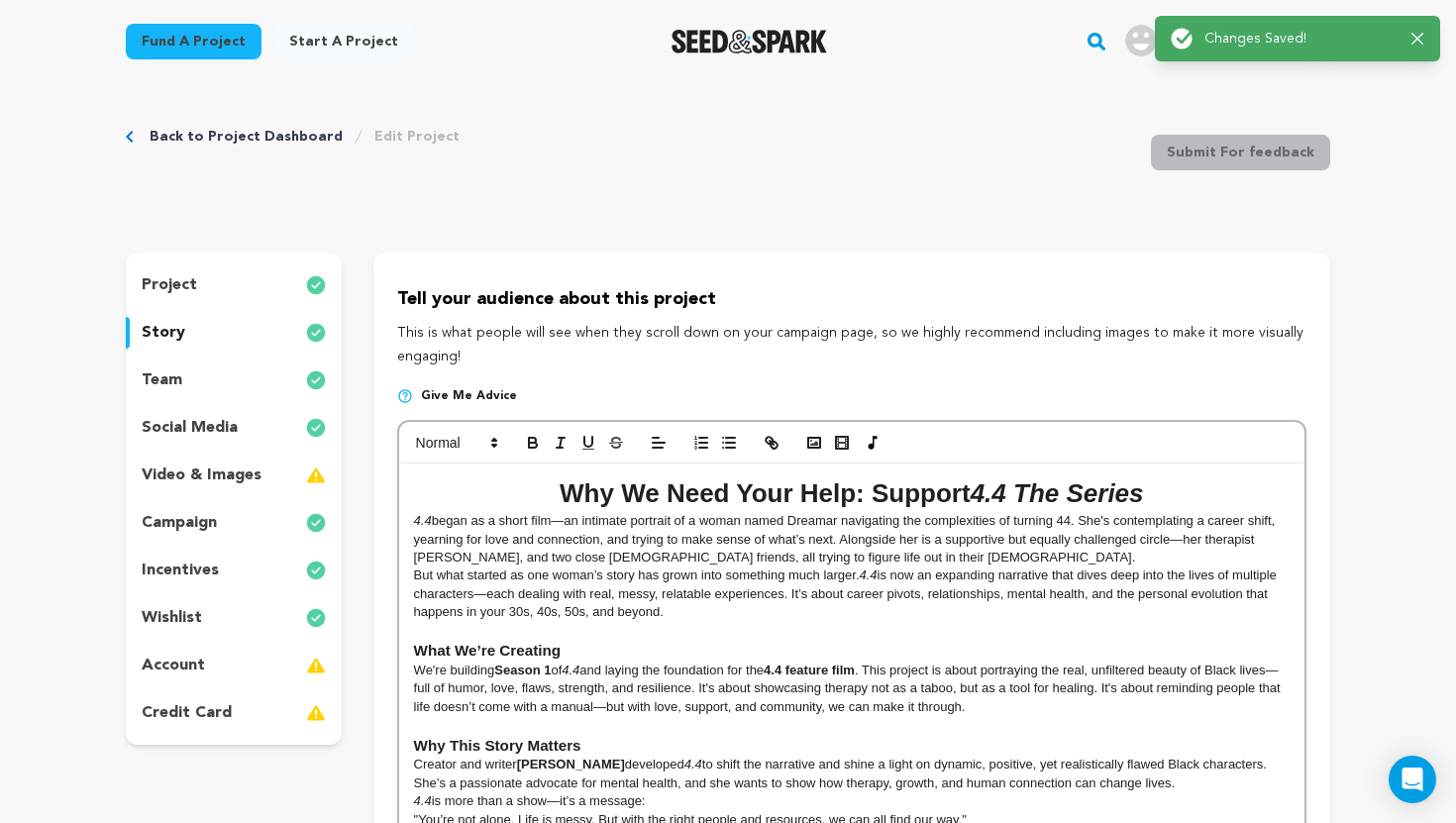 scroll, scrollTop: 0, scrollLeft: 0, axis: both 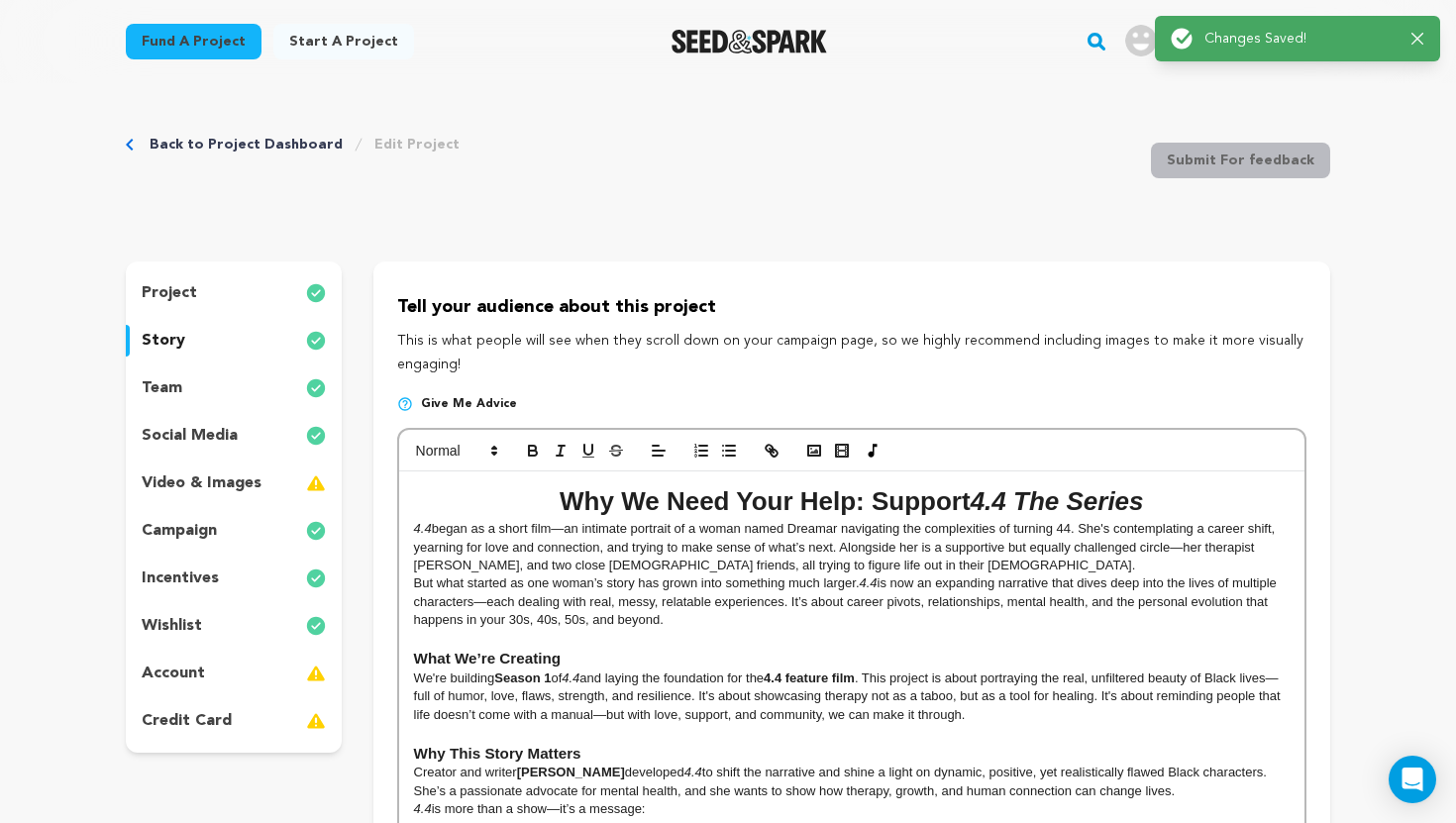click on "story" at bounding box center [234, 341] 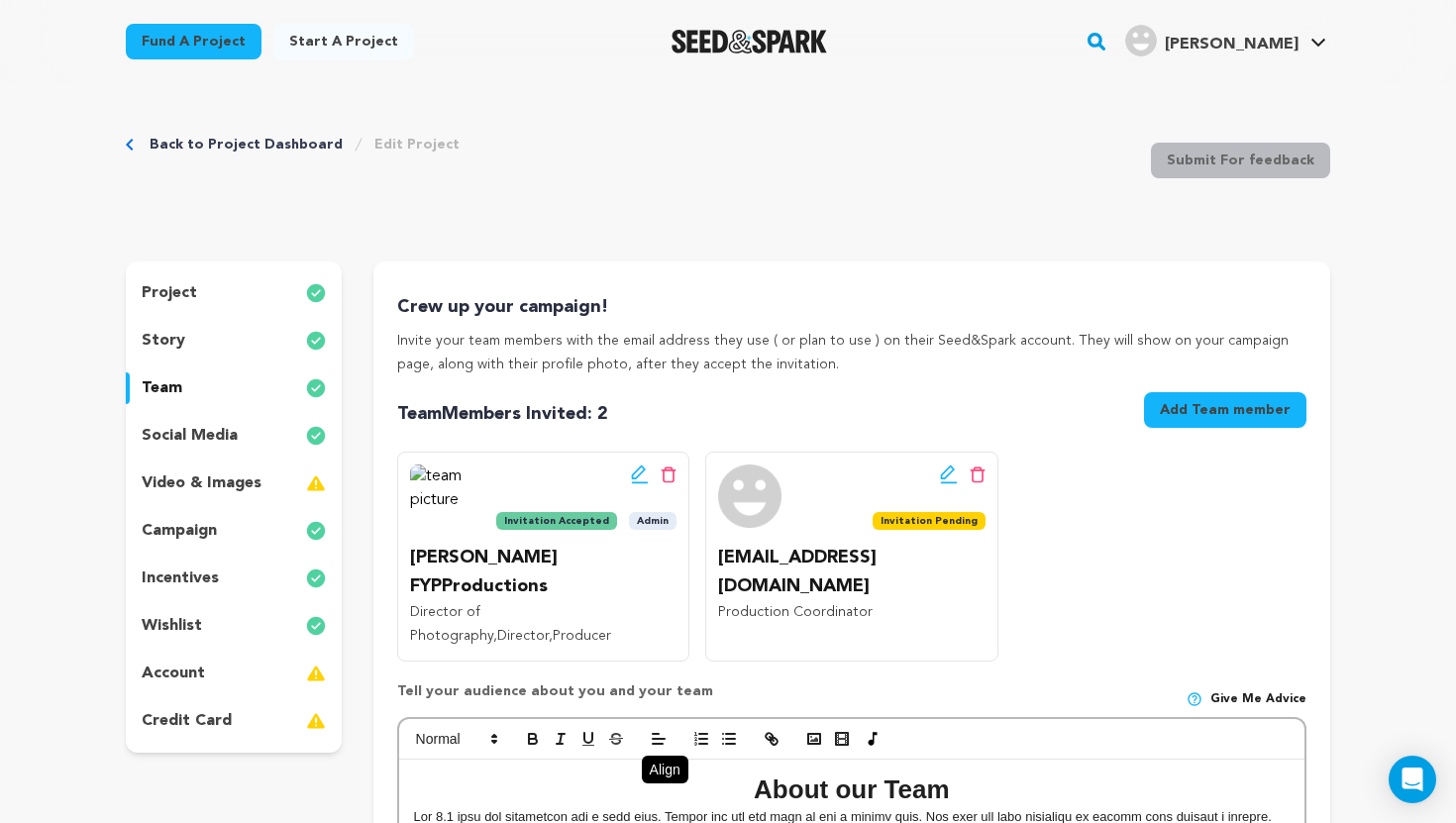 click on "project
story
team
social media
video & images
campaign
incentives
wishlist account" at bounding box center (234, 507) 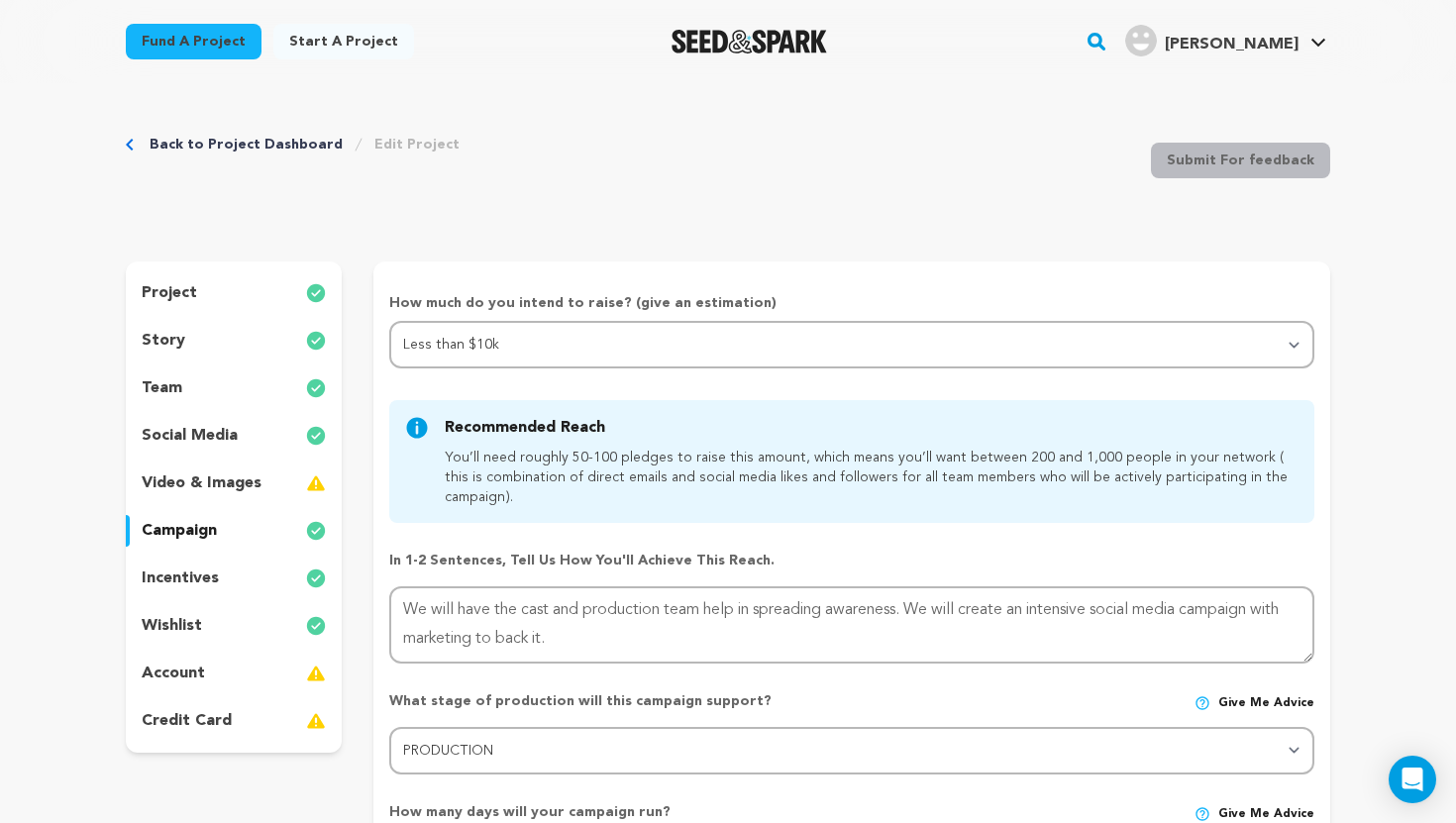 click on "social media" at bounding box center [189, 436] 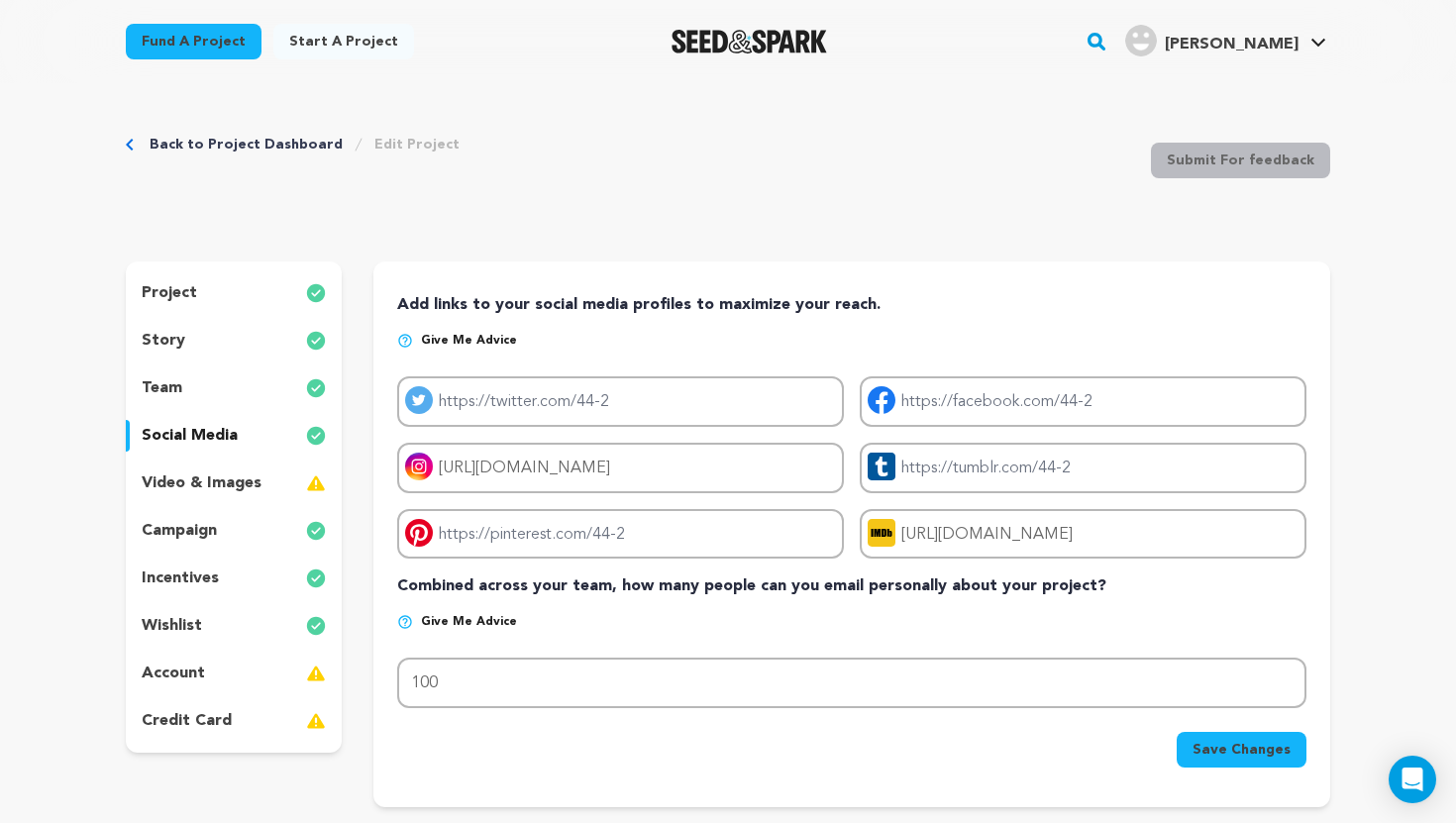 click on "team" at bounding box center [234, 388] 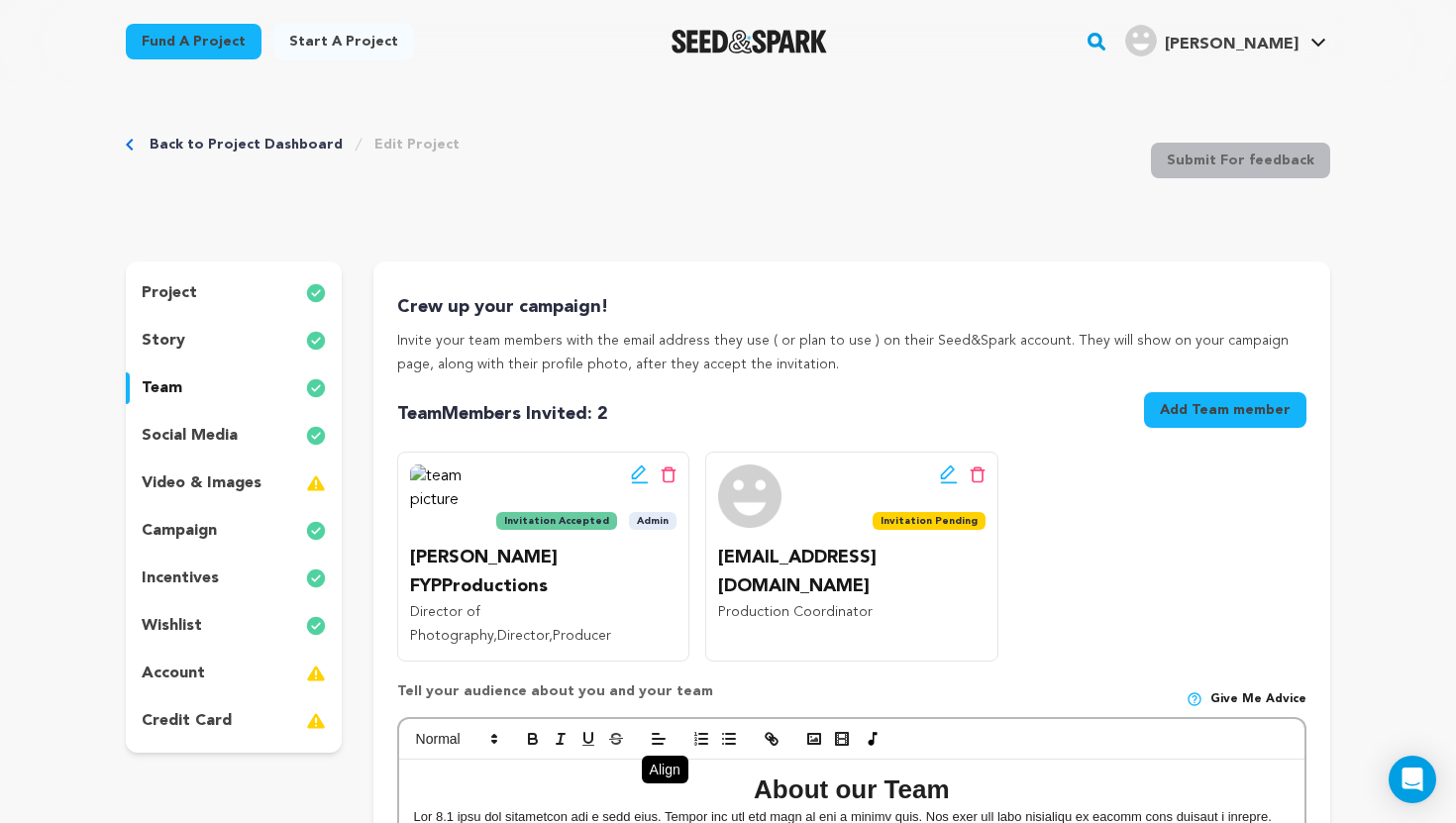 click on "incentives" at bounding box center (234, 578) 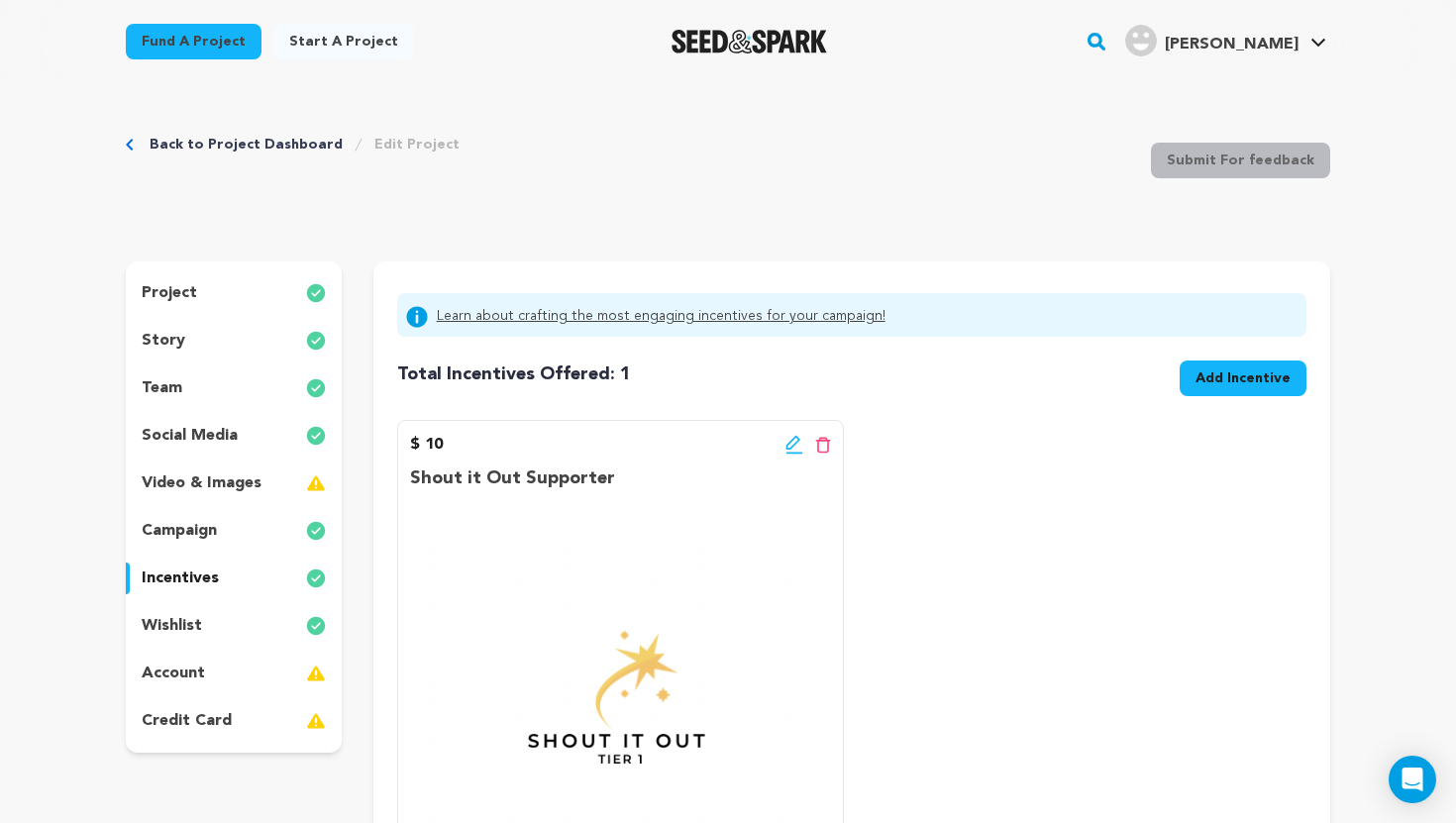 click on "wishlist" at bounding box center (171, 626) 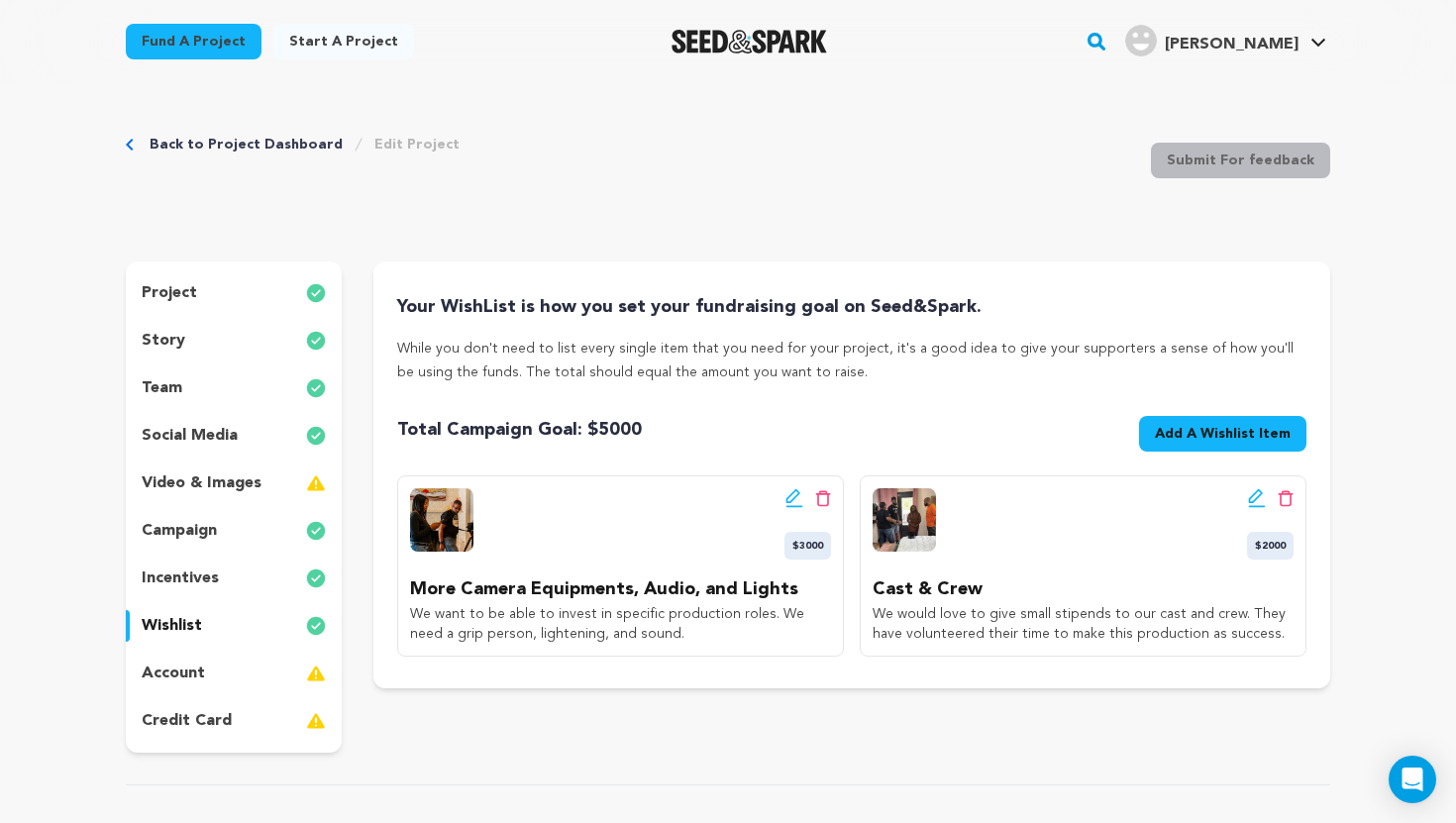 click on "incentives" at bounding box center [180, 578] 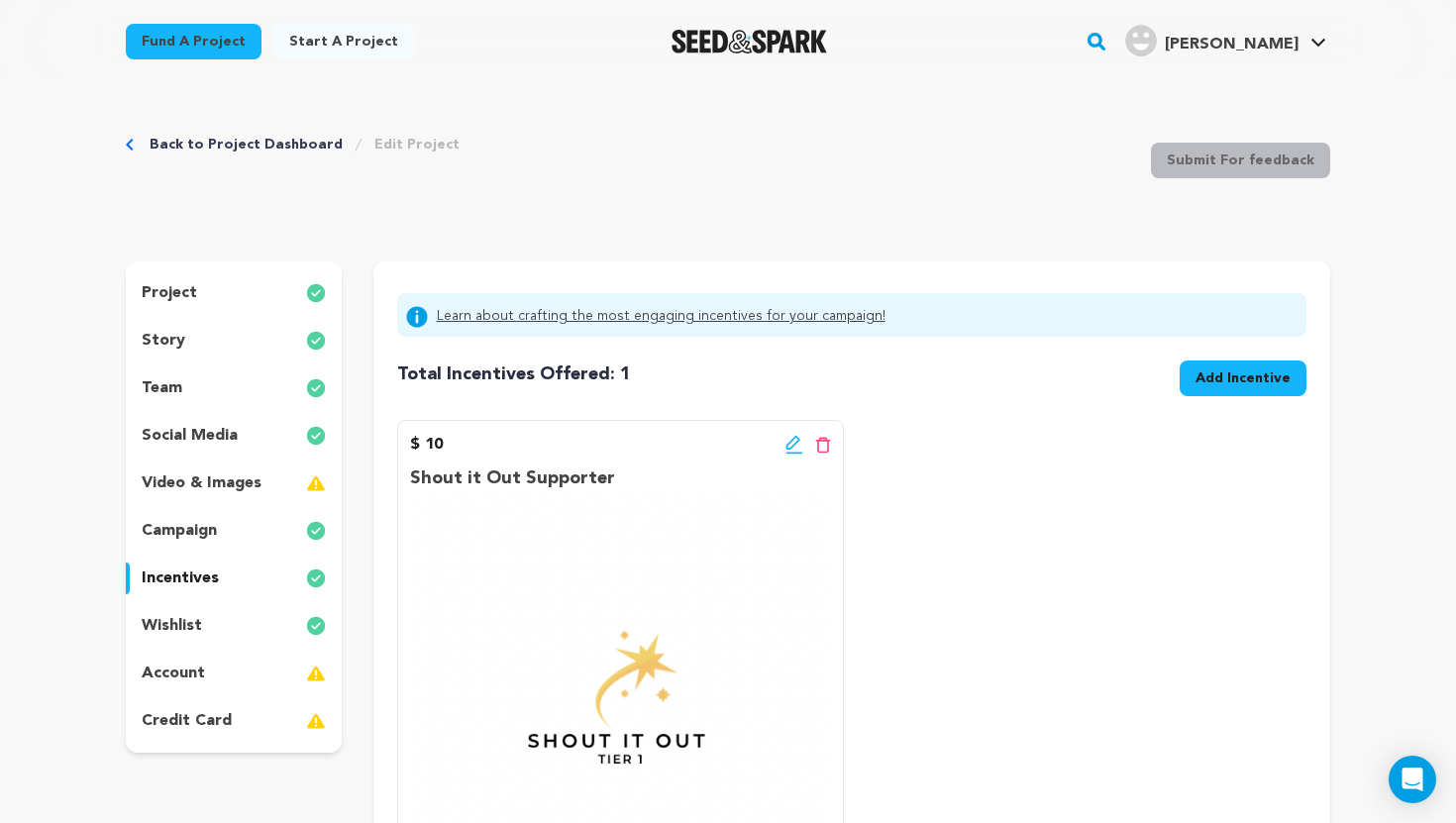 click on "wishlist" at bounding box center [171, 626] 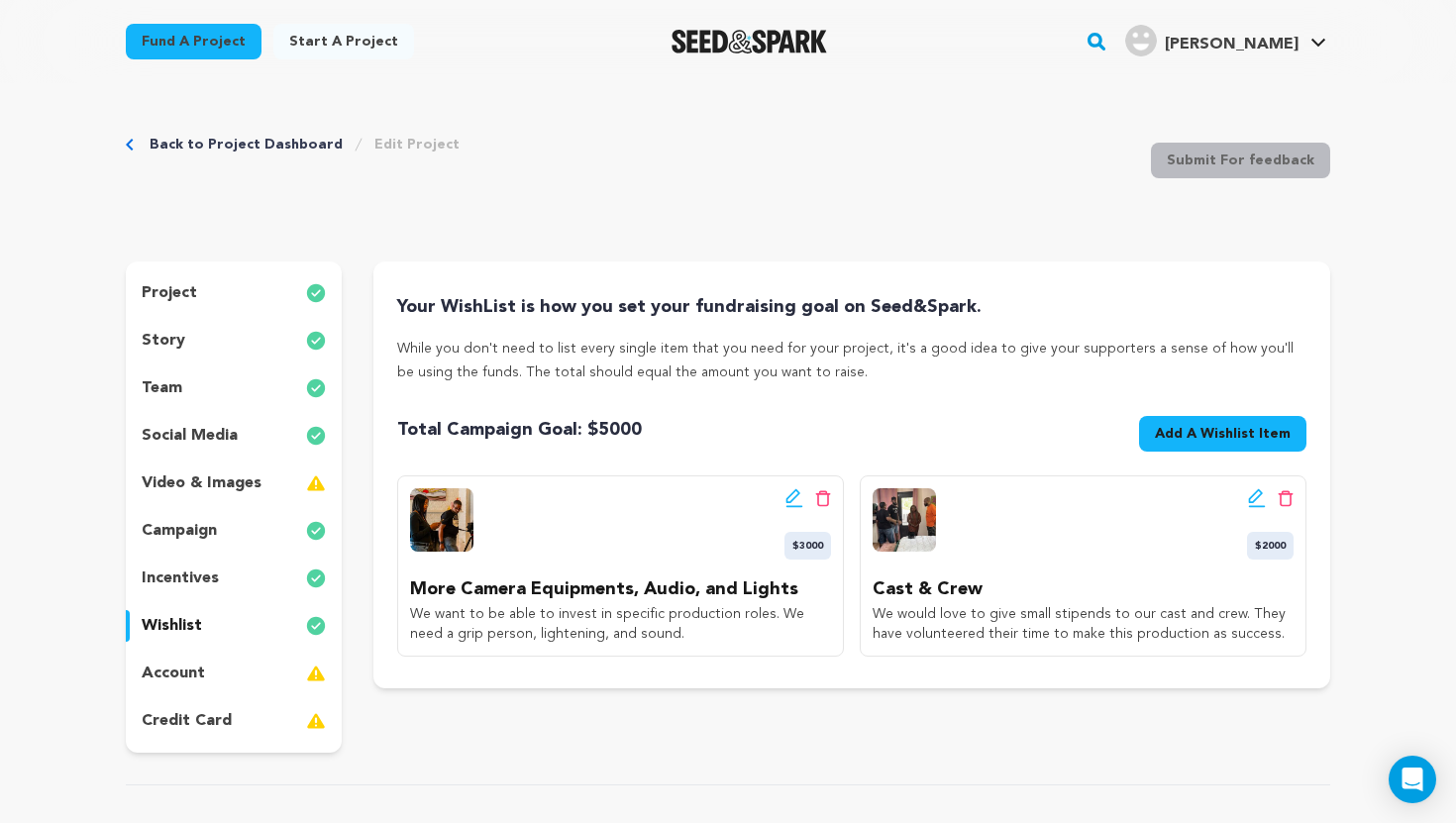 click on "incentives" at bounding box center (234, 578) 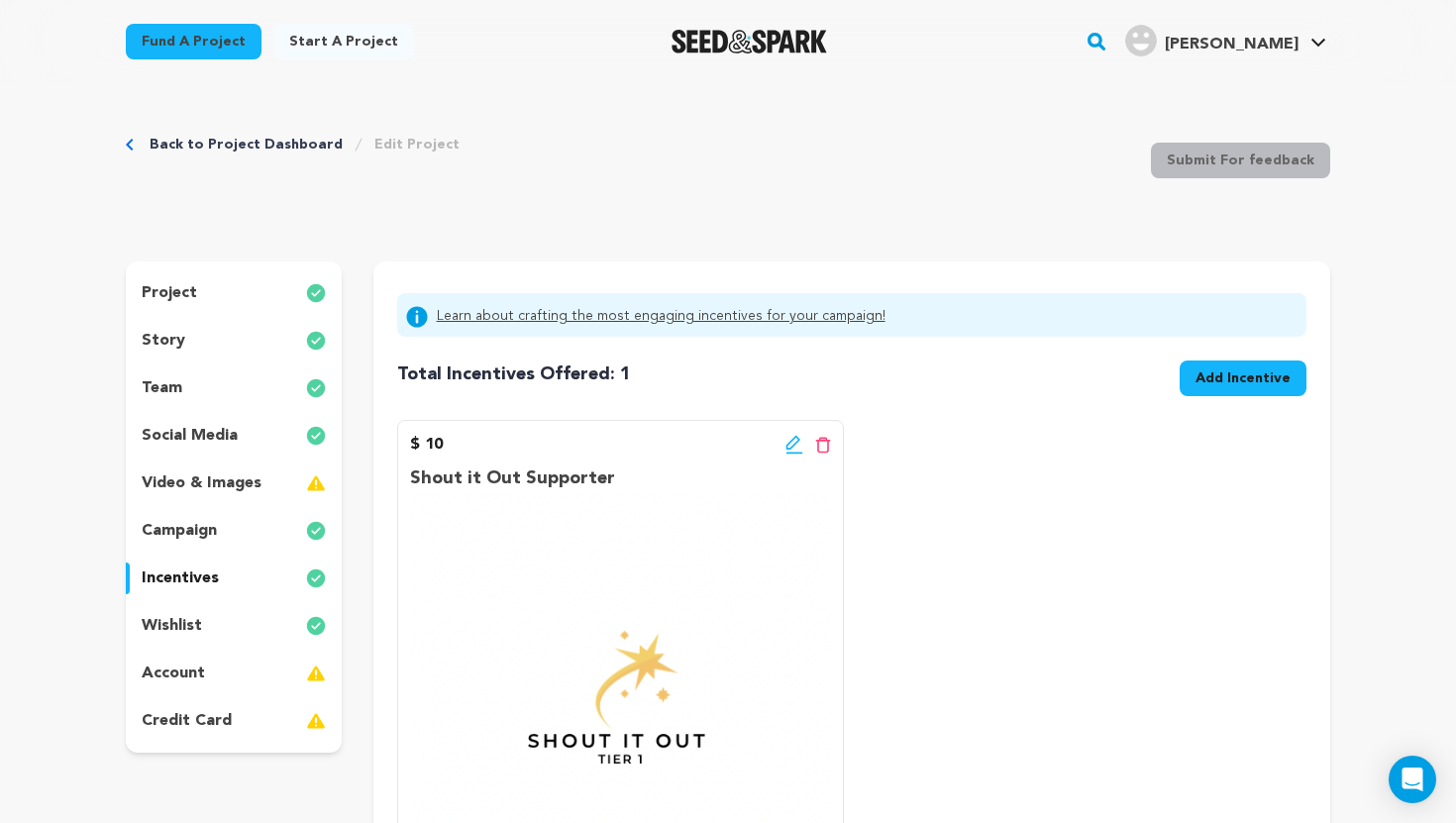 click on "wishlist" at bounding box center (234, 626) 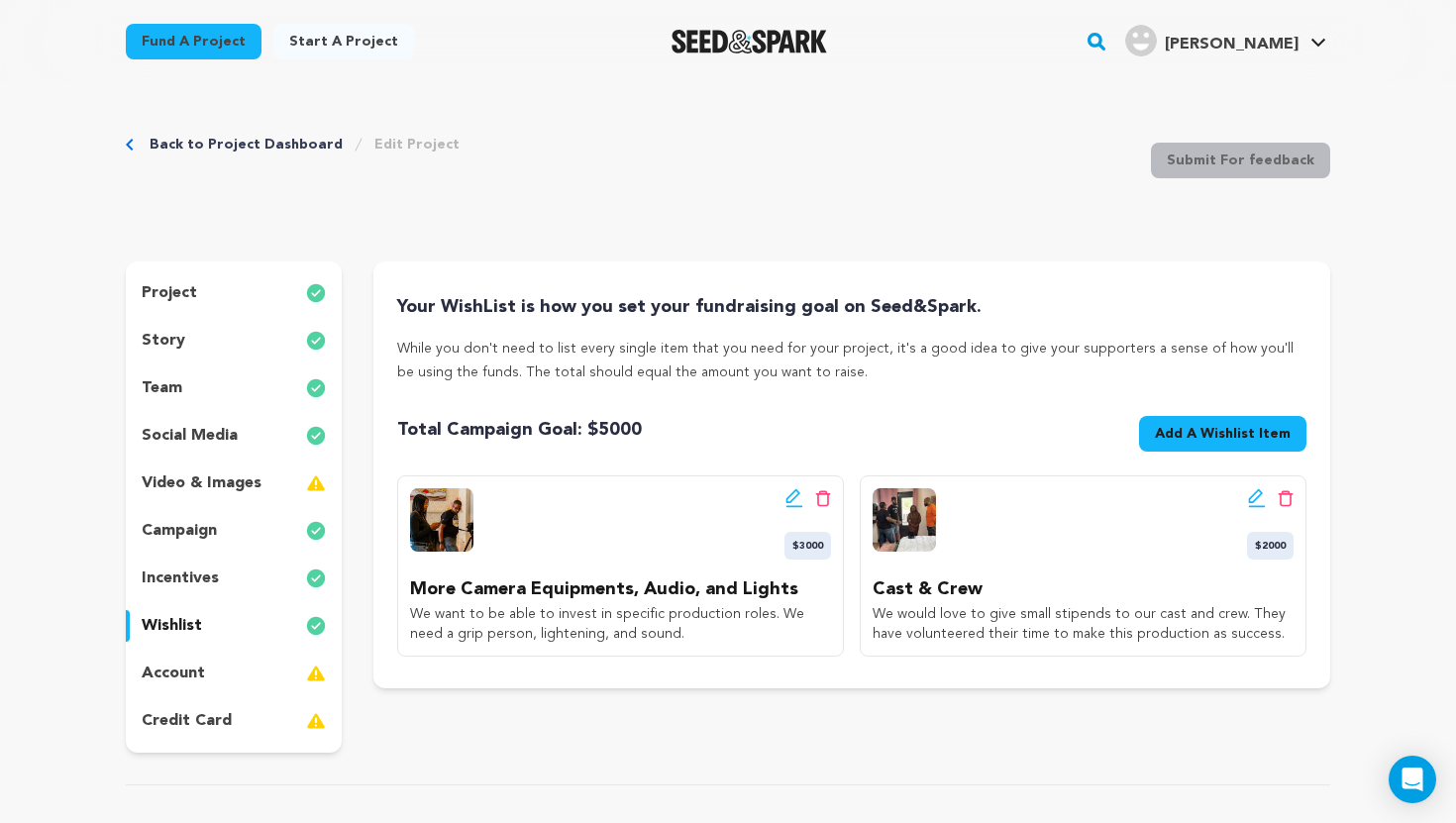 click on "project" at bounding box center (234, 293) 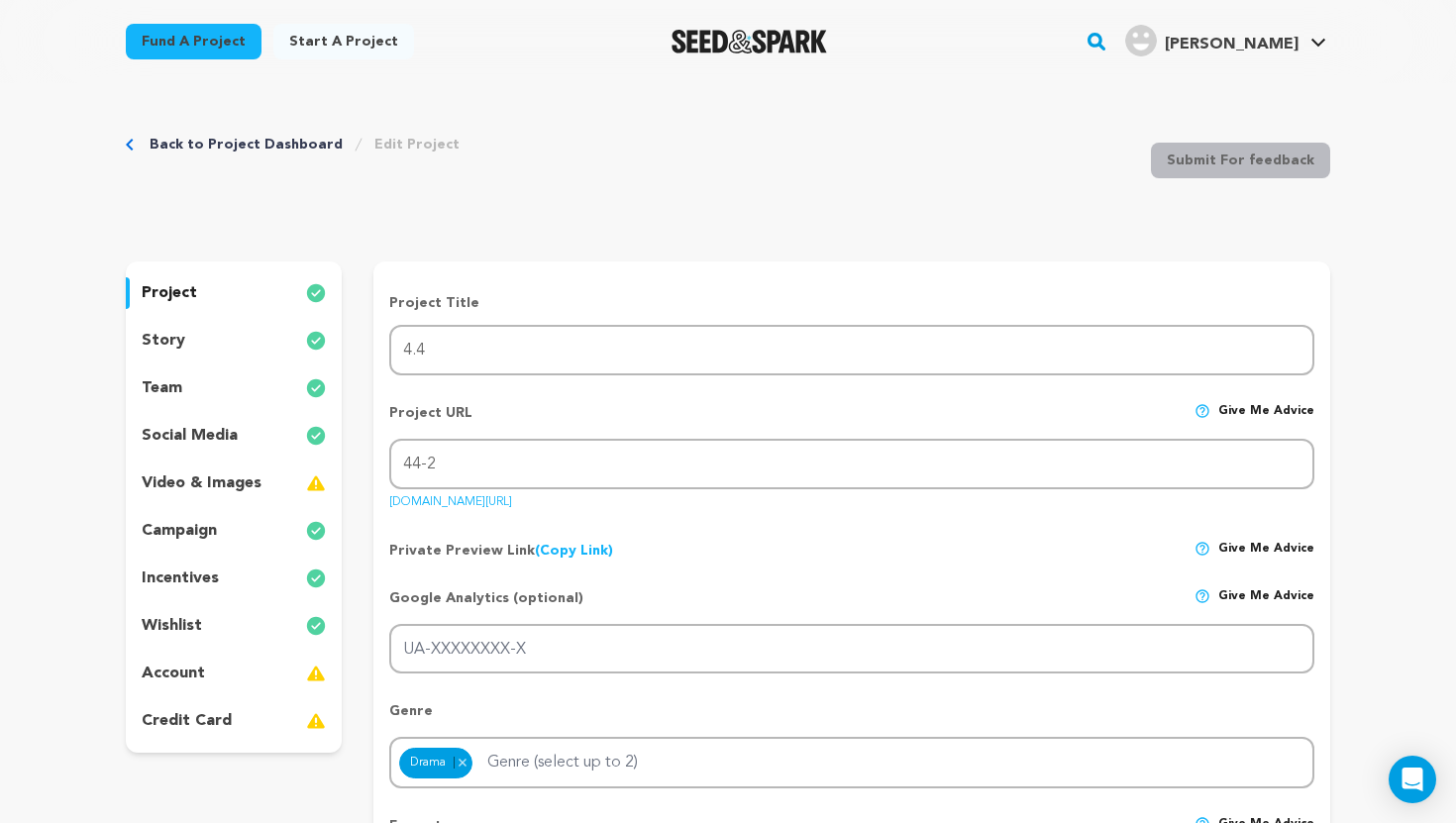 click on "story" at bounding box center (234, 341) 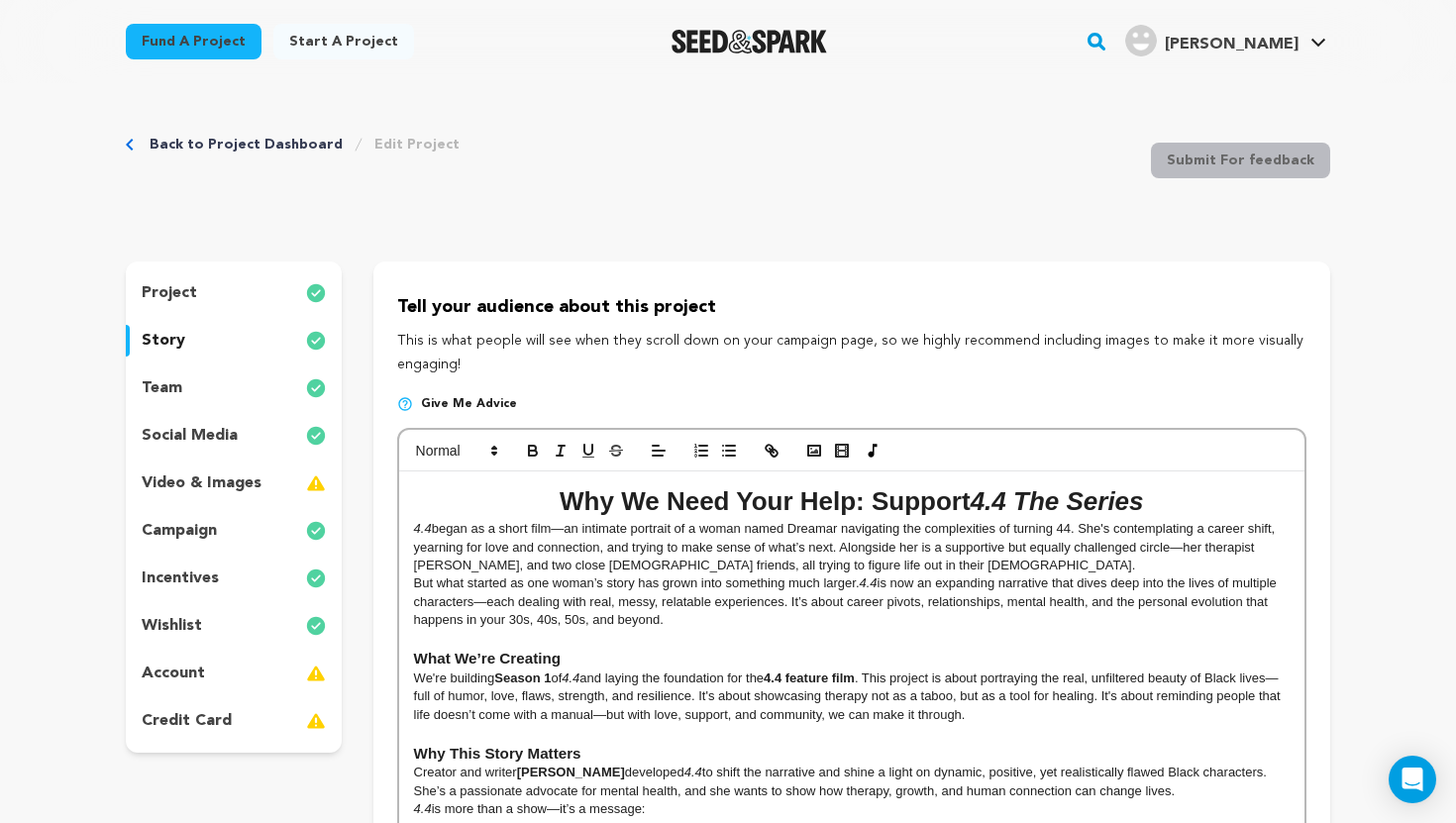 click on "team" at bounding box center (234, 388) 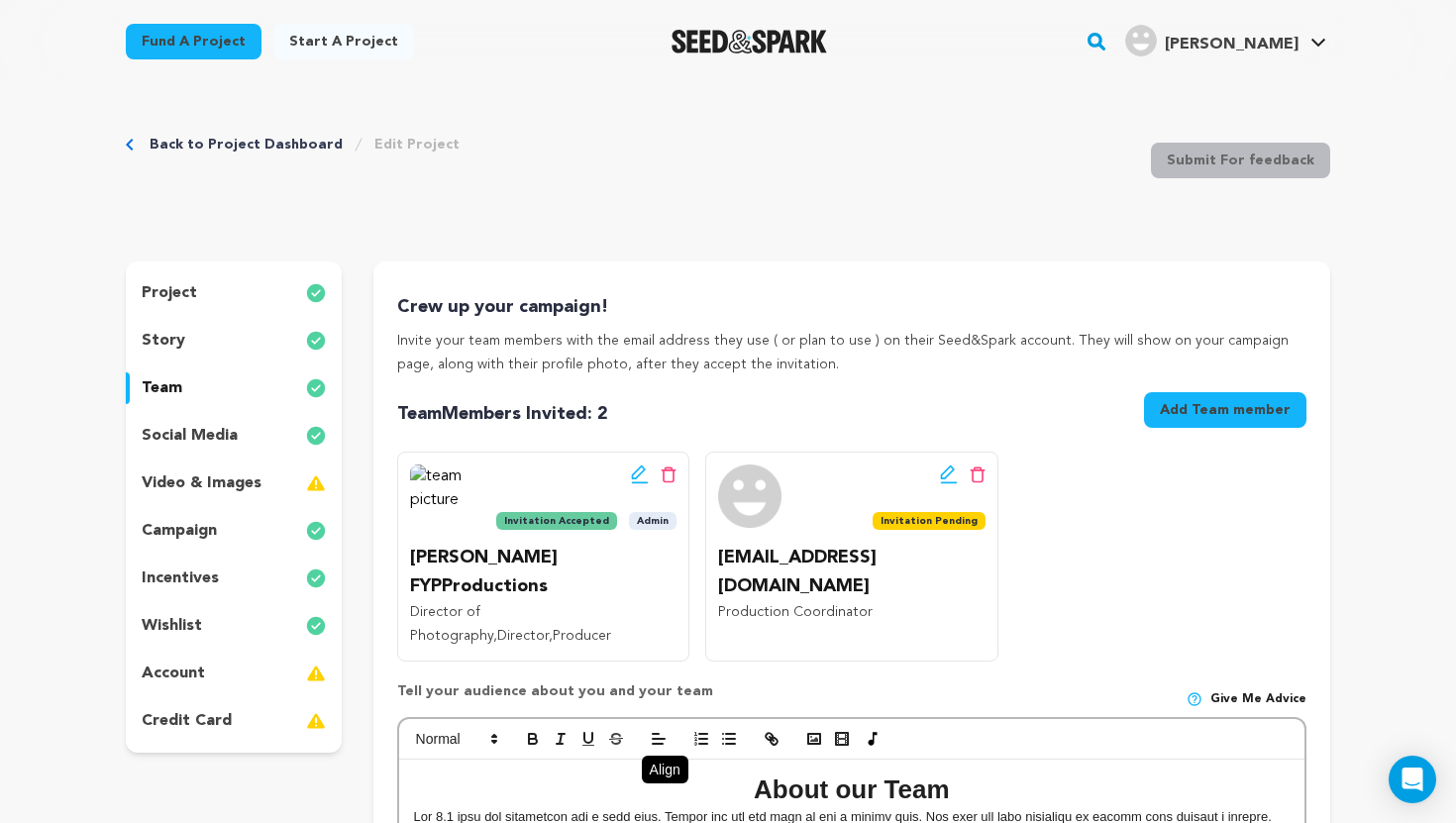 click on "social media" at bounding box center [189, 436] 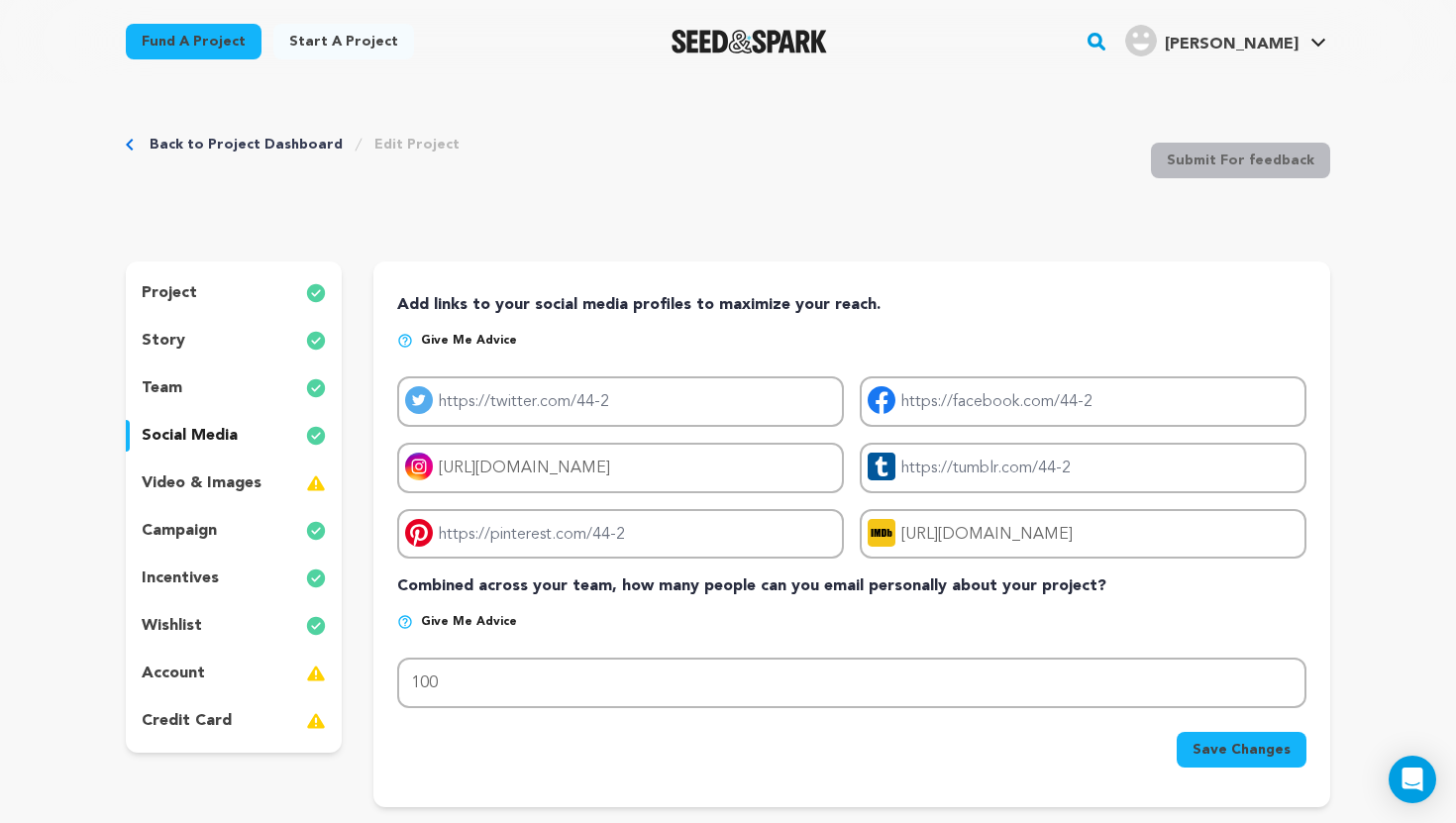 click on "video & images" at bounding box center (201, 483) 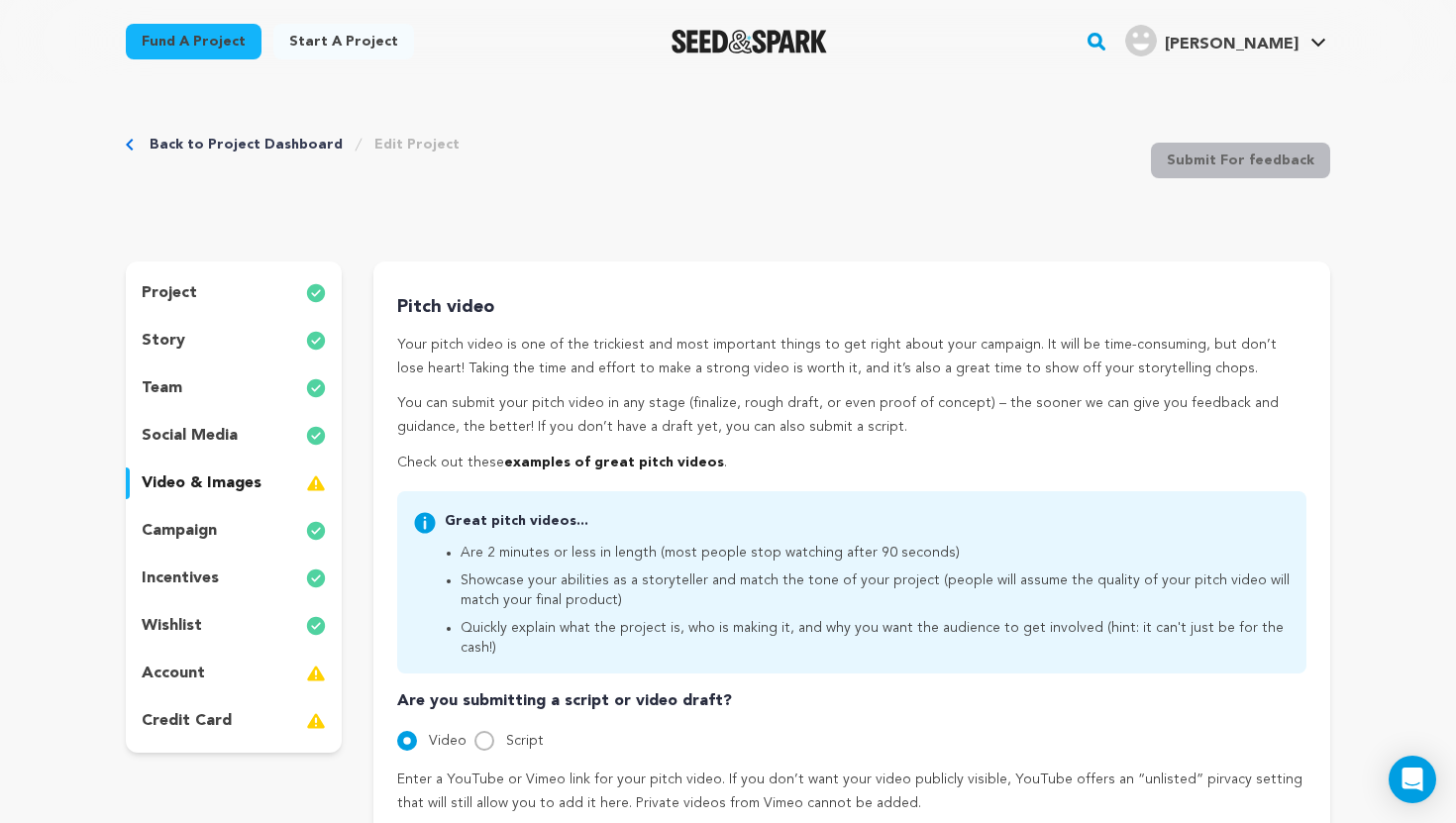 click on "campaign" at bounding box center [179, 531] 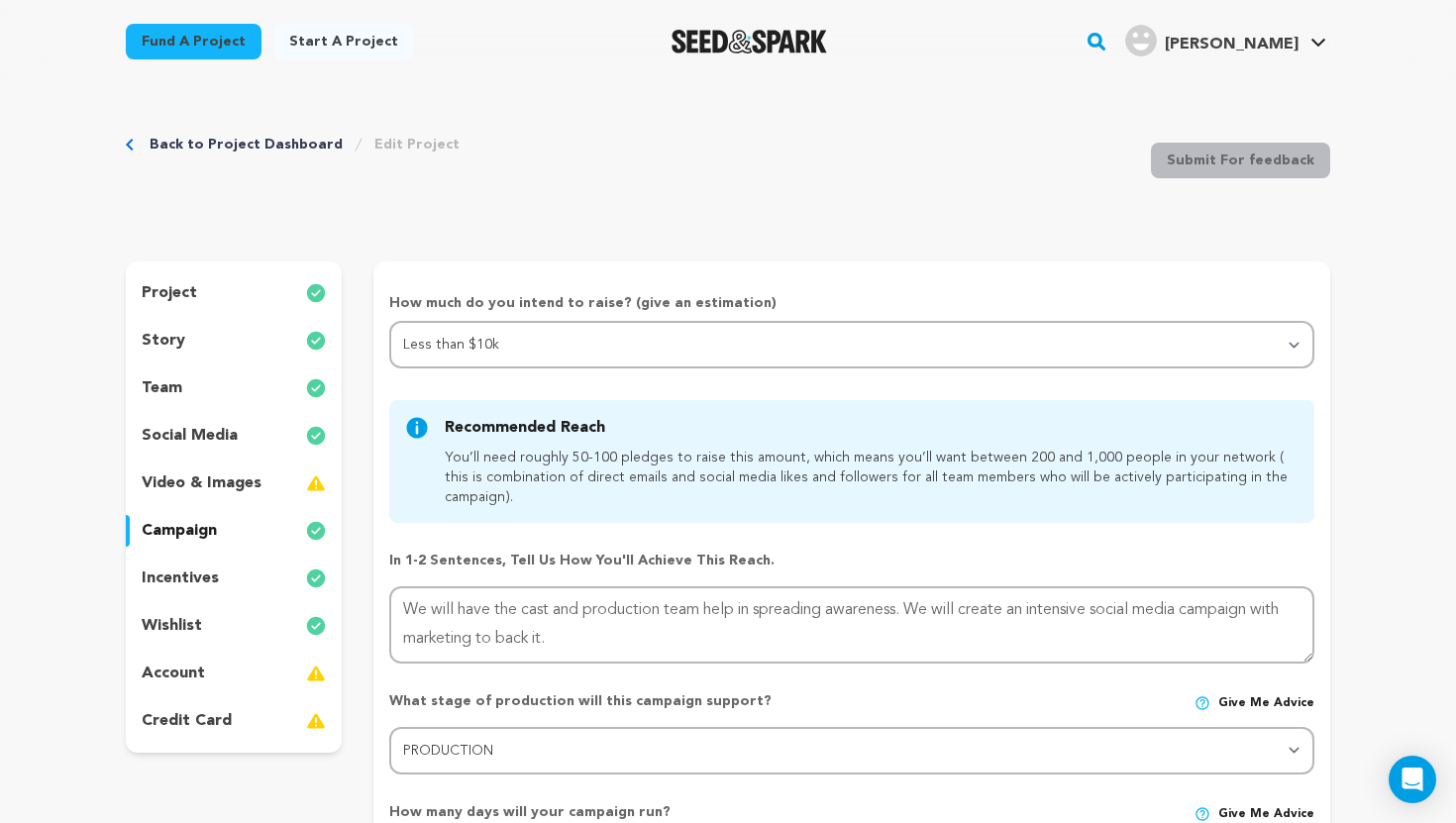 click on "incentives" at bounding box center [180, 578] 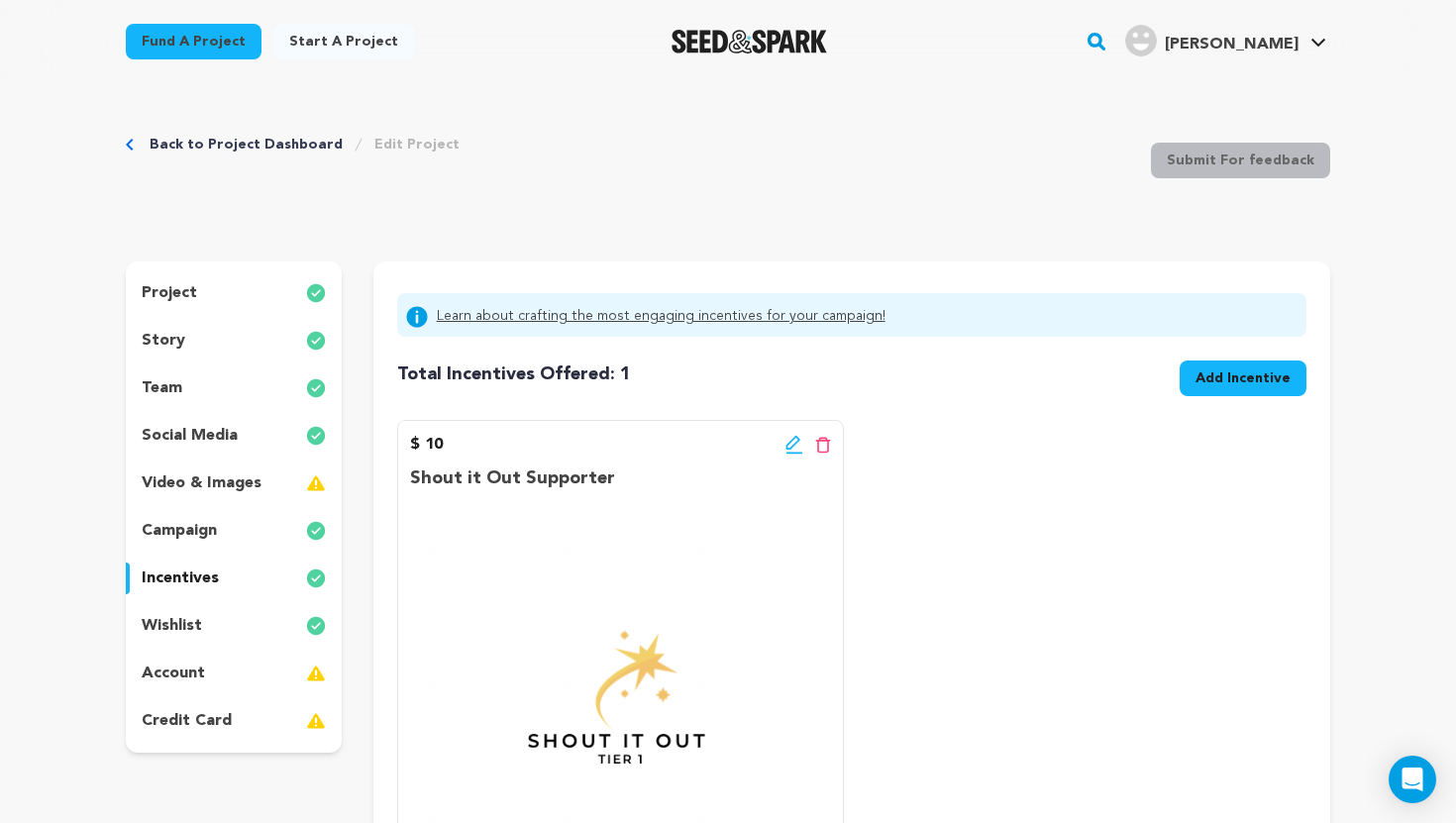 click on "wishlist" at bounding box center [171, 626] 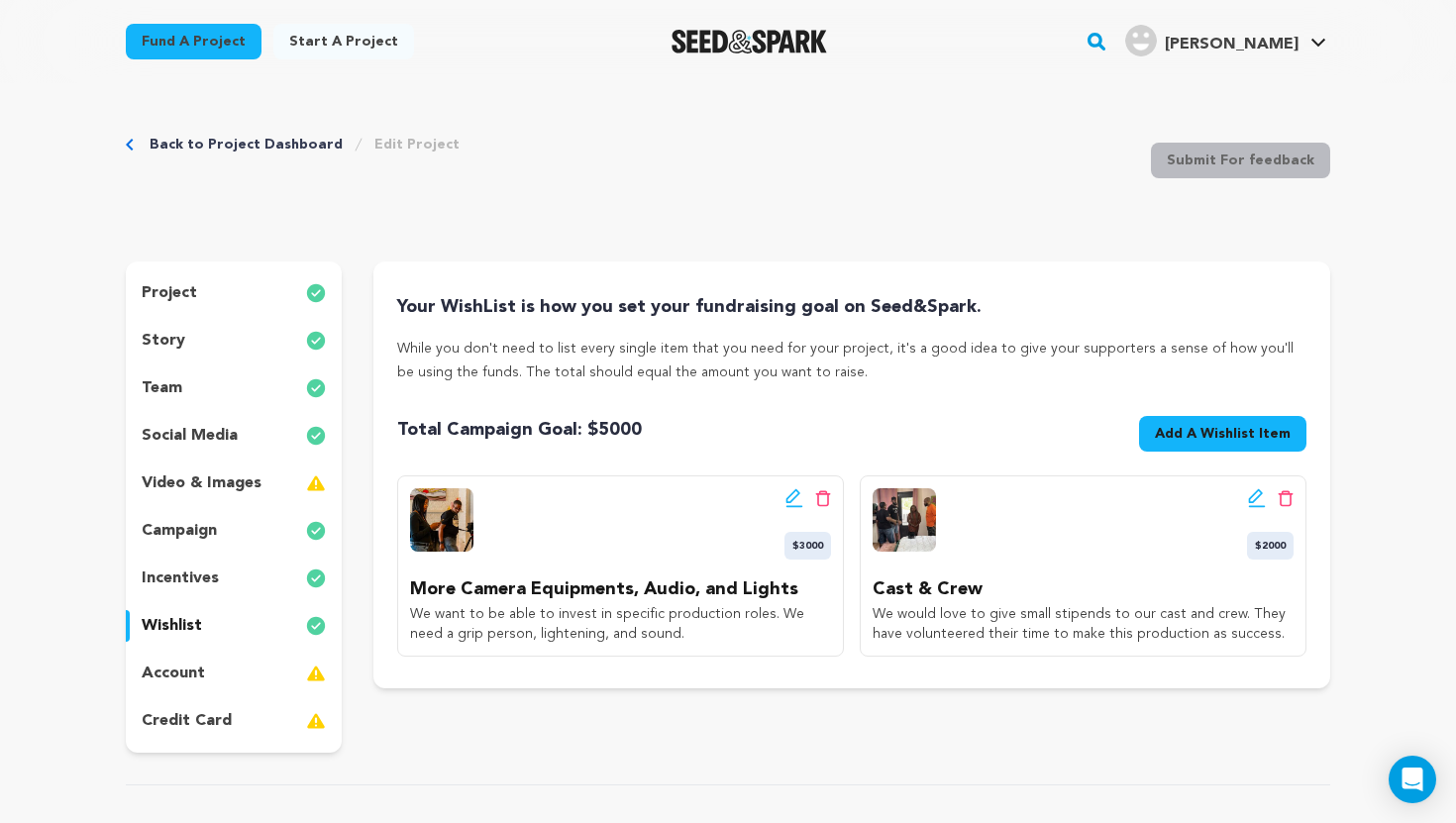 click on "account" at bounding box center (173, 673) 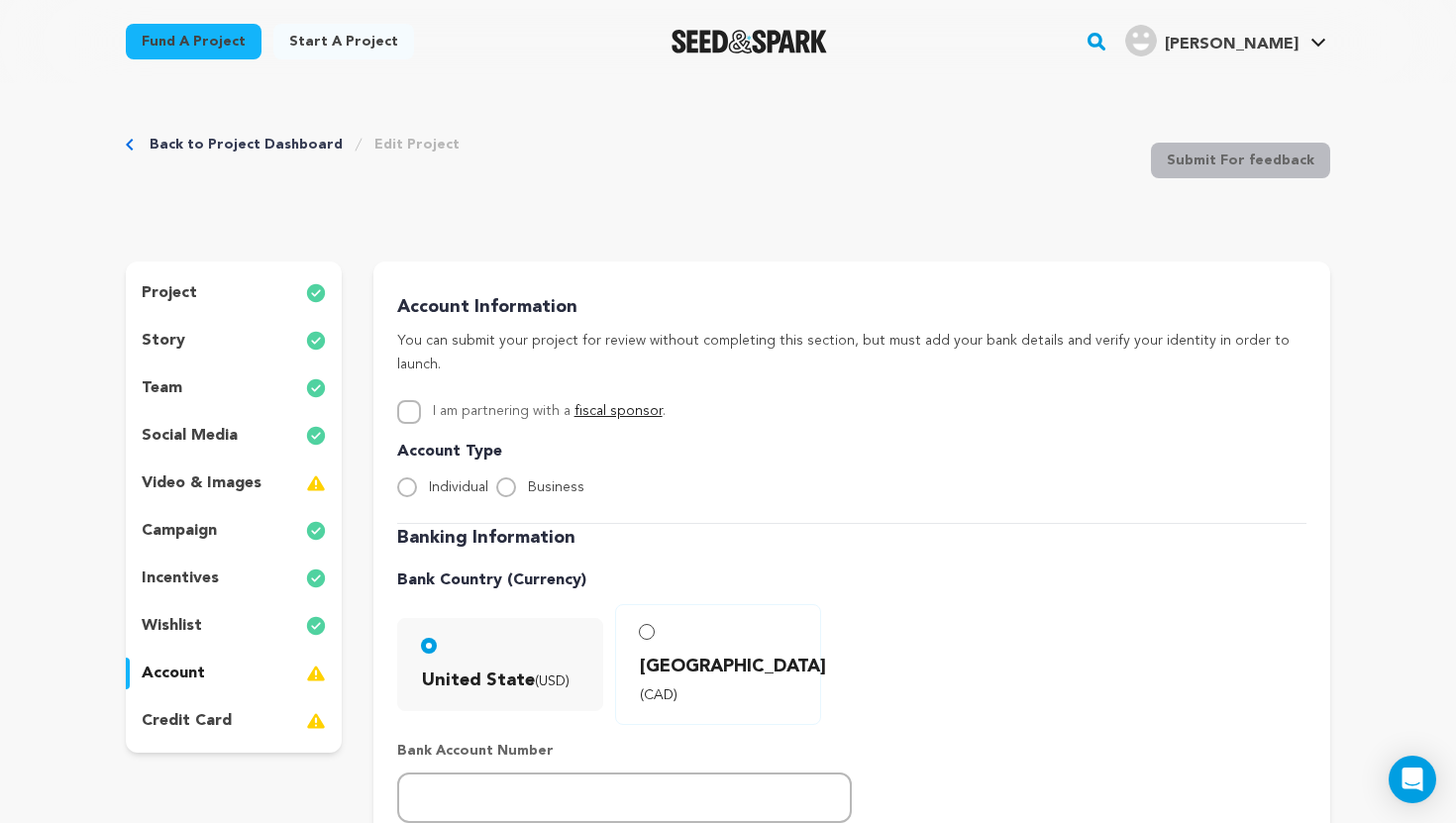 click on "project
story
team
social media
video & images
campaign
incentives
wishlist account" at bounding box center (234, 507) 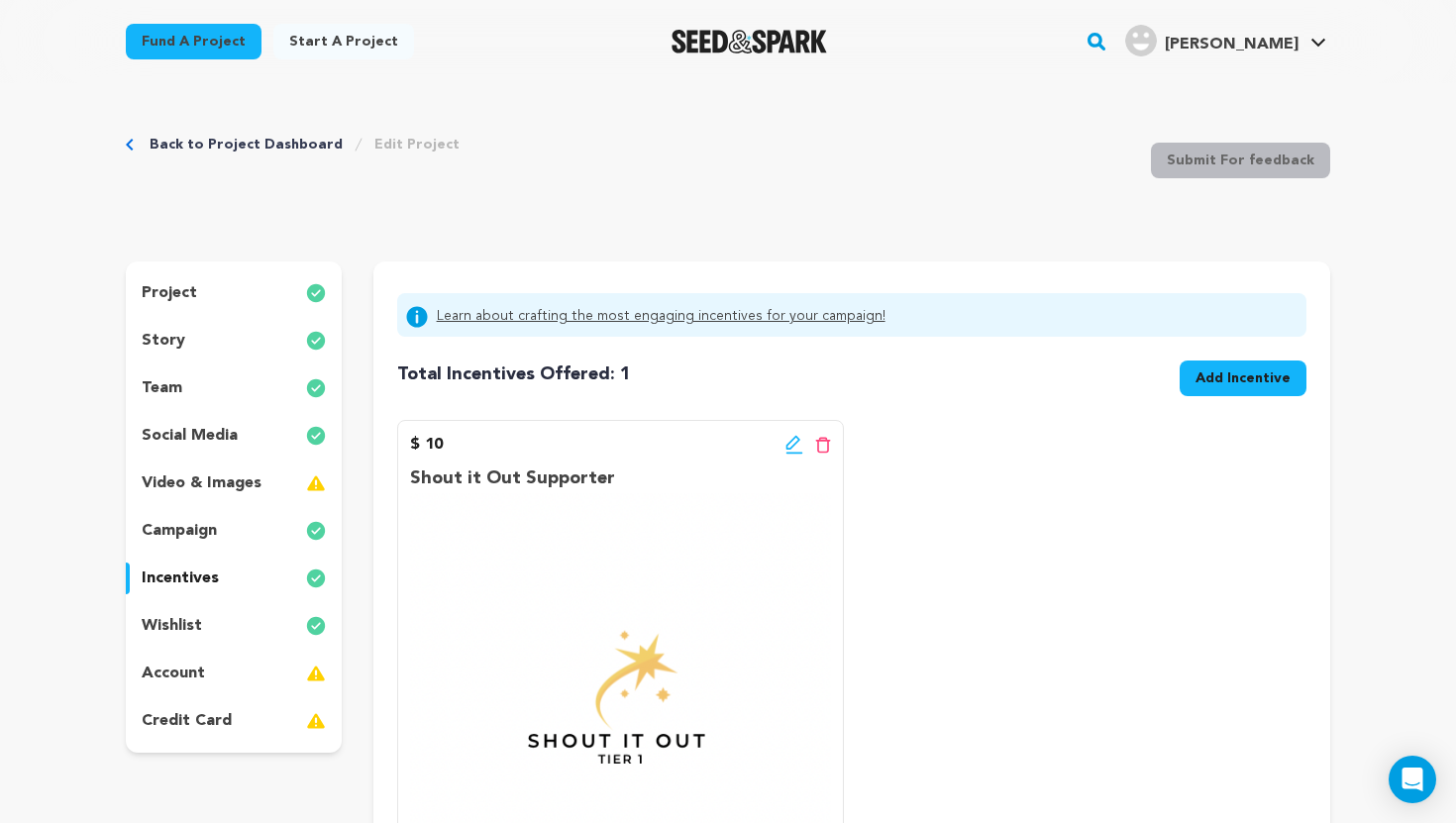 click on "campaign" at bounding box center [234, 531] 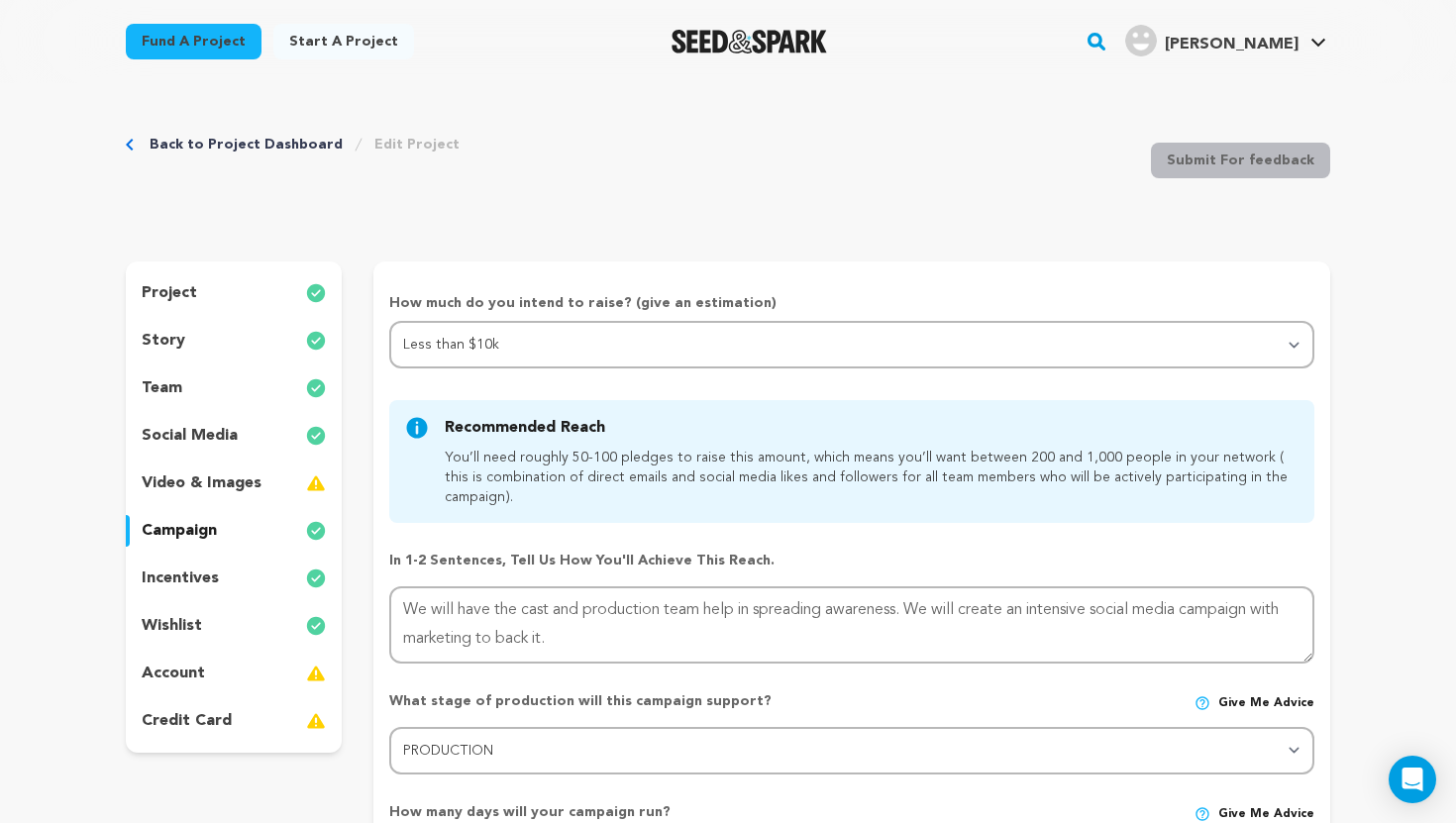 click on "social media" at bounding box center [234, 436] 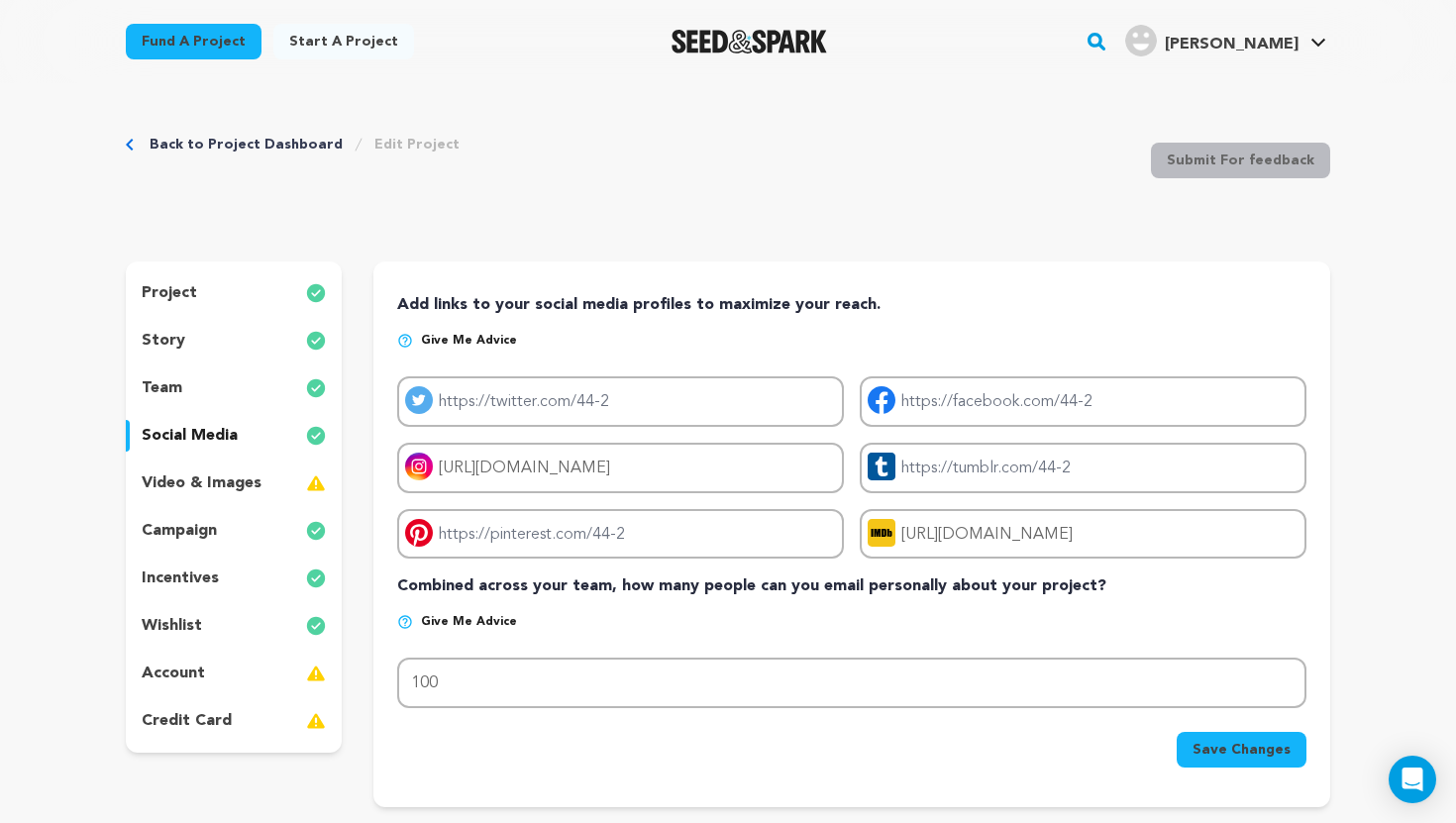 click on "team" at bounding box center [161, 388] 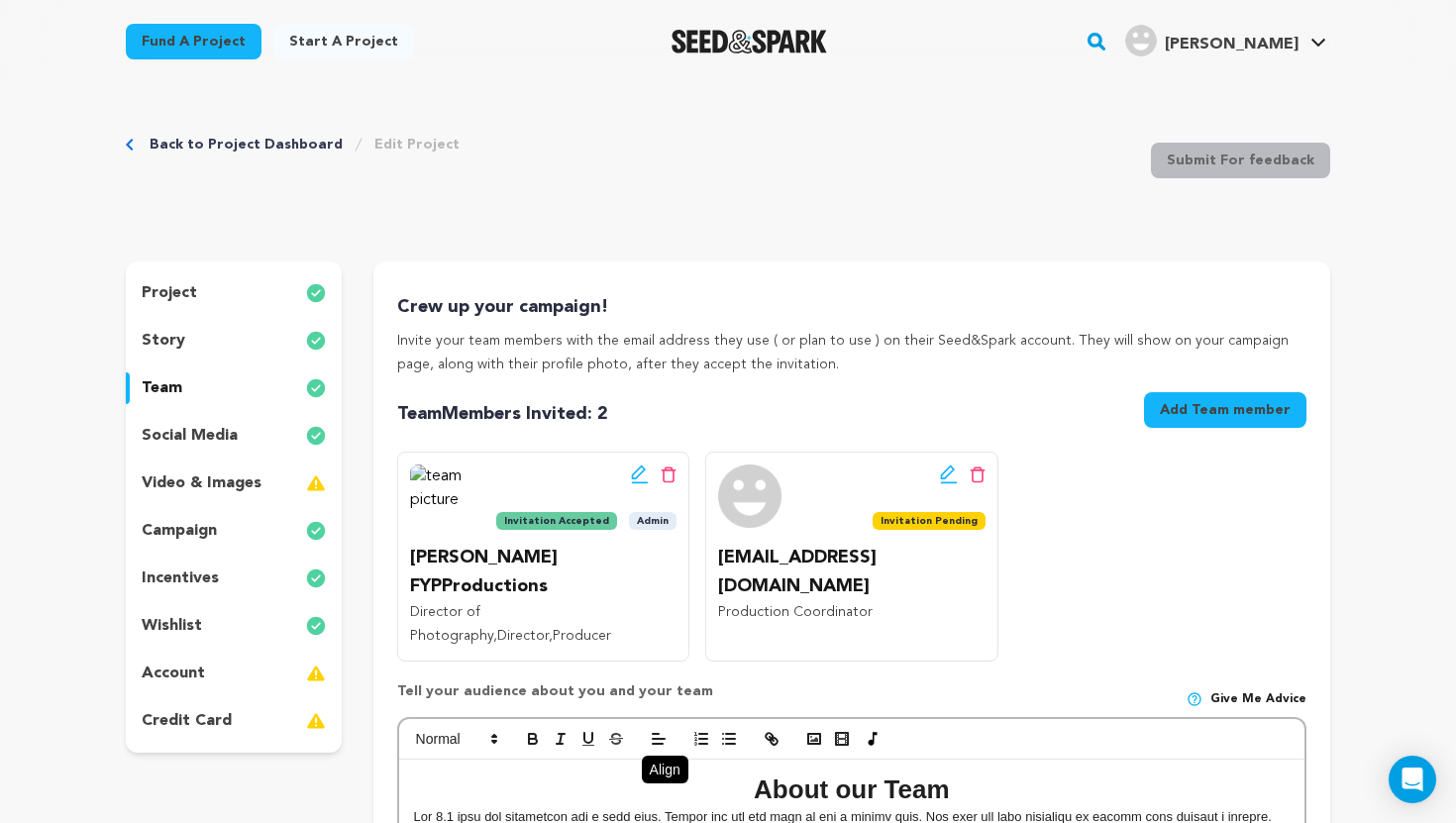 click on "story" at bounding box center (163, 341) 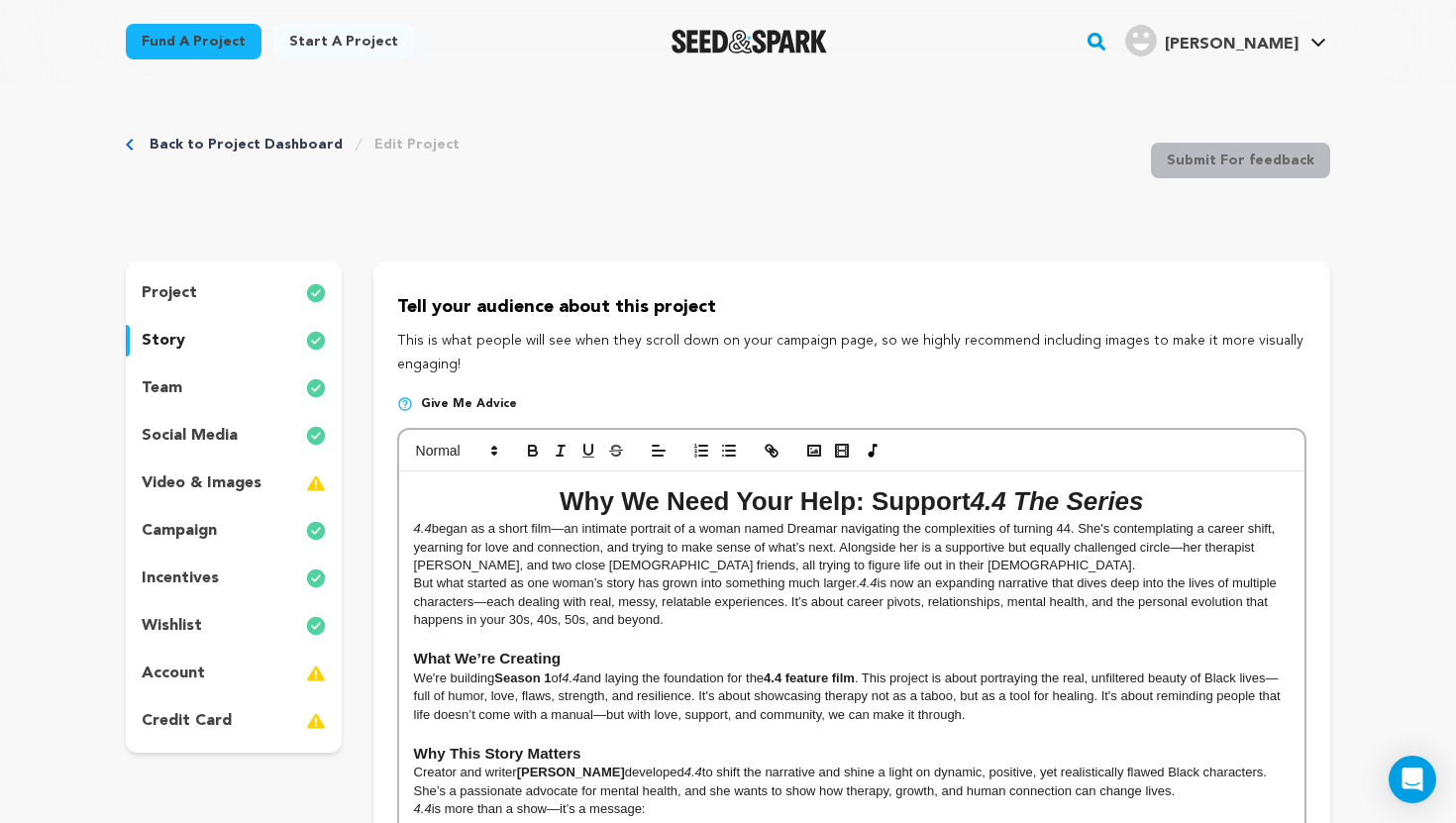 click on "project" at bounding box center (169, 293) 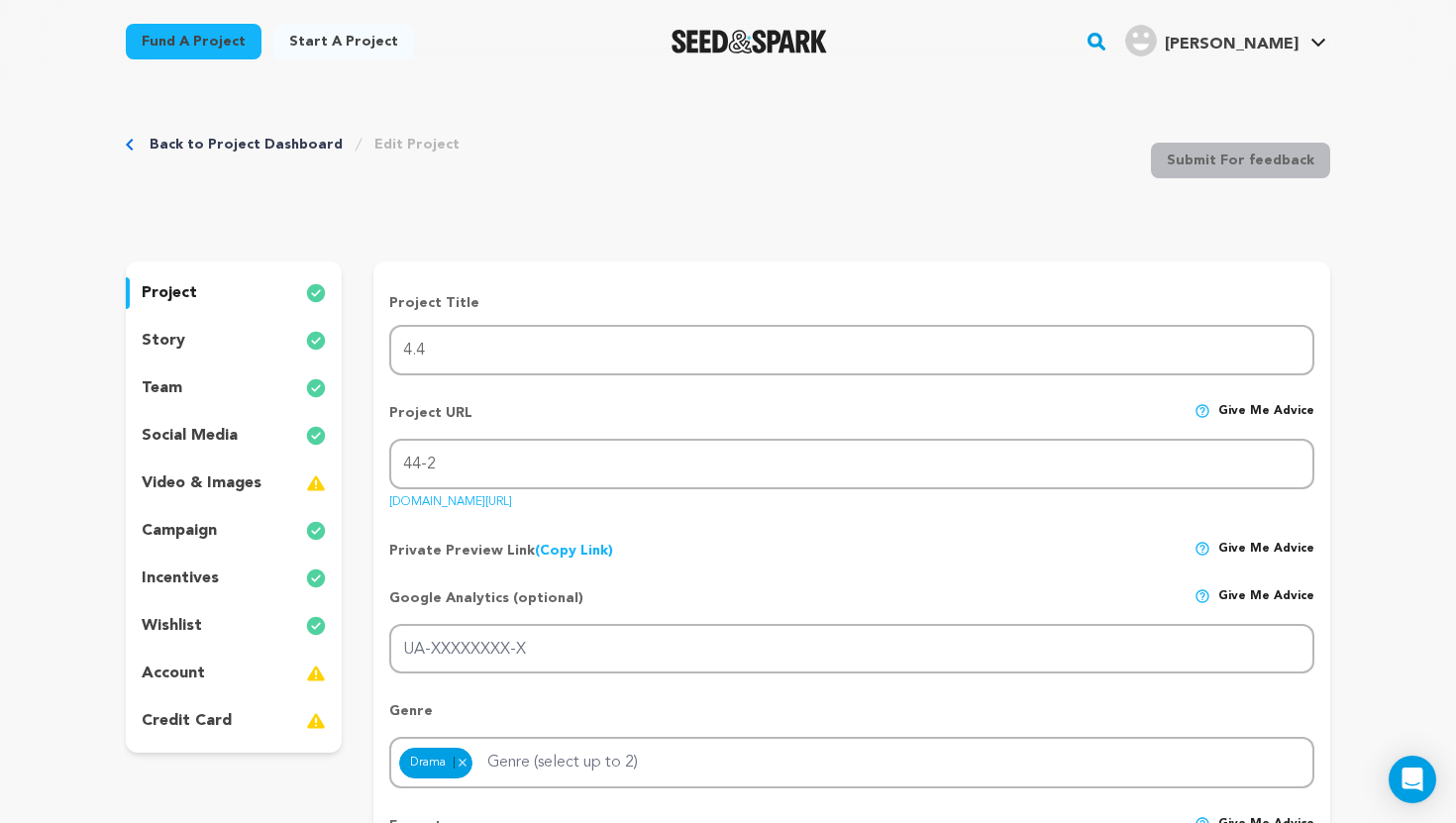 click on "story" at bounding box center (163, 341) 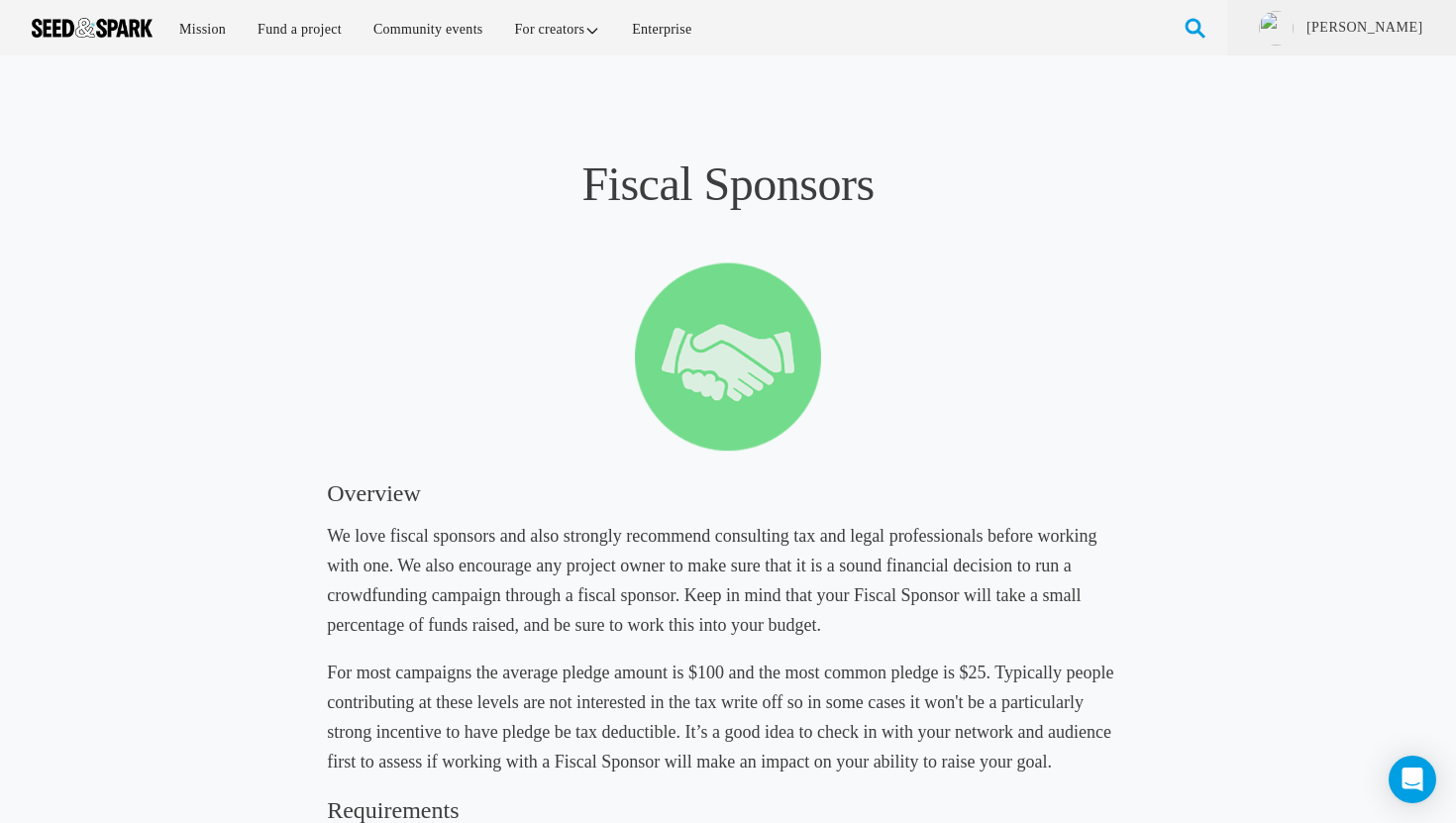 scroll, scrollTop: 0, scrollLeft: 0, axis: both 